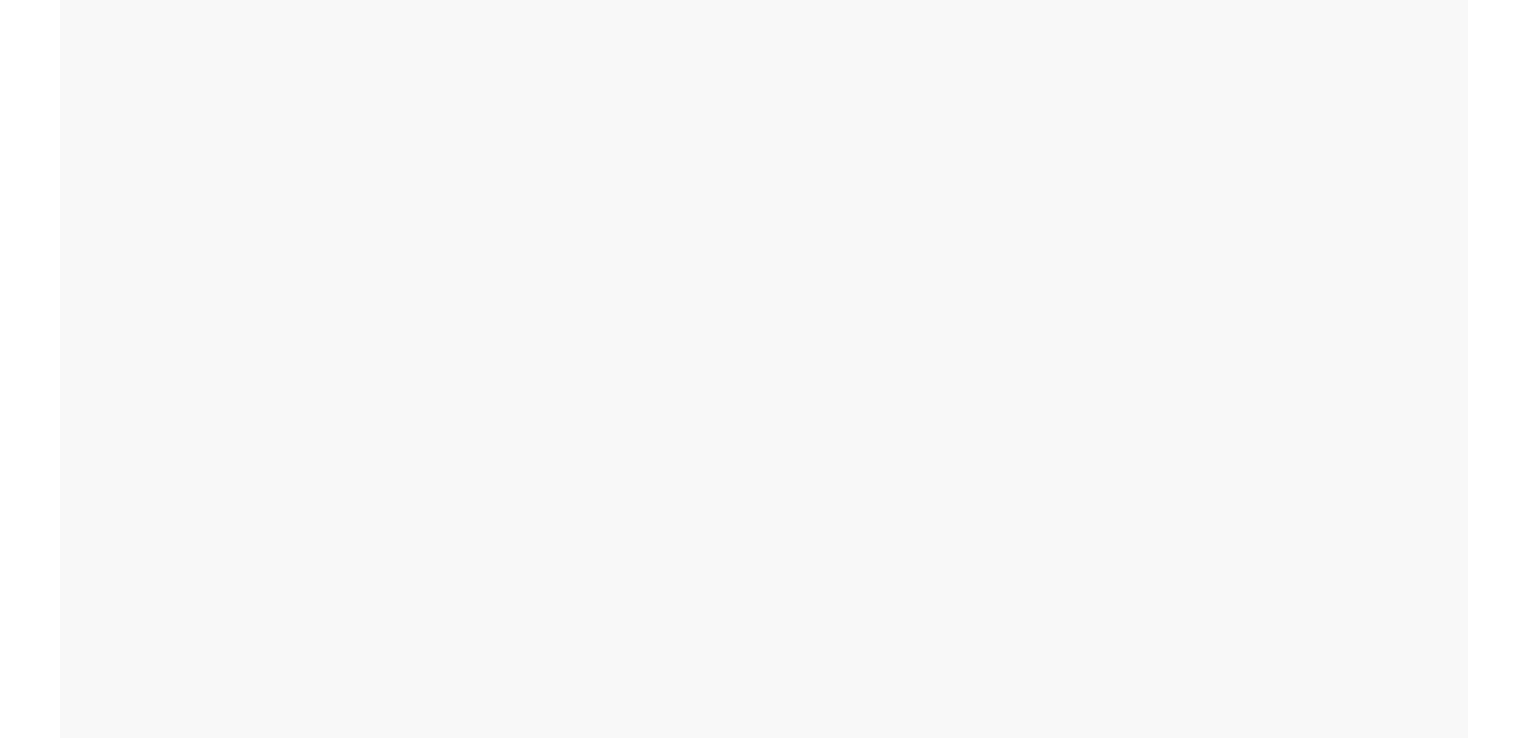 scroll, scrollTop: 0, scrollLeft: 0, axis: both 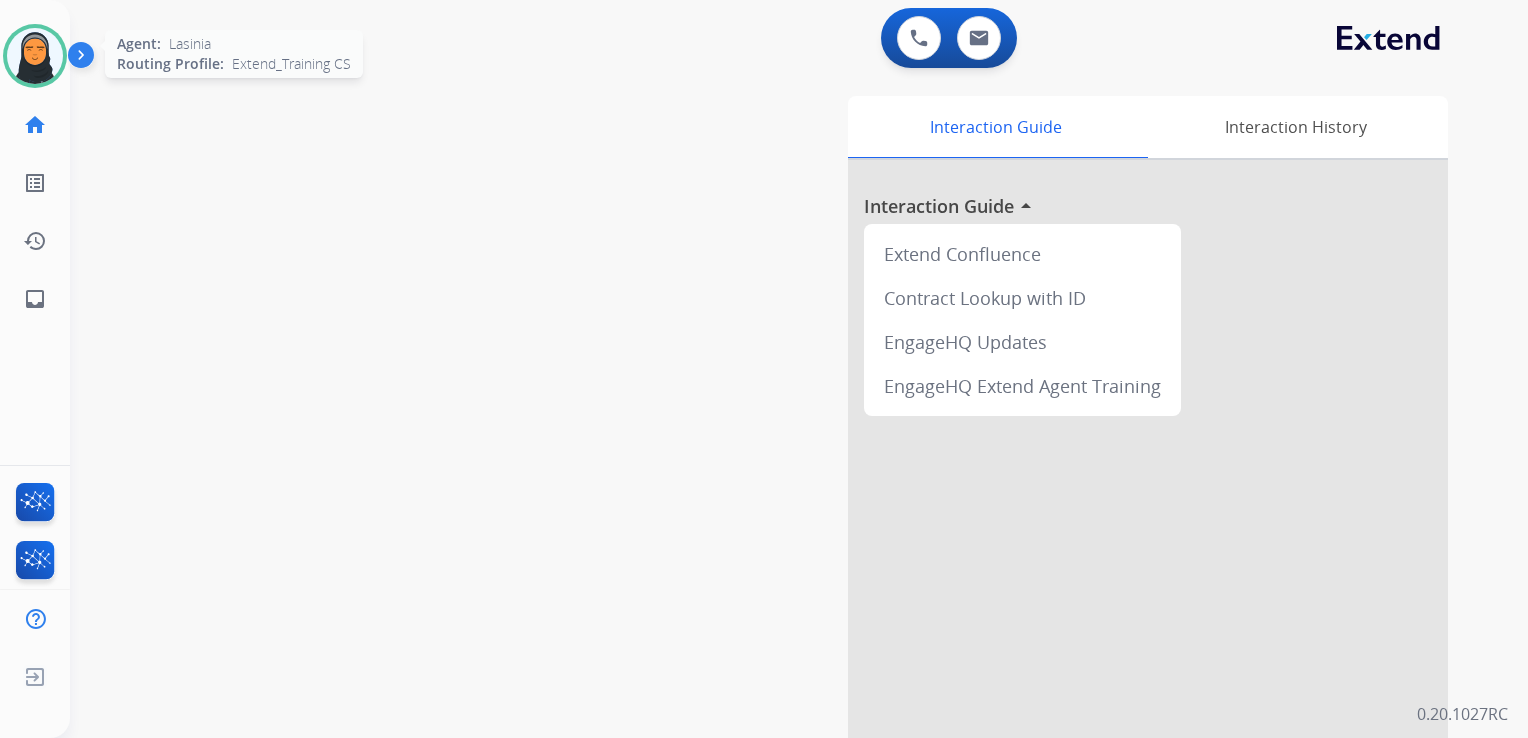 click at bounding box center (35, 56) 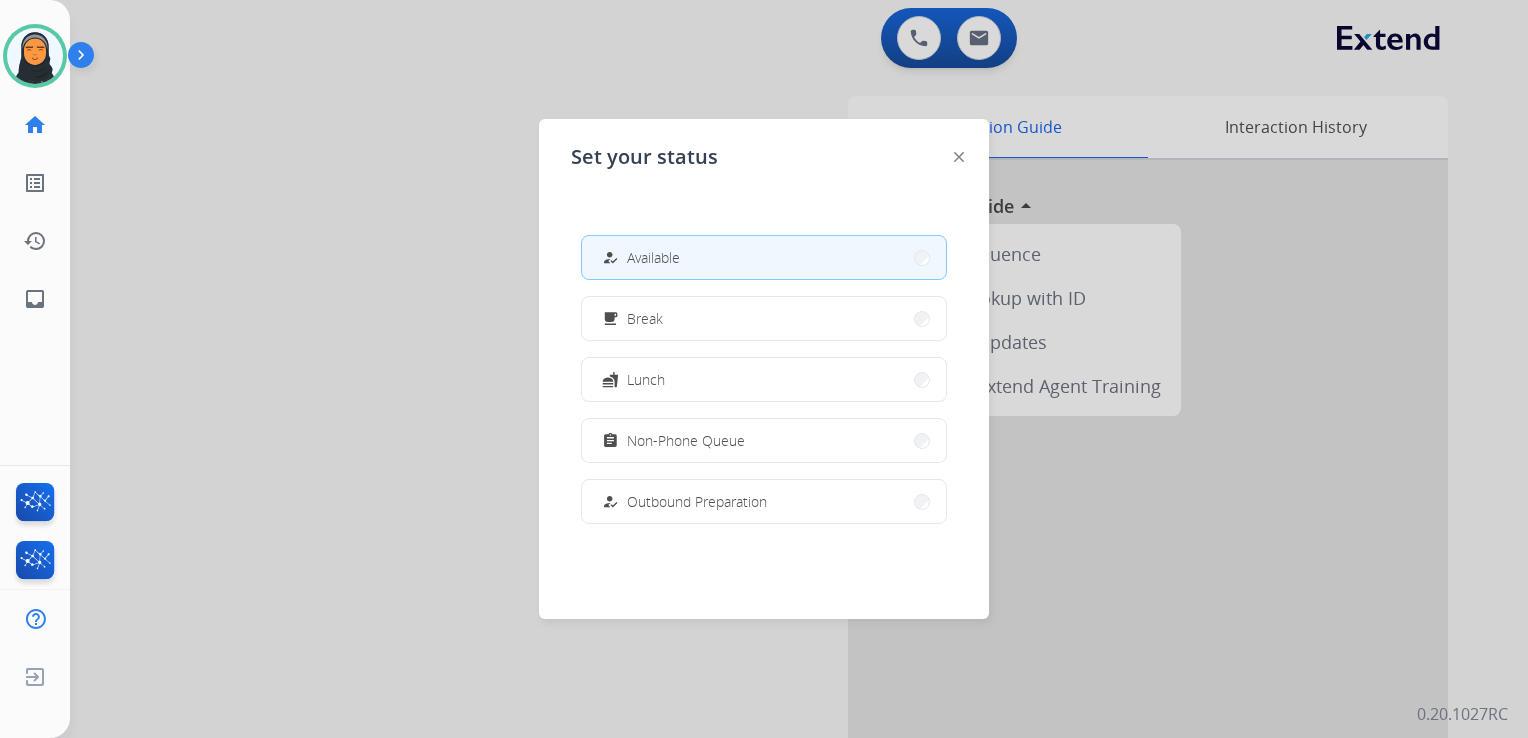 click at bounding box center [764, 369] 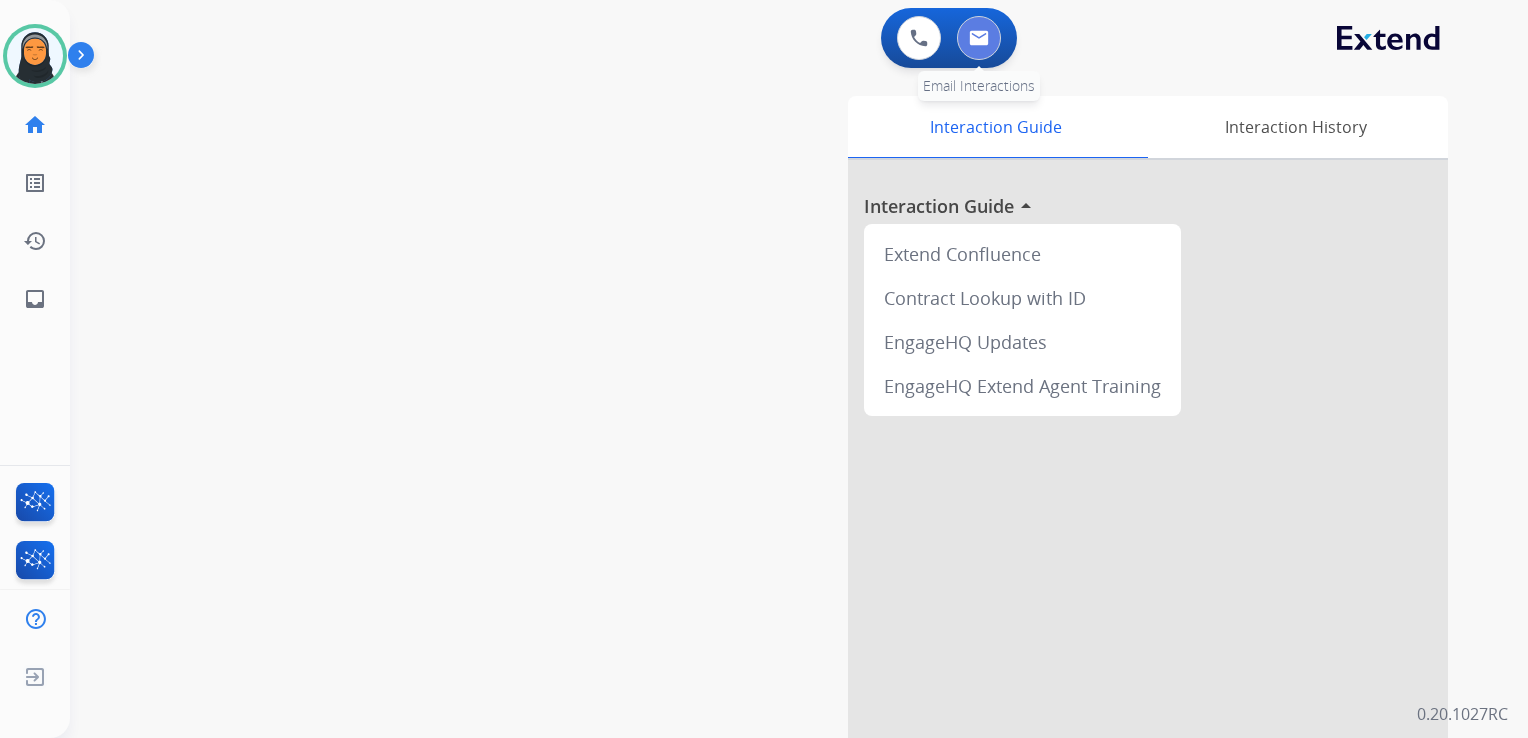 click at bounding box center [979, 38] 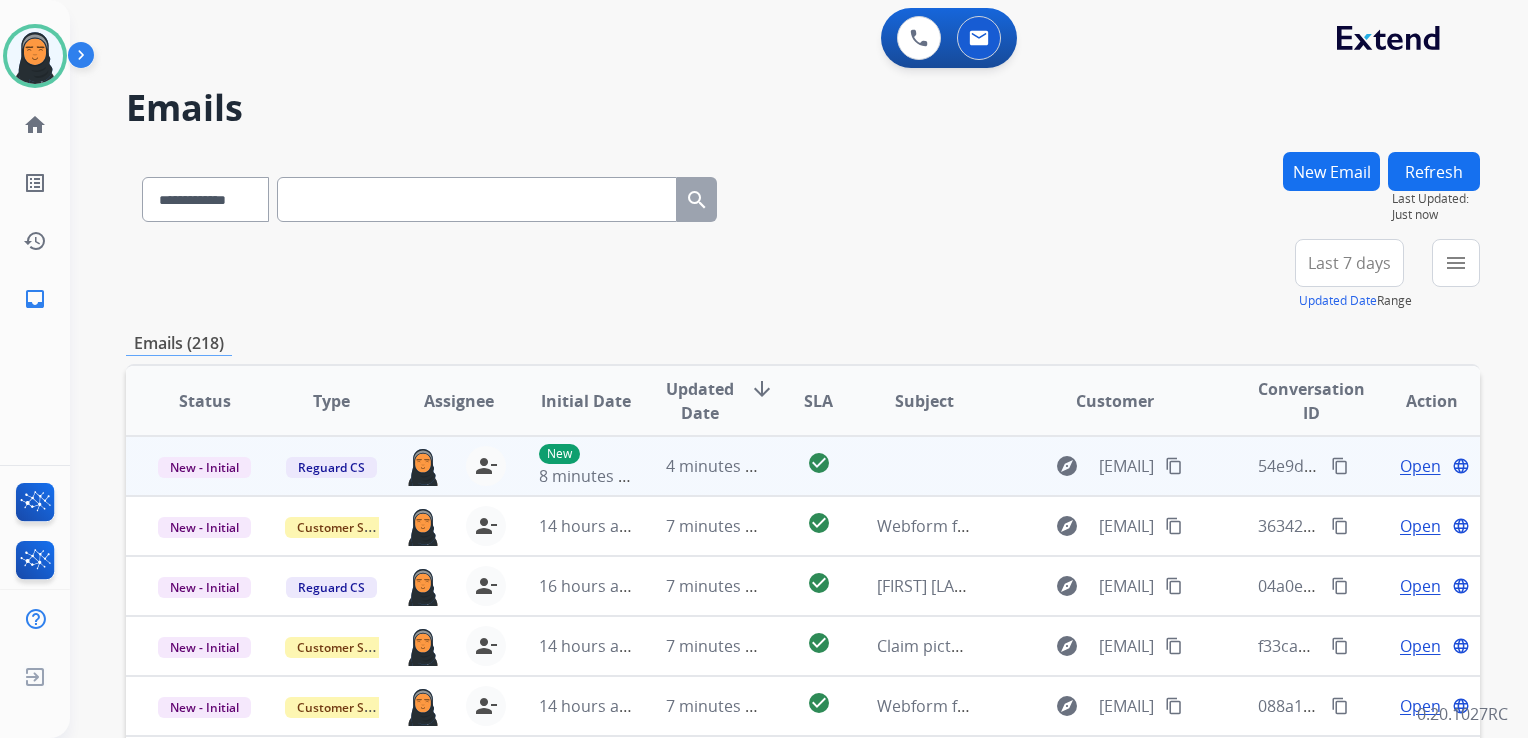 scroll, scrollTop: 1, scrollLeft: 0, axis: vertical 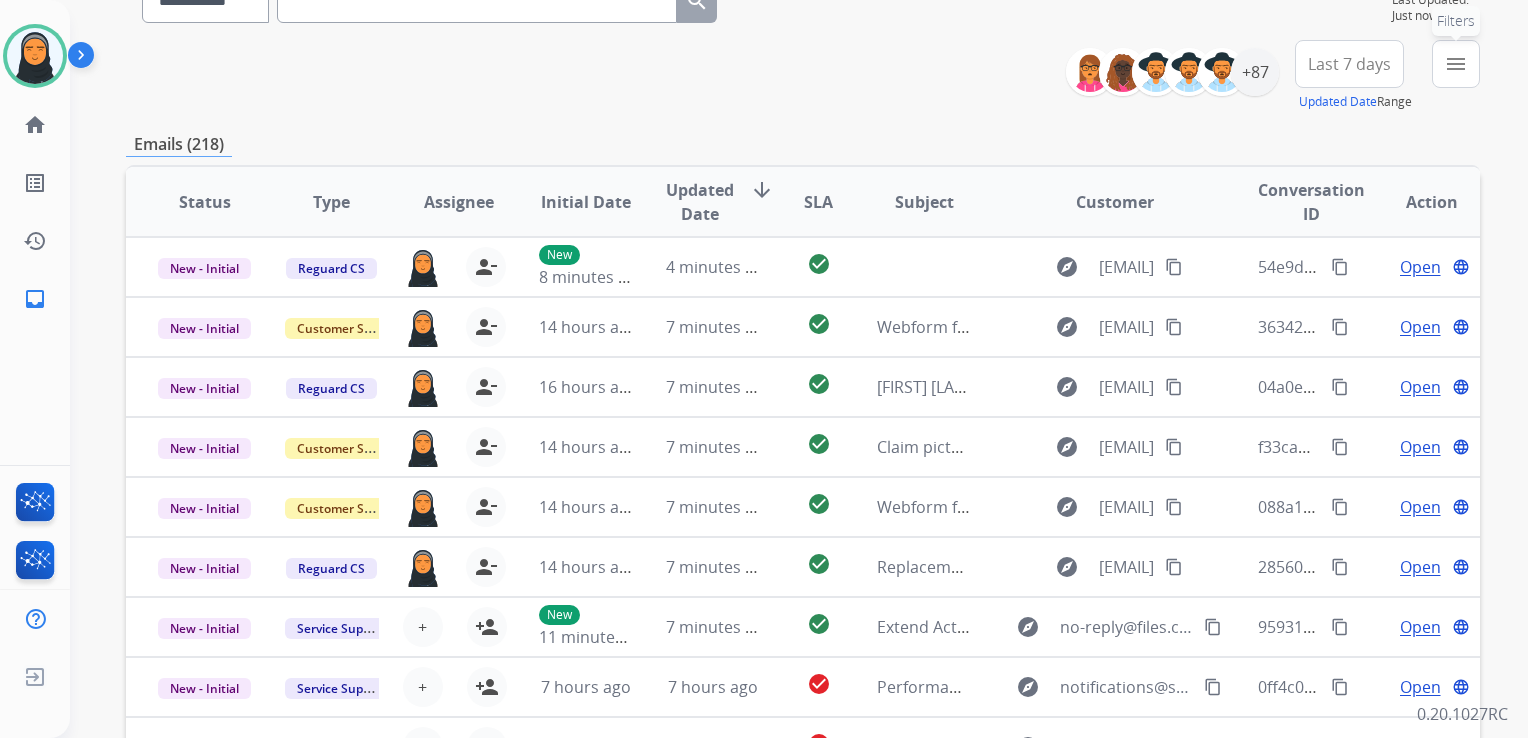 click on "menu" at bounding box center [1456, 64] 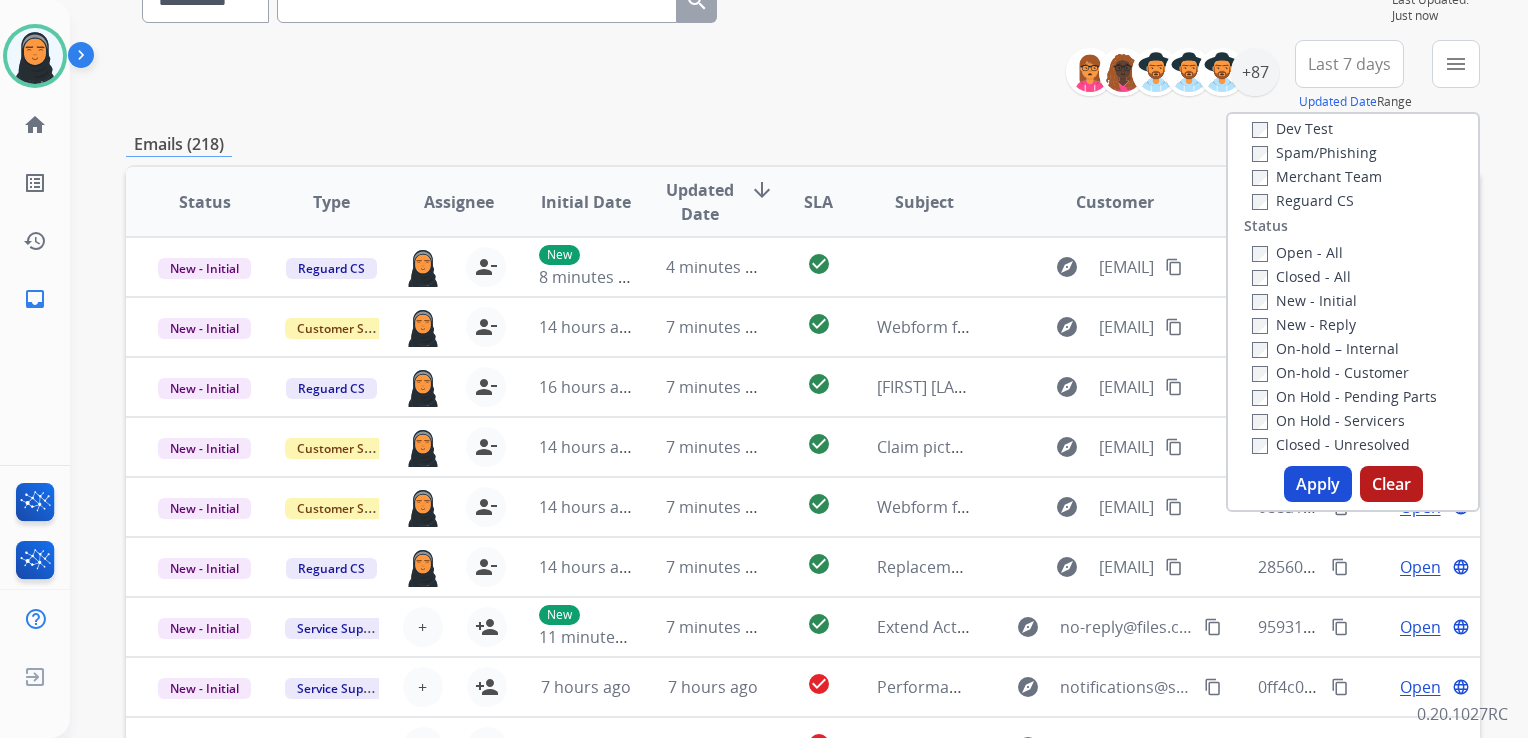 scroll, scrollTop: 200, scrollLeft: 0, axis: vertical 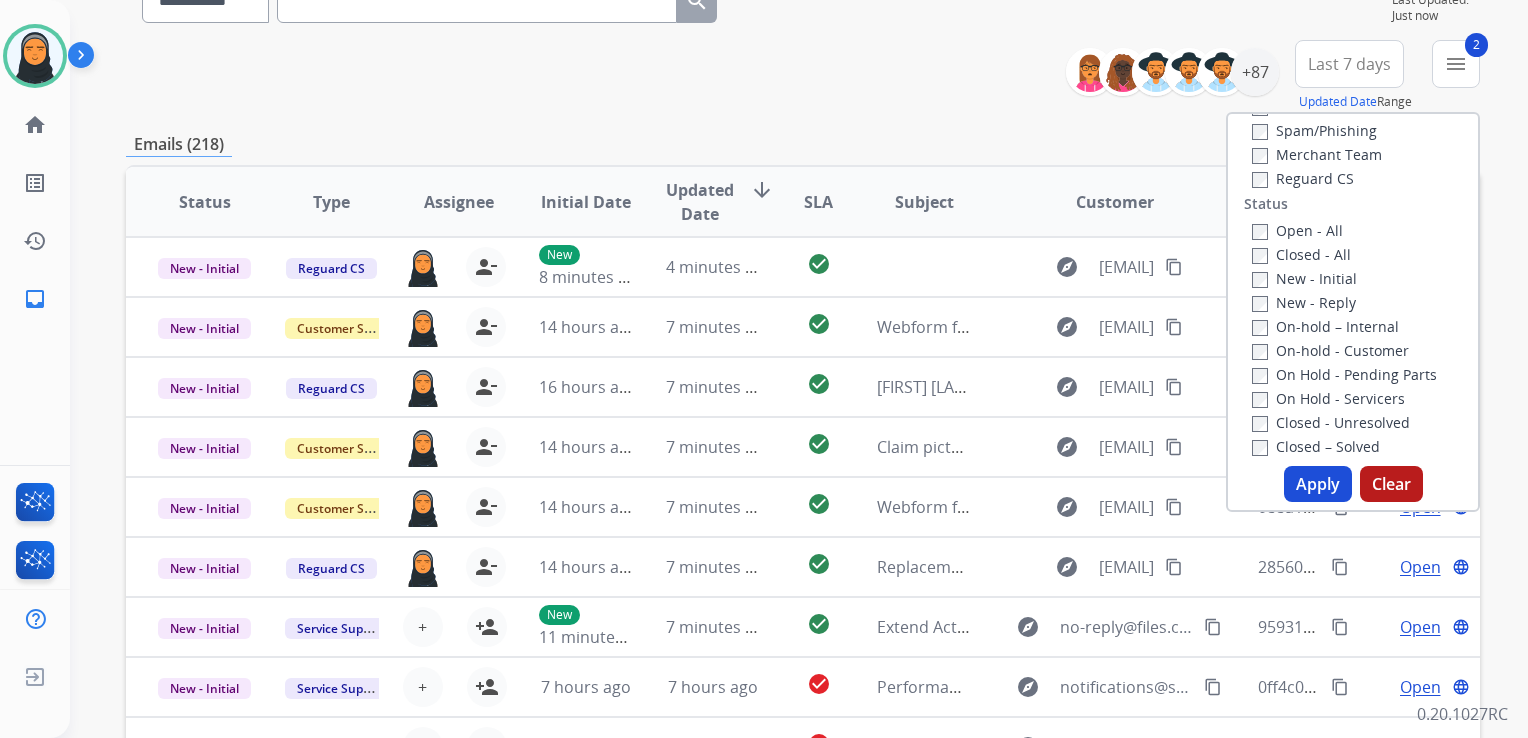 click on "Apply" at bounding box center (1318, 484) 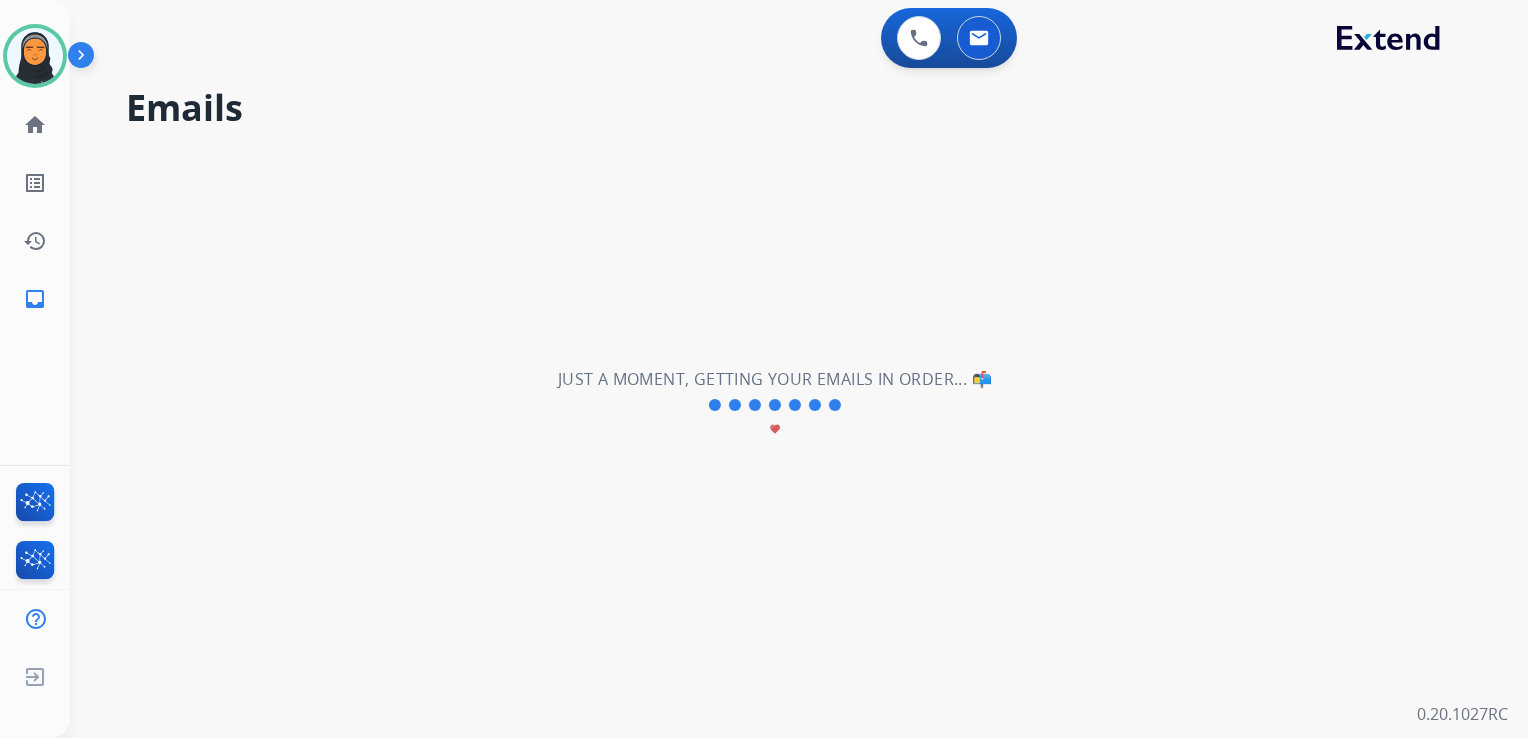 scroll, scrollTop: 0, scrollLeft: 0, axis: both 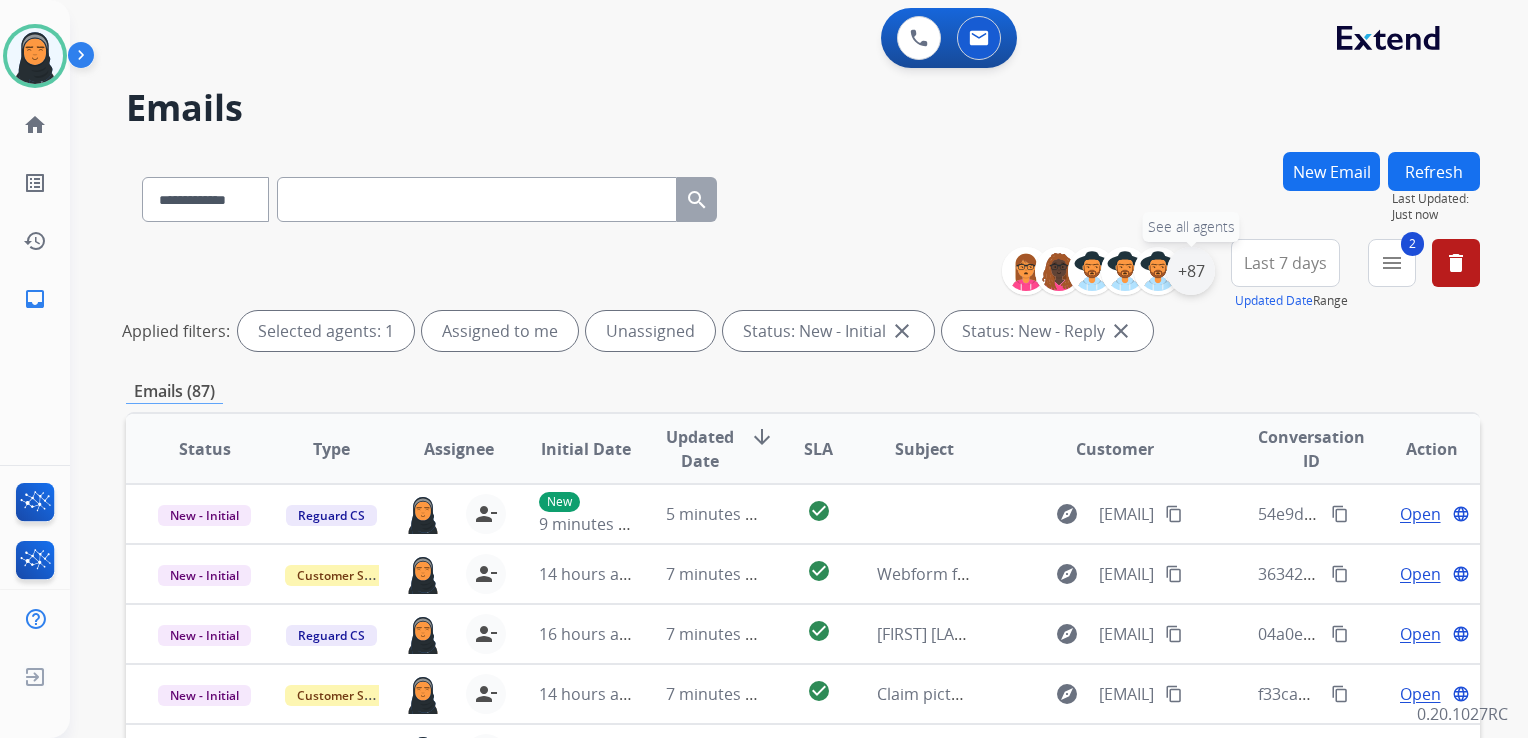 click on "+87" at bounding box center (1191, 271) 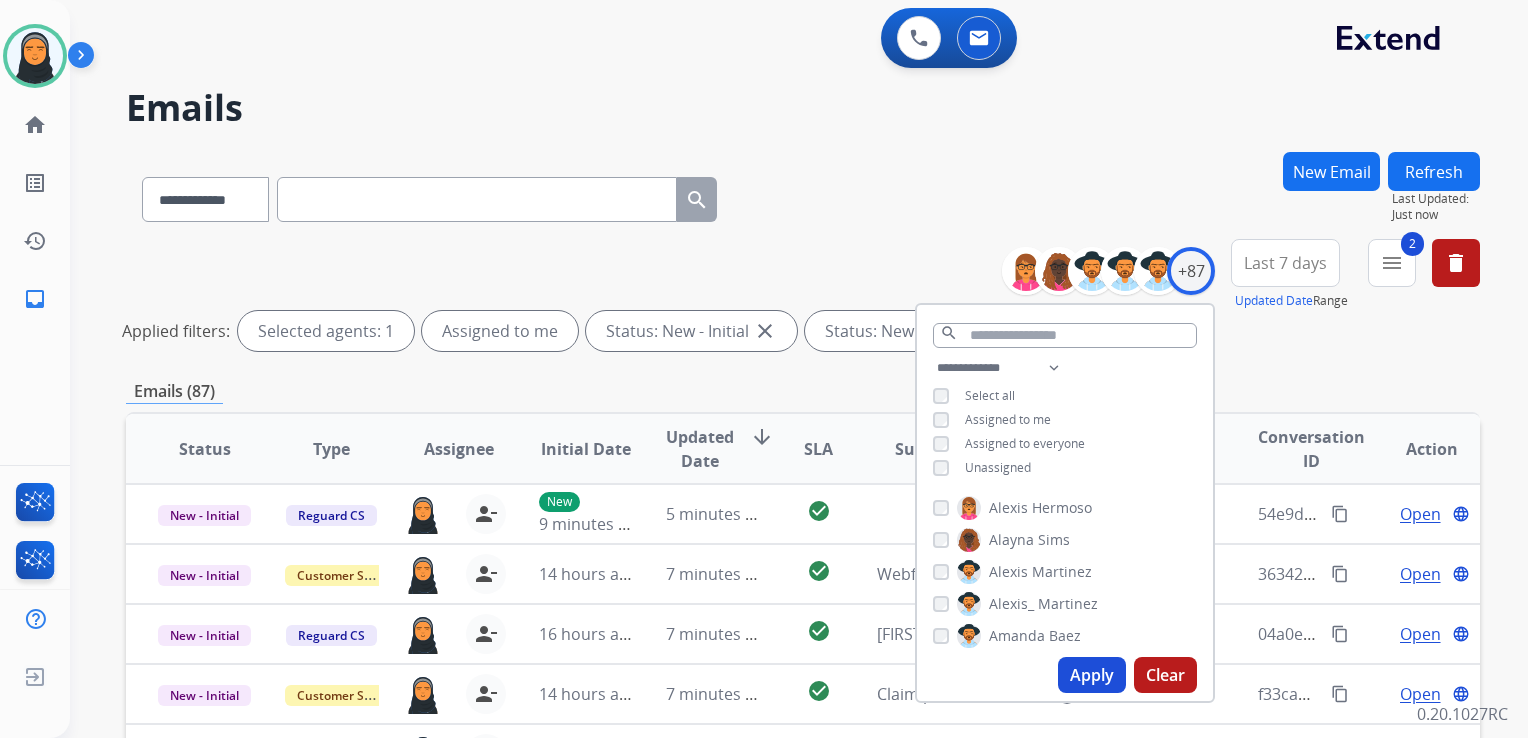 click on "Apply" at bounding box center (1092, 675) 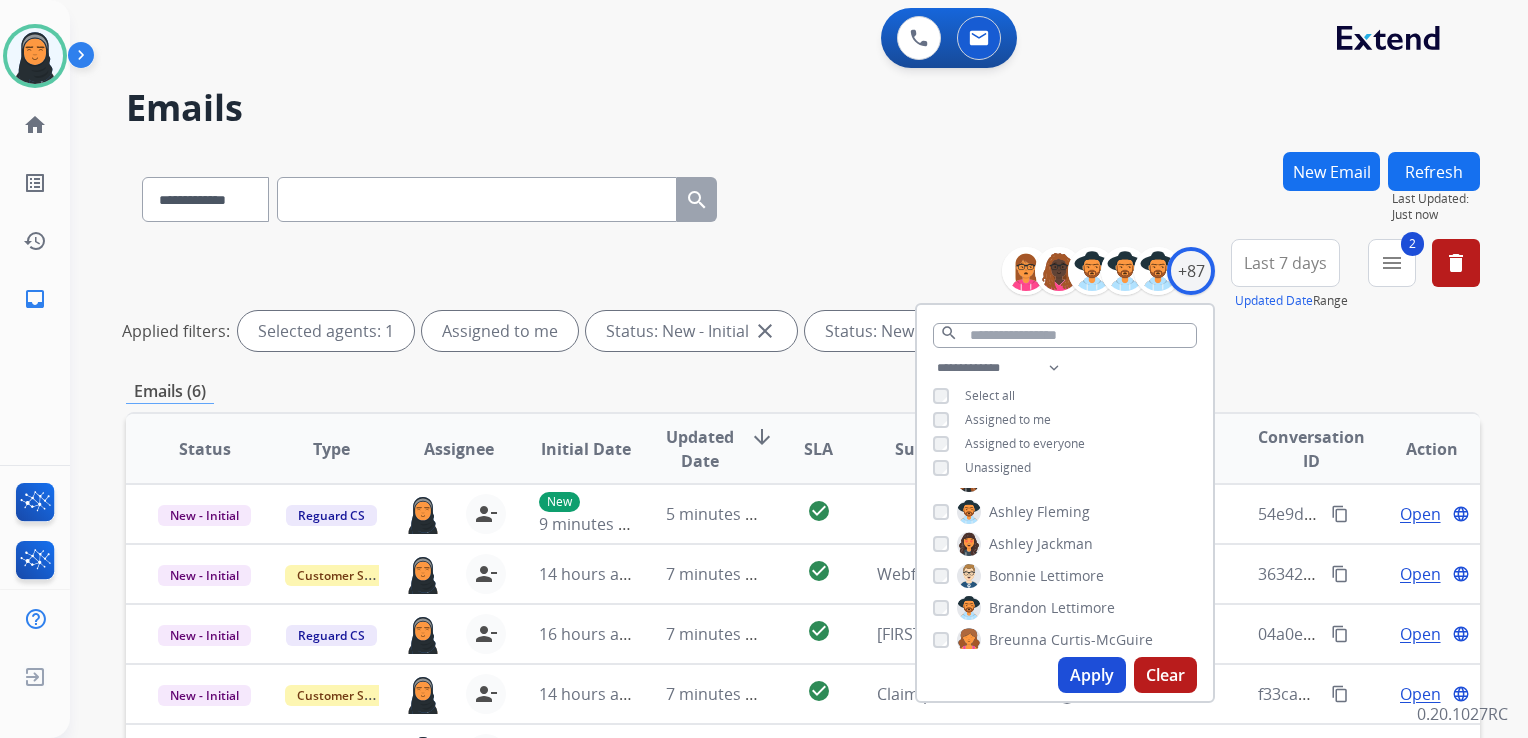 scroll, scrollTop: 300, scrollLeft: 0, axis: vertical 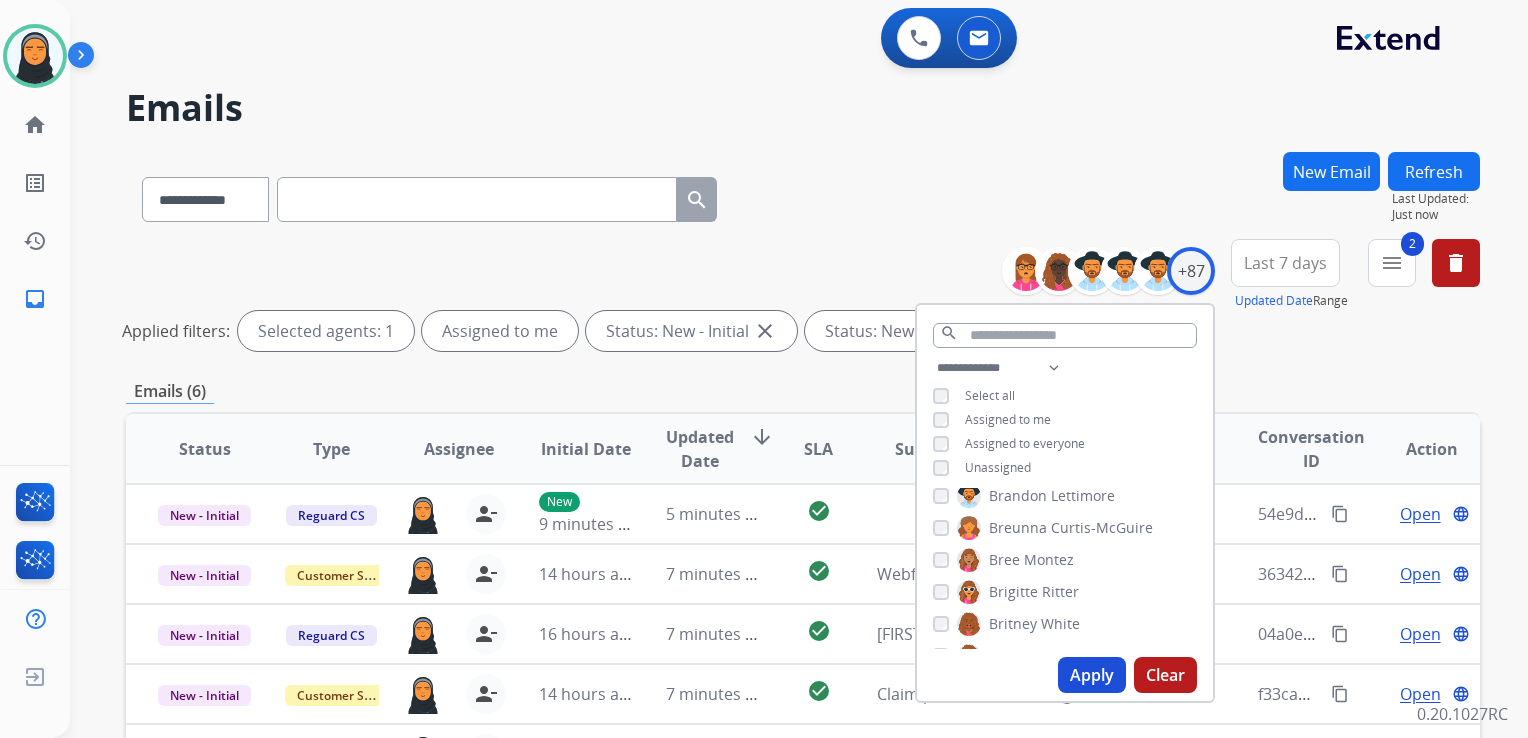 click on "**********" at bounding box center (803, 669) 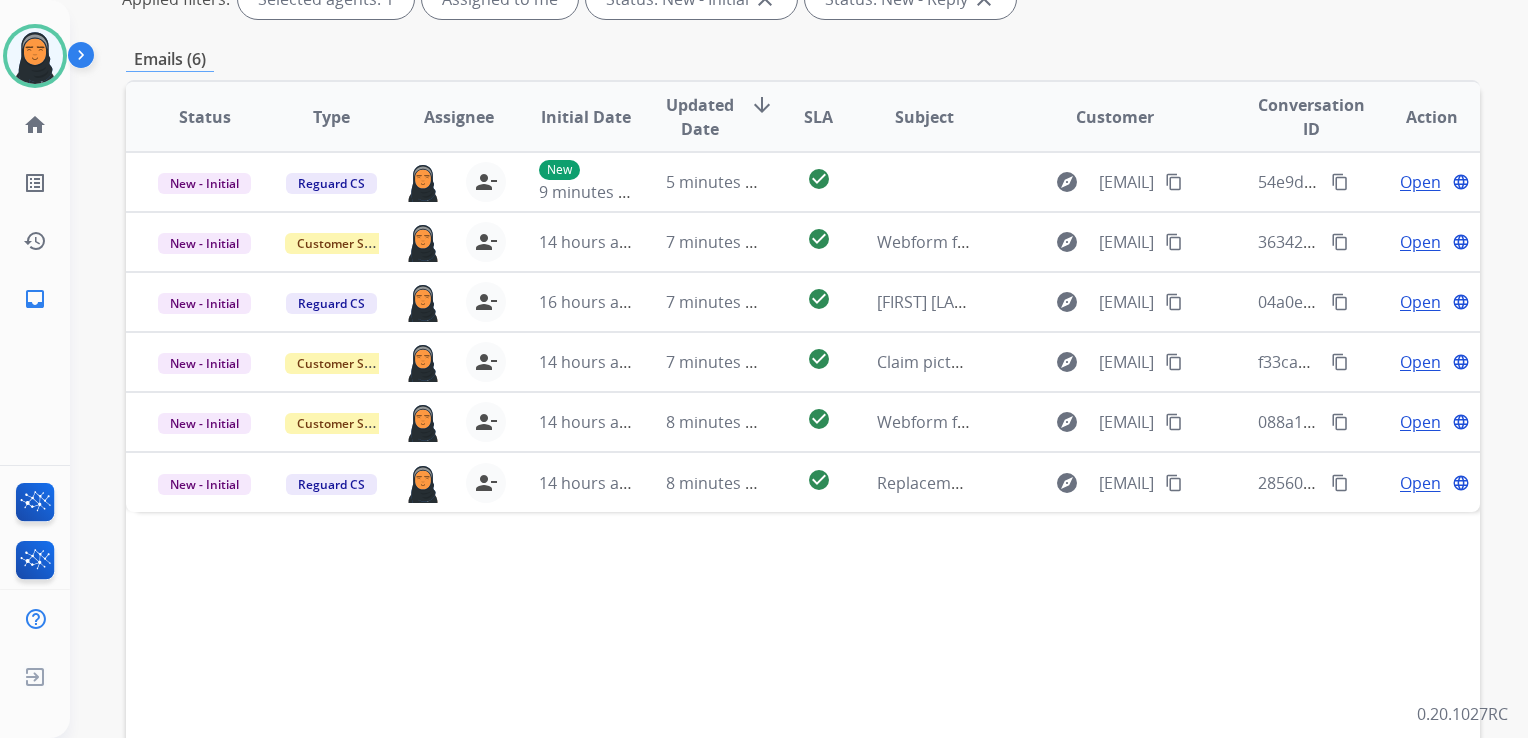 scroll, scrollTop: 247, scrollLeft: 0, axis: vertical 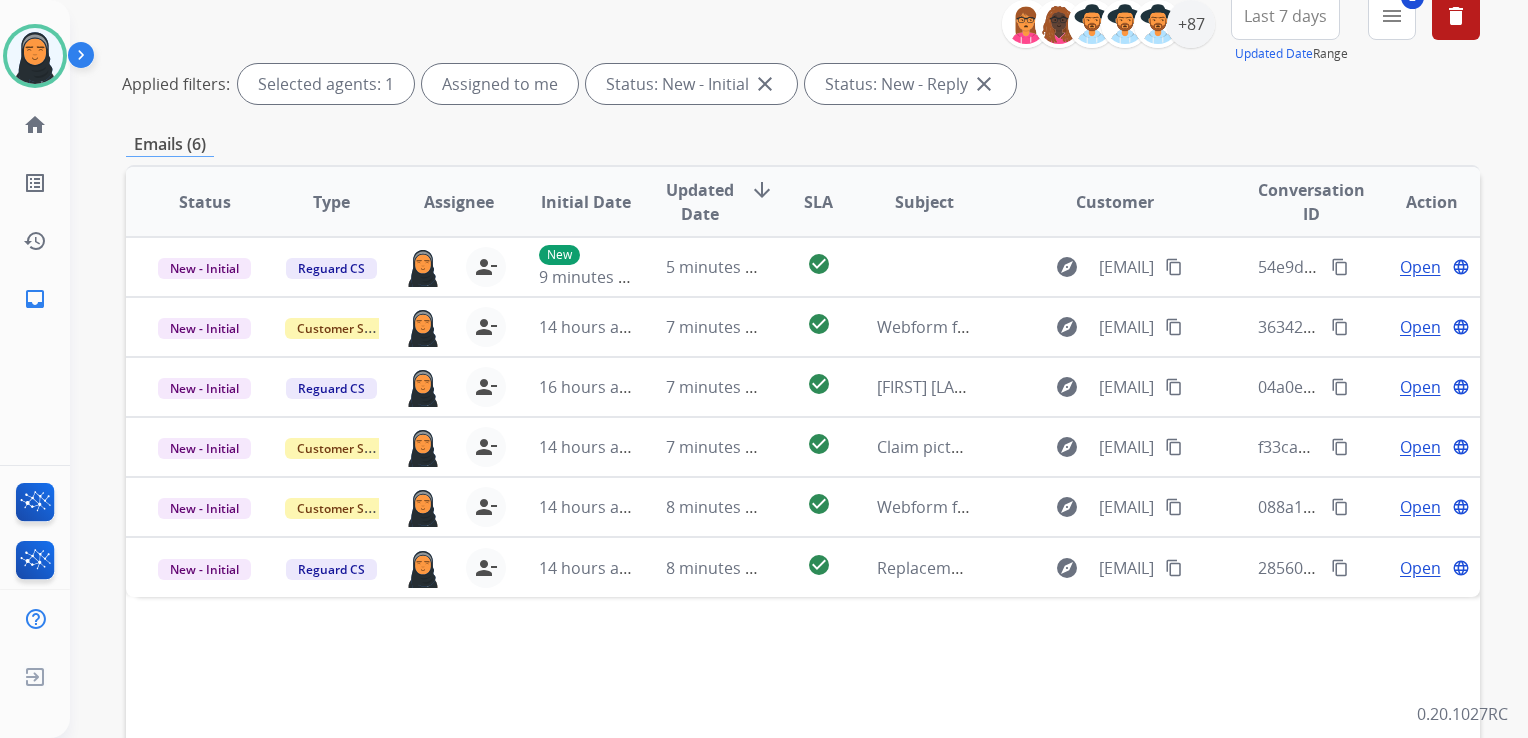 click on "2 menu  Filters" at bounding box center (1392, 16) 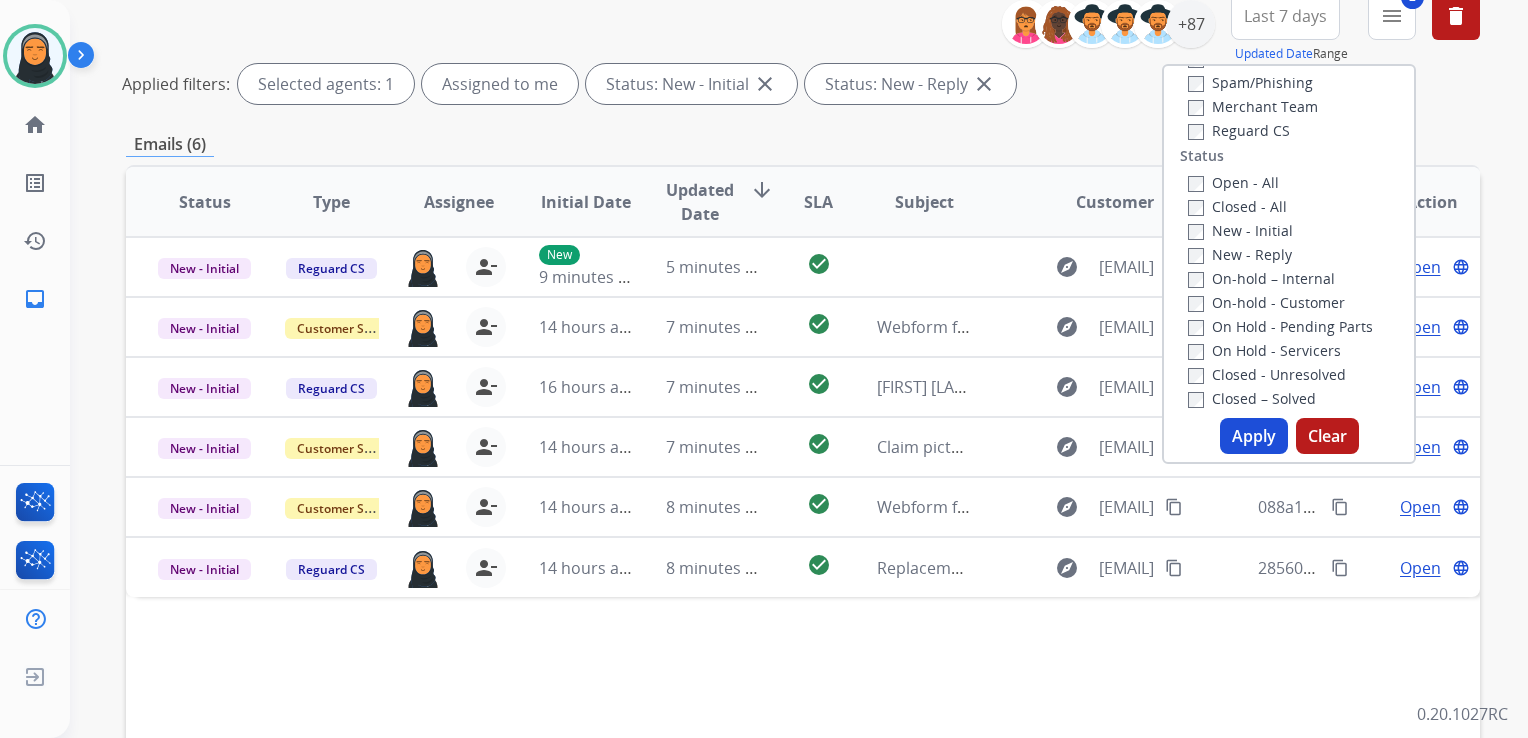 click on "**********" at bounding box center (803, 422) 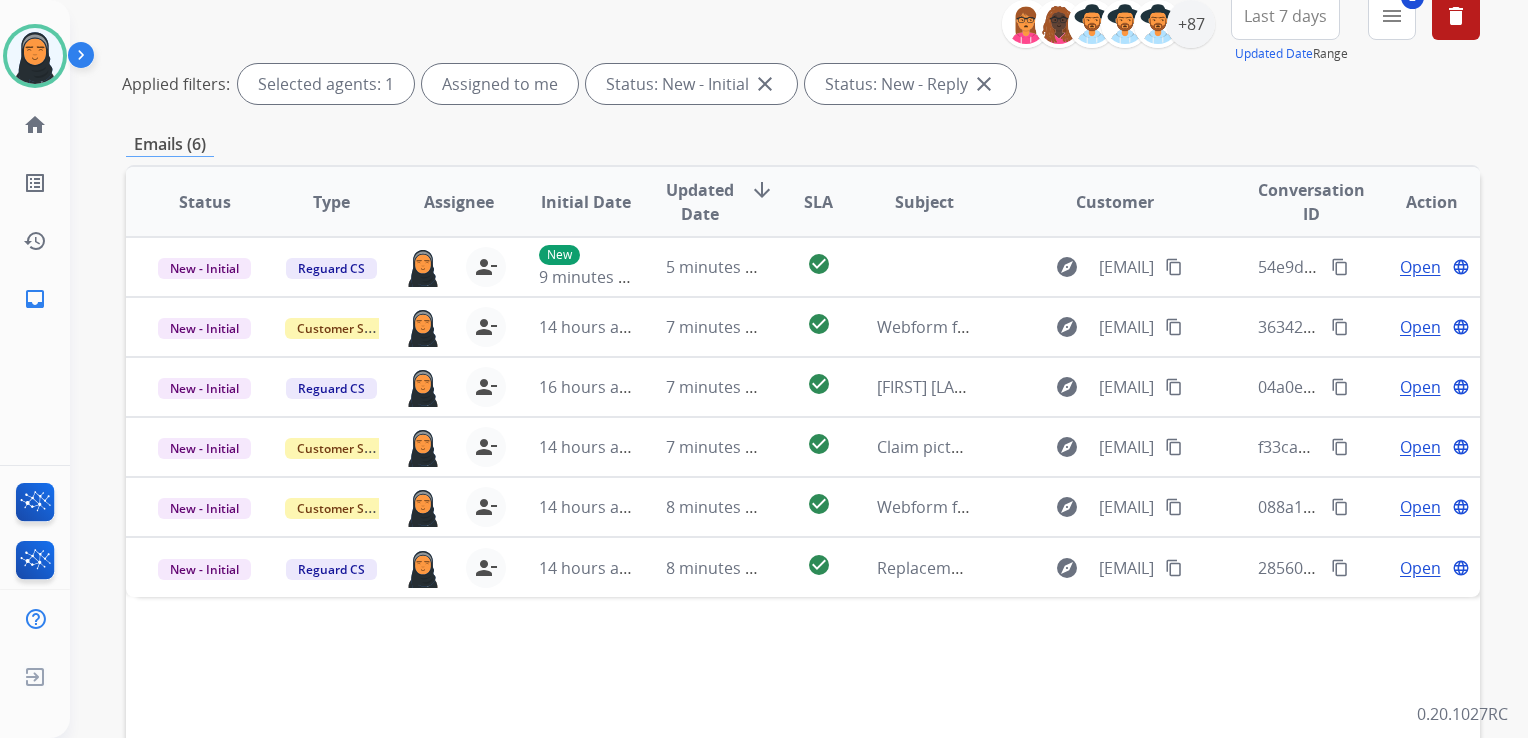 click on "Last 7 days" at bounding box center (1285, 16) 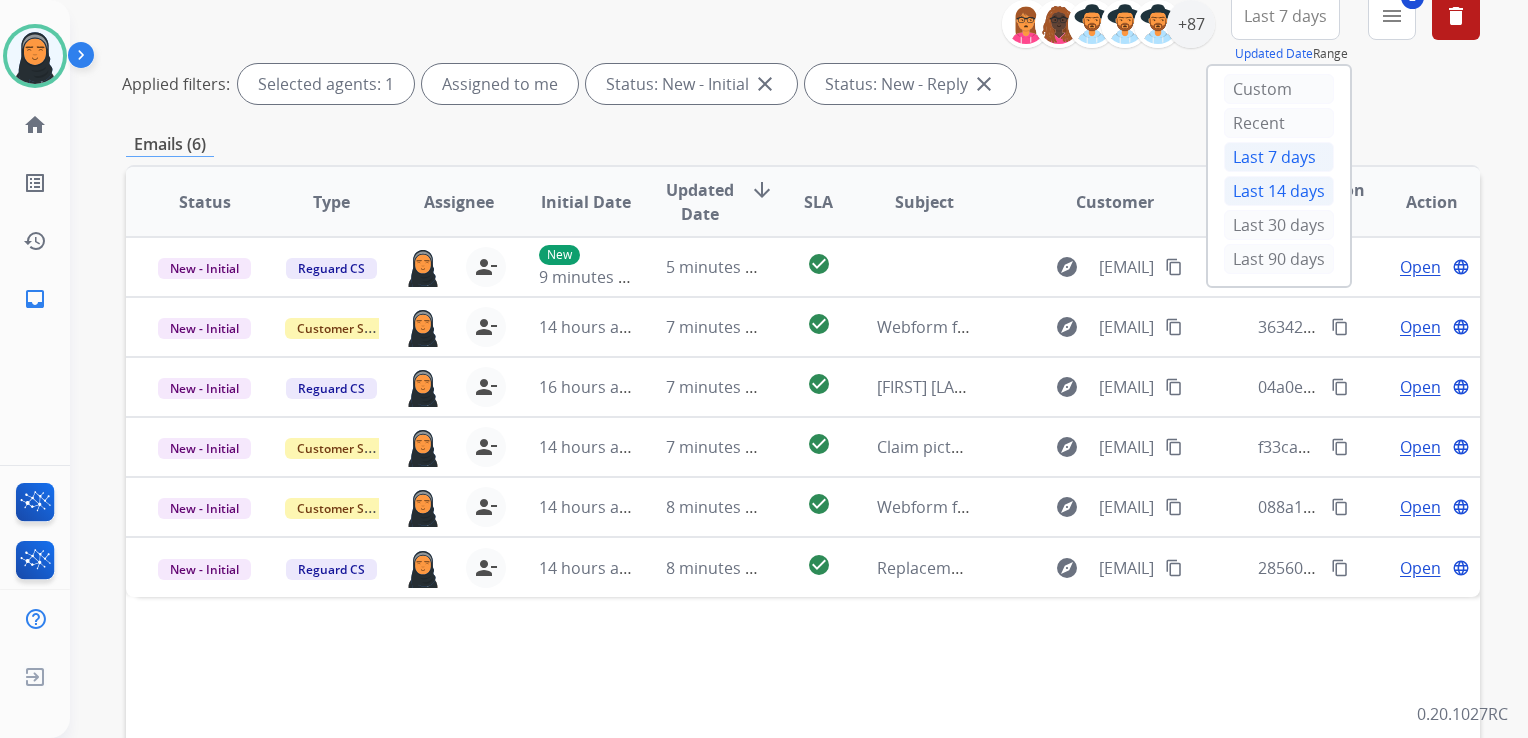 click on "Last 14 days" at bounding box center [1279, 191] 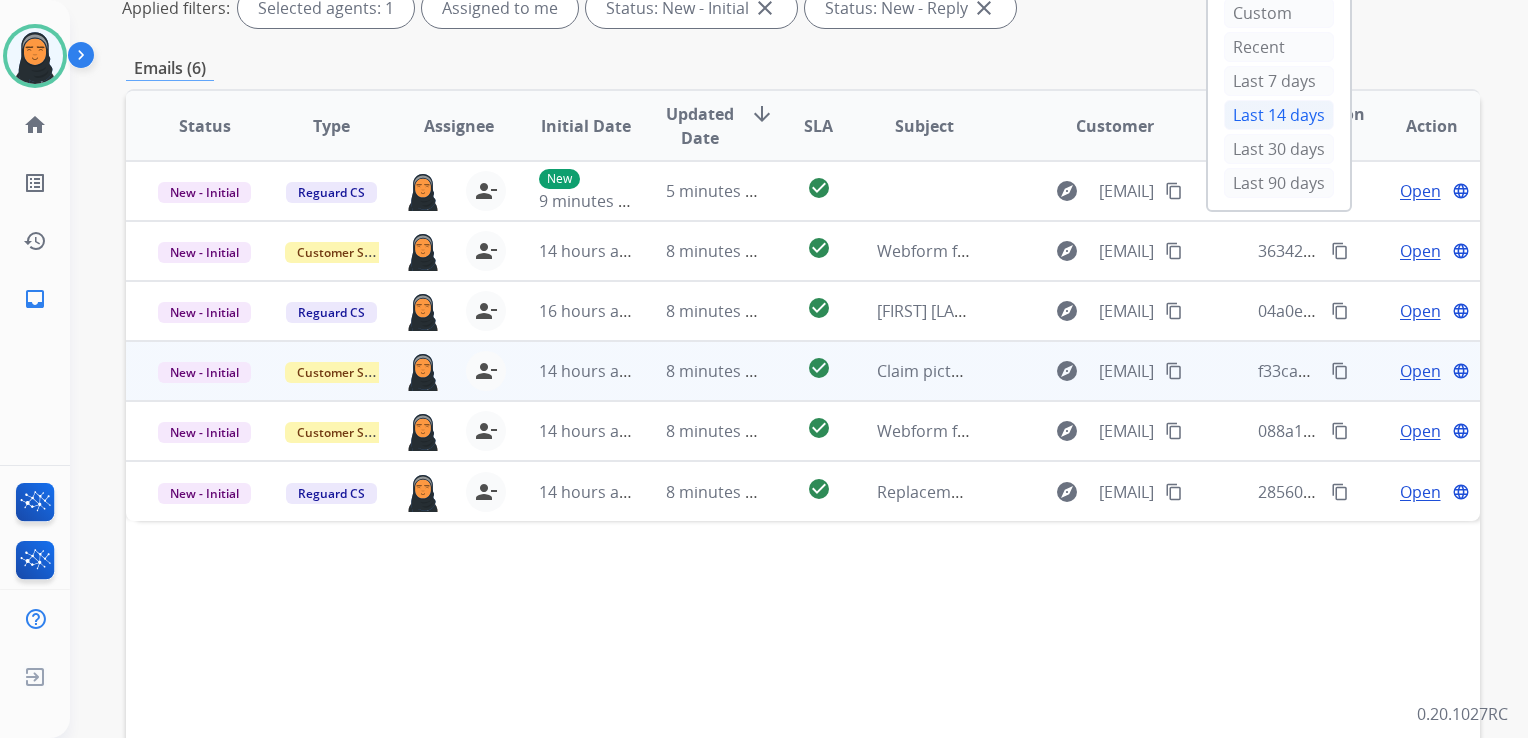 scroll, scrollTop: 200, scrollLeft: 0, axis: vertical 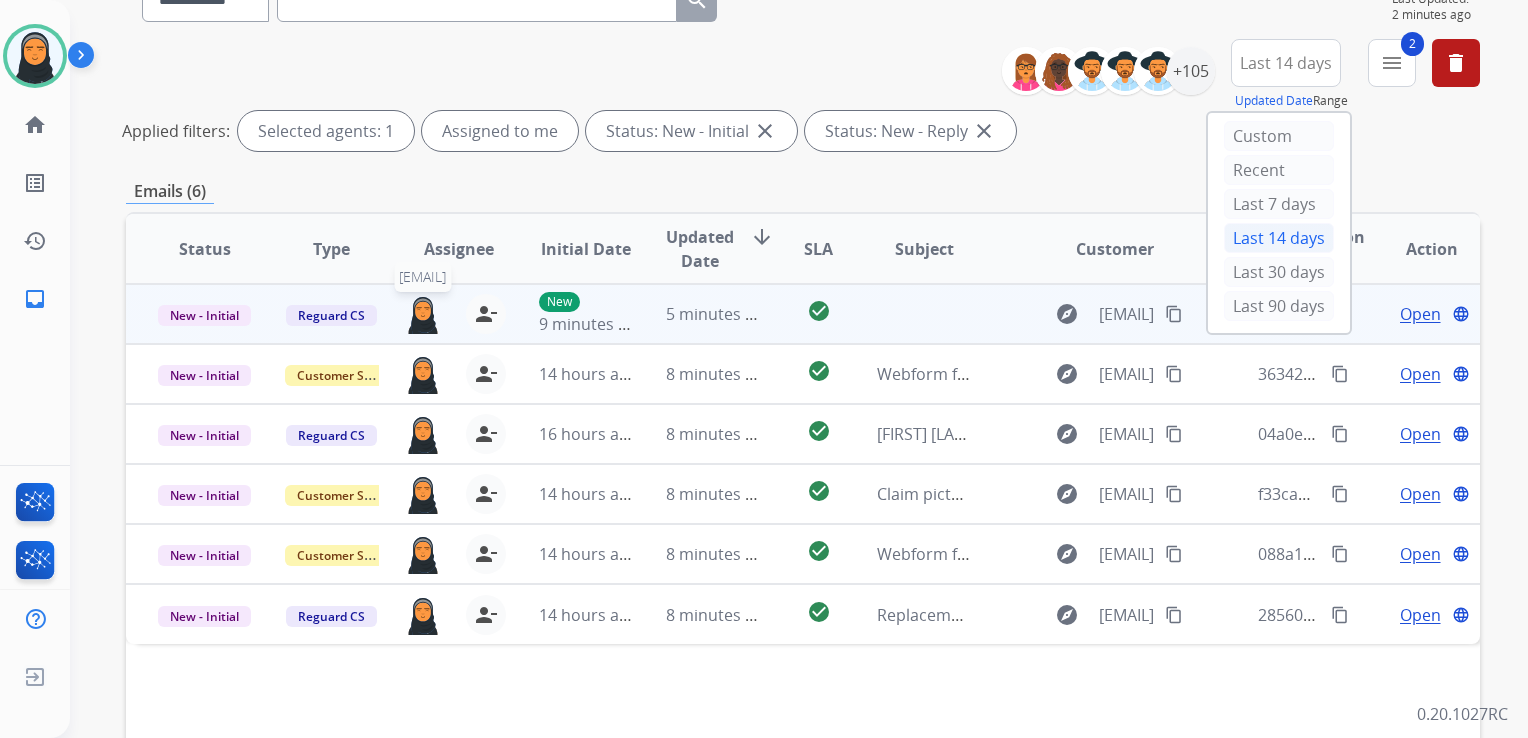 click at bounding box center (423, 314) 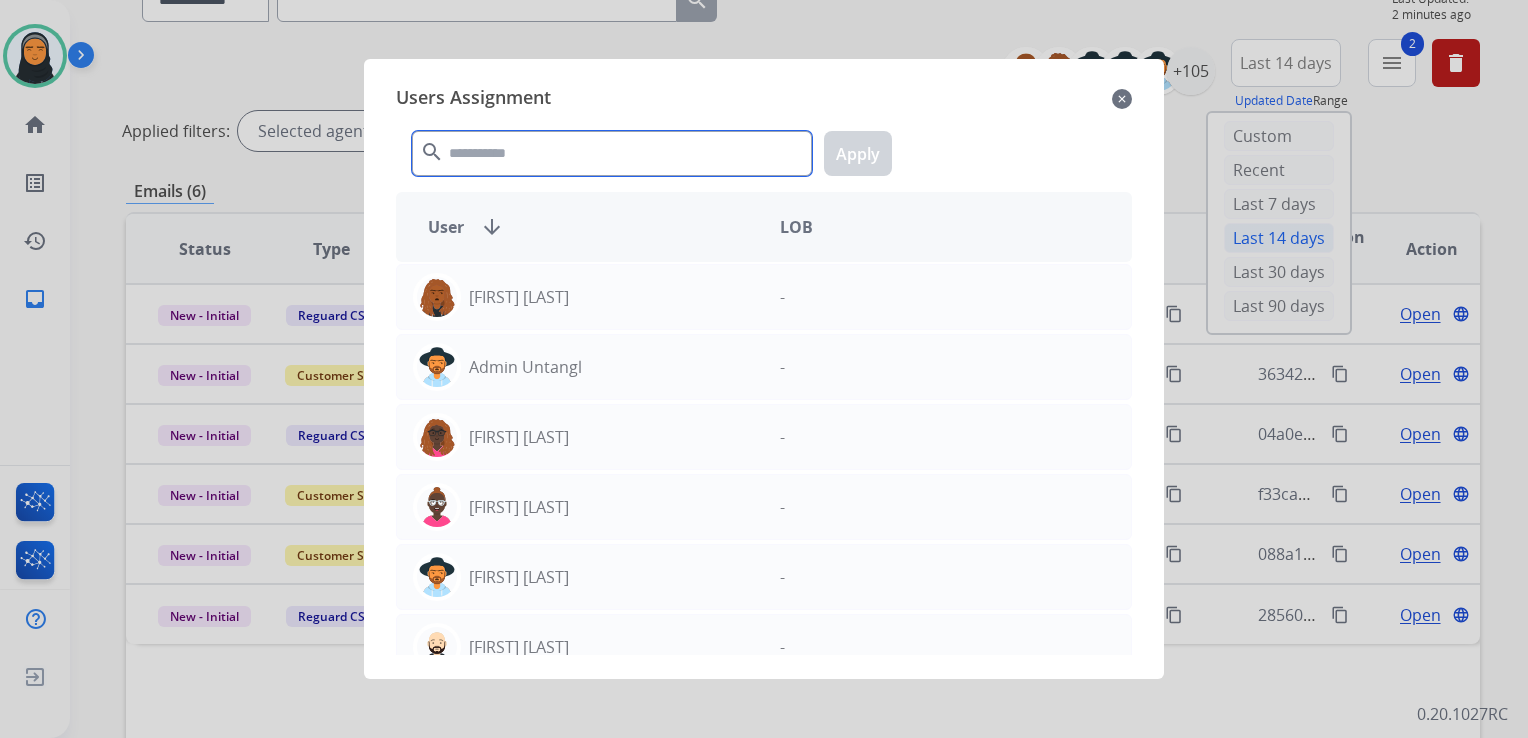 click 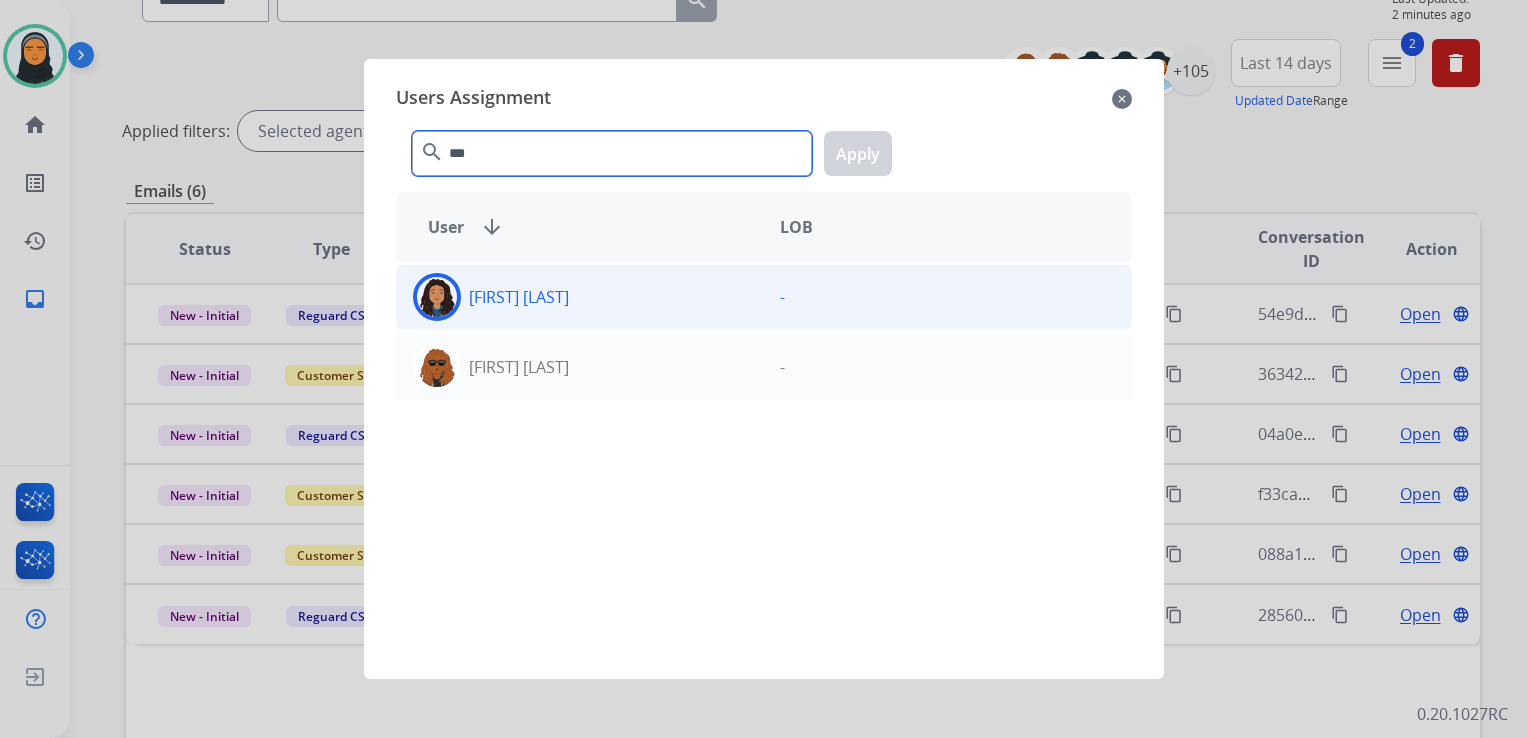 type on "***" 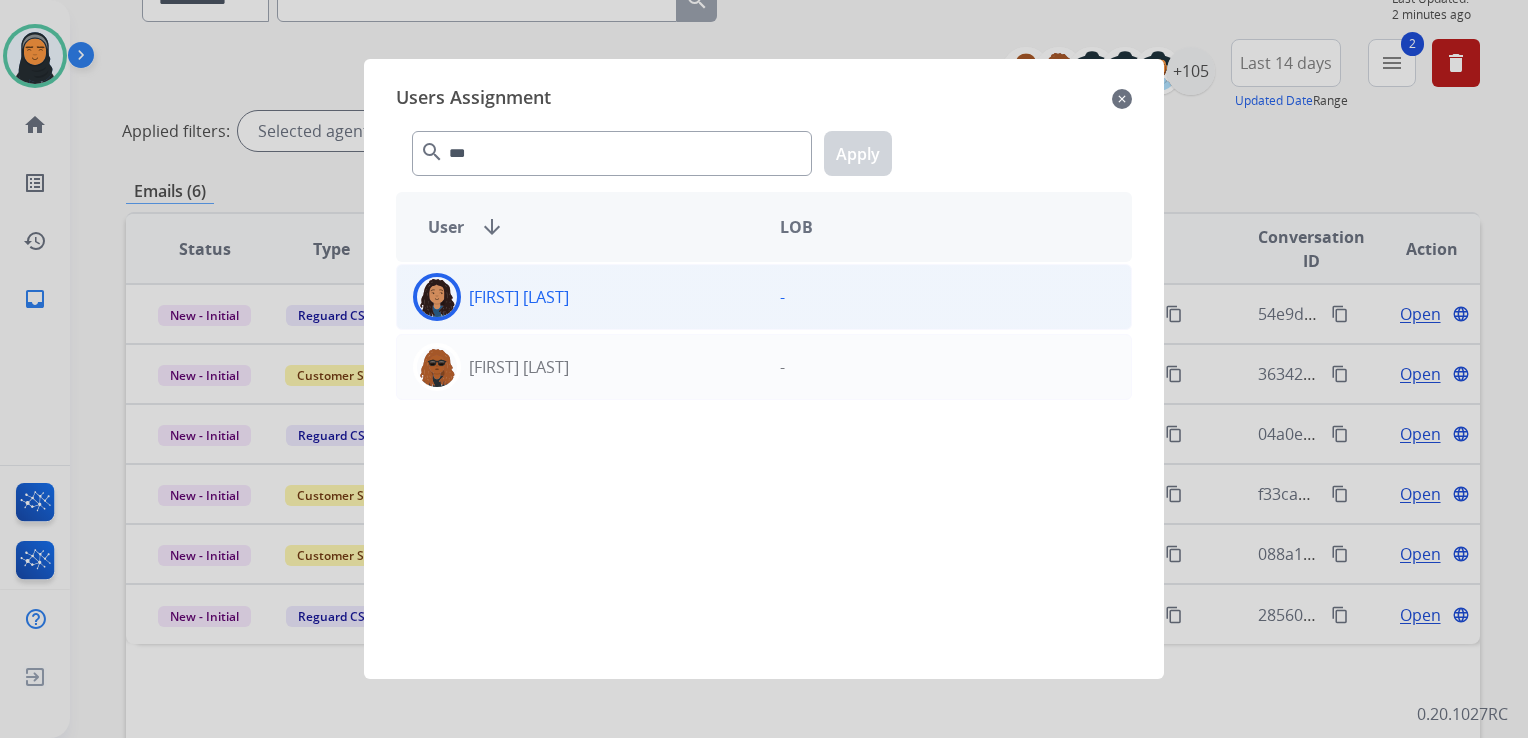click on "[FIRST] [LAST]" 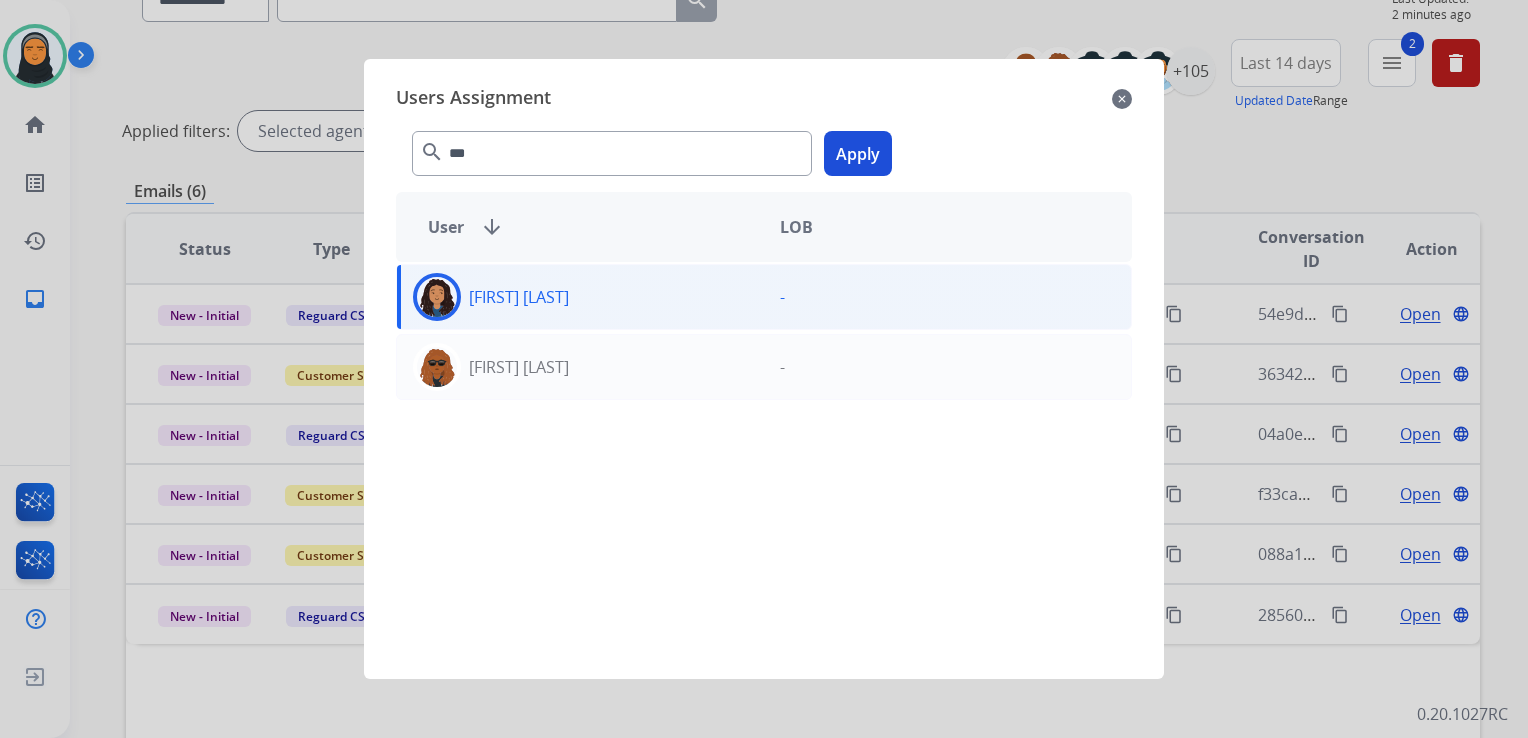 click on "Apply" 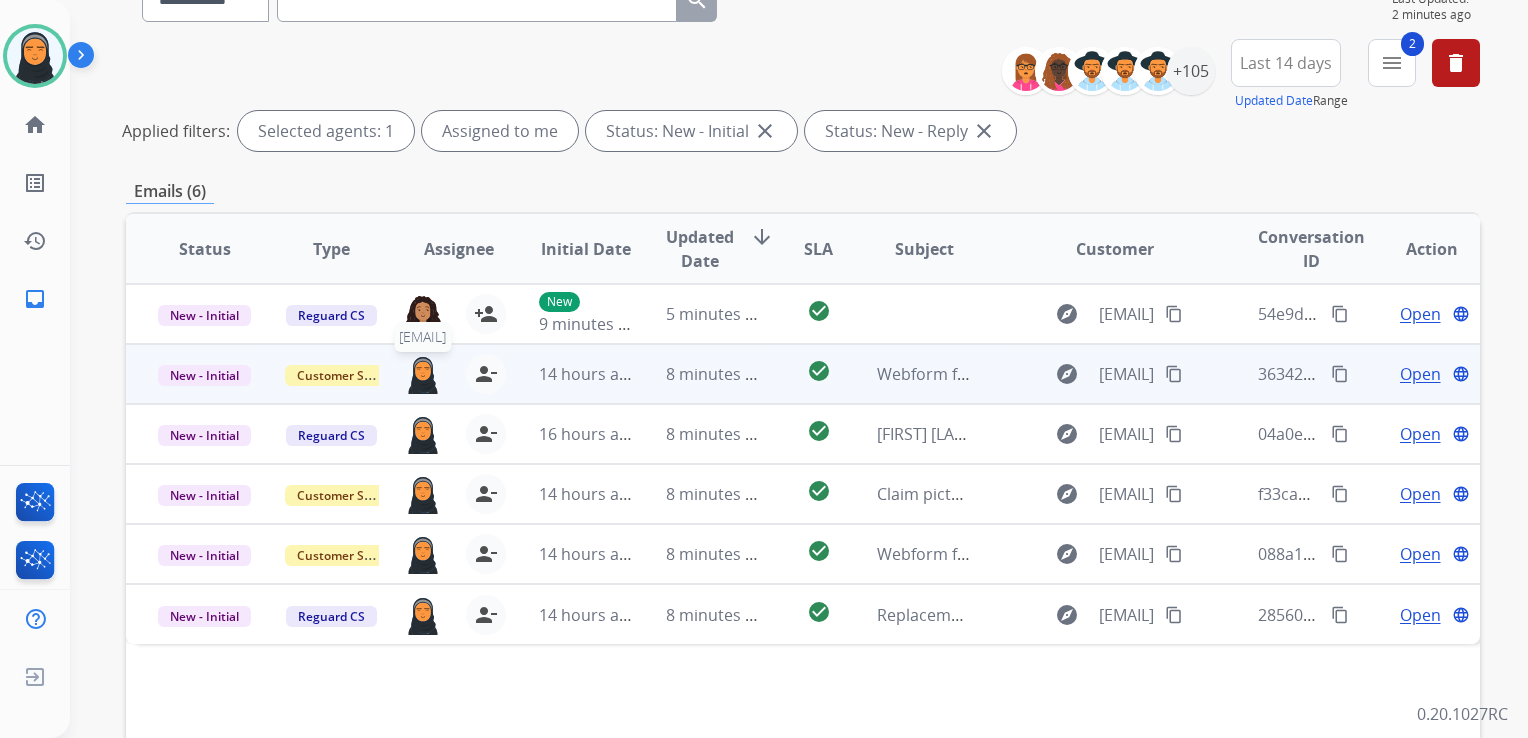 click at bounding box center (423, 374) 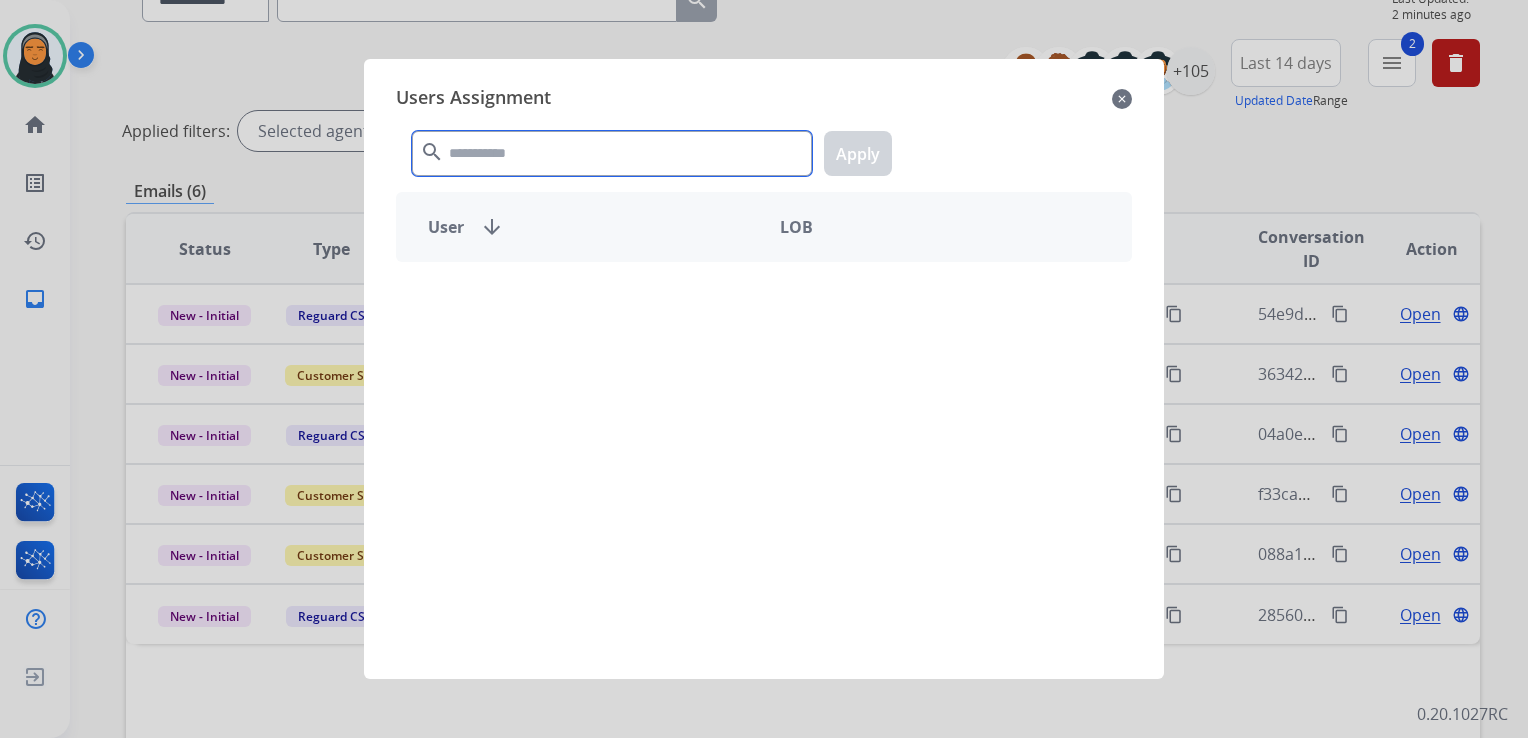 click 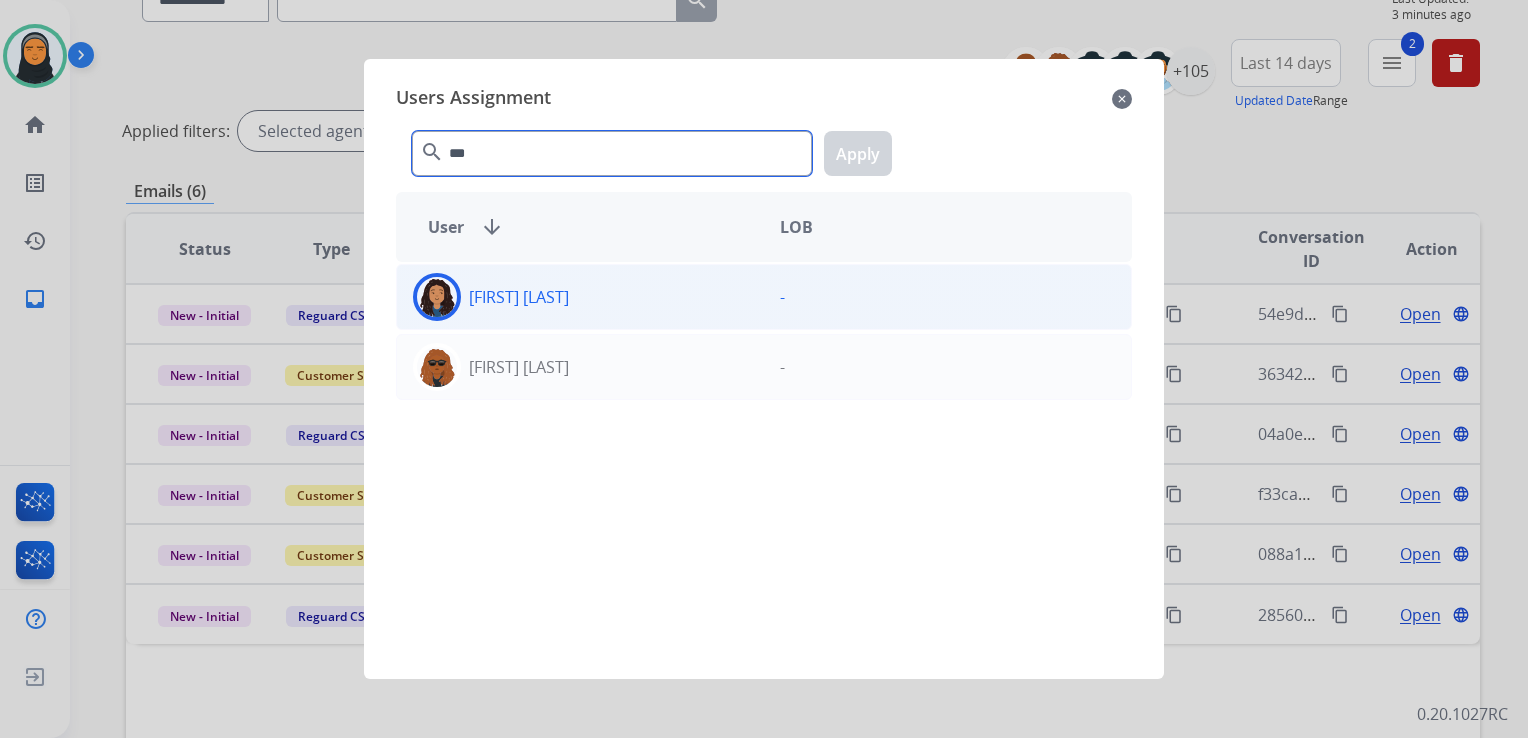 type on "***" 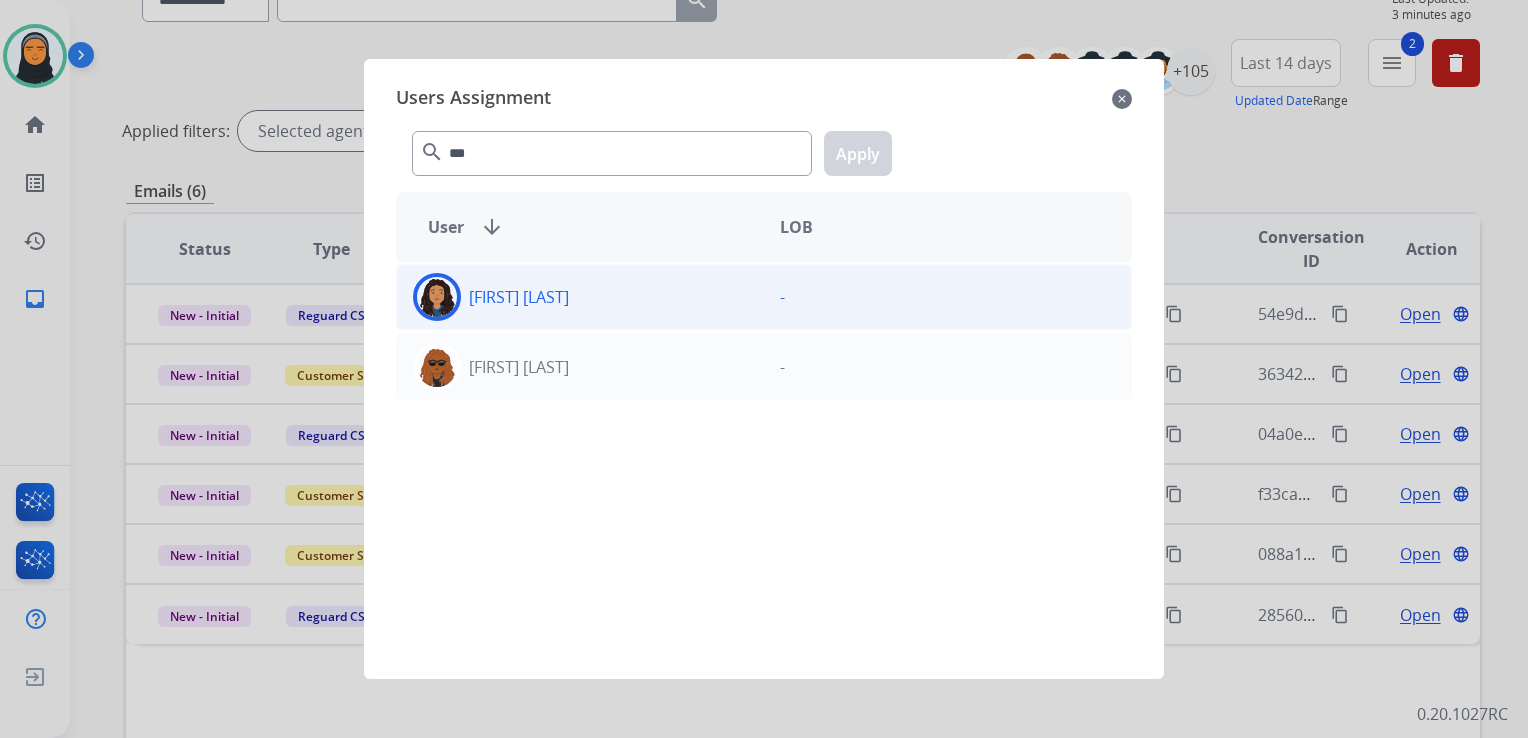 click on "[FIRST] [LAST]" 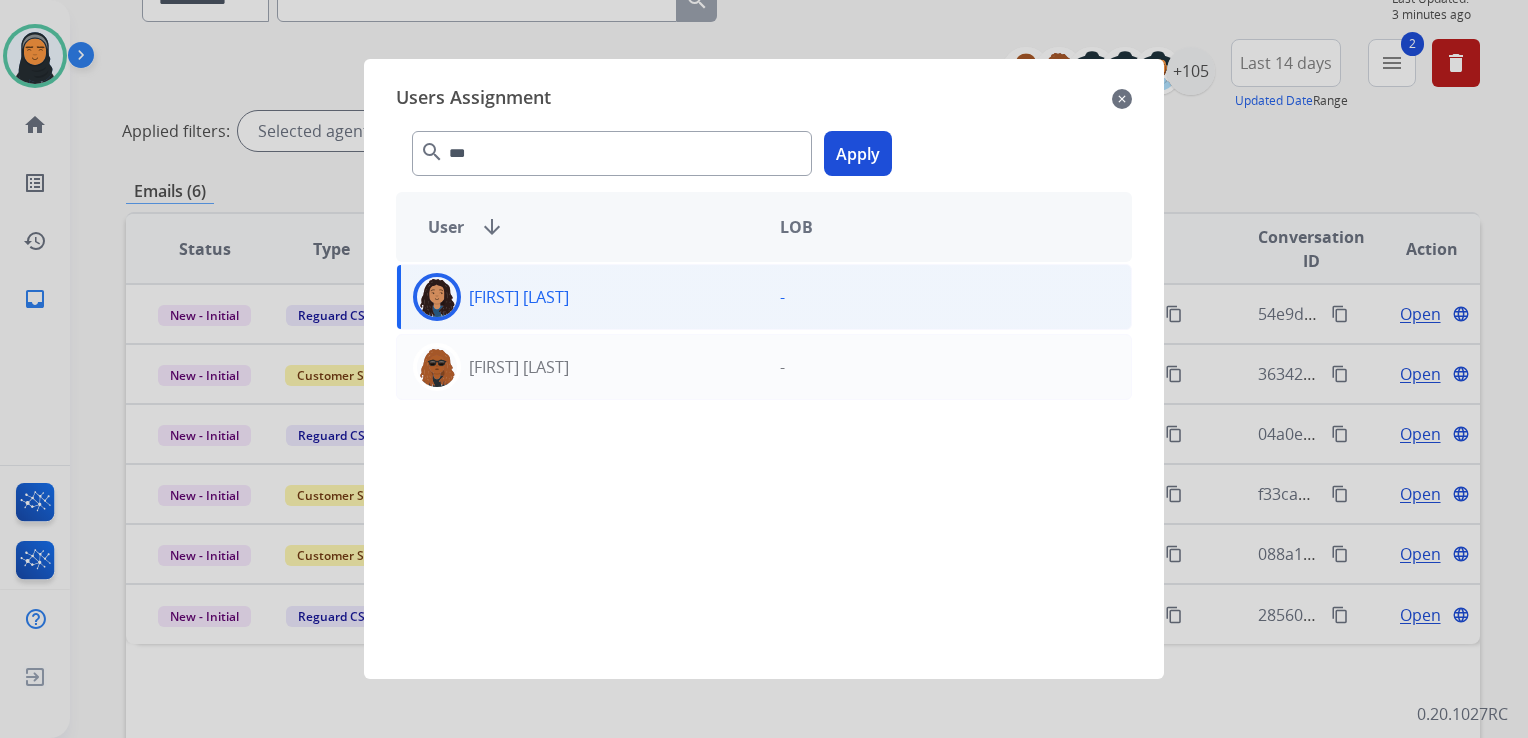 click on "Apply" 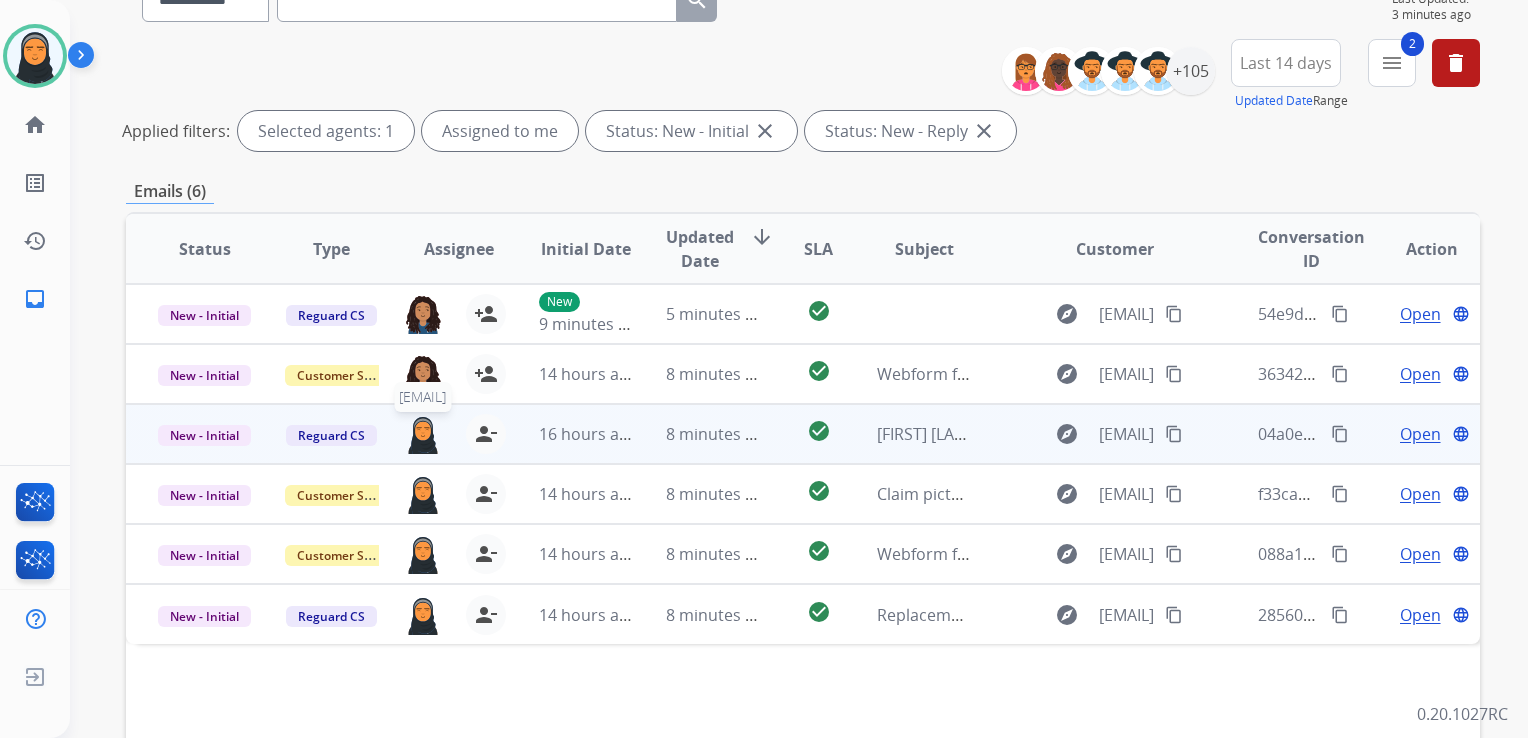 click at bounding box center (423, 434) 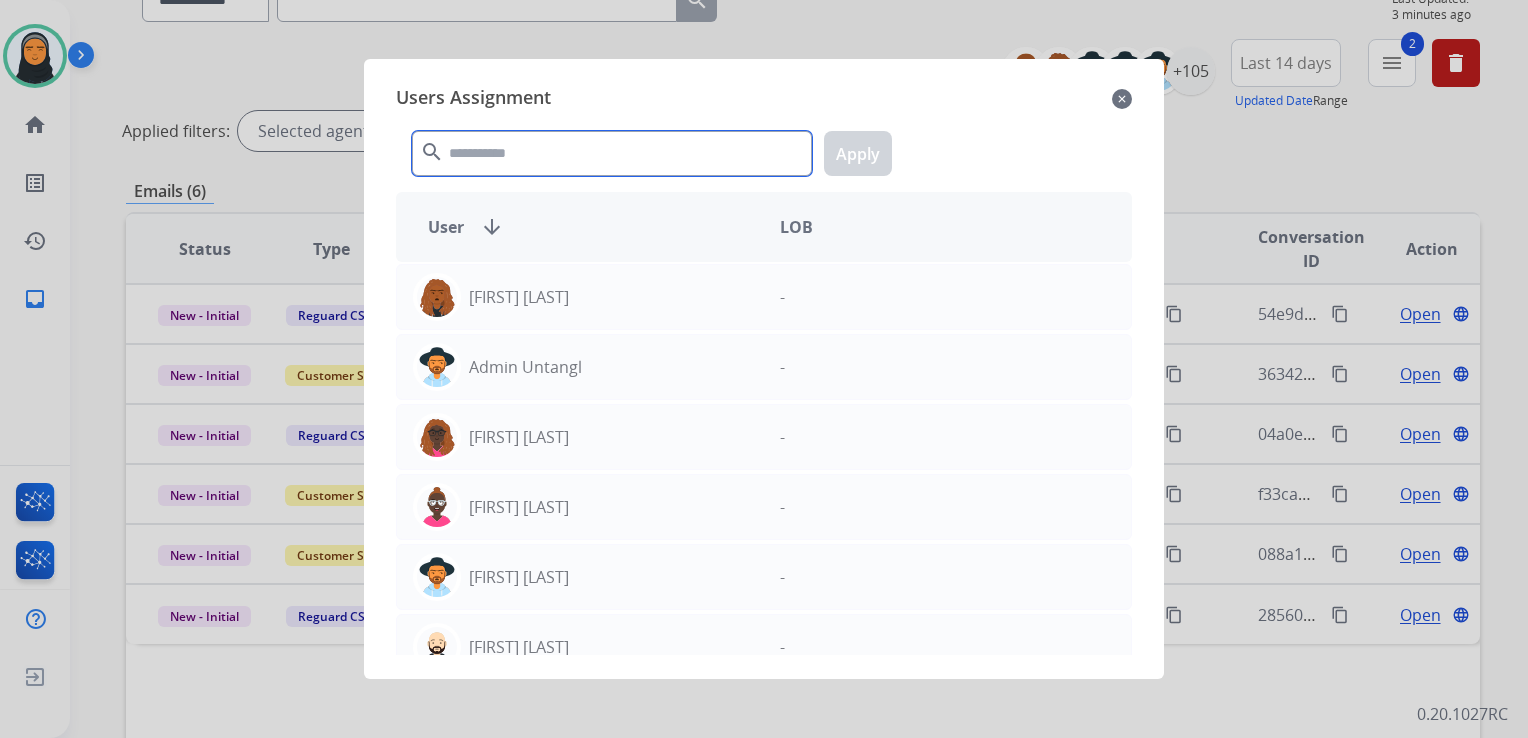 click 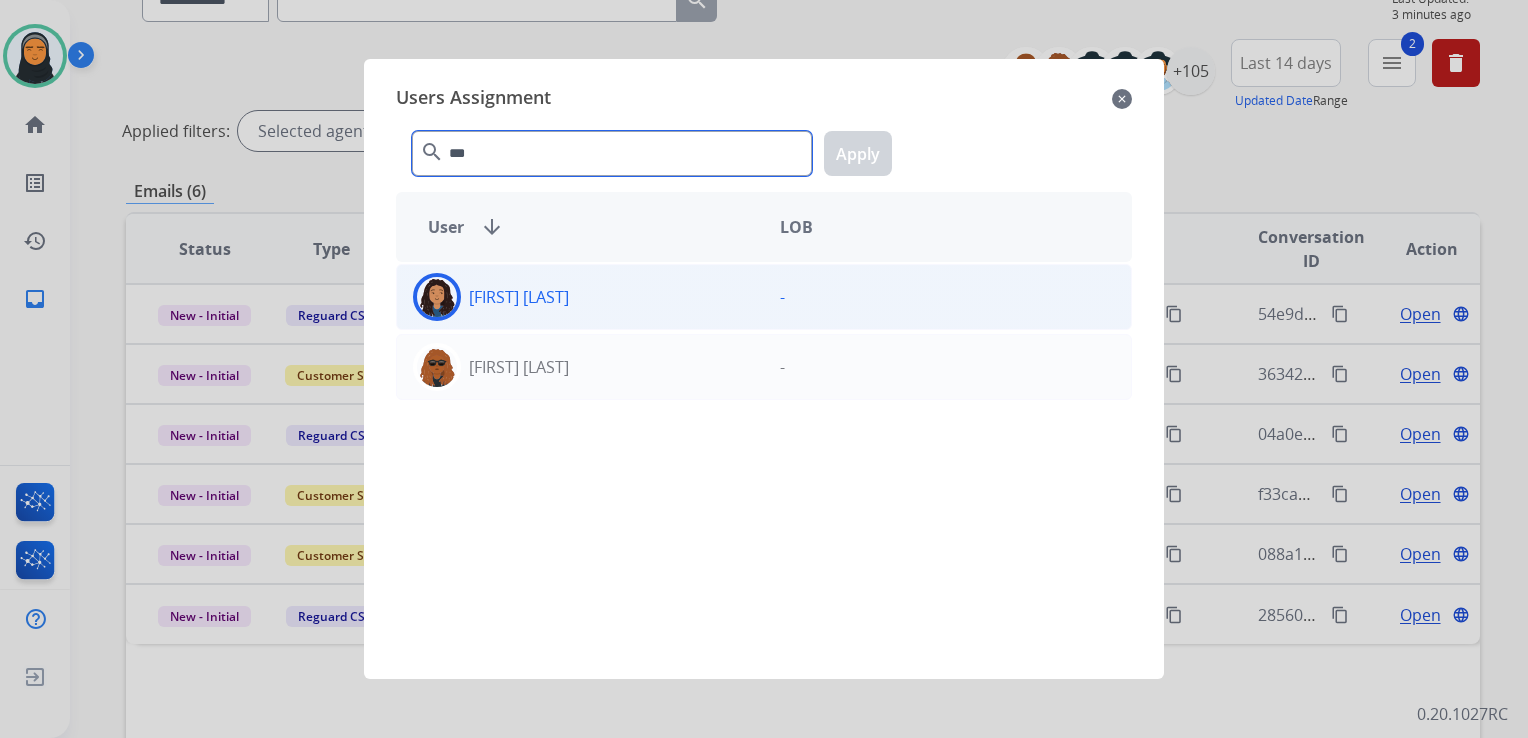 type on "***" 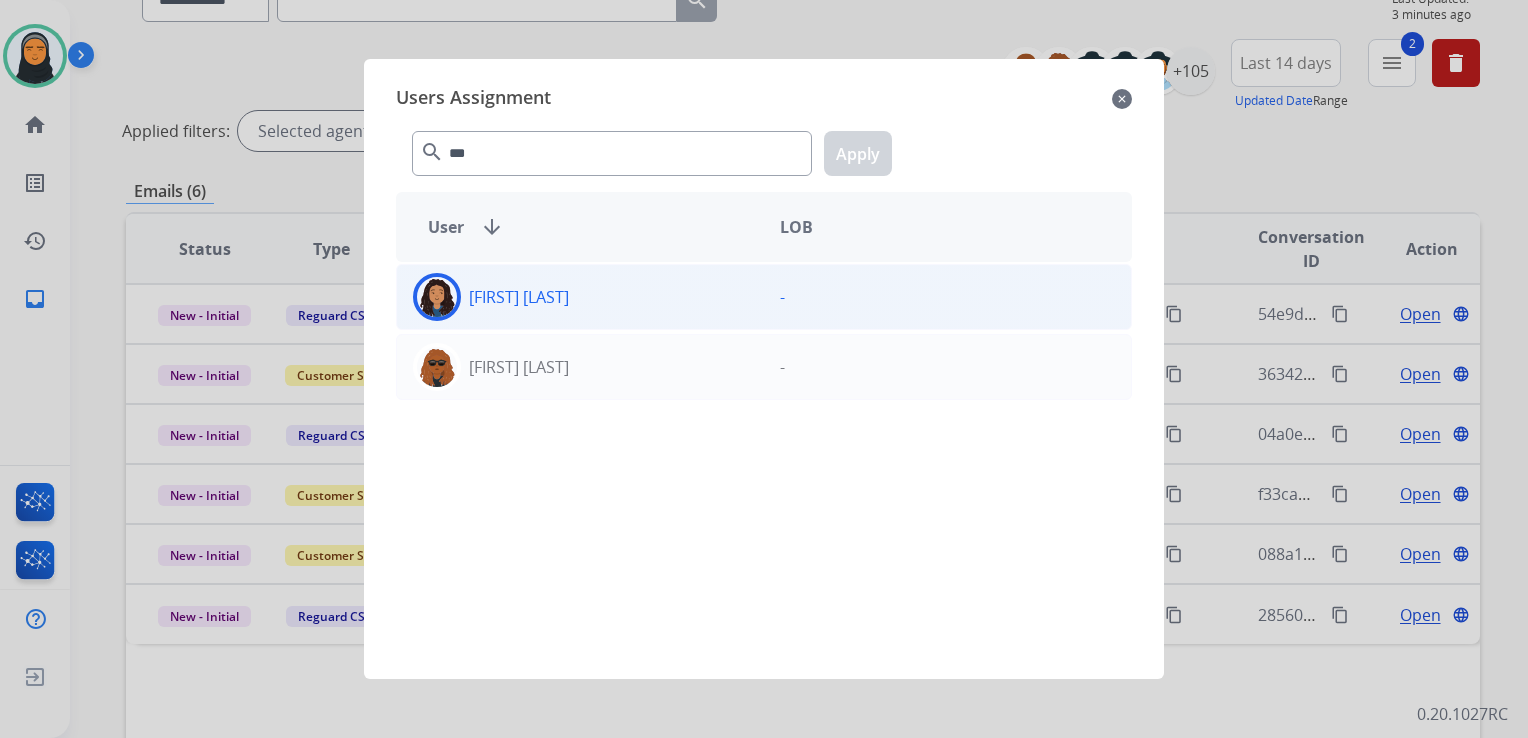click on "[FIRST] [LAST]" 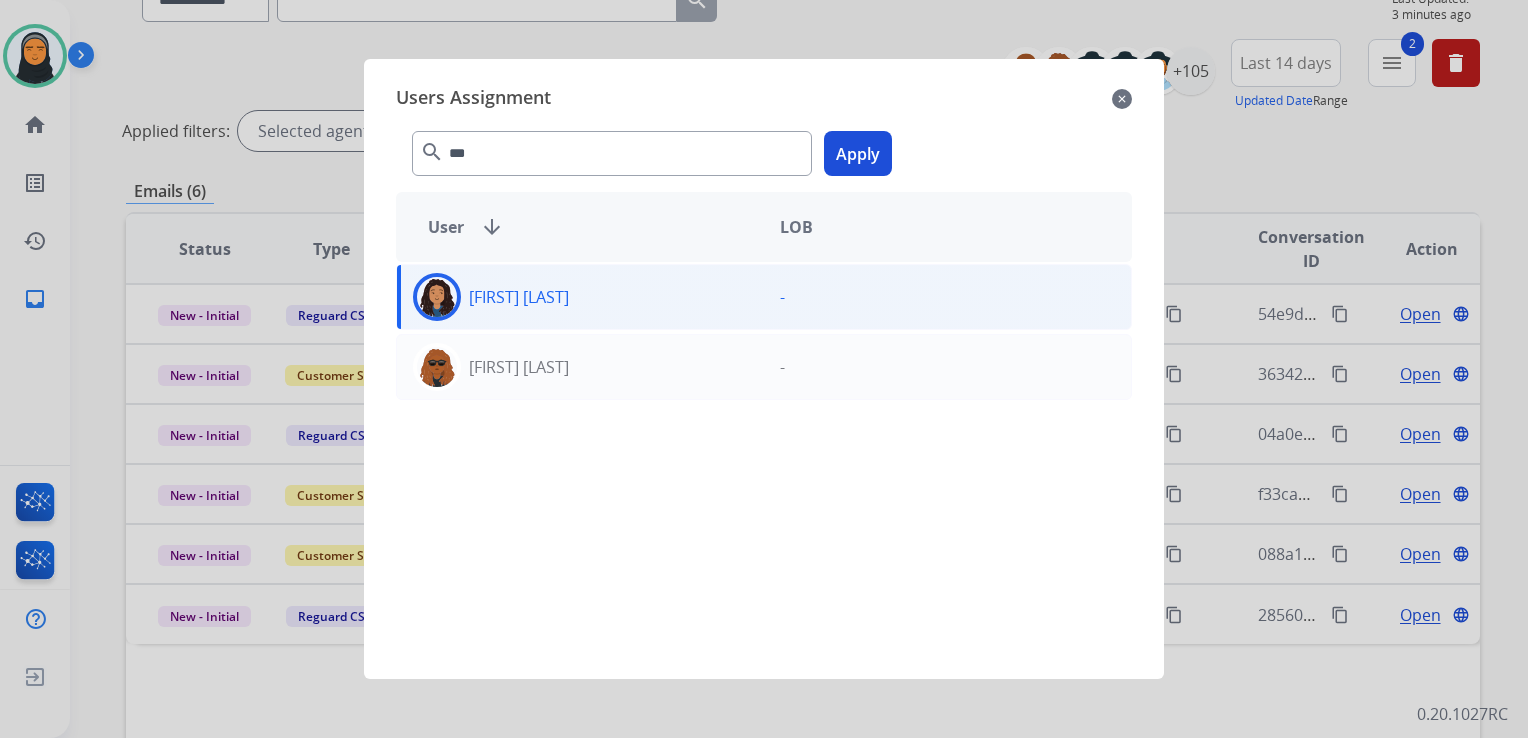 click on "Apply" 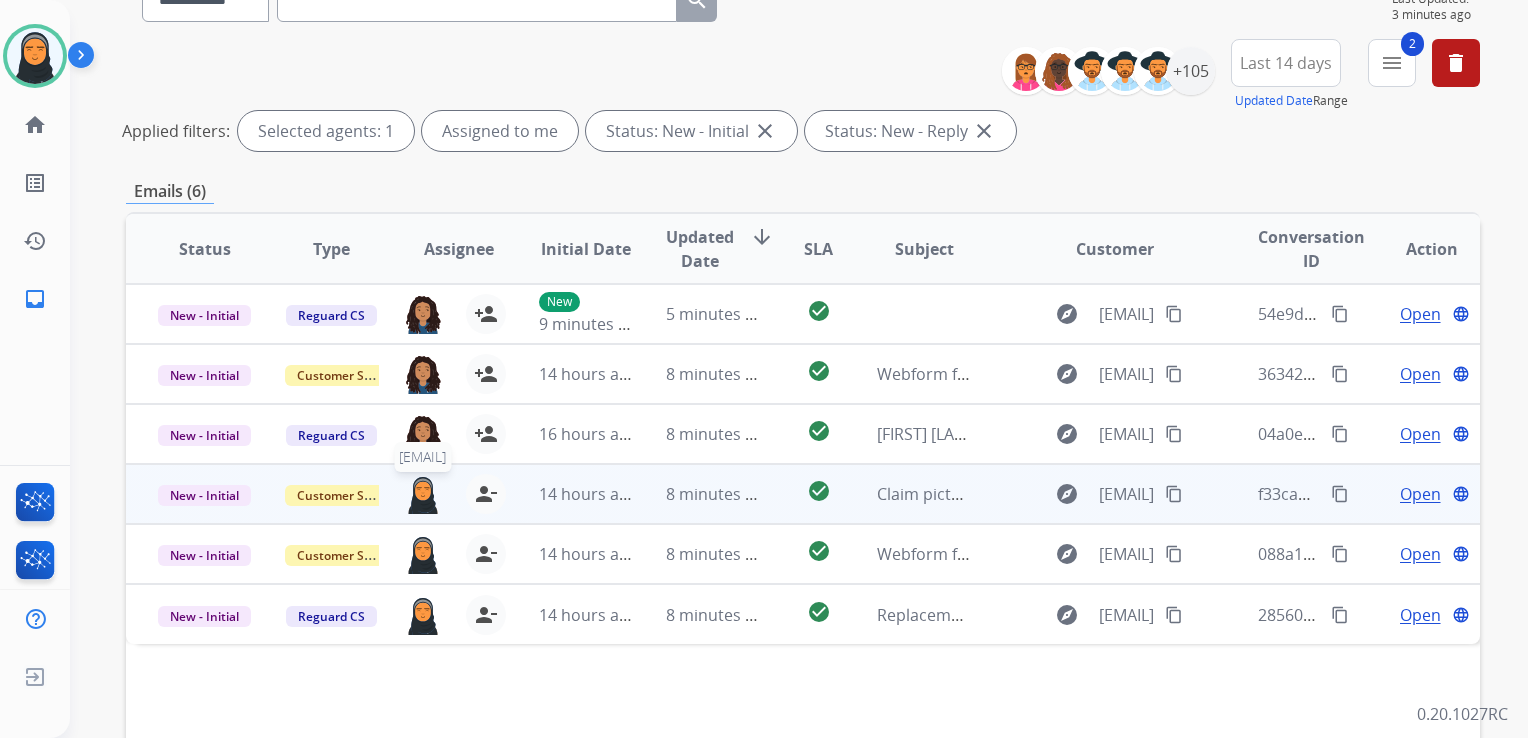 click at bounding box center [423, 494] 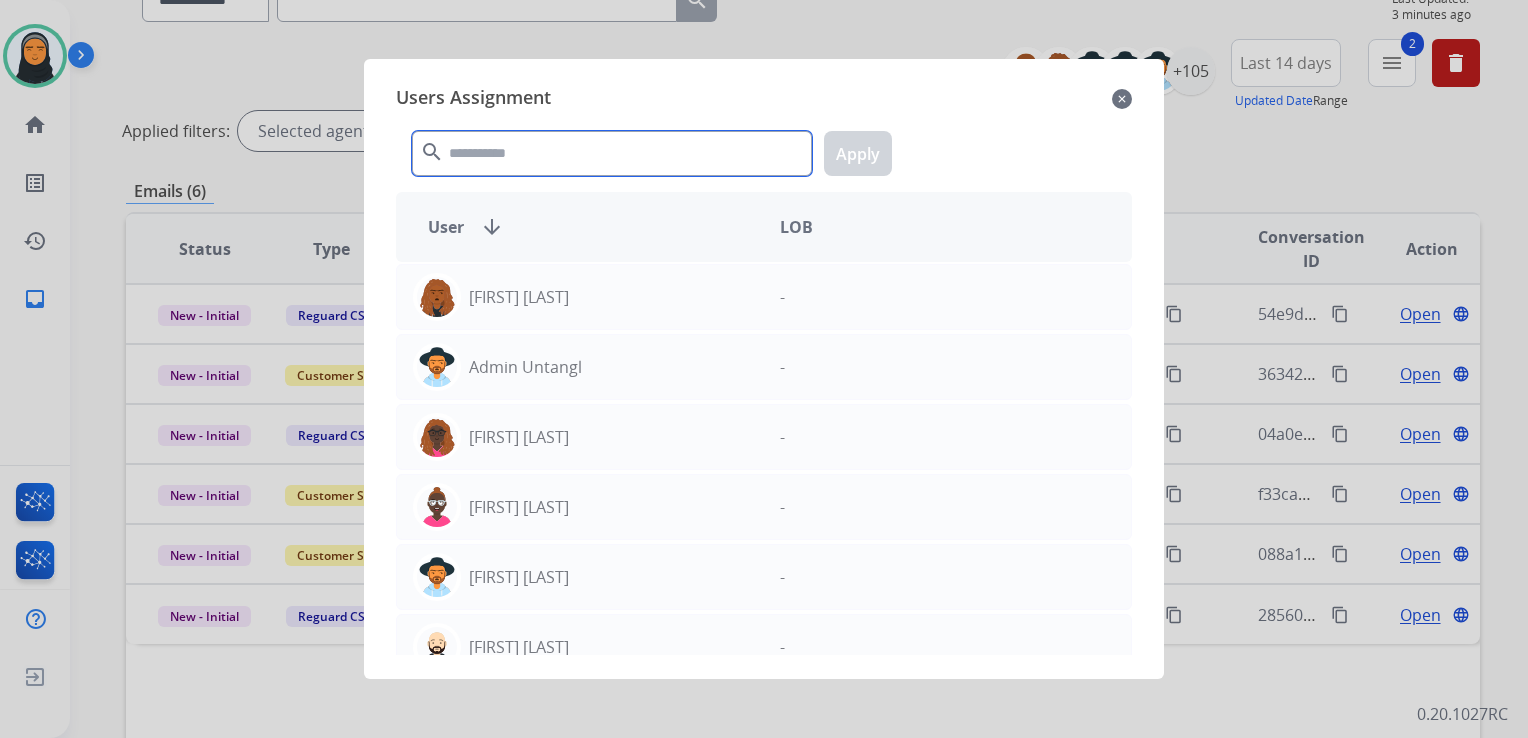 click 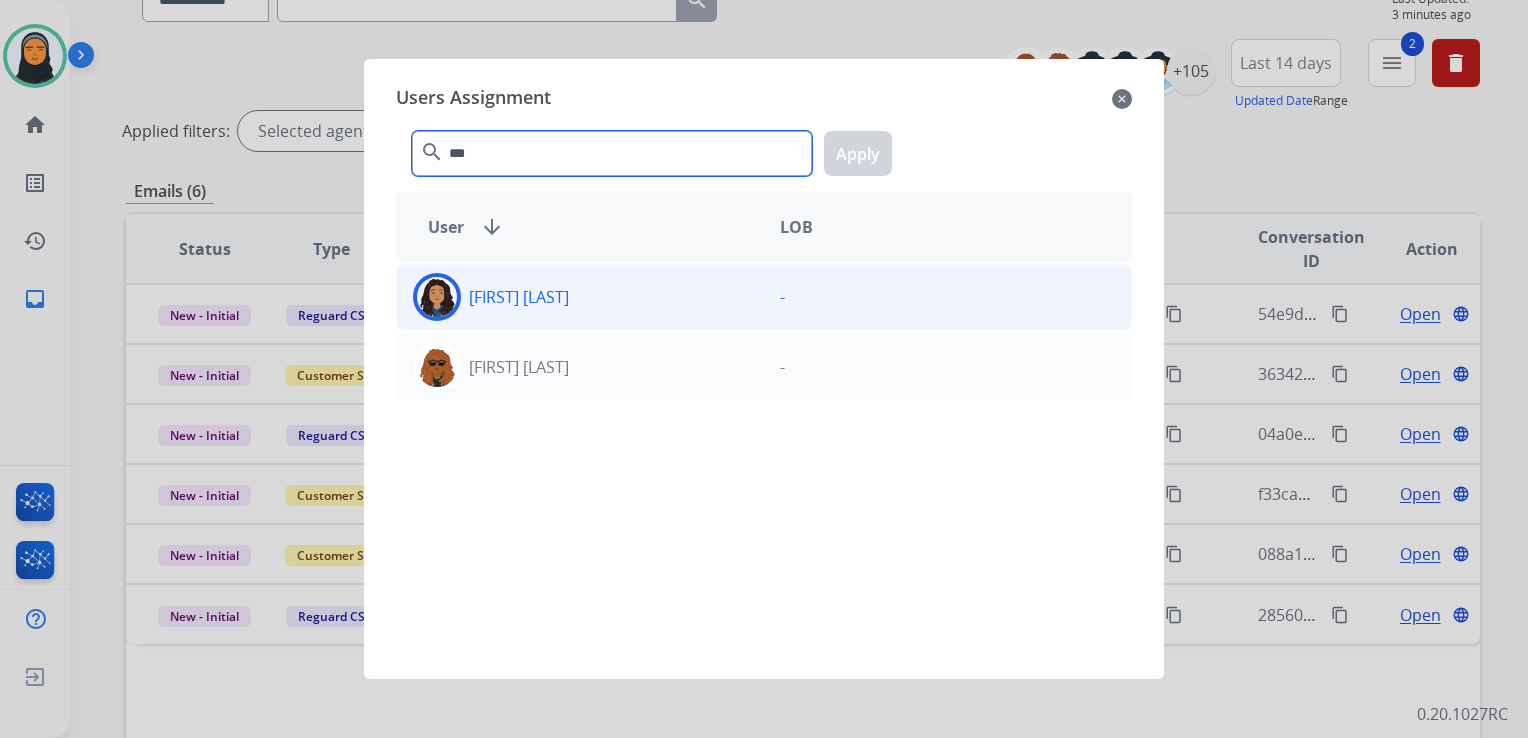 type on "***" 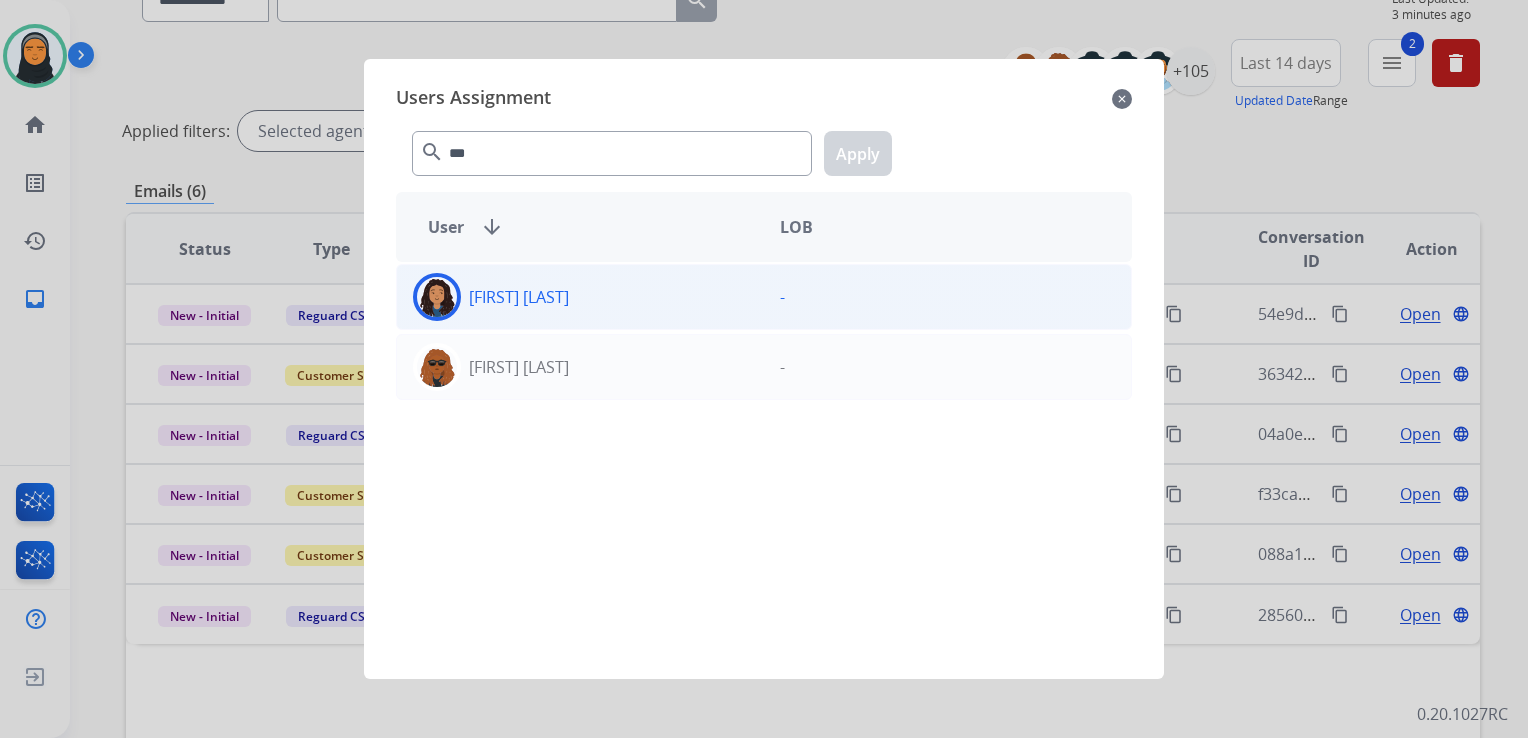 click on "[FIRST] [LAST]" 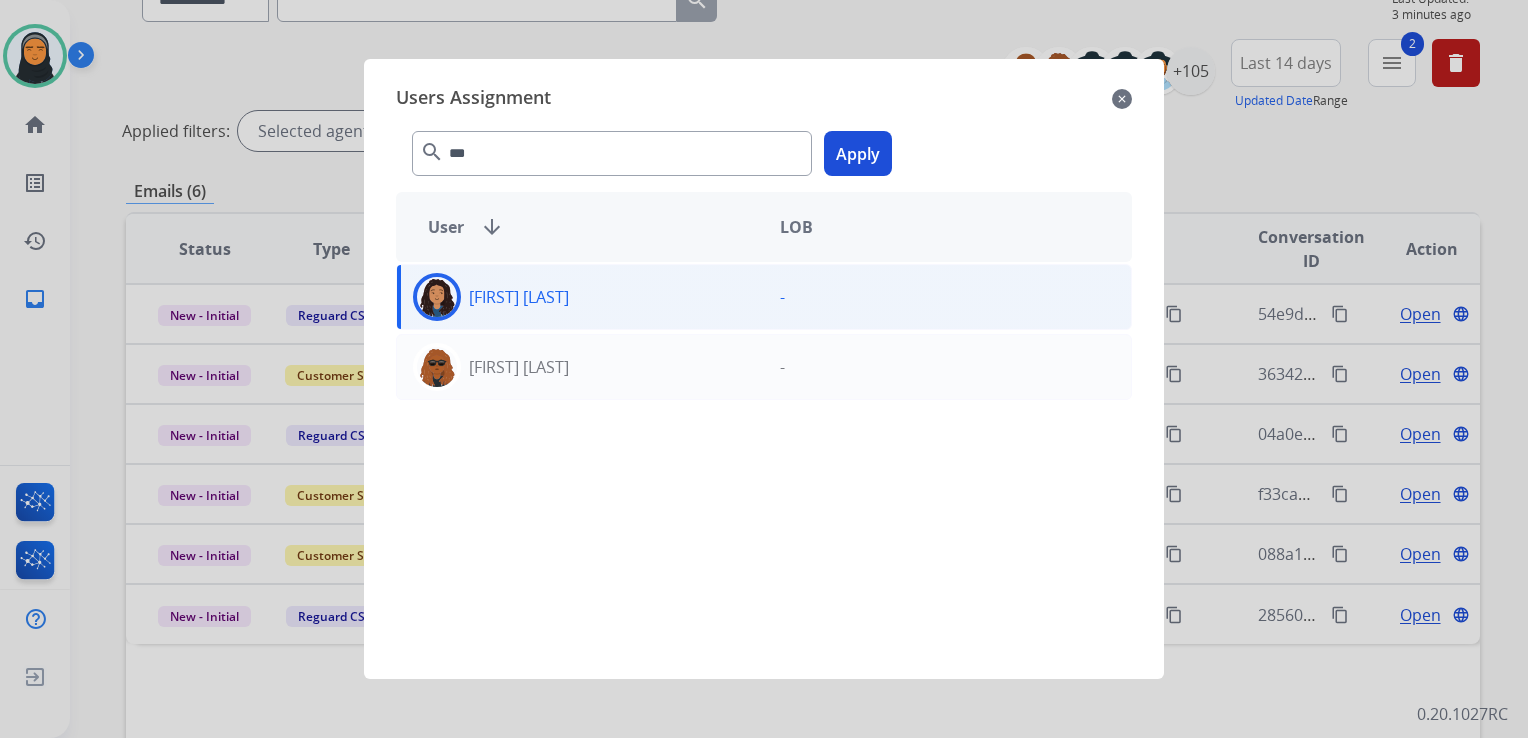 click on "Apply" 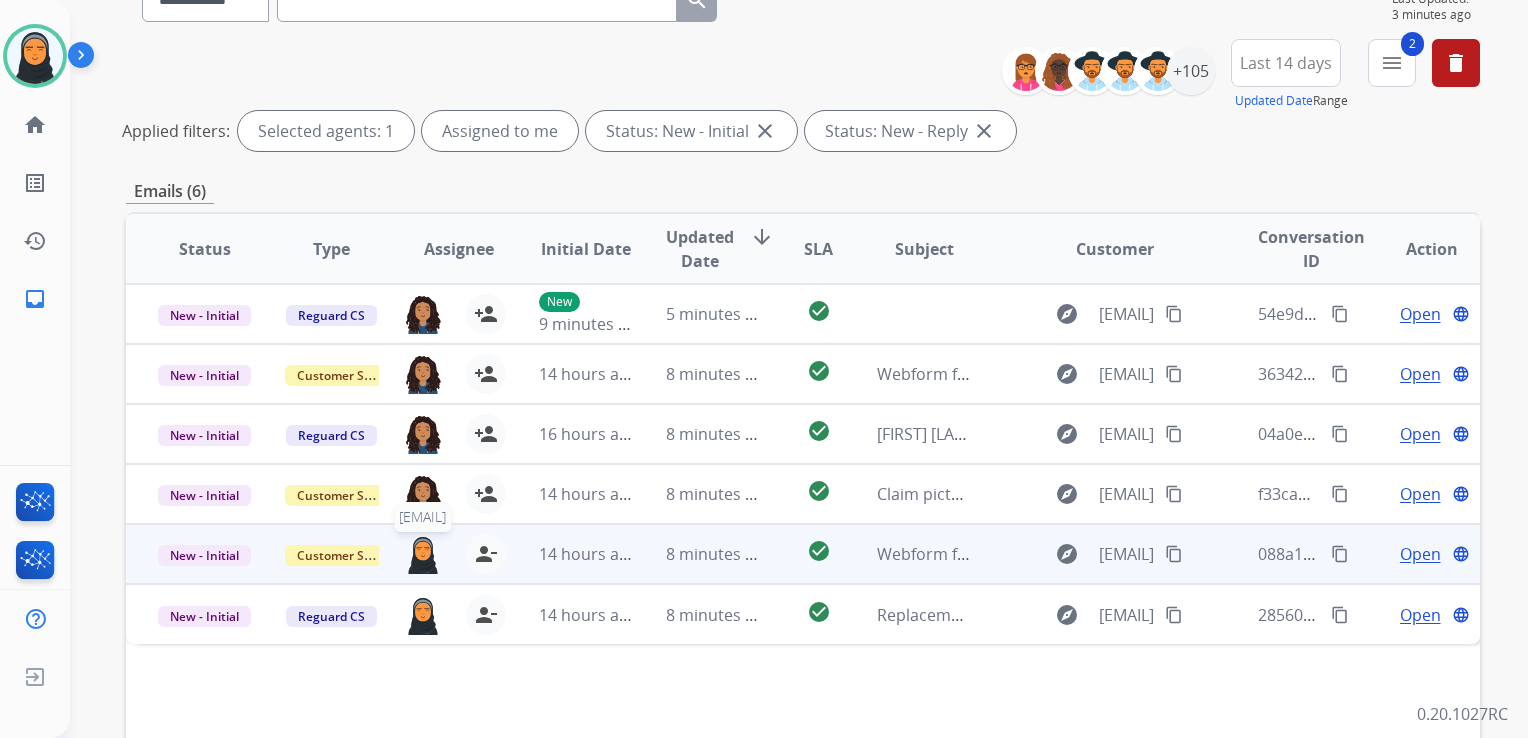 click at bounding box center [423, 554] 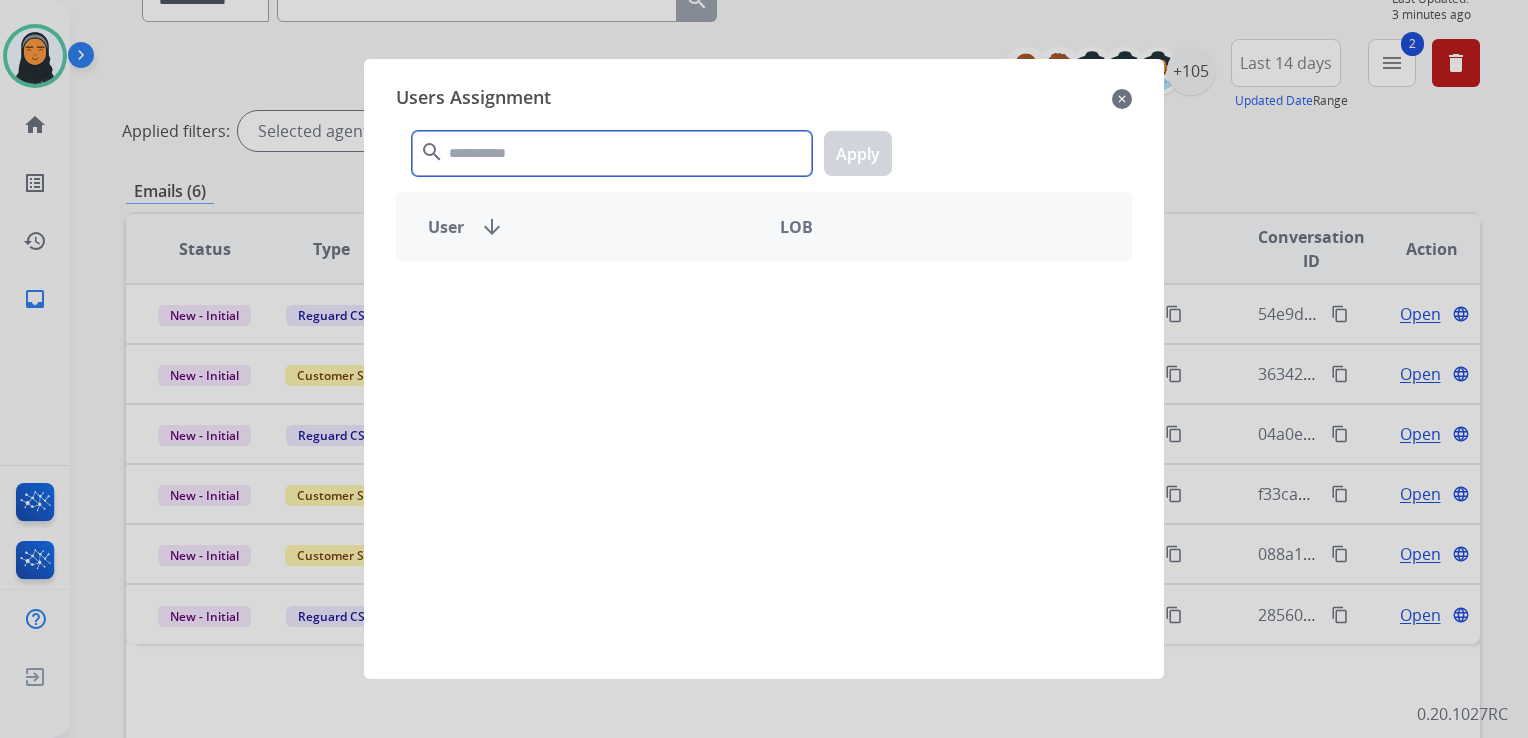 click 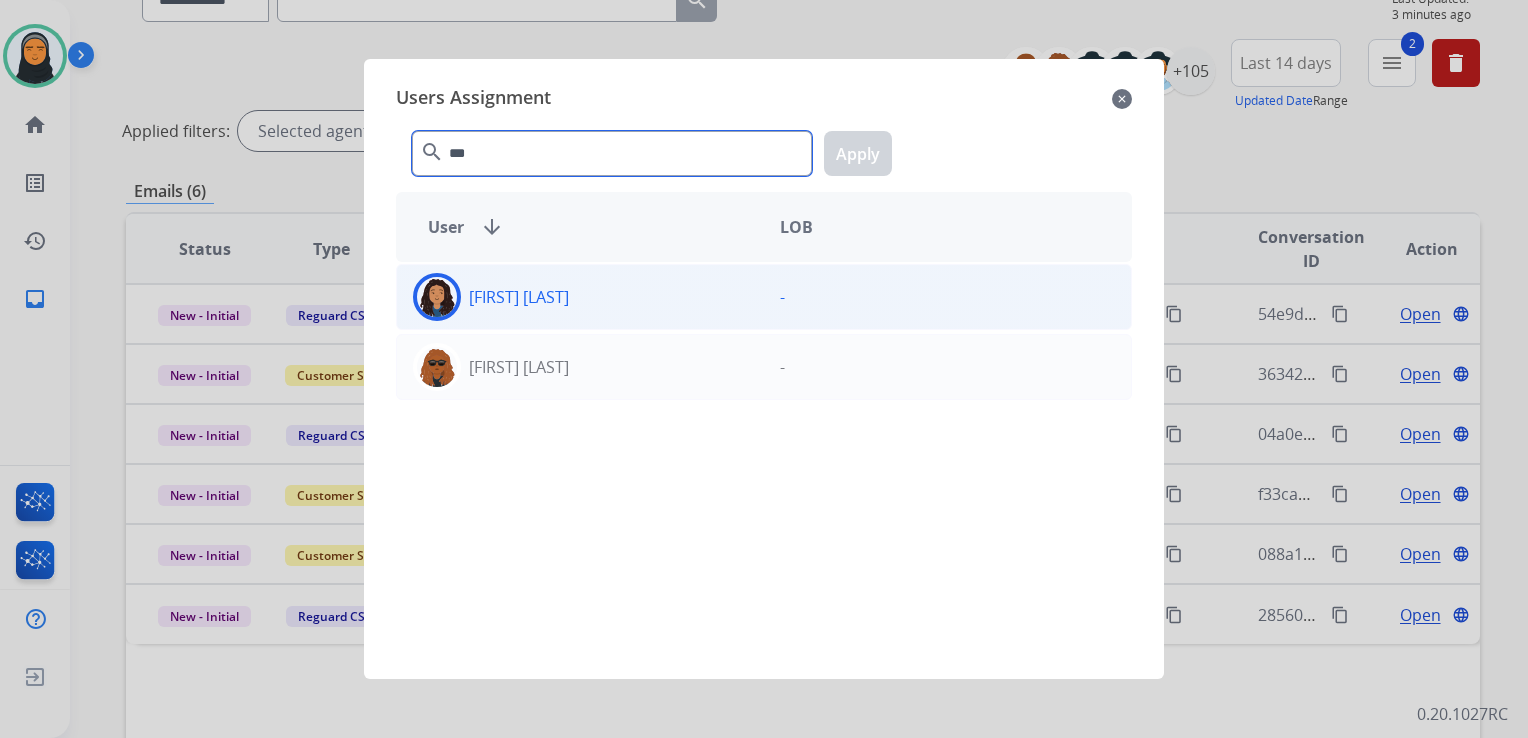 type on "***" 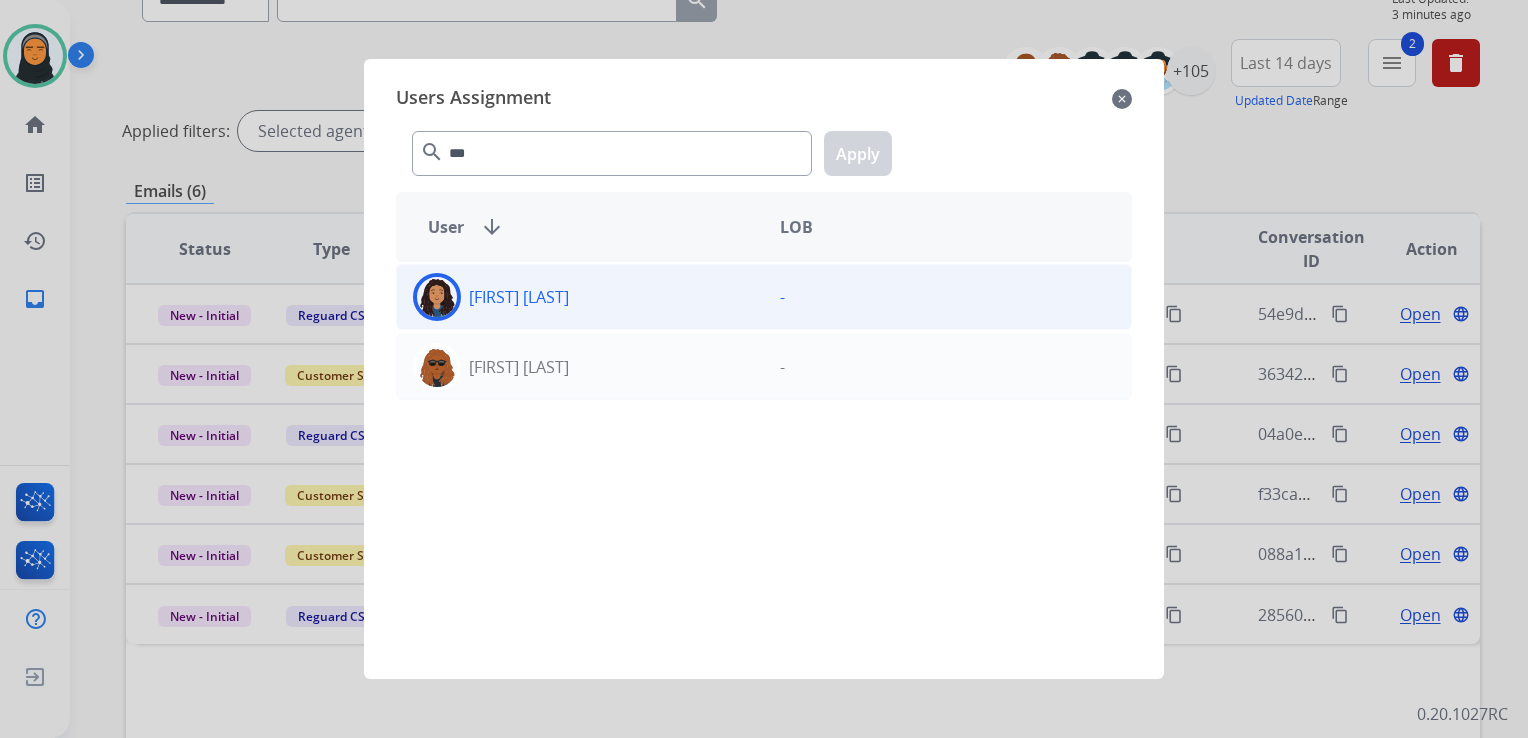 click on "[FIRST] [LAST]" 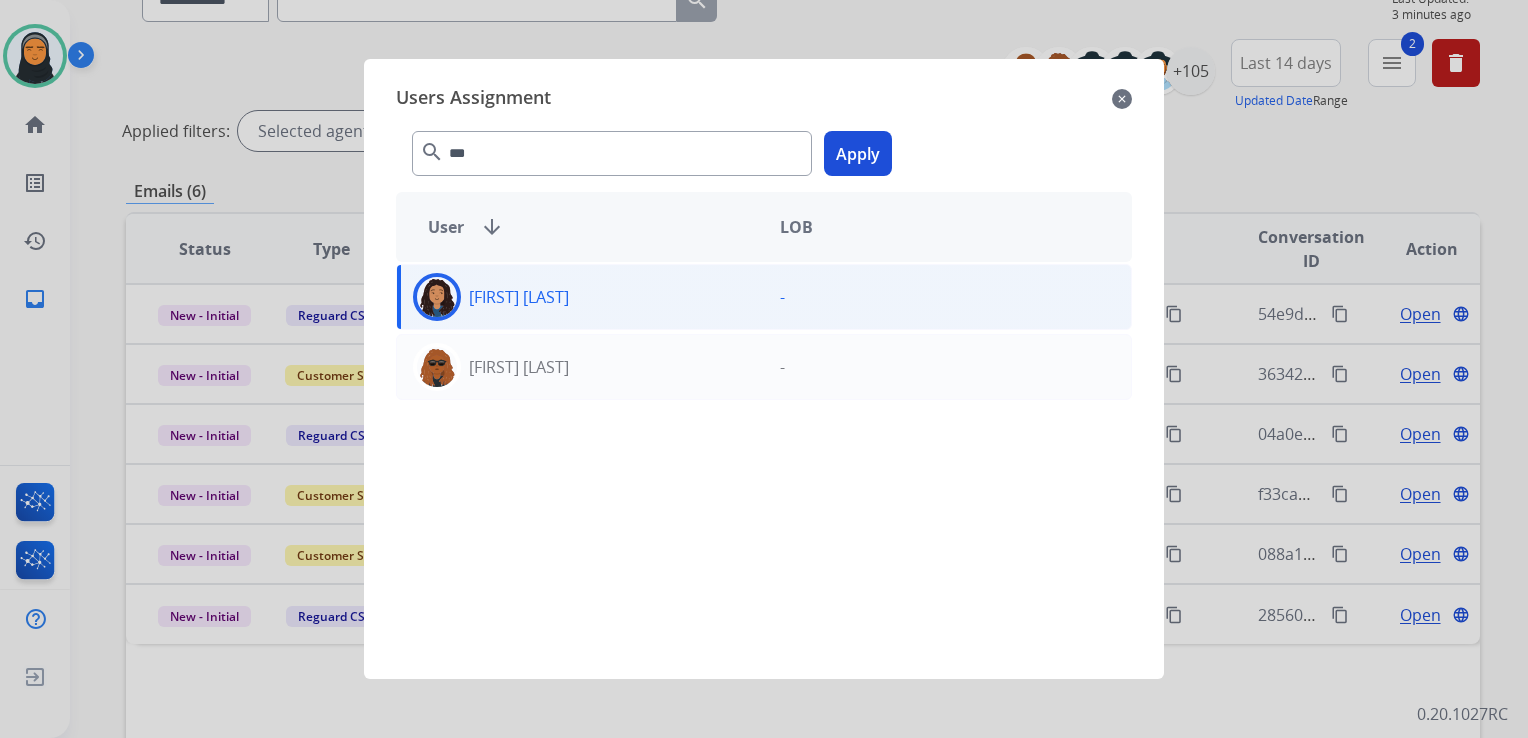 click on "Apply" 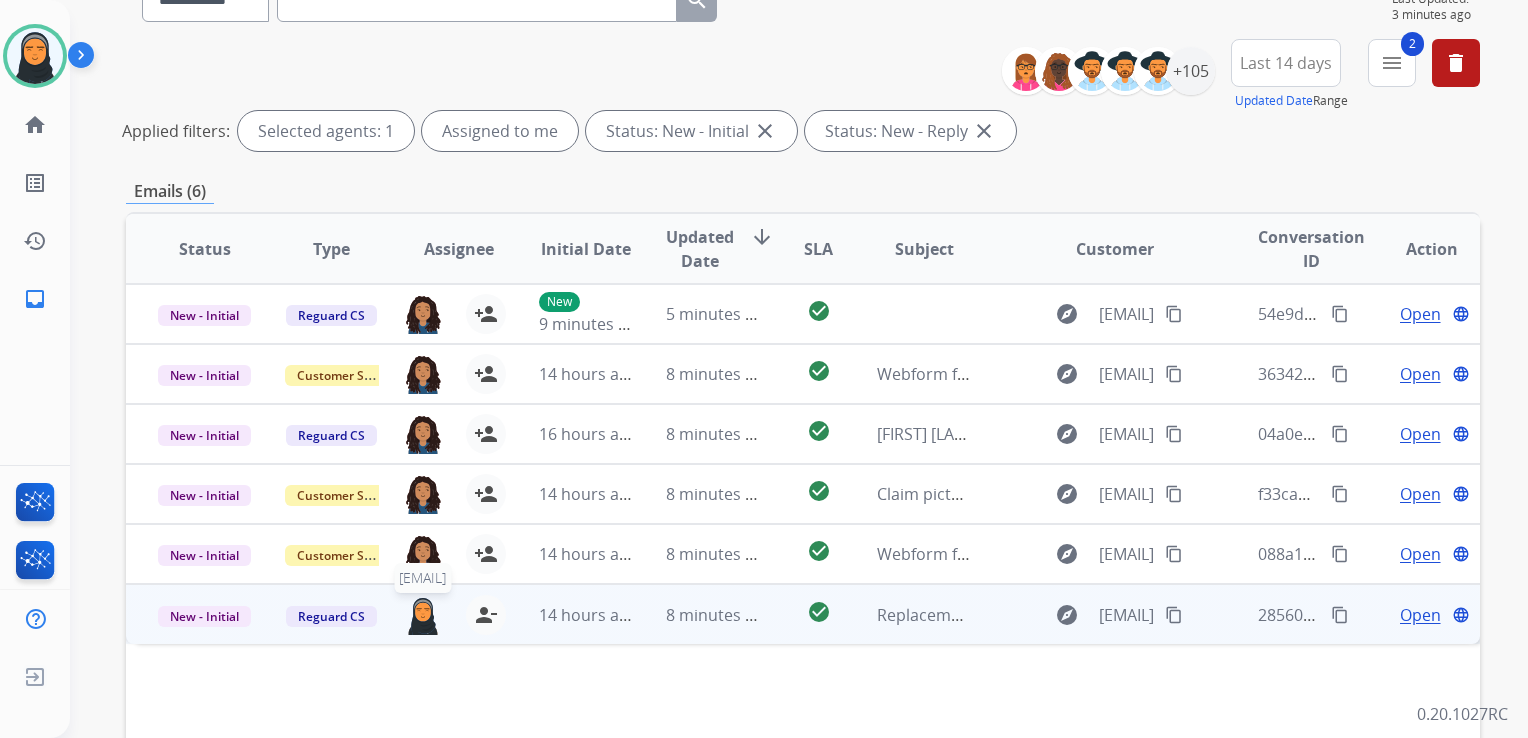 click at bounding box center [423, 615] 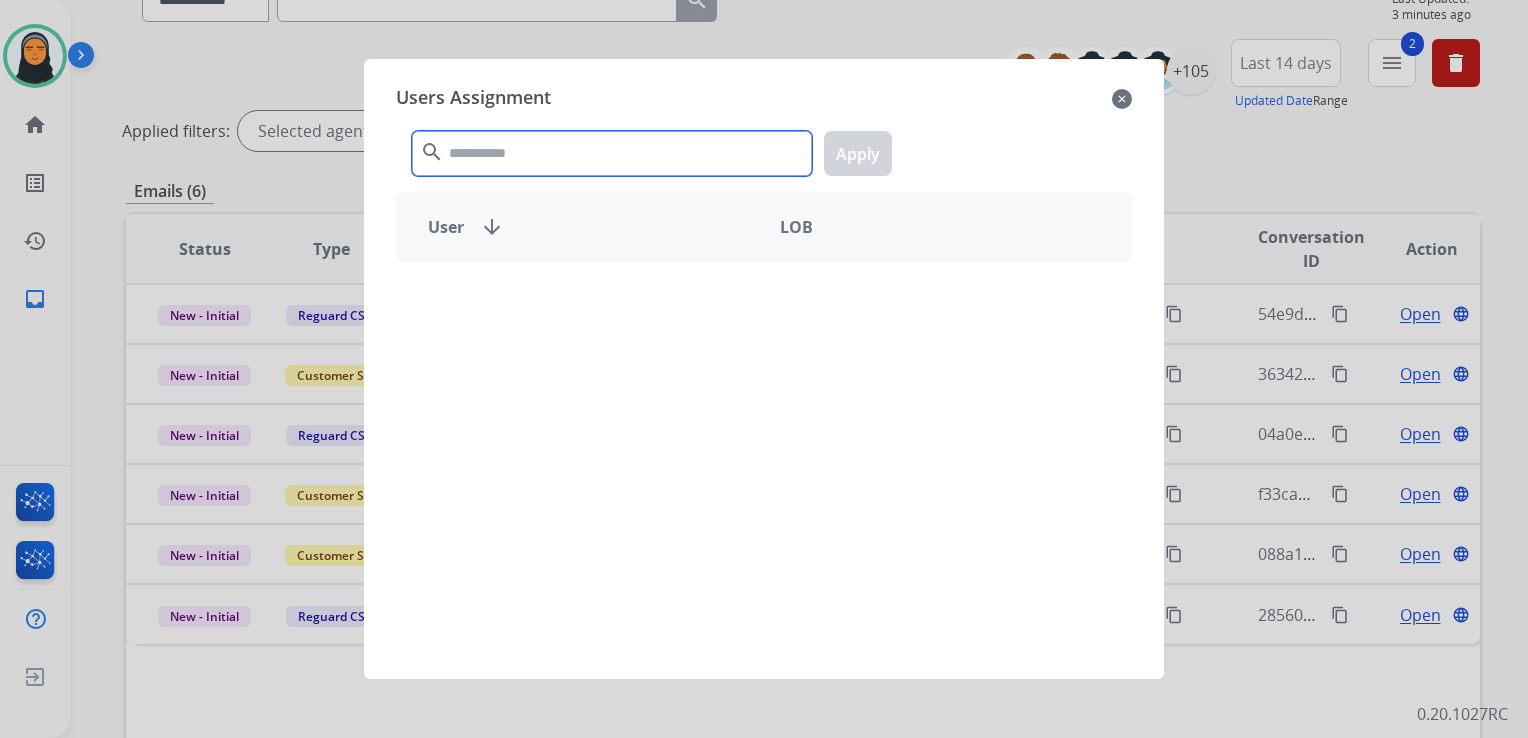 click 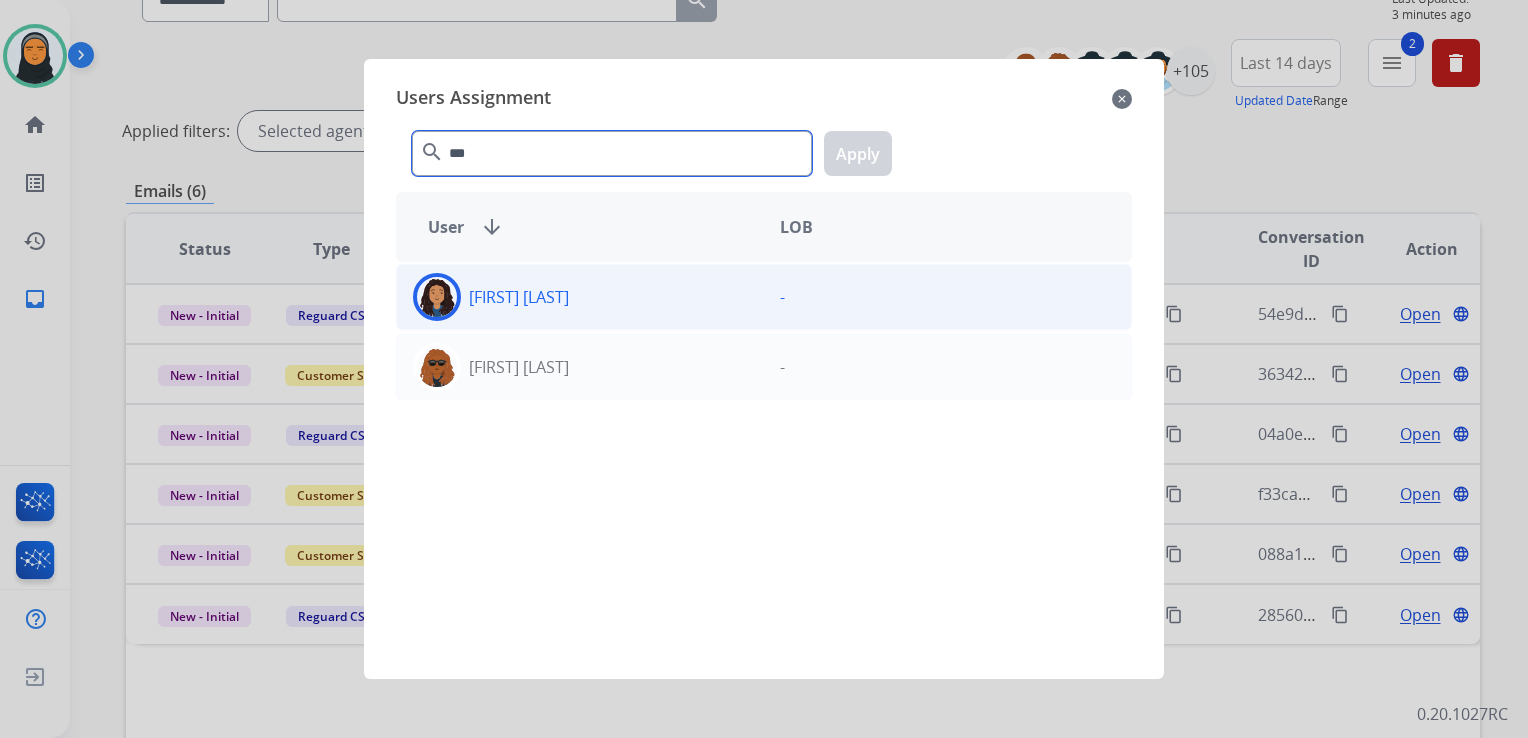 type on "***" 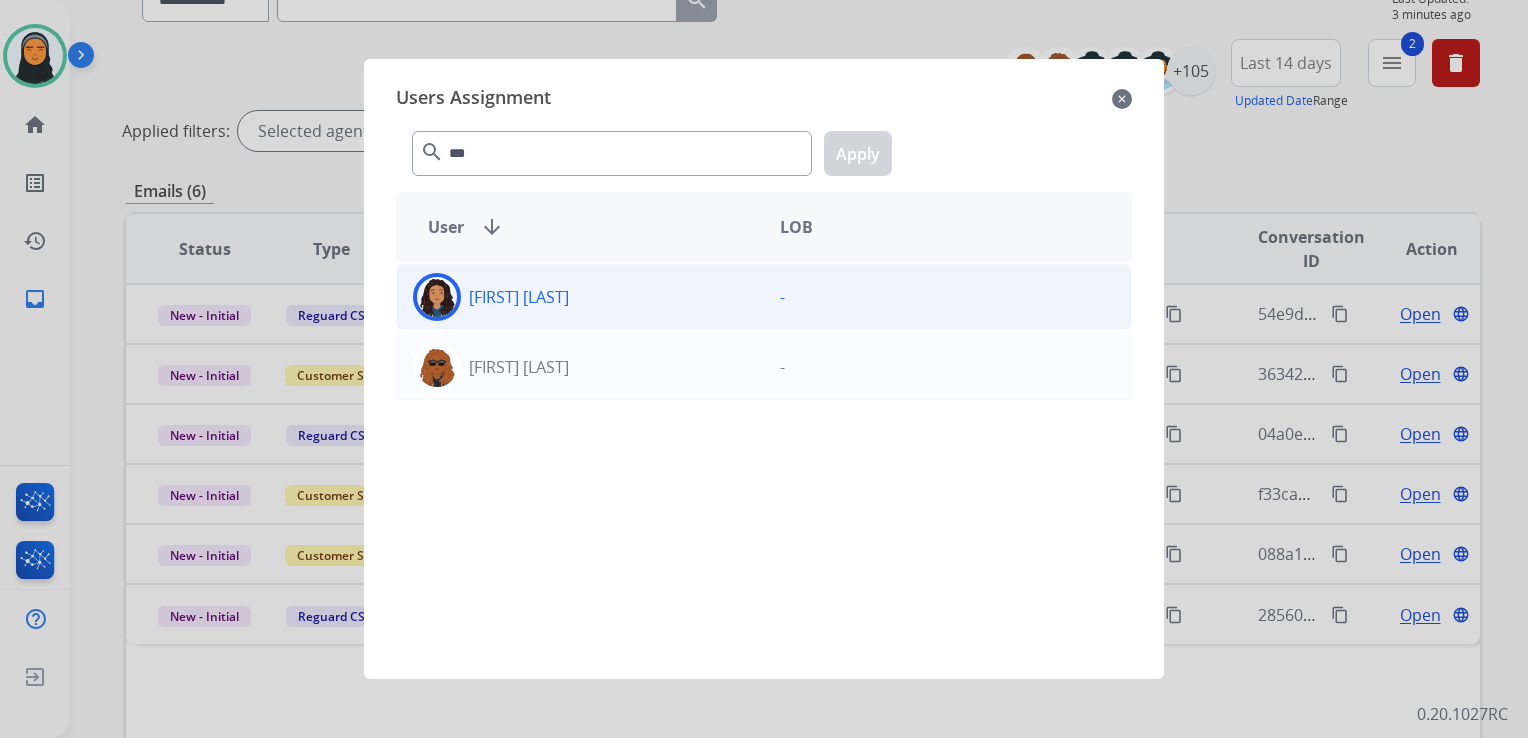 click on "[FIRST] [LAST]" 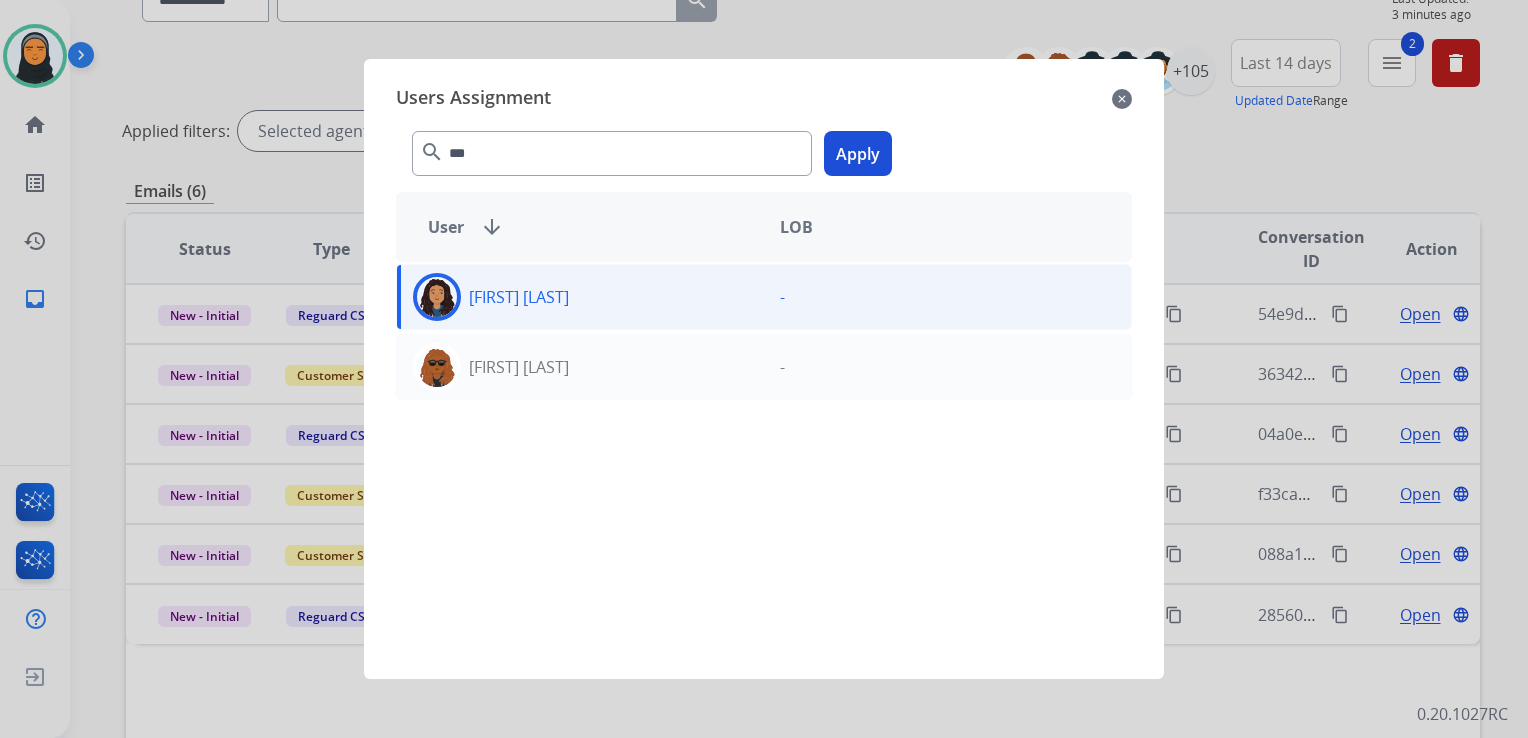 click on "Apply" 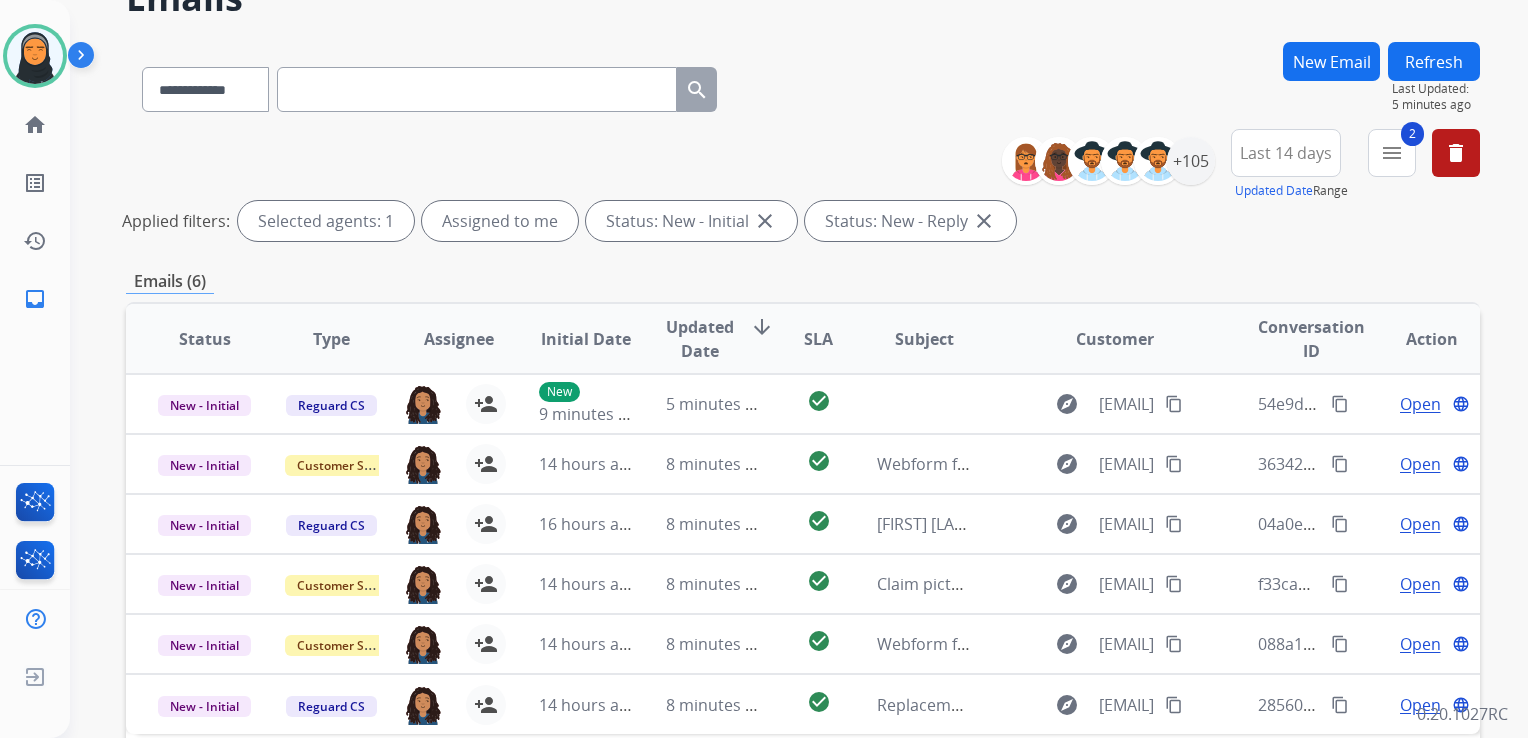 scroll, scrollTop: 0, scrollLeft: 0, axis: both 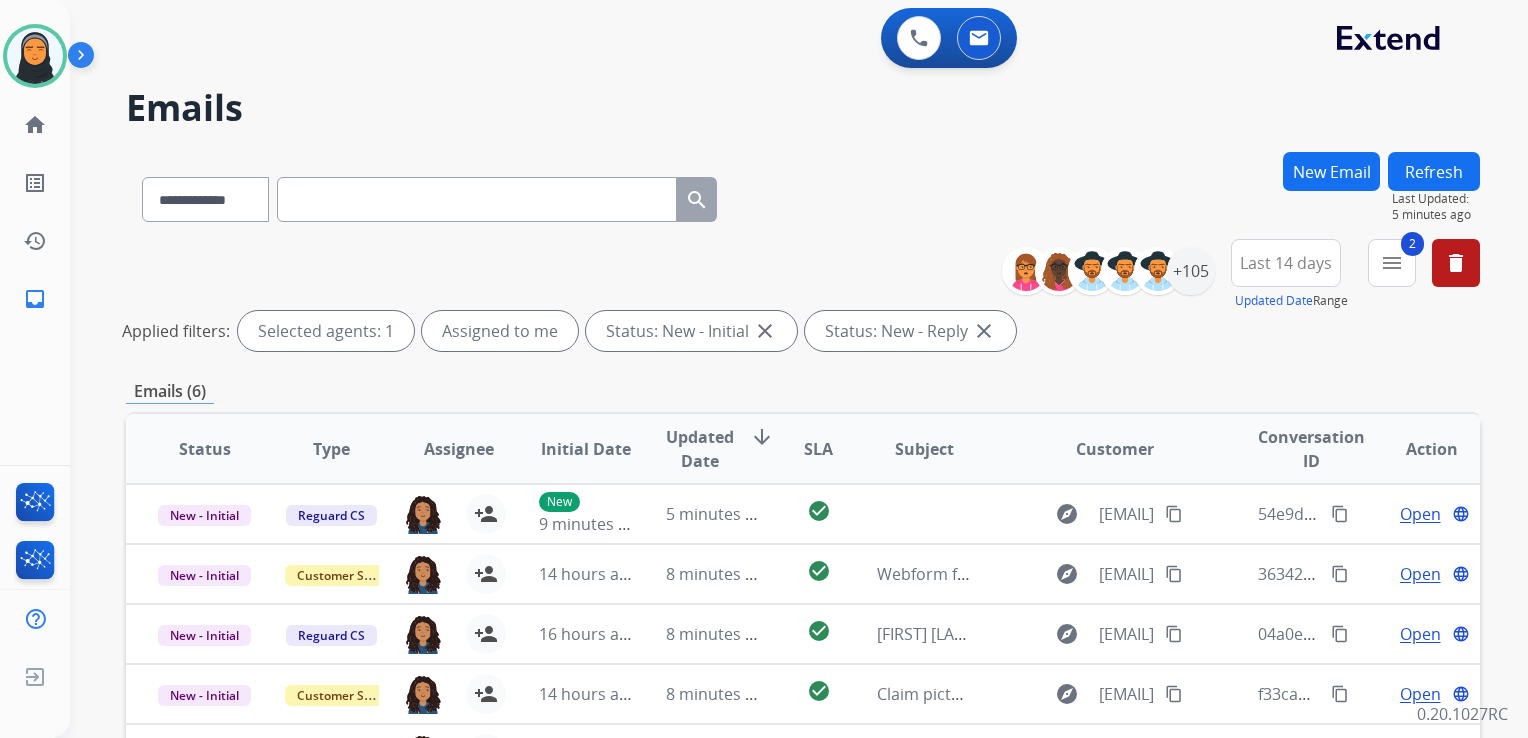 click on "Refresh" at bounding box center (1434, 171) 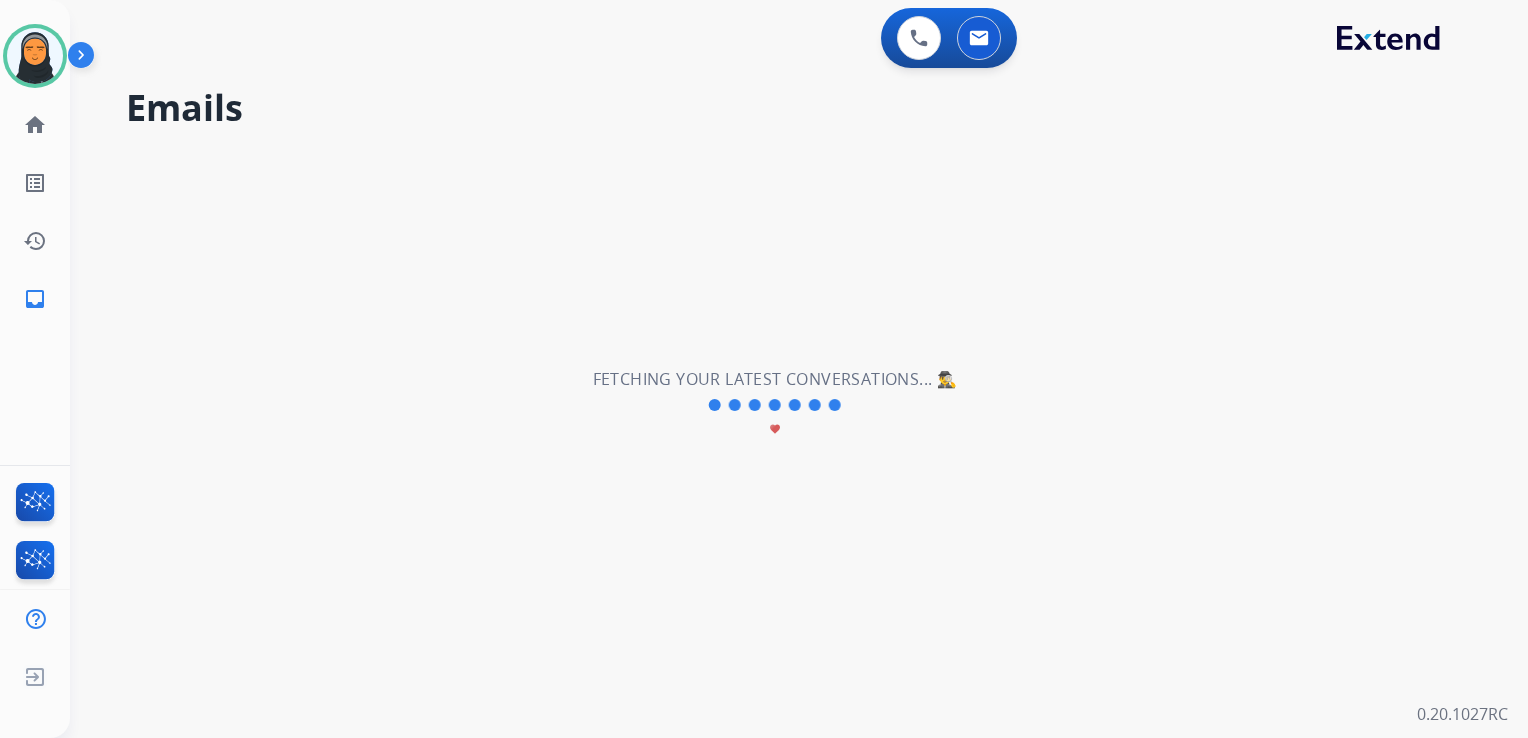 scroll, scrollTop: 0, scrollLeft: 0, axis: both 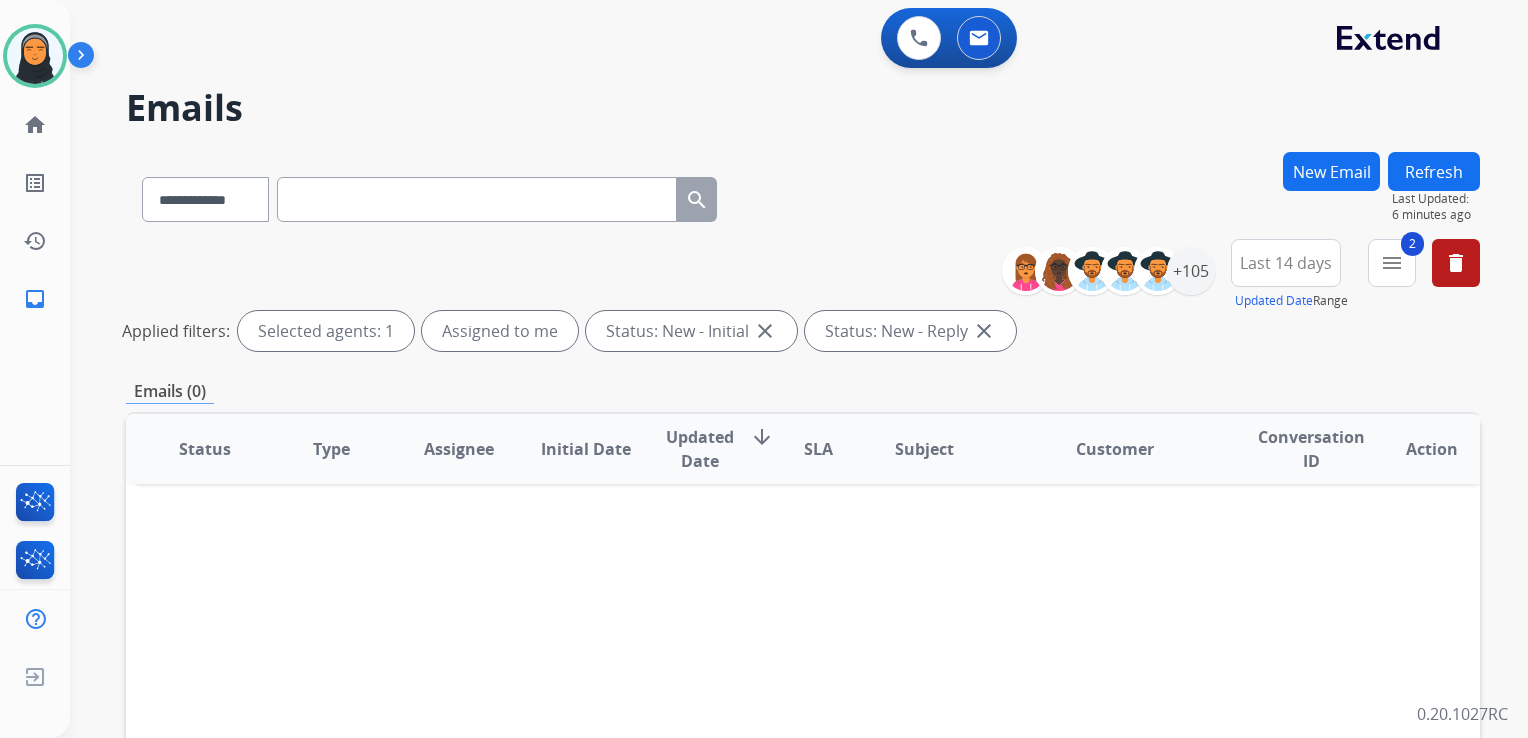 click on "Refresh" at bounding box center (1434, 171) 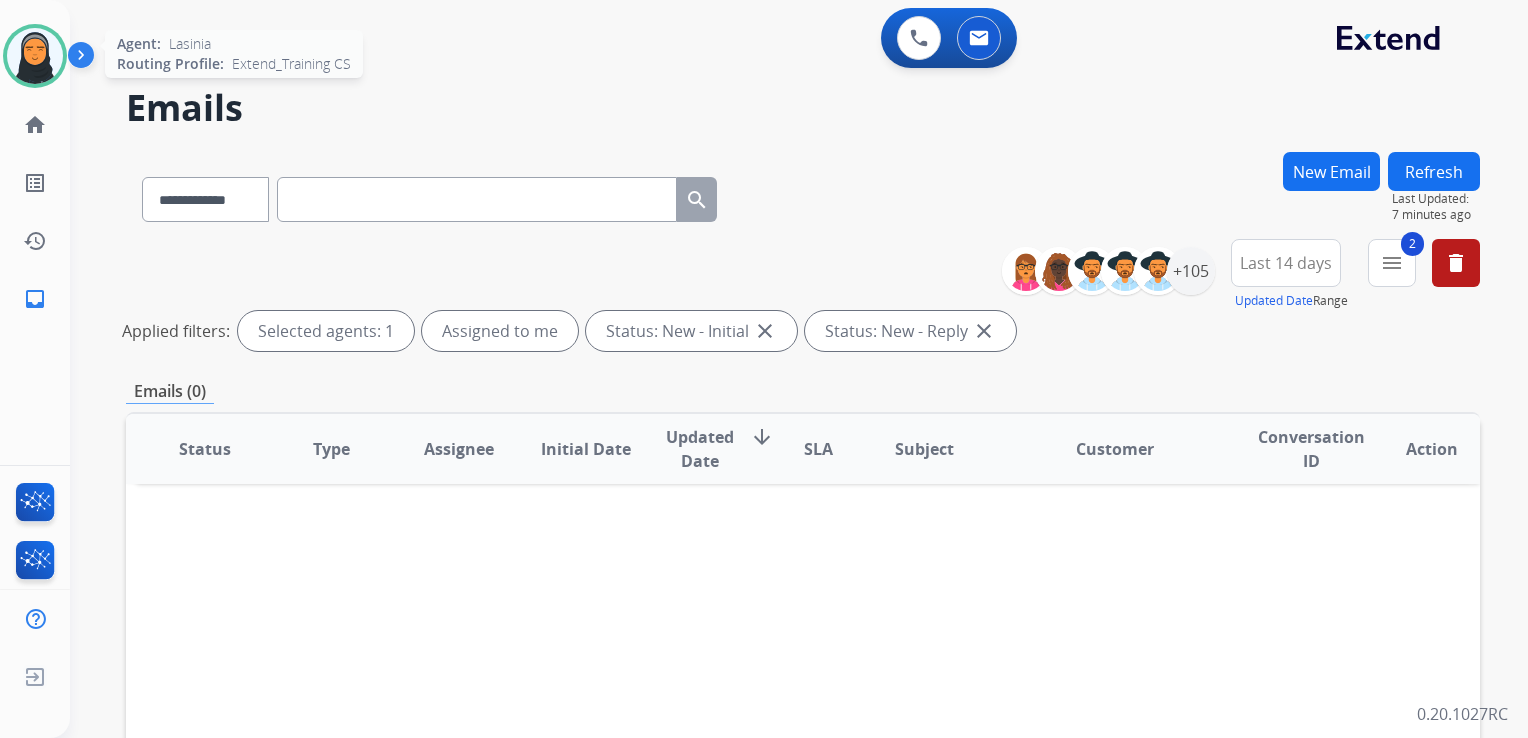 click at bounding box center (35, 56) 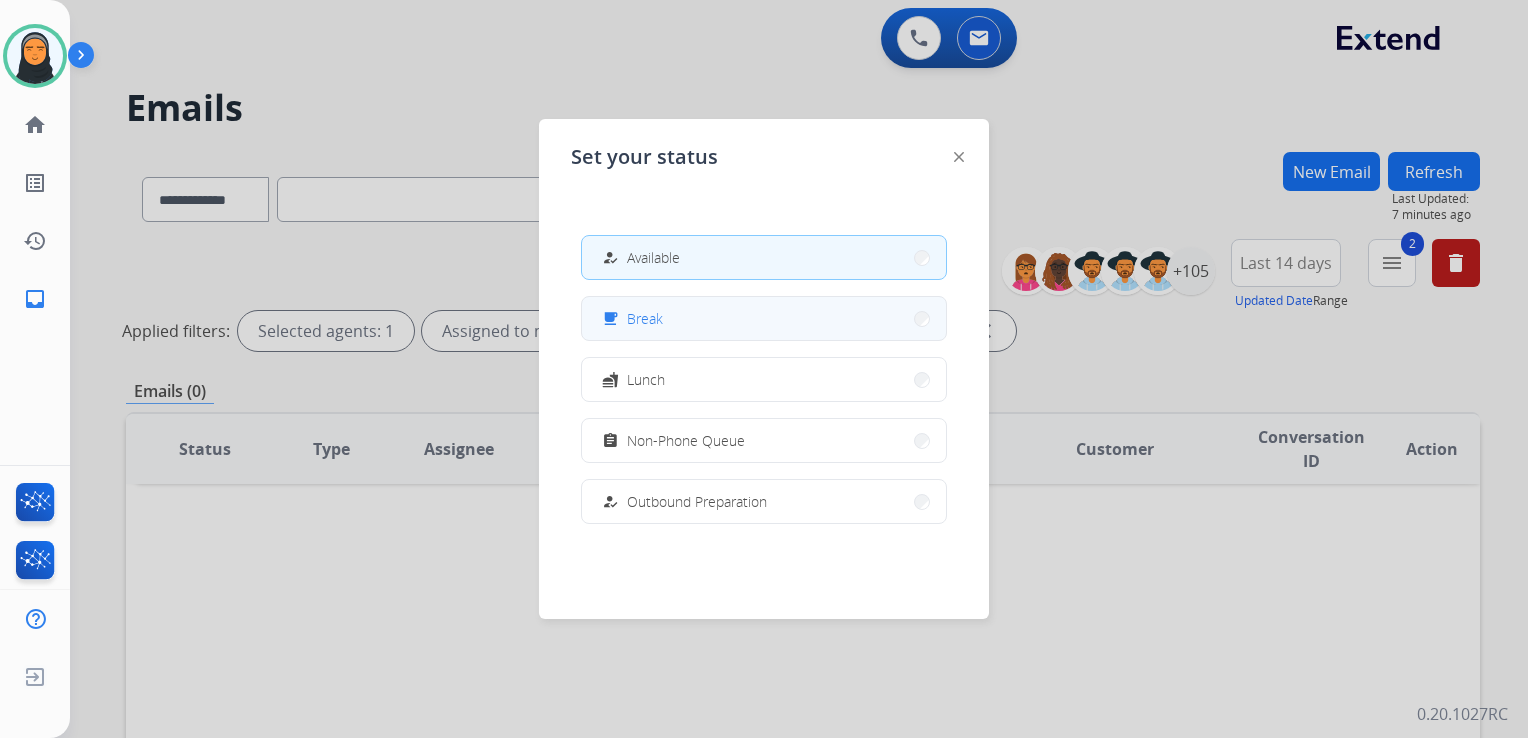 click on "free_breakfast Break" at bounding box center [764, 318] 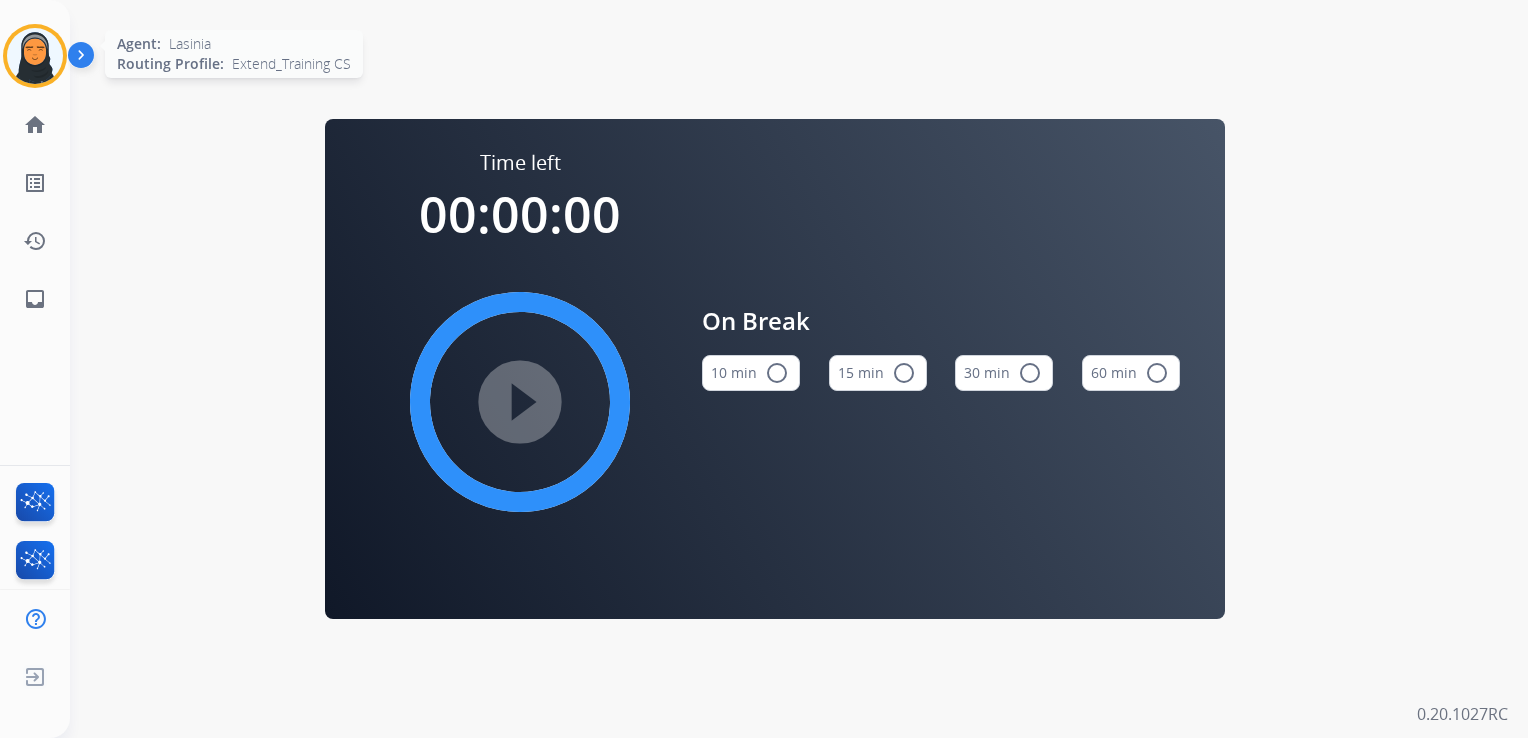 click at bounding box center (35, 56) 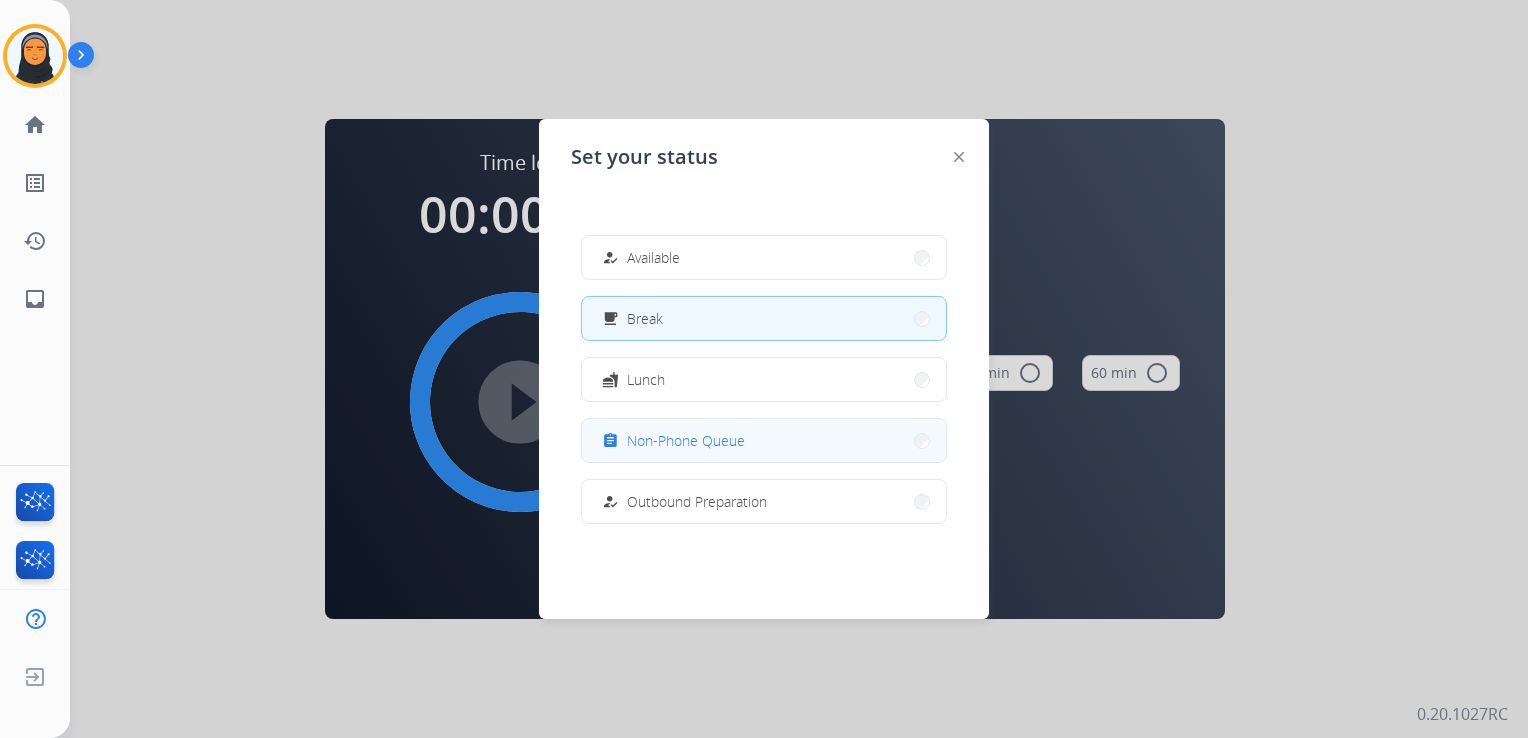 click on "Non-Phone Queue" at bounding box center [686, 440] 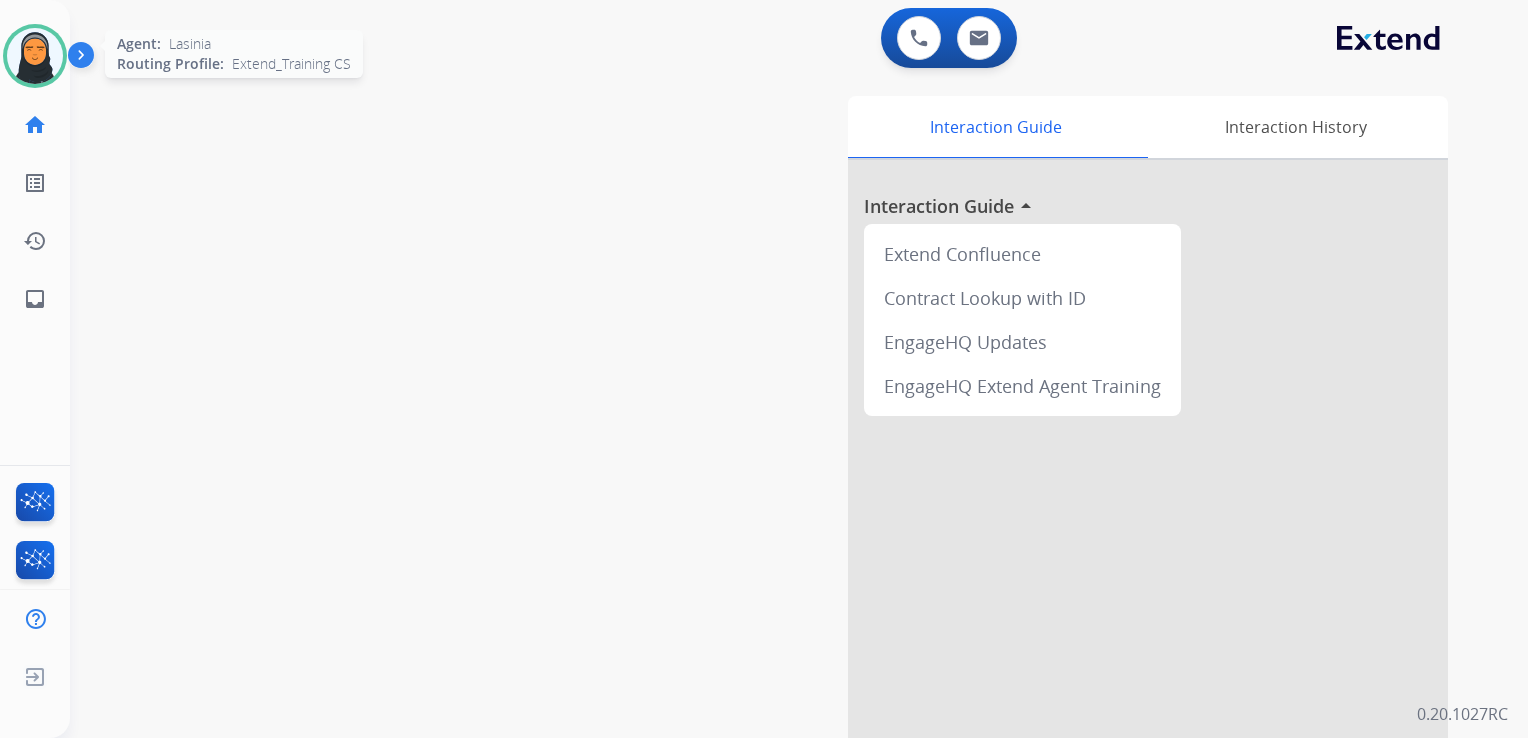 click at bounding box center (35, 56) 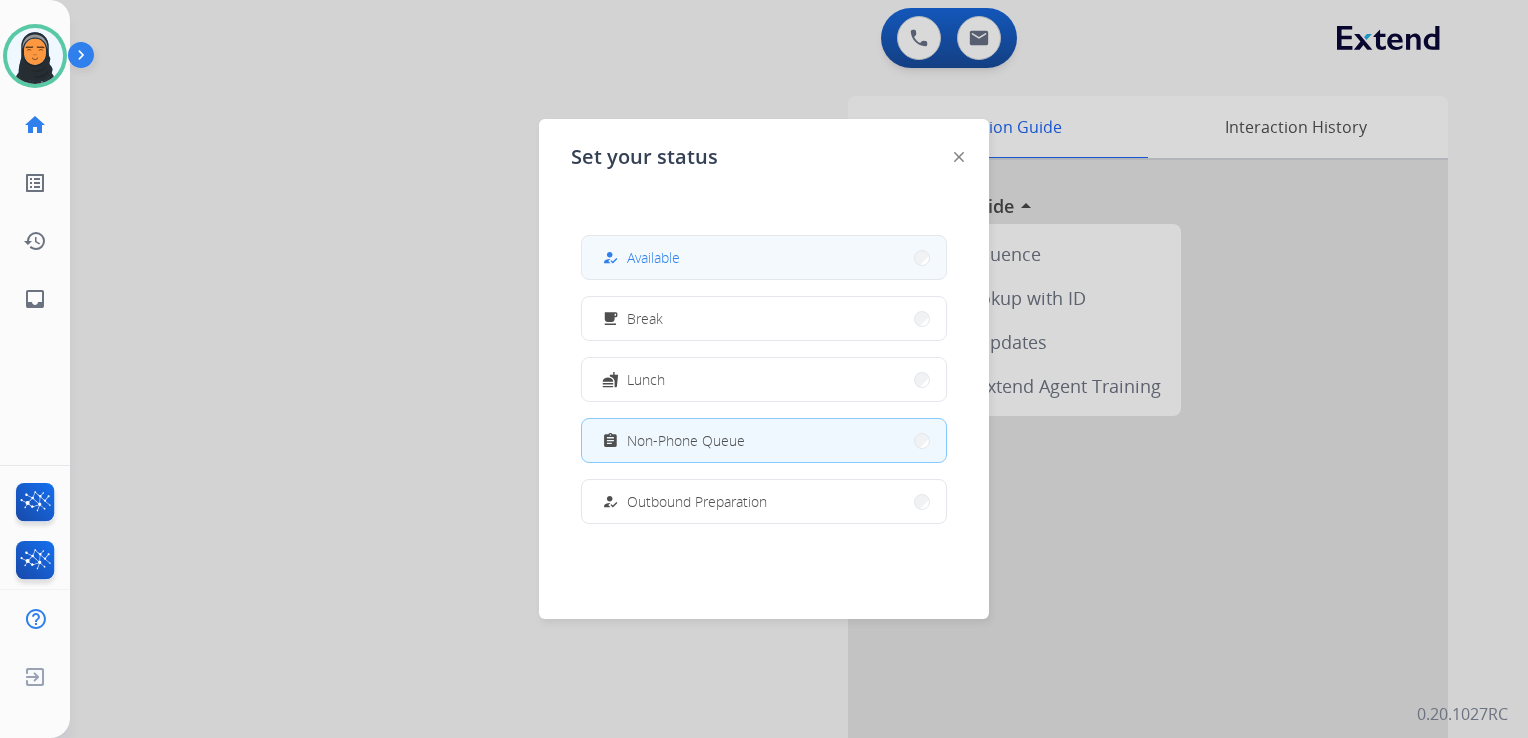click on "how_to_reg Available" at bounding box center (764, 257) 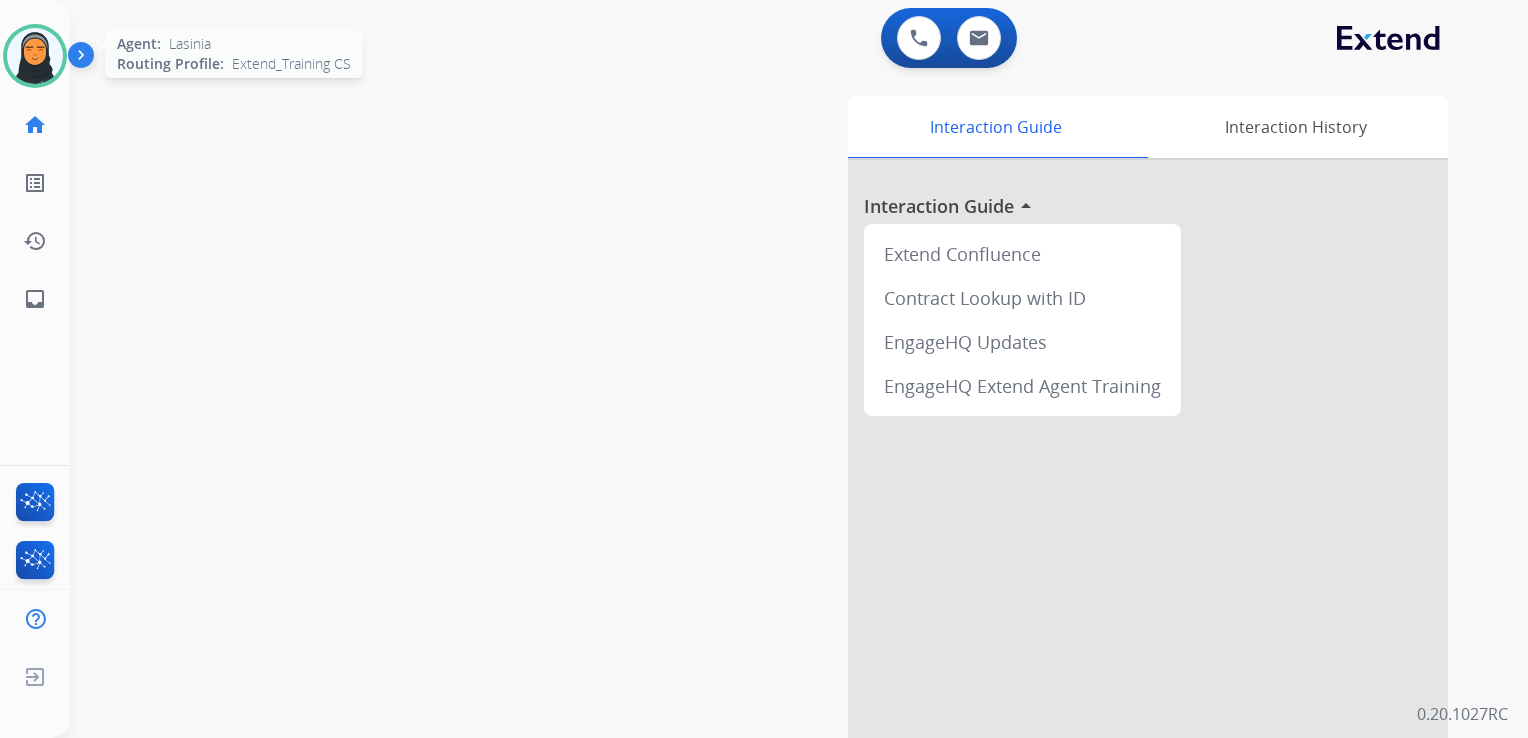 click at bounding box center (35, 56) 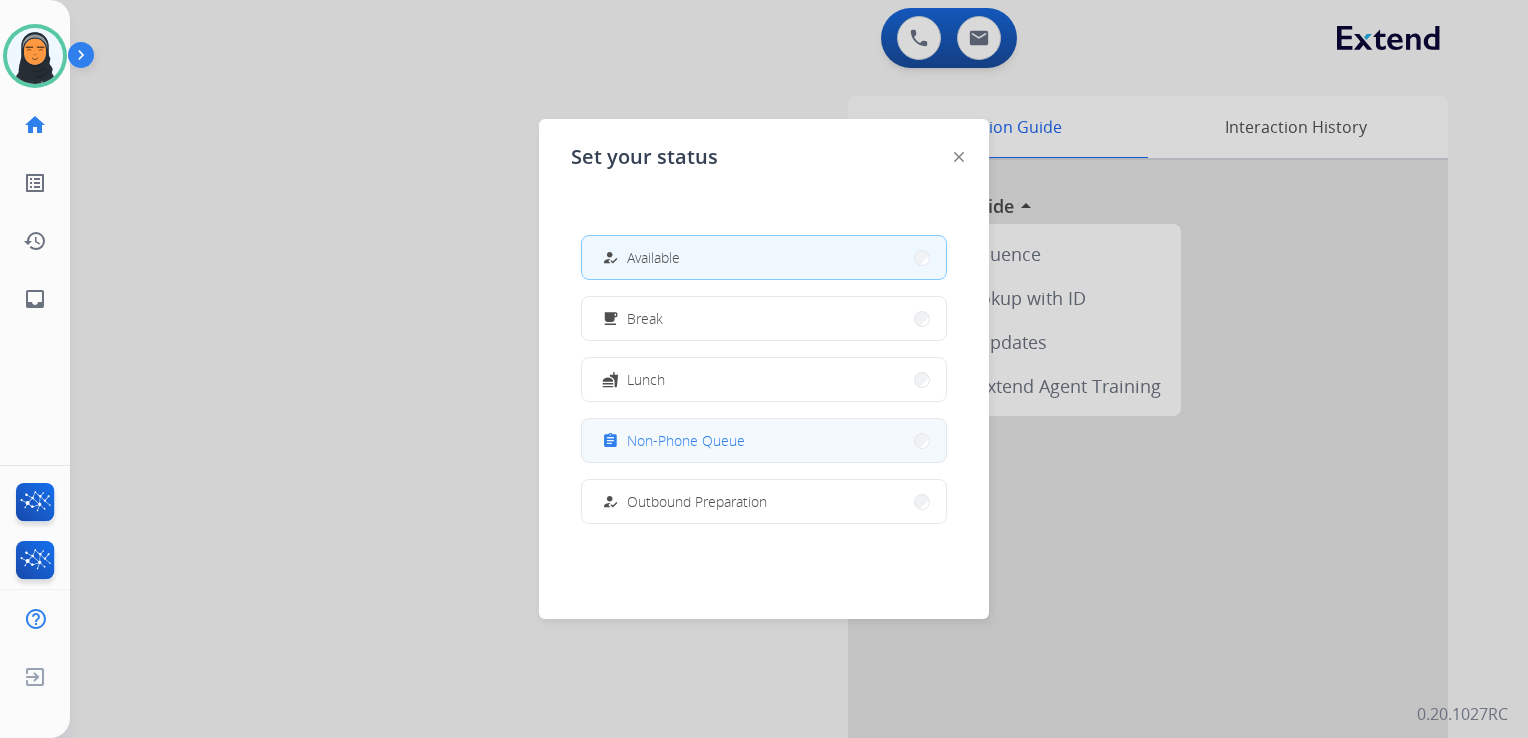 click on "assignment Non-Phone Queue" at bounding box center (764, 440) 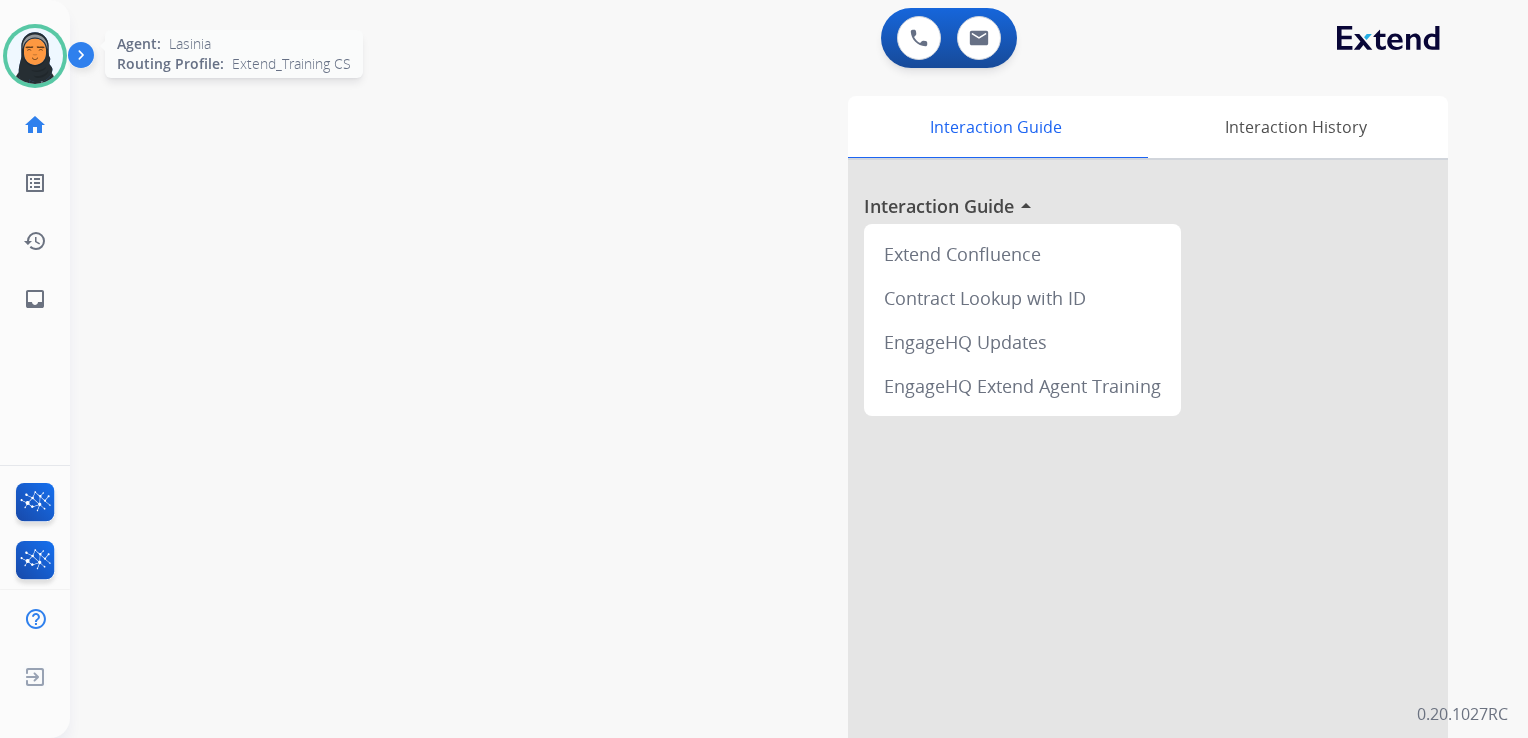 click at bounding box center [35, 56] 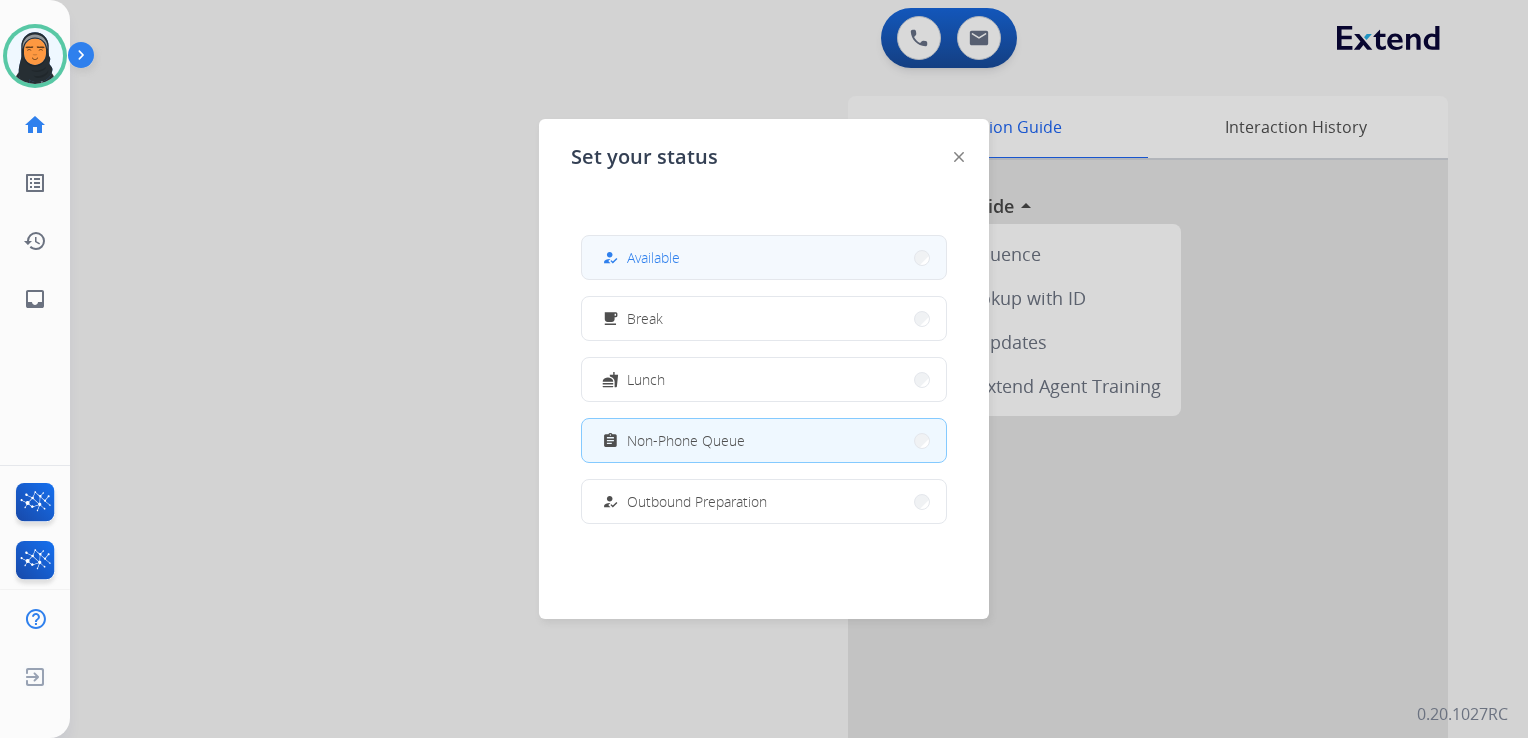 click on "how_to_reg Available" at bounding box center [764, 257] 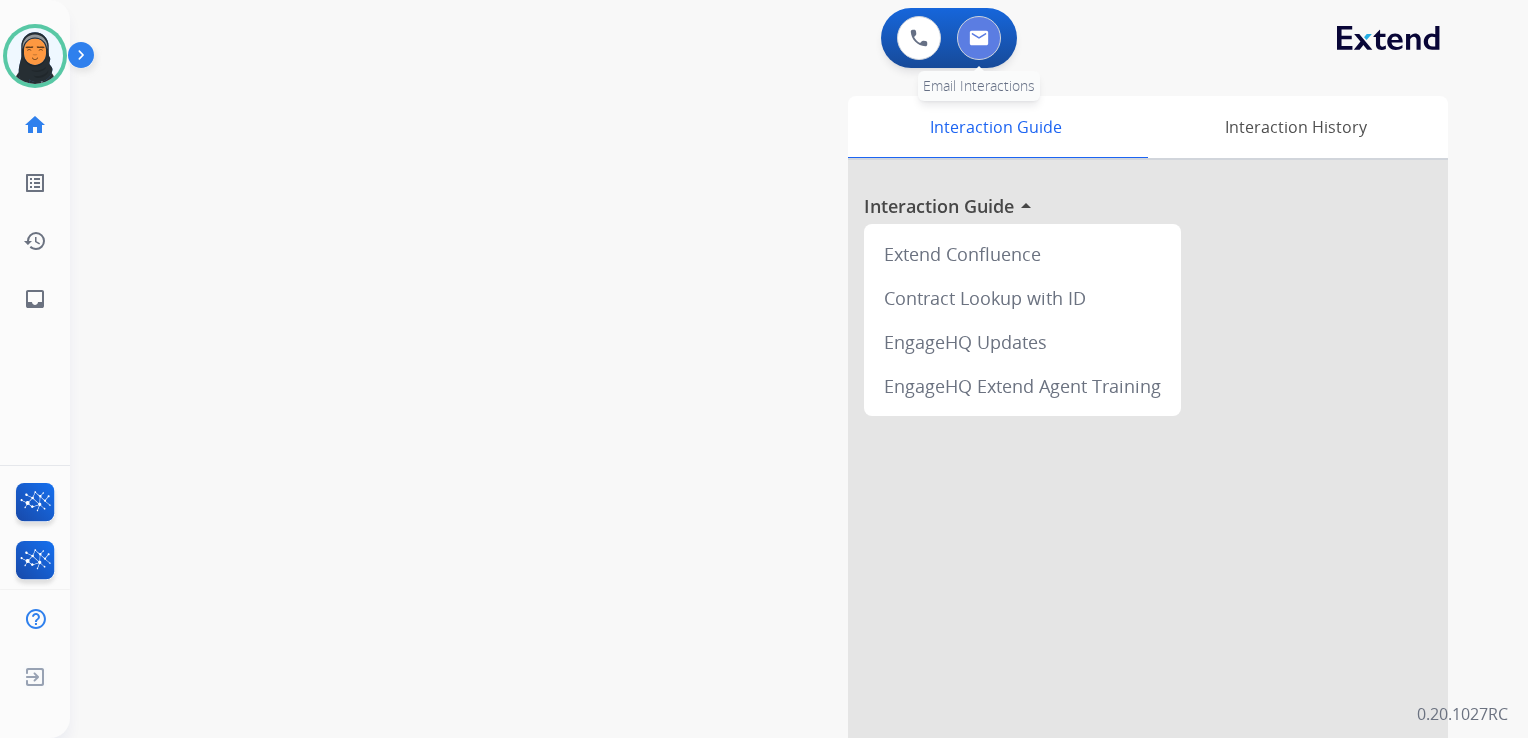 click at bounding box center (979, 38) 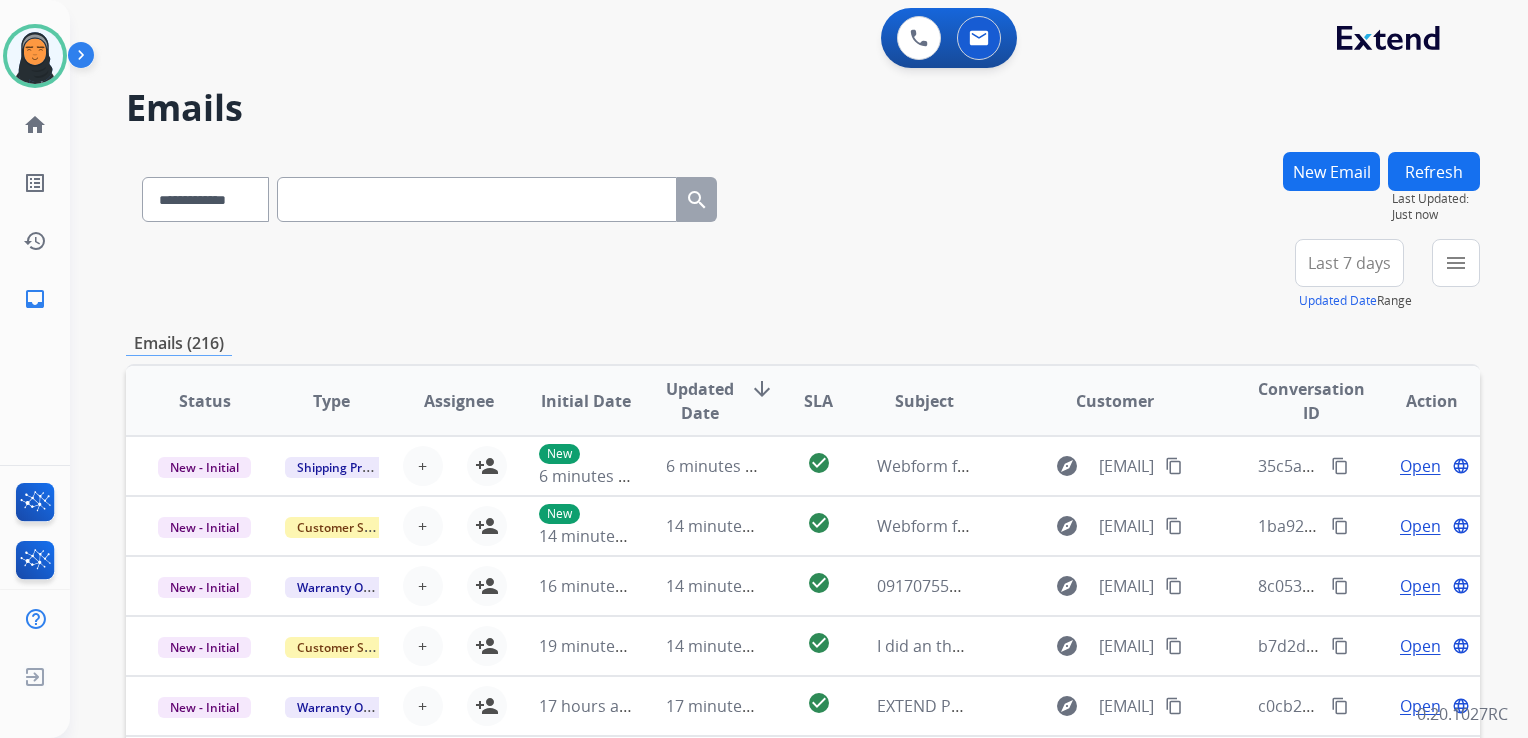 click on "New Email" at bounding box center [1331, 171] 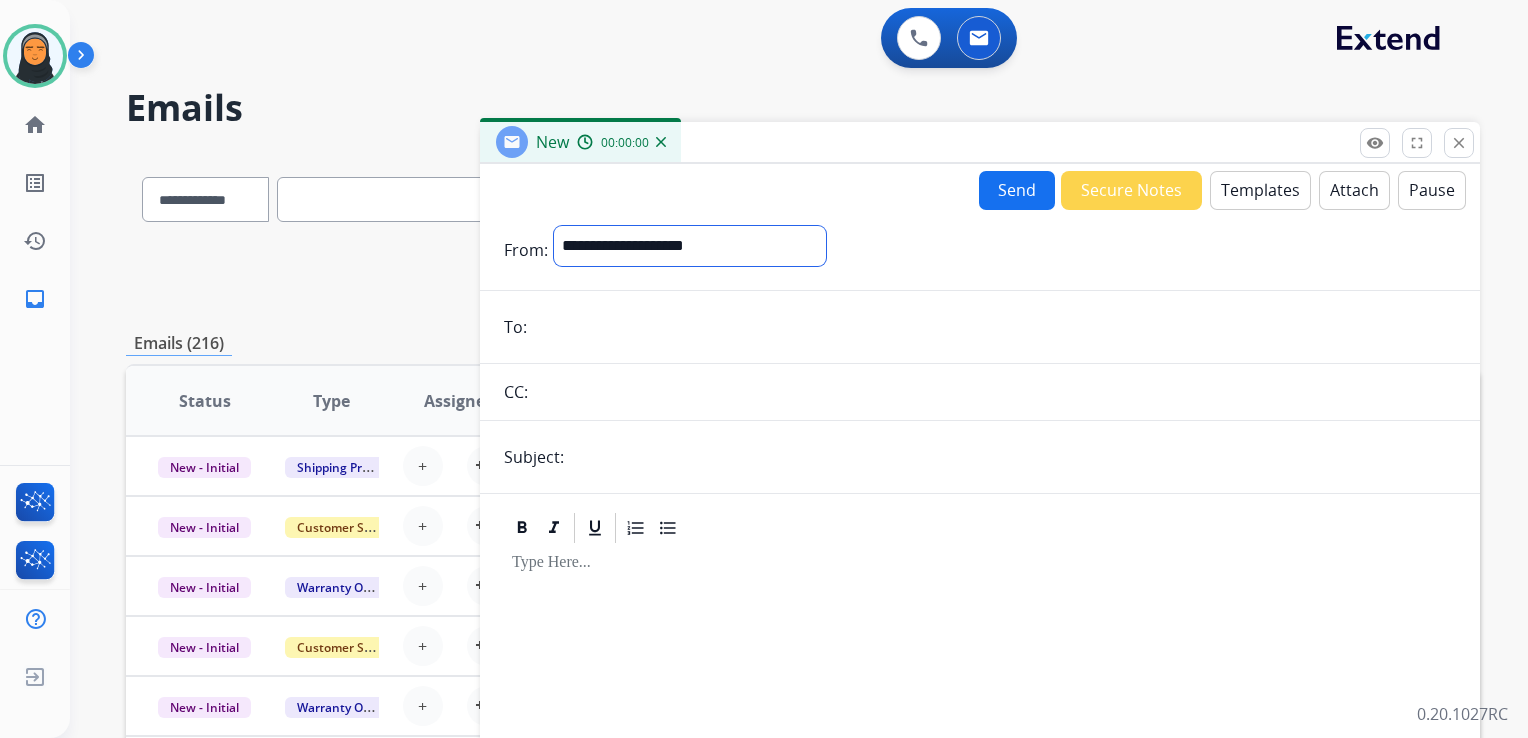 click on "**********" at bounding box center [690, 246] 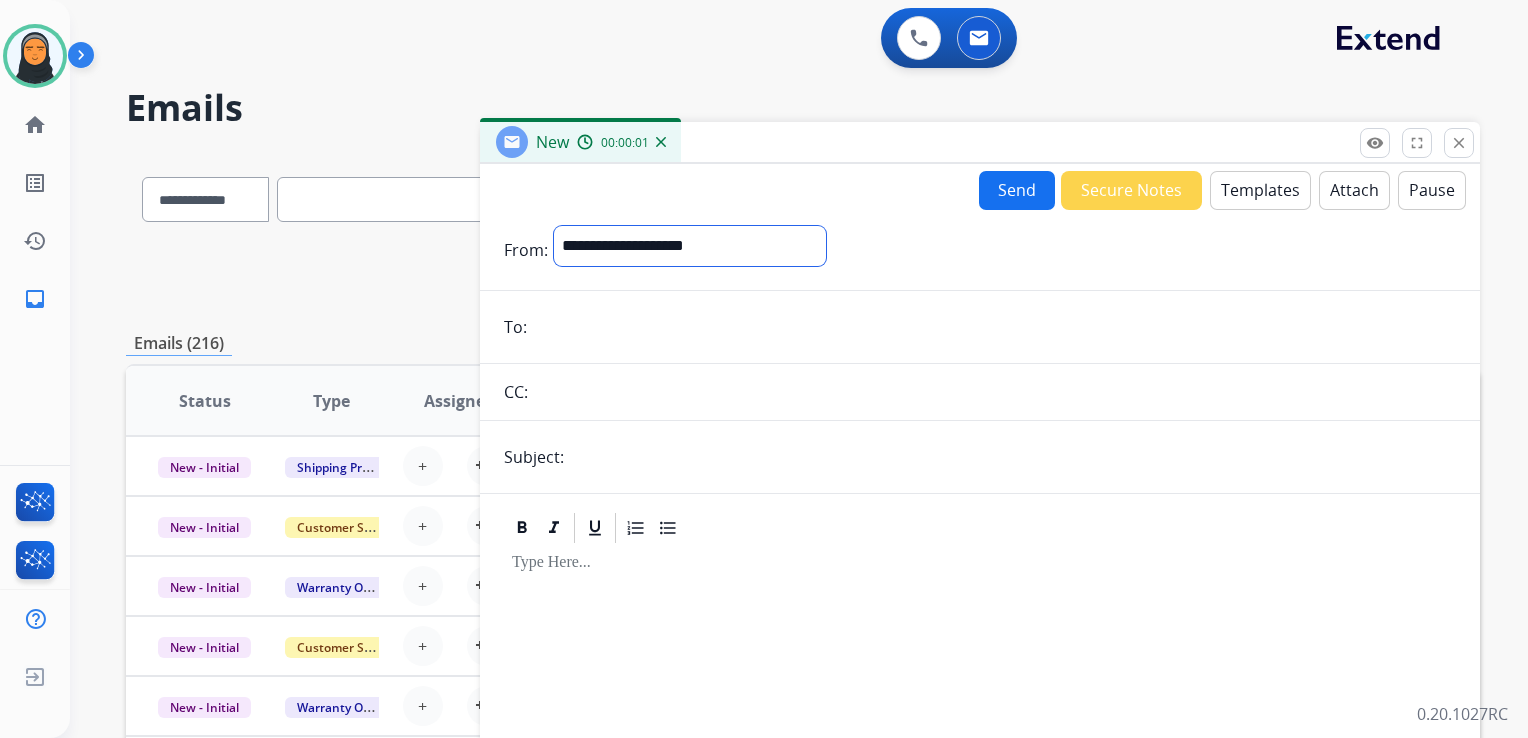 select on "**********" 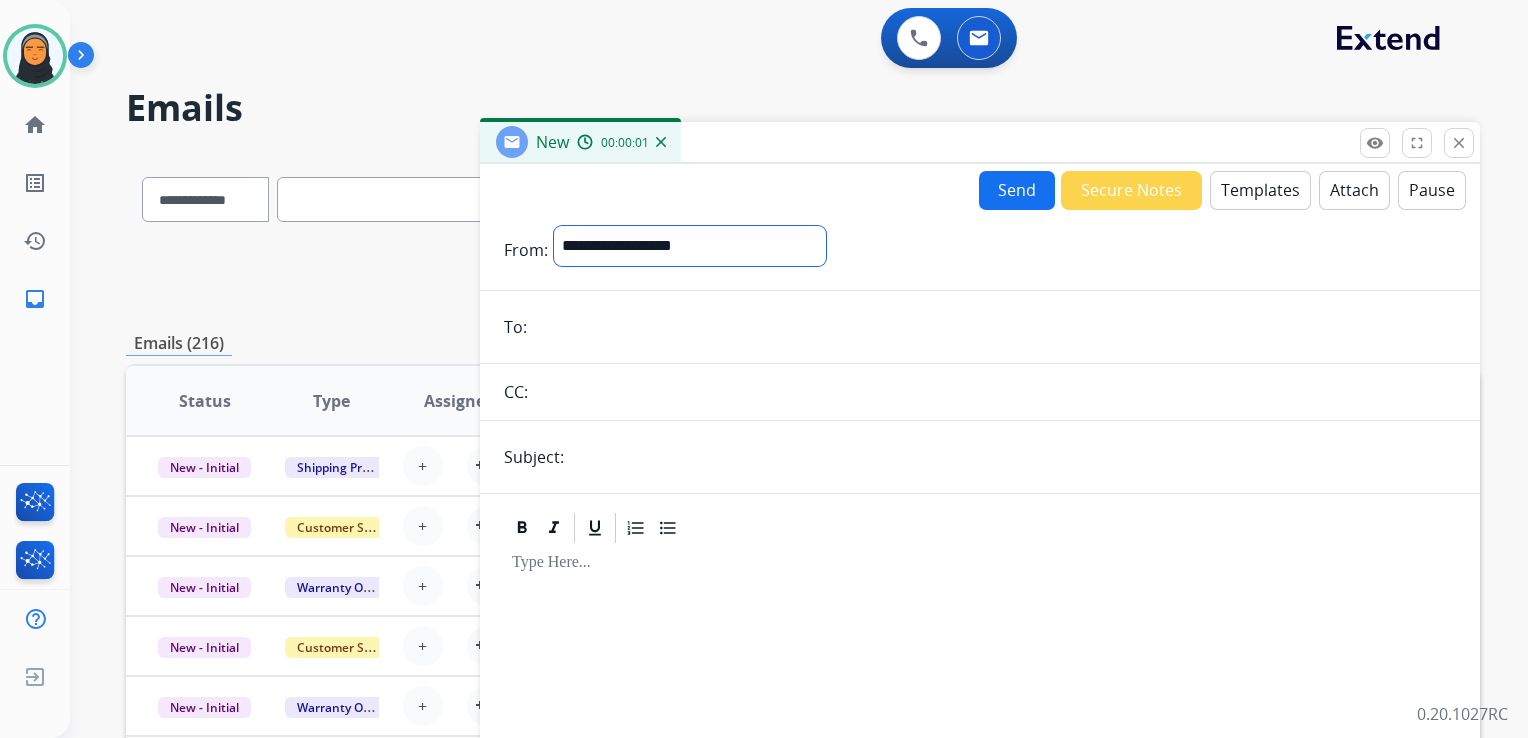 click on "**********" at bounding box center [690, 246] 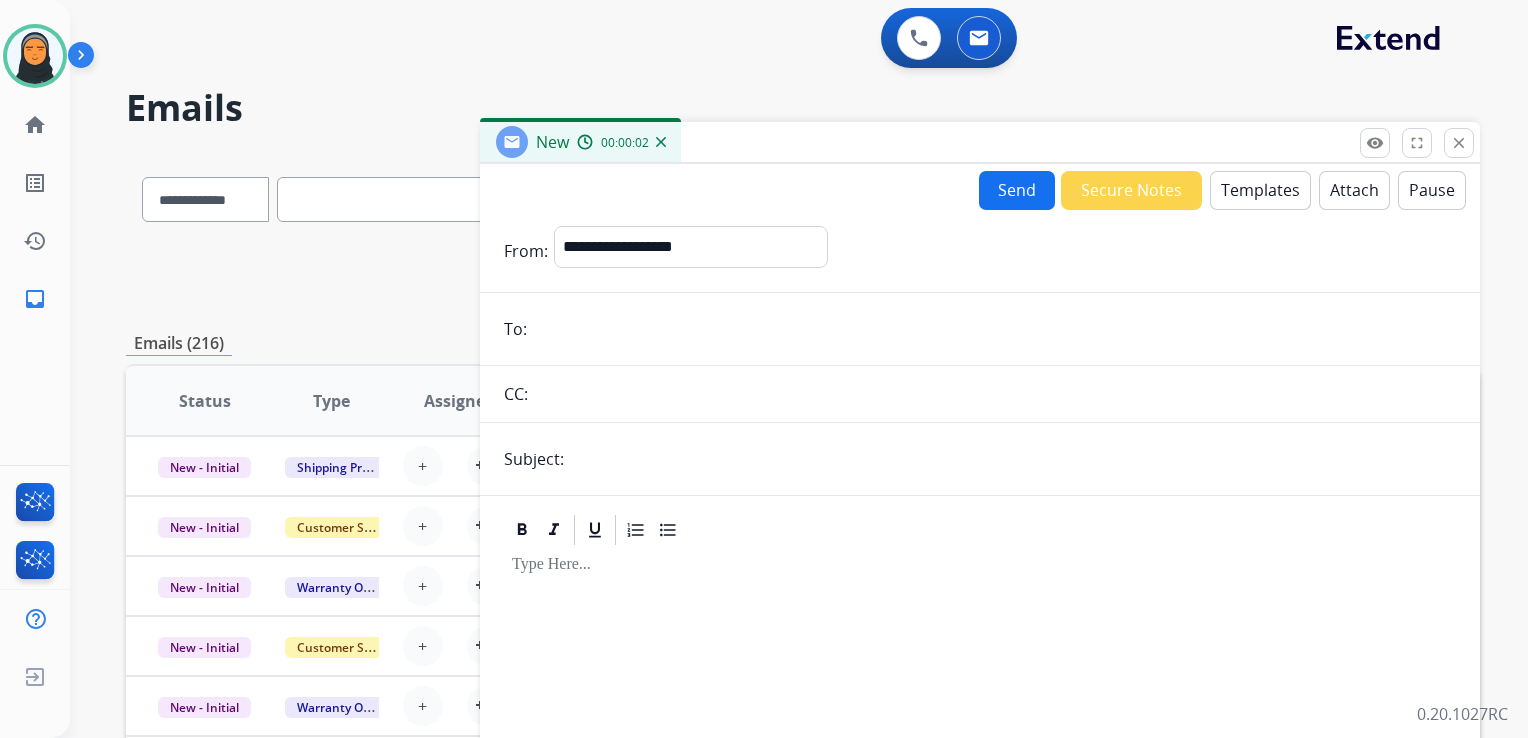 click at bounding box center [994, 329] 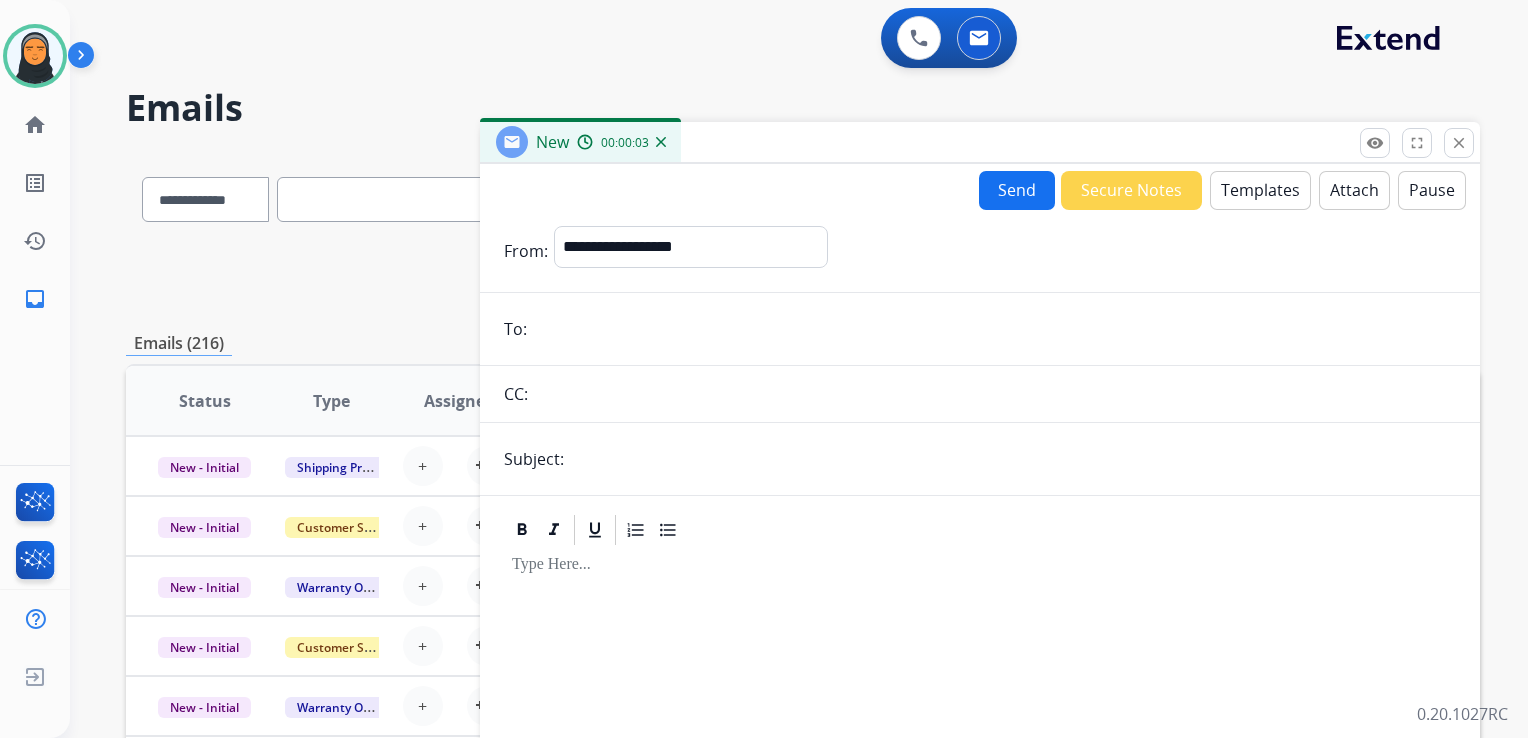 paste on "**********" 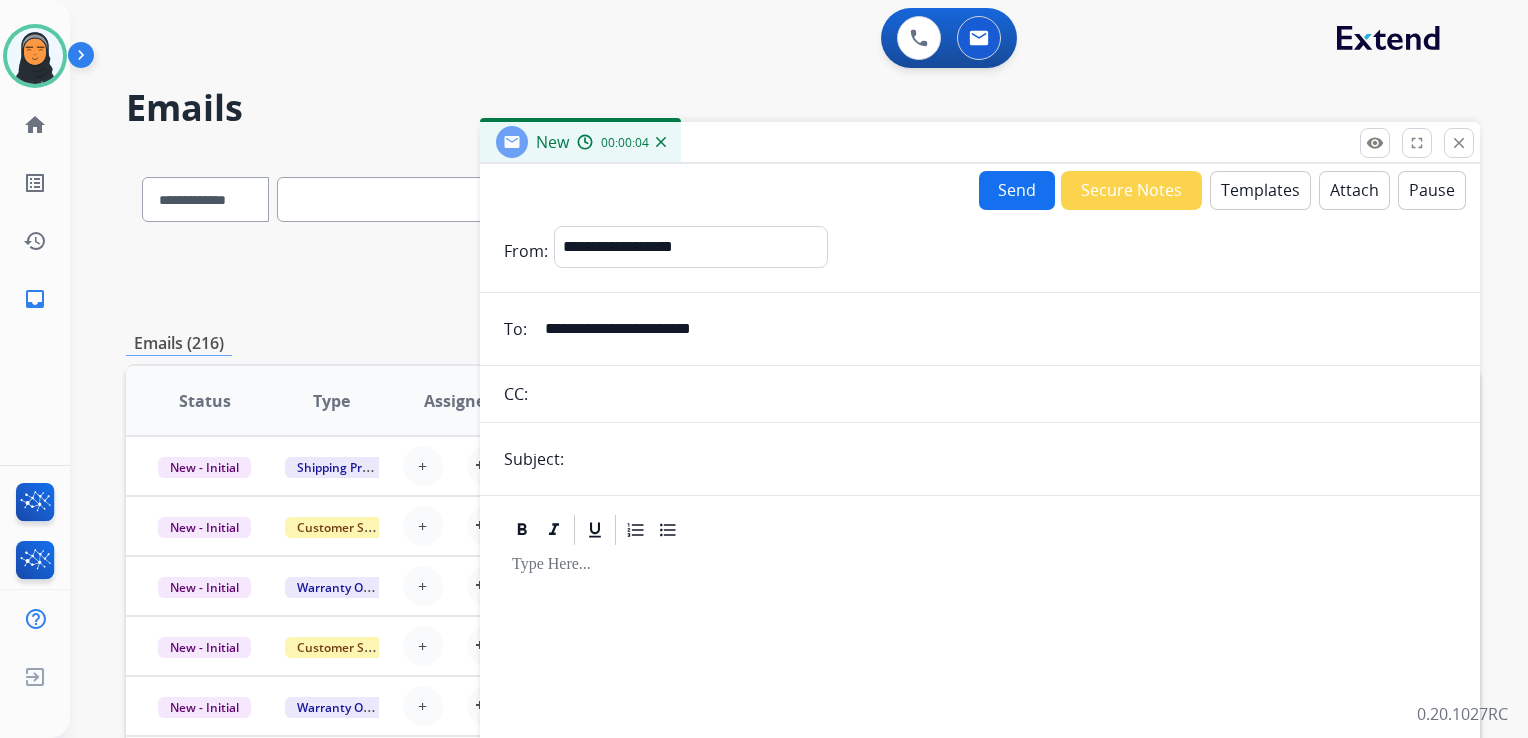 type on "**********" 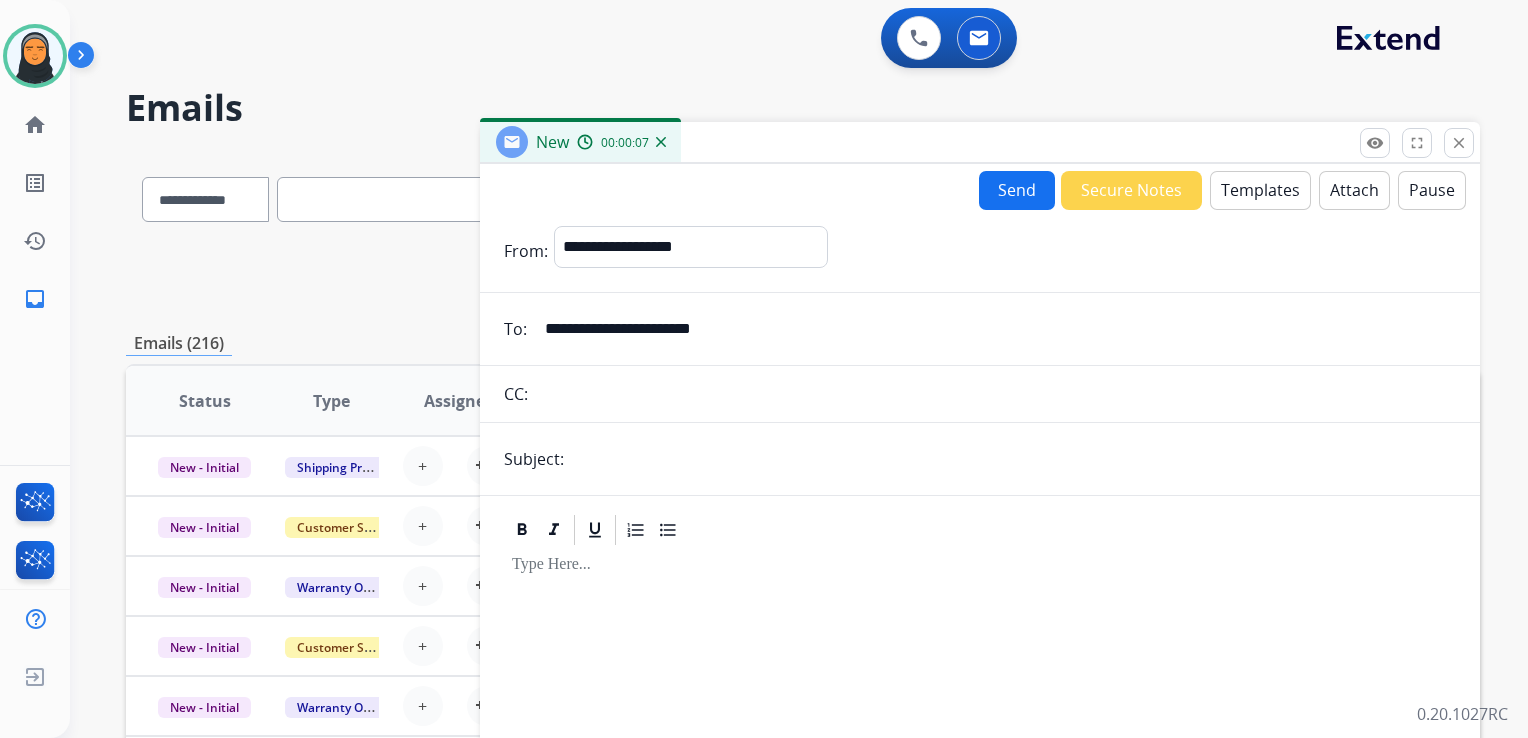 type on "**********" 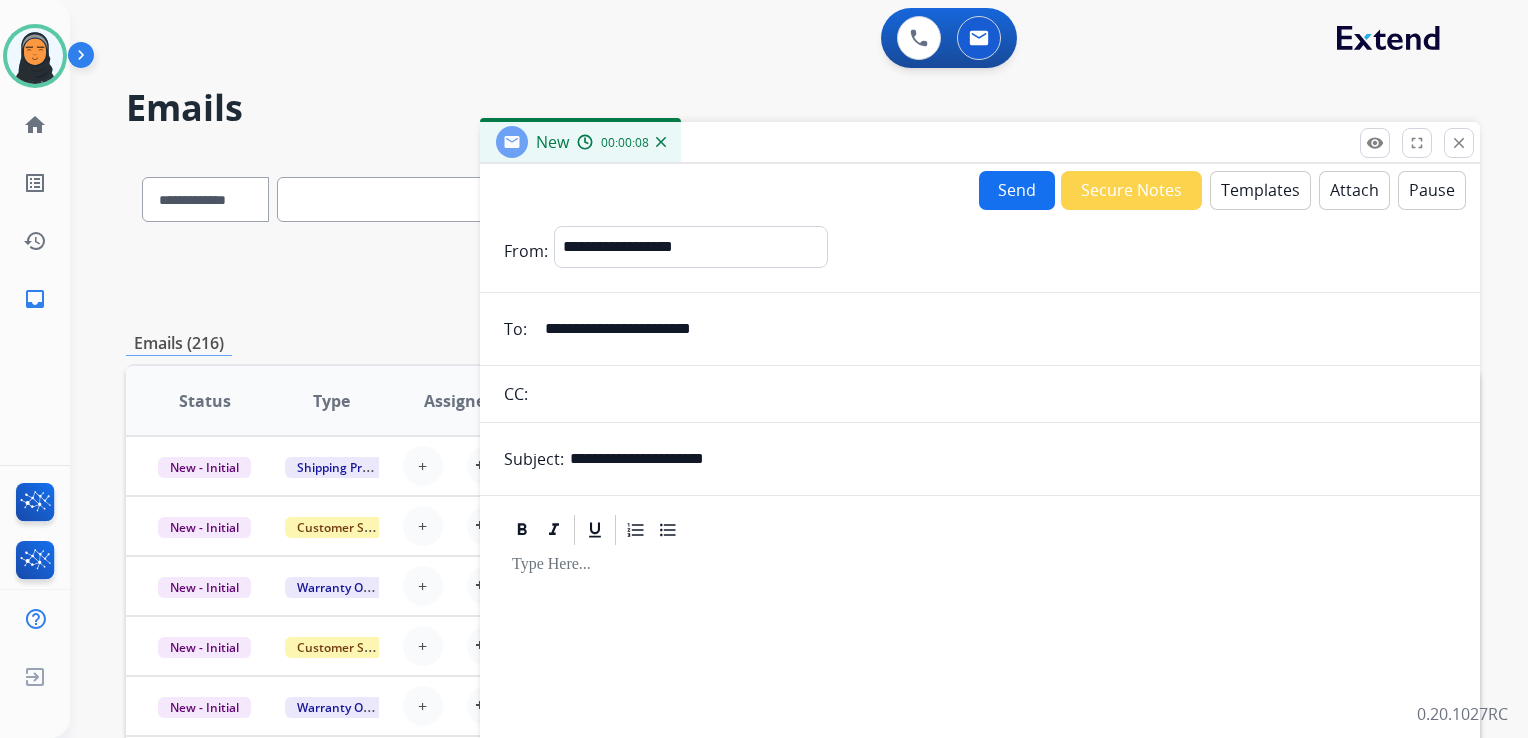 click on "Templates" at bounding box center [1260, 190] 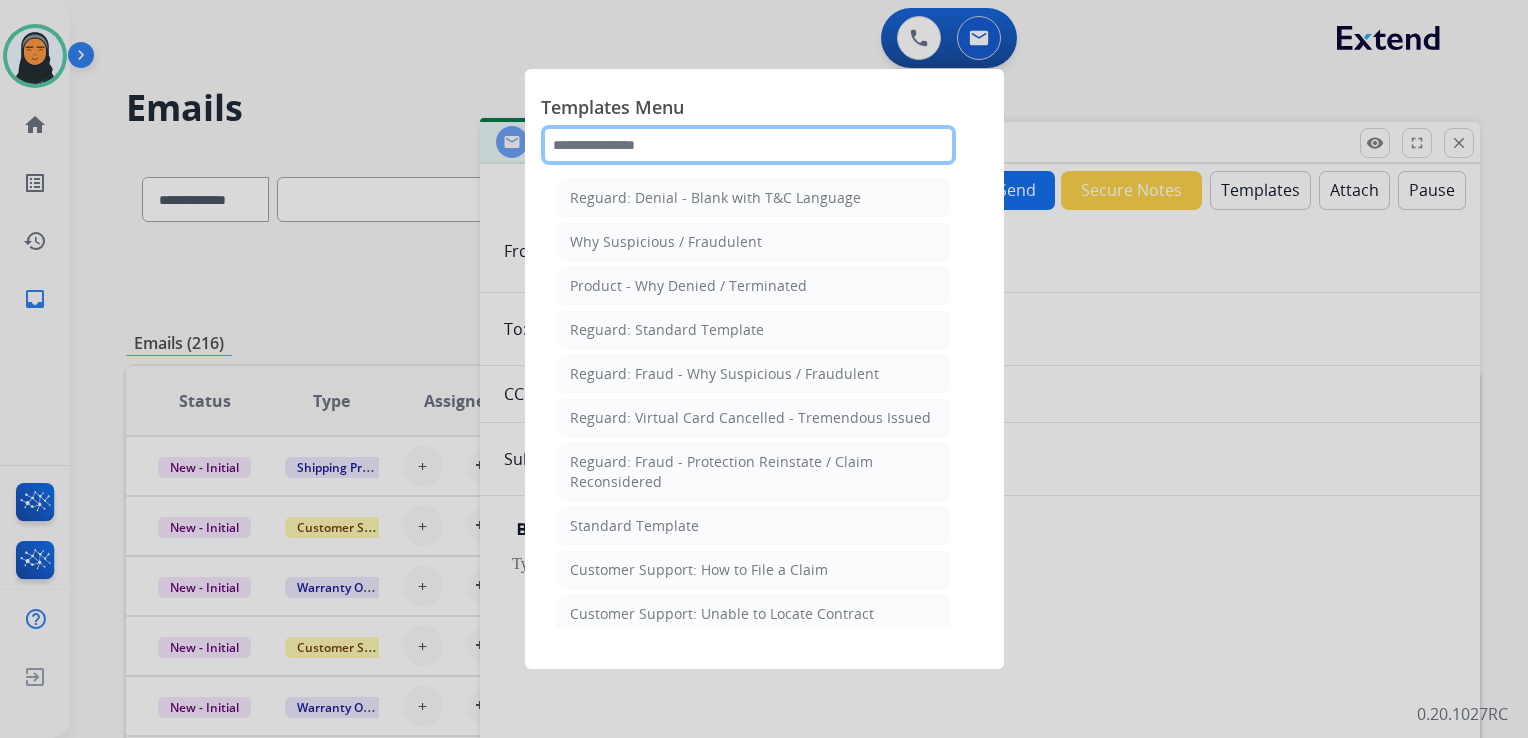 click 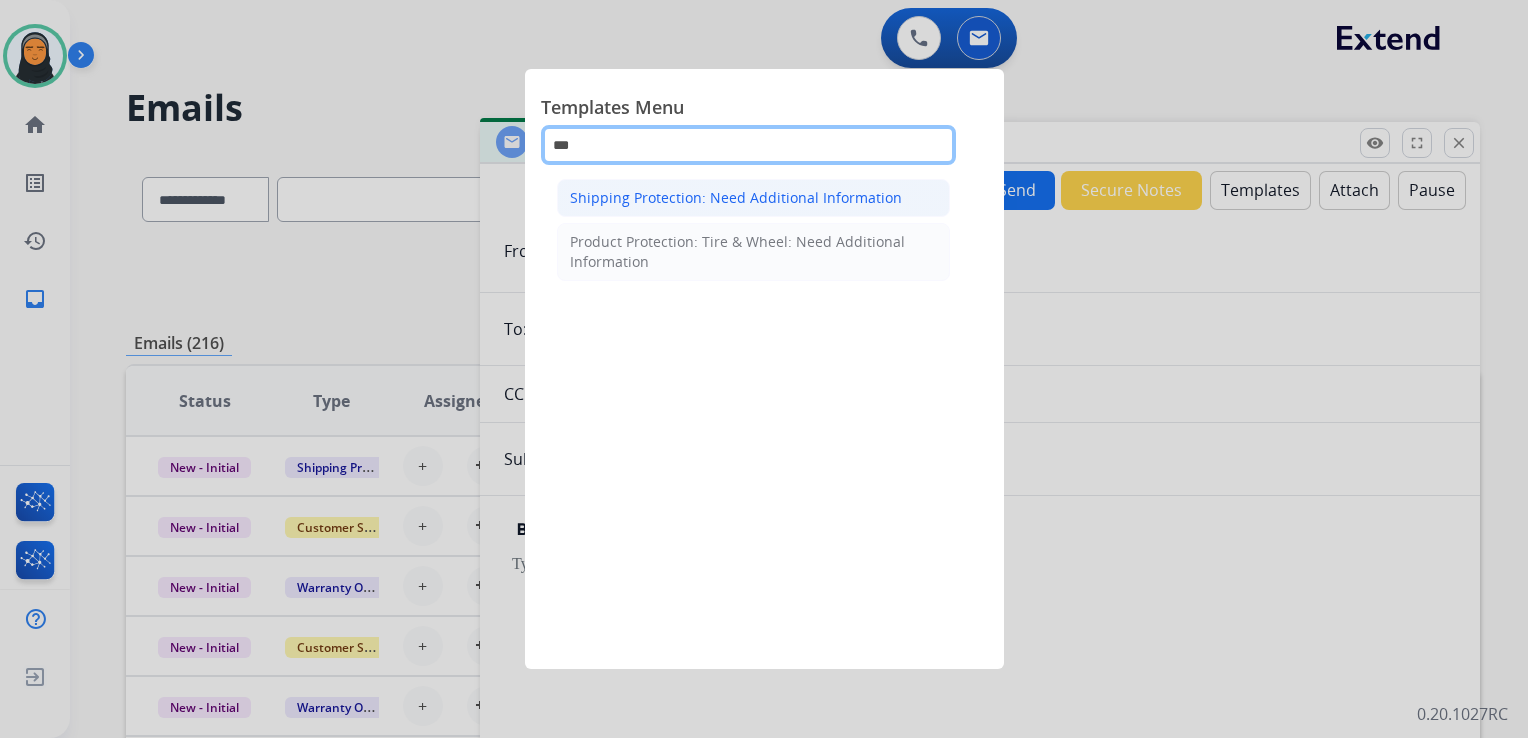 type on "***" 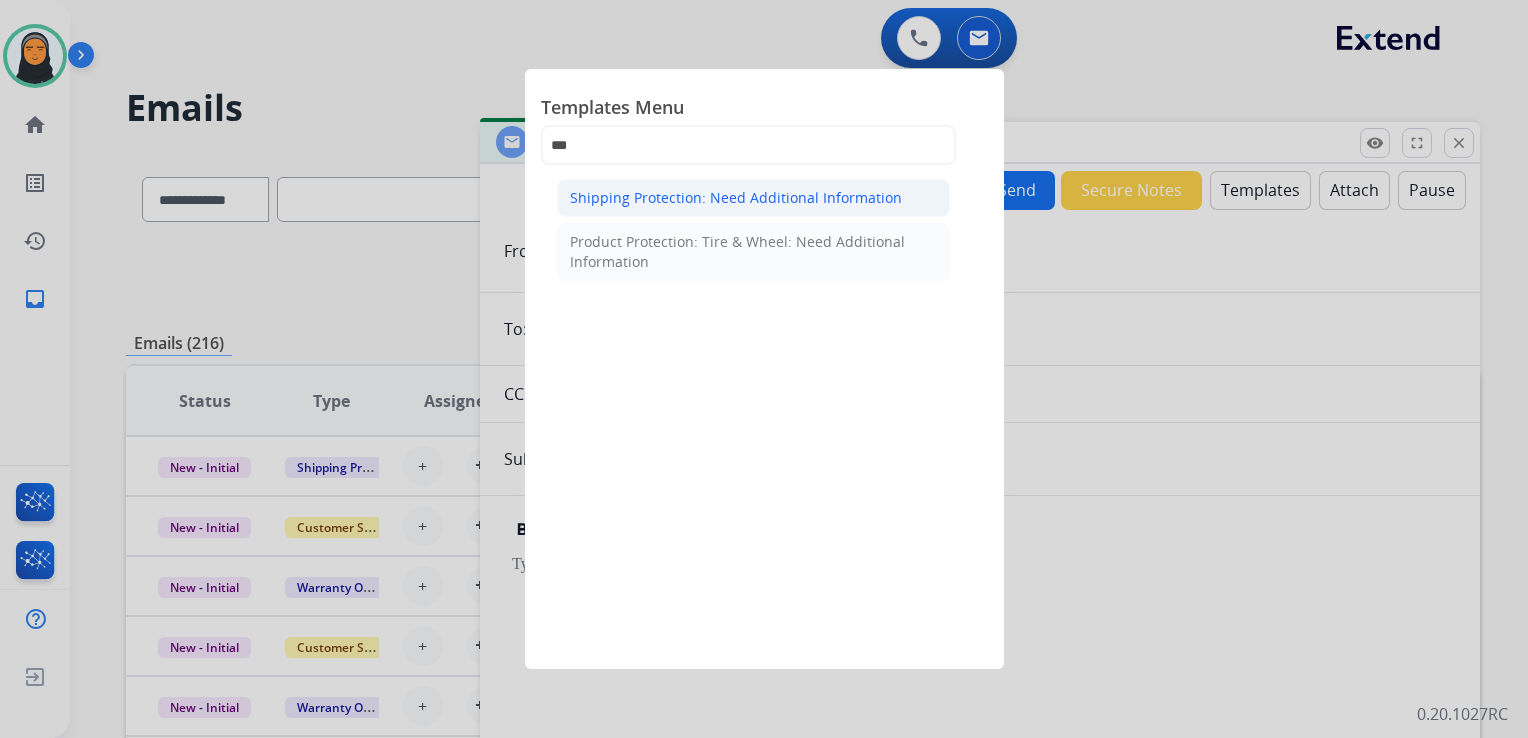 click on "Shipping Protection: Need Additional Information" 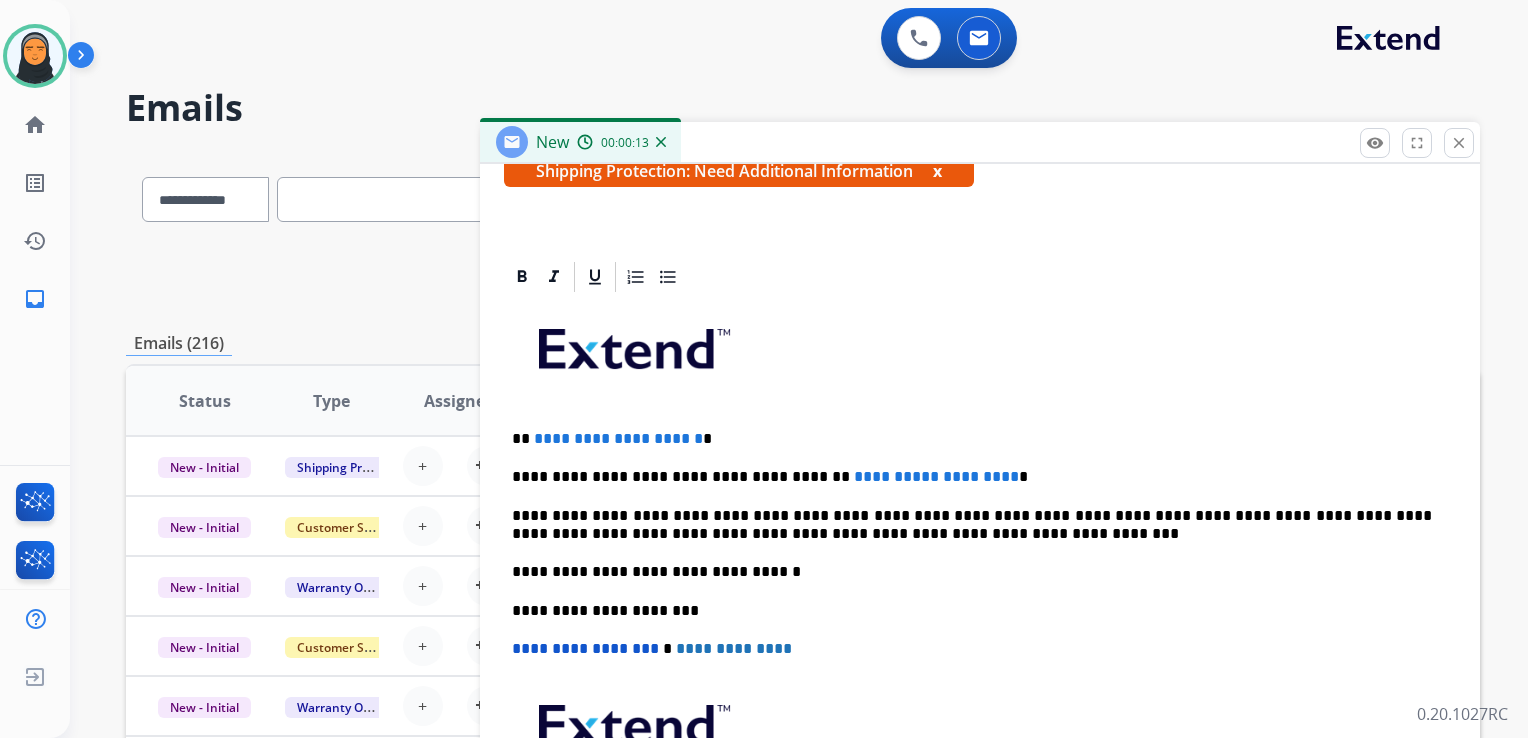 scroll, scrollTop: 383, scrollLeft: 0, axis: vertical 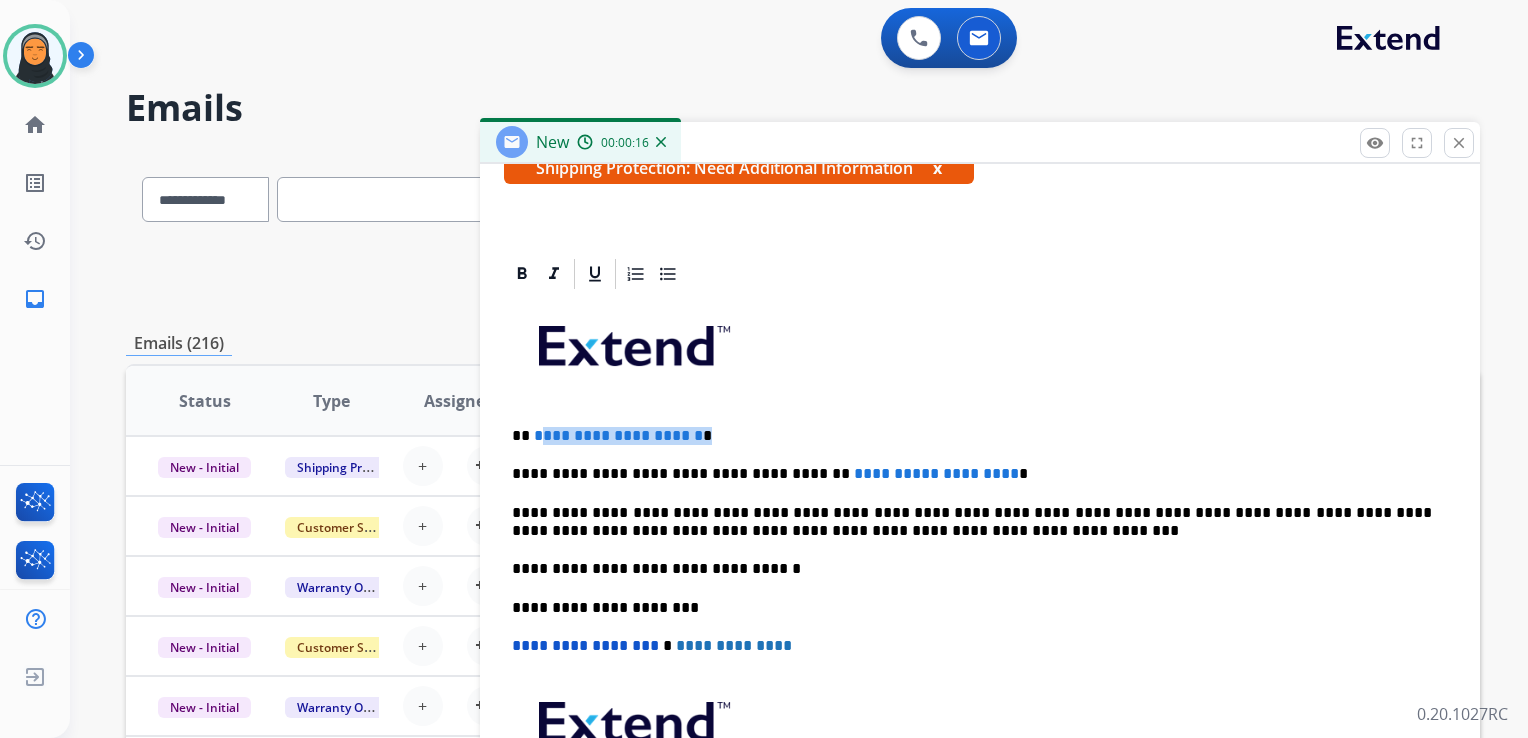 drag, startPoint x: 730, startPoint y: 434, endPoint x: 536, endPoint y: 427, distance: 194.12625 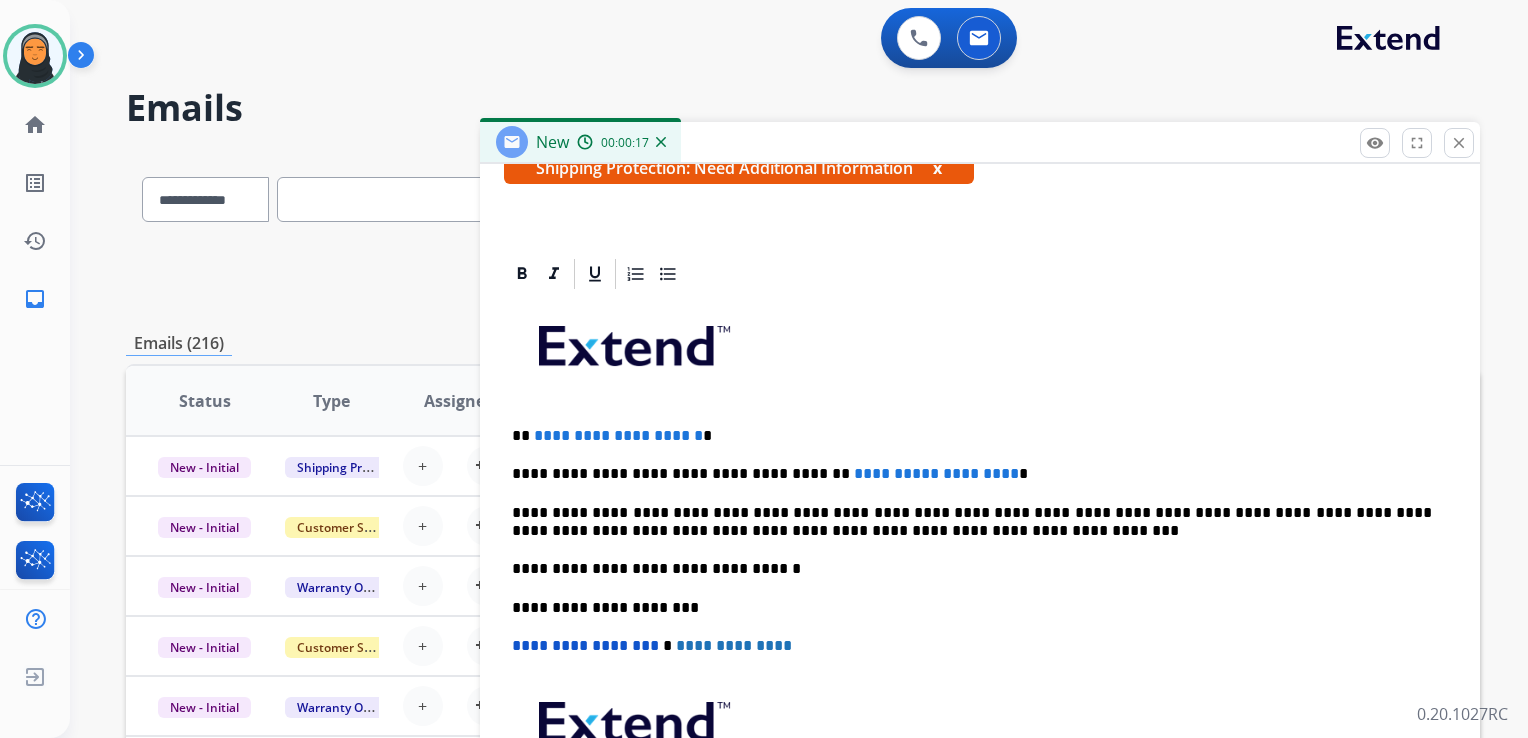 type 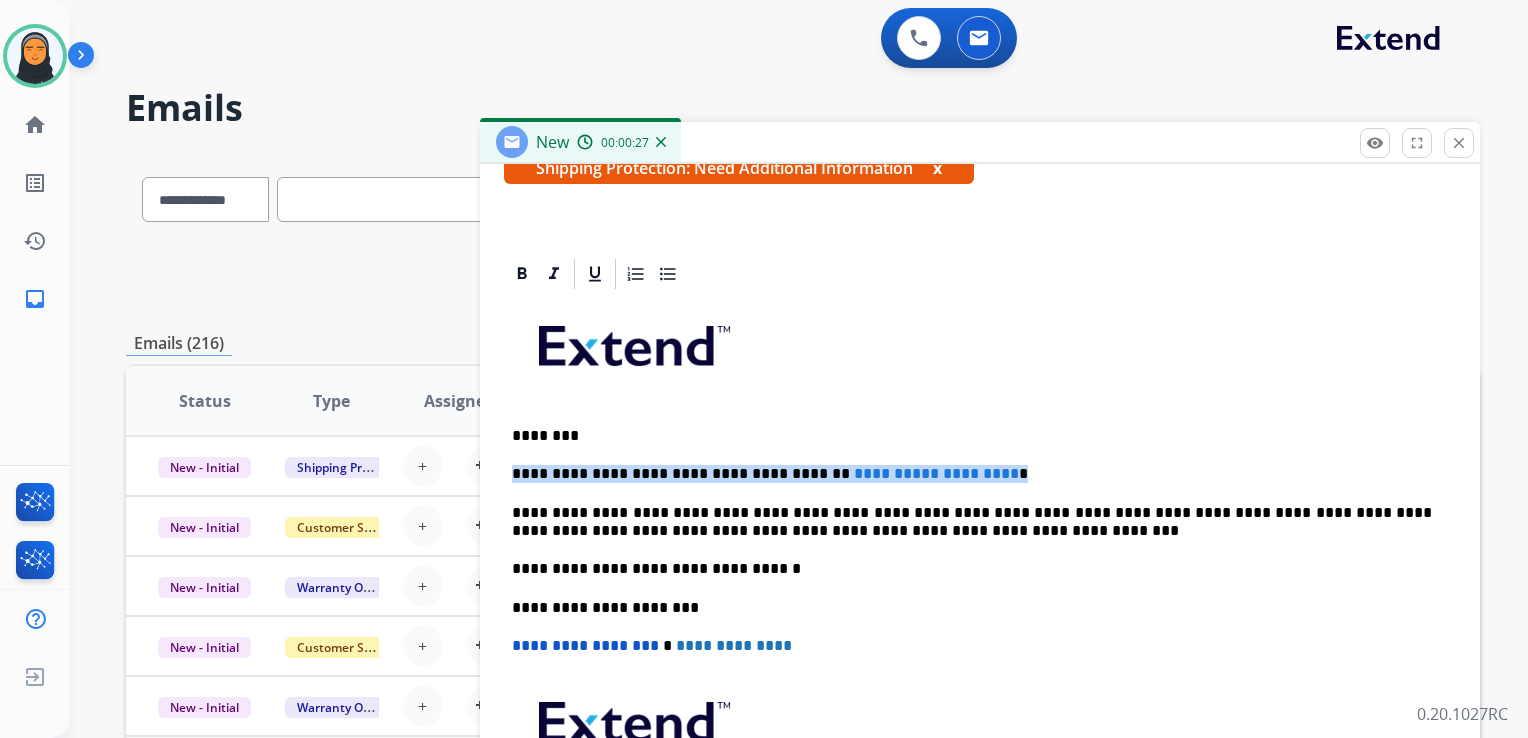 drag, startPoint x: 997, startPoint y: 470, endPoint x: 512, endPoint y: 472, distance: 485.00412 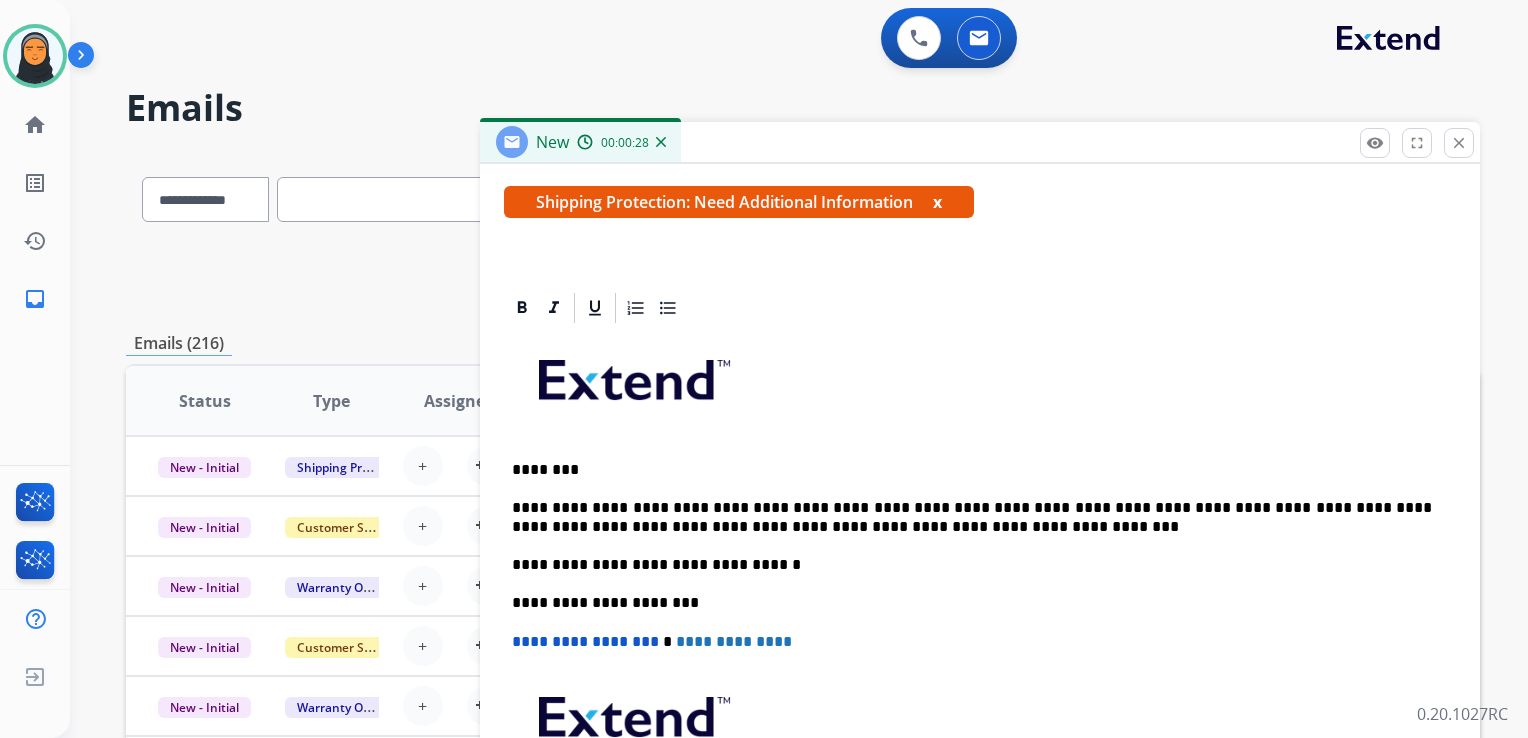 scroll, scrollTop: 344, scrollLeft: 0, axis: vertical 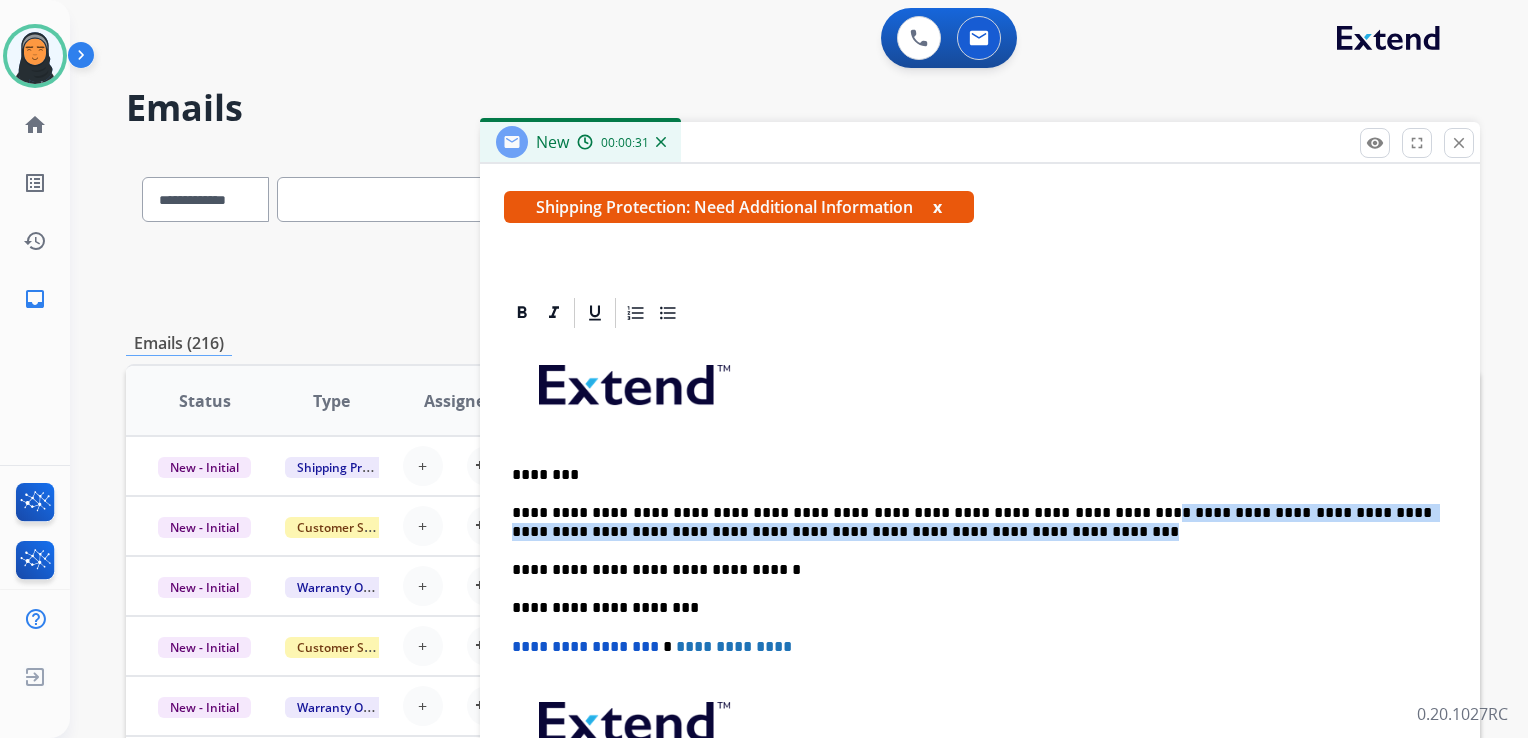 drag, startPoint x: 1071, startPoint y: 509, endPoint x: 1156, endPoint y: 534, distance: 88.60023 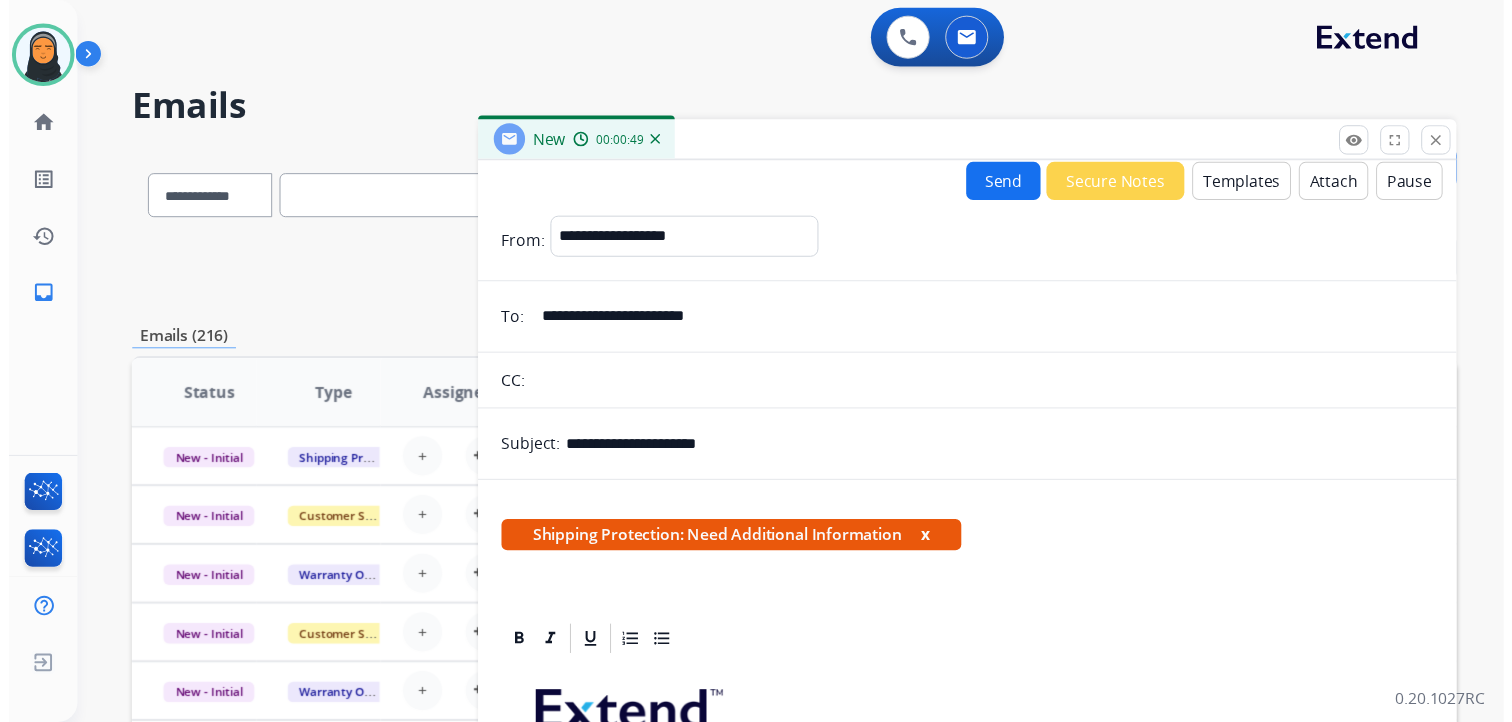 scroll, scrollTop: 0, scrollLeft: 0, axis: both 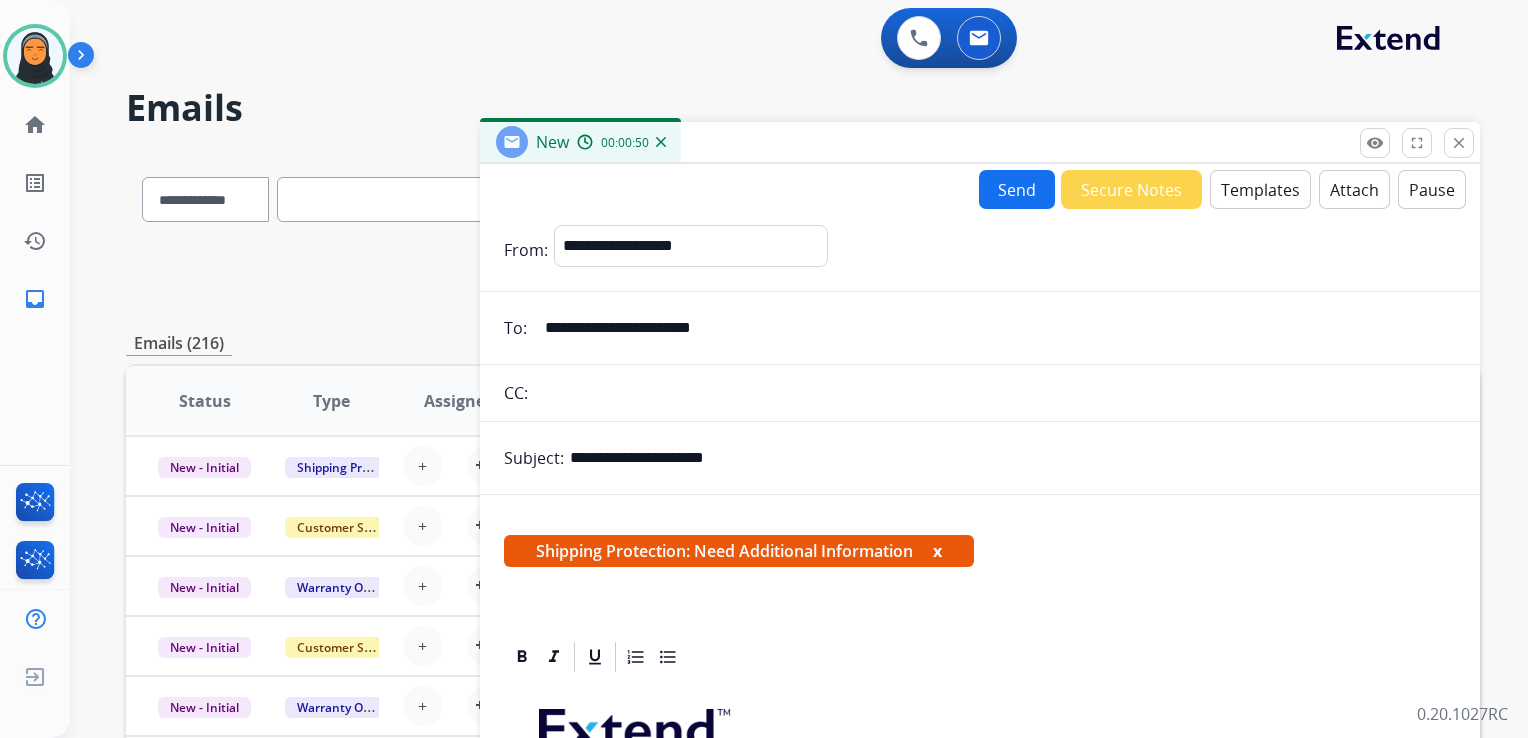 click on "Send" at bounding box center [1017, 189] 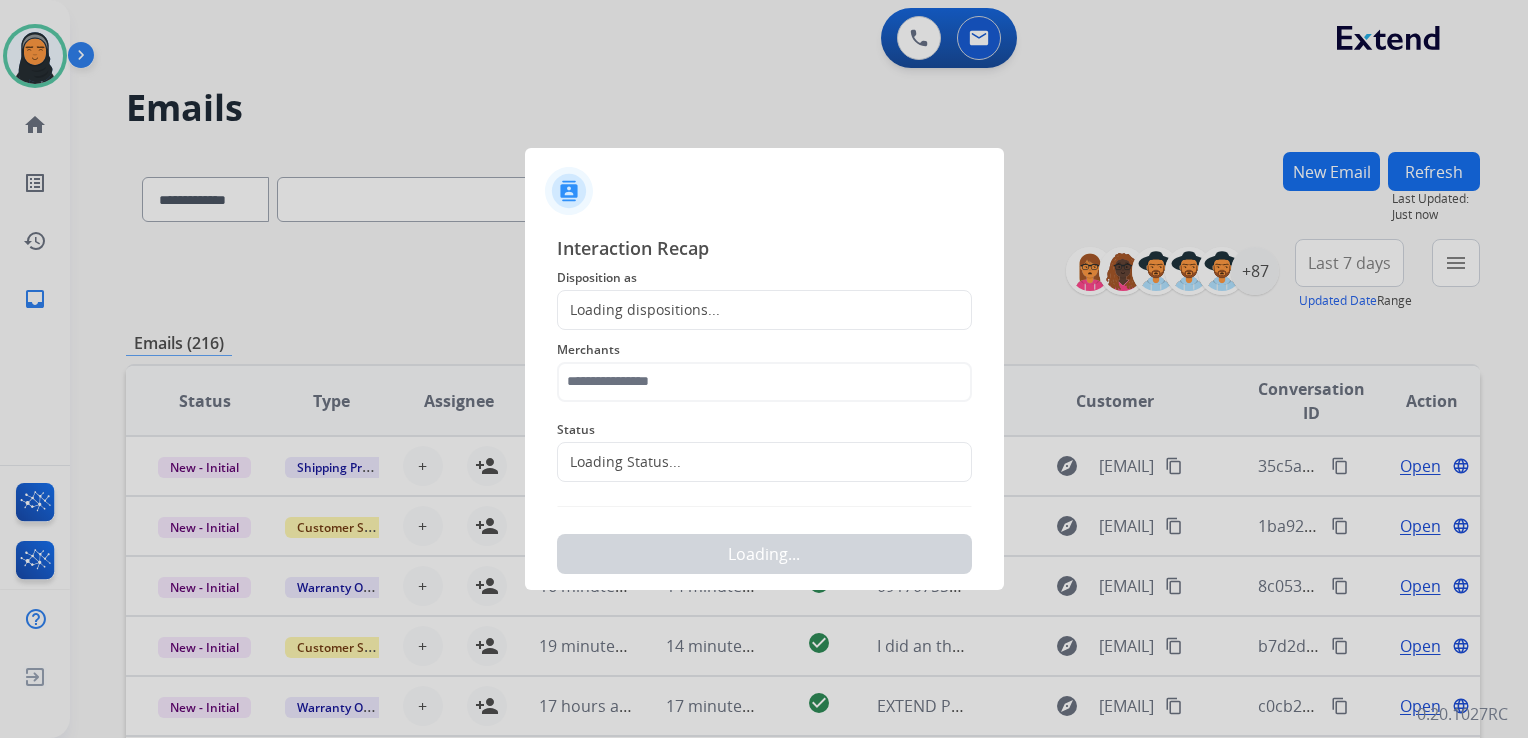 click on "Loading dispositions..." 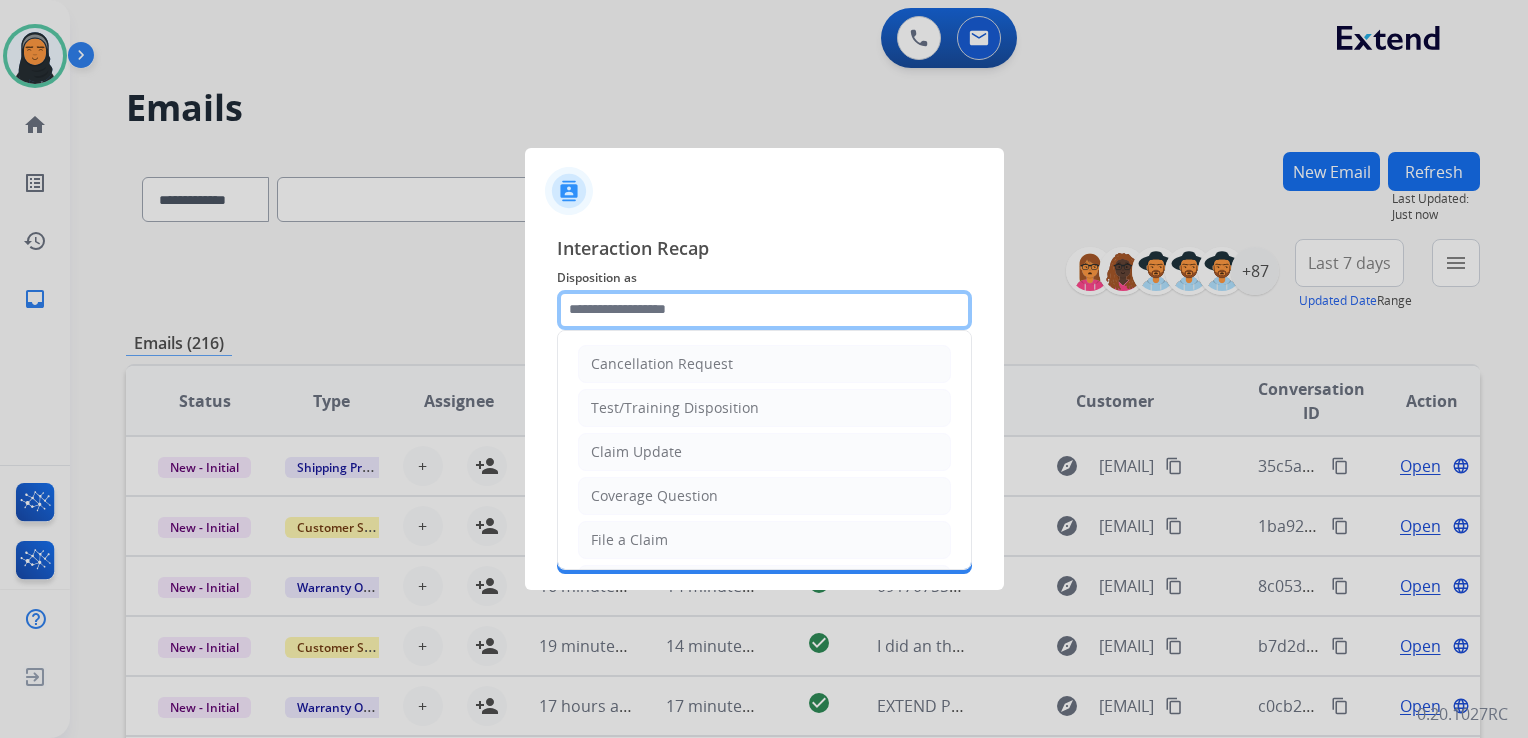 click 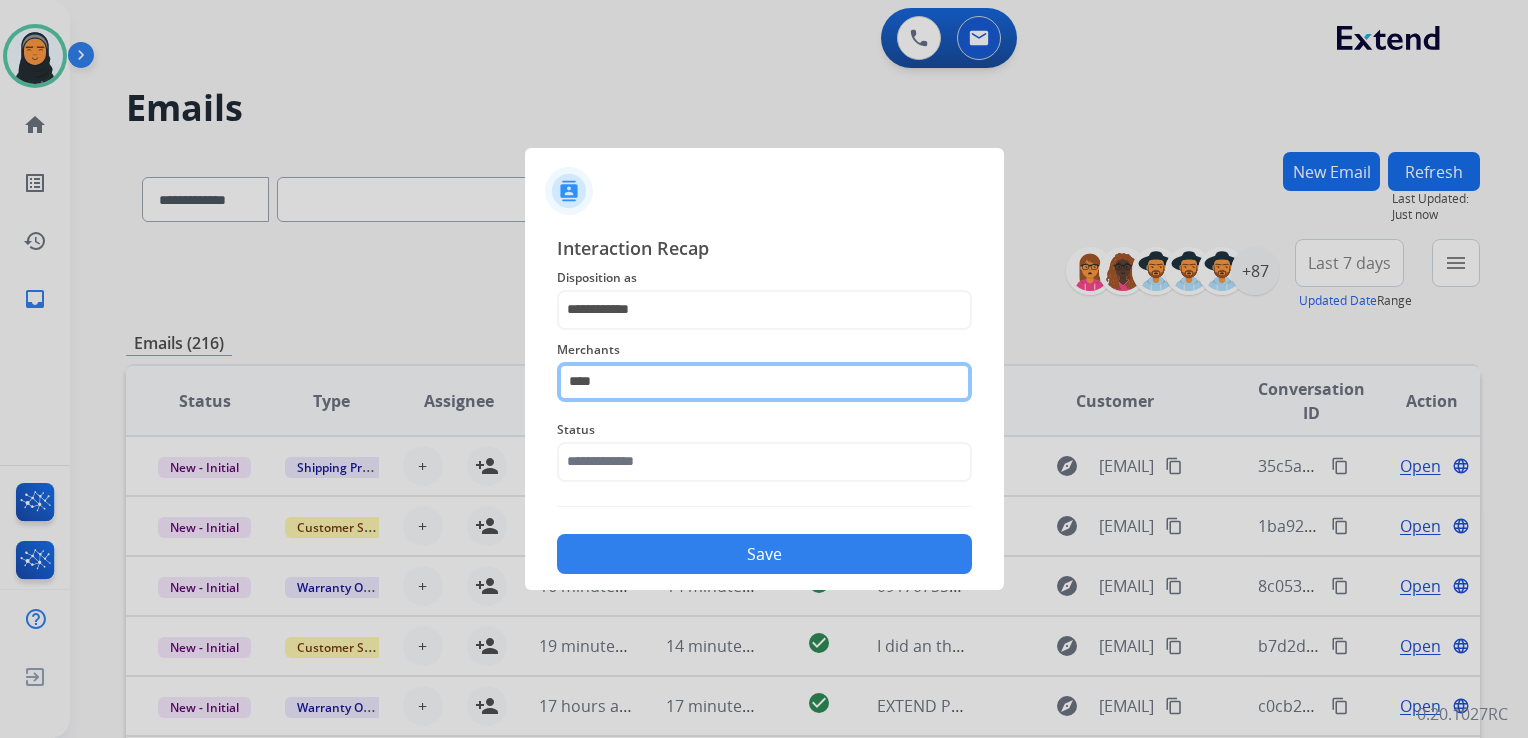 click on "****" 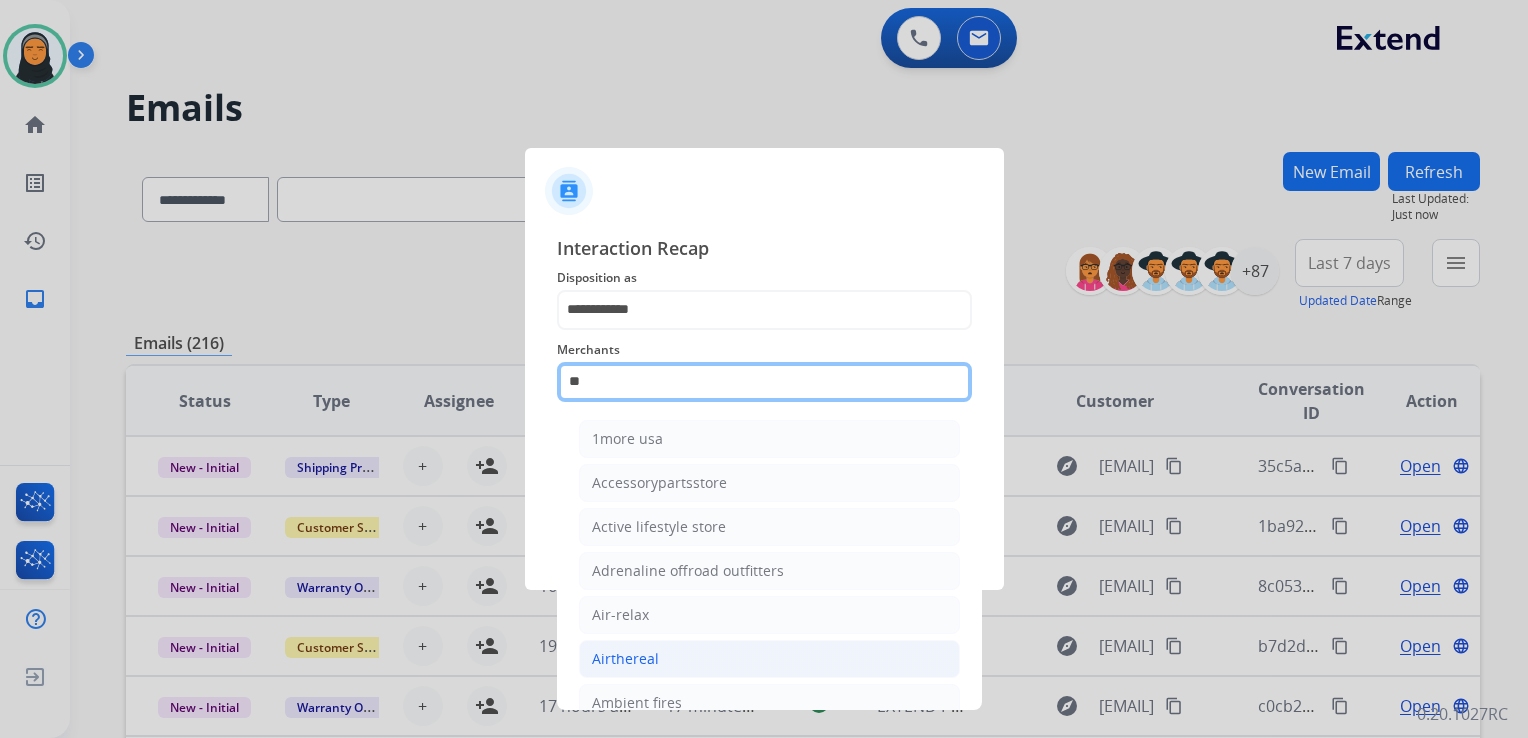 type on "*" 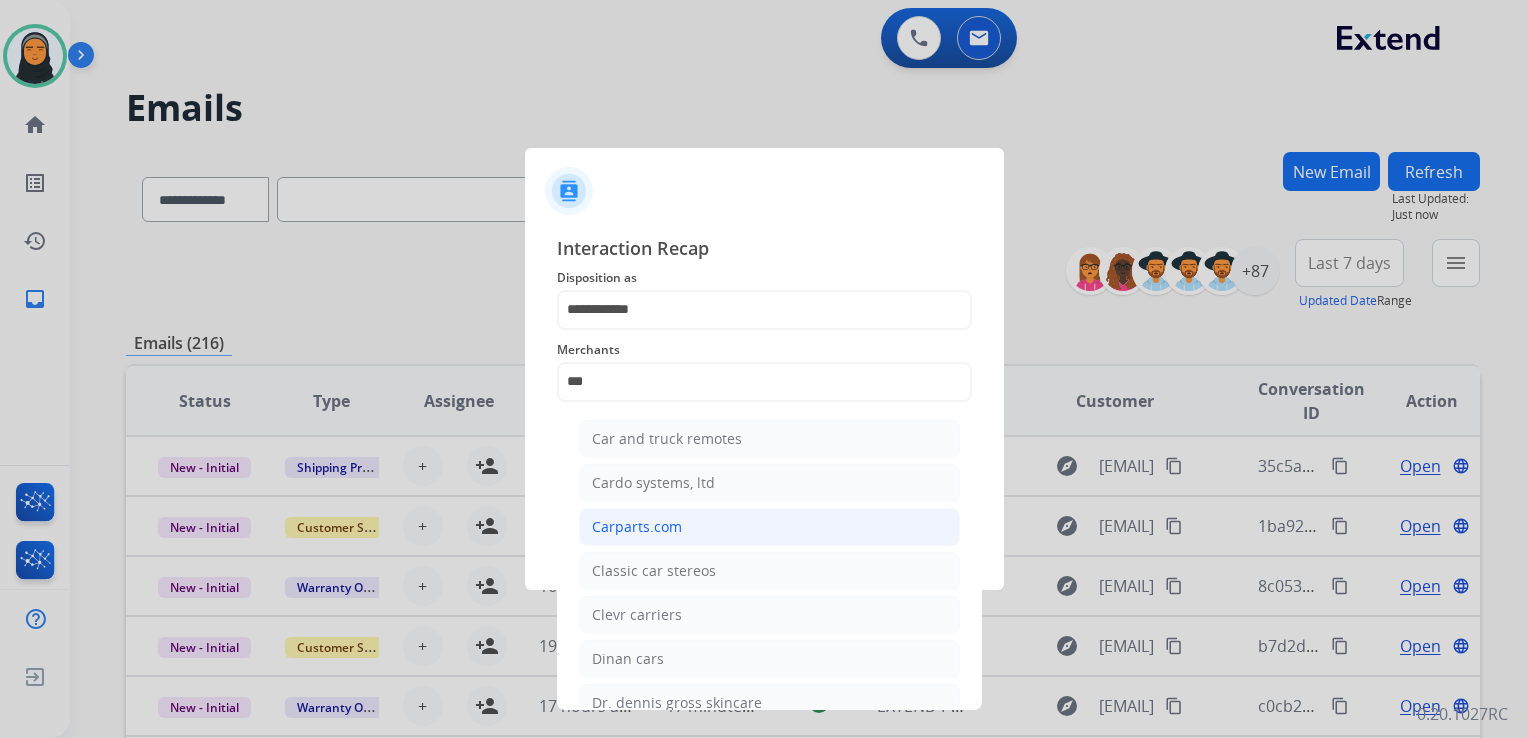 click on "Carparts.com" 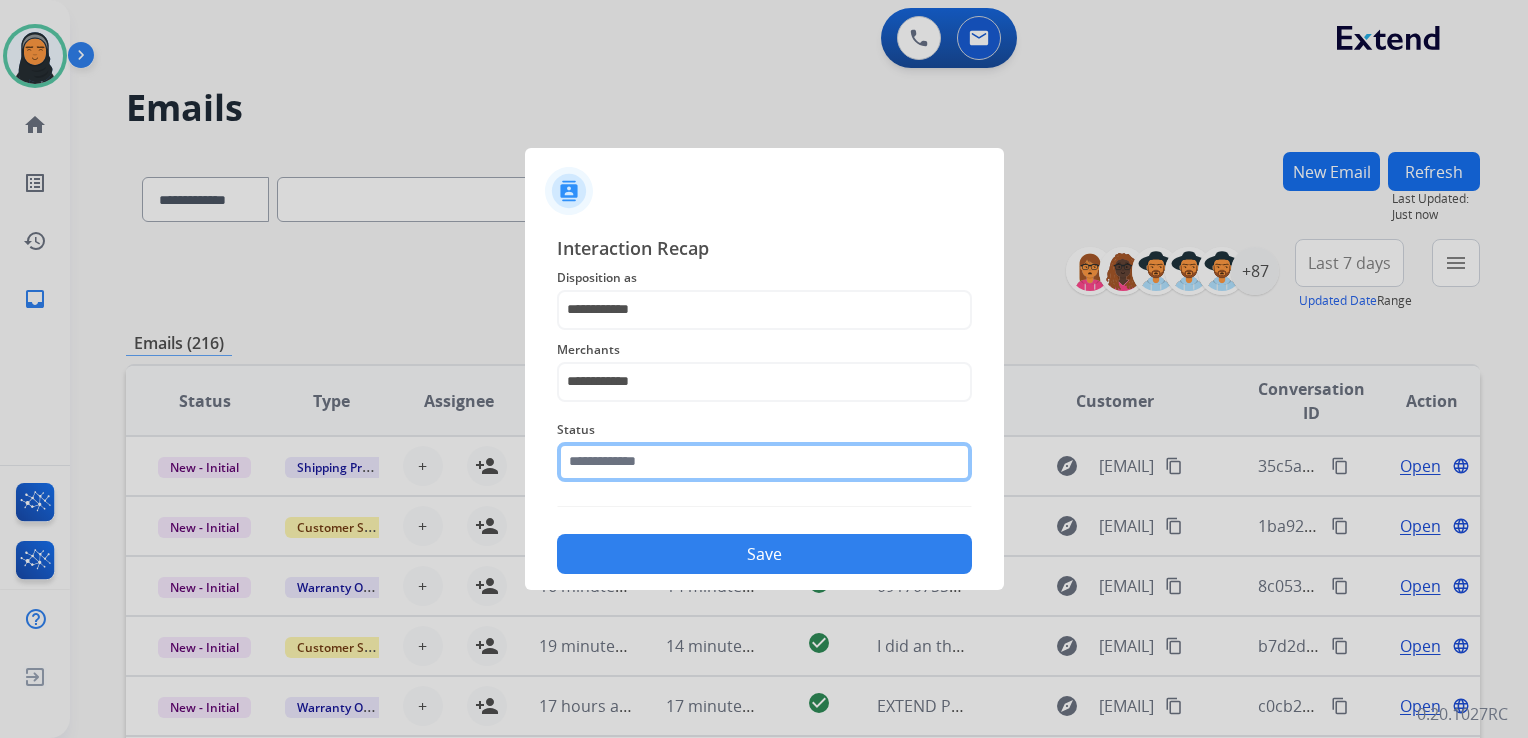 click 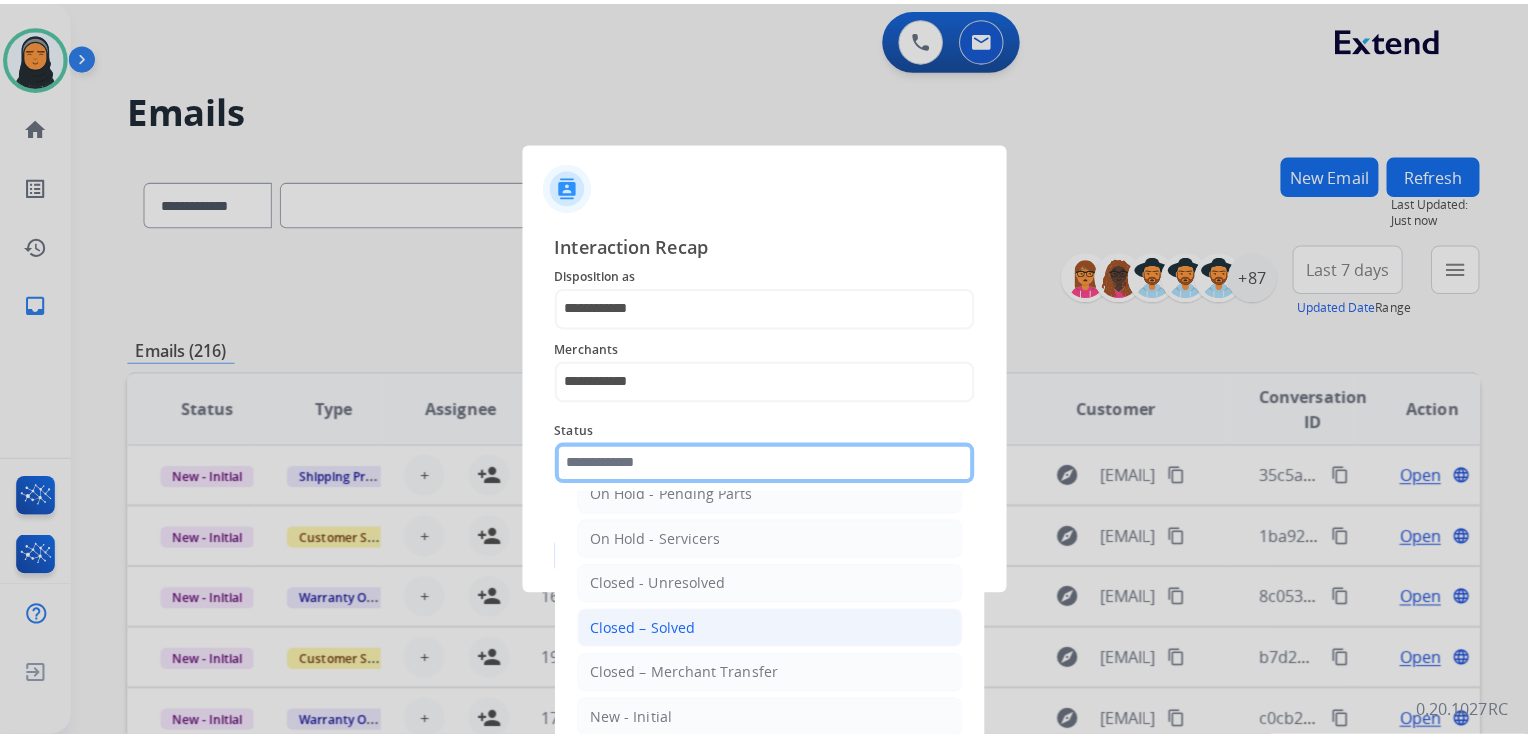 scroll, scrollTop: 116, scrollLeft: 0, axis: vertical 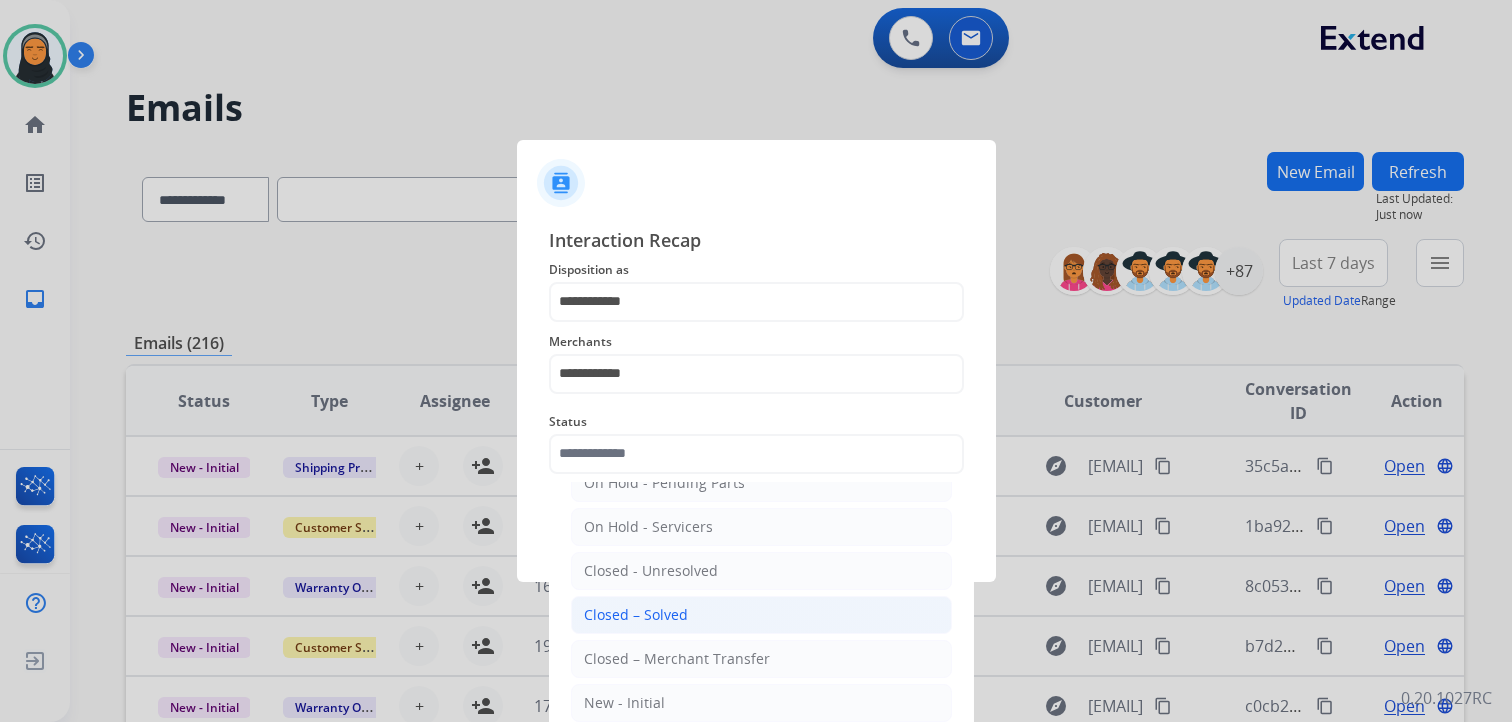 click on "Closed – Solved" 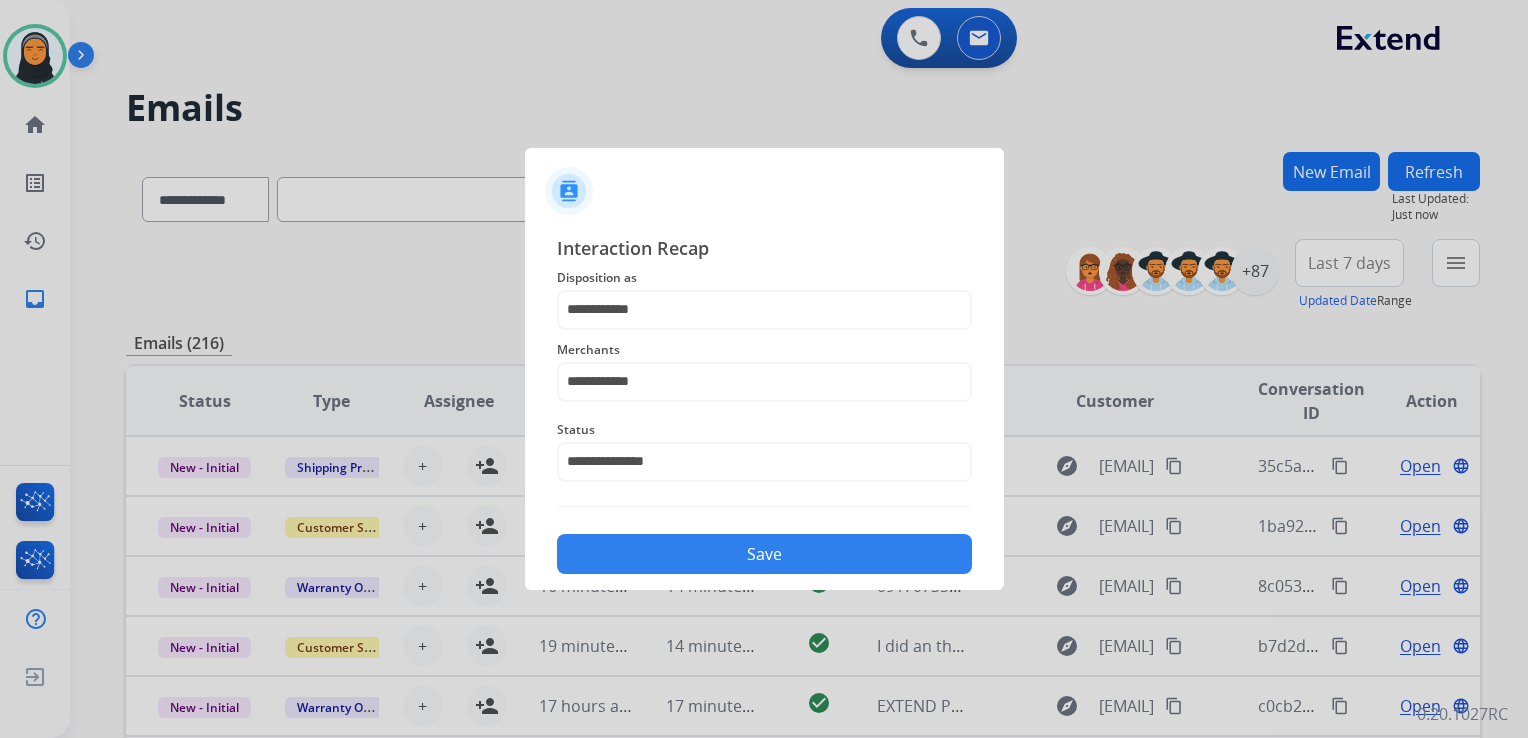 click on "Save" 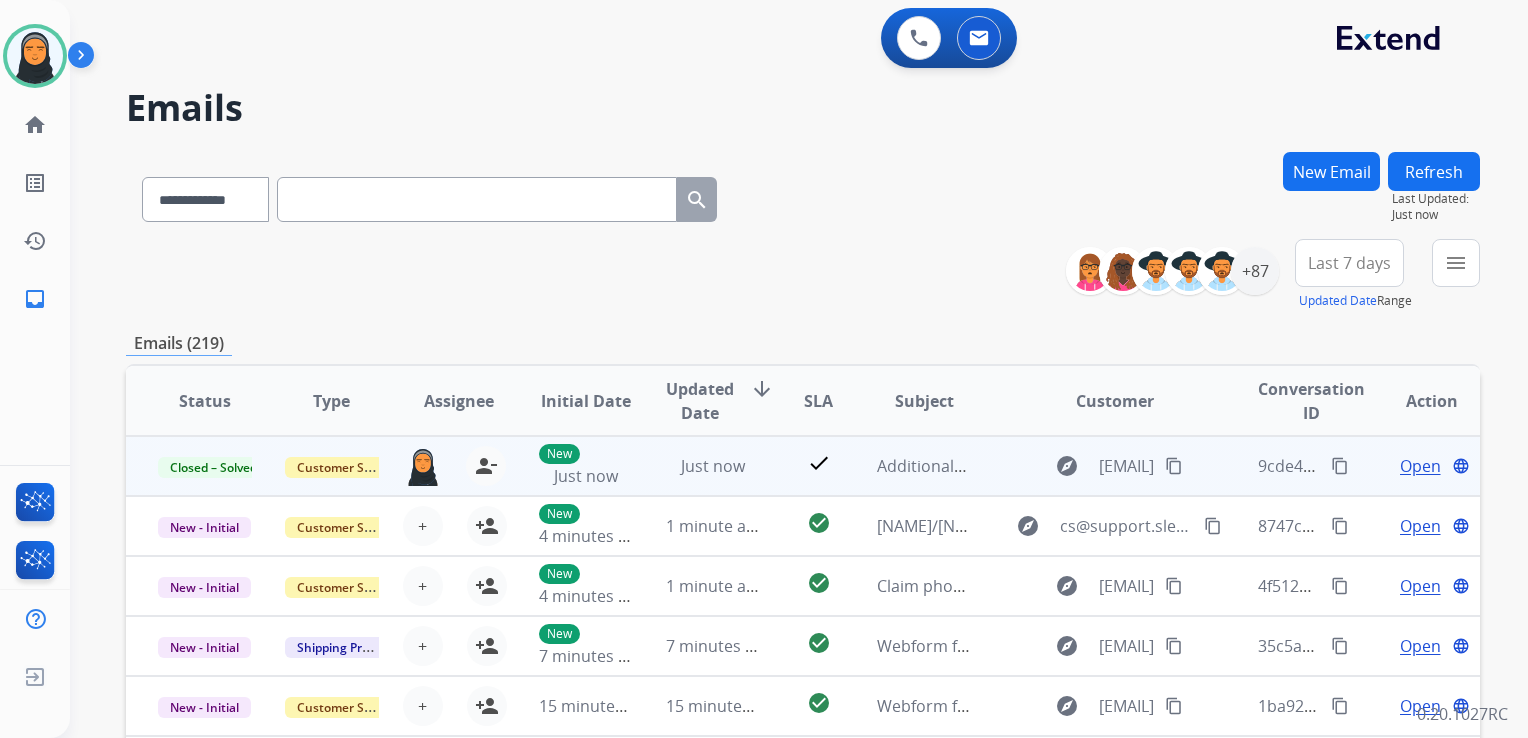 click on "content_copy" at bounding box center (1340, 466) 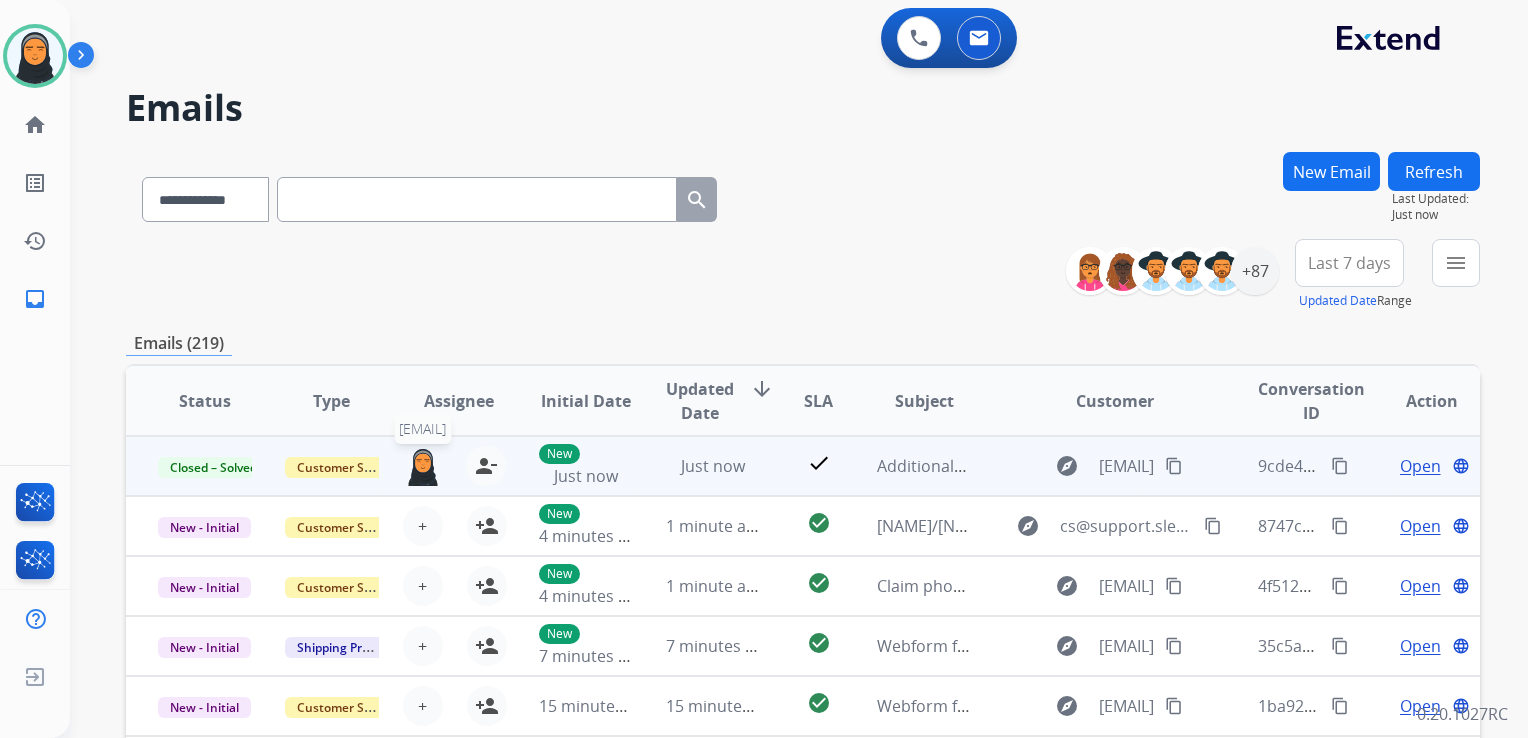 click at bounding box center (423, 466) 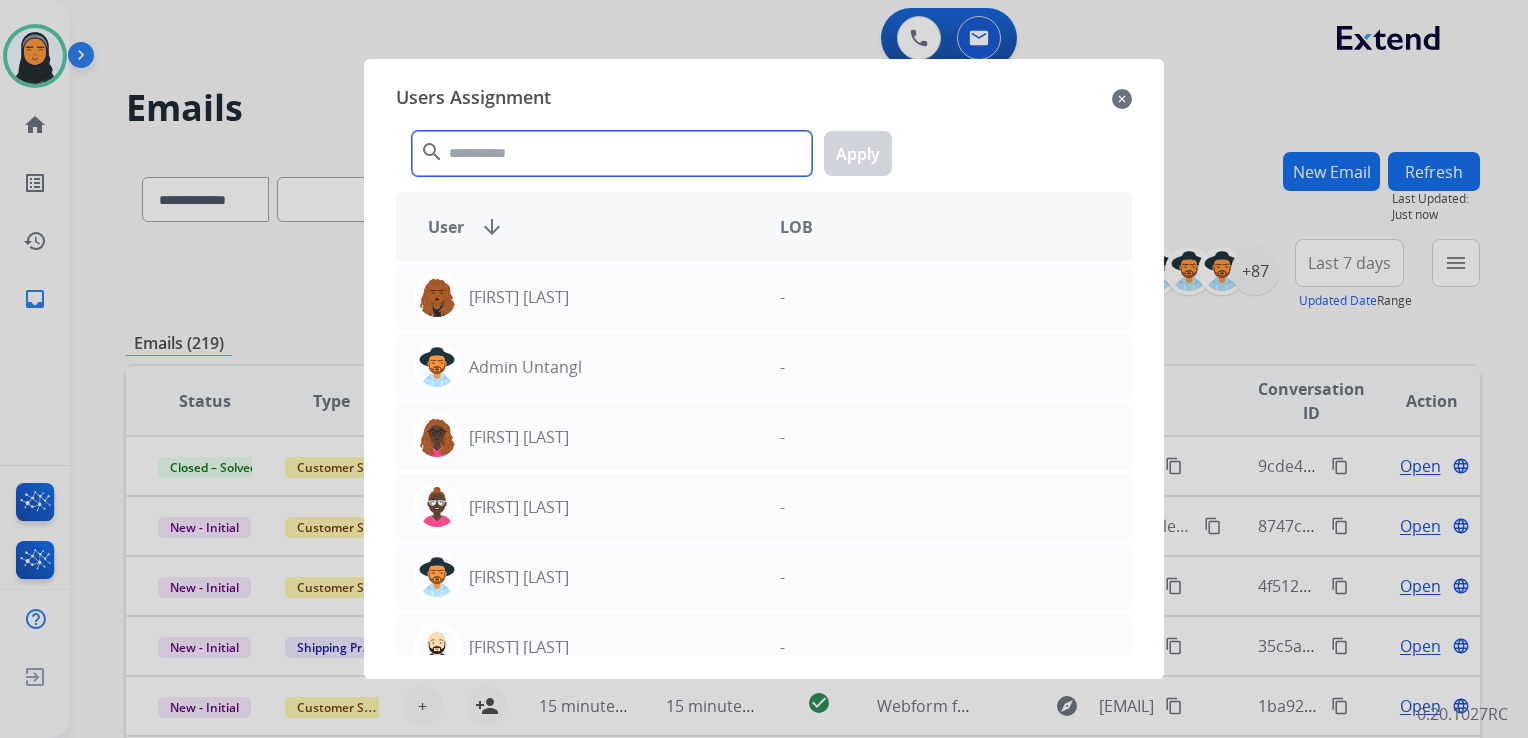 click 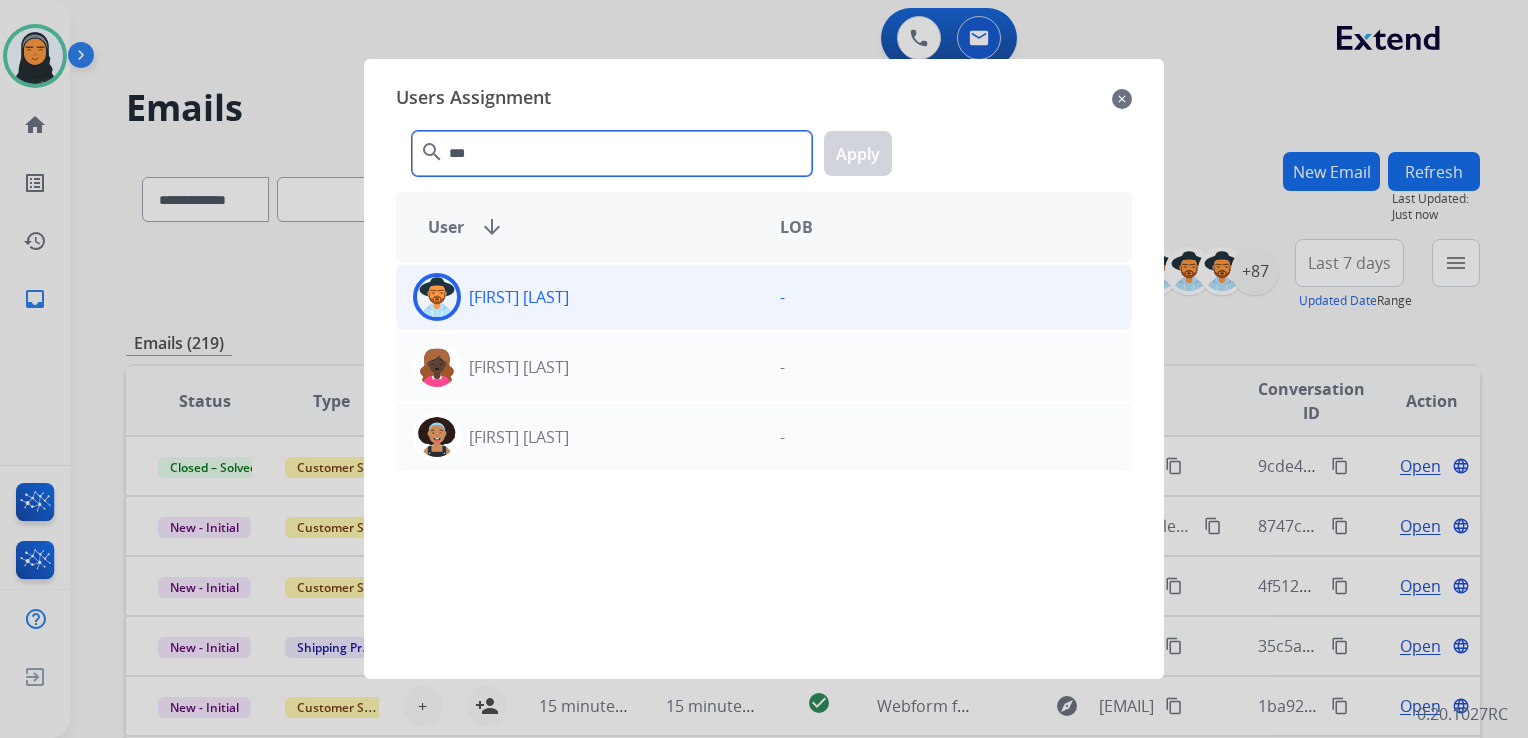 type on "***" 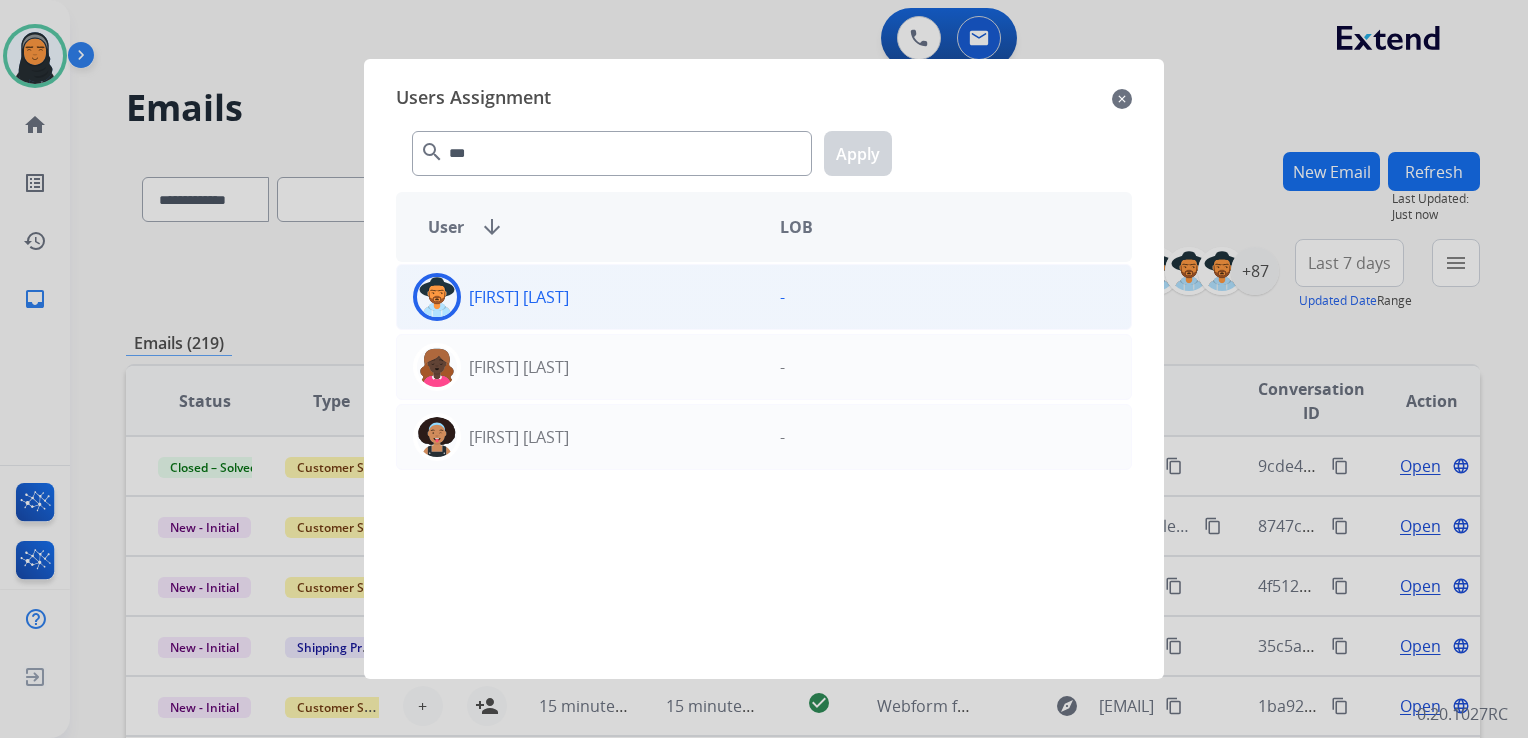 click on "[FIRST]  [LAST]" 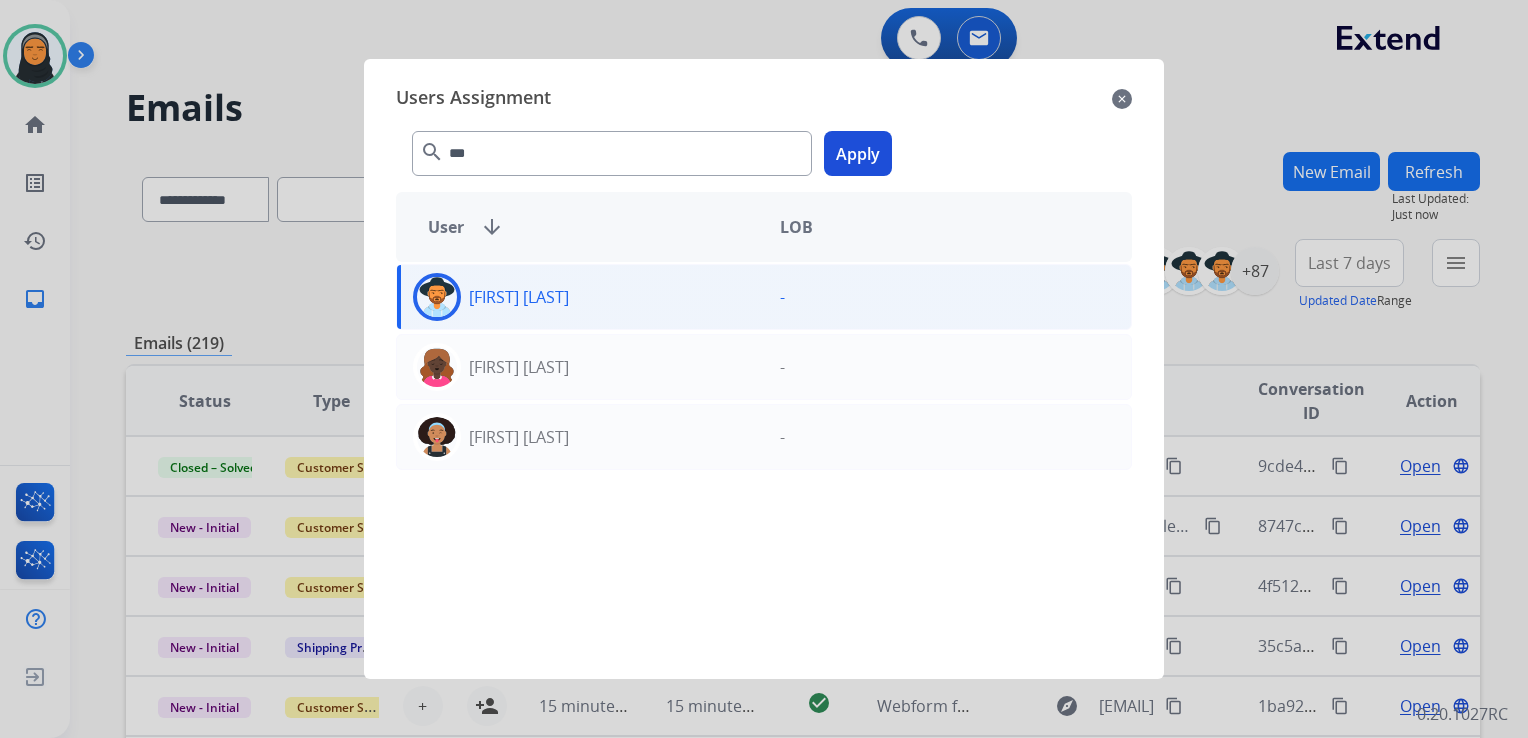 click on "Apply" 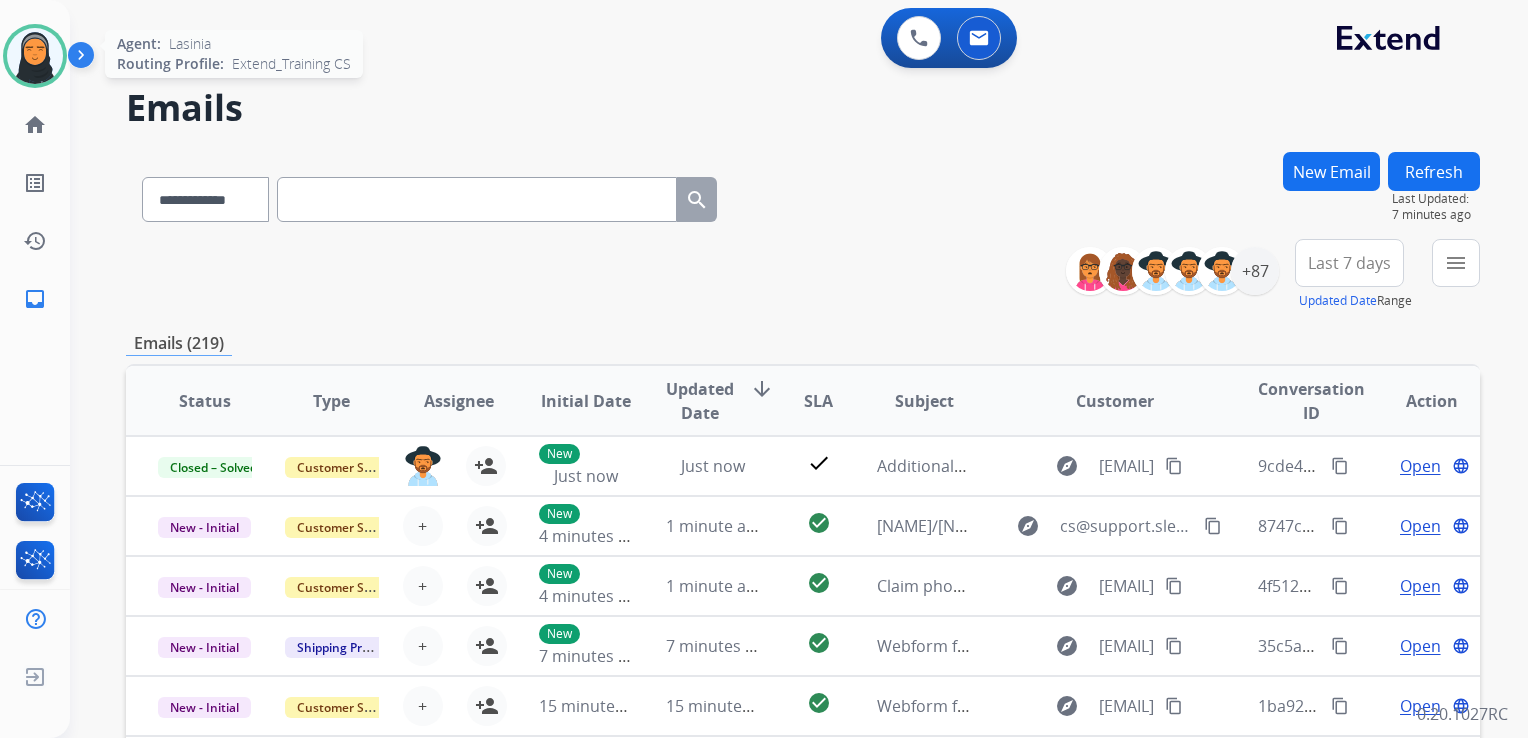 drag, startPoint x: 45, startPoint y: 69, endPoint x: 56, endPoint y: 72, distance: 11.401754 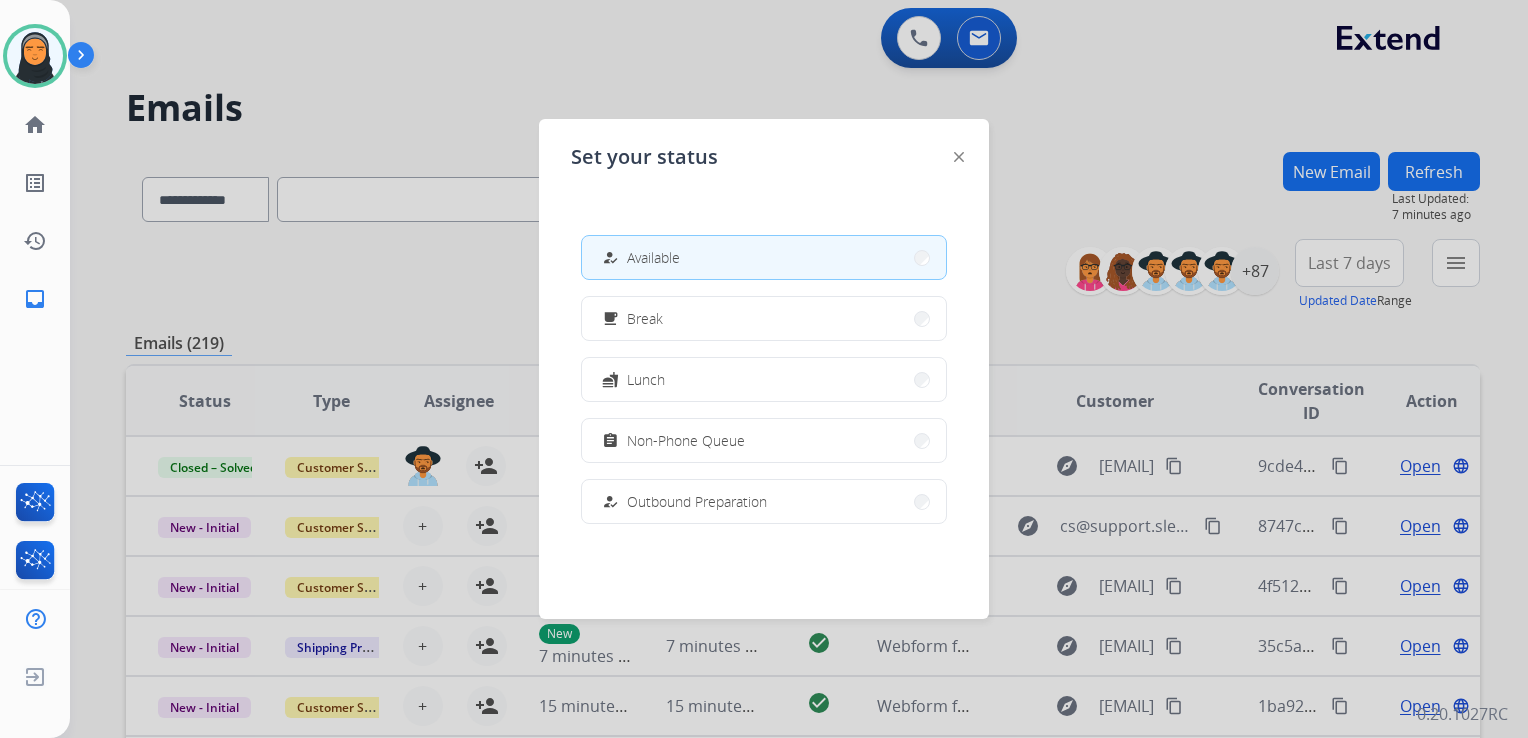 click at bounding box center [764, 369] 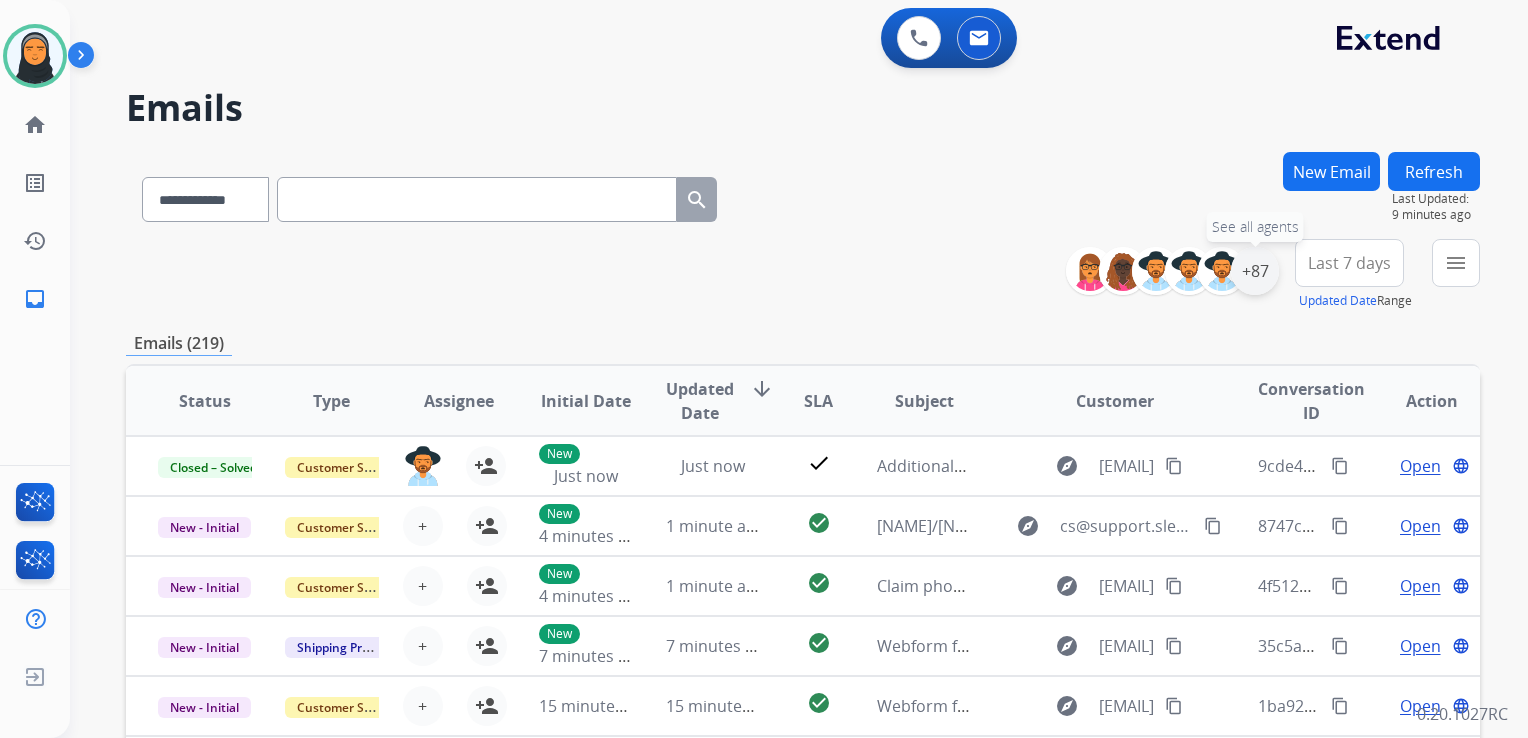 click on "+87" at bounding box center [1255, 271] 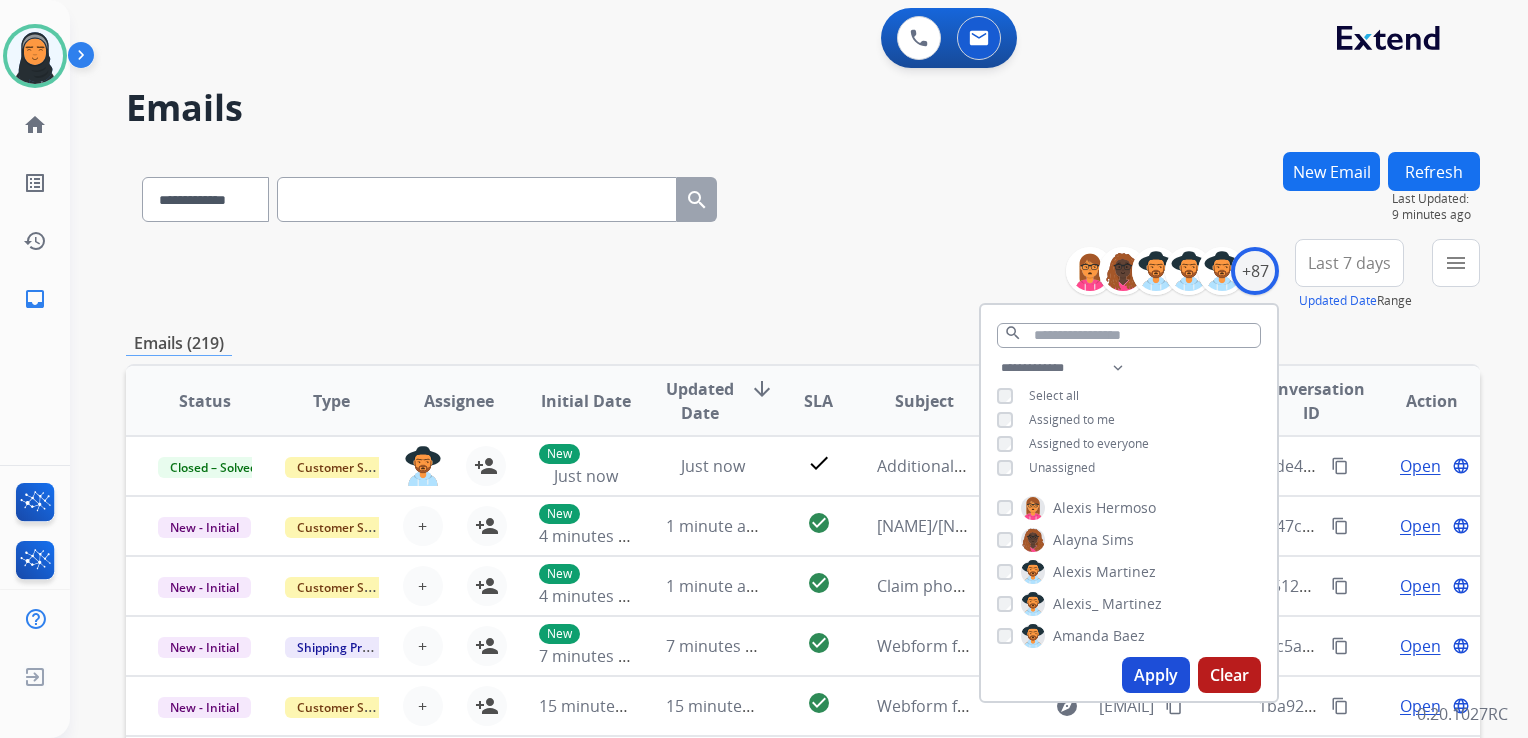 click on "Apply" at bounding box center [1156, 675] 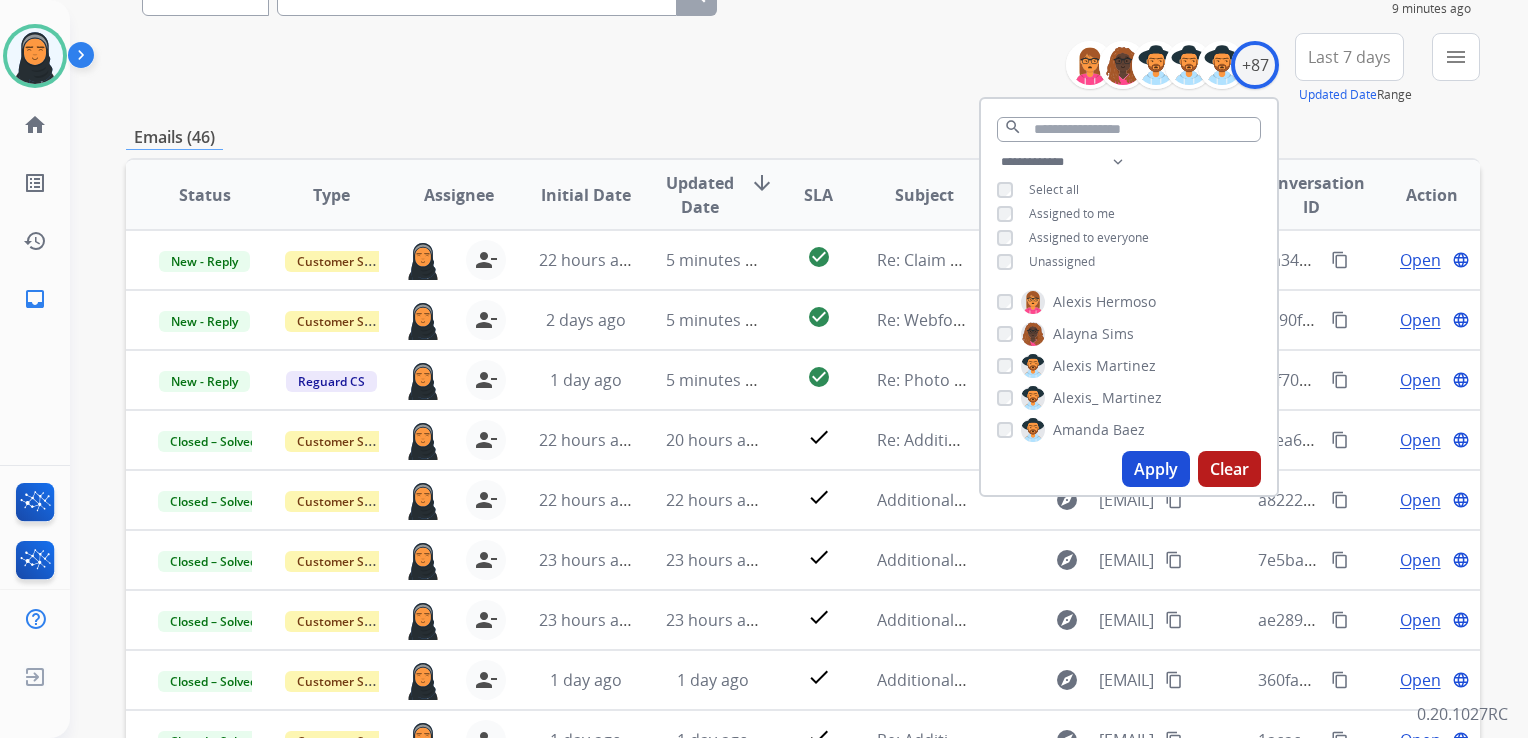 scroll, scrollTop: 199, scrollLeft: 0, axis: vertical 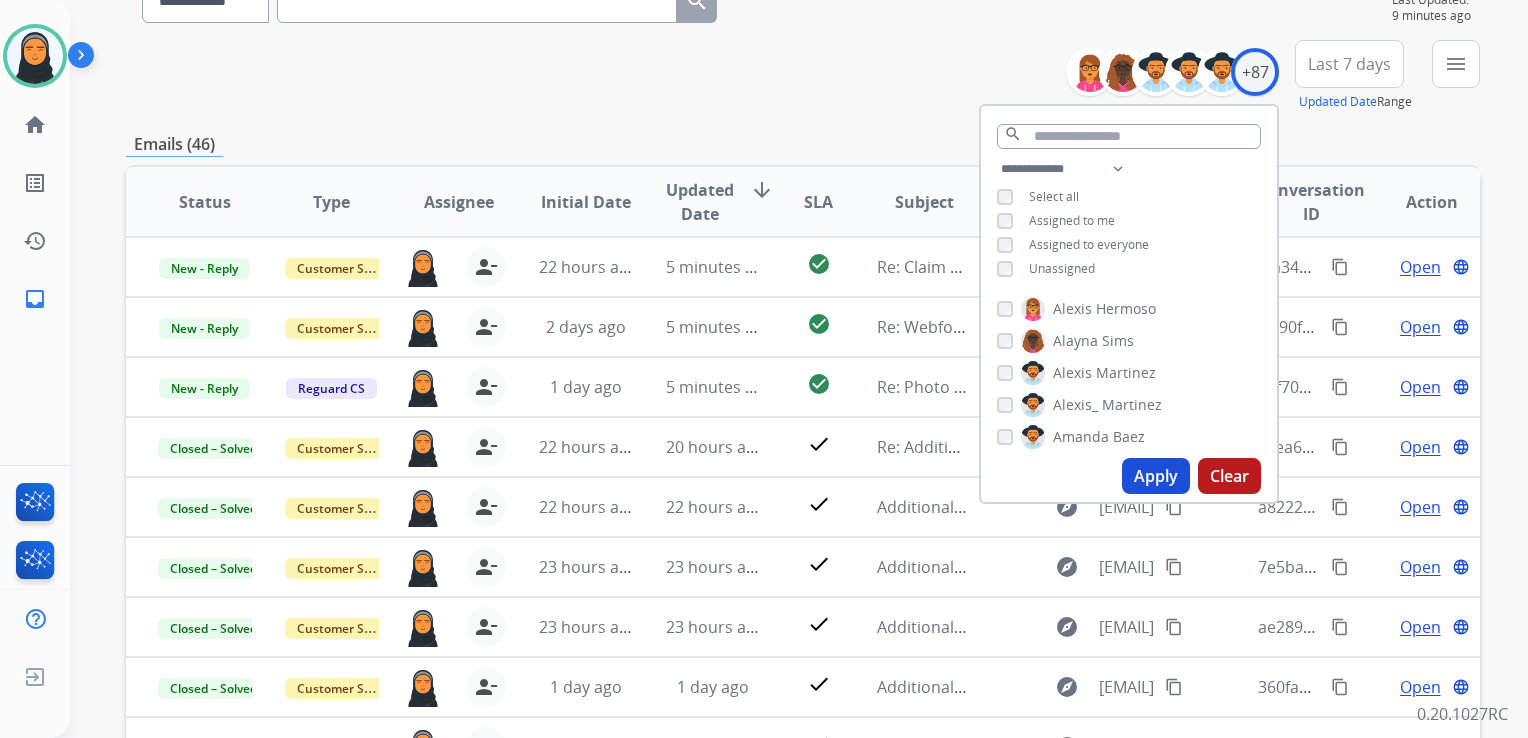 click on "Emails (46)" at bounding box center [803, 144] 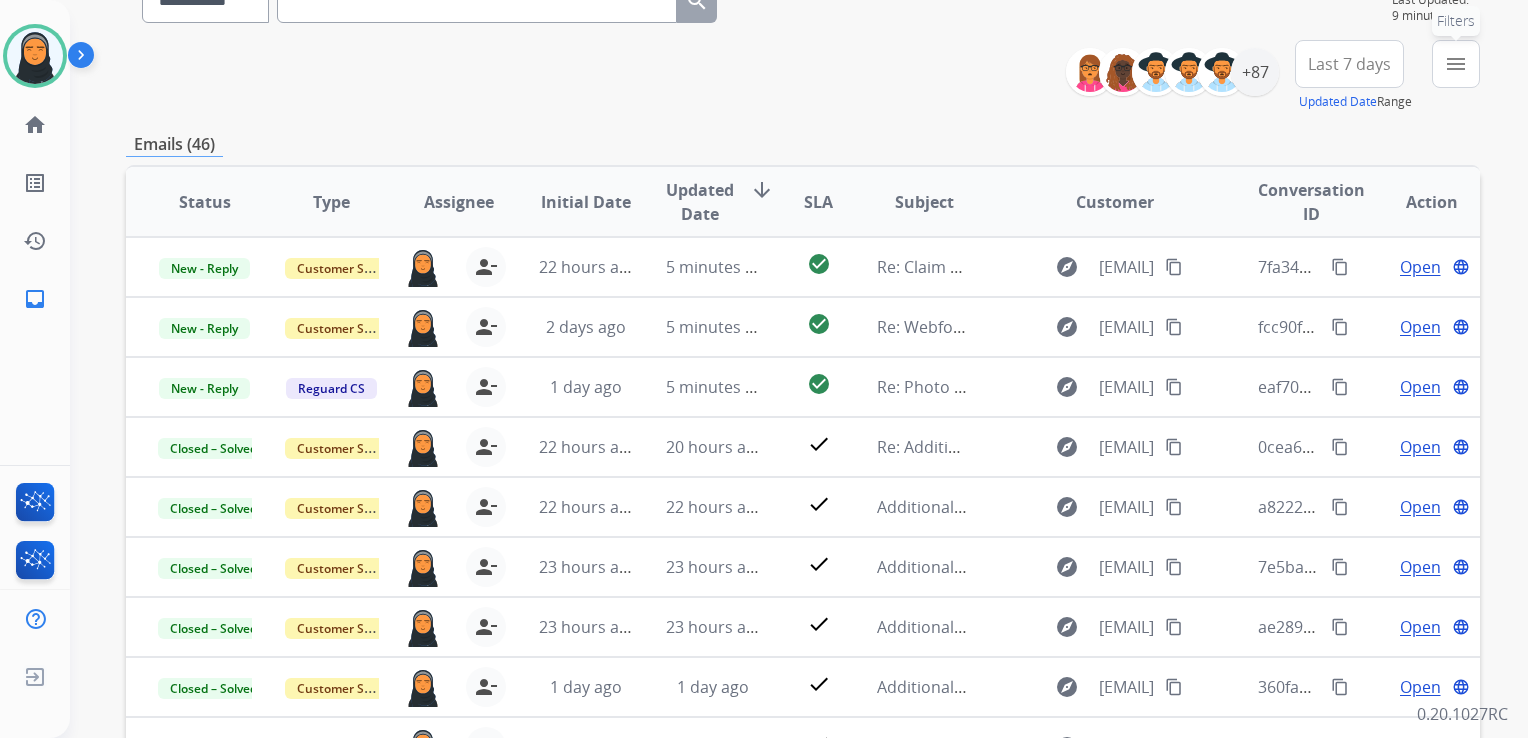 click on "menu" at bounding box center [1456, 64] 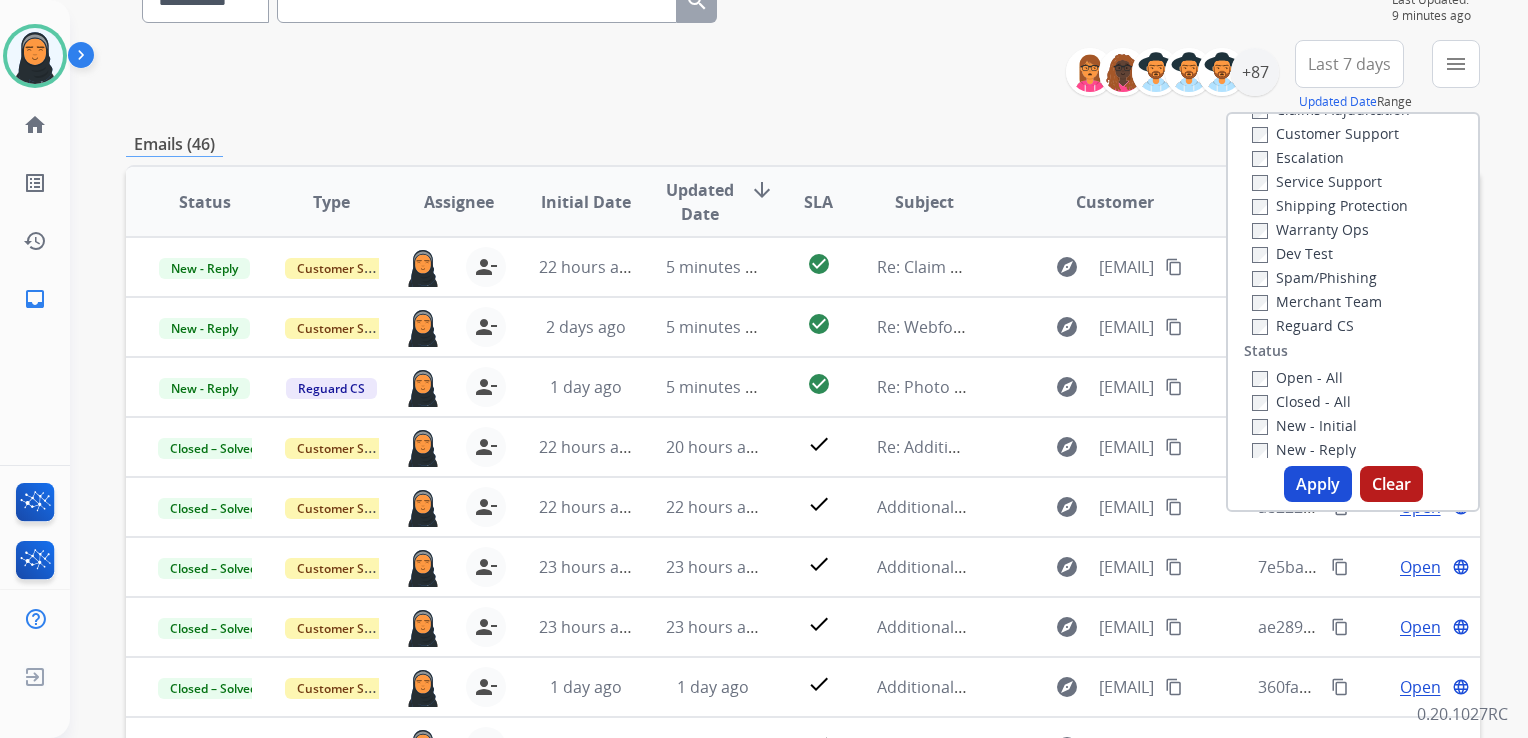 scroll, scrollTop: 100, scrollLeft: 0, axis: vertical 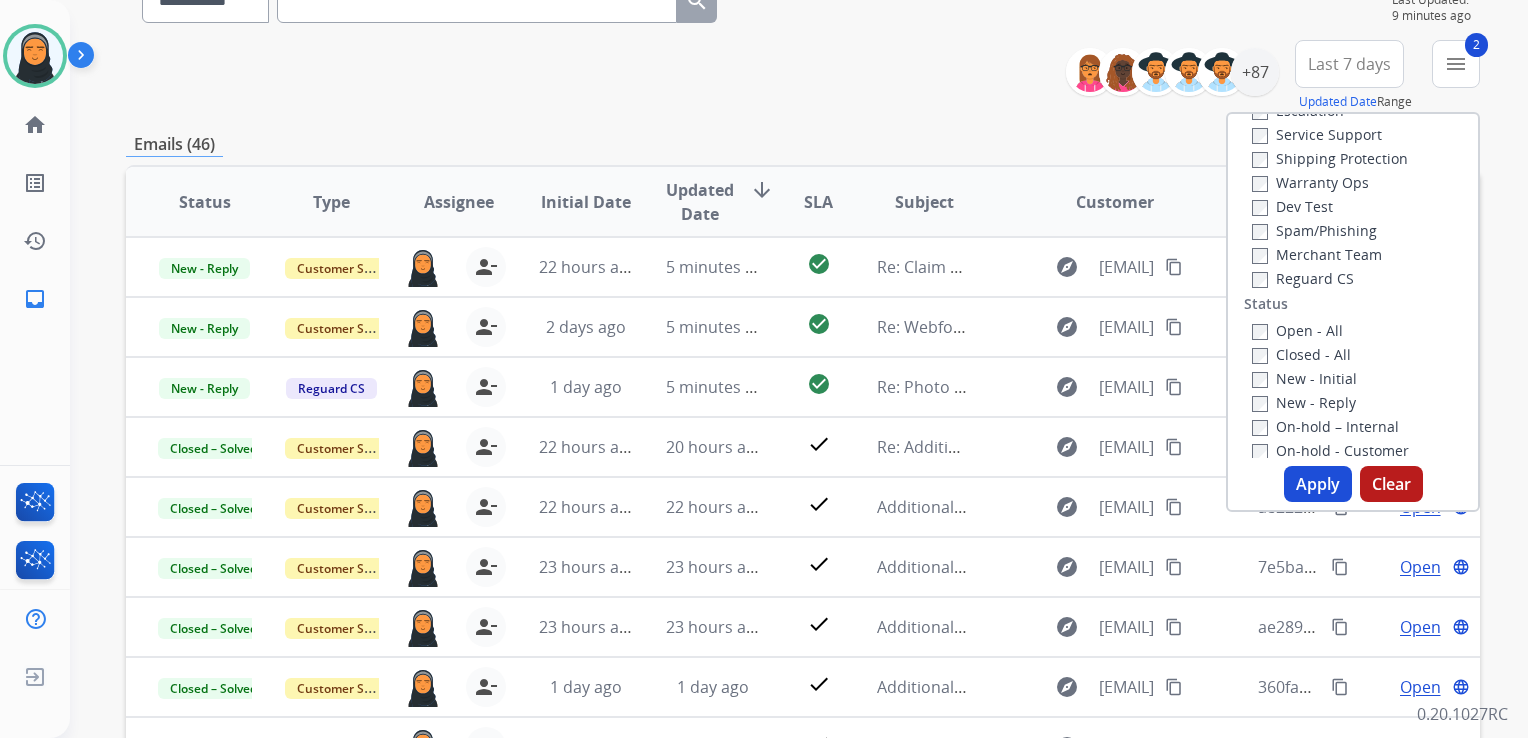 click on "Apply" at bounding box center (1318, 484) 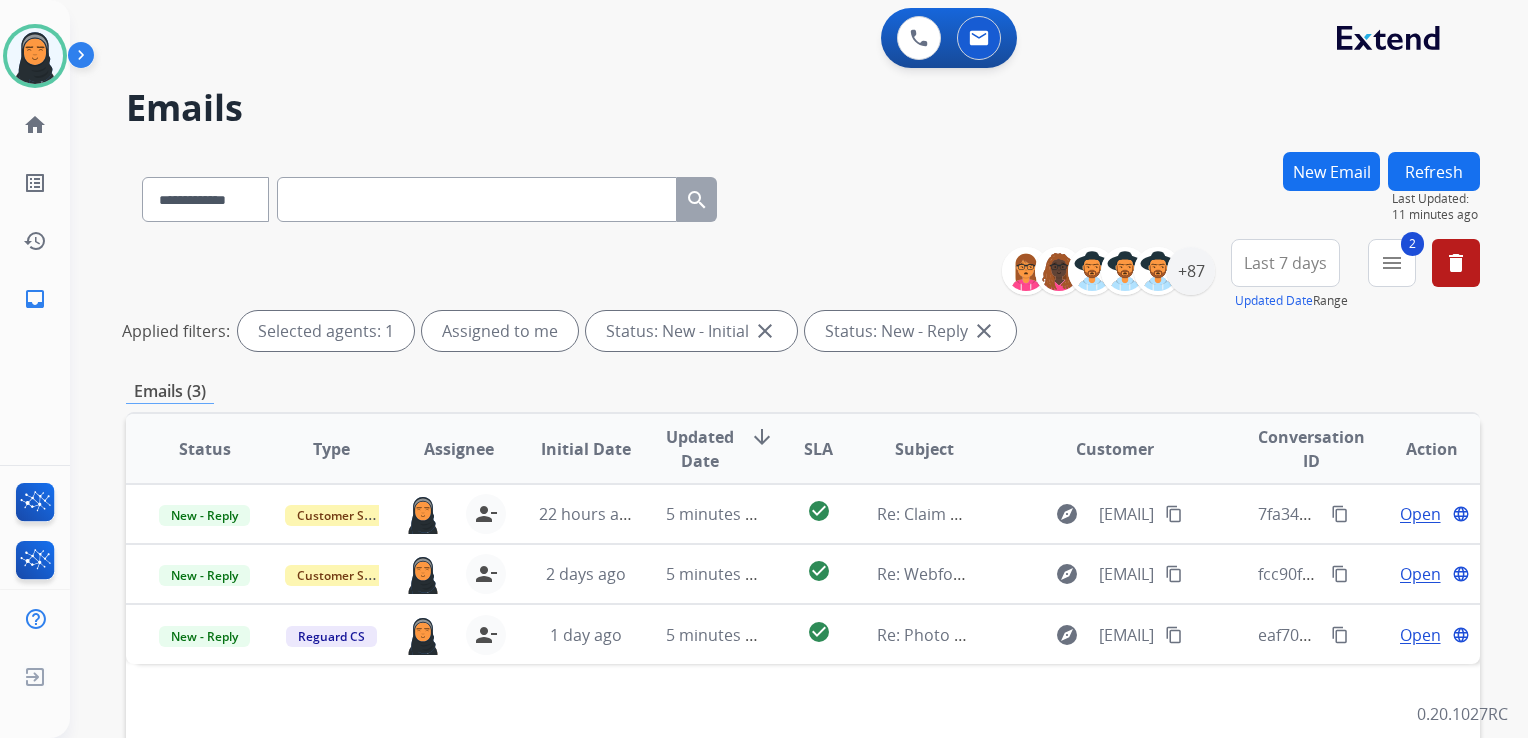 click on "New Email" at bounding box center [1331, 171] 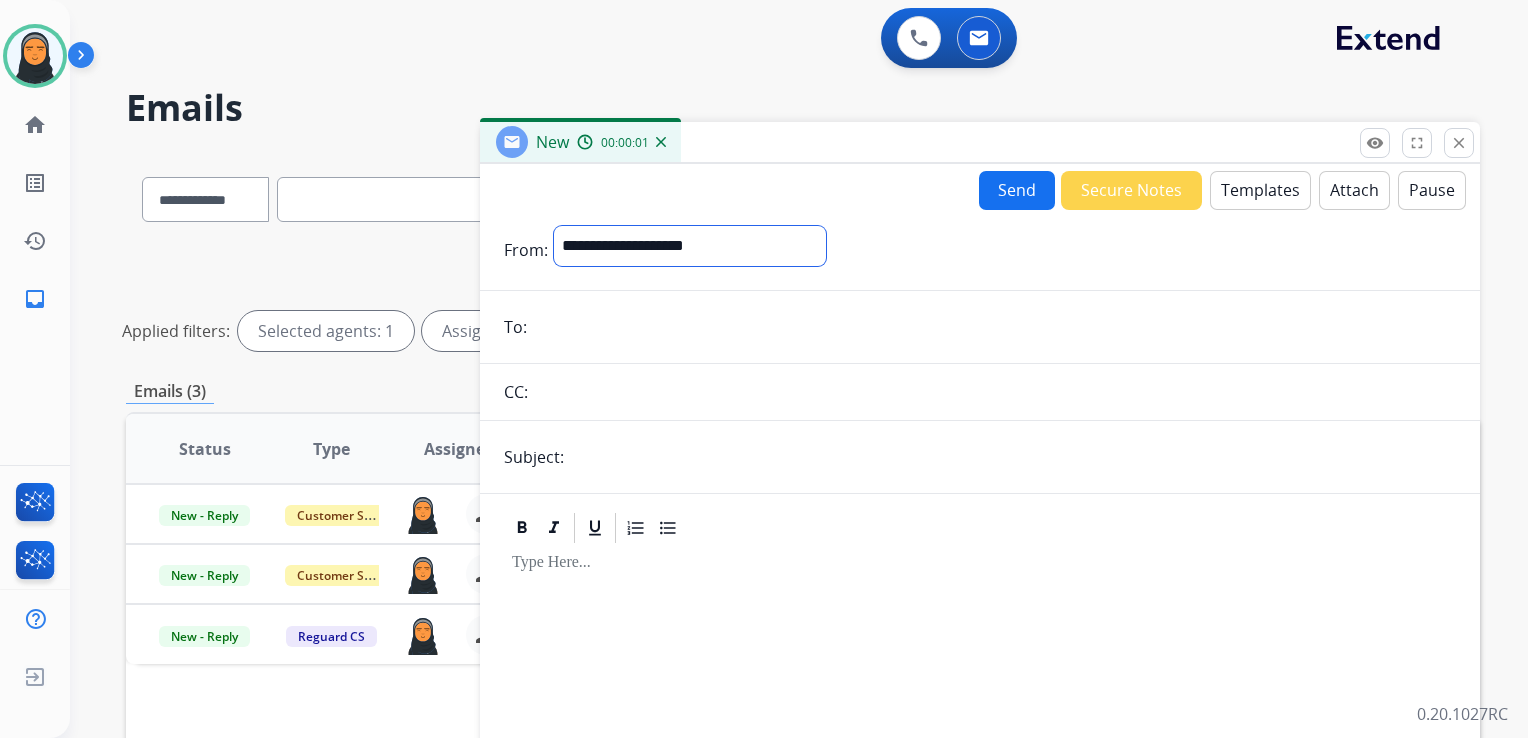 click on "**********" at bounding box center [690, 246] 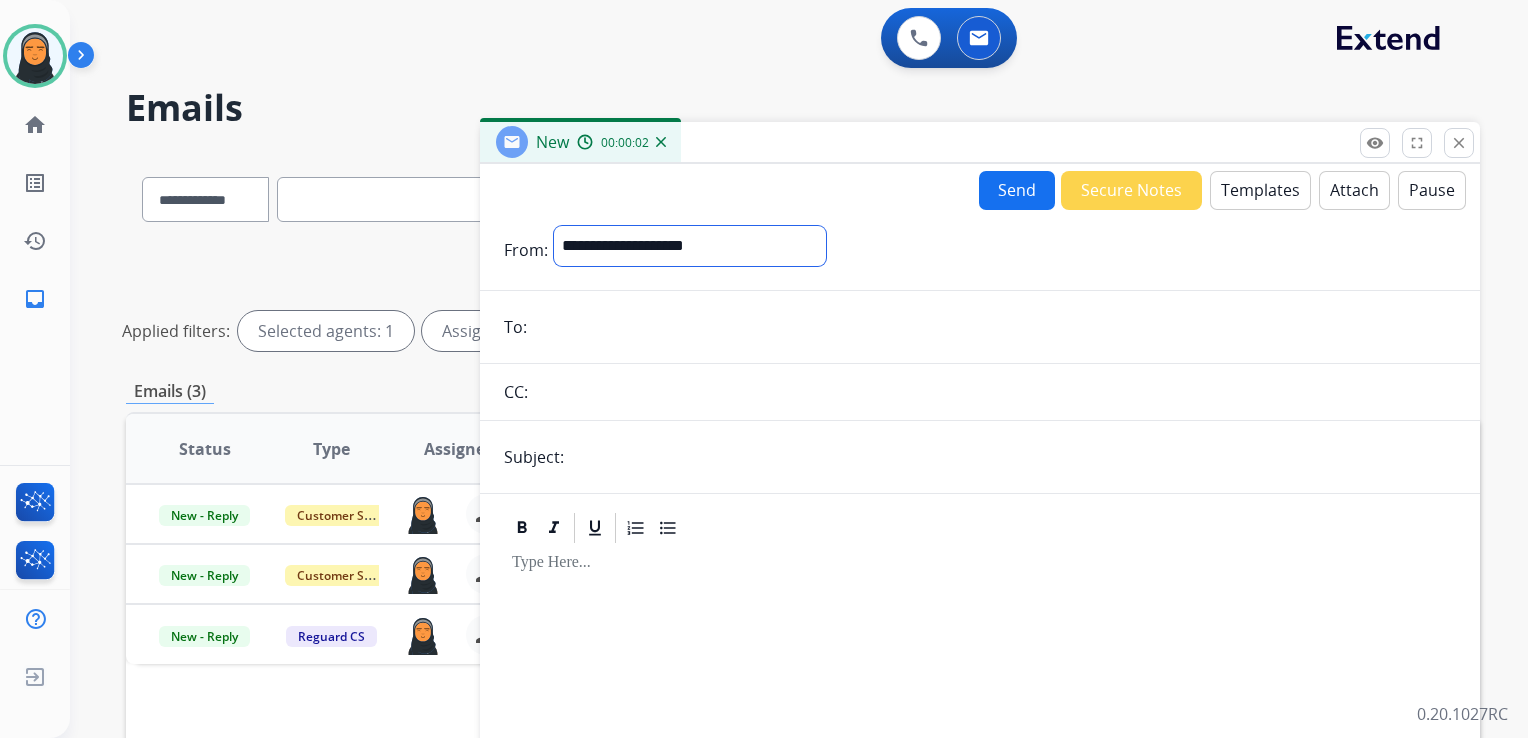 select on "**********" 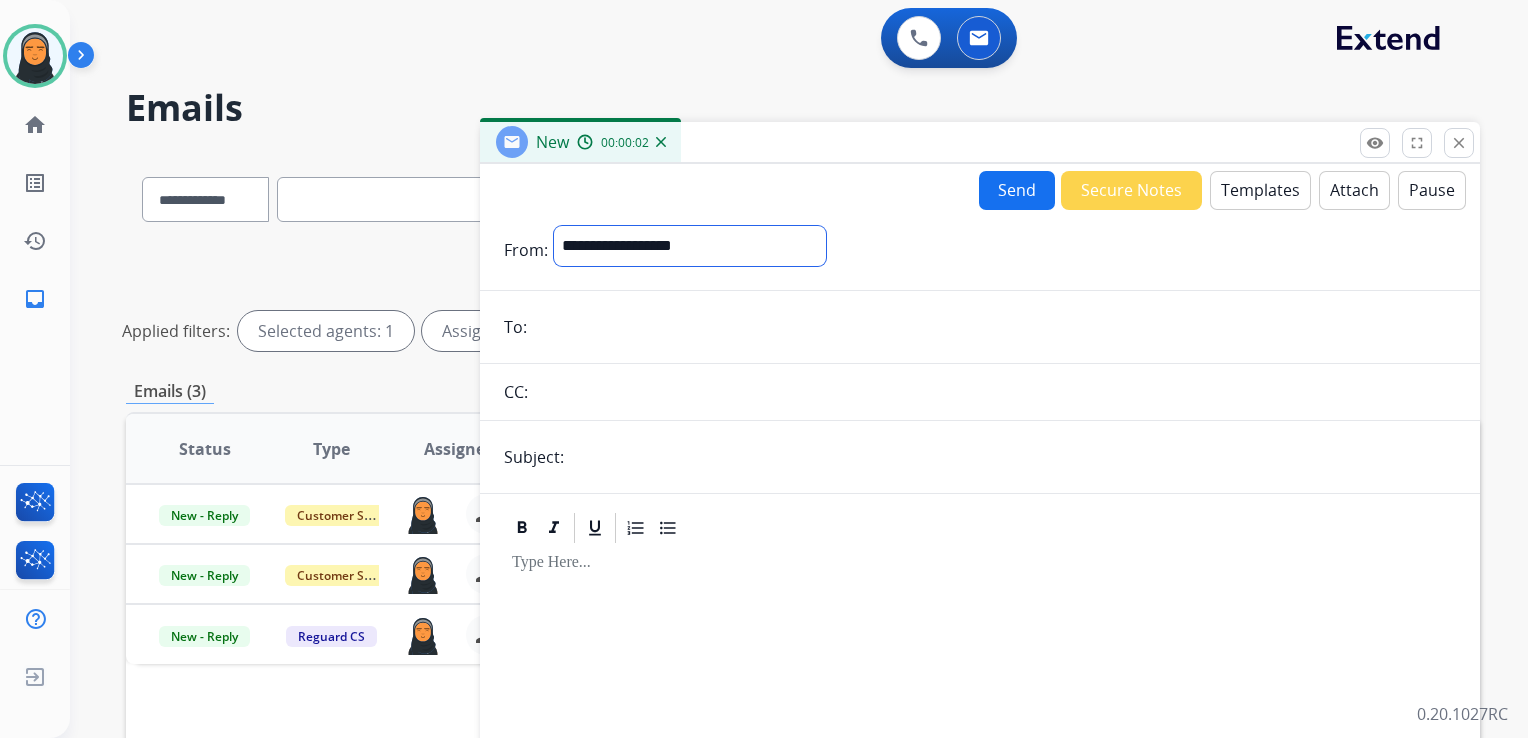 click on "**********" at bounding box center (690, 246) 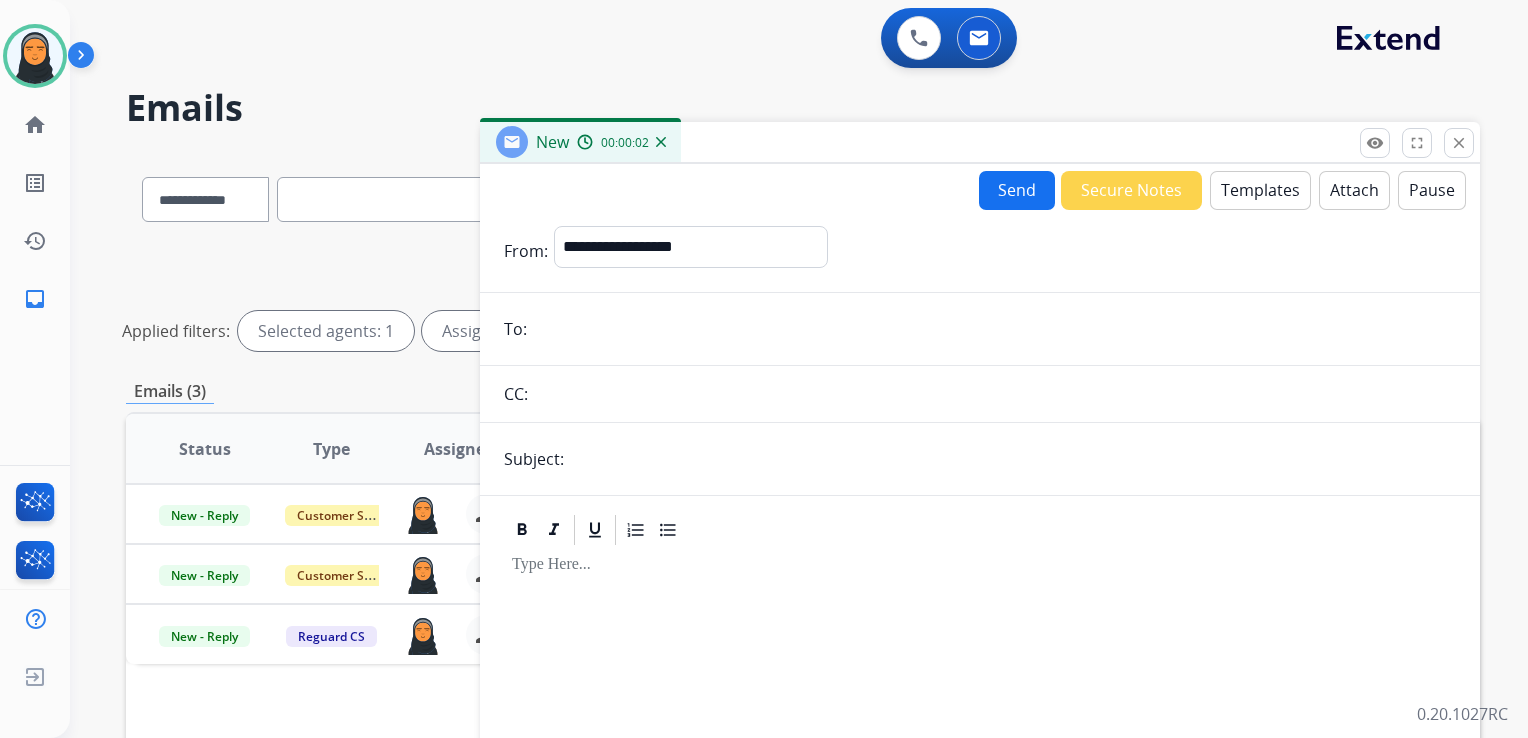 click at bounding box center (994, 329) 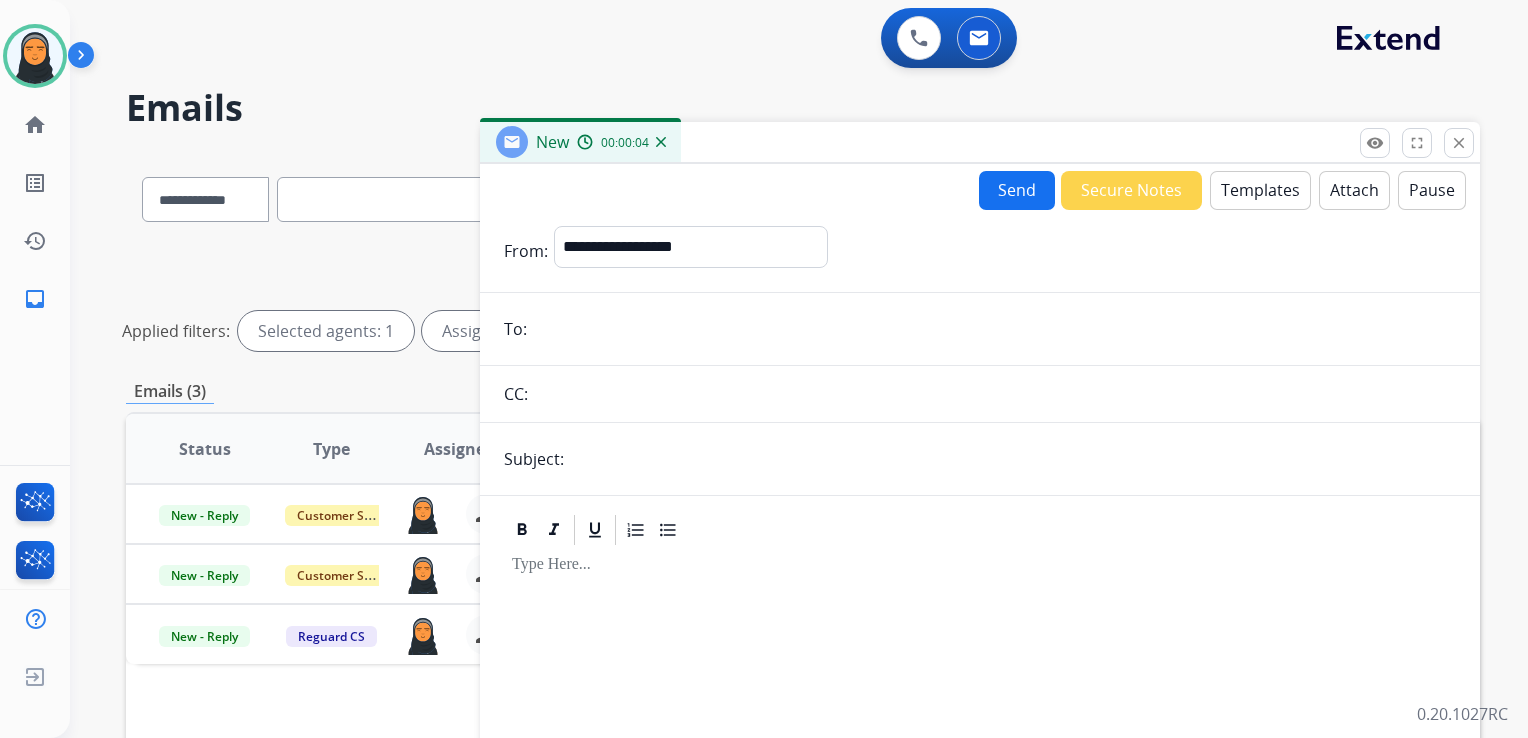 paste on "**********" 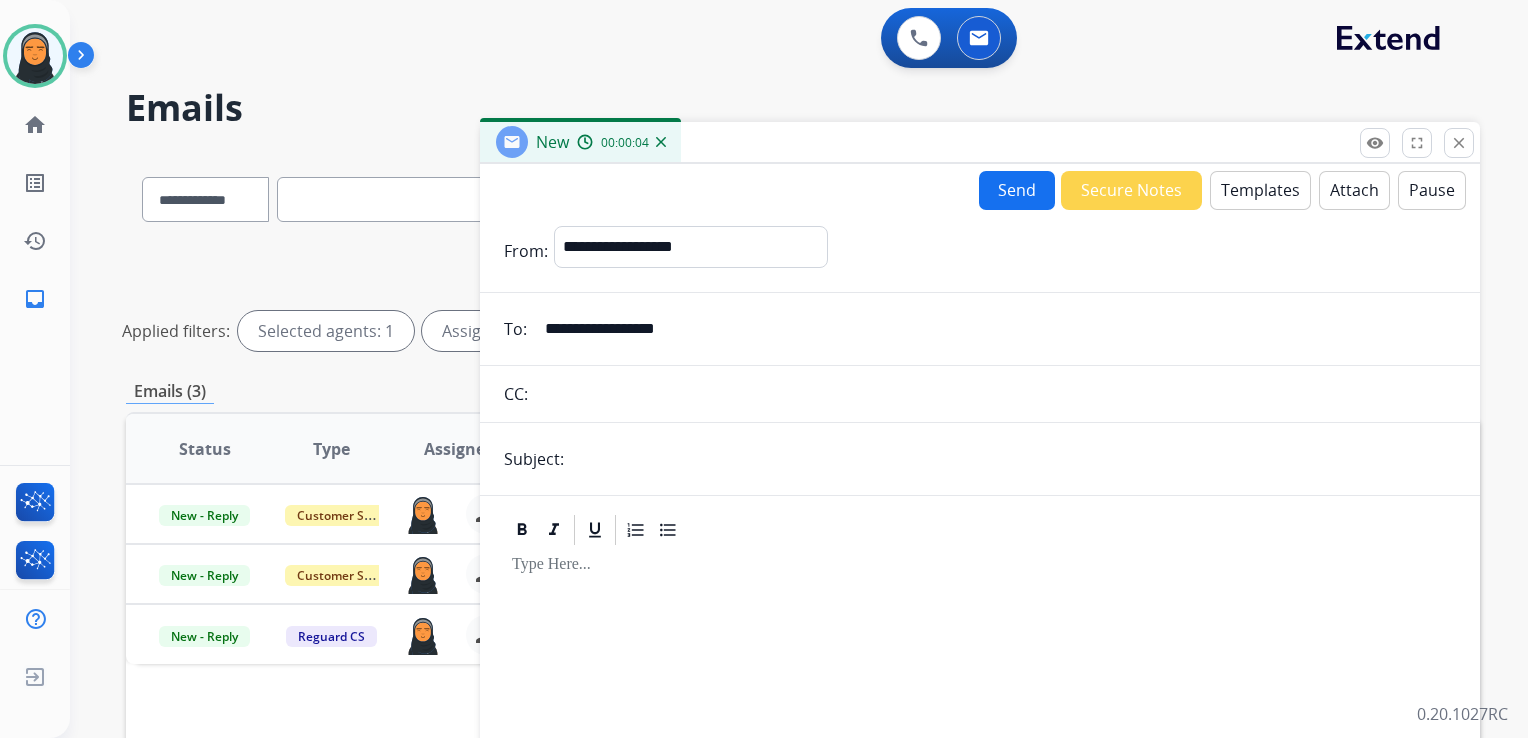type on "**********" 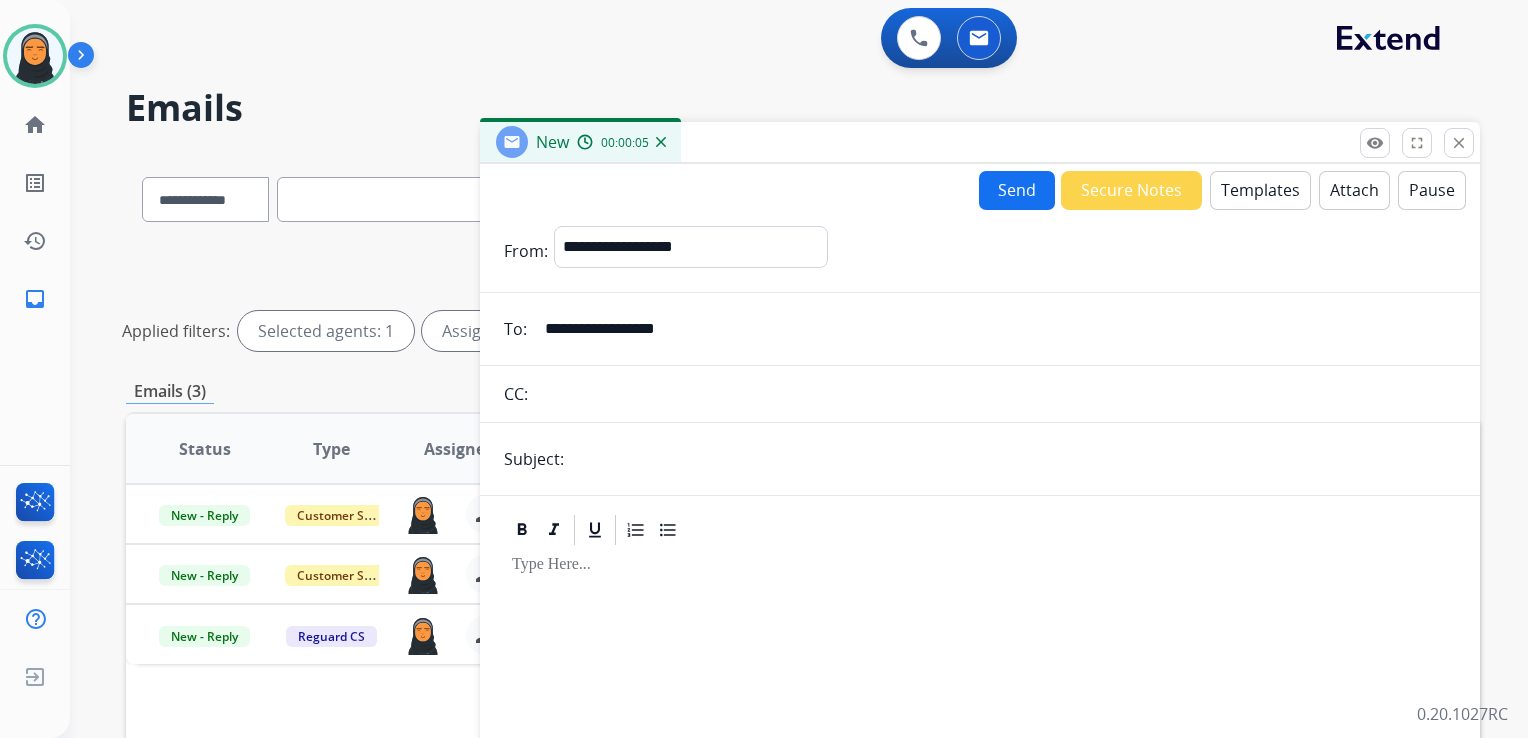 type on "**********" 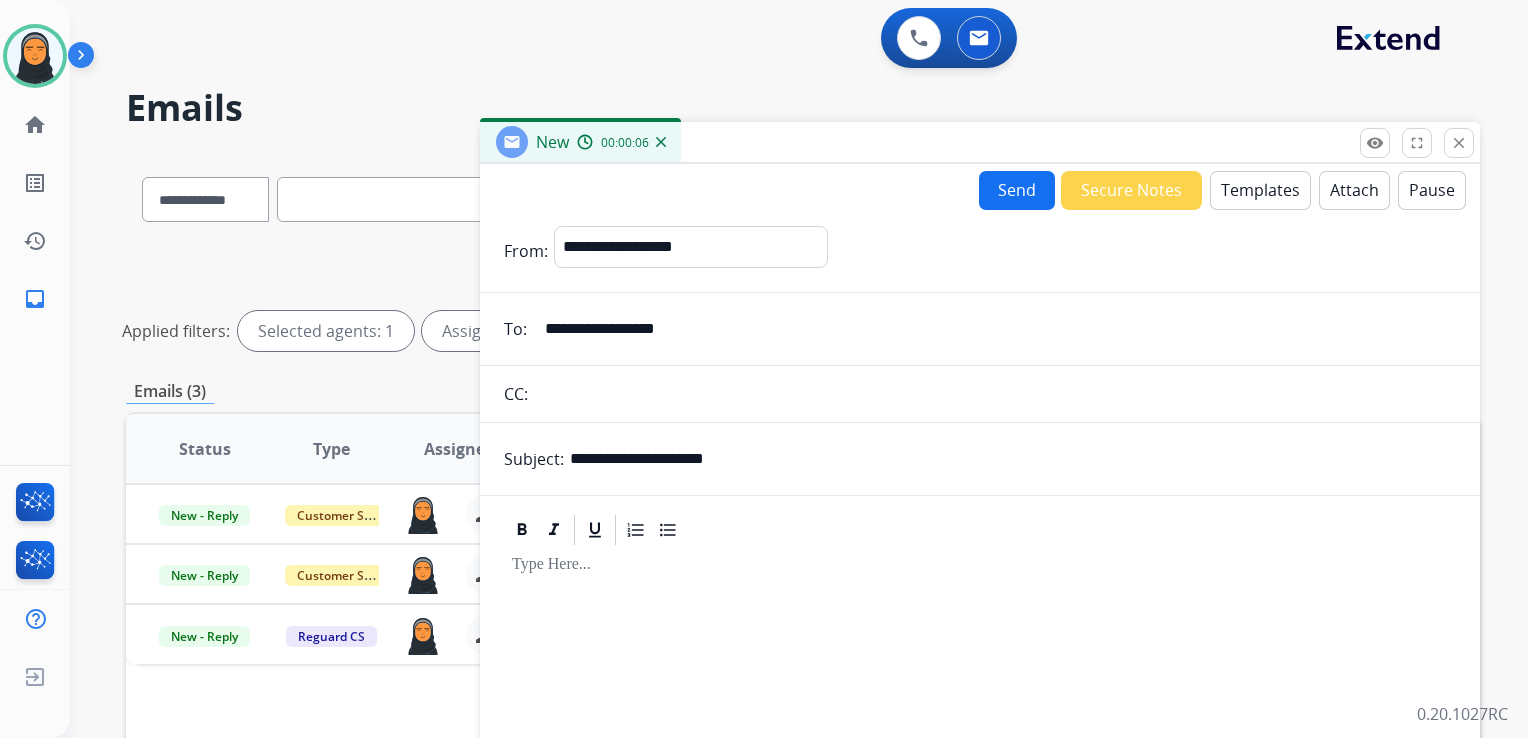 click on "Templates" at bounding box center [1260, 190] 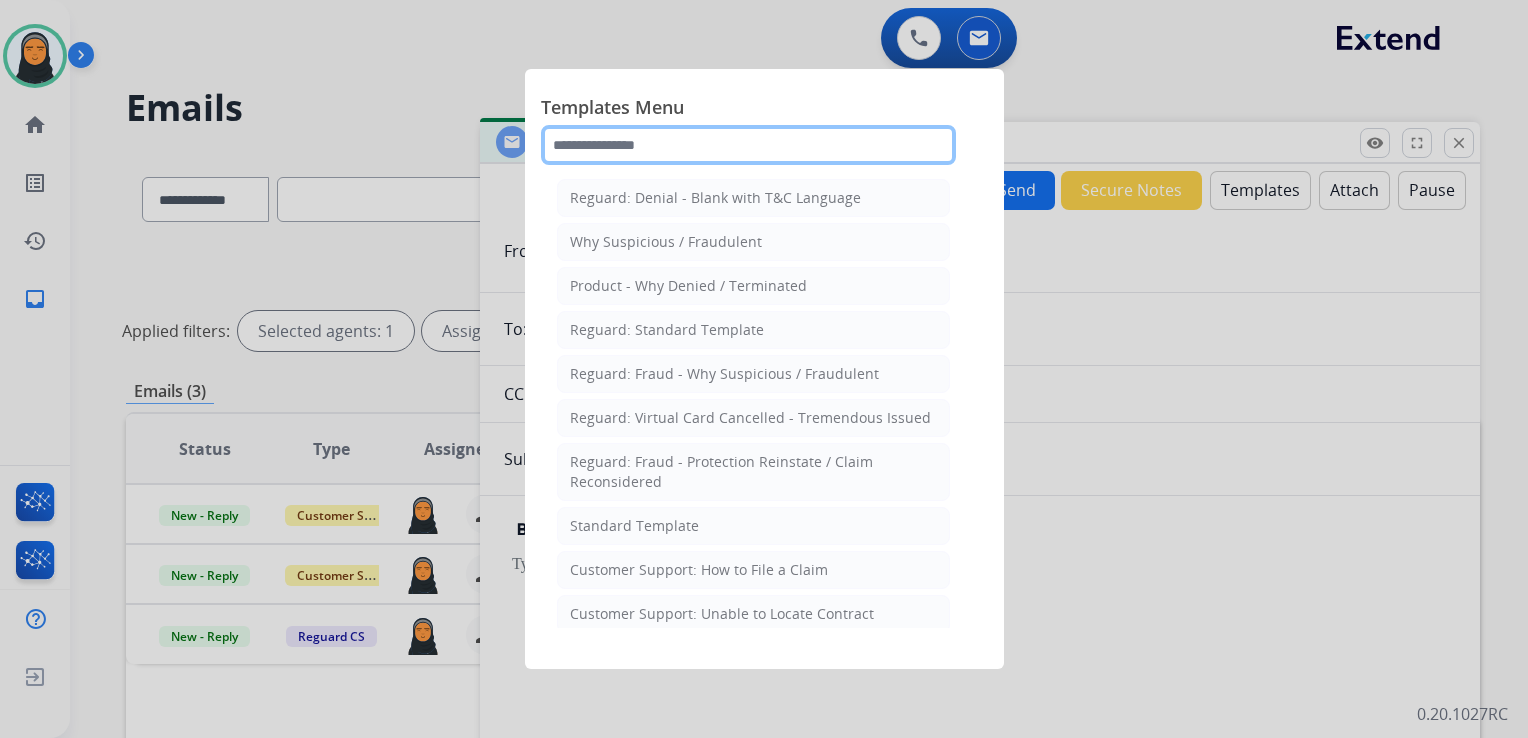 click 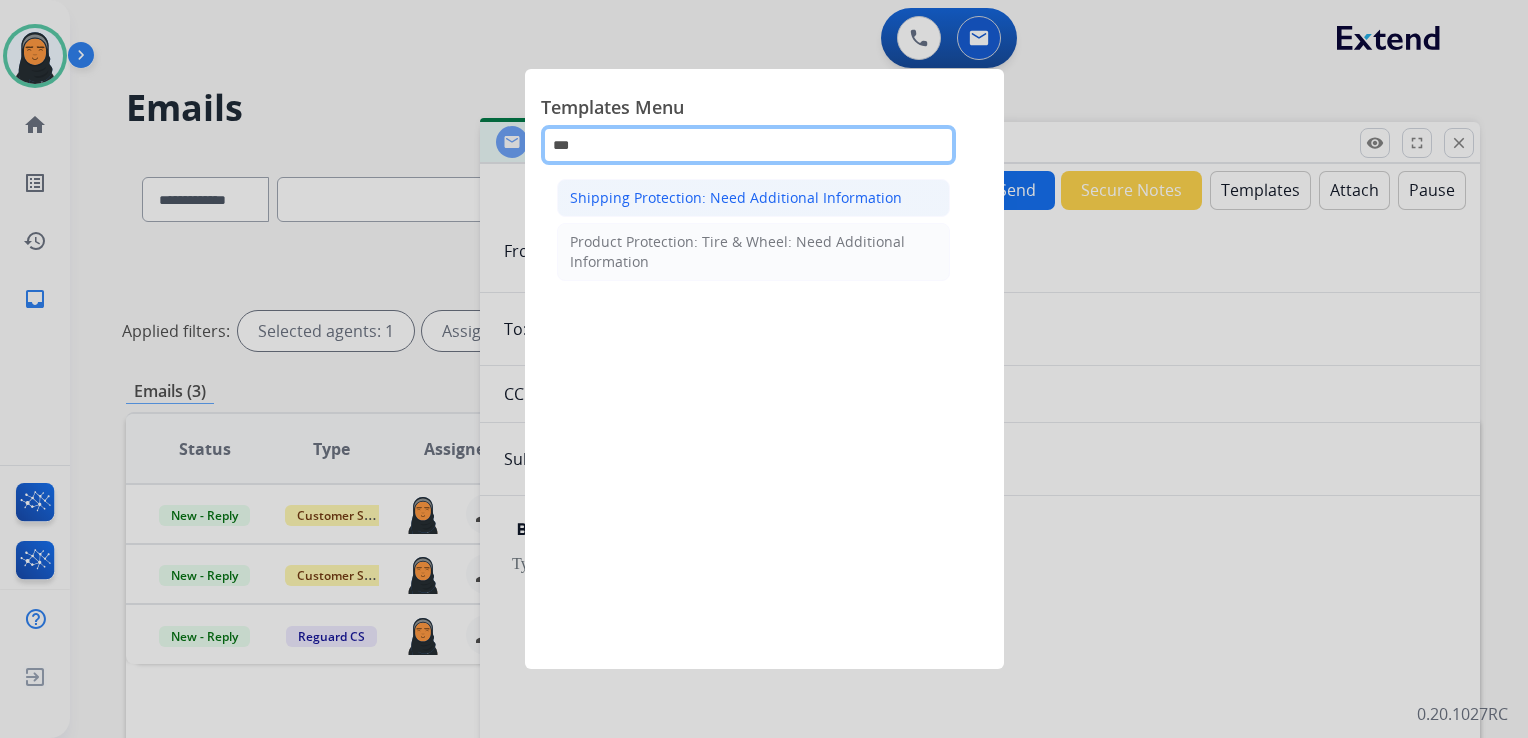 type on "***" 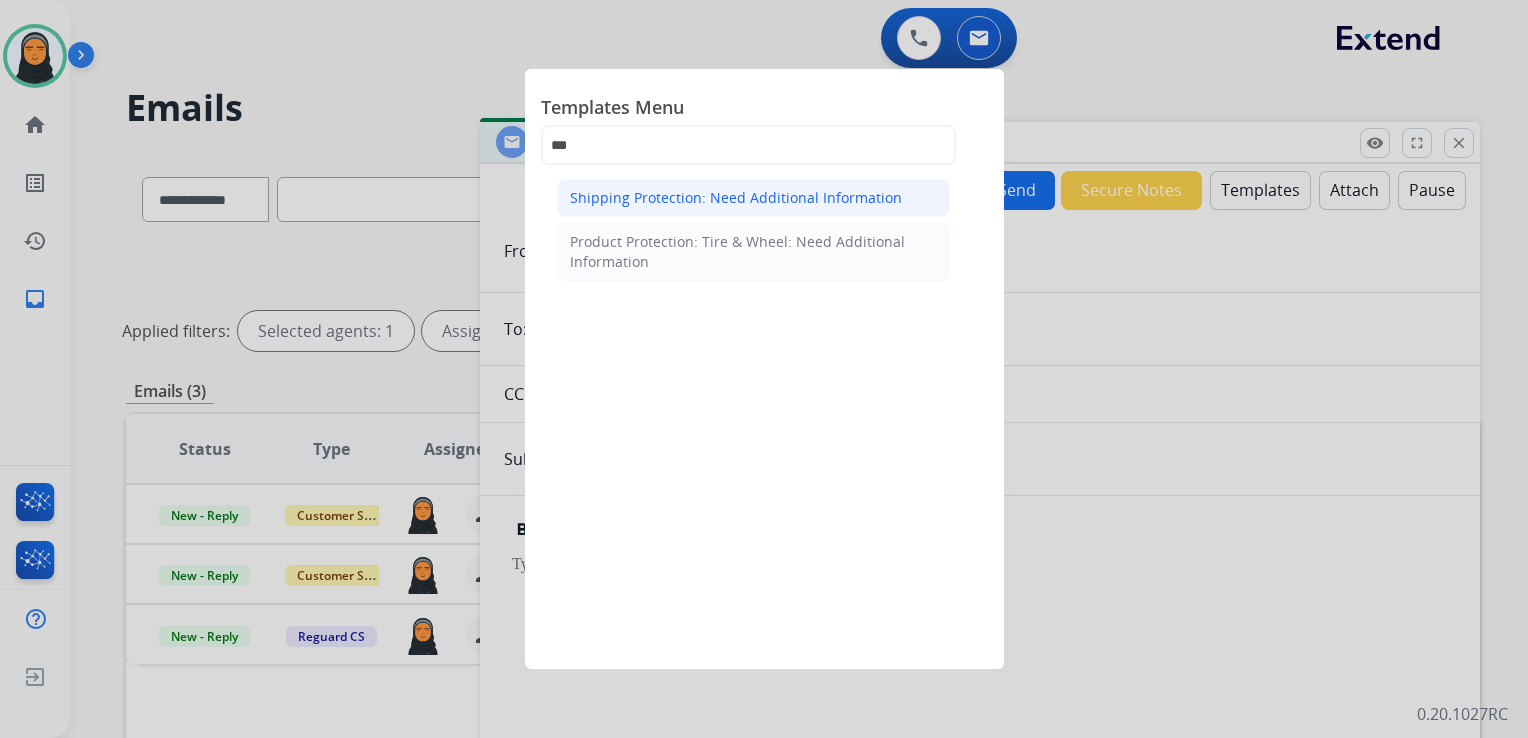 click on "Shipping Protection: Need Additional Information" 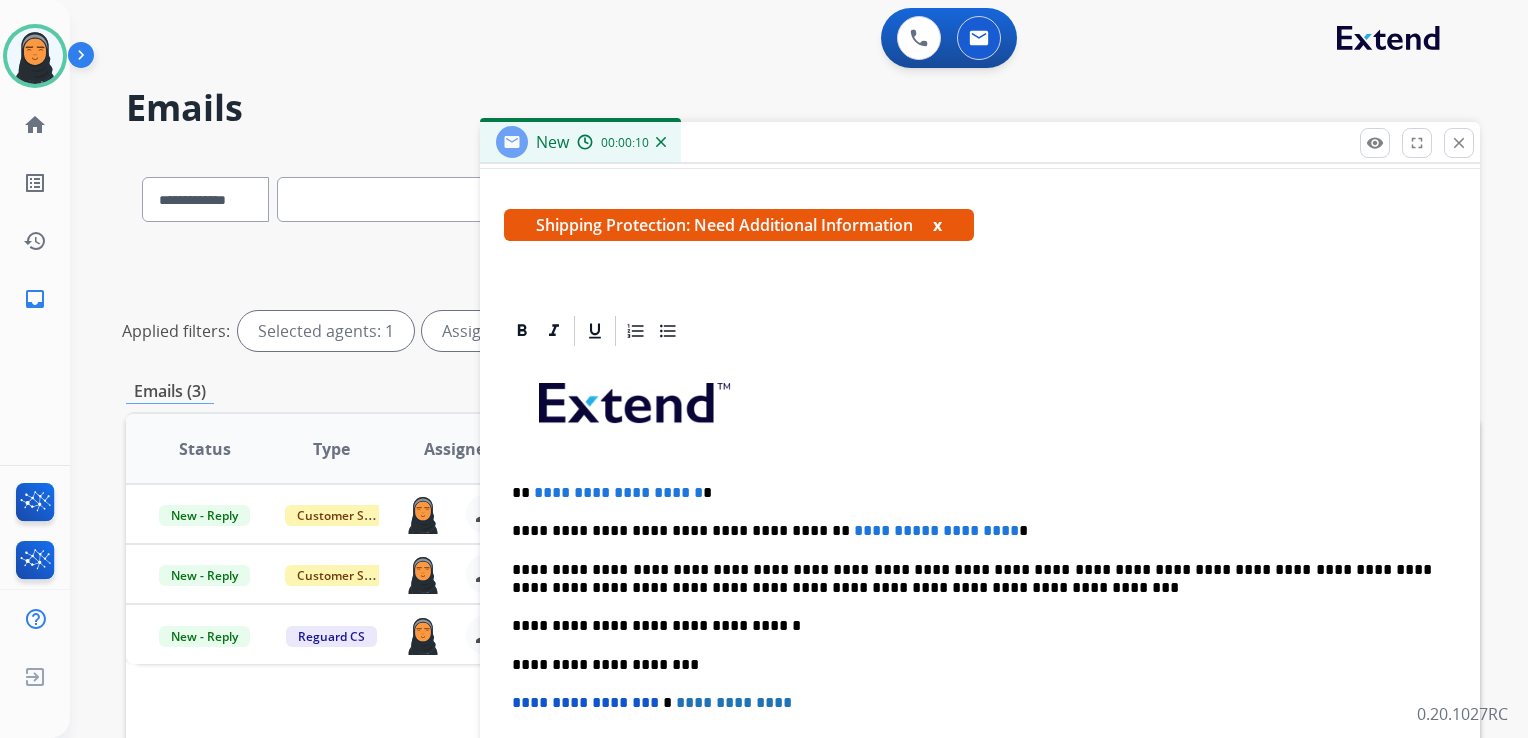 scroll, scrollTop: 344, scrollLeft: 0, axis: vertical 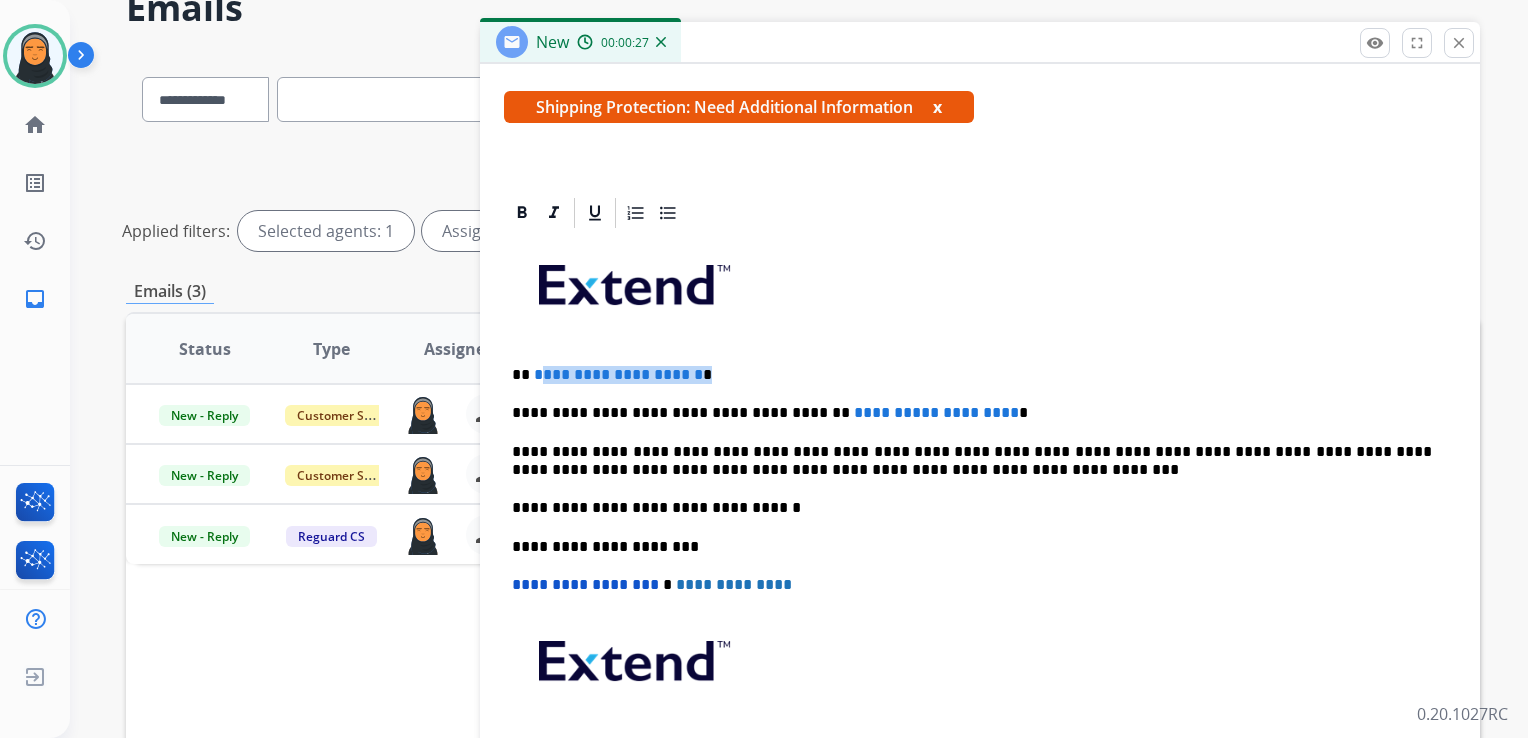 drag, startPoint x: 745, startPoint y: 372, endPoint x: 538, endPoint y: 367, distance: 207.06038 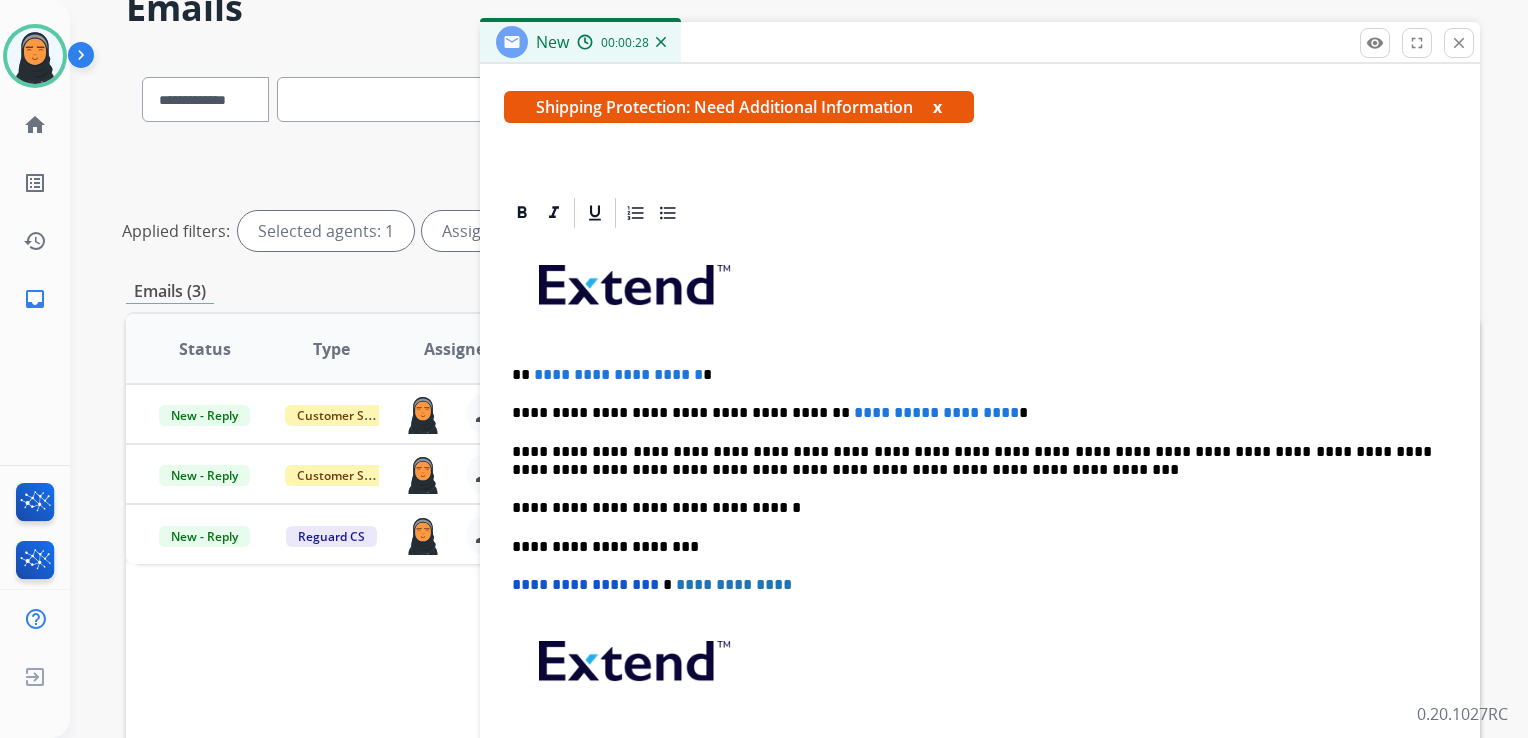 type 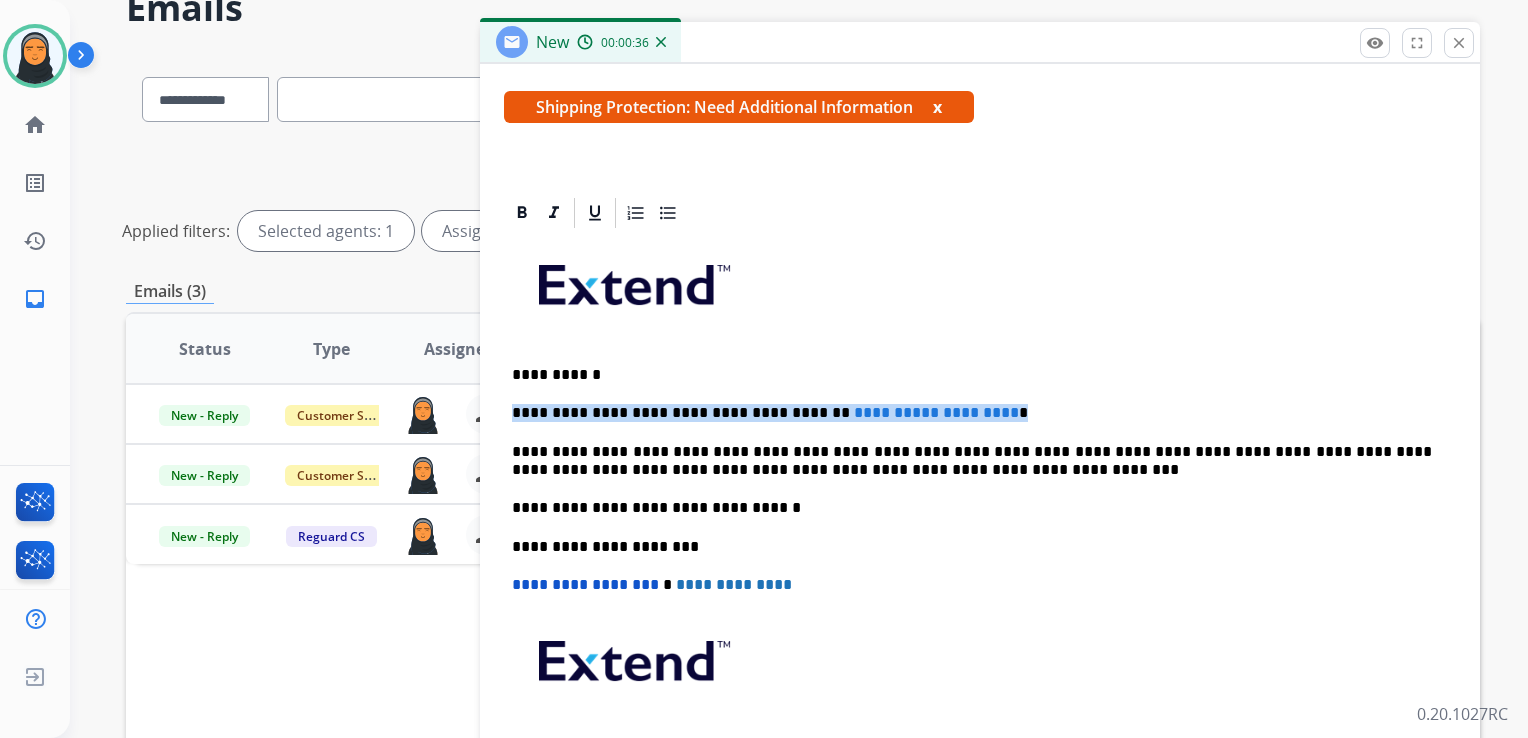 drag, startPoint x: 1001, startPoint y: 406, endPoint x: 515, endPoint y: 403, distance: 486.00925 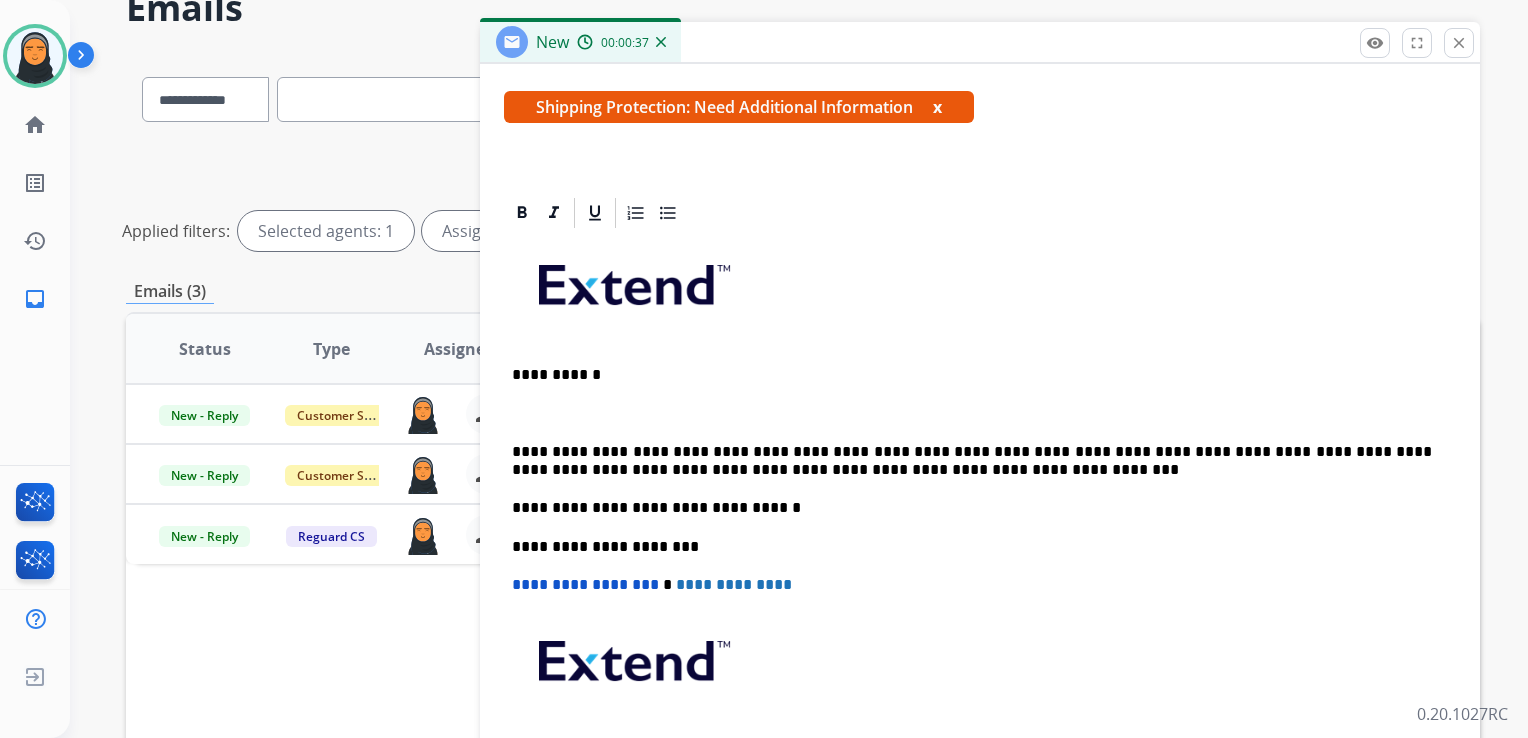 scroll, scrollTop: 306, scrollLeft: 0, axis: vertical 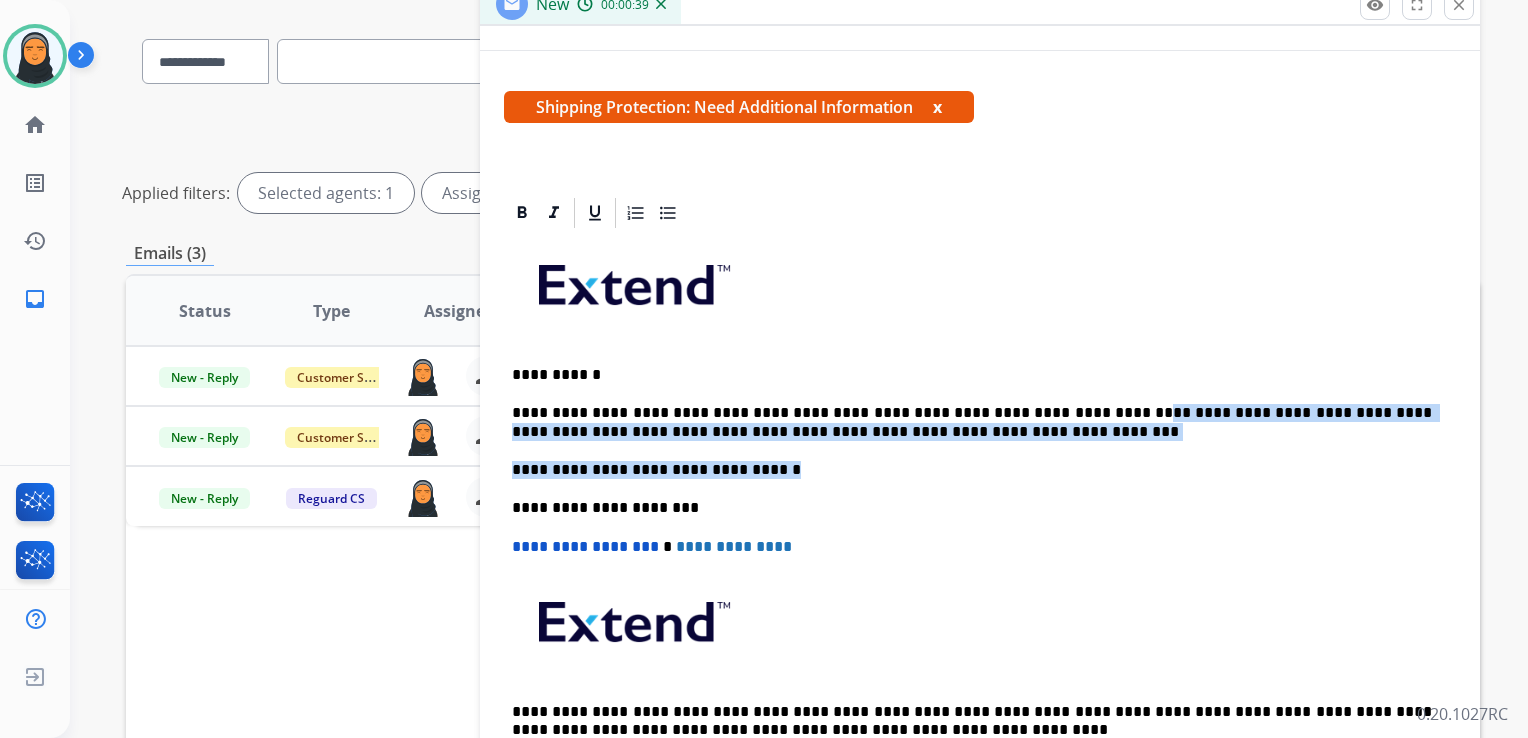 drag, startPoint x: 1069, startPoint y: 410, endPoint x: 1143, endPoint y: 452, distance: 85.08819 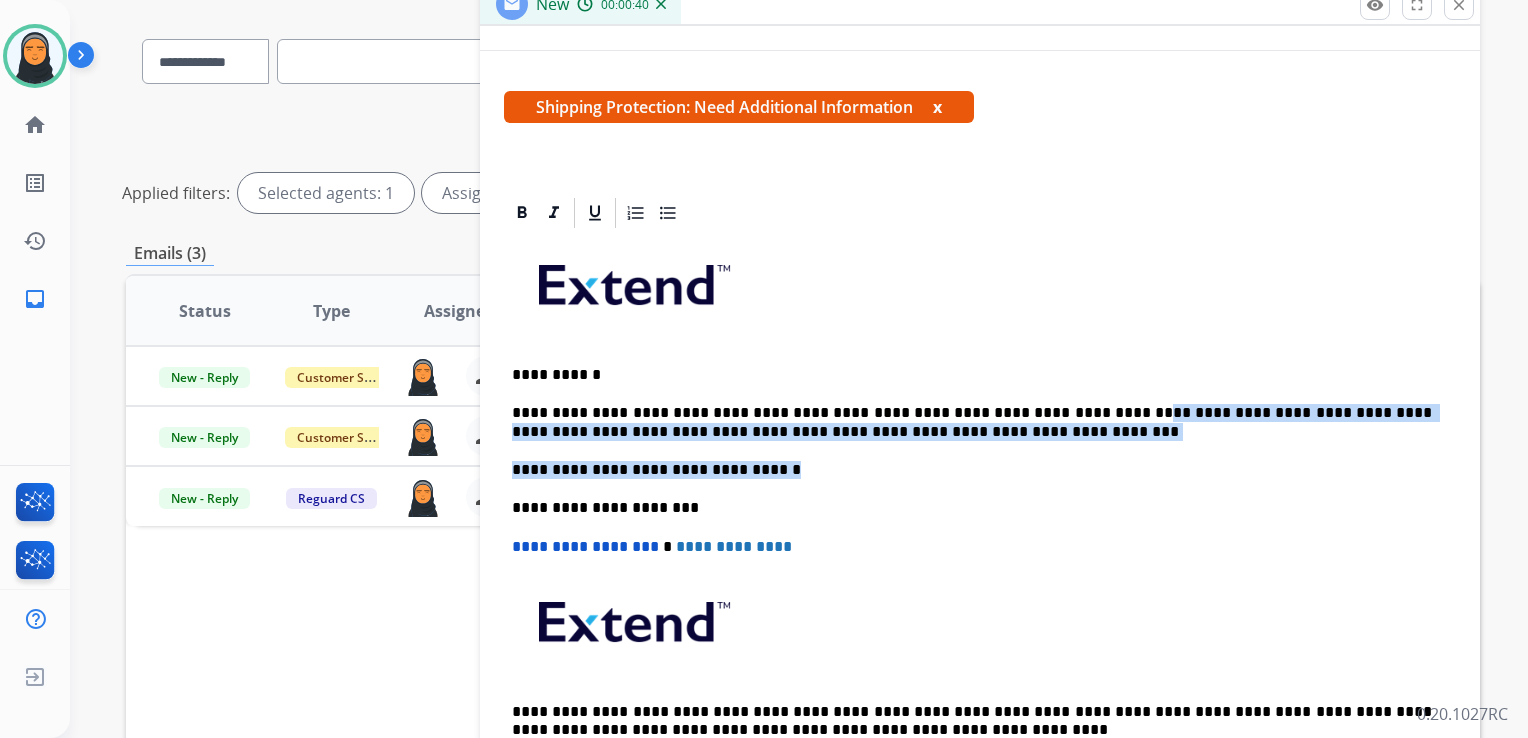 click on "**********" at bounding box center (980, 517) 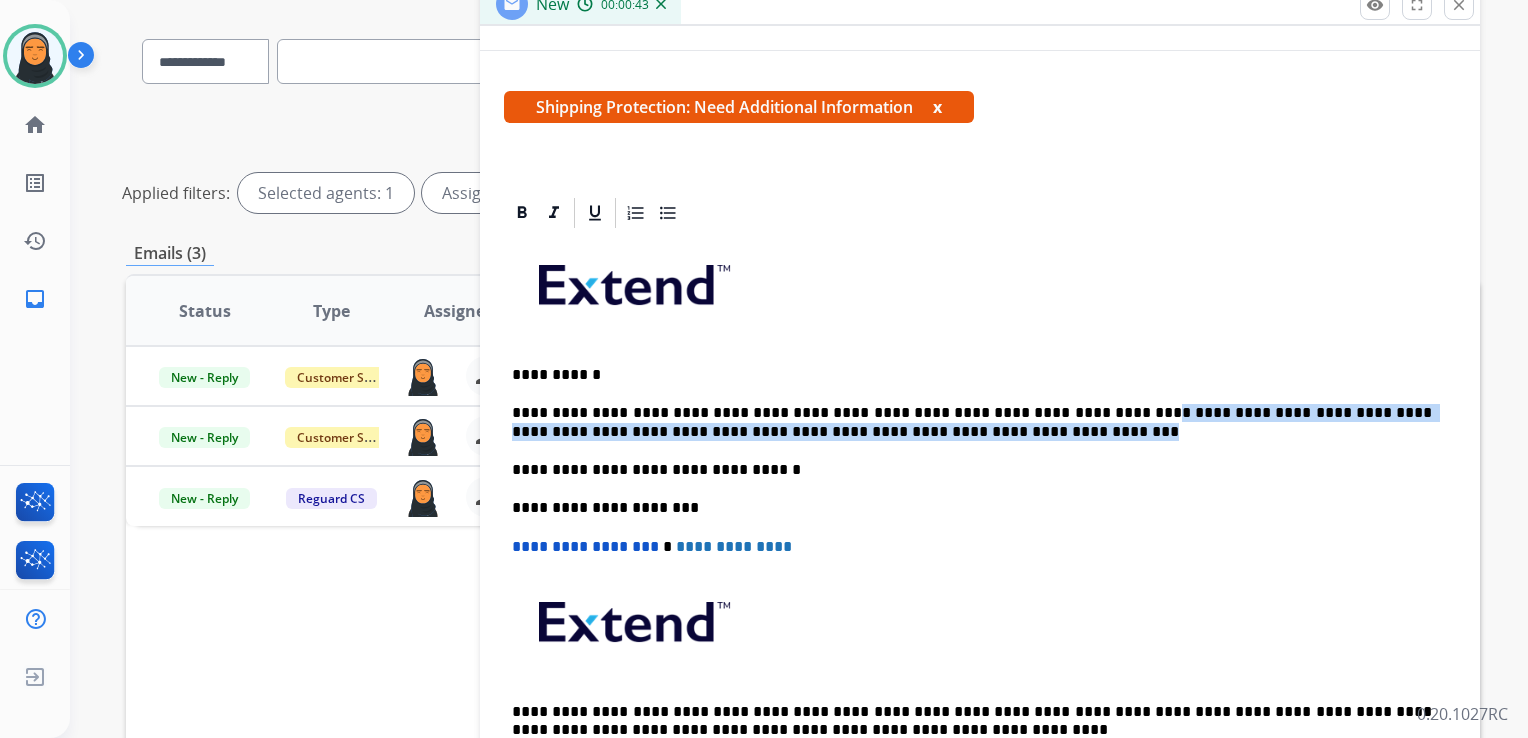 drag, startPoint x: 1070, startPoint y: 406, endPoint x: 1085, endPoint y: 426, distance: 25 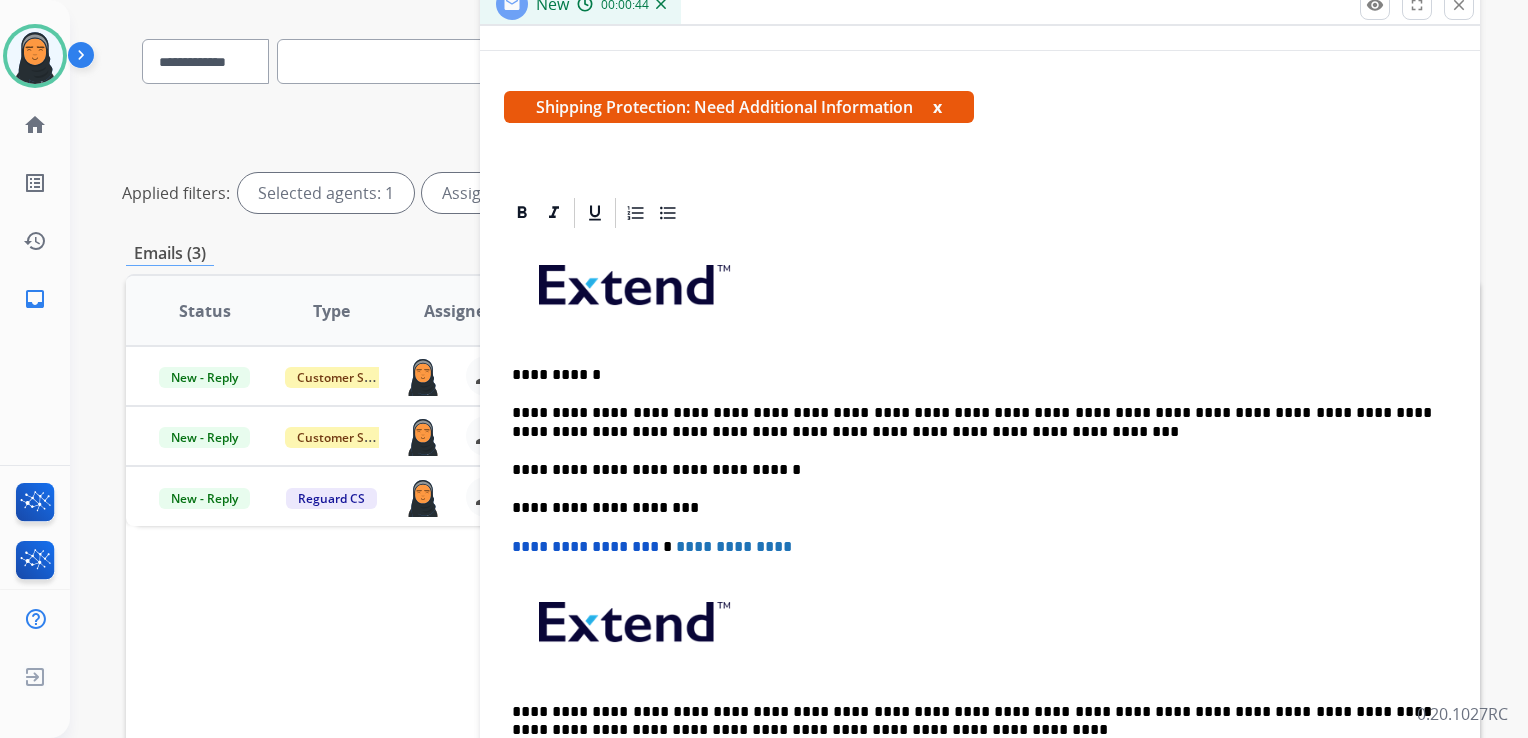 scroll, scrollTop: 288, scrollLeft: 0, axis: vertical 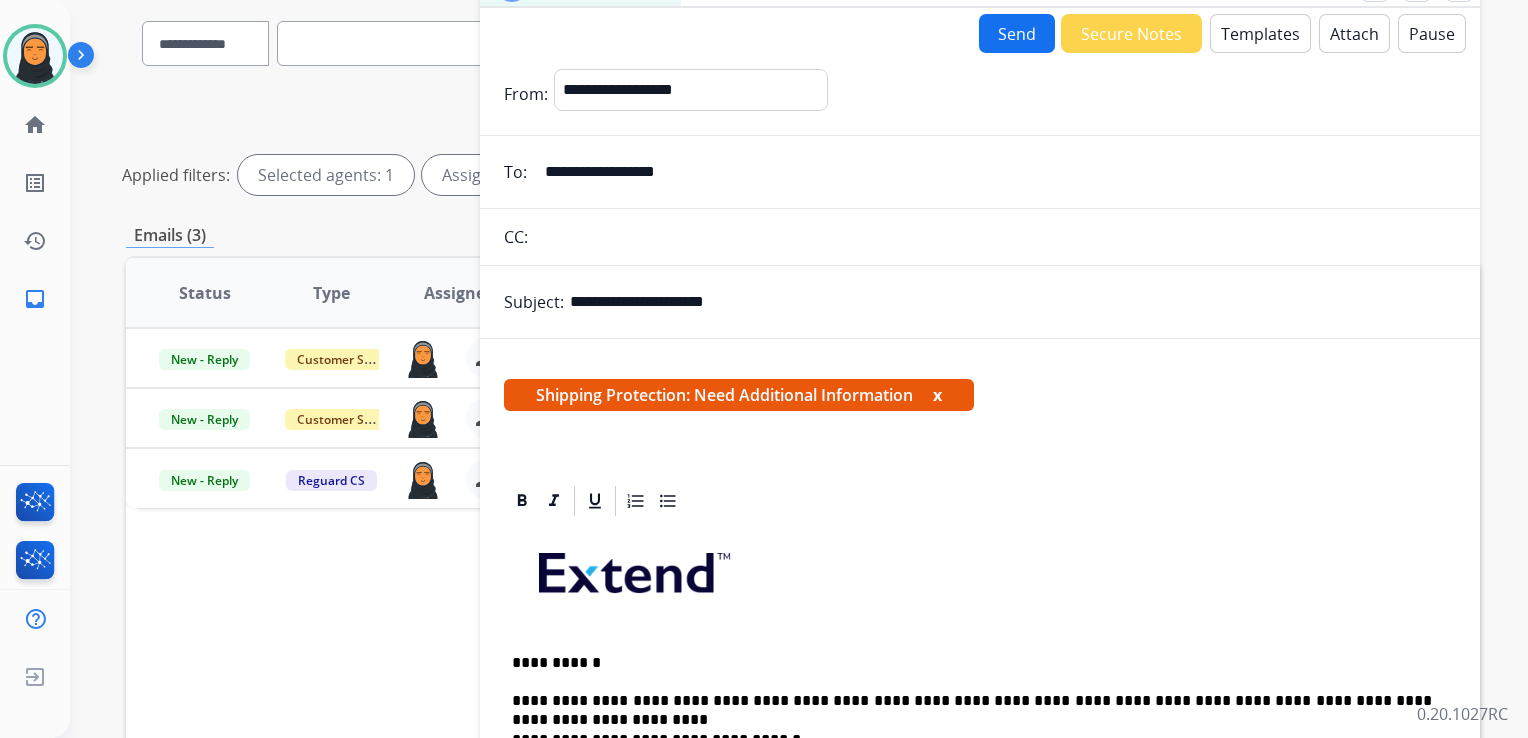 click on "Send" at bounding box center [1017, 33] 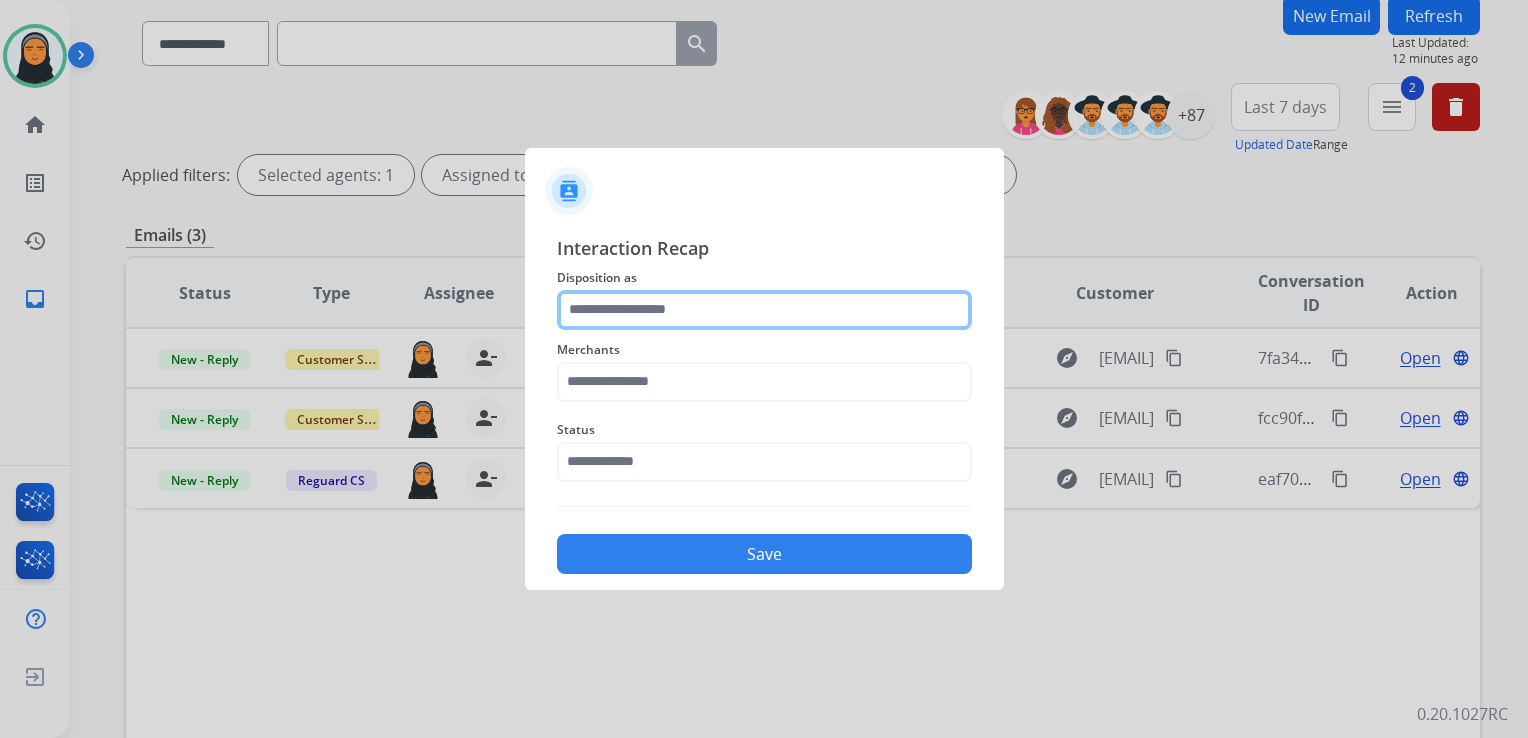 click 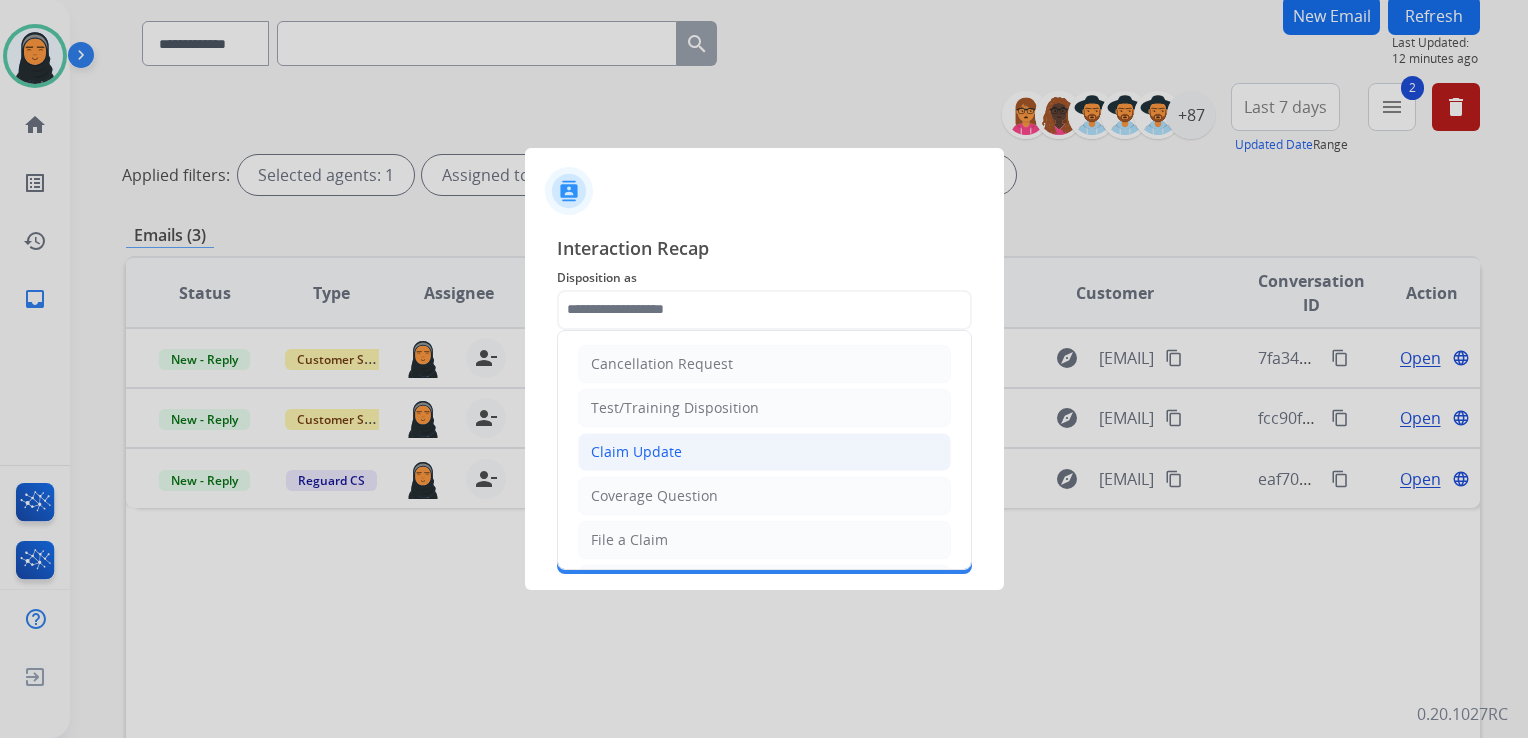 click on "Claim Update" 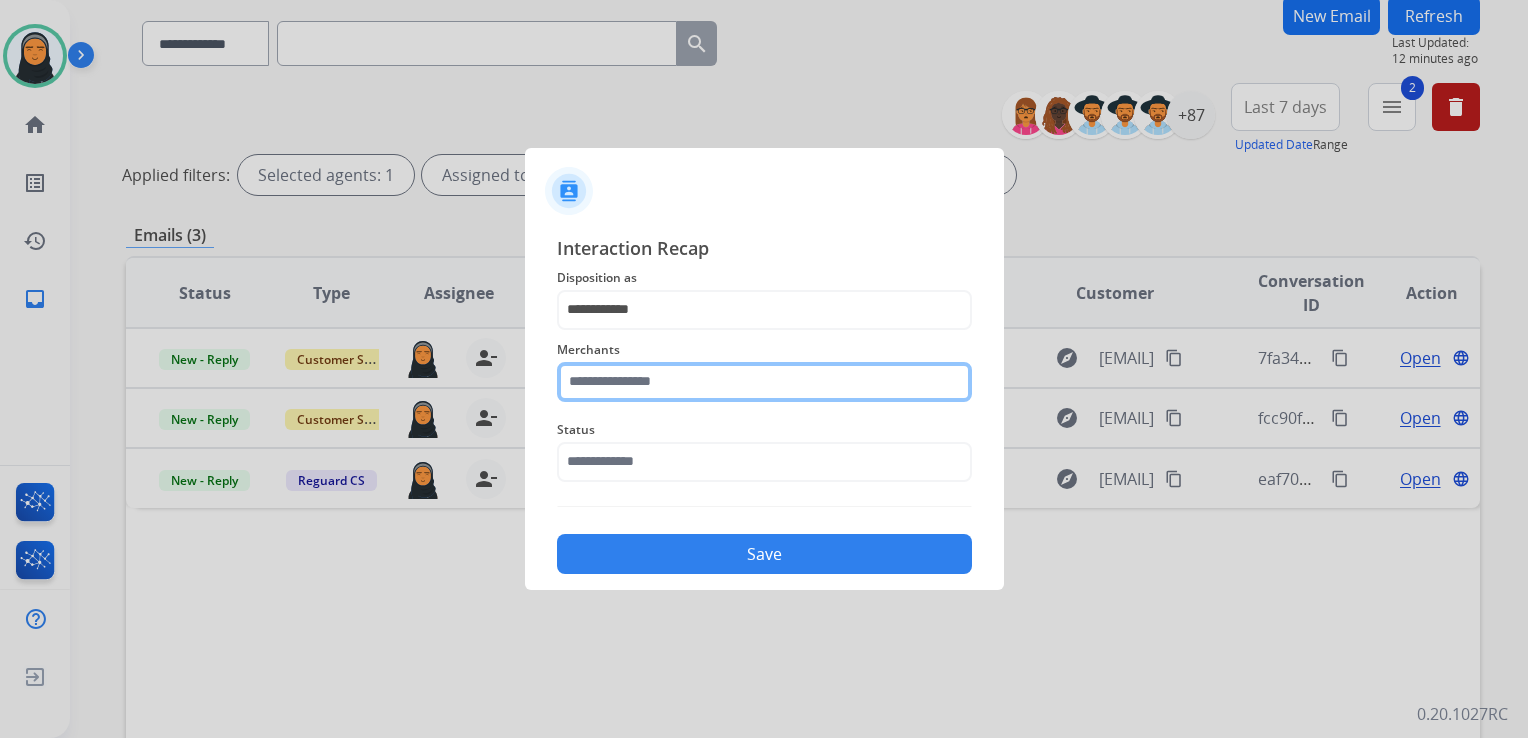 click 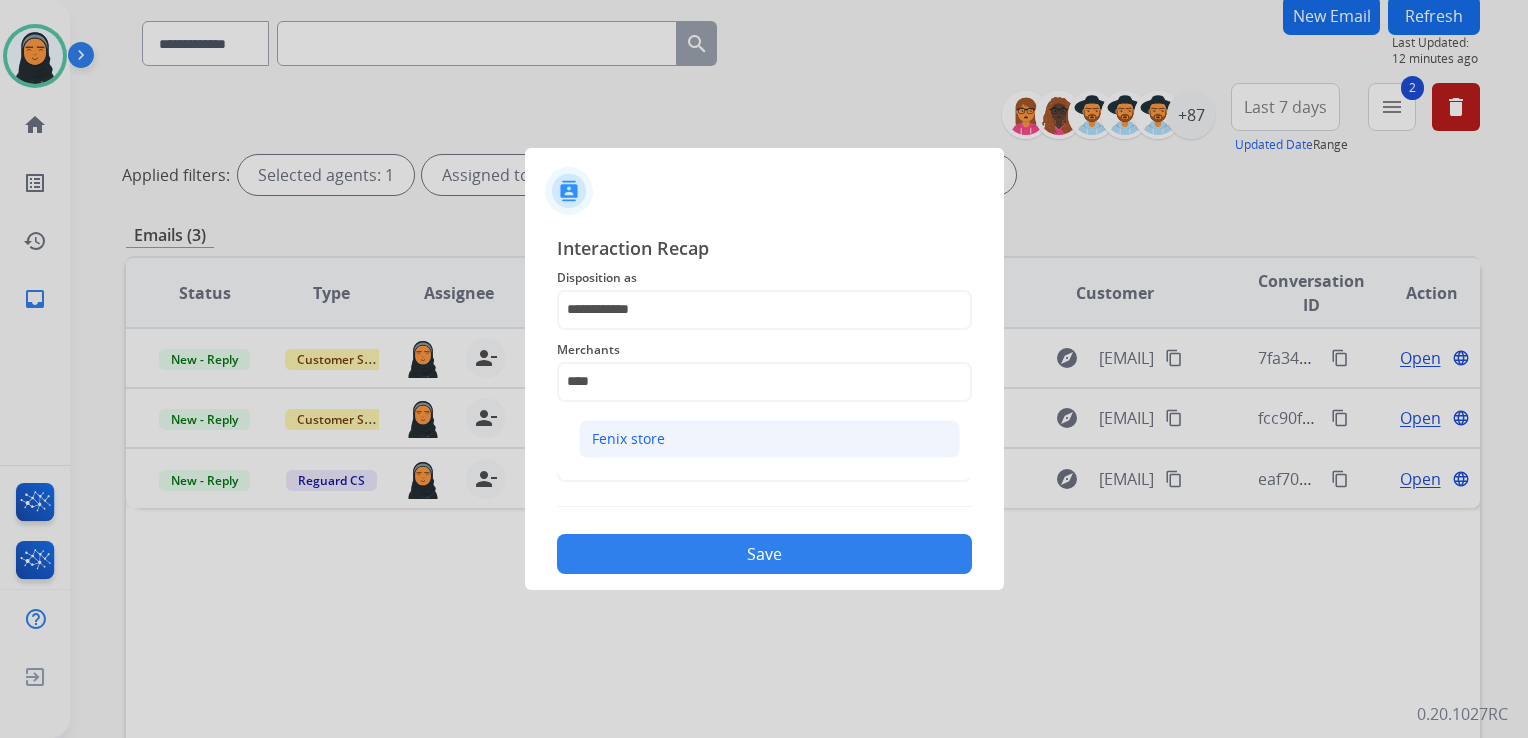 click on "Fenix store" 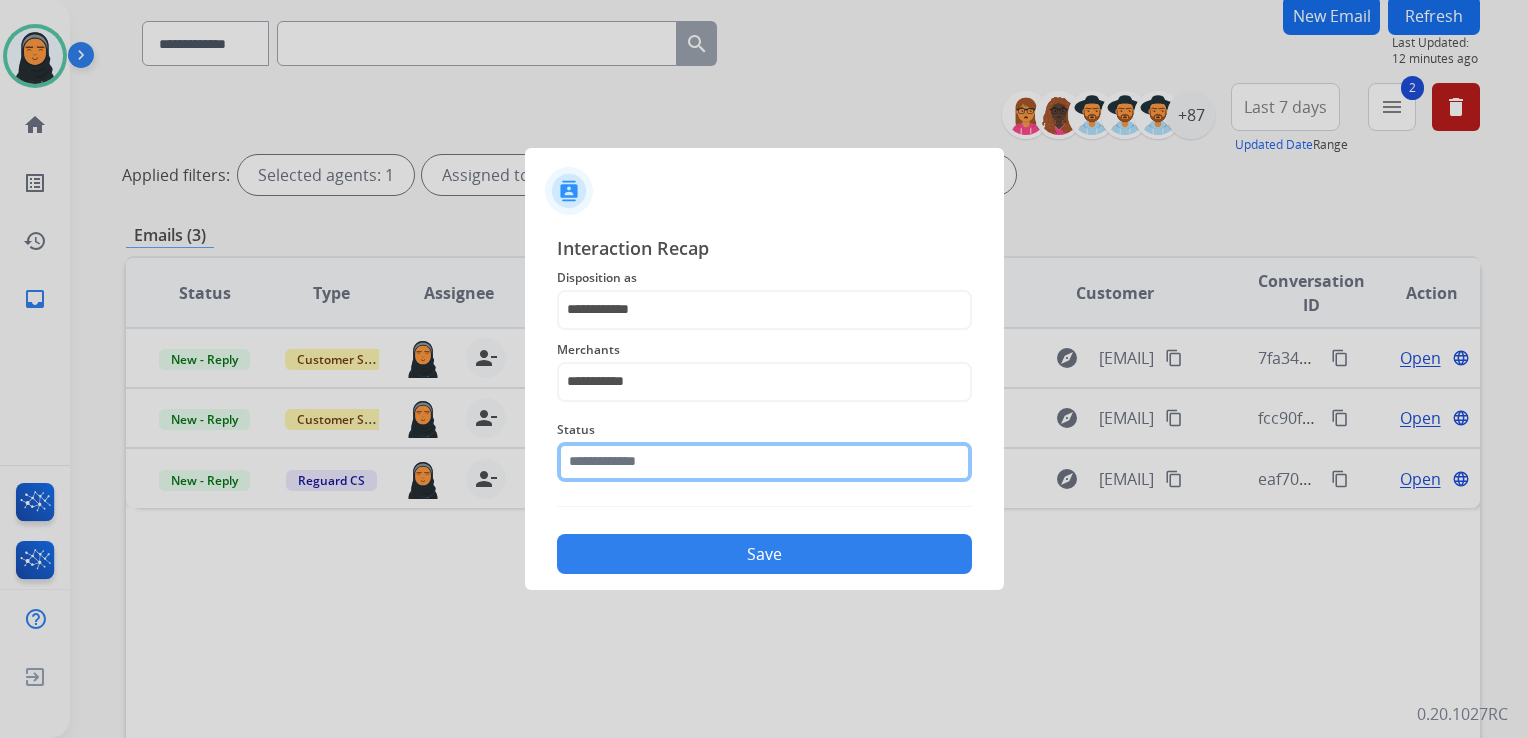 click 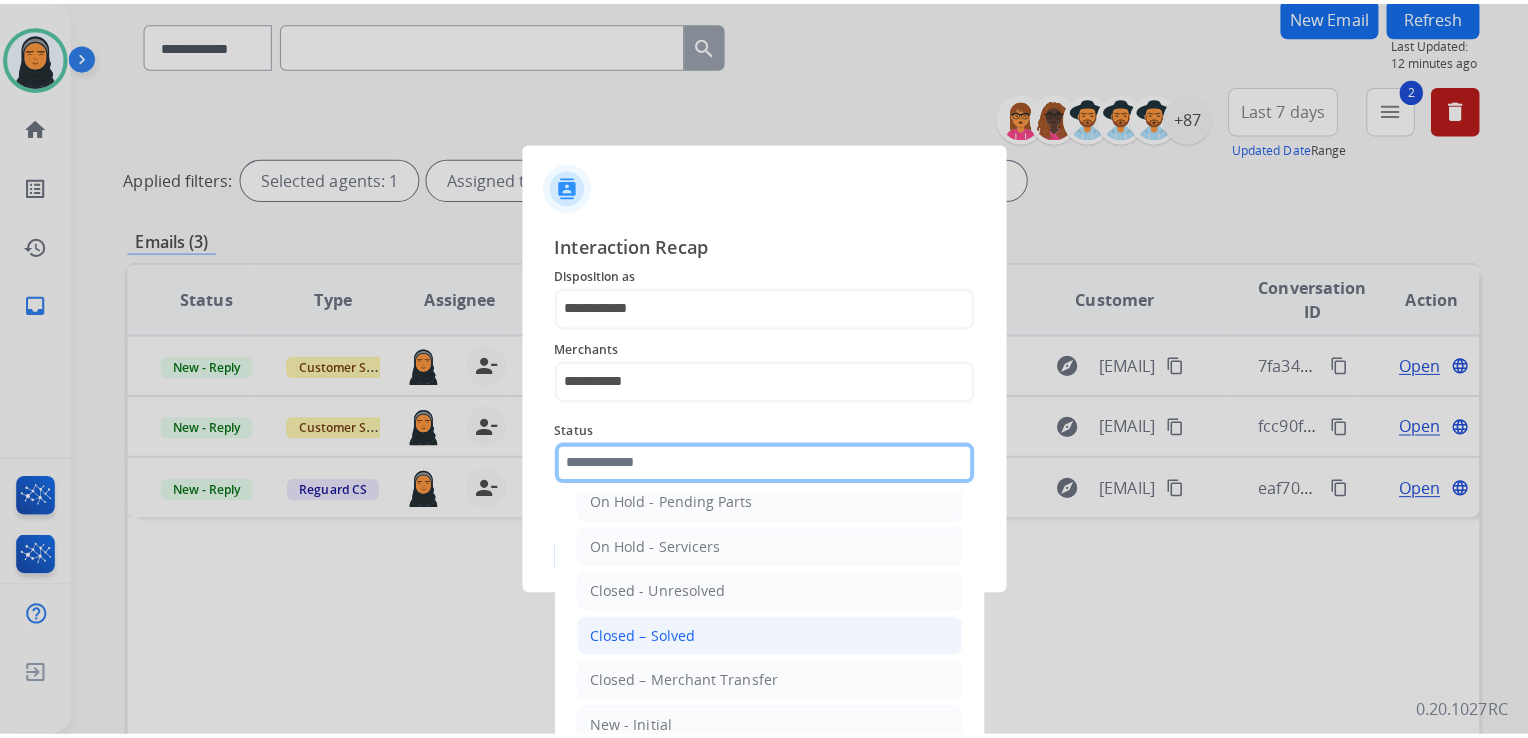scroll, scrollTop: 116, scrollLeft: 0, axis: vertical 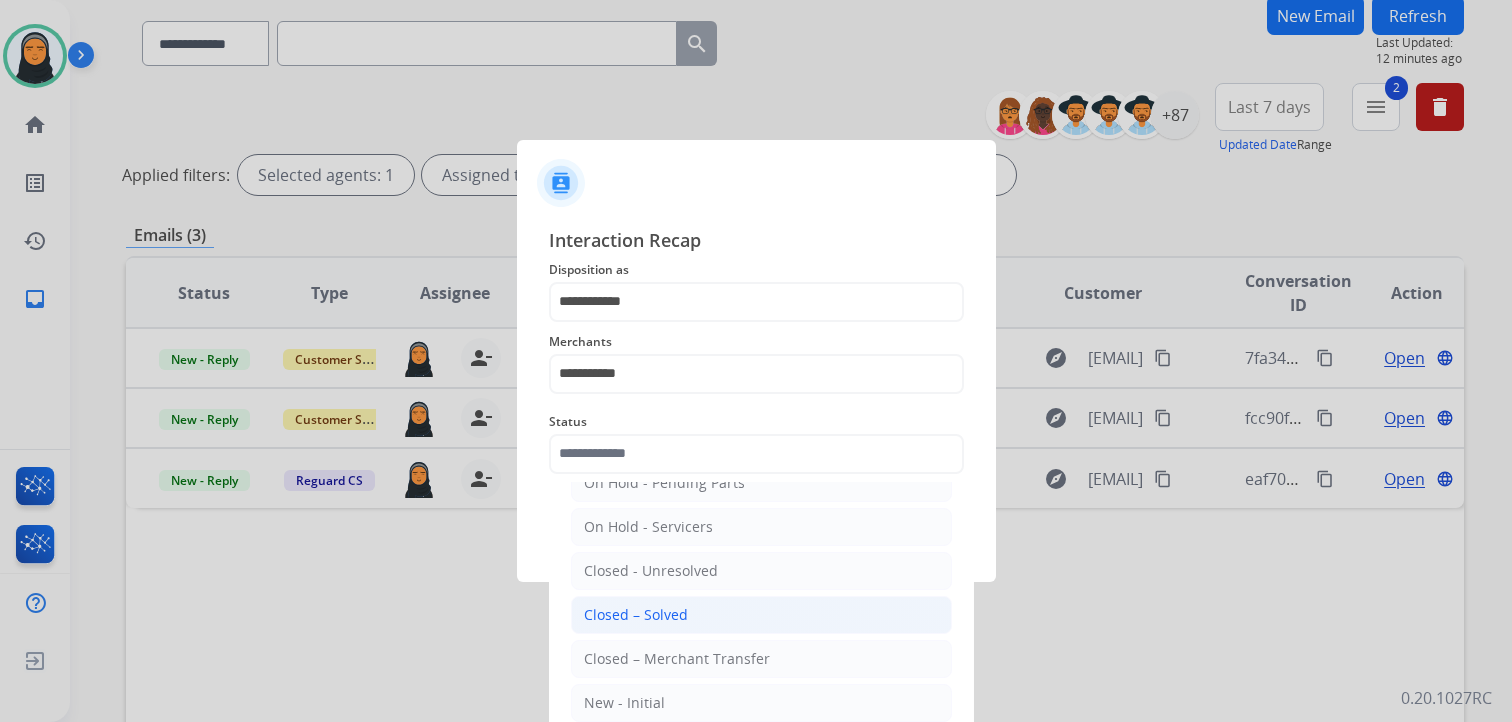 click on "Closed – Solved" 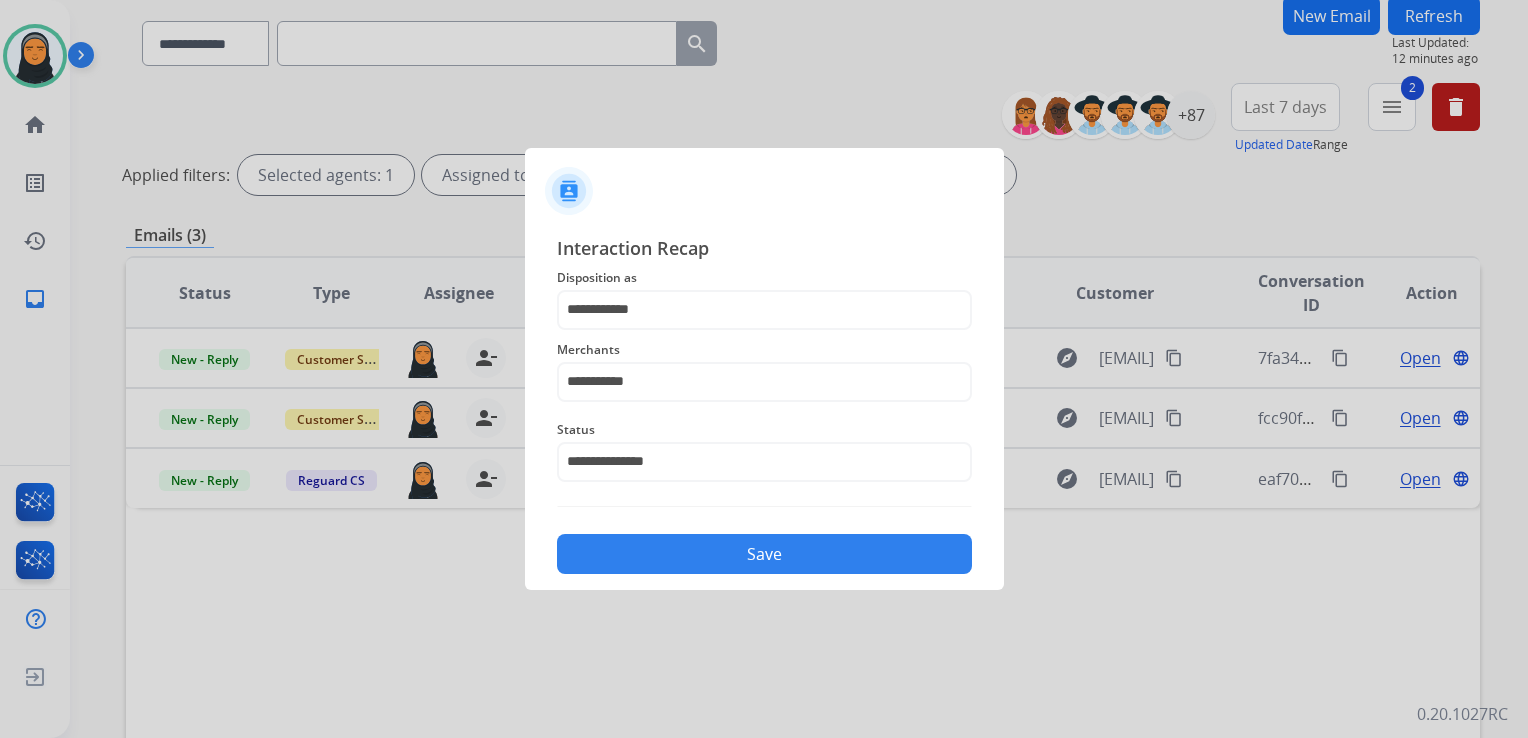 click on "Save" 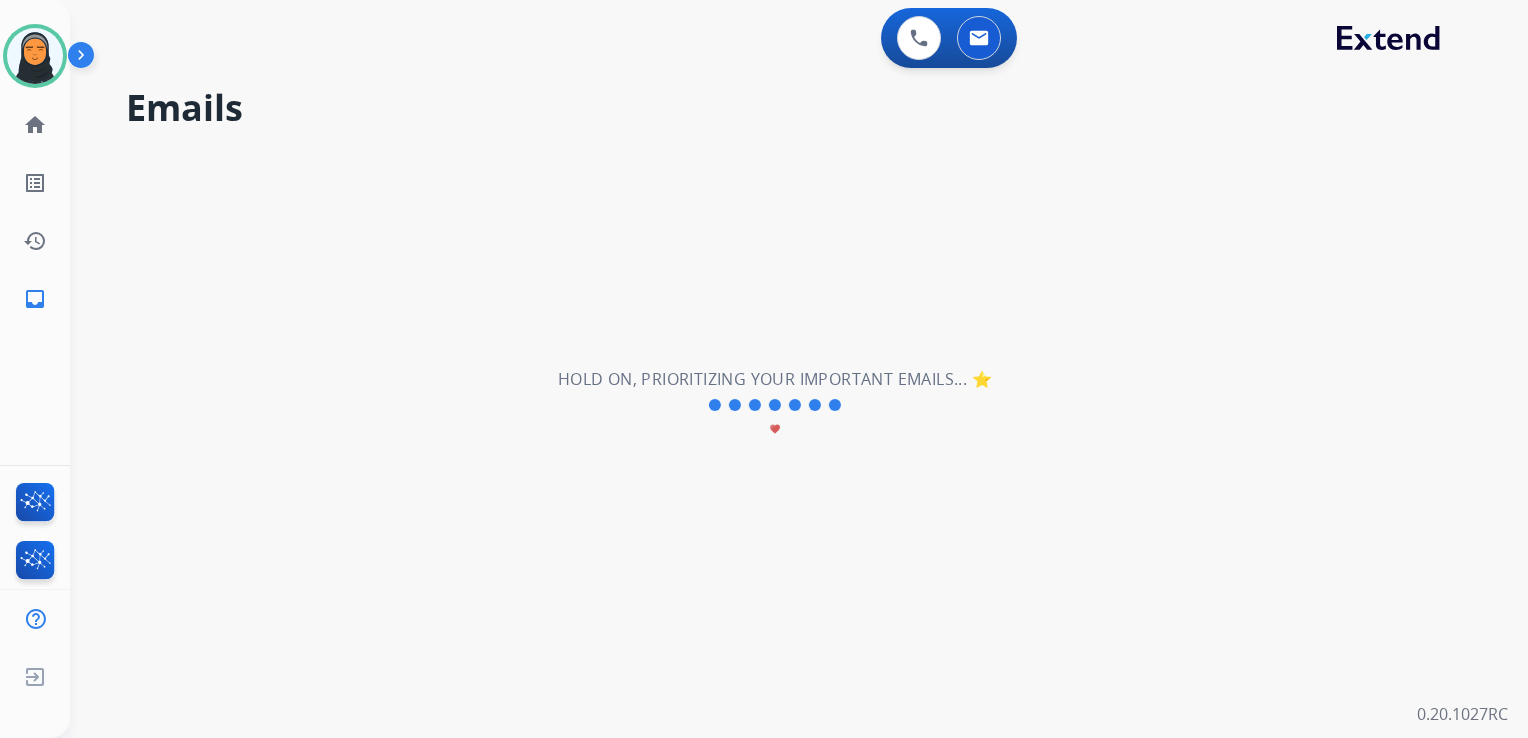 scroll, scrollTop: 0, scrollLeft: 0, axis: both 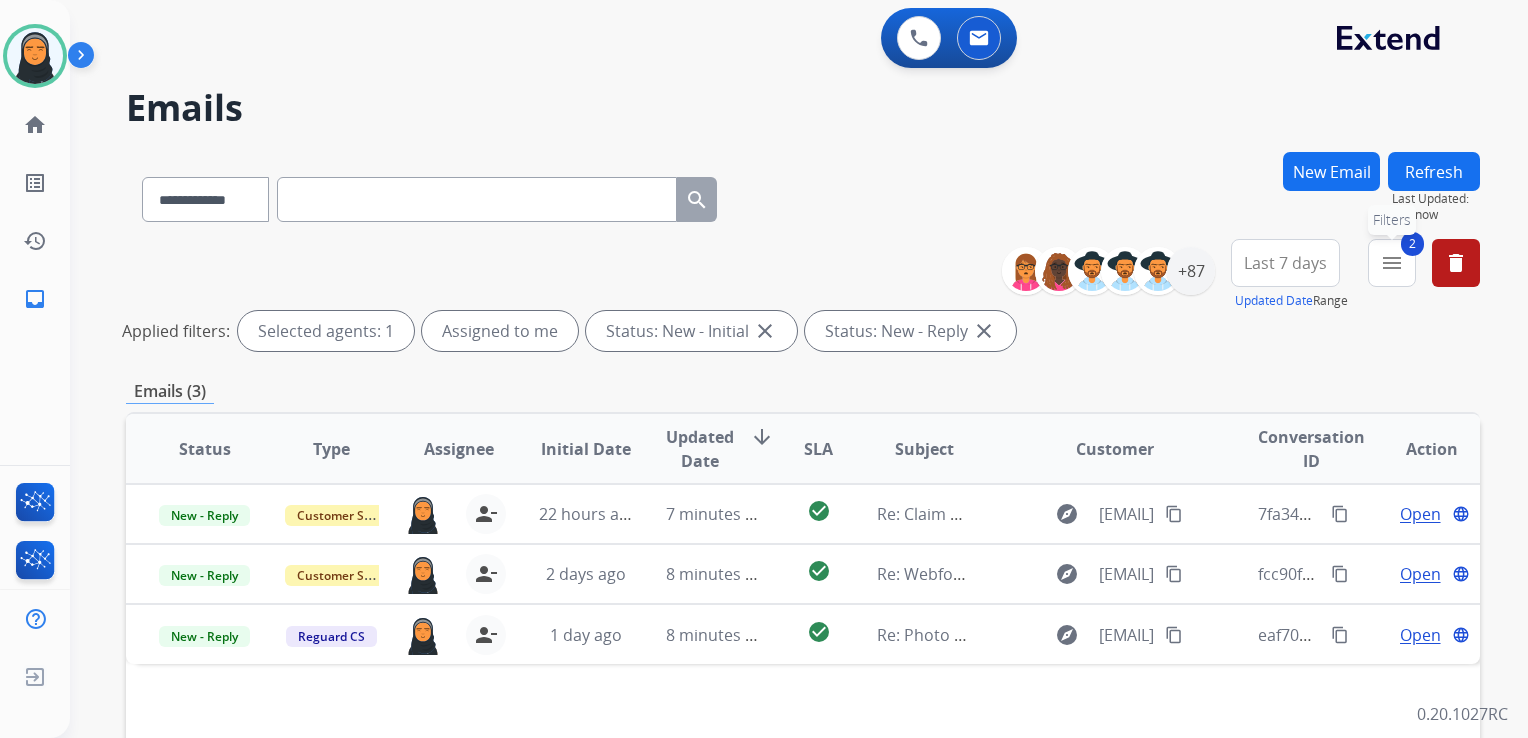 click on "menu" at bounding box center [1392, 263] 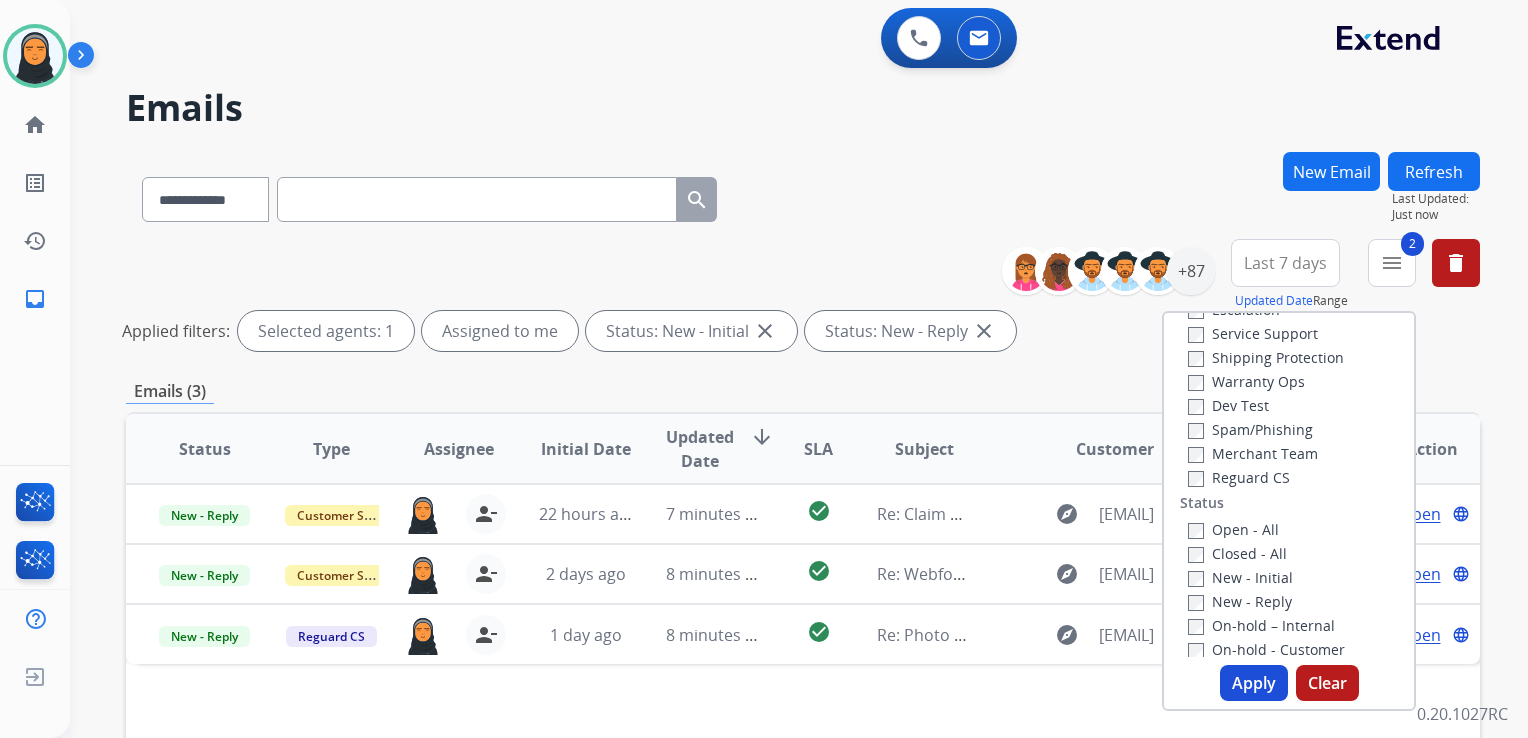 click on "Clear" at bounding box center [1327, 683] 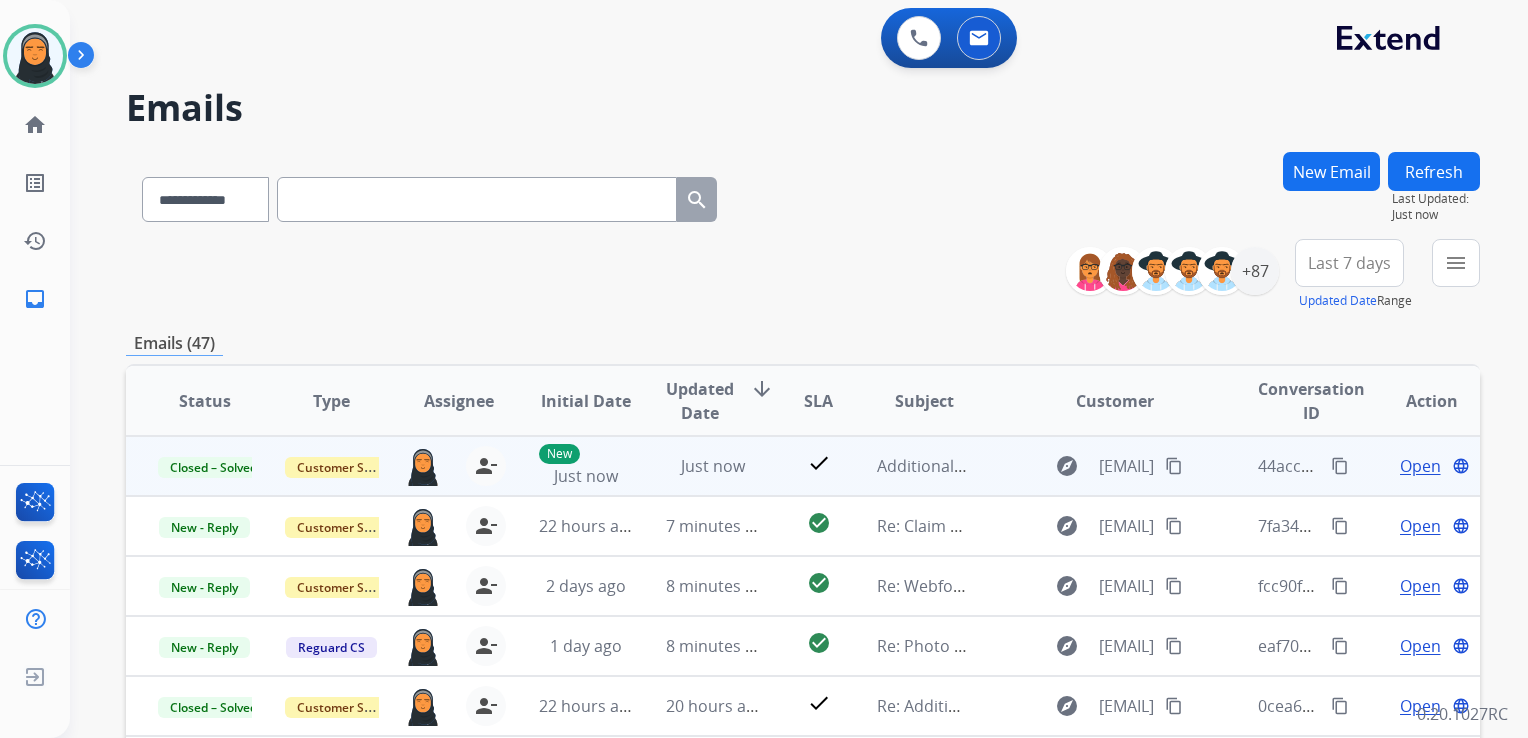 click on "content_copy" at bounding box center (1340, 466) 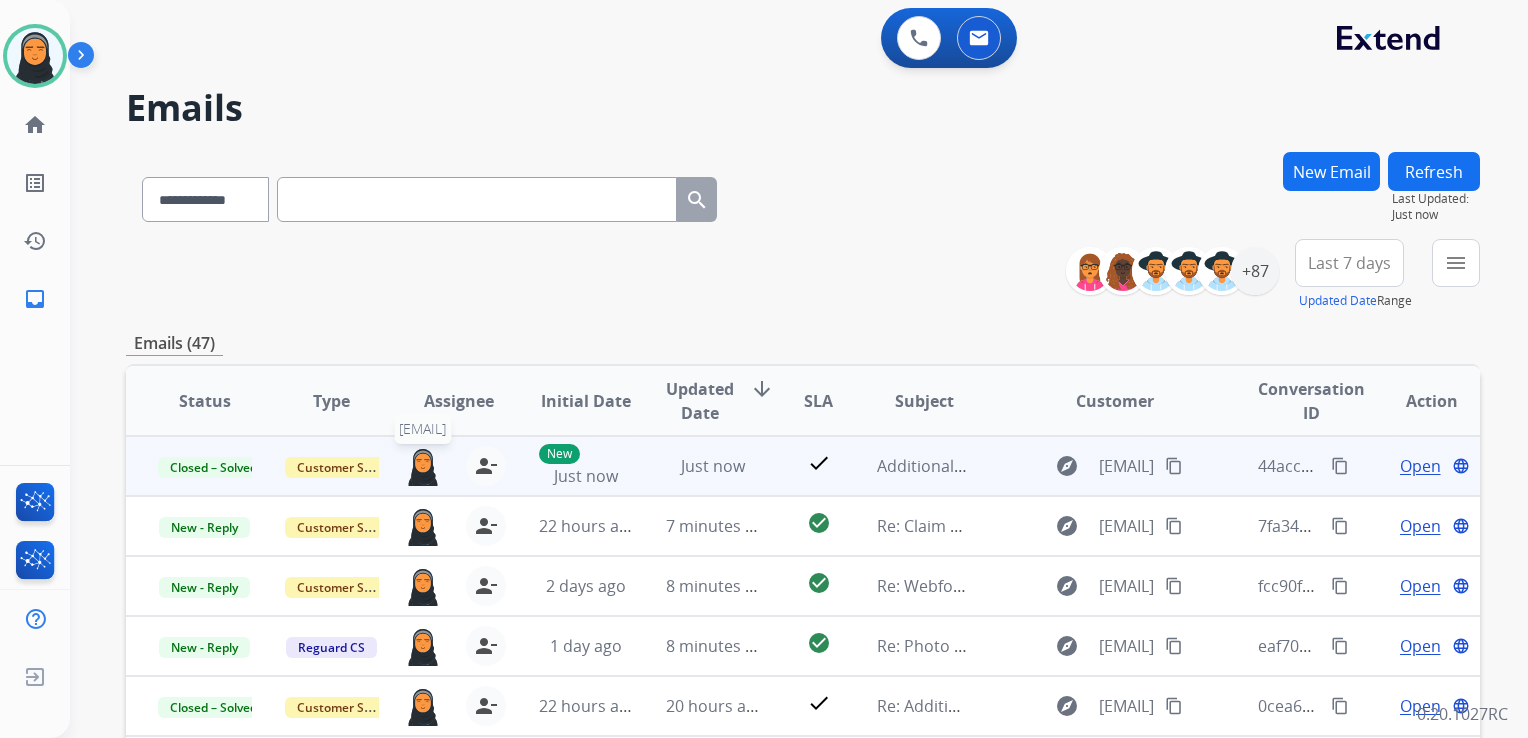 click at bounding box center [423, 466] 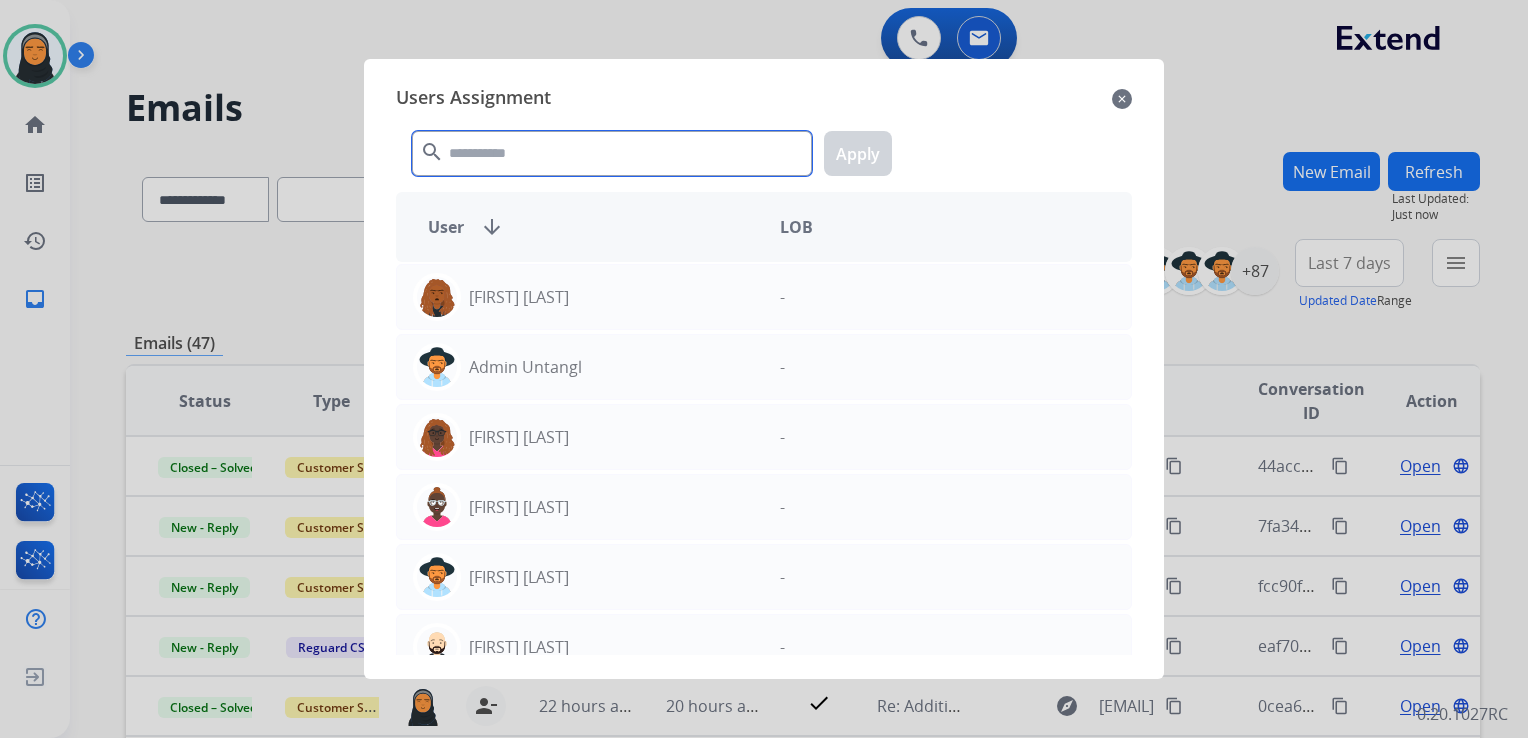 click 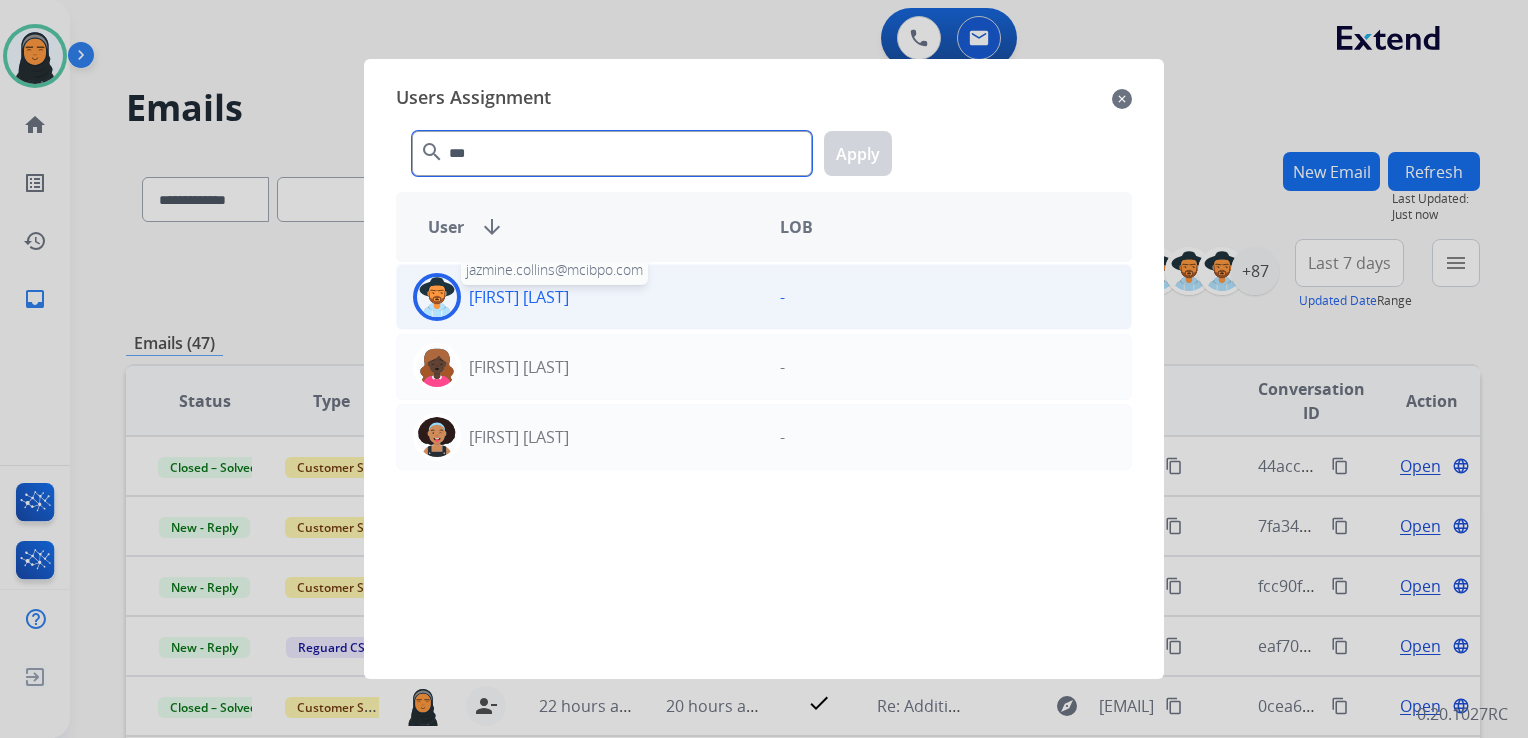 type on "***" 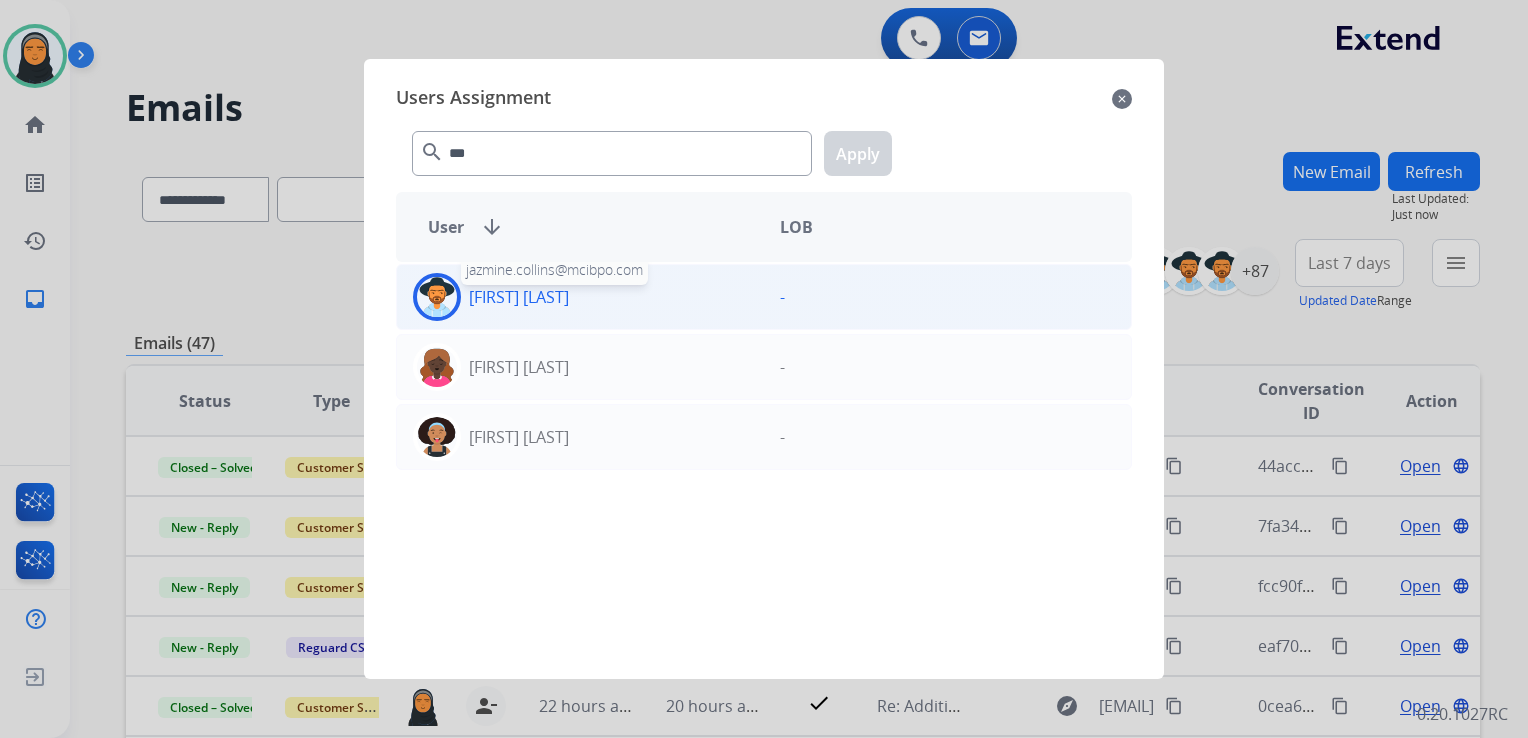 click on "[FIRST]  [LAST]" 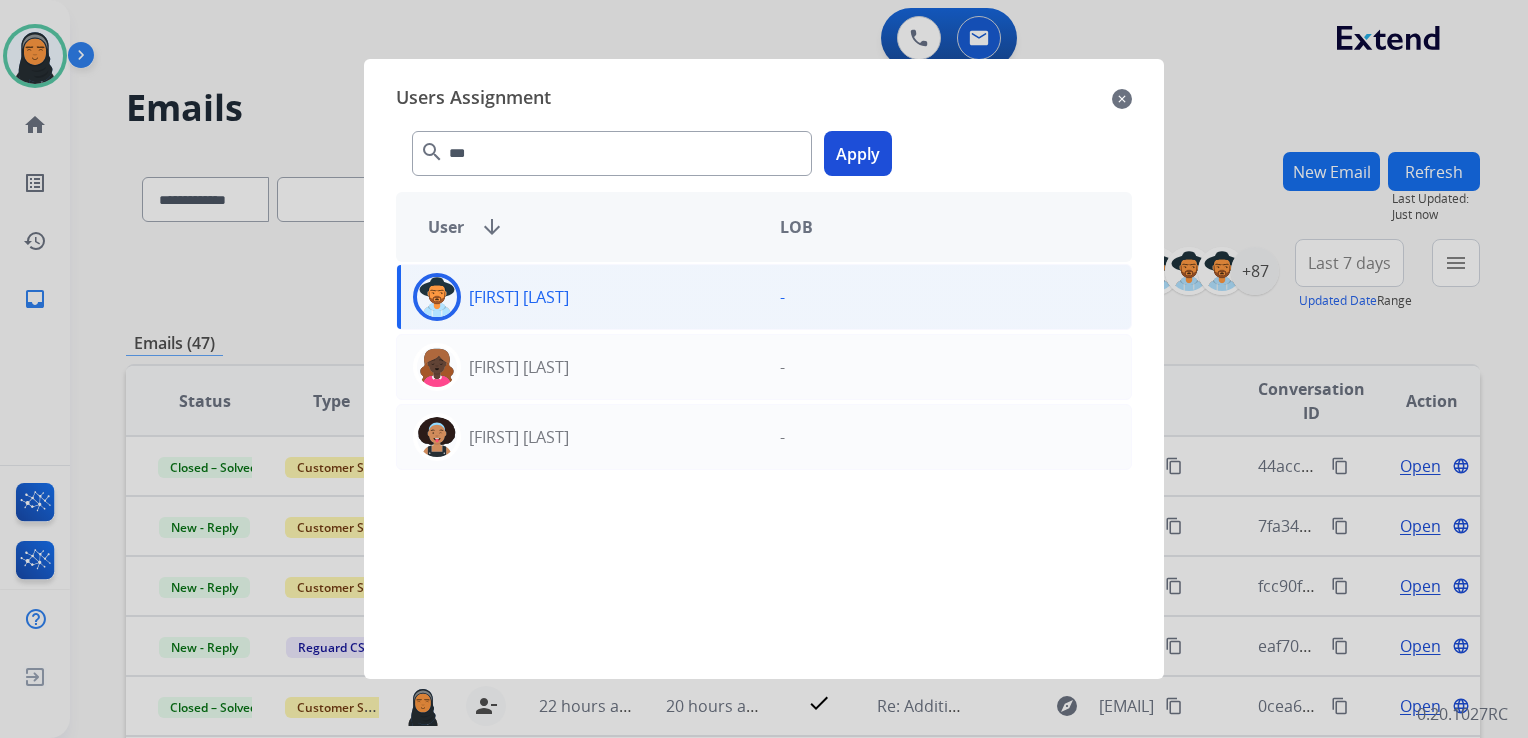 click on "Apply" 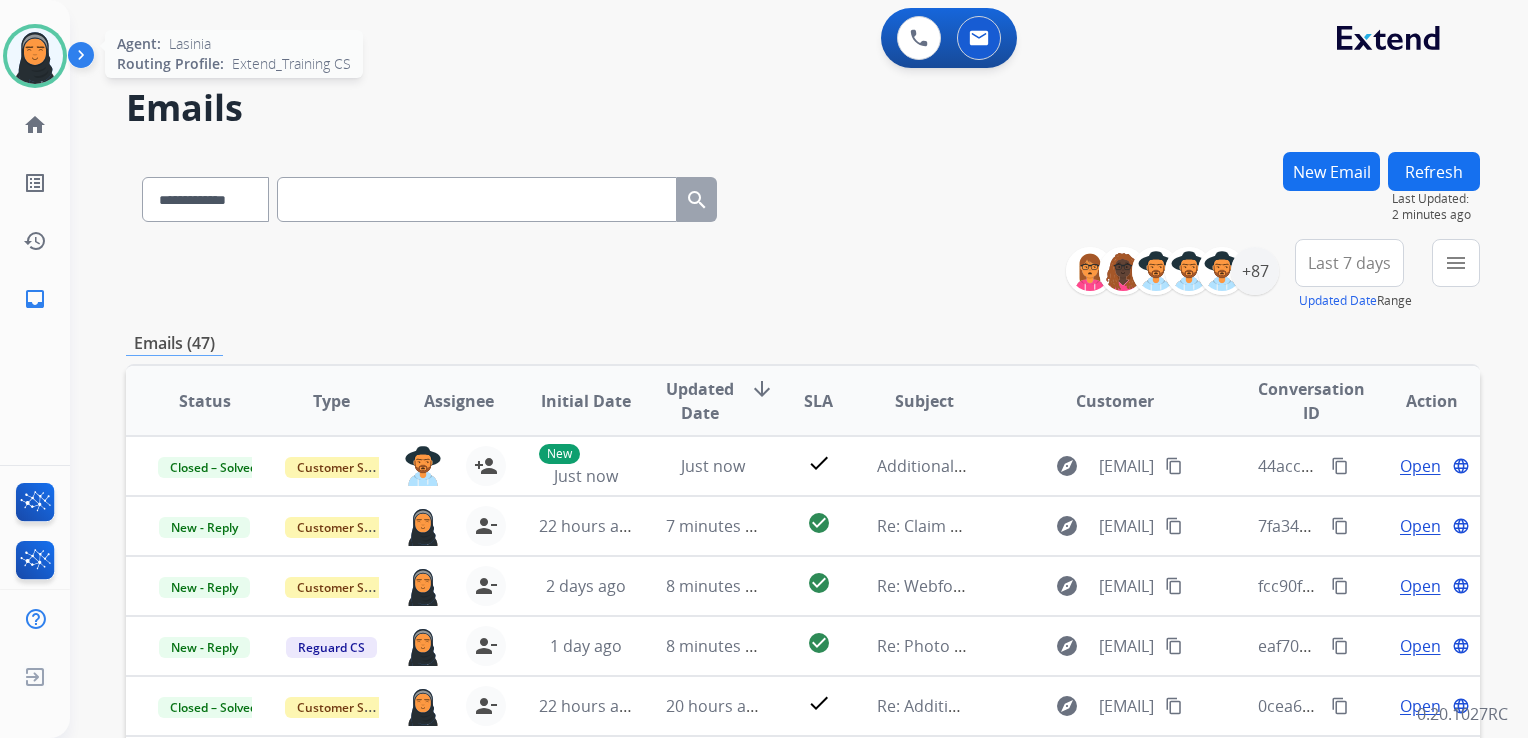 click at bounding box center [35, 56] 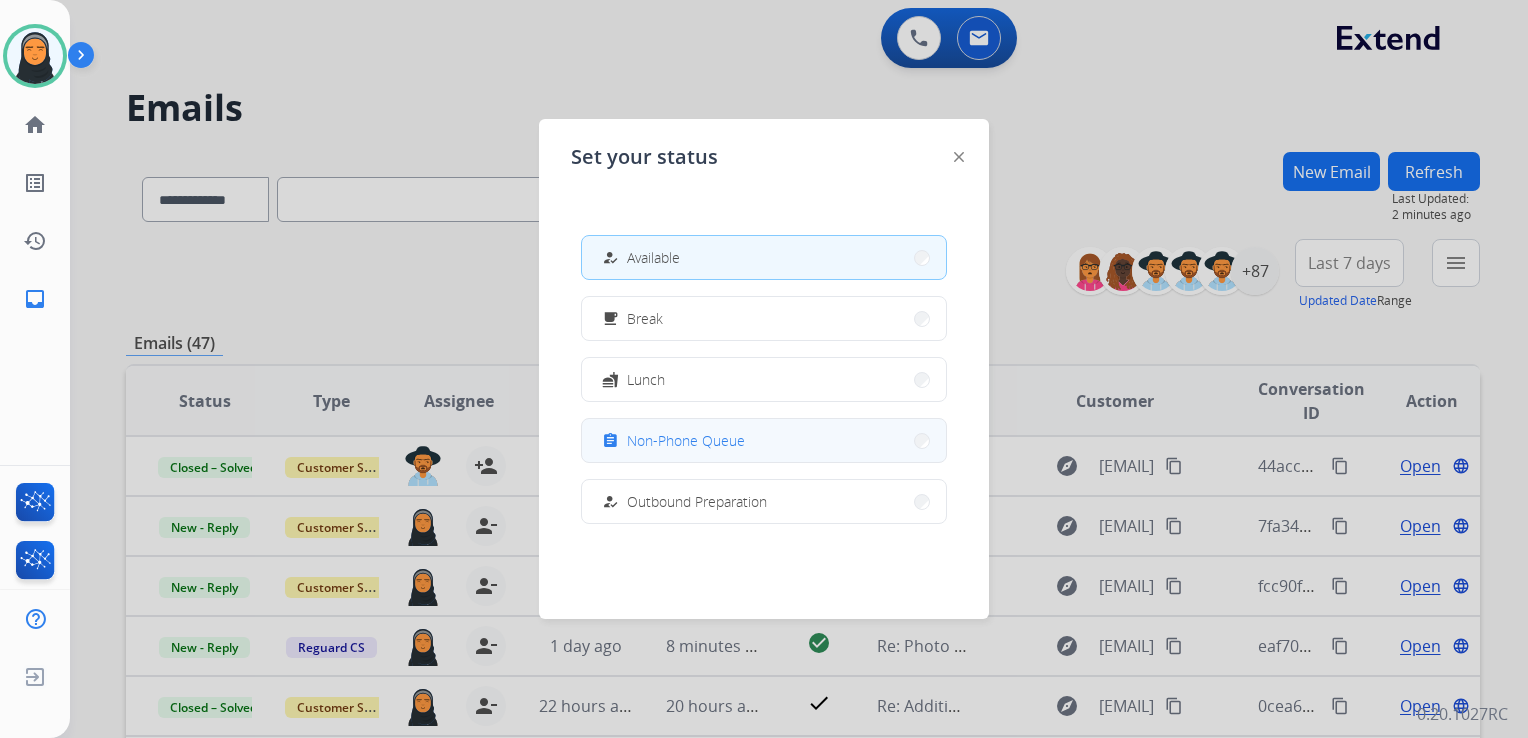 click on "assignment Non-Phone Queue" at bounding box center (764, 440) 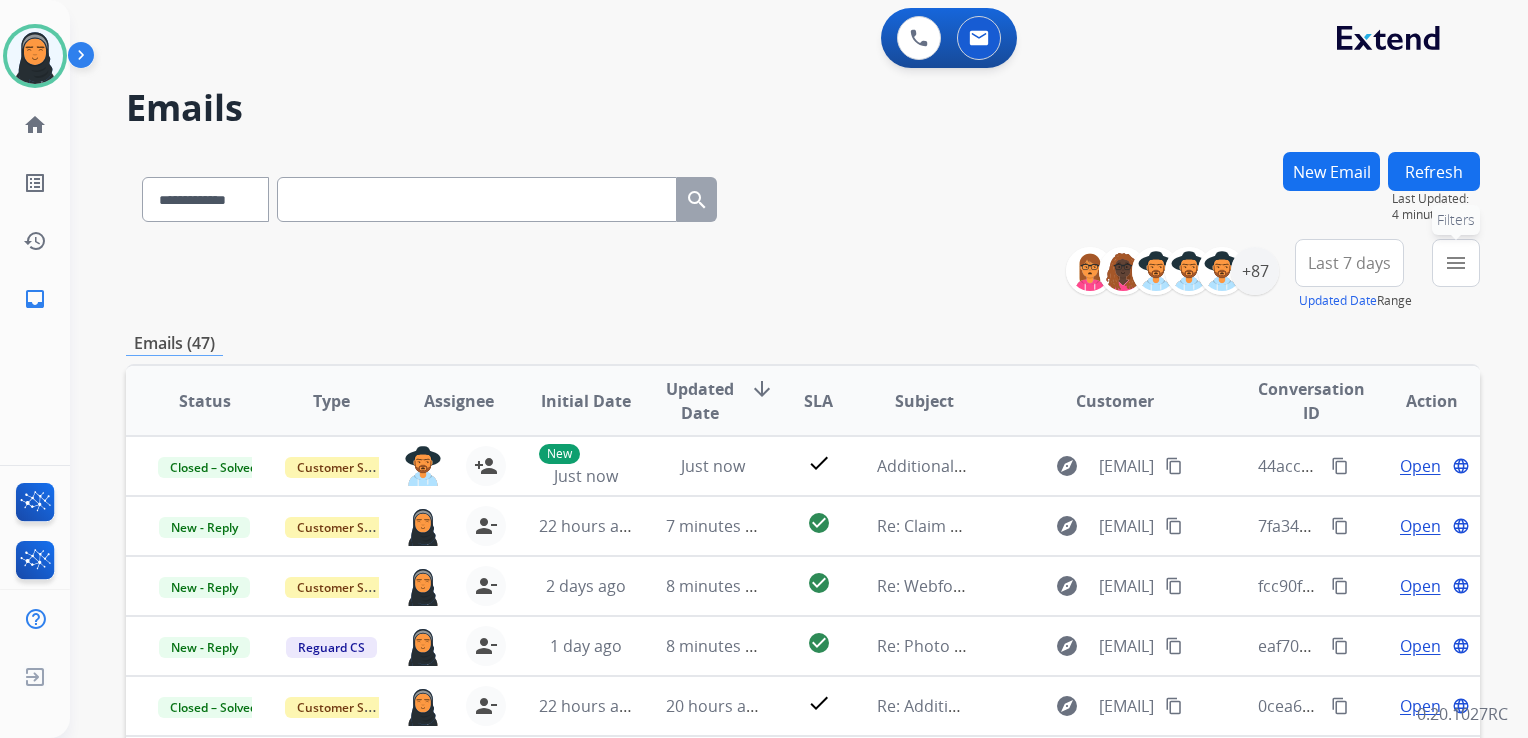 click on "menu  Filters" at bounding box center (1456, 263) 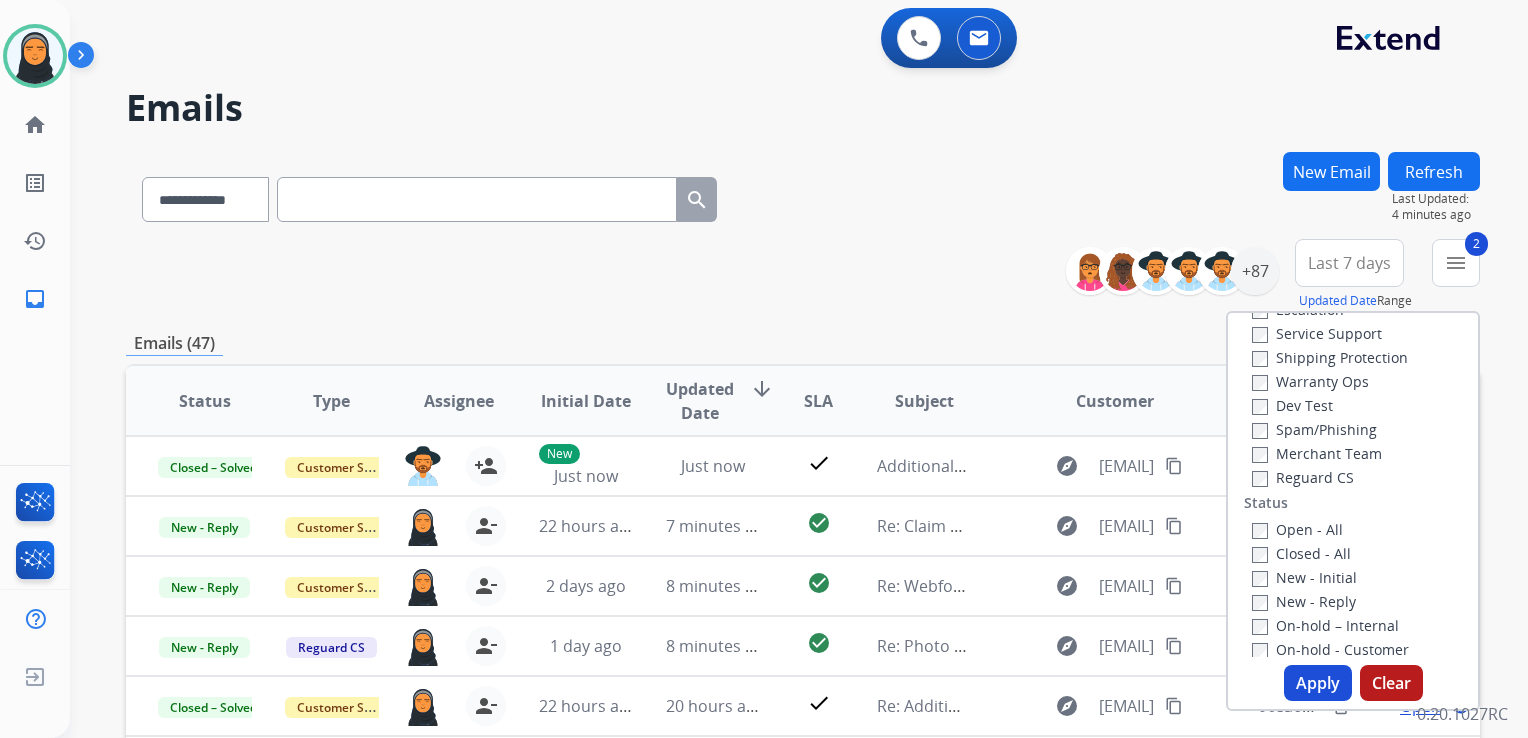click on "Apply" at bounding box center [1318, 683] 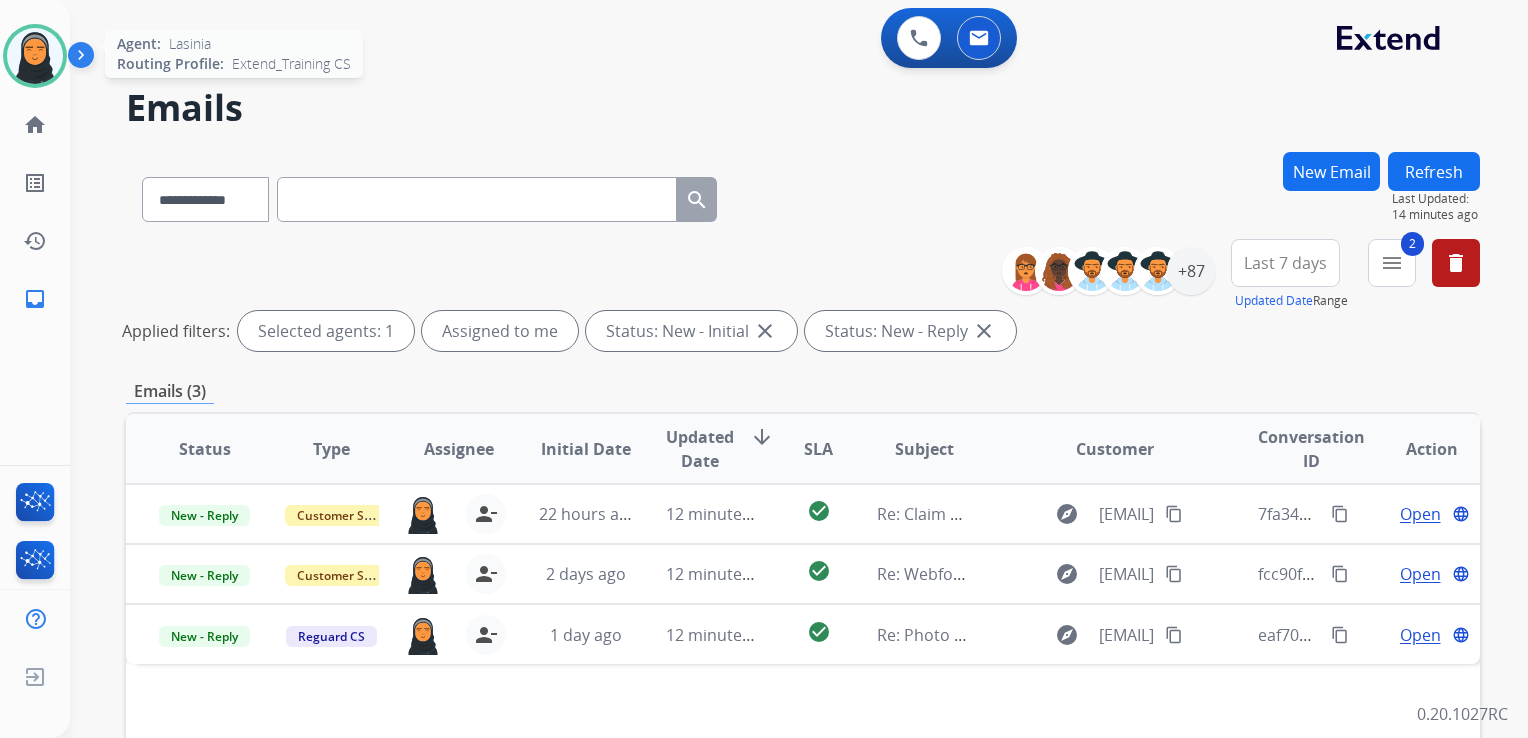 click at bounding box center [35, 56] 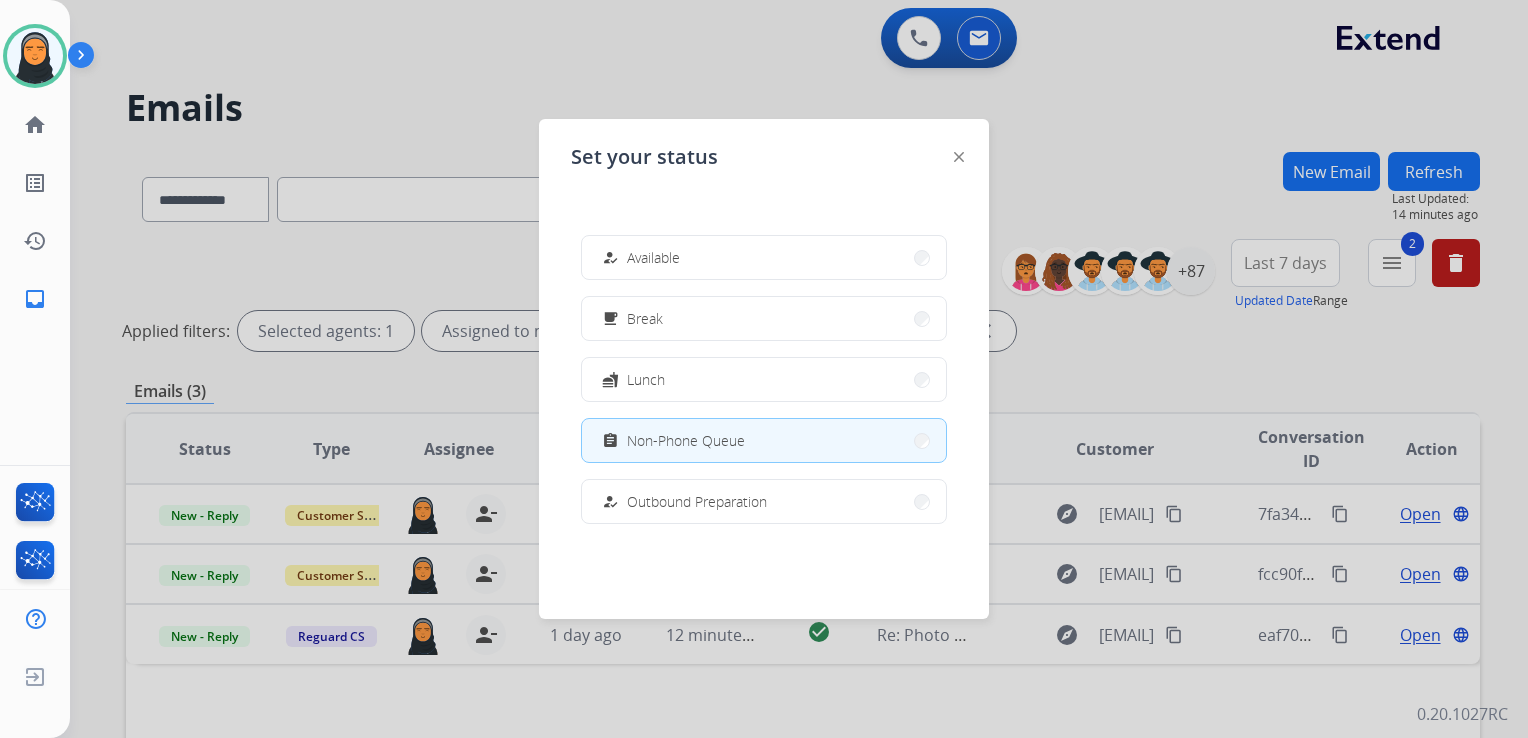 click on "how_to_reg Available" at bounding box center [764, 257] 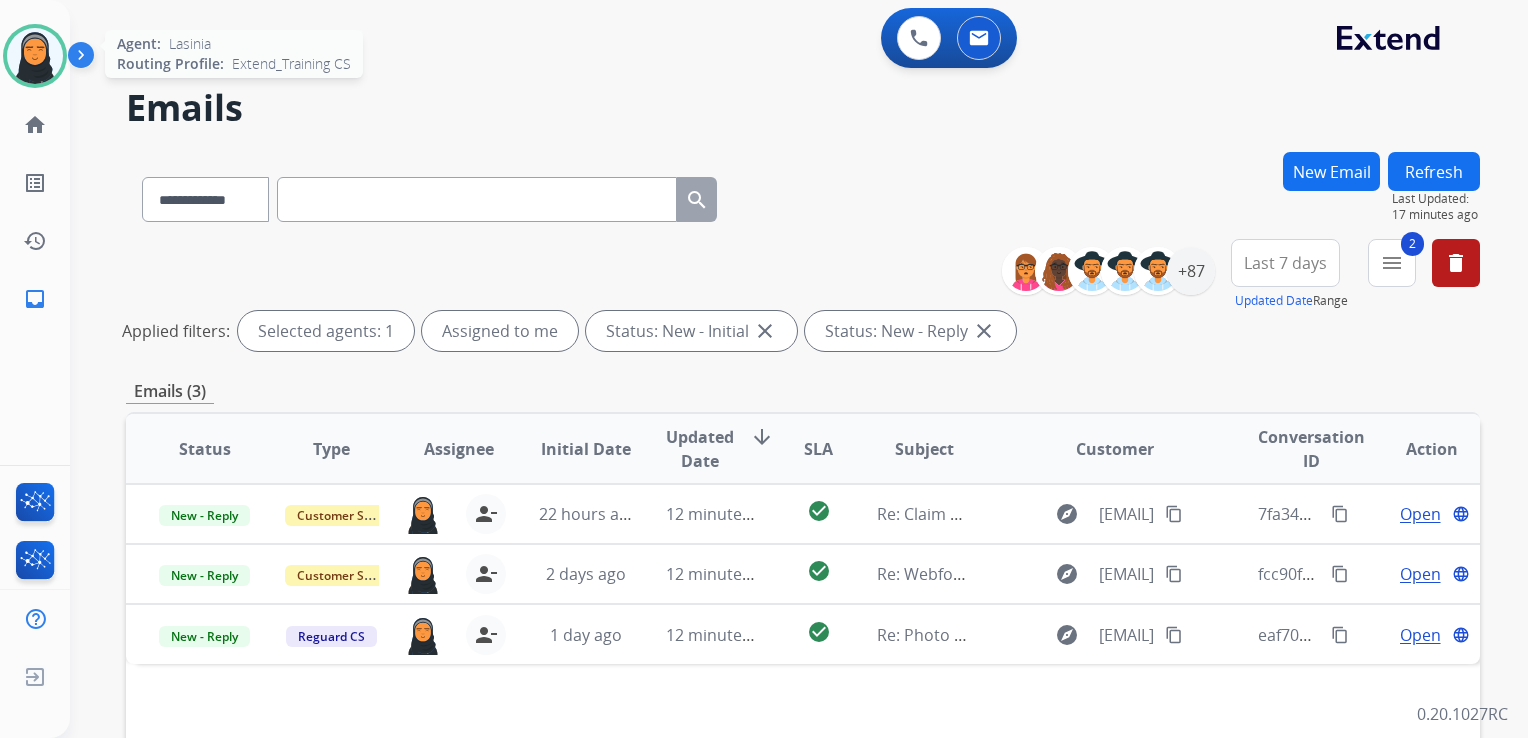 click at bounding box center (35, 56) 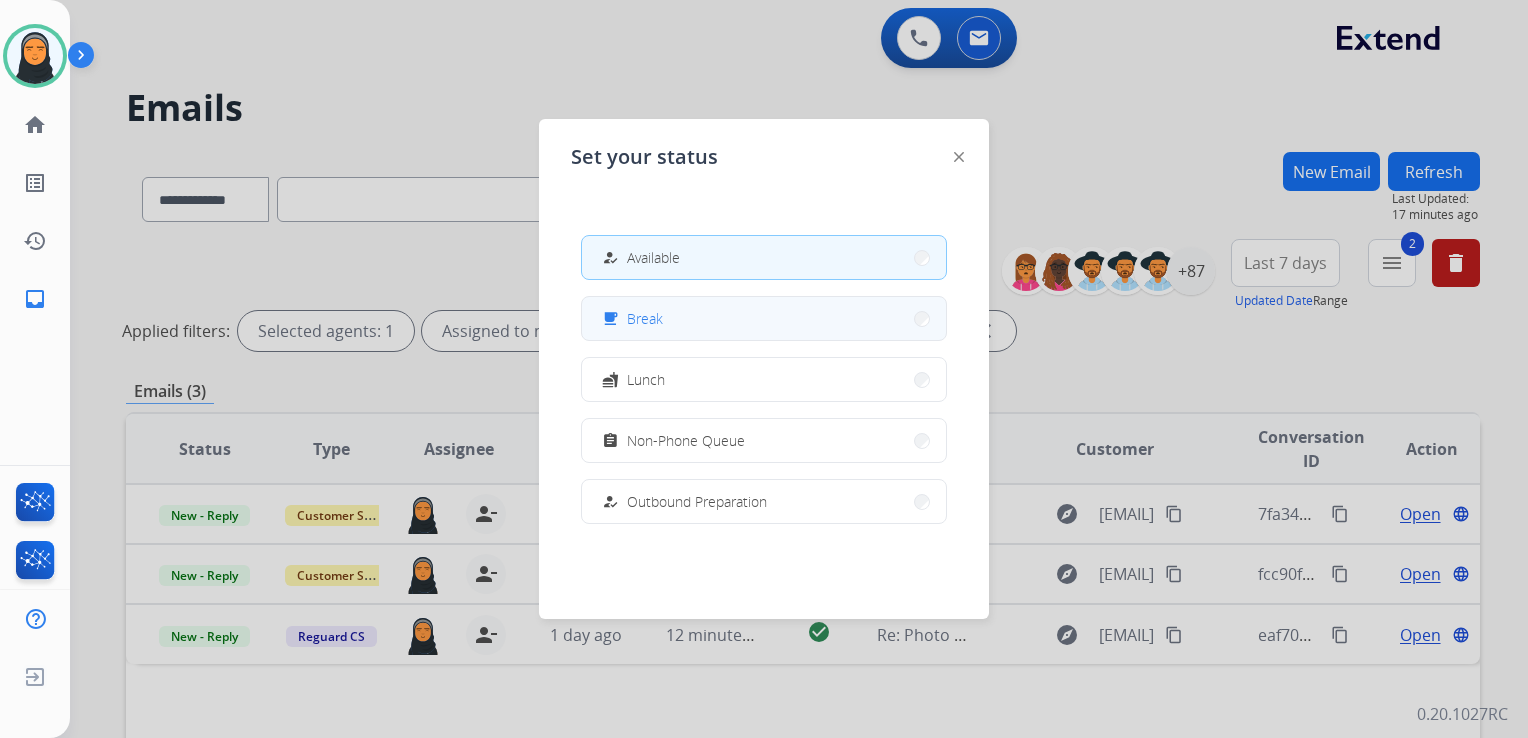 click on "free_breakfast Break" at bounding box center (764, 318) 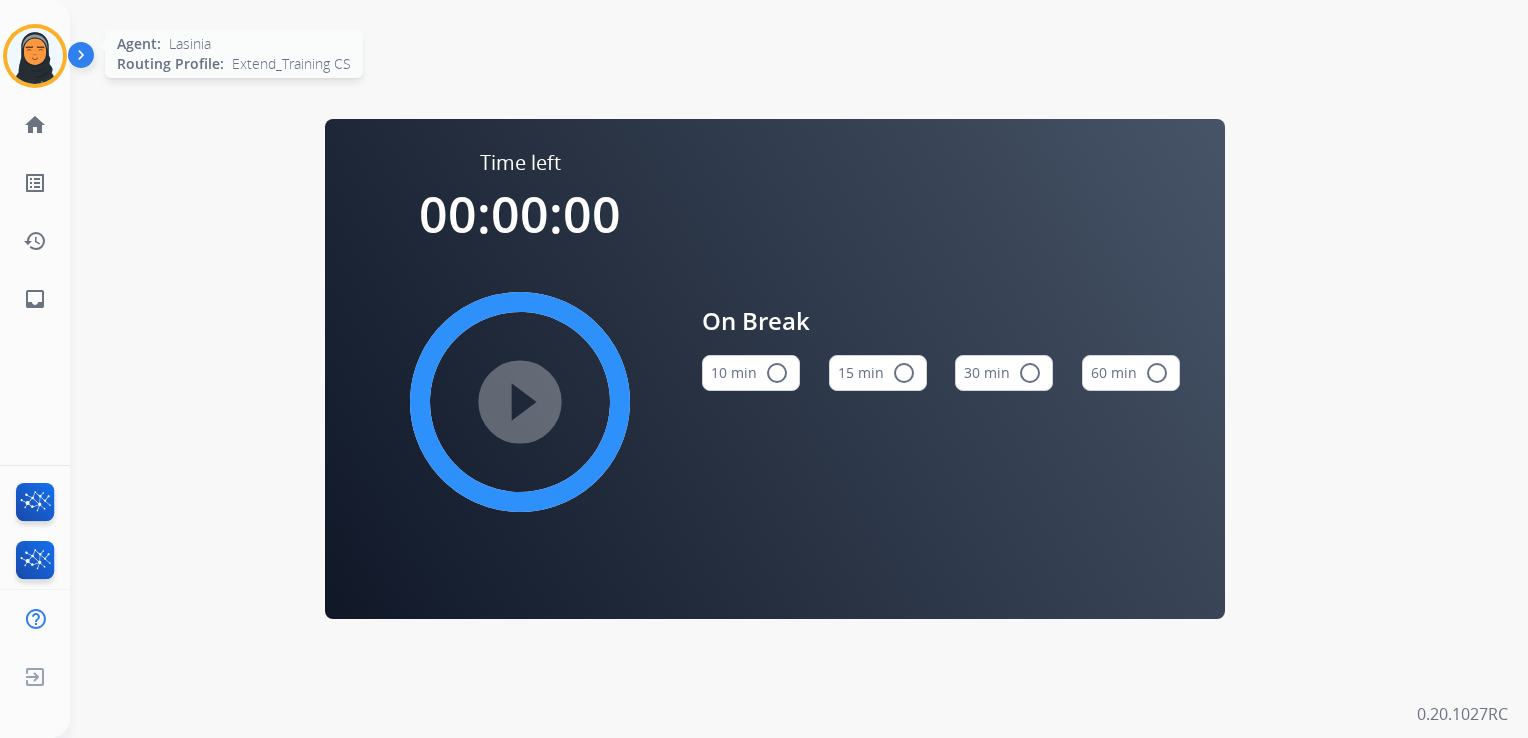 click at bounding box center [35, 56] 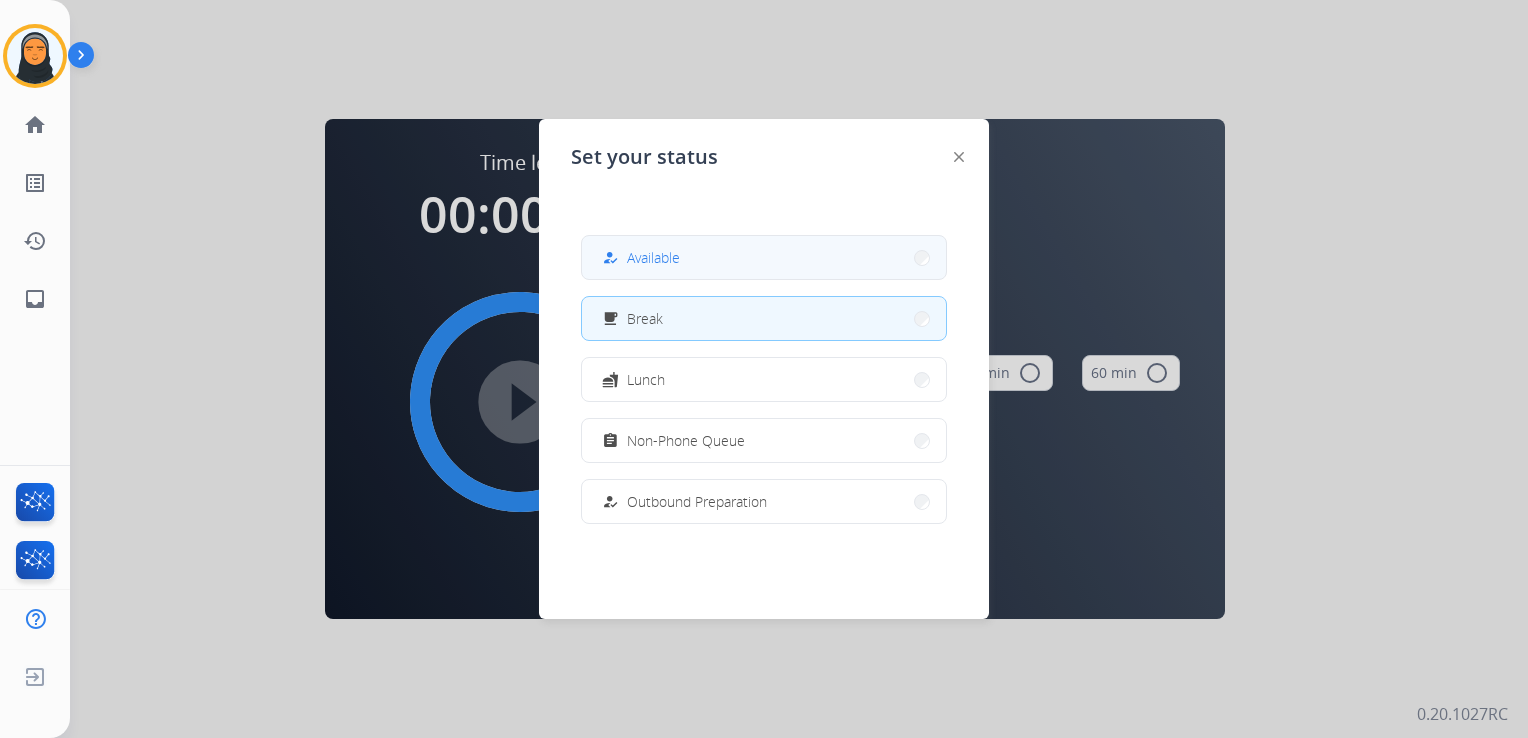 click on "Available" at bounding box center [653, 257] 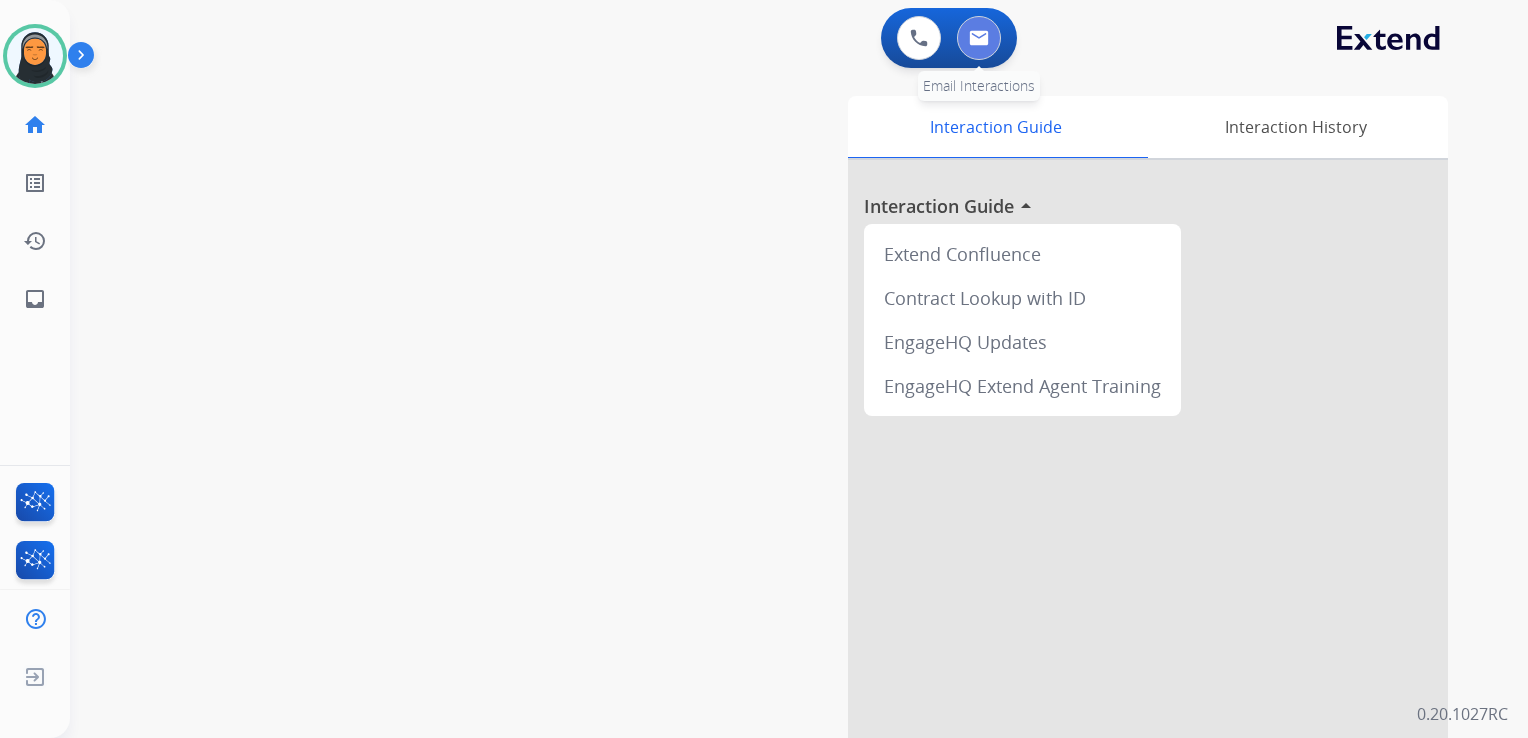 click at bounding box center [979, 38] 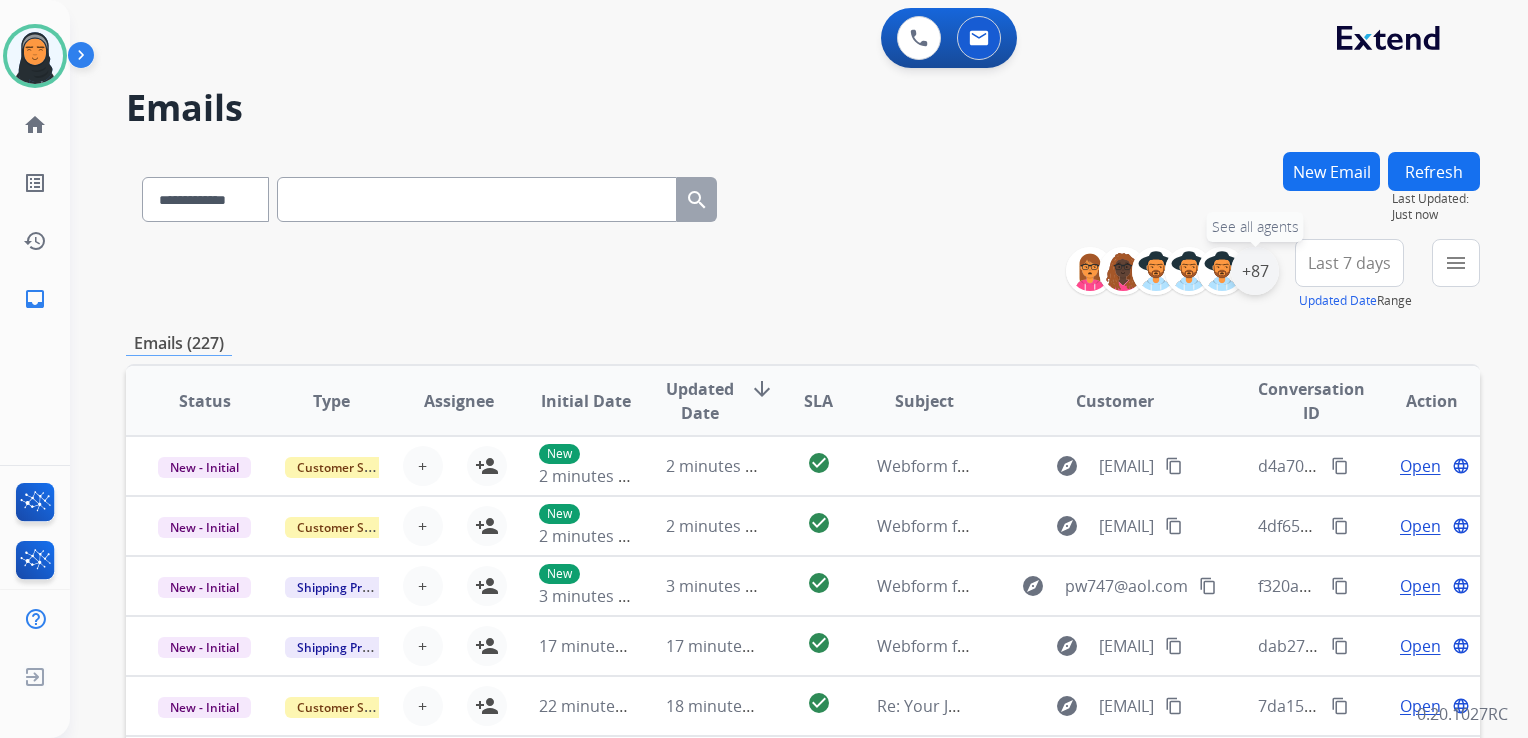 click on "+87" at bounding box center (1255, 271) 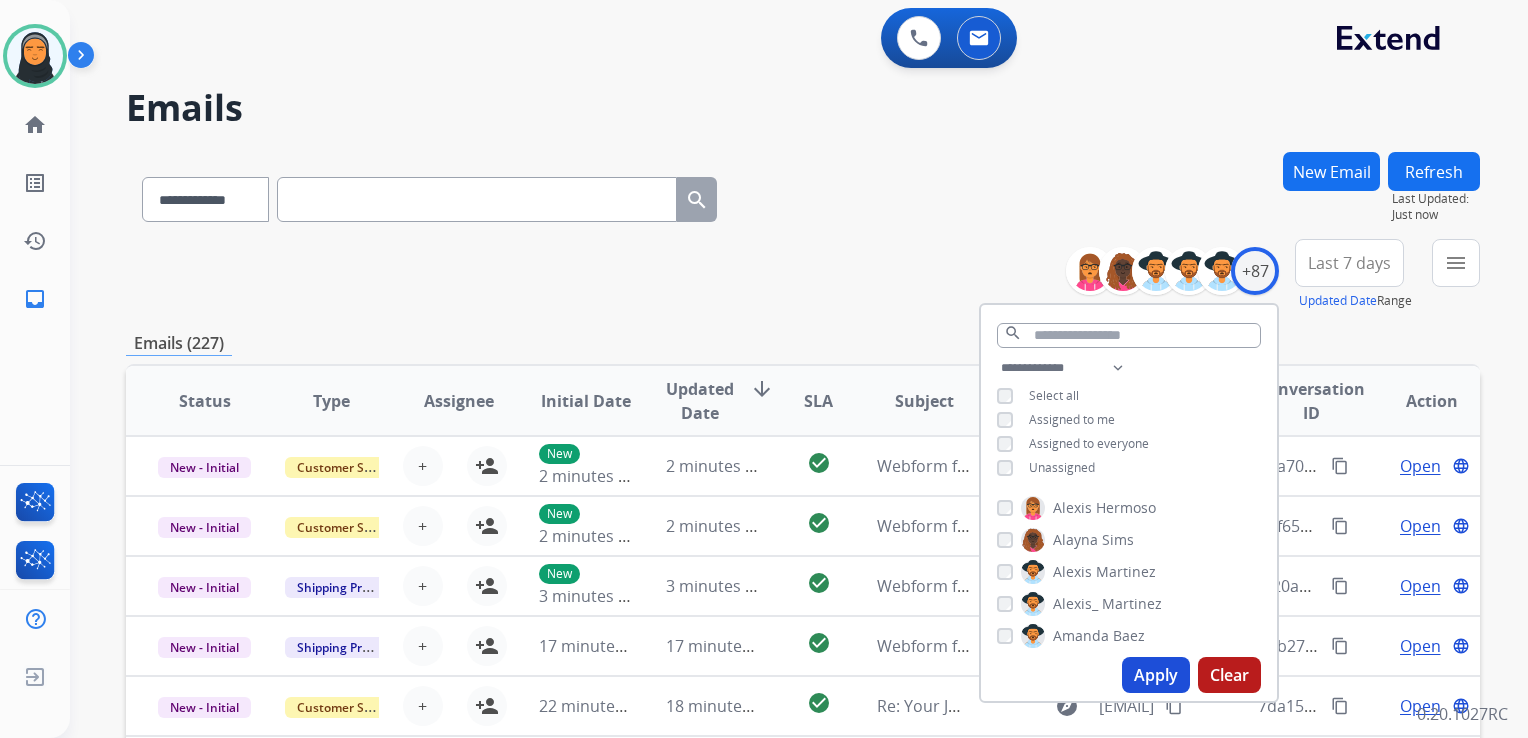 click on "Apply" at bounding box center [1156, 675] 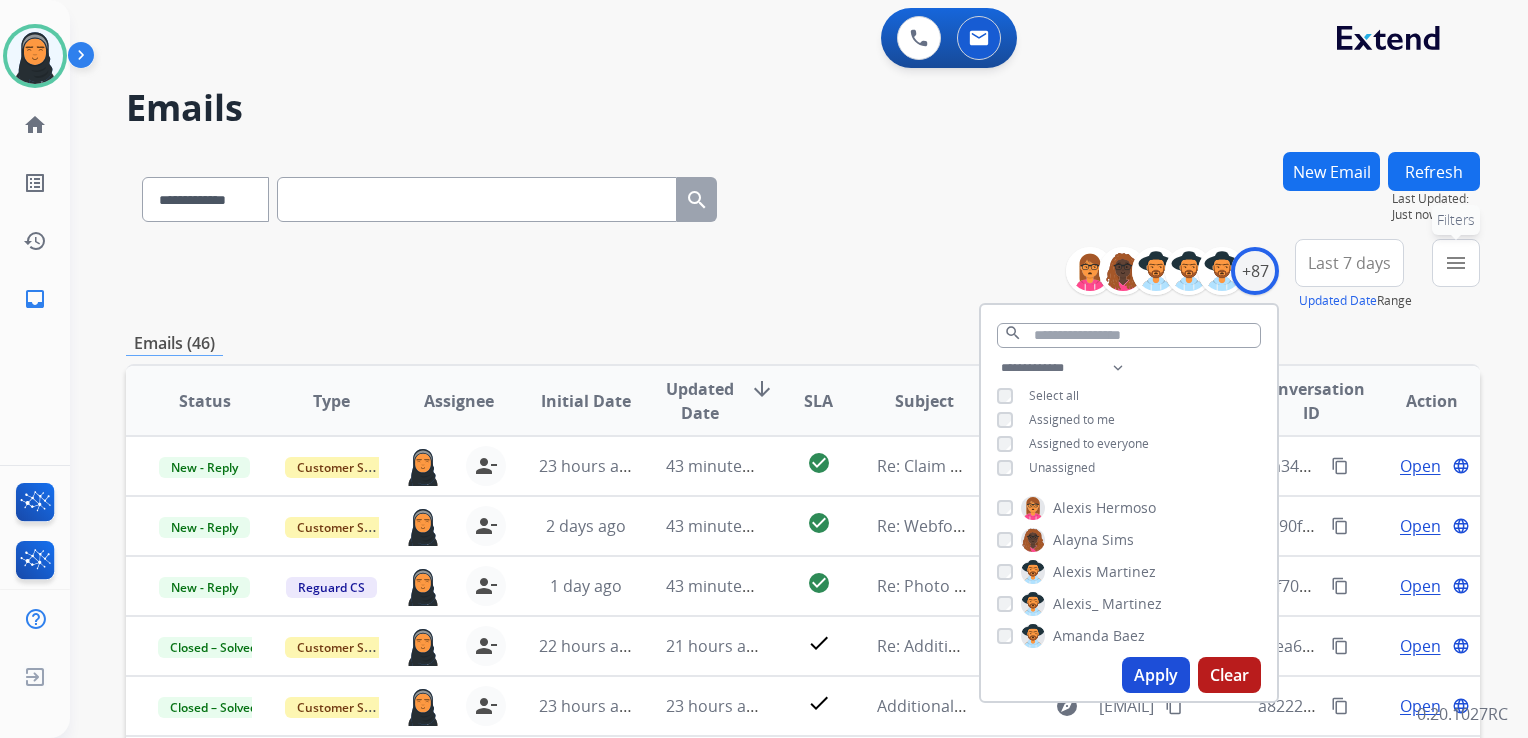 click on "menu" at bounding box center (1456, 263) 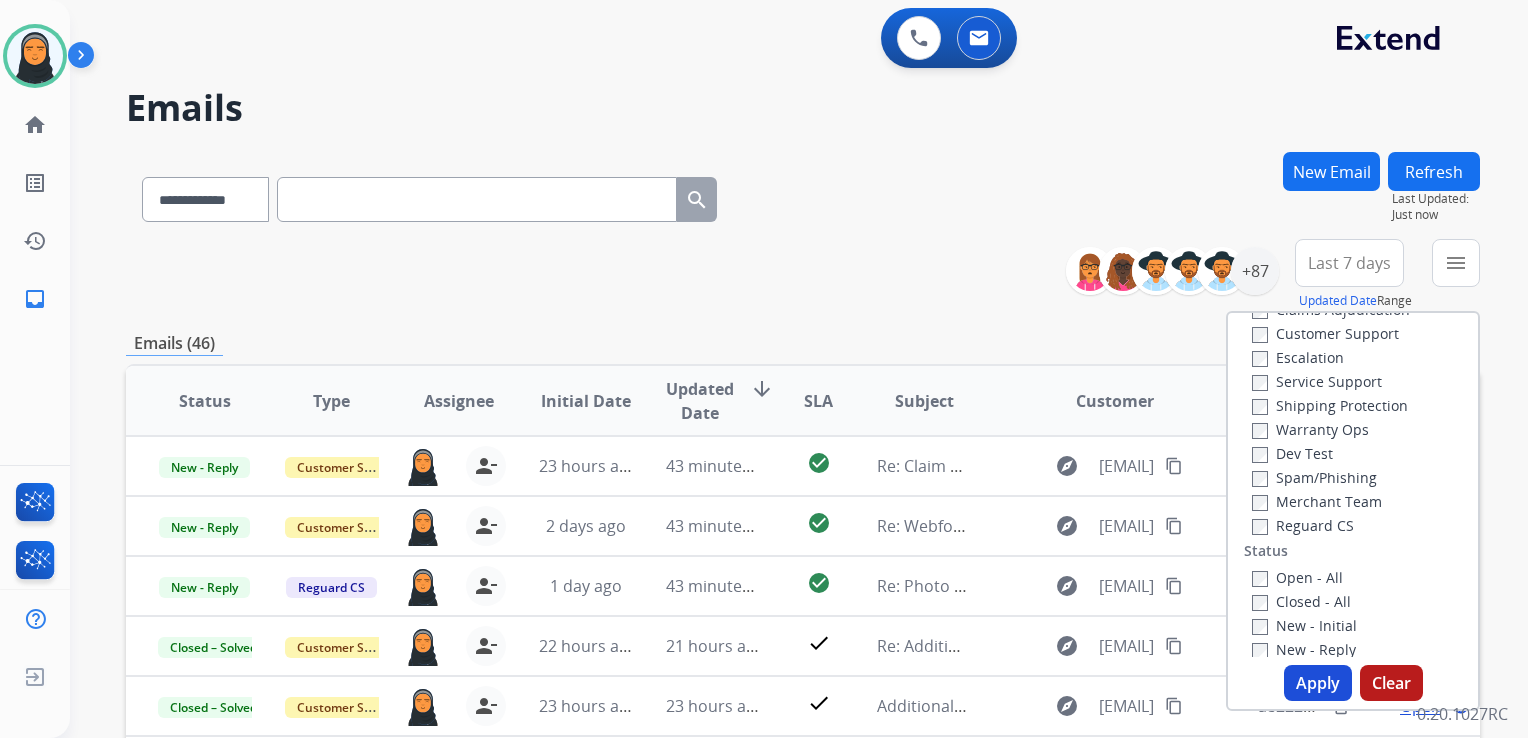 scroll, scrollTop: 100, scrollLeft: 0, axis: vertical 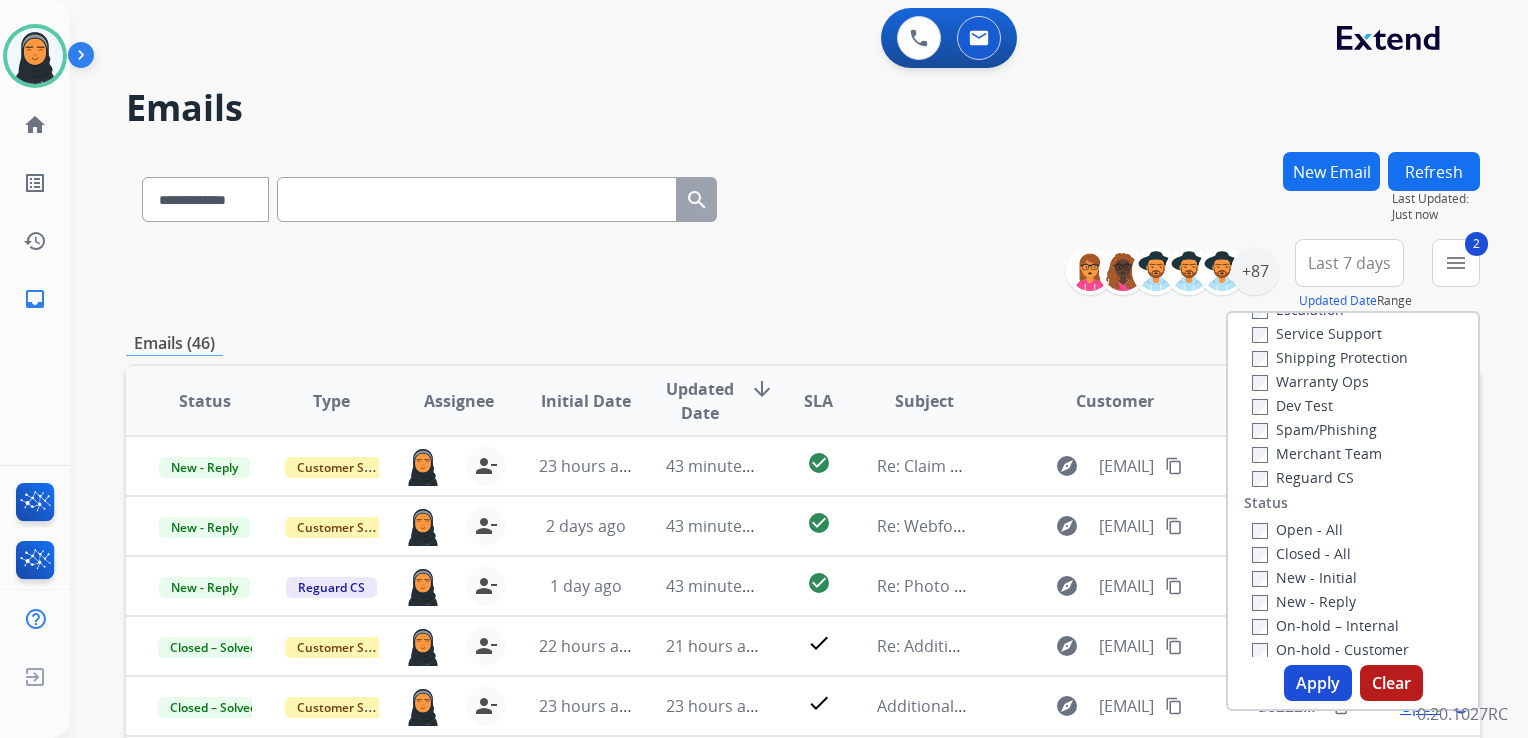 click on "Apply" at bounding box center [1318, 683] 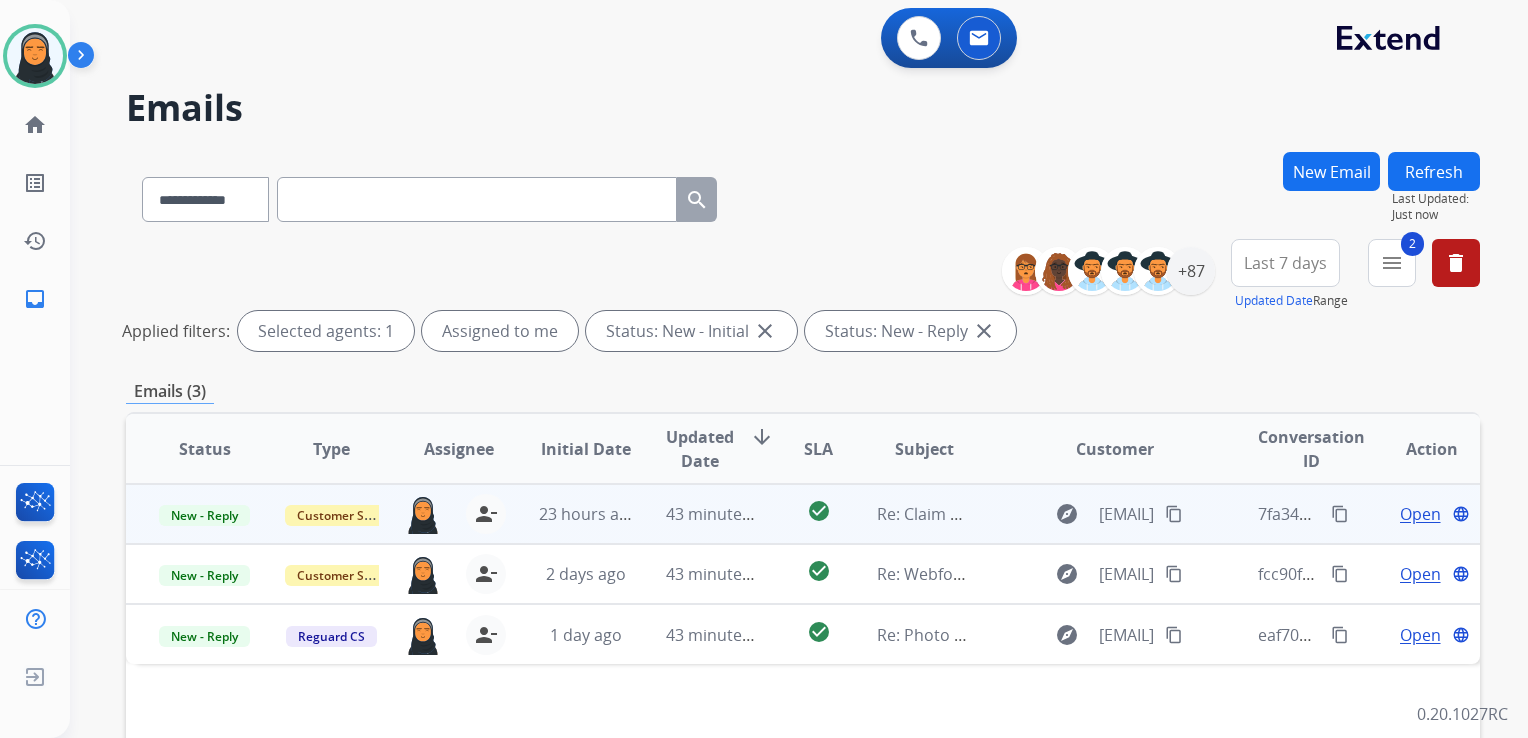 click on "Open" at bounding box center (1420, 514) 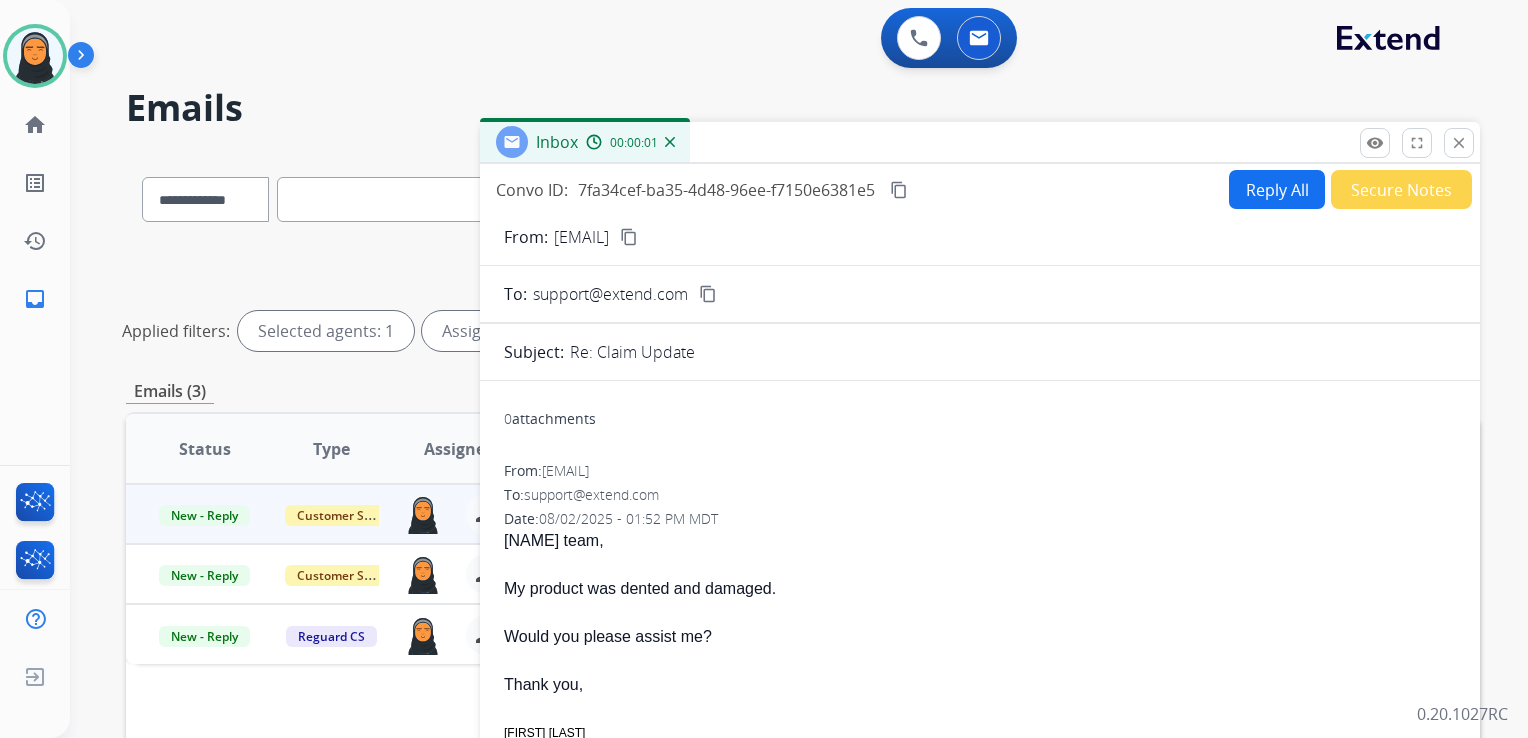click on "content_copy" at bounding box center (629, 237) 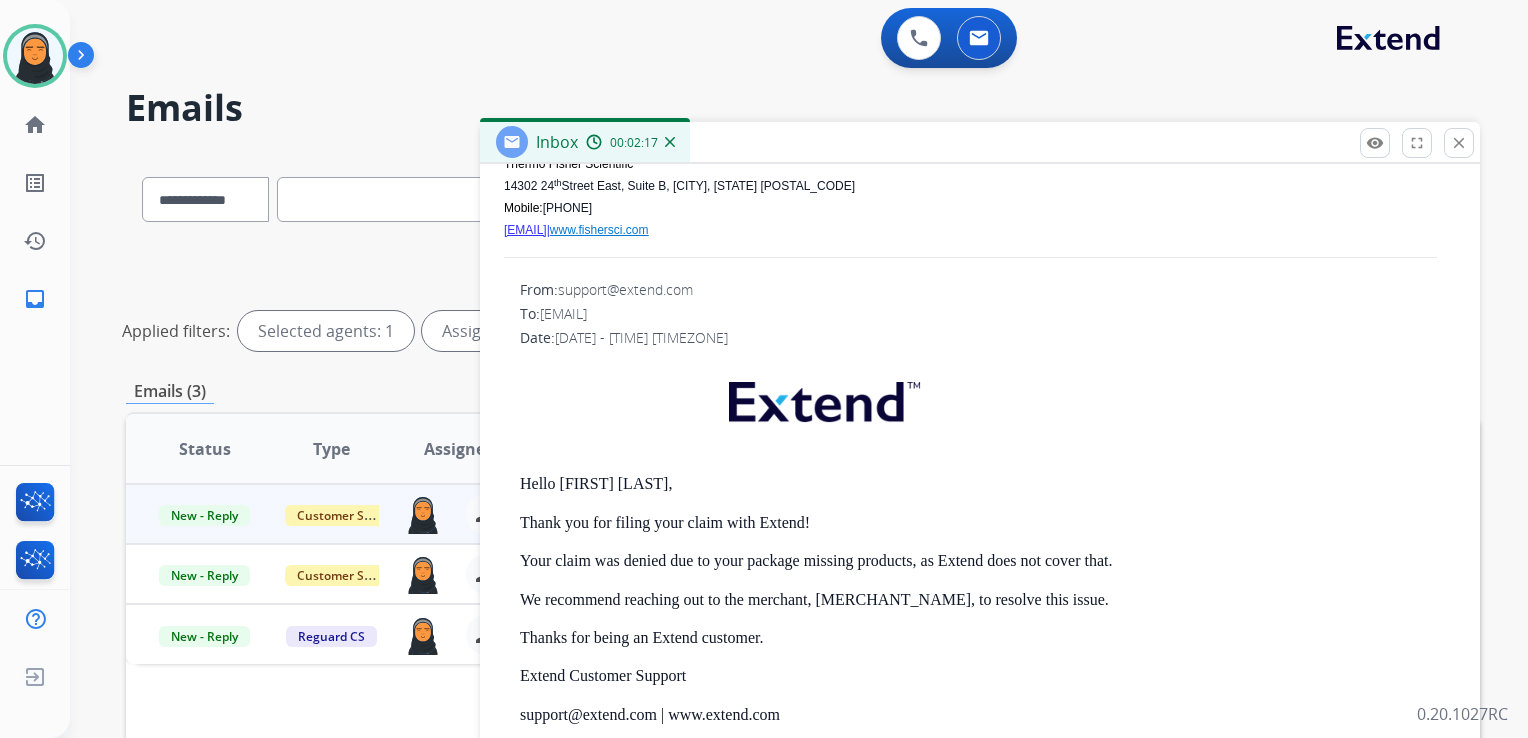 scroll, scrollTop: 669, scrollLeft: 0, axis: vertical 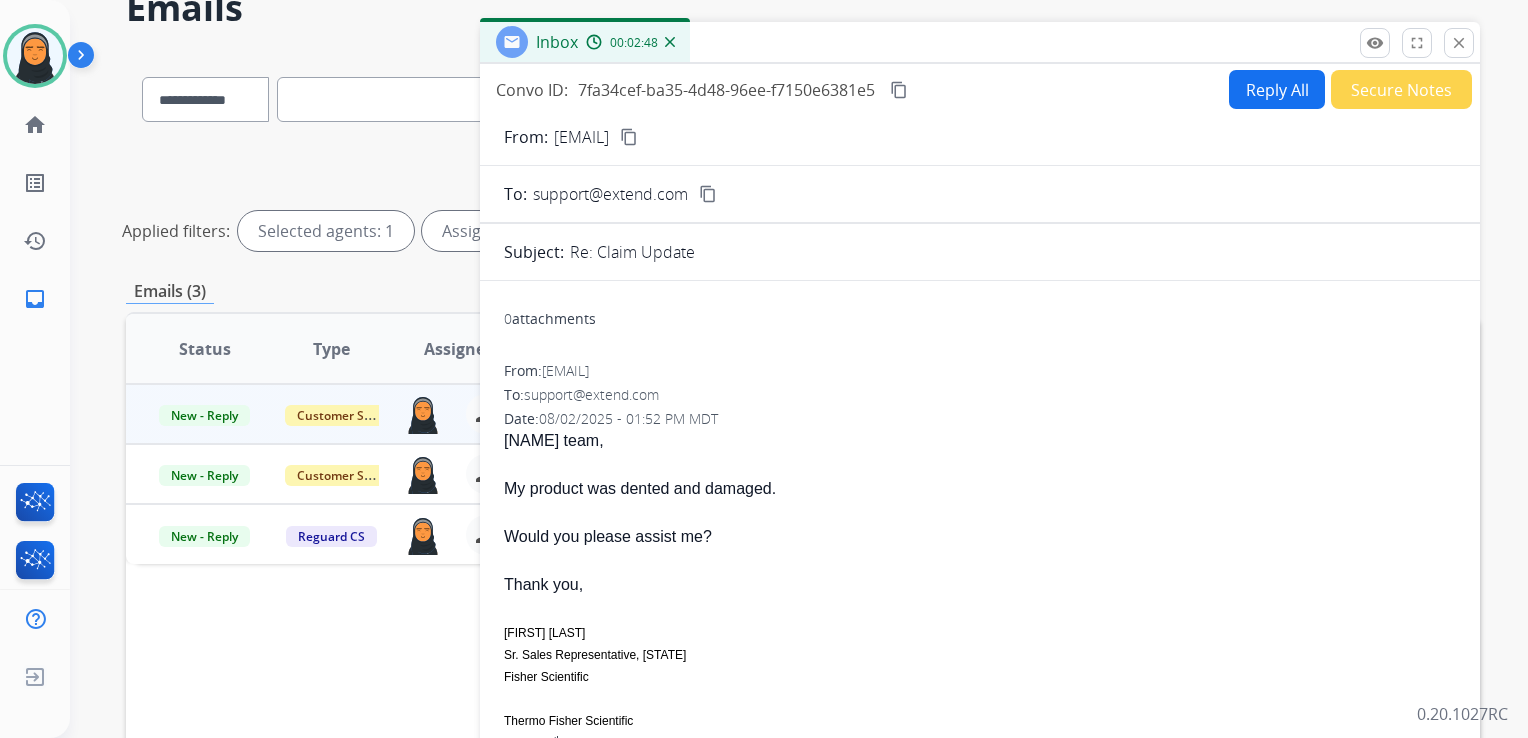 click on "Reply All" at bounding box center (1277, 89) 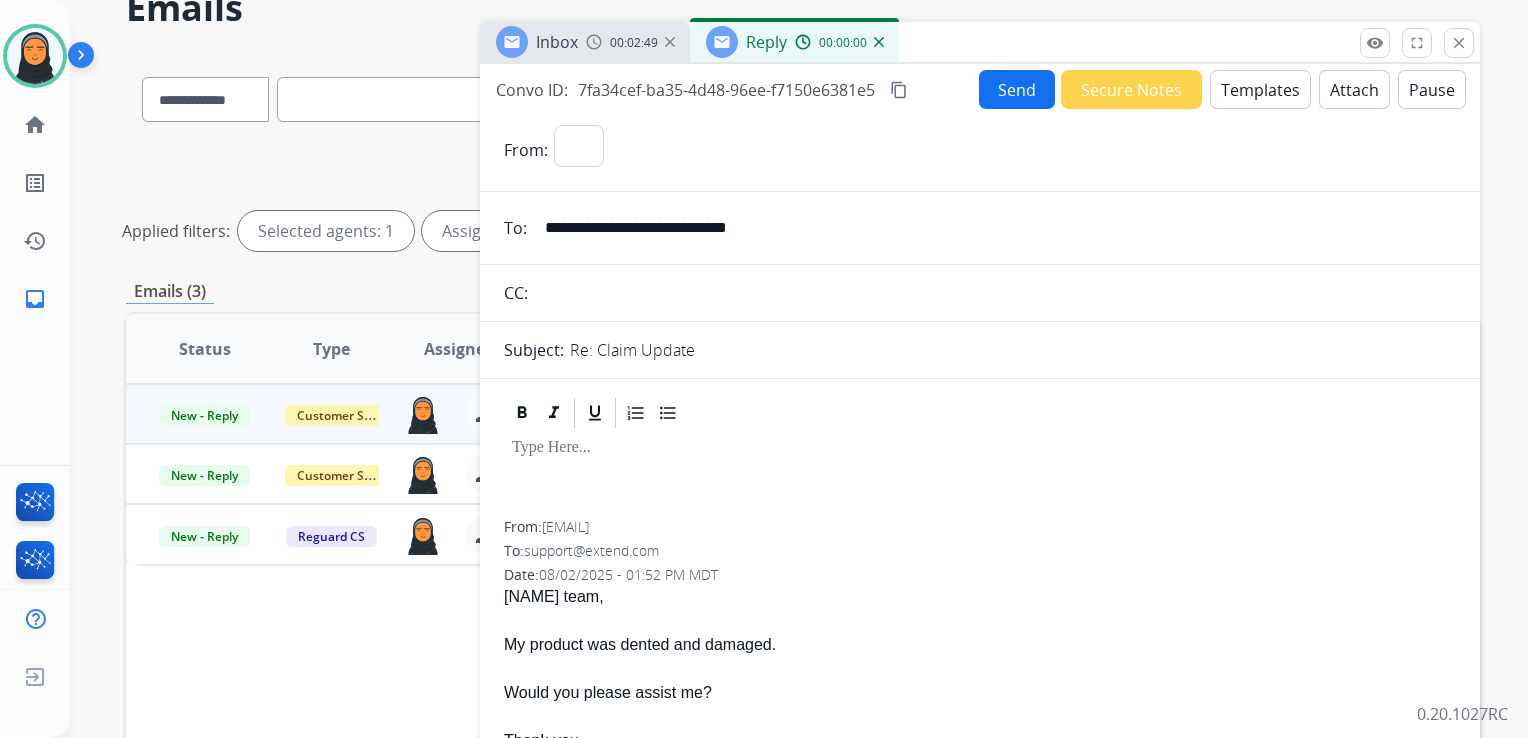 select on "**********" 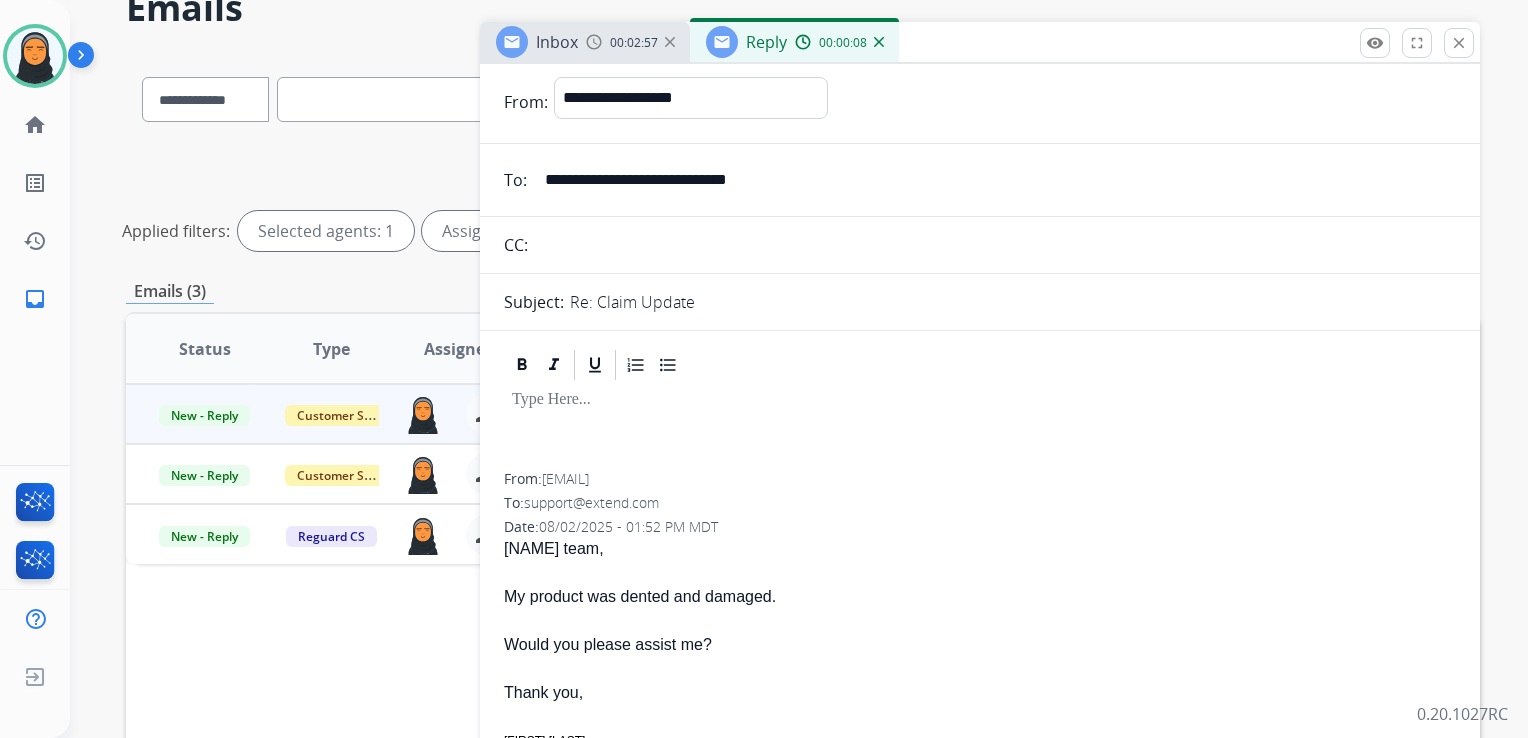 scroll, scrollTop: 0, scrollLeft: 0, axis: both 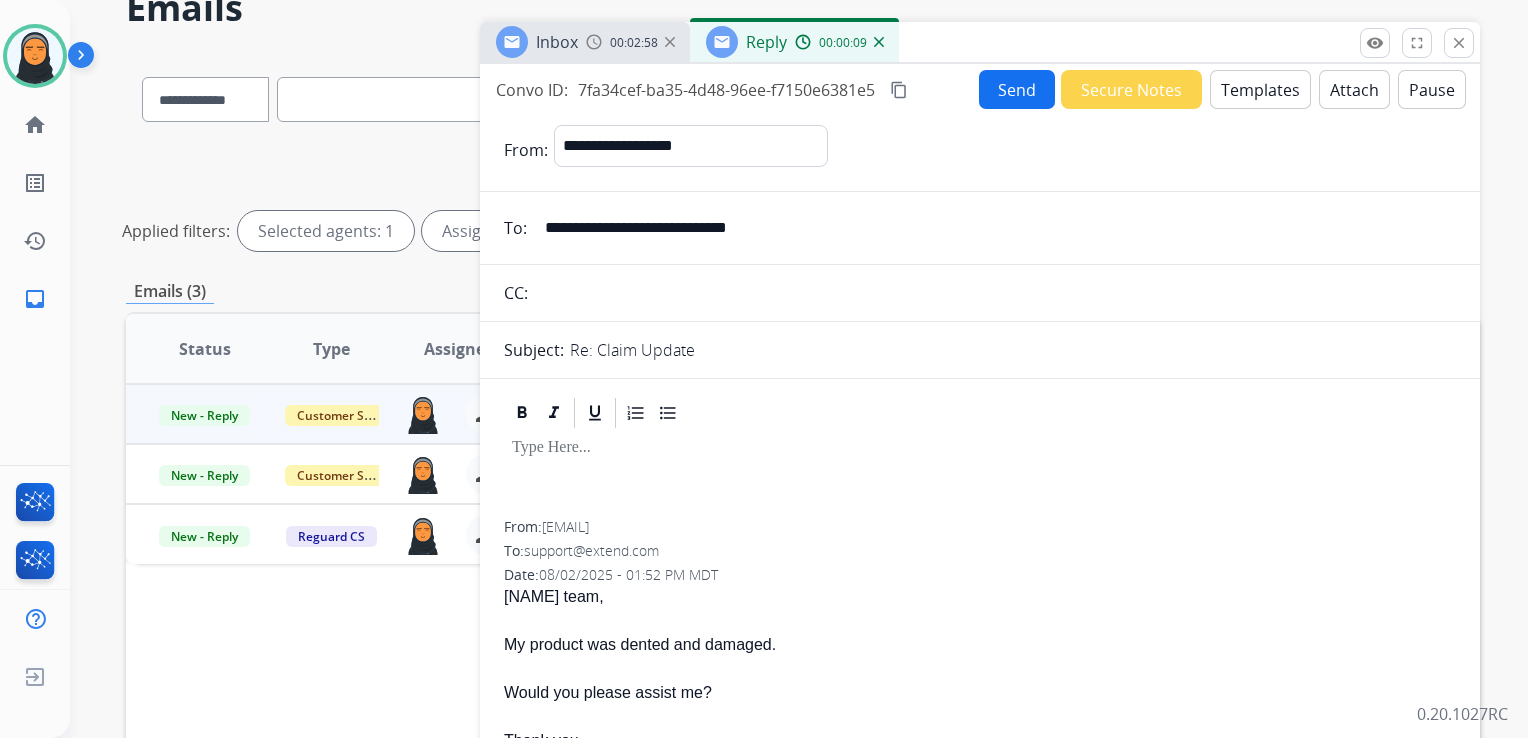 click on "Templates" at bounding box center (1260, 89) 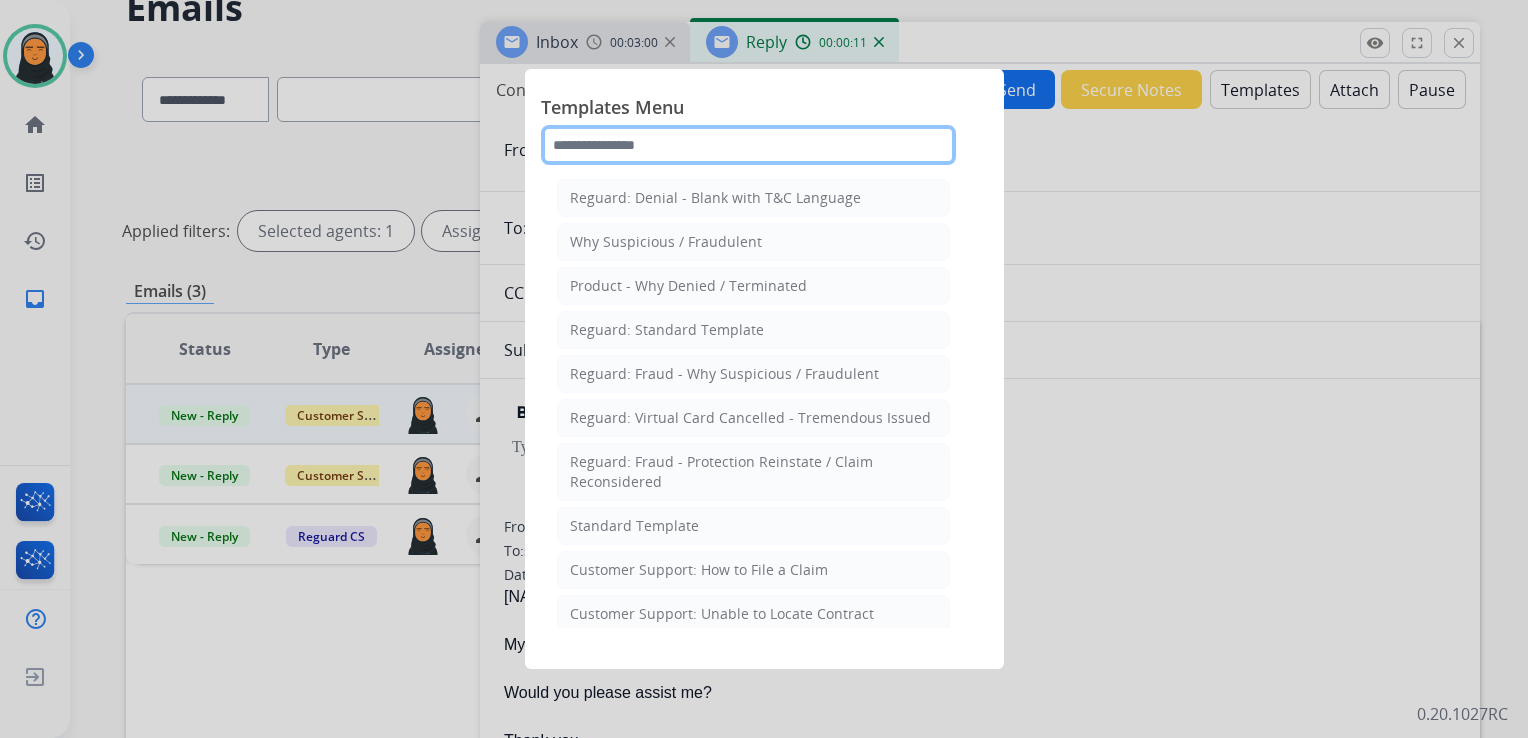 click 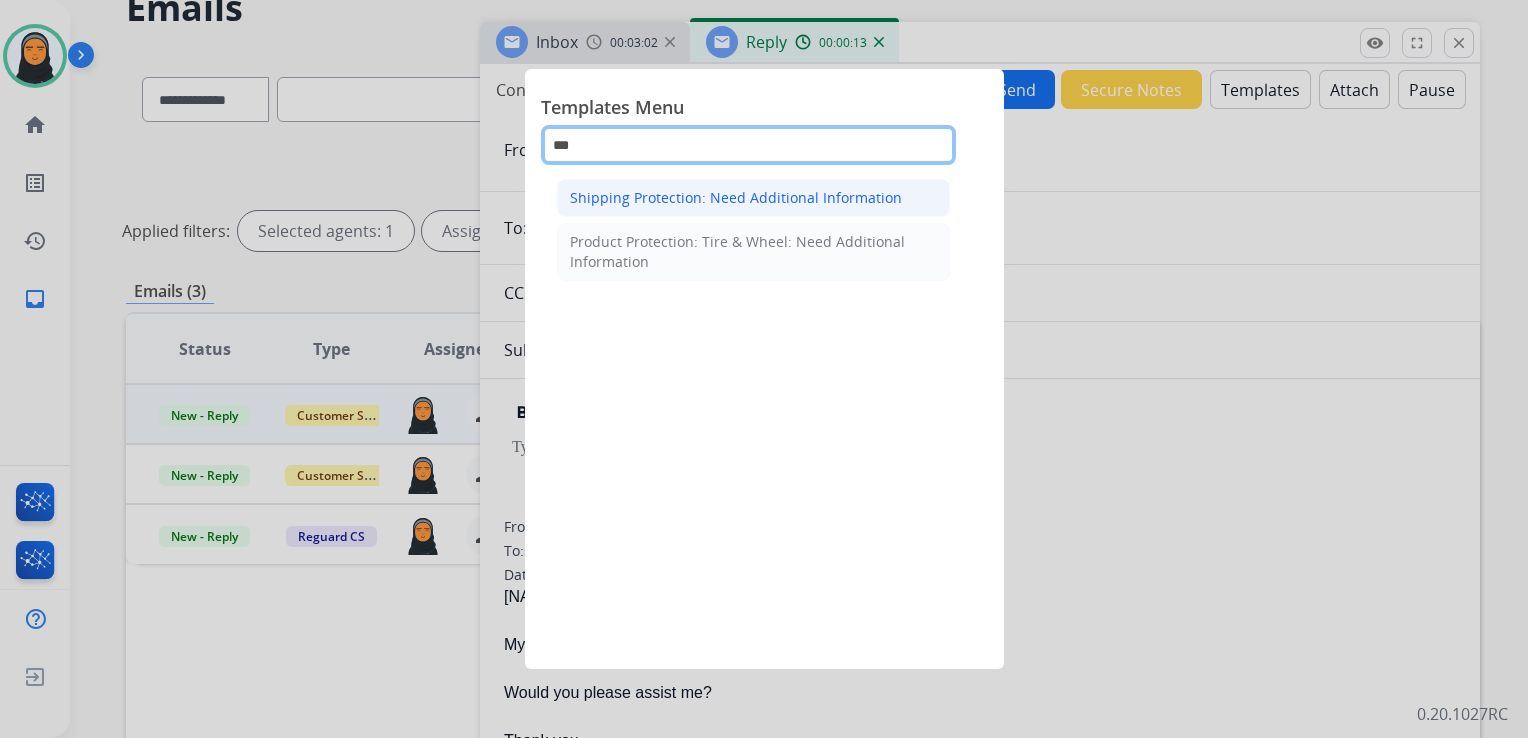 type on "***" 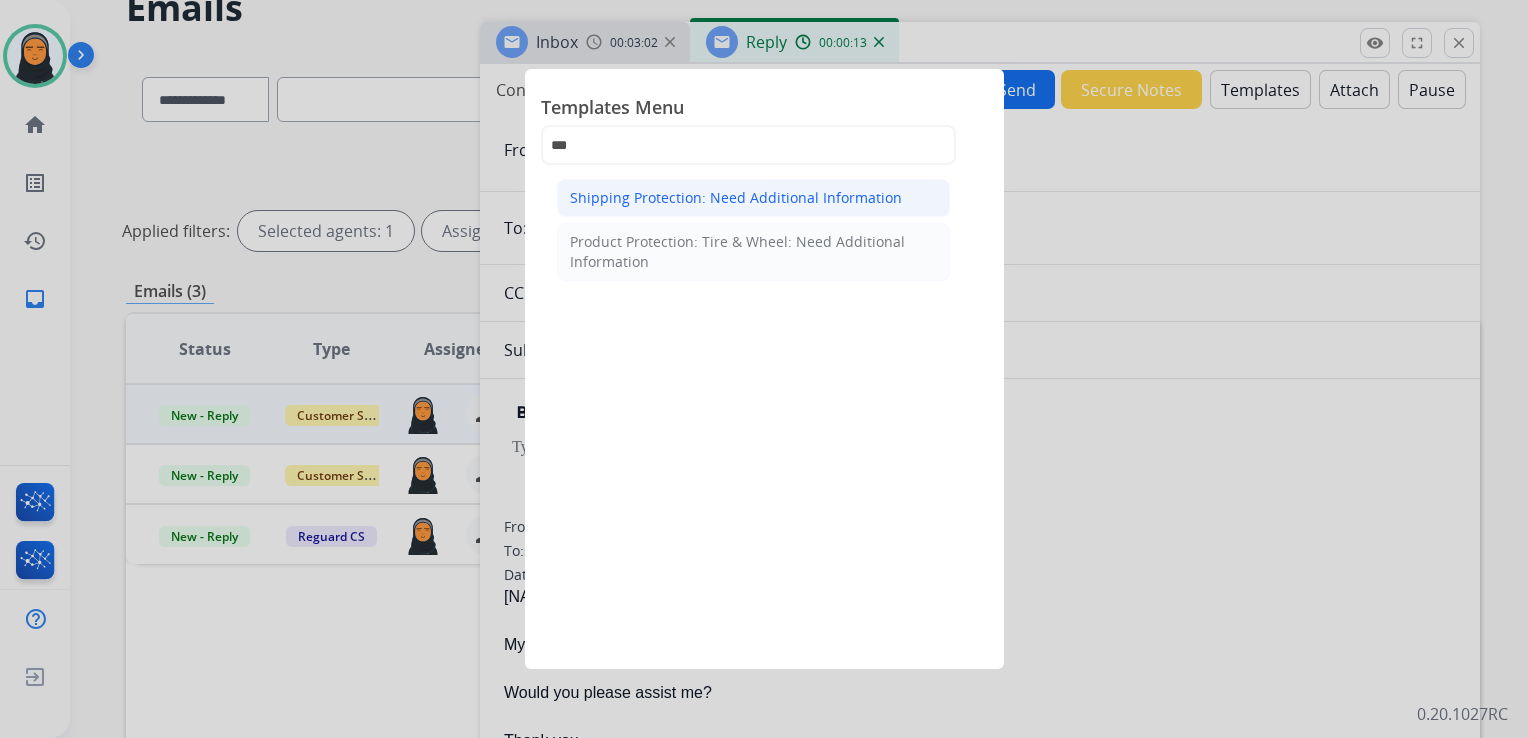 click on "Shipping Protection: Need Additional Information" 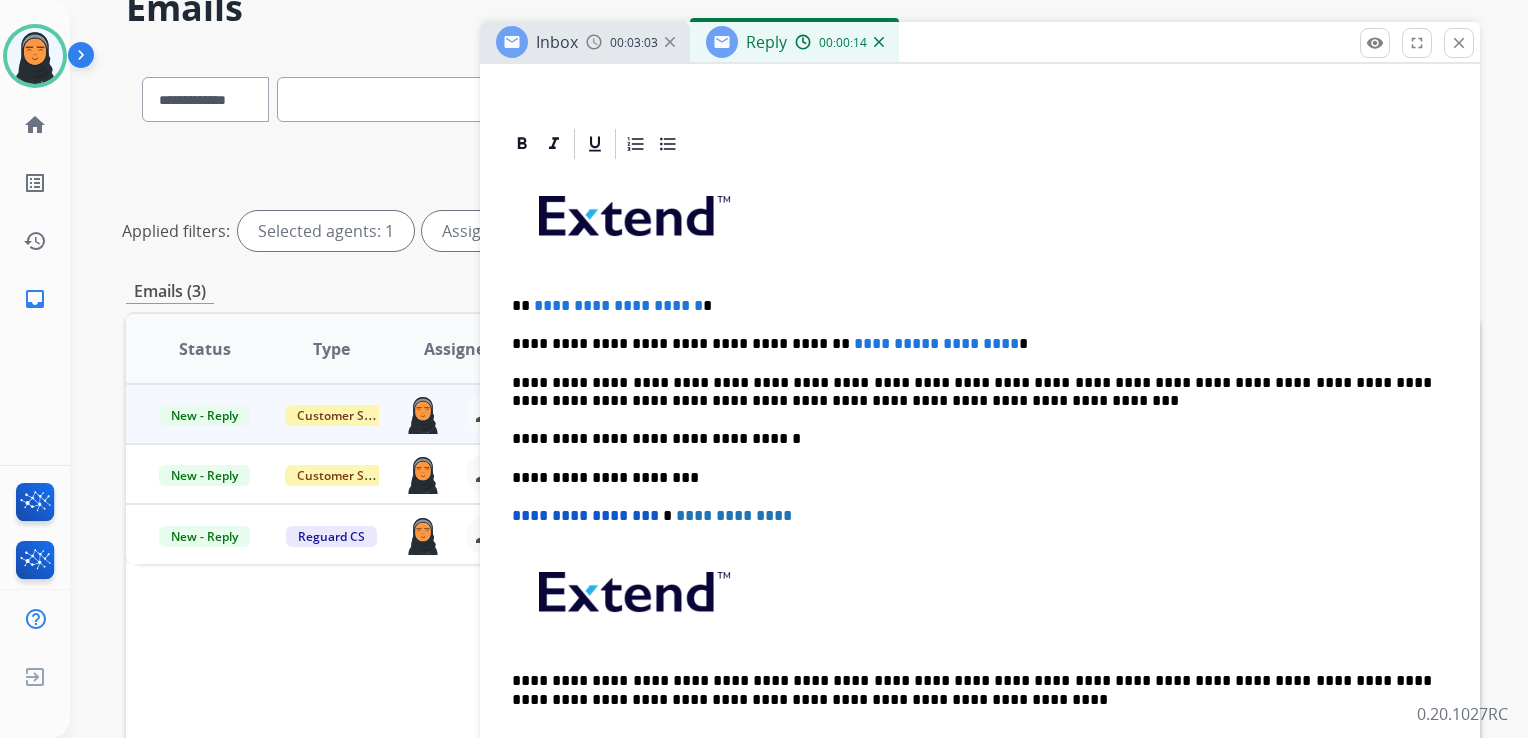 scroll, scrollTop: 400, scrollLeft: 0, axis: vertical 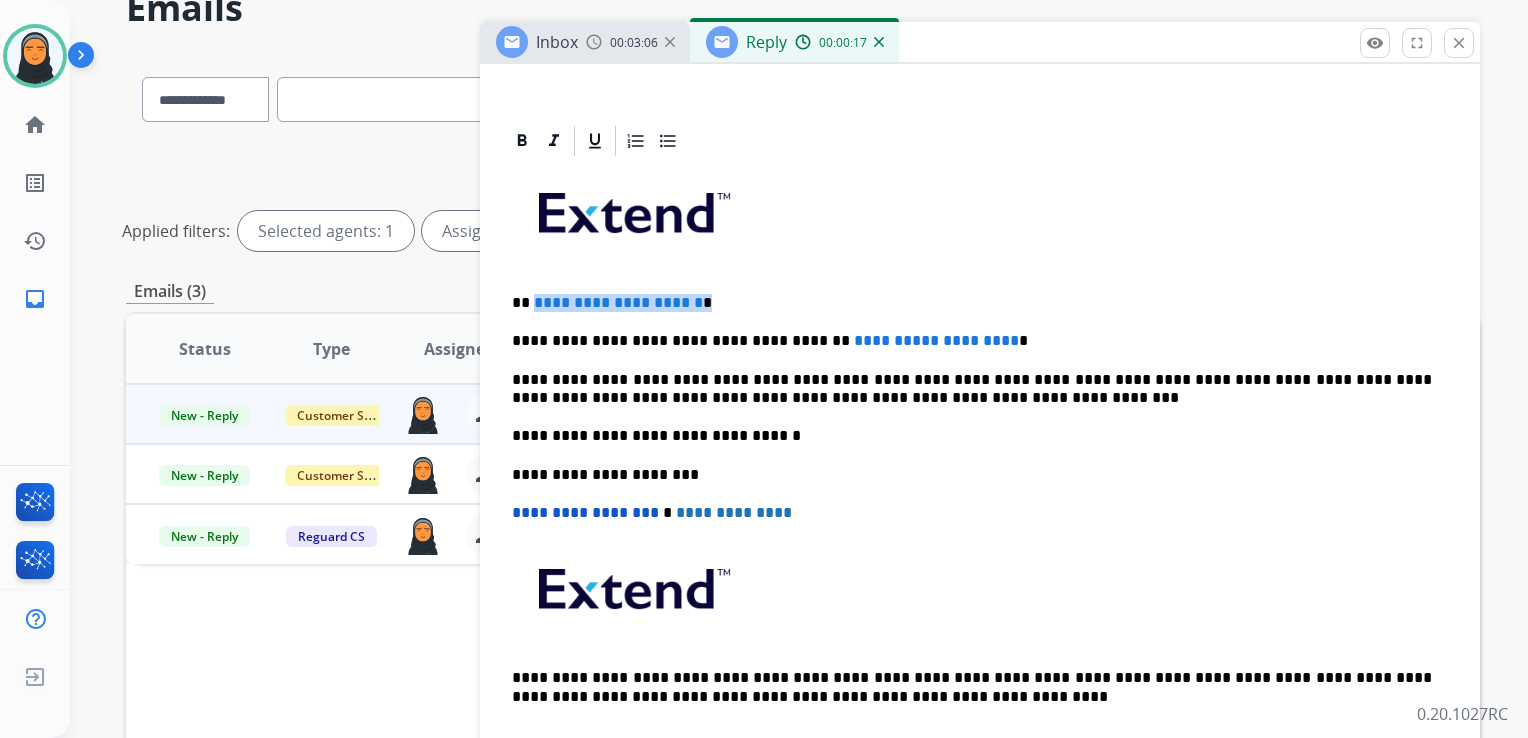 drag, startPoint x: 734, startPoint y: 298, endPoint x: 532, endPoint y: 300, distance: 202.0099 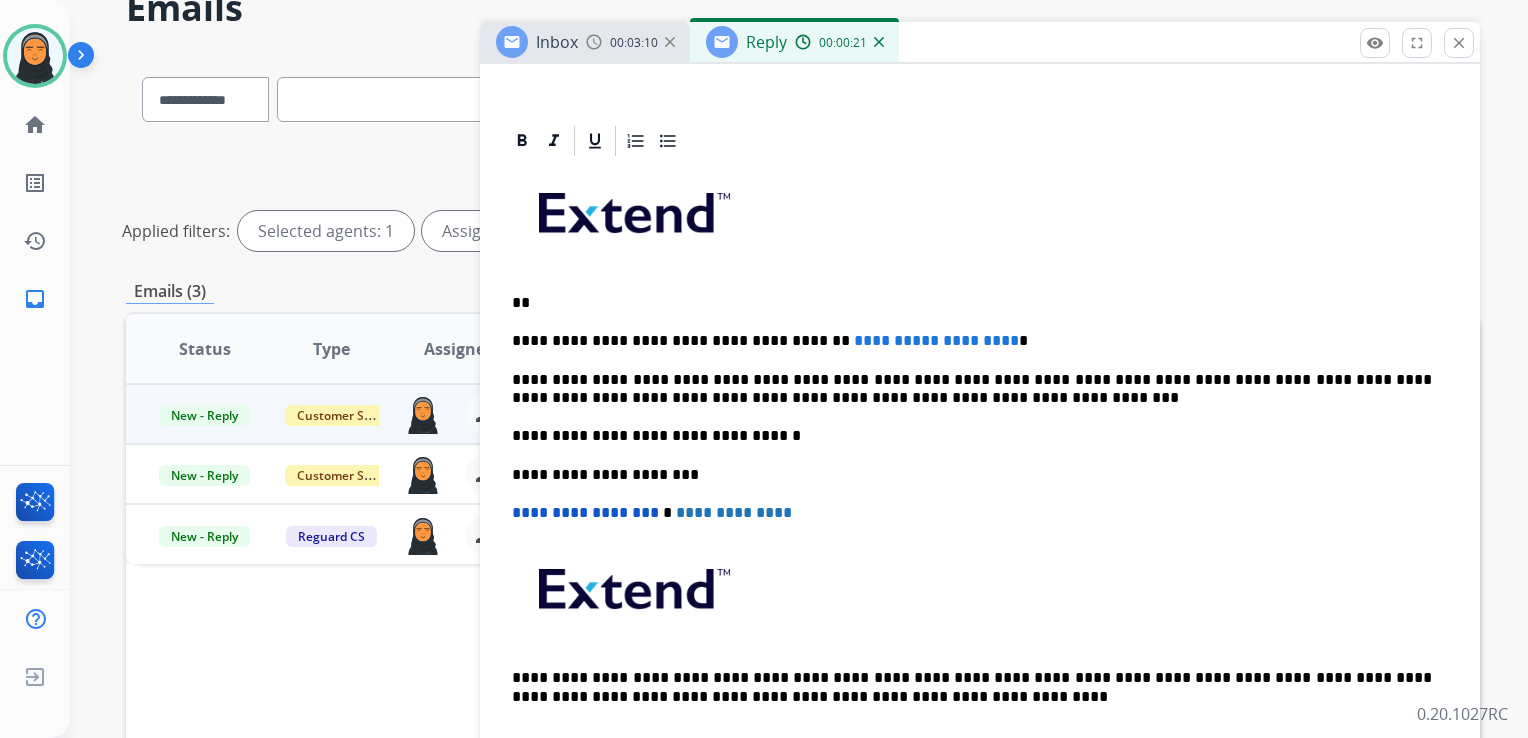 type 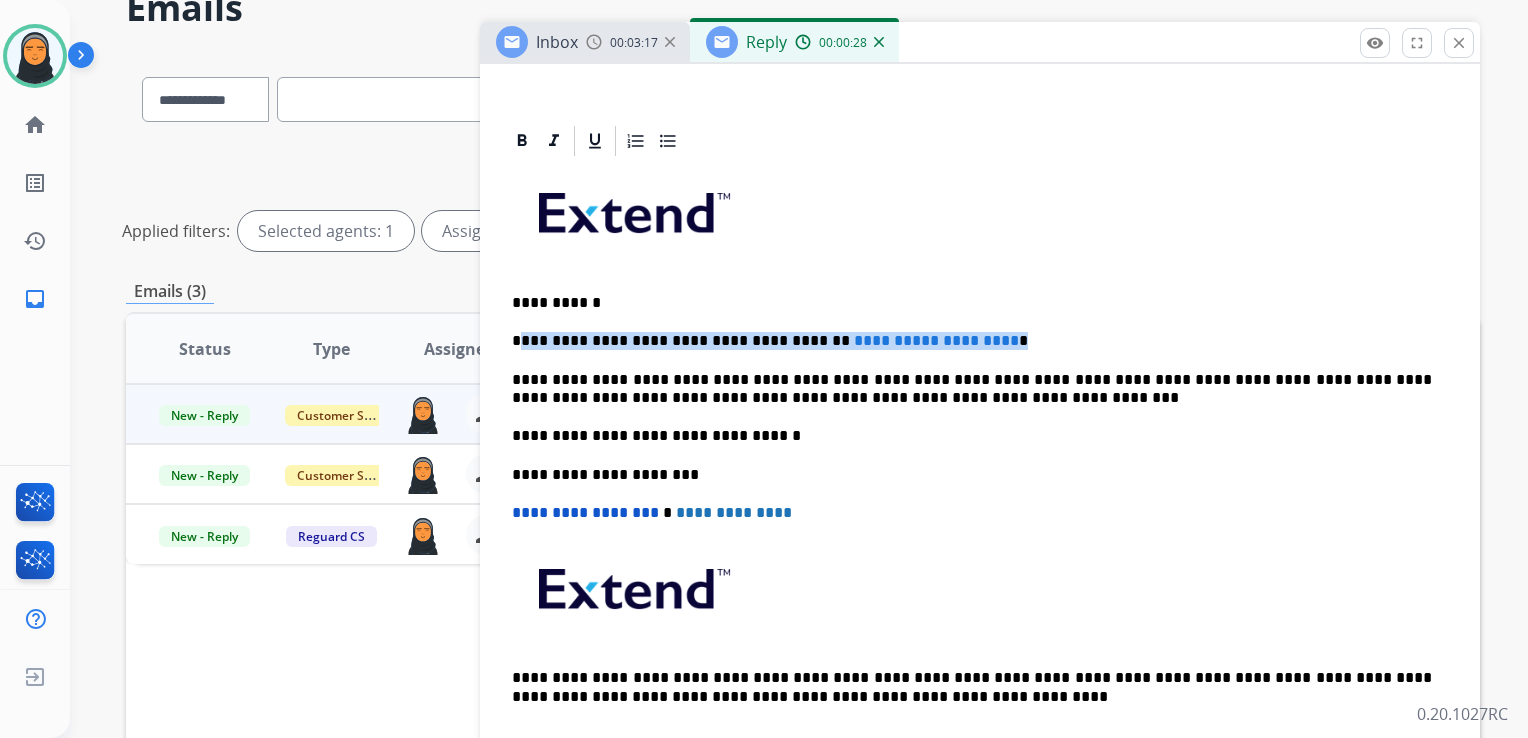 drag, startPoint x: 1018, startPoint y: 331, endPoint x: 524, endPoint y: 322, distance: 494.08197 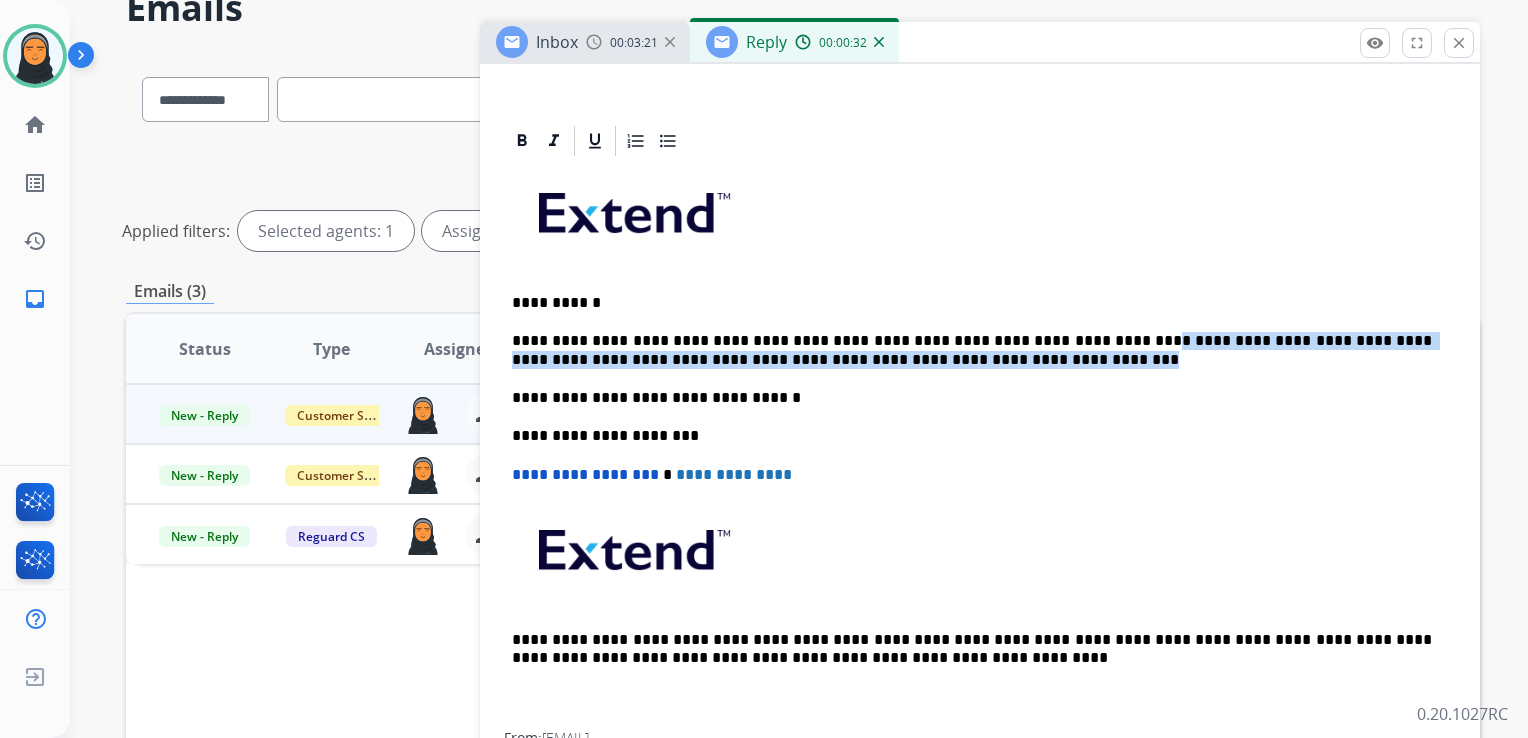 drag, startPoint x: 1070, startPoint y: 338, endPoint x: 1093, endPoint y: 356, distance: 29.206163 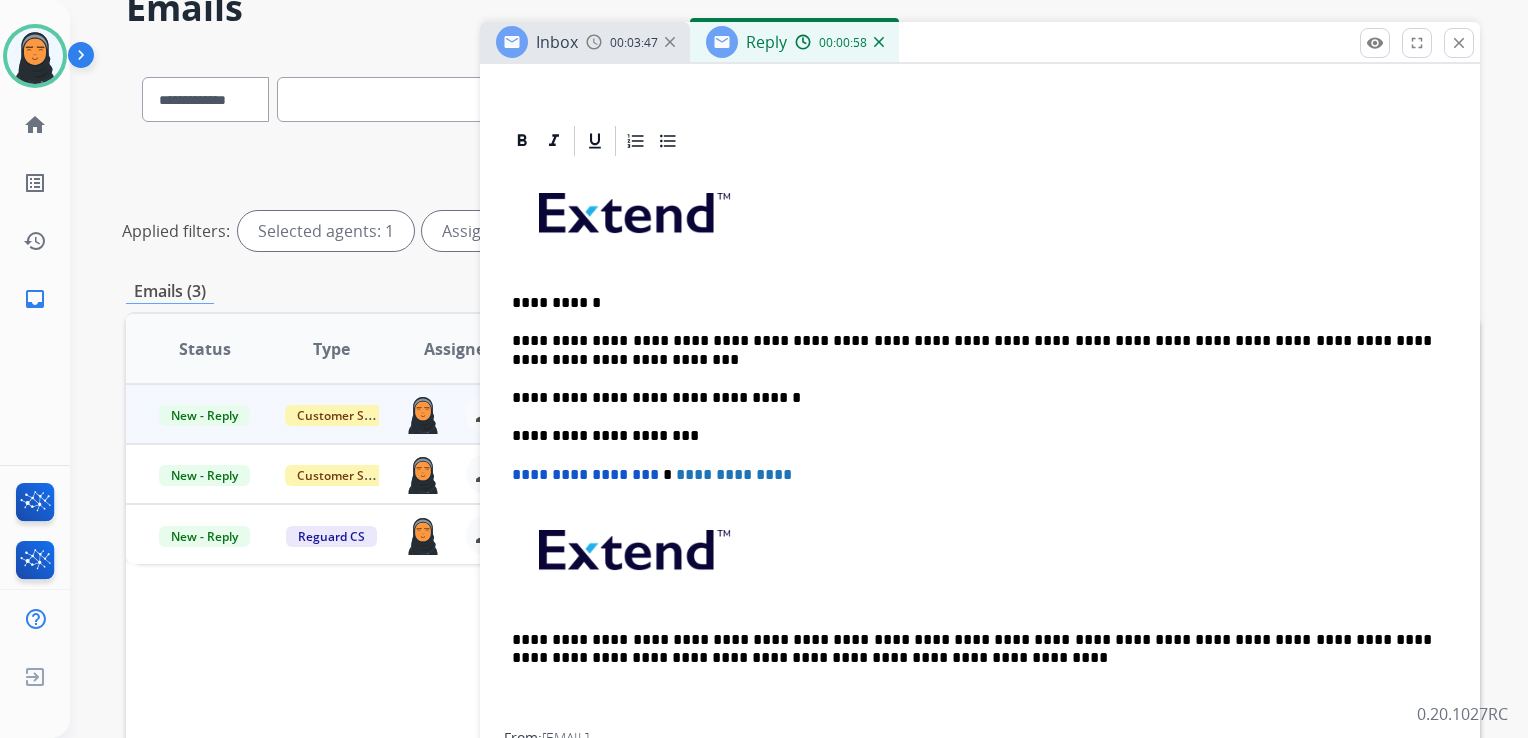 click on "**********" at bounding box center (972, 350) 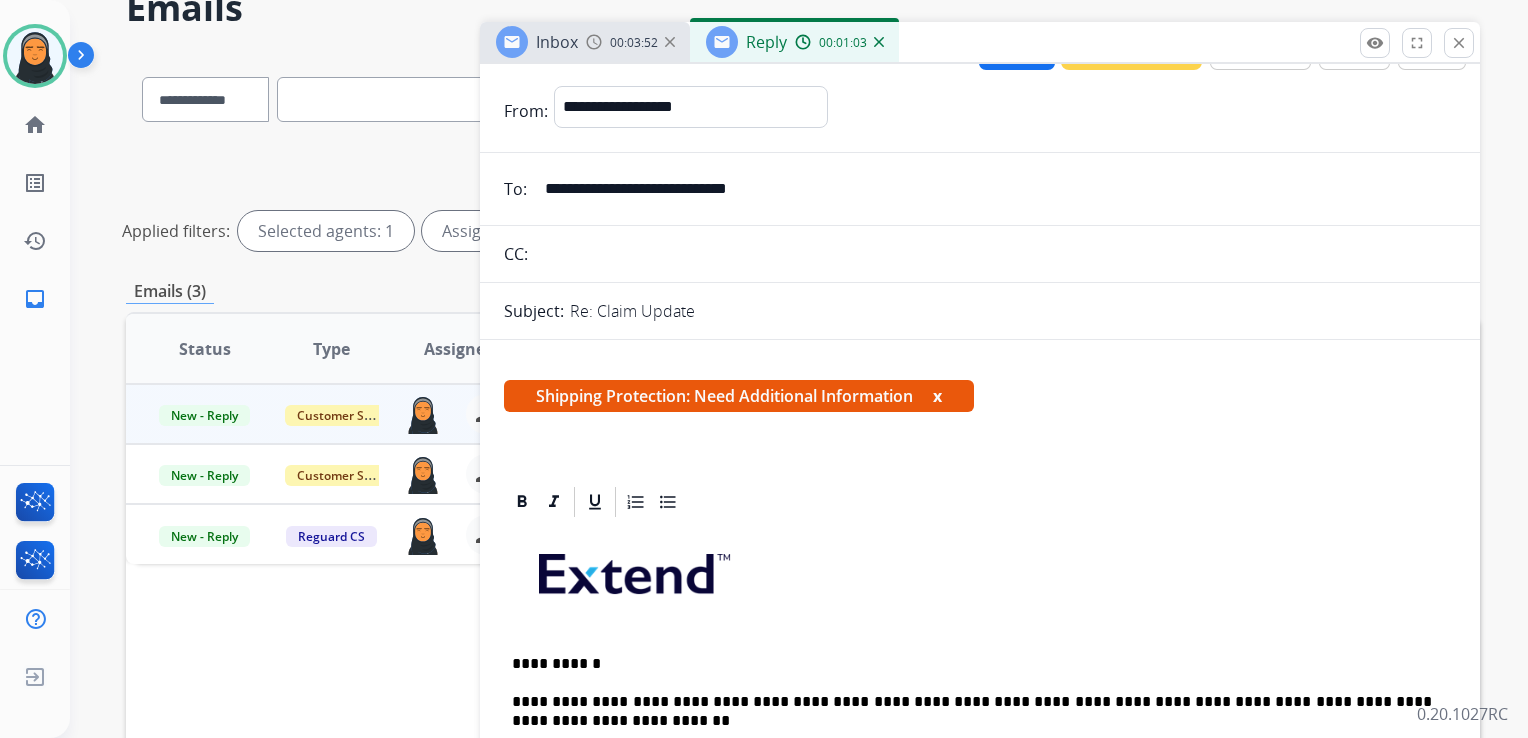 scroll, scrollTop: 0, scrollLeft: 0, axis: both 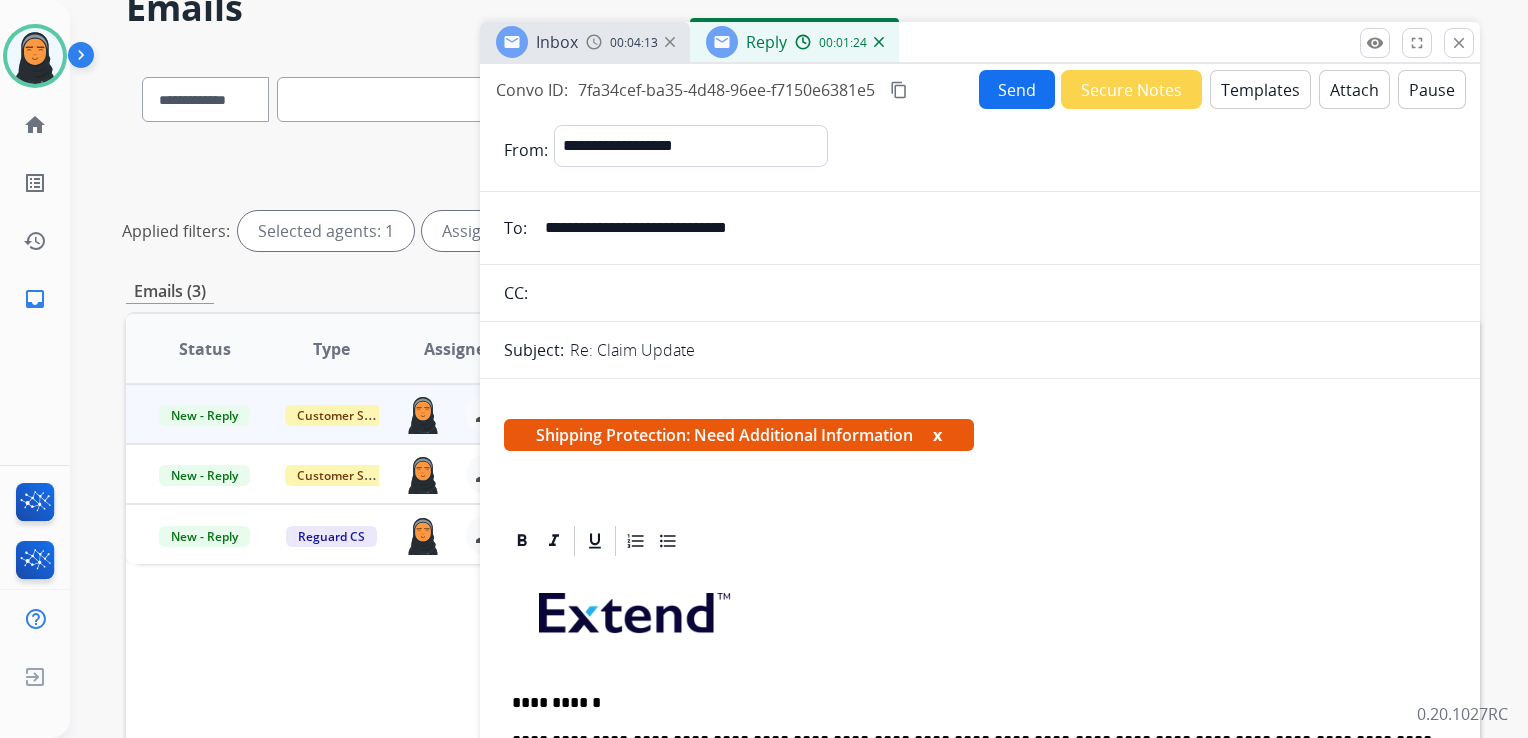click on "content_copy" at bounding box center [899, 90] 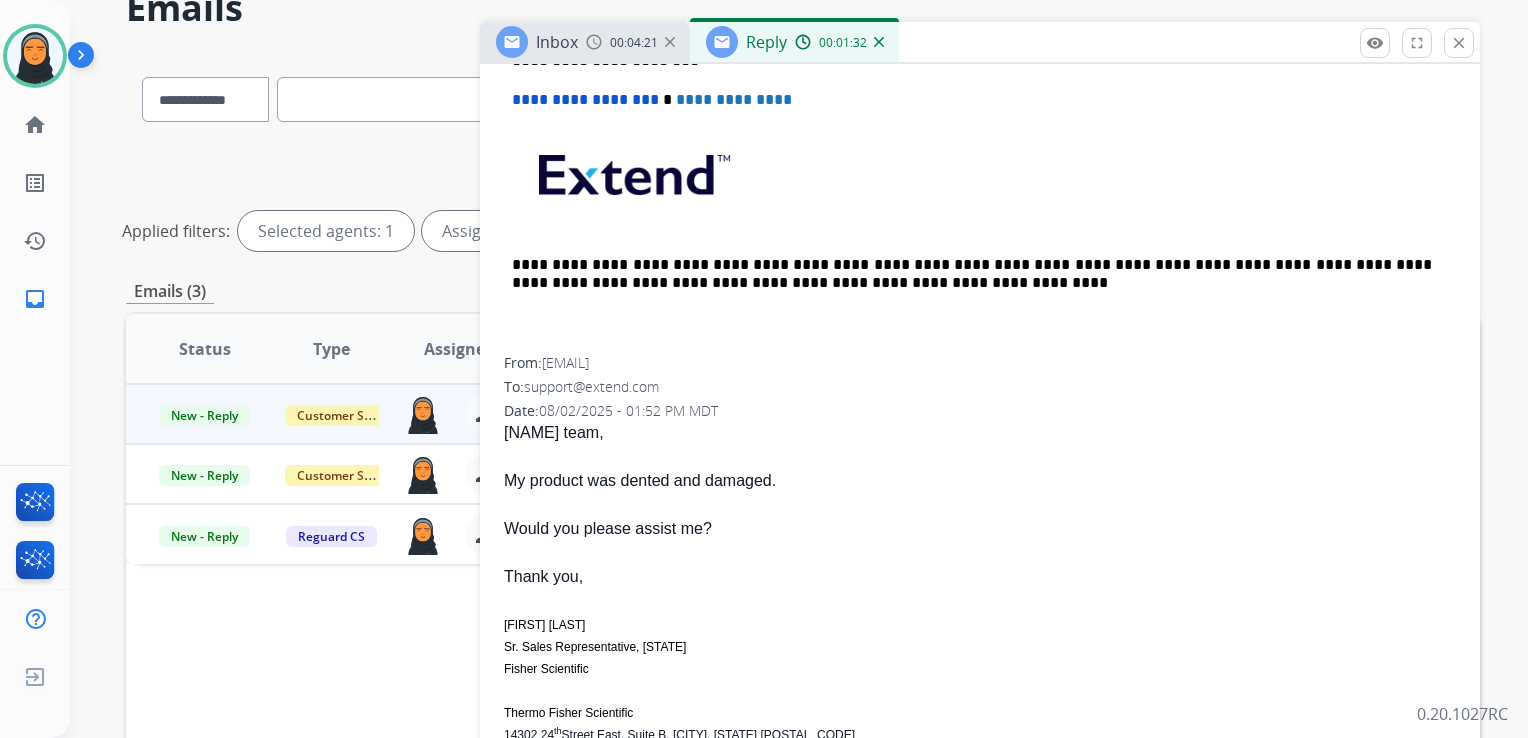 scroll, scrollTop: 800, scrollLeft: 0, axis: vertical 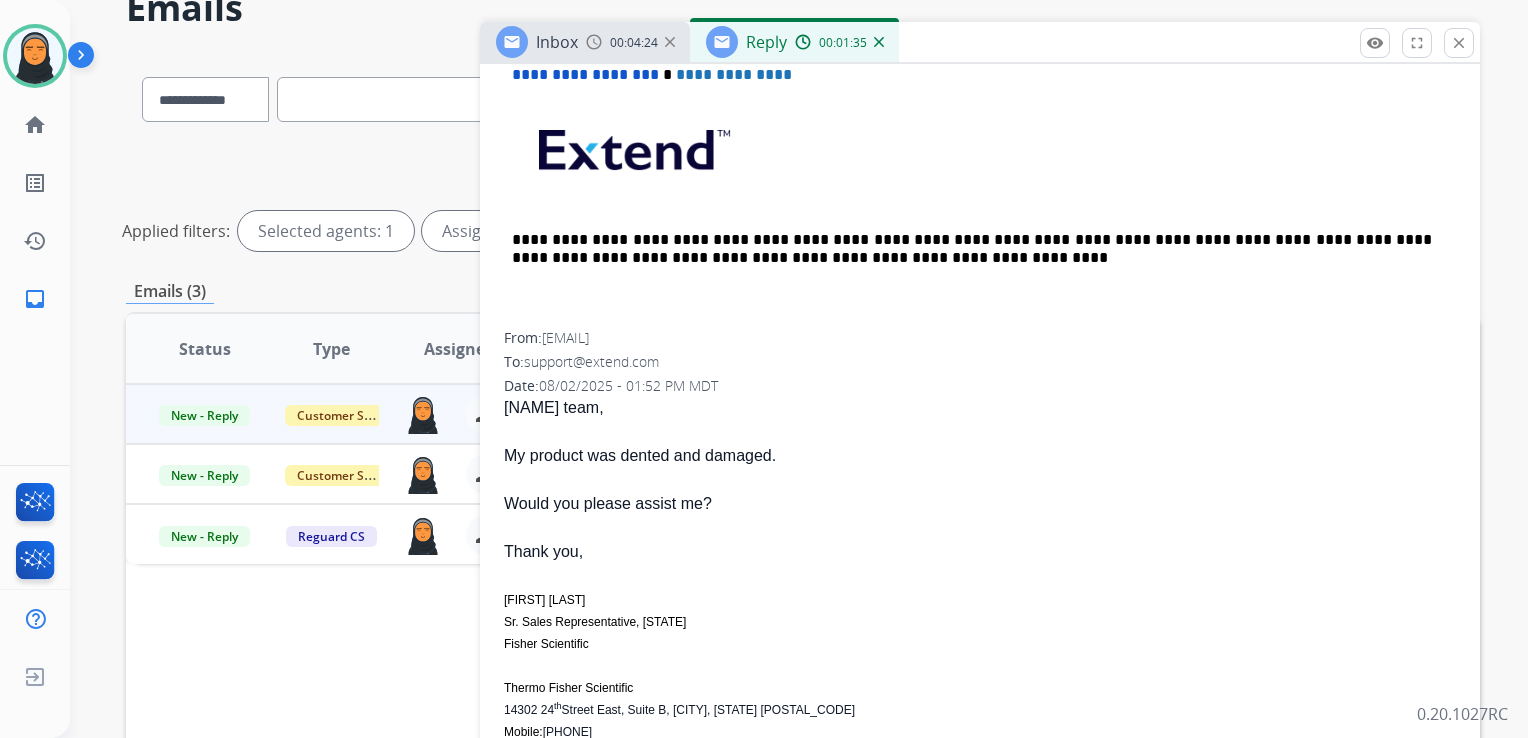 drag, startPoint x: 508, startPoint y: 446, endPoint x: 748, endPoint y: 492, distance: 244.36858 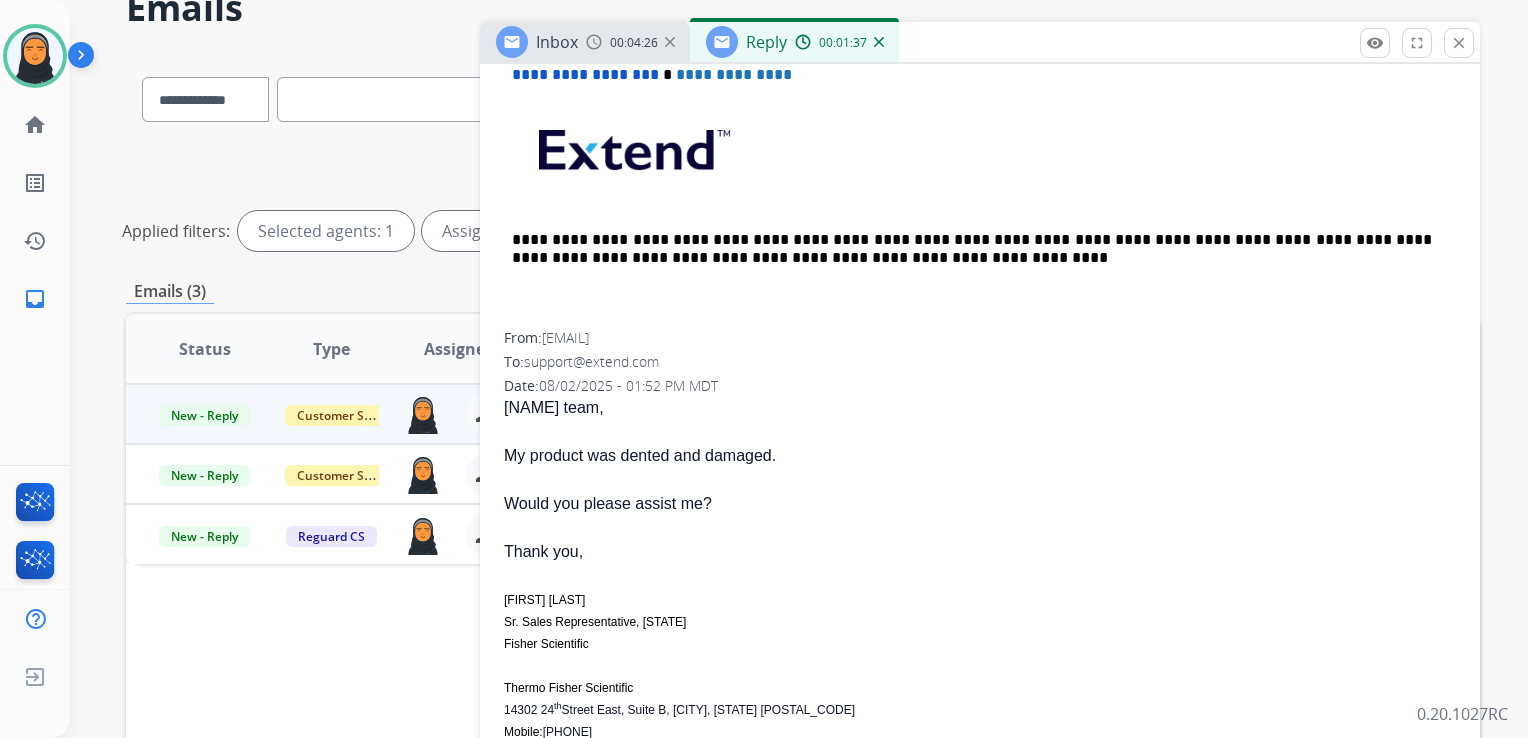 copy on "My product was dented and damaged.
Would you please assist me?" 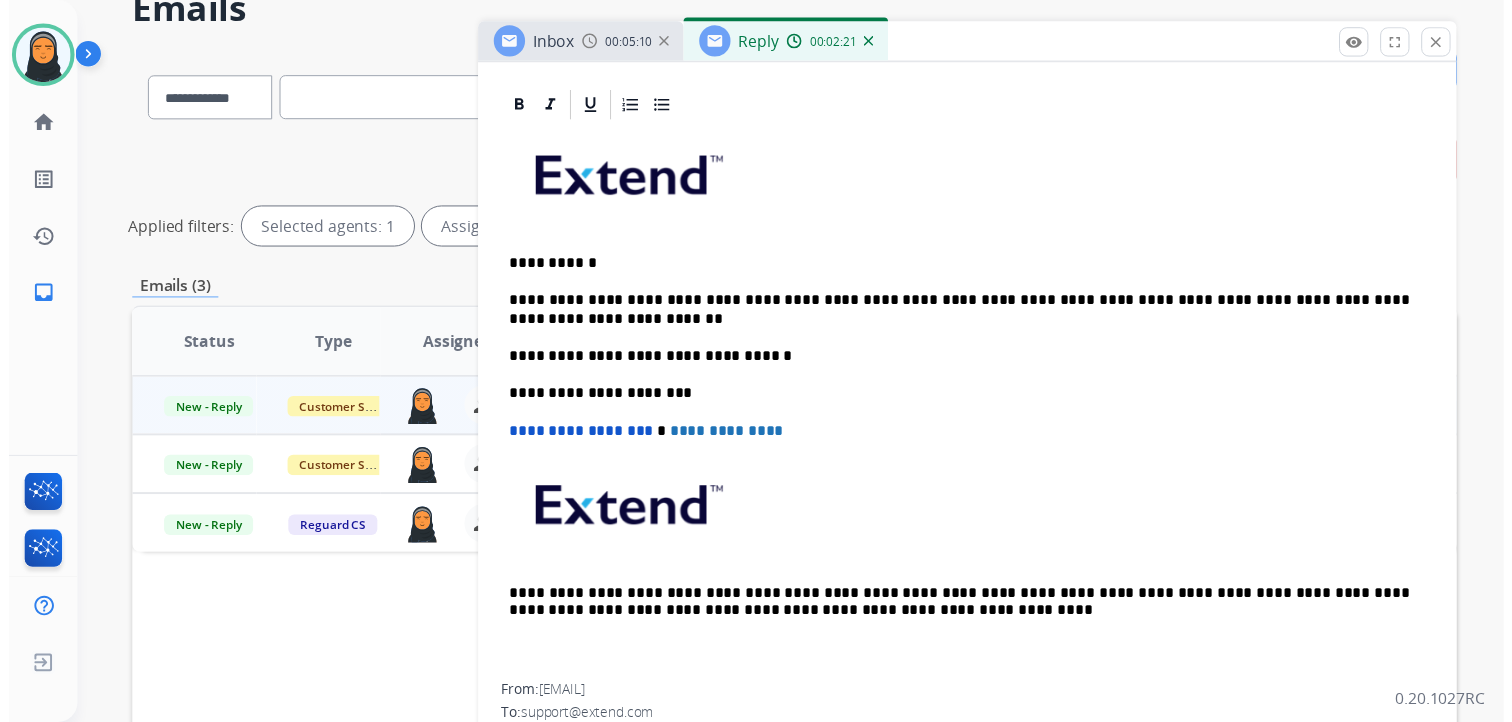 scroll, scrollTop: 0, scrollLeft: 0, axis: both 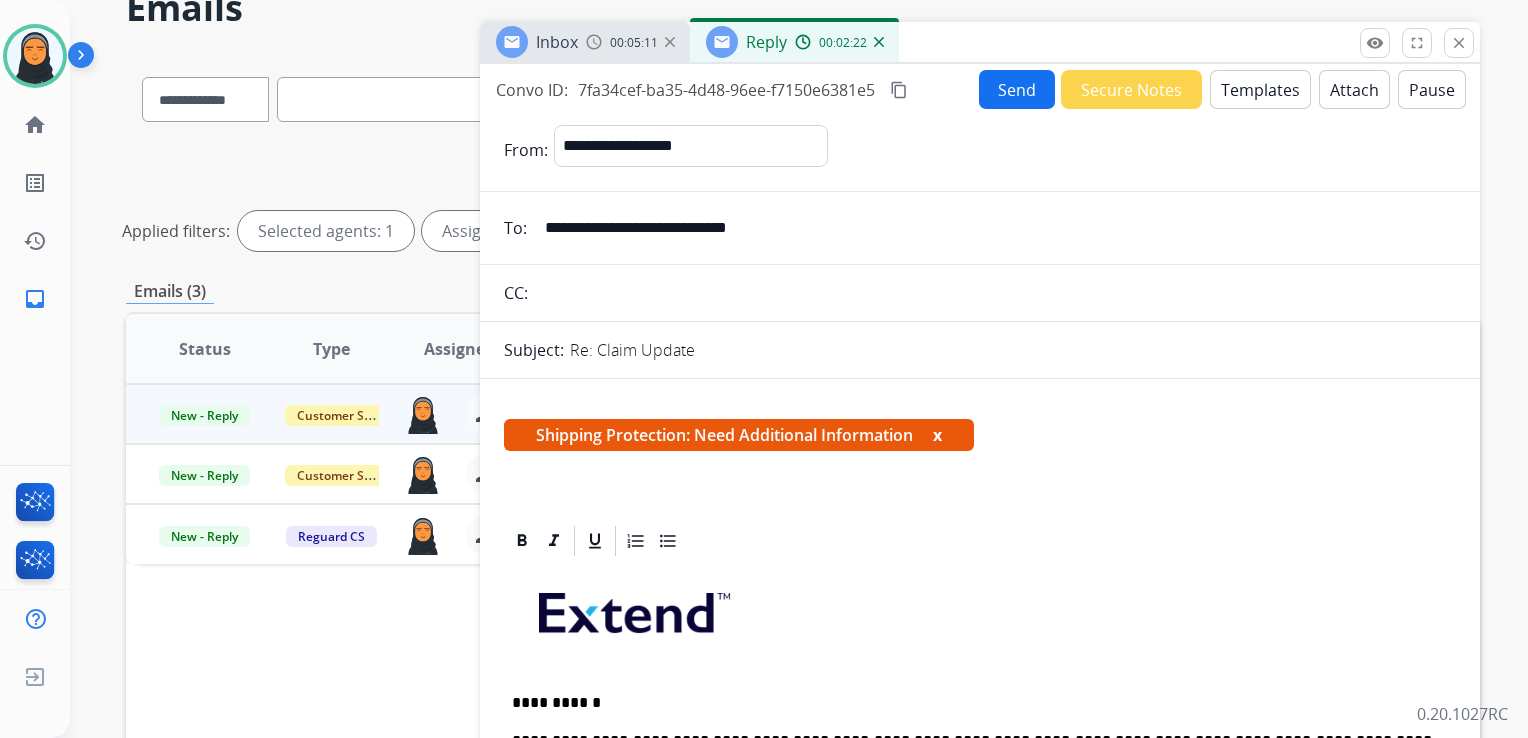click on "Send" at bounding box center [1017, 89] 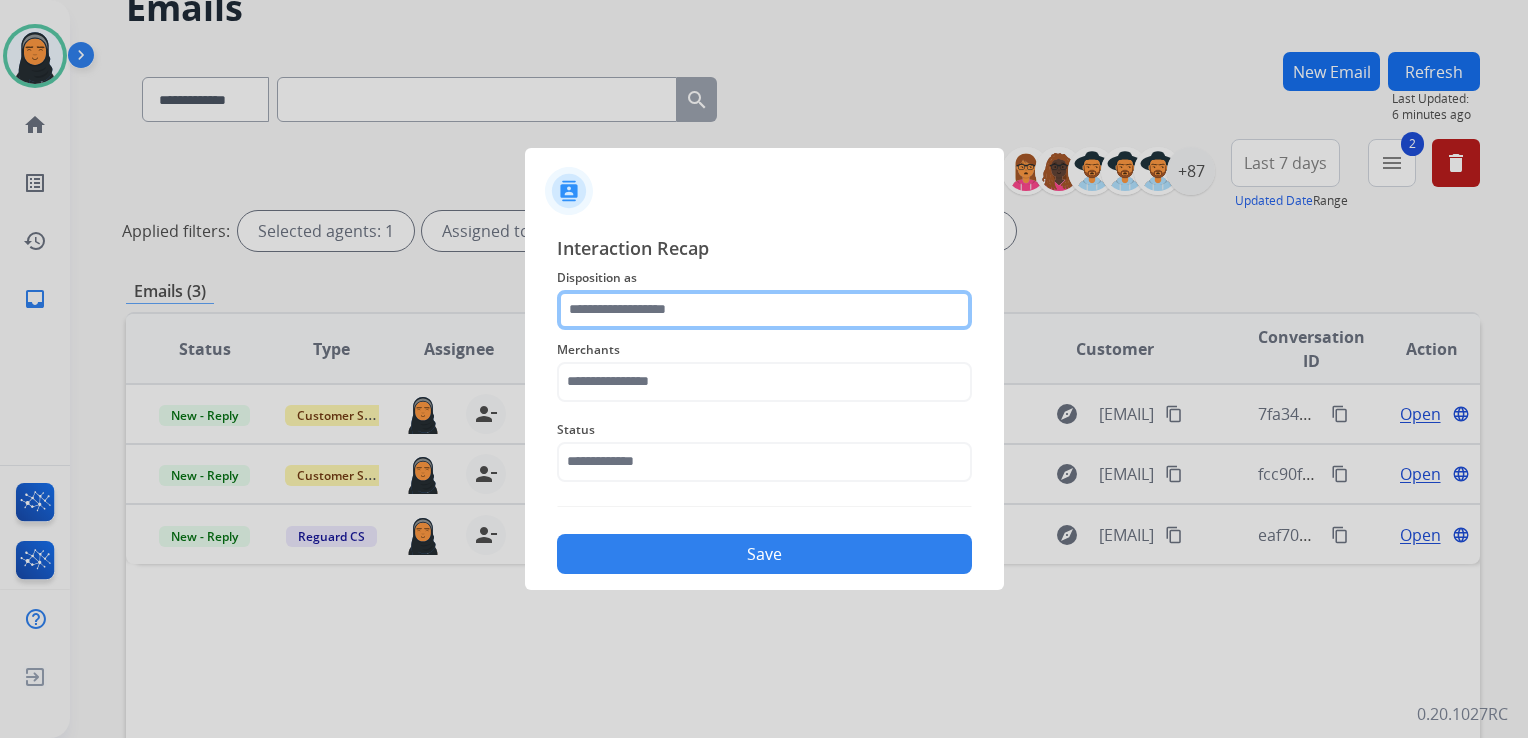 click 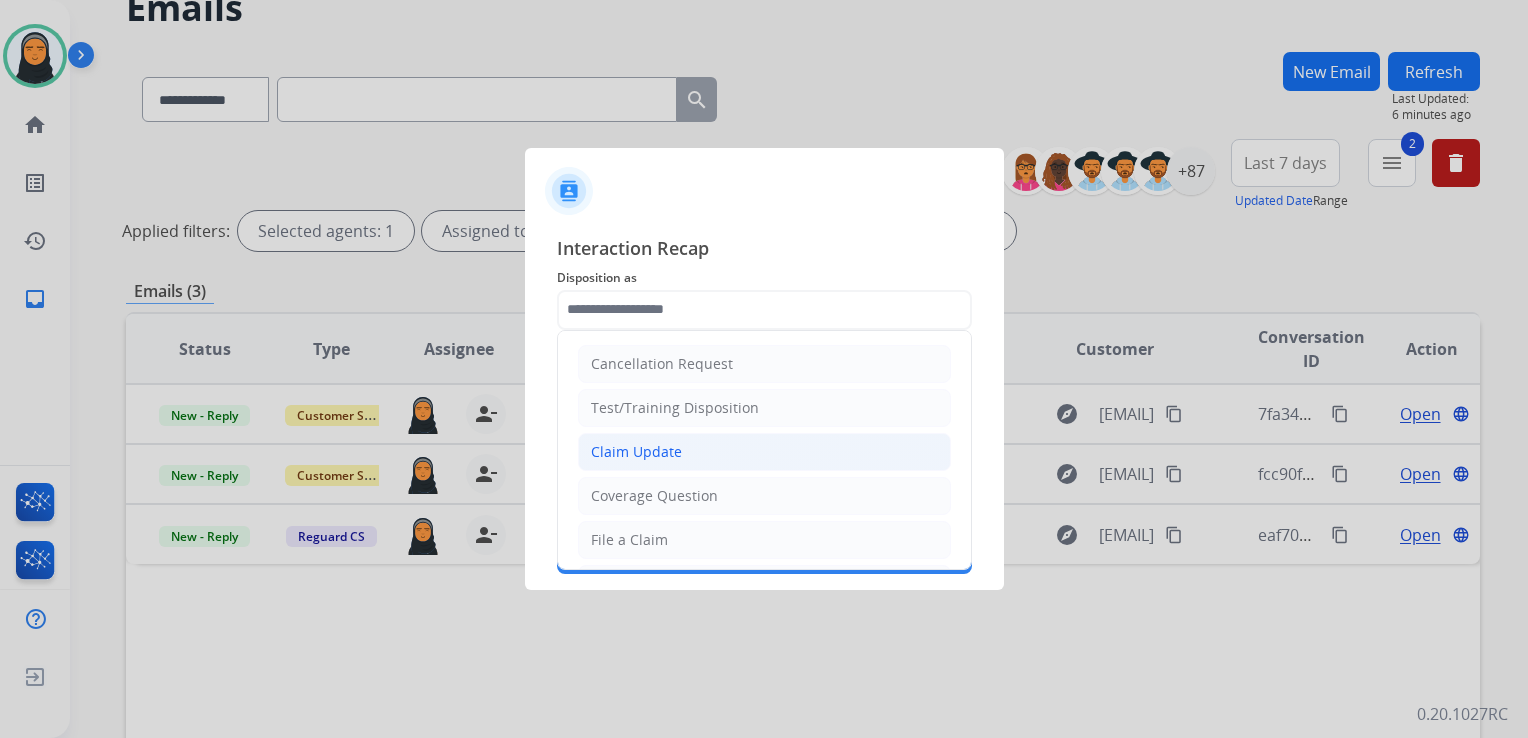 click on "Claim Update" 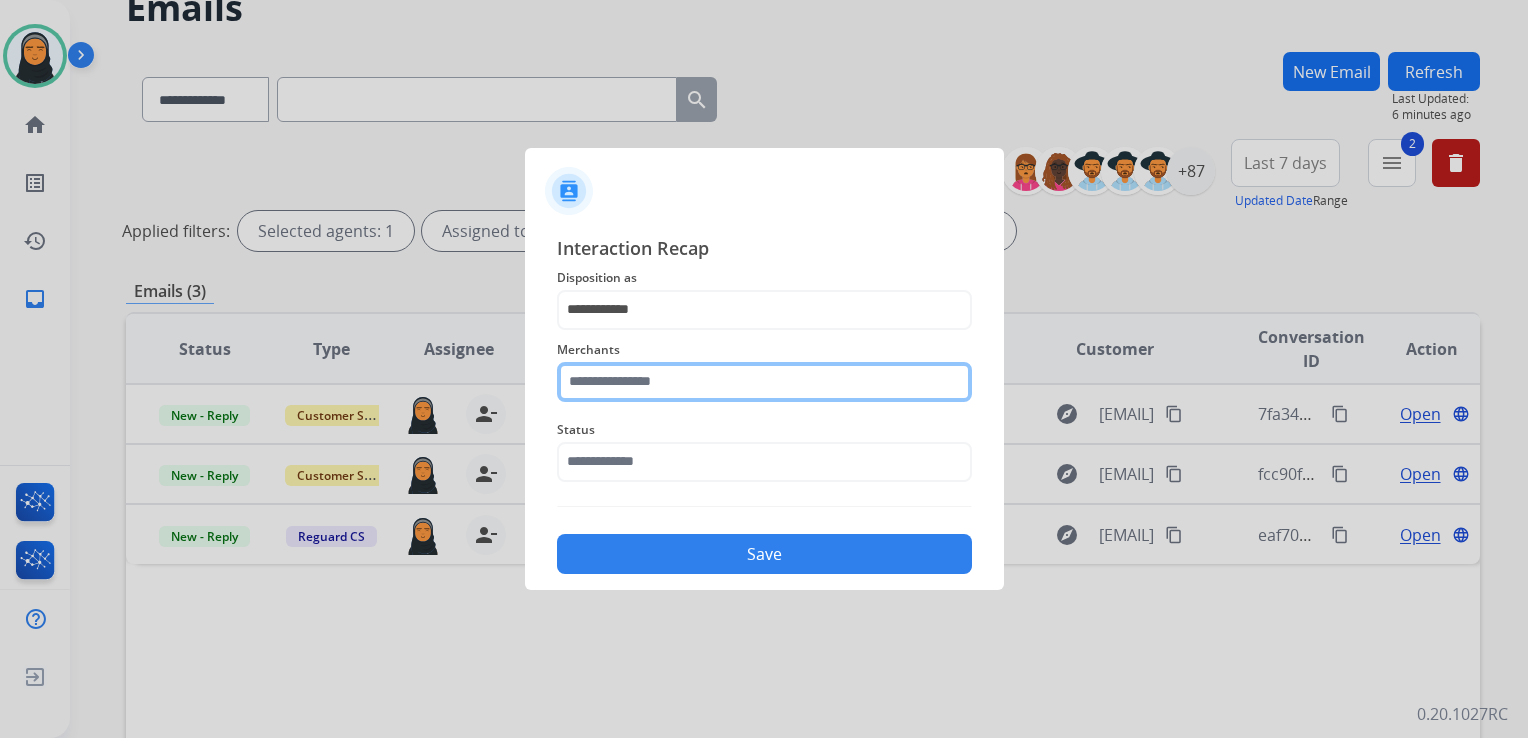 click 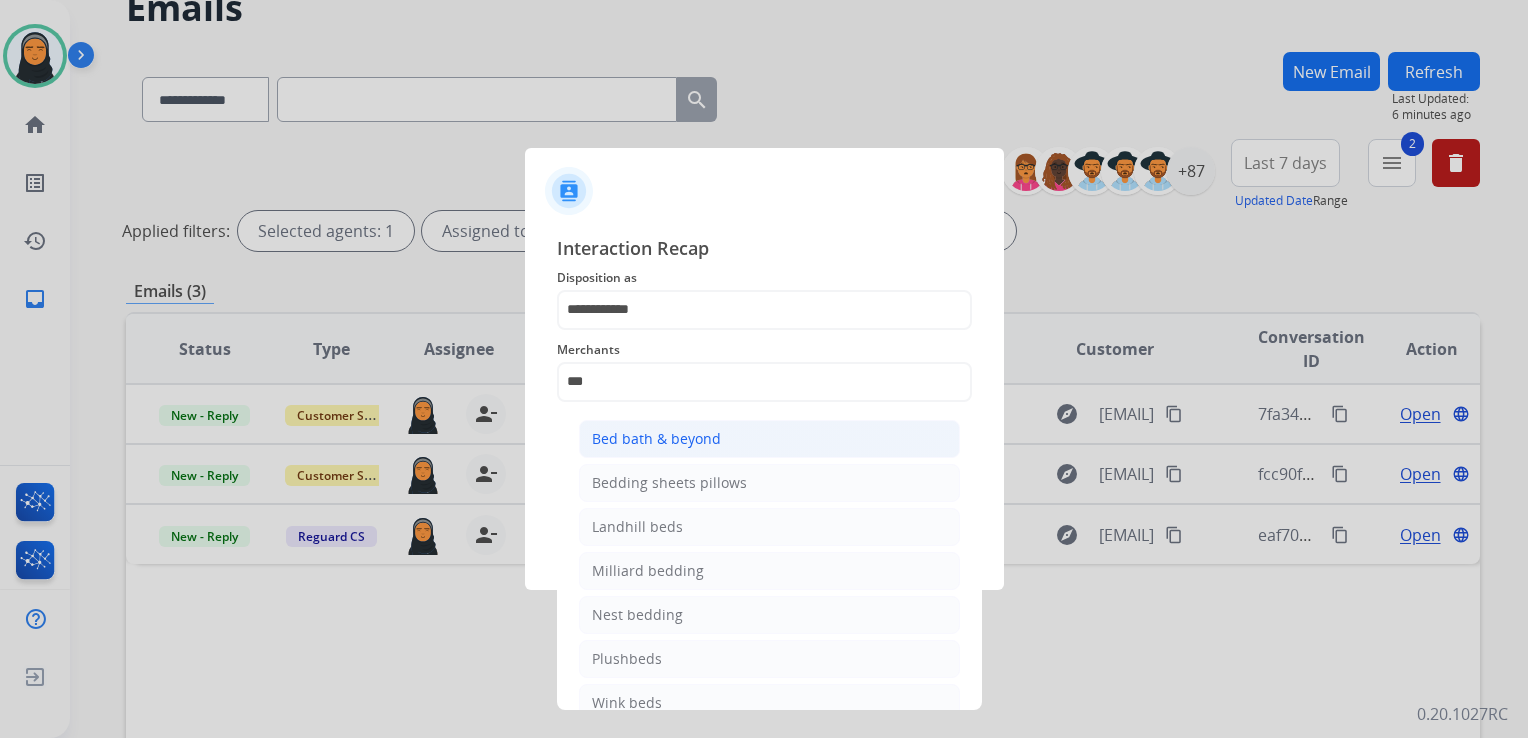 click on "Bed bath & beyond" 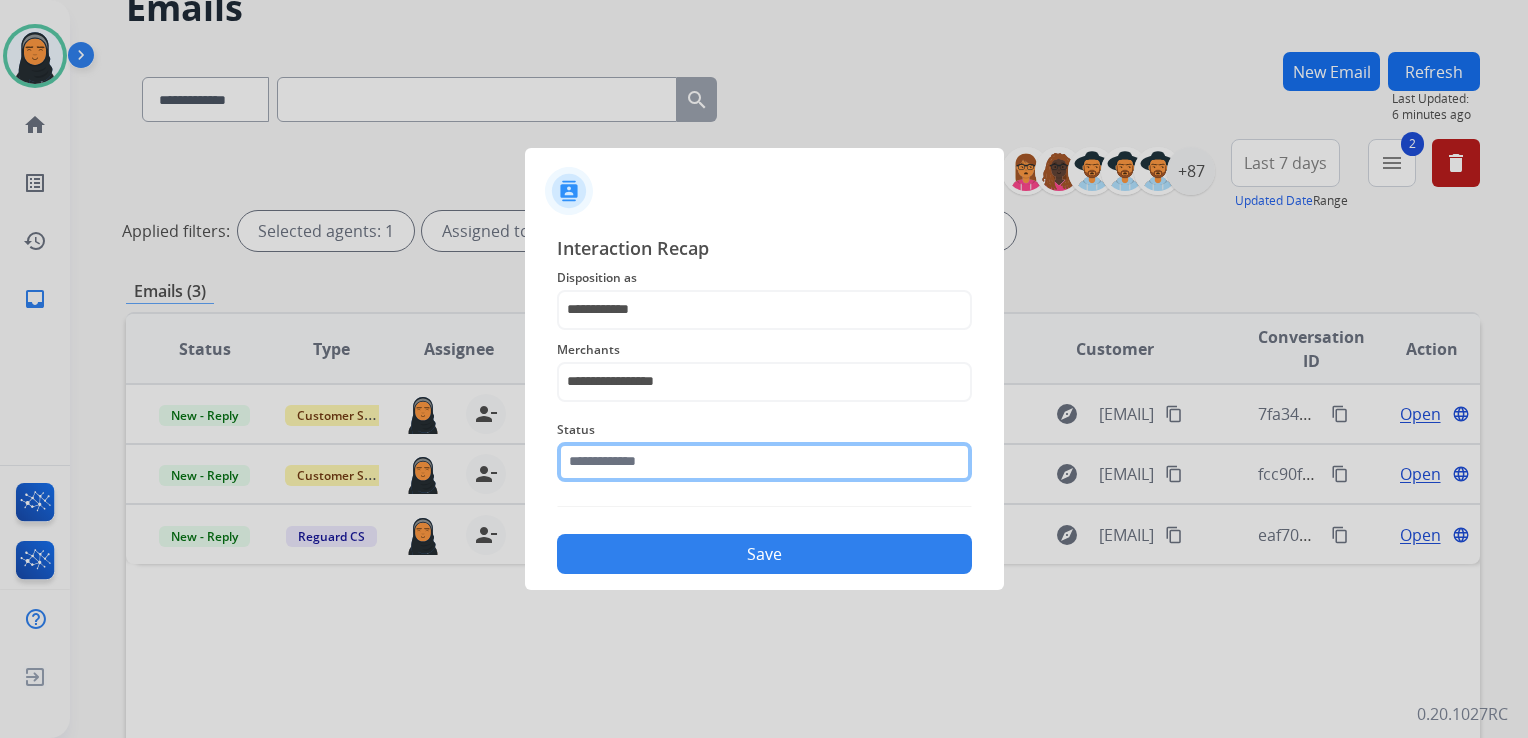 click 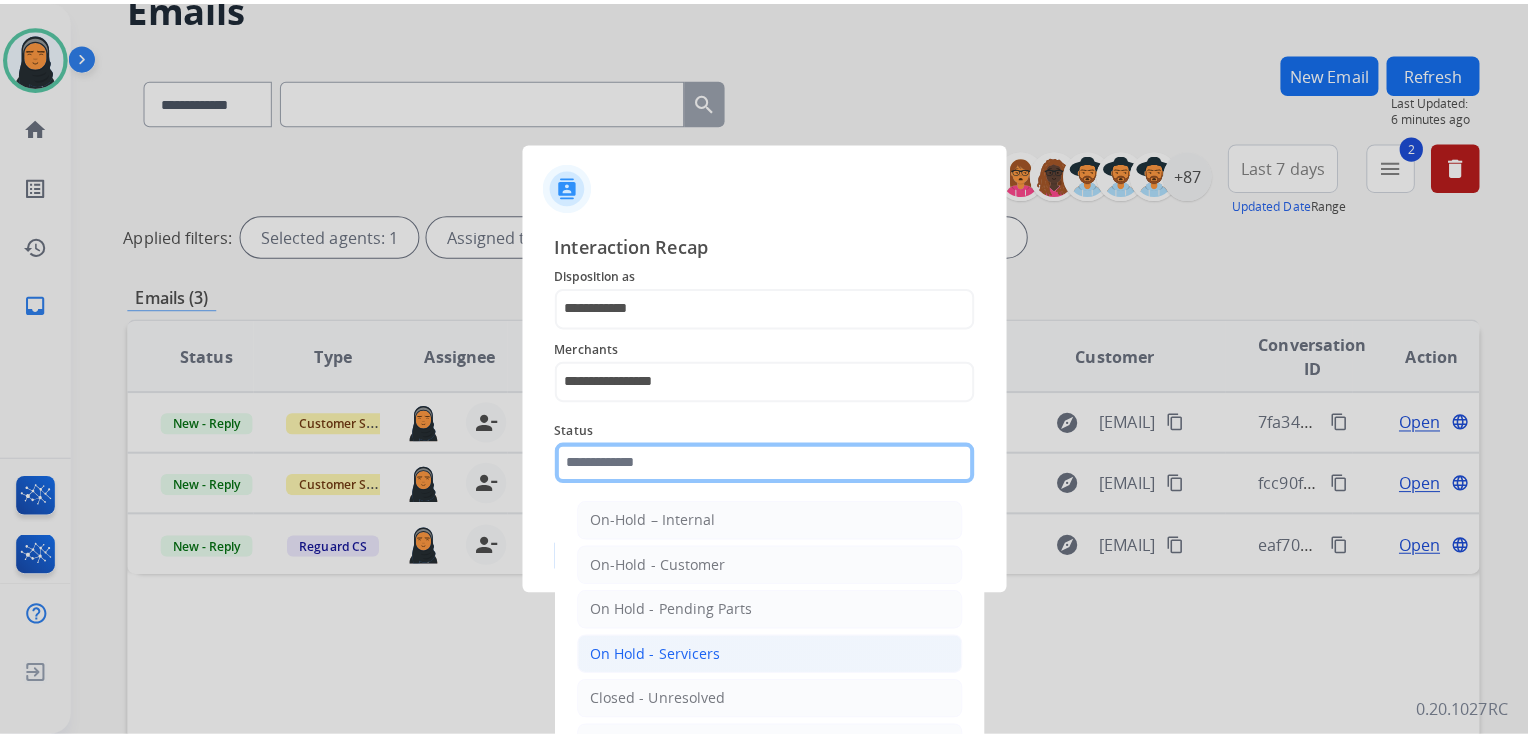 scroll, scrollTop: 116, scrollLeft: 0, axis: vertical 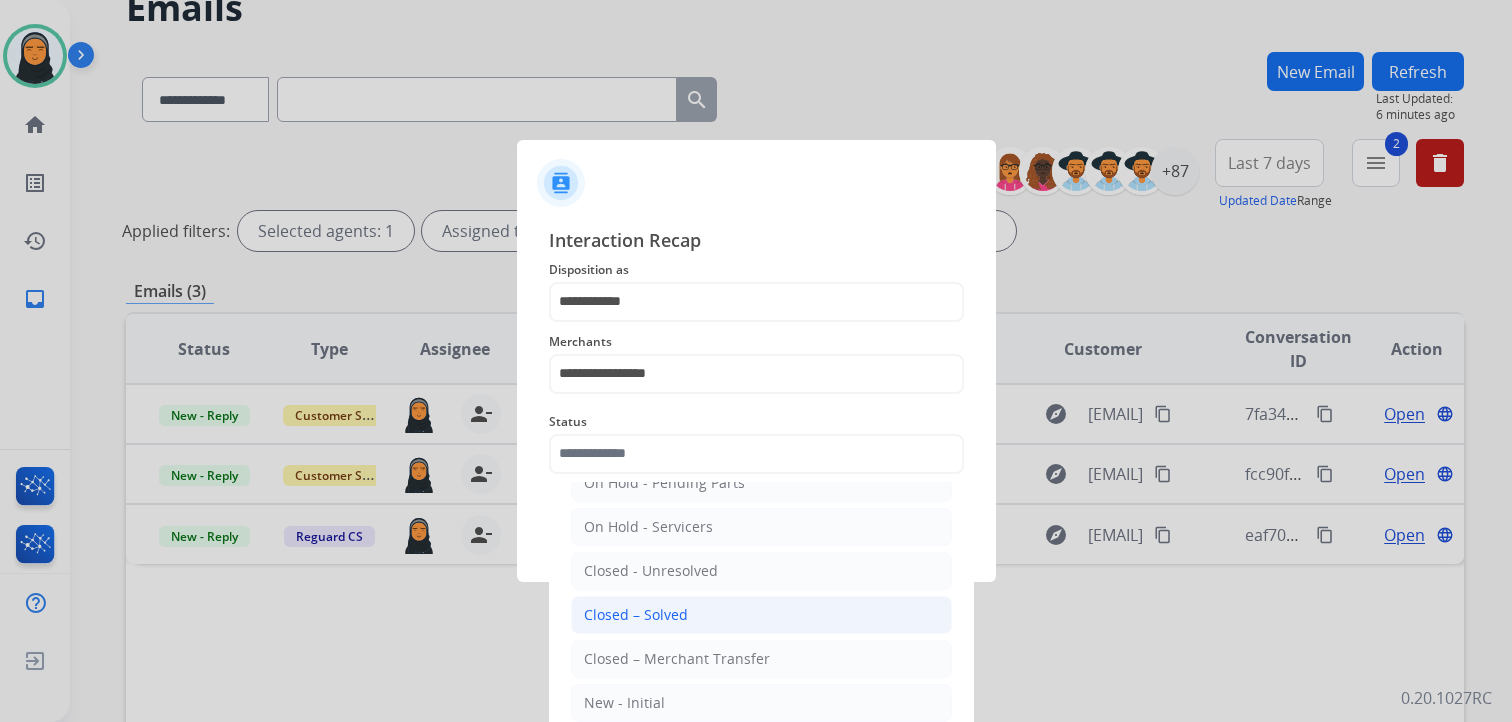 click on "Closed – Solved" 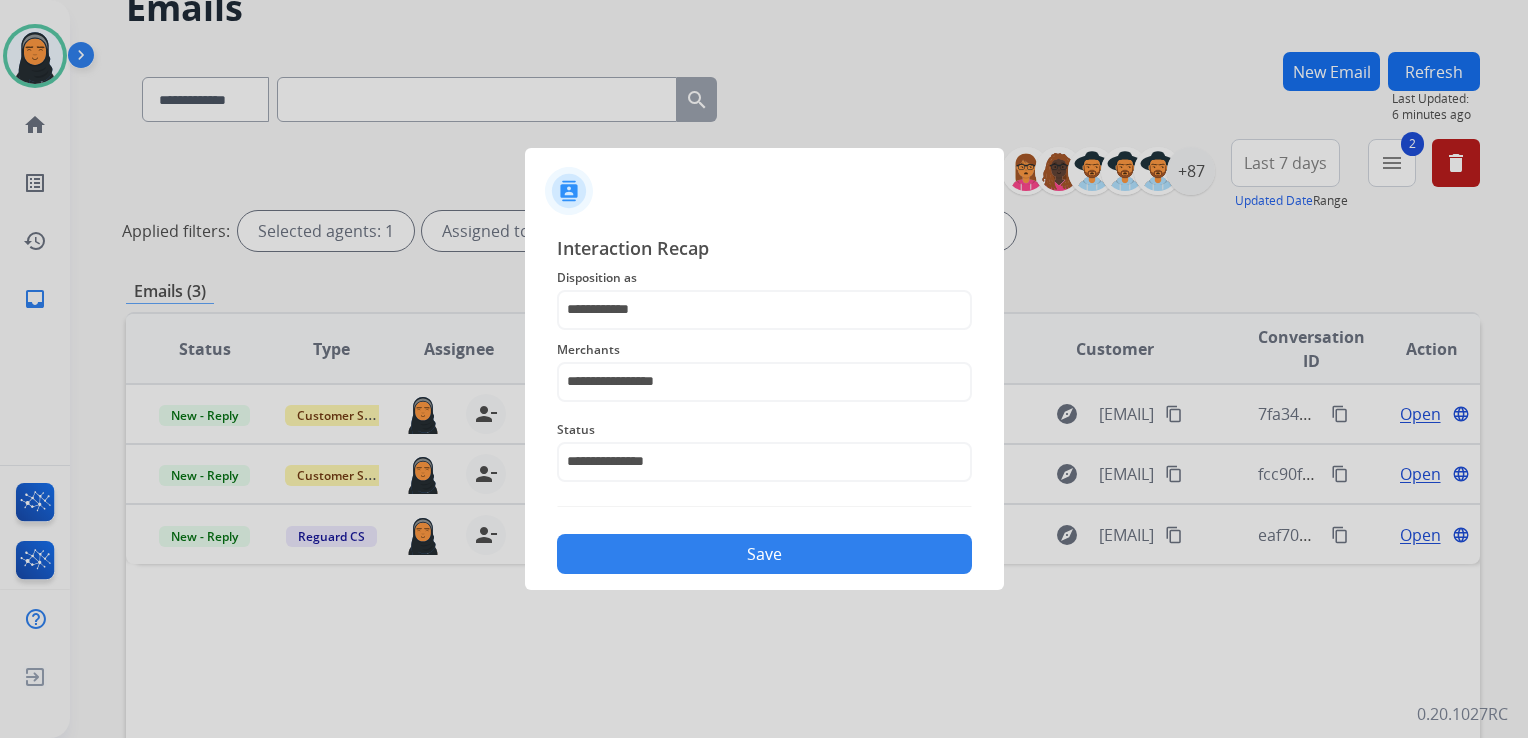 click on "Save" 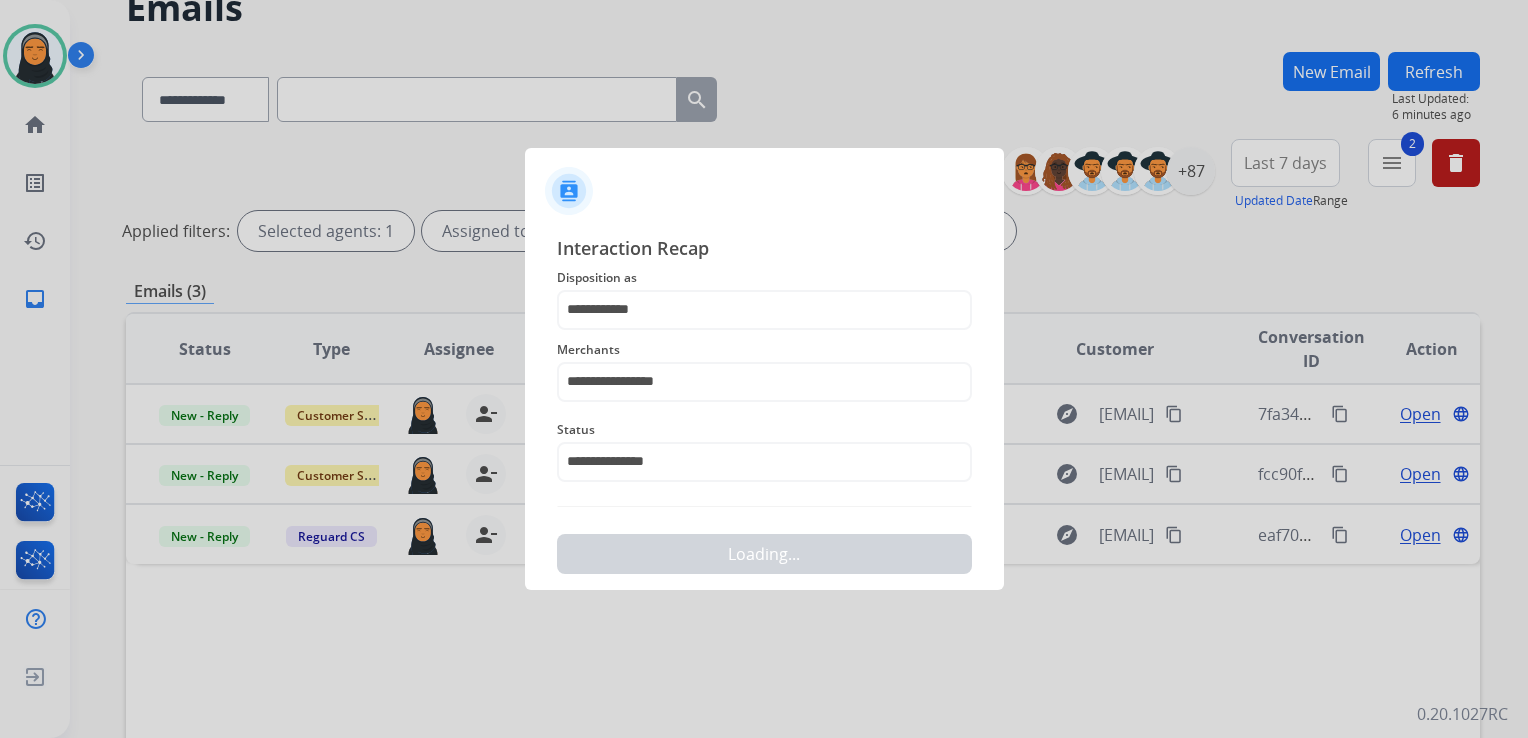 scroll, scrollTop: 0, scrollLeft: 0, axis: both 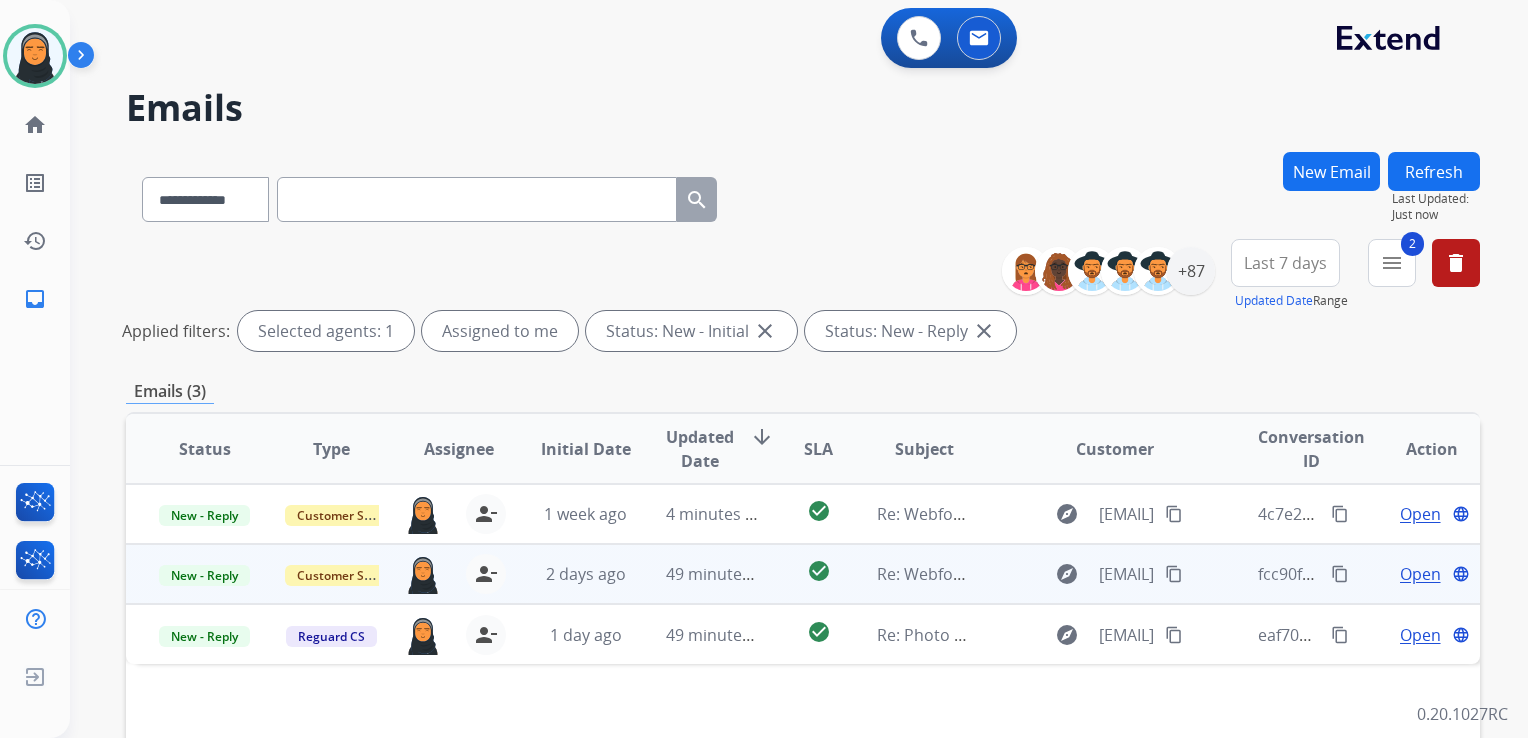 click on "Open" at bounding box center [1420, 574] 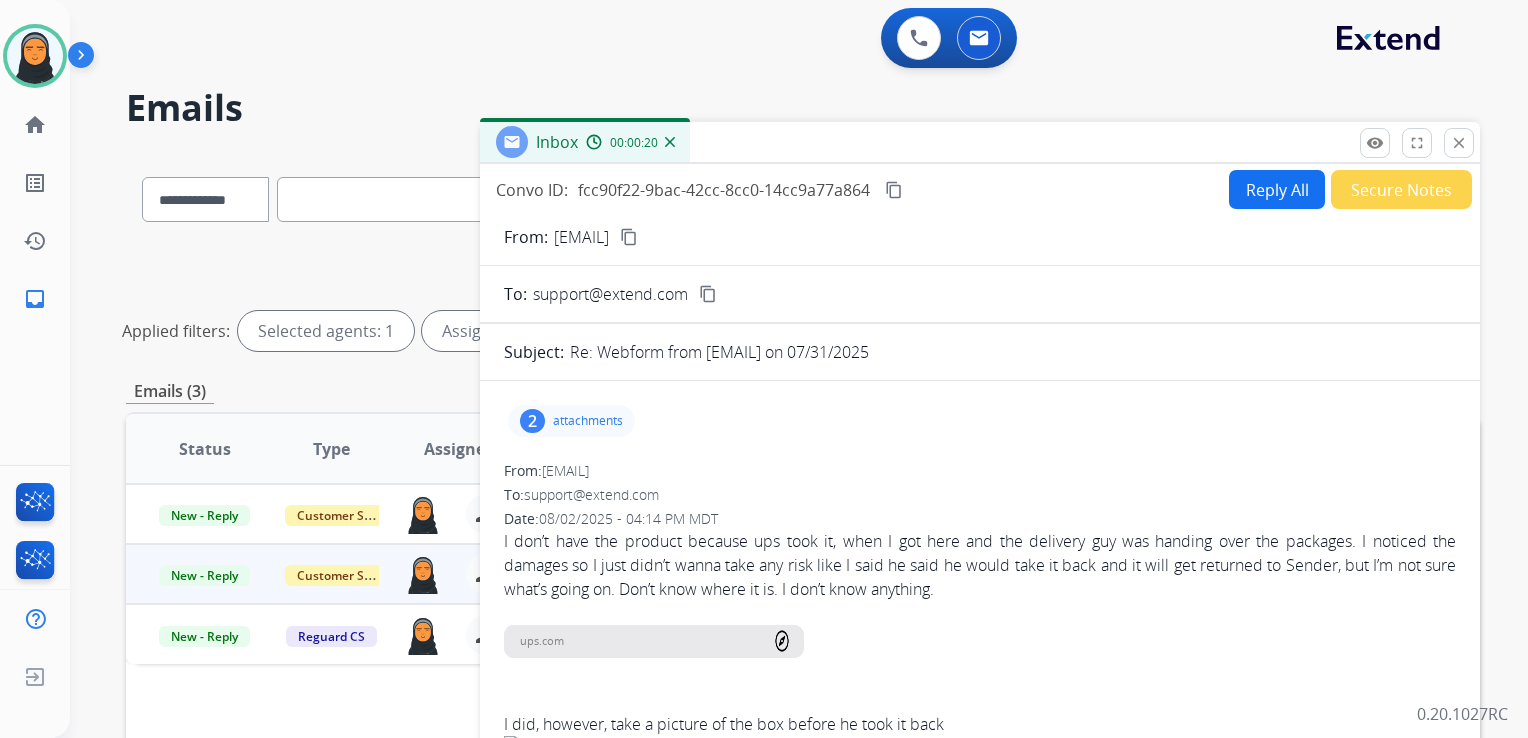 click on "content_copy" at bounding box center [629, 237] 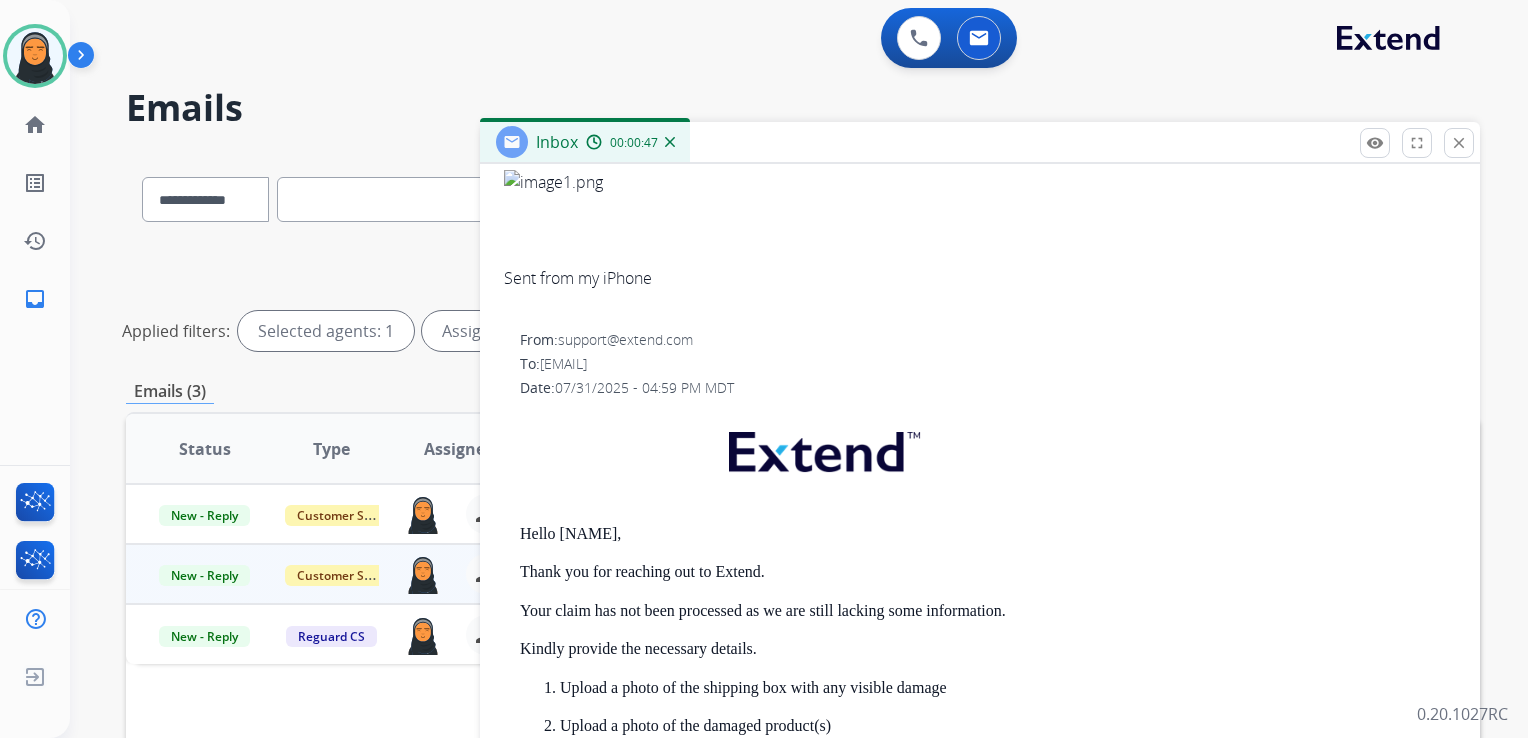 scroll, scrollTop: 809, scrollLeft: 0, axis: vertical 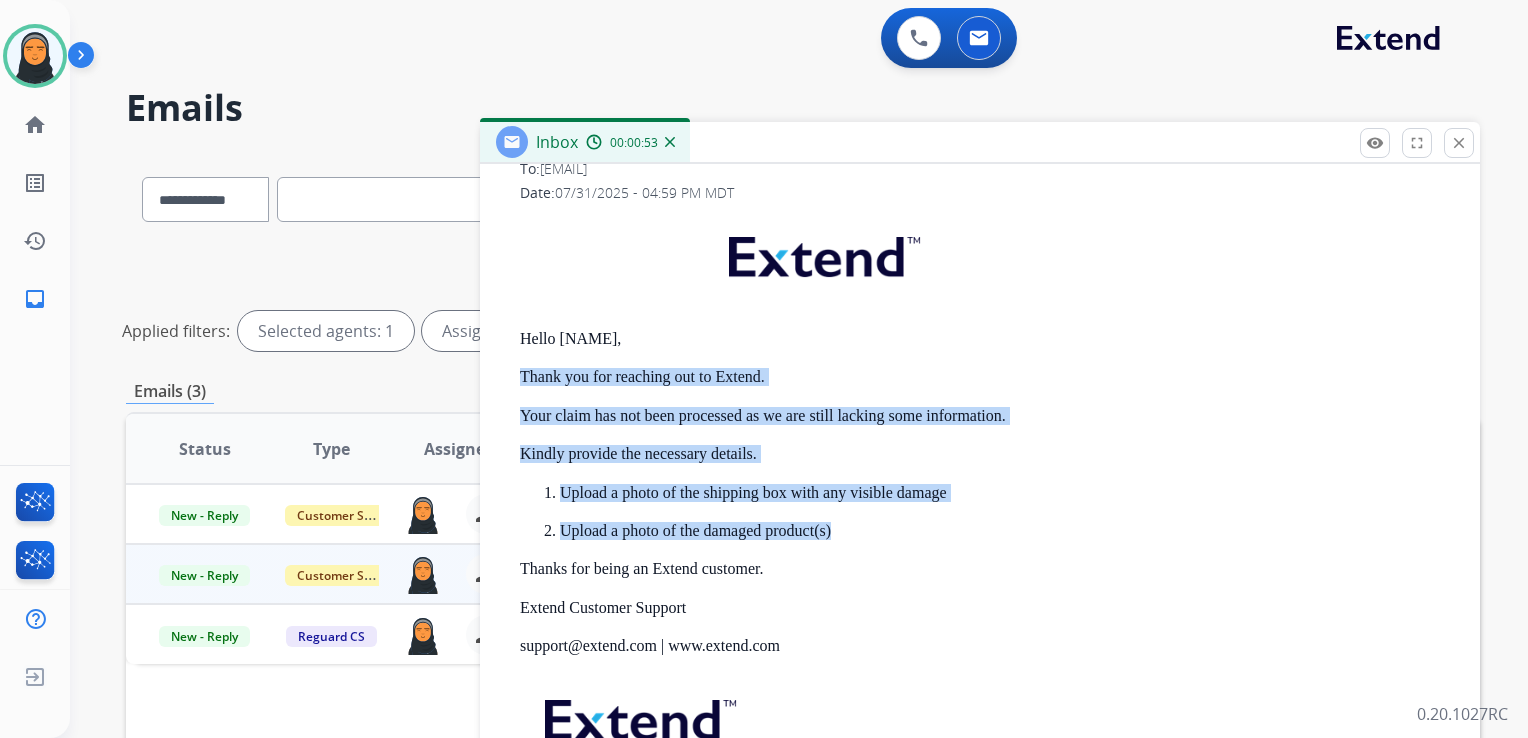 drag, startPoint x: 519, startPoint y: 375, endPoint x: 893, endPoint y: 534, distance: 406.39514 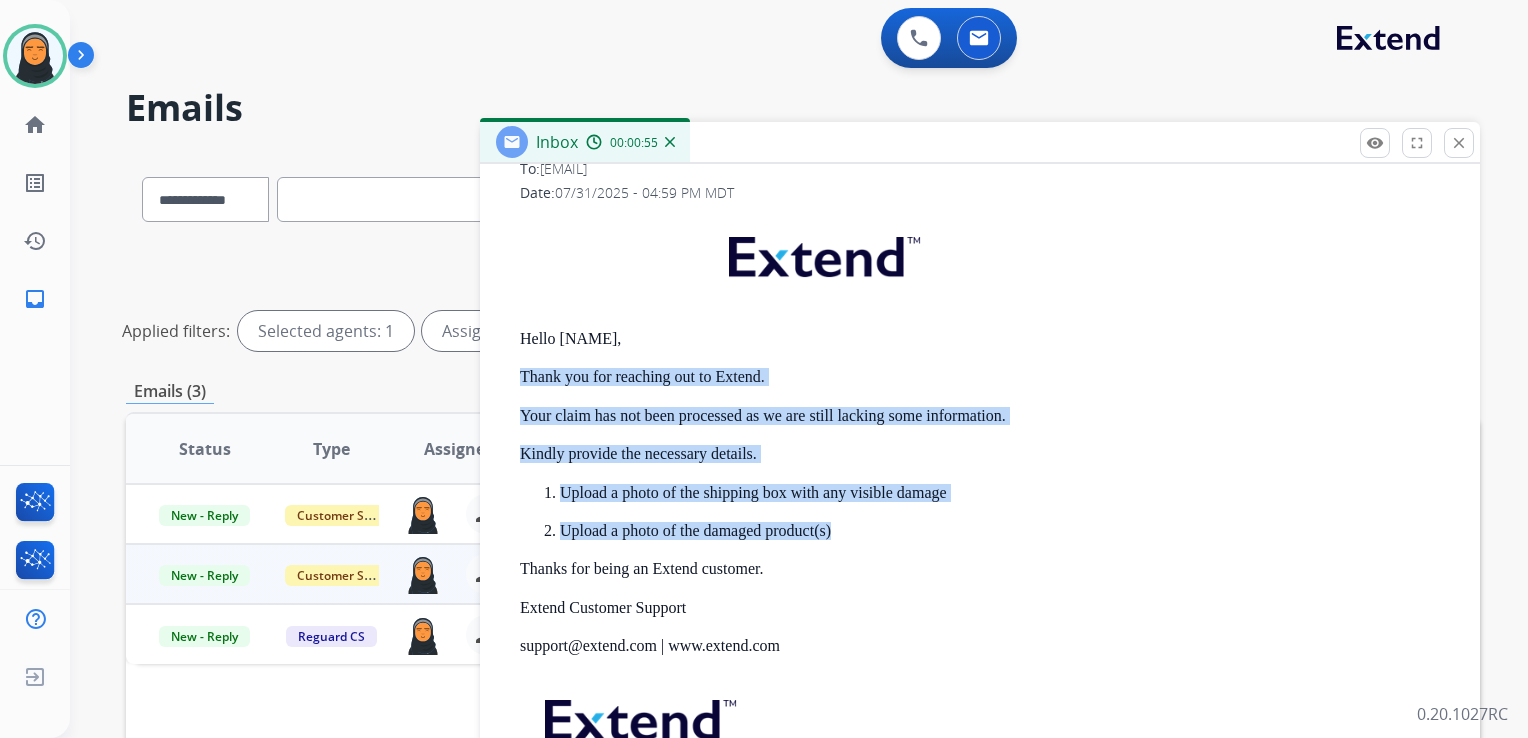 copy on "Thank you for reaching out to Extend. Your claim has not been processed as we are still lacking some information.  Kindly provide the necessary details. Upload a photo of the shipping box with any visible damage Upload a photo of the damaged product(s)" 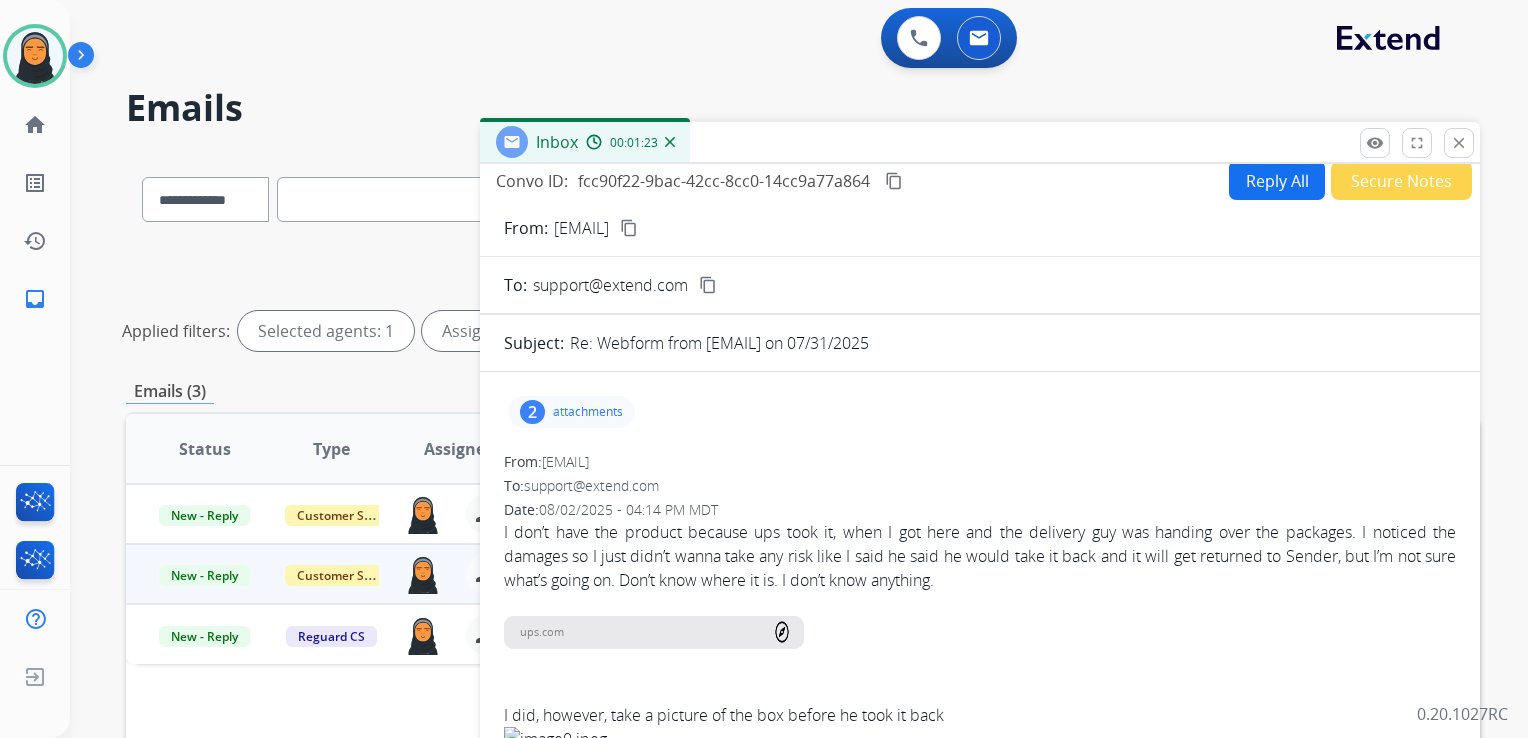 scroll, scrollTop: 0, scrollLeft: 0, axis: both 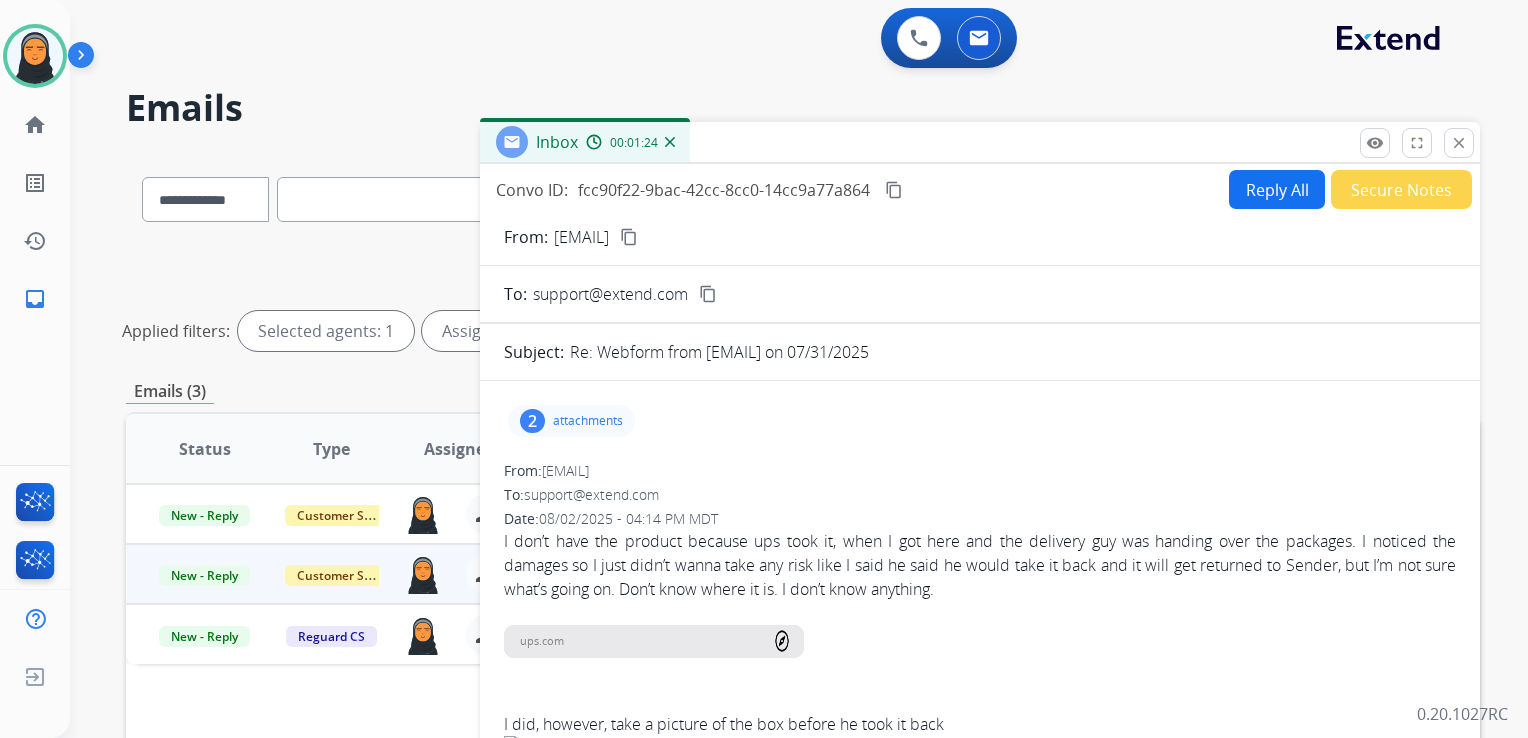 click on "attachments" at bounding box center [588, 421] 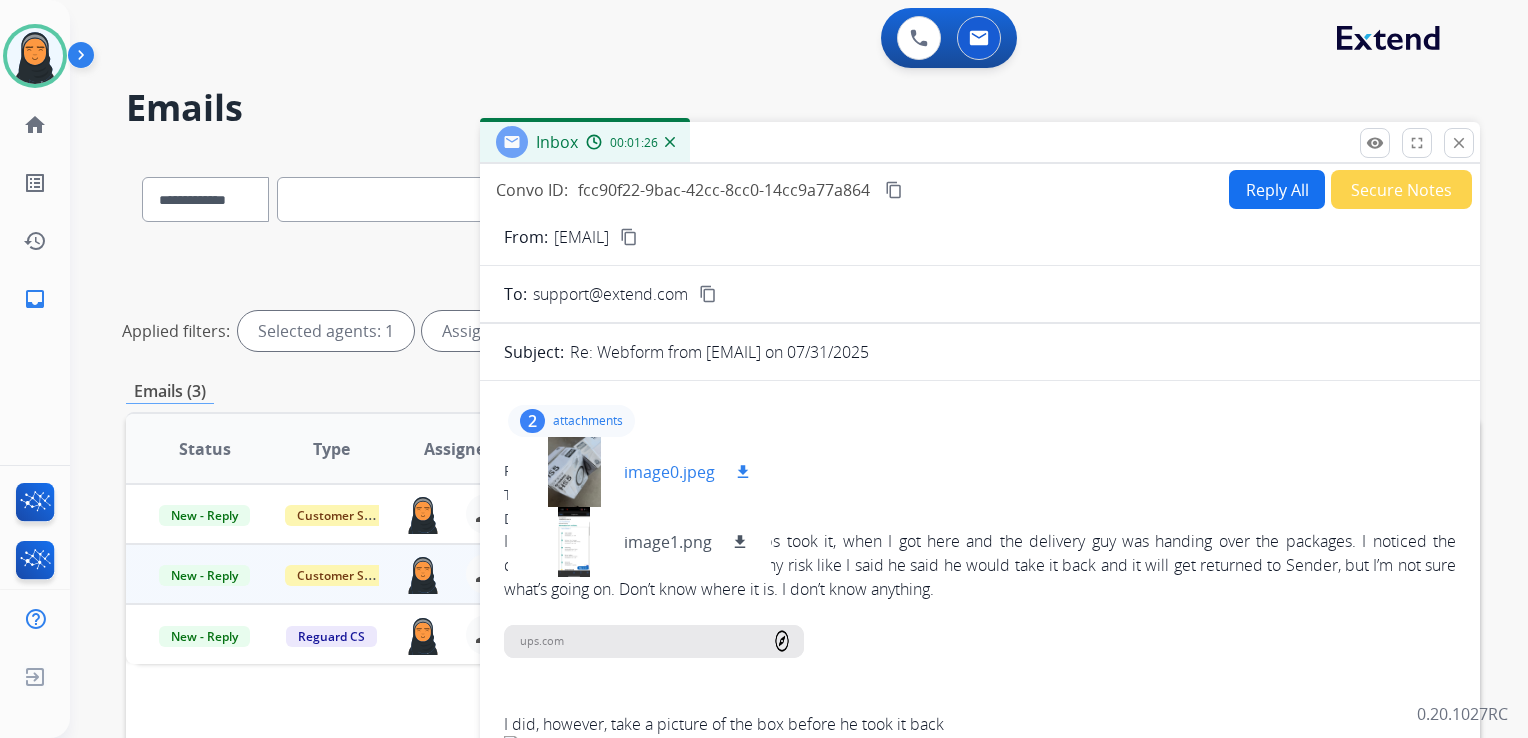 click at bounding box center (574, 472) 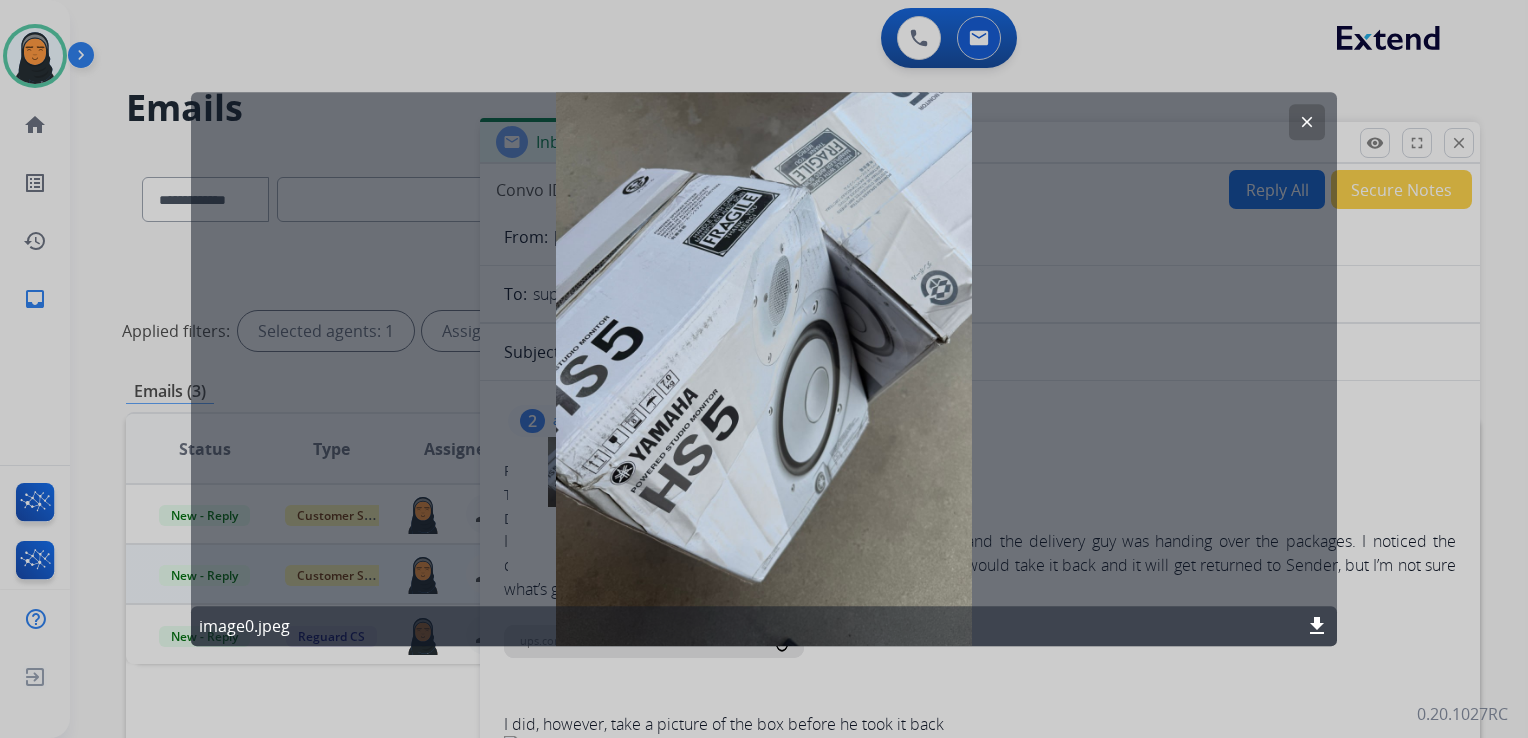 click on "clear" 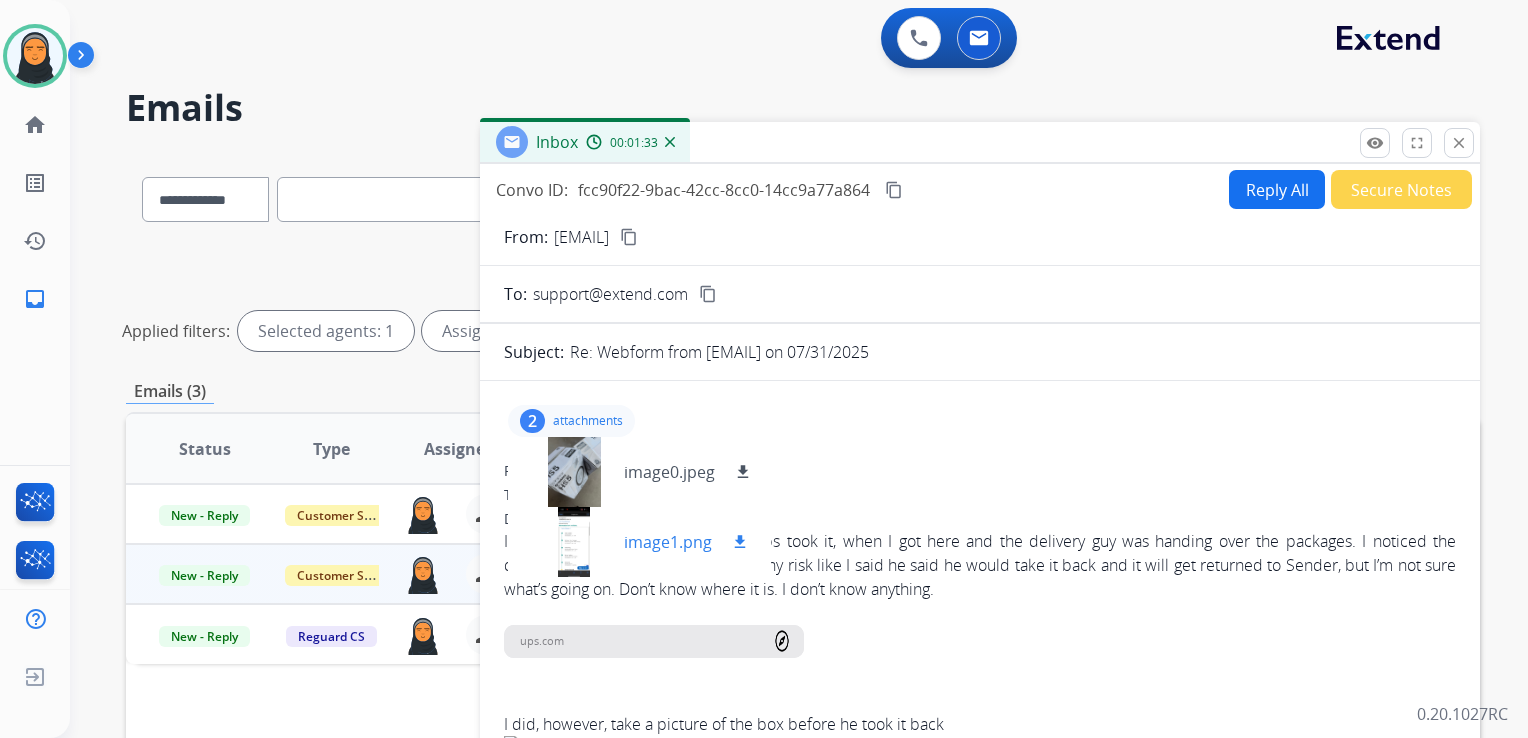 click at bounding box center (574, 542) 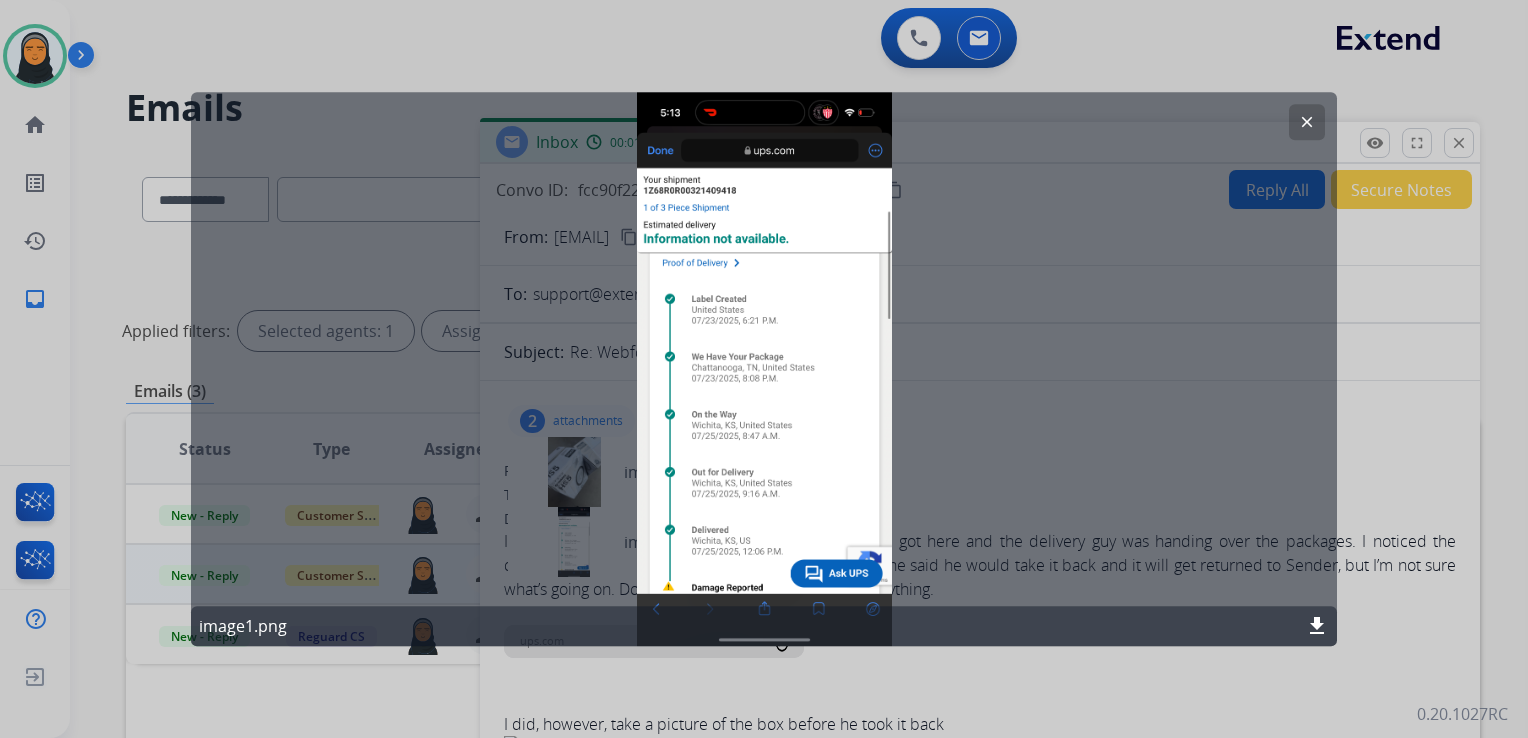 click on "clear image1.png download" 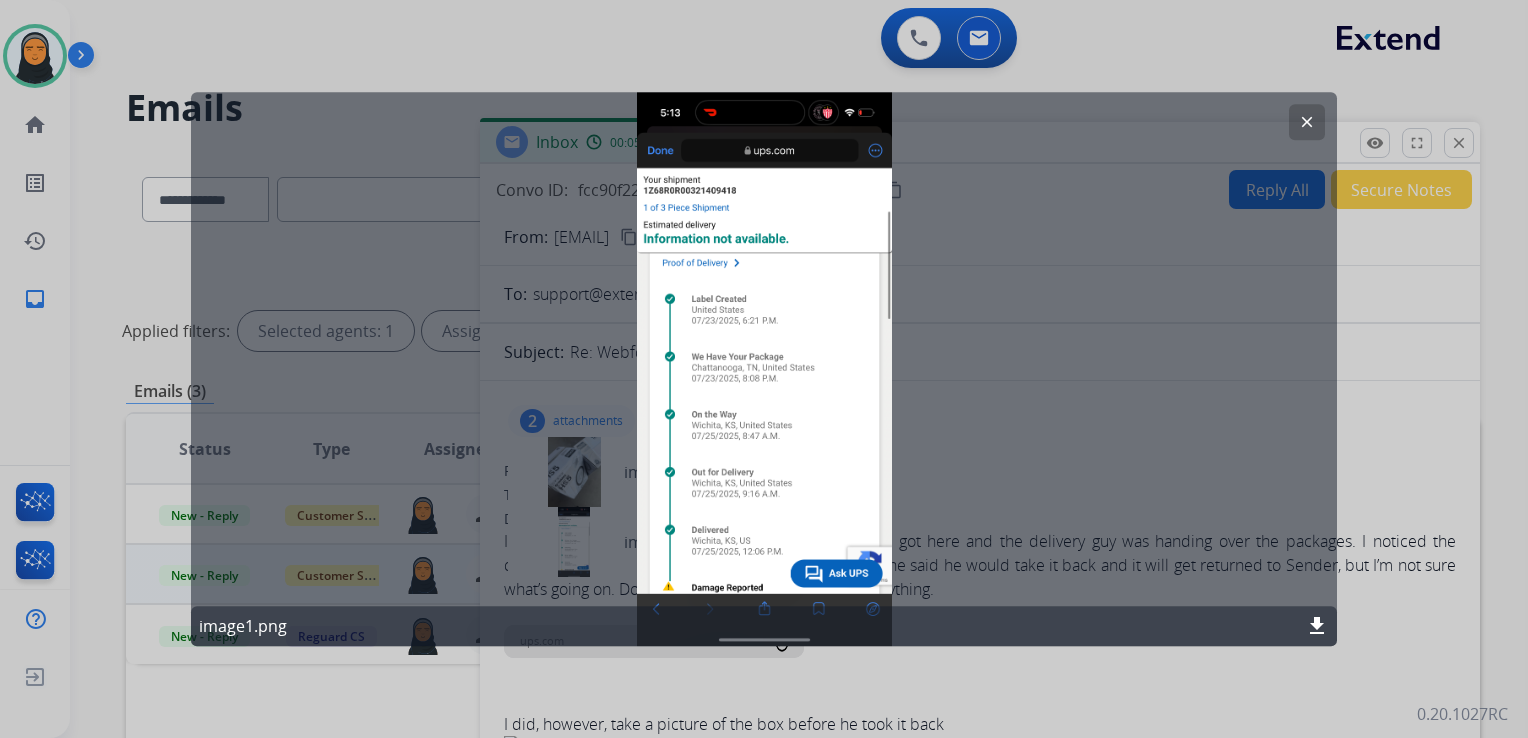 click on "clear" 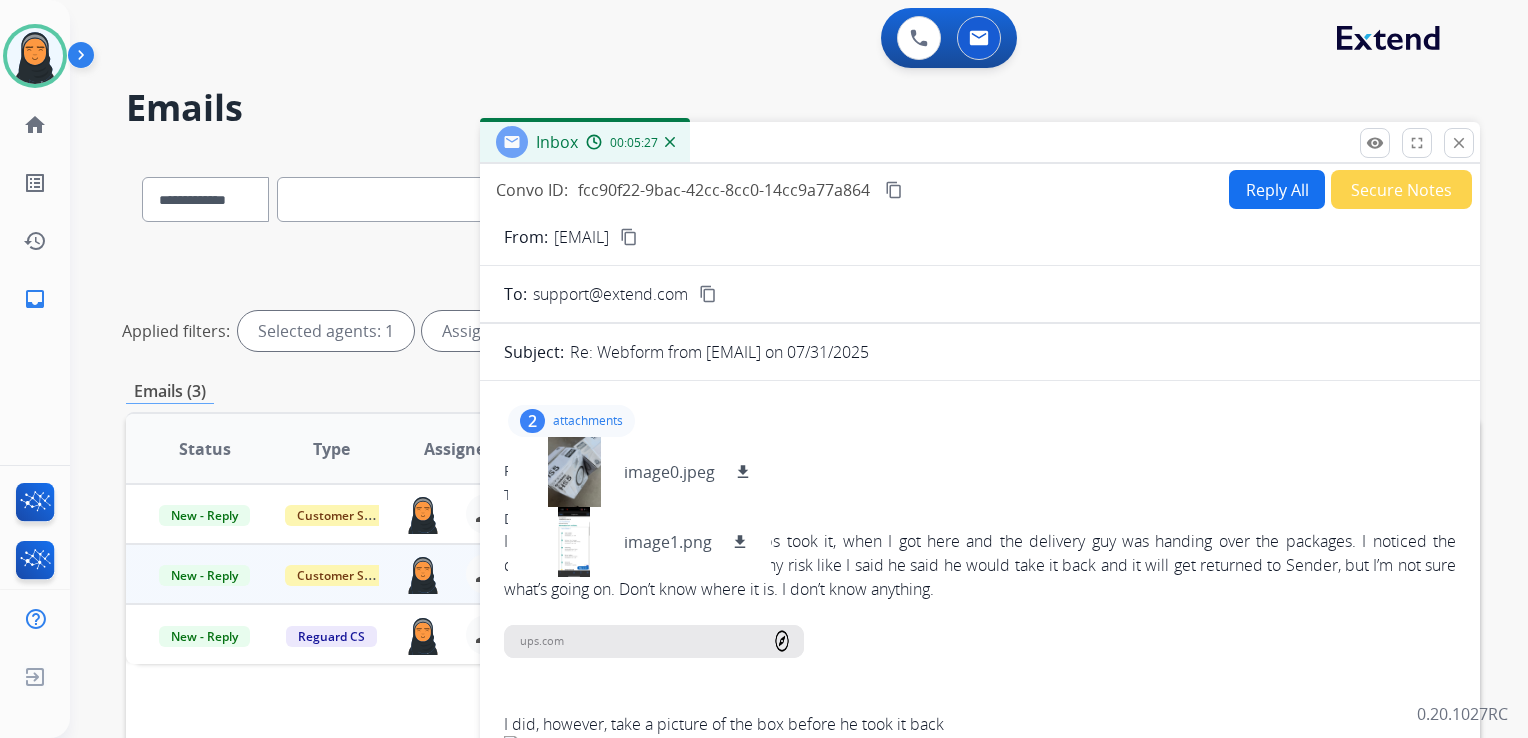 click on "content_copy" at bounding box center [894, 190] 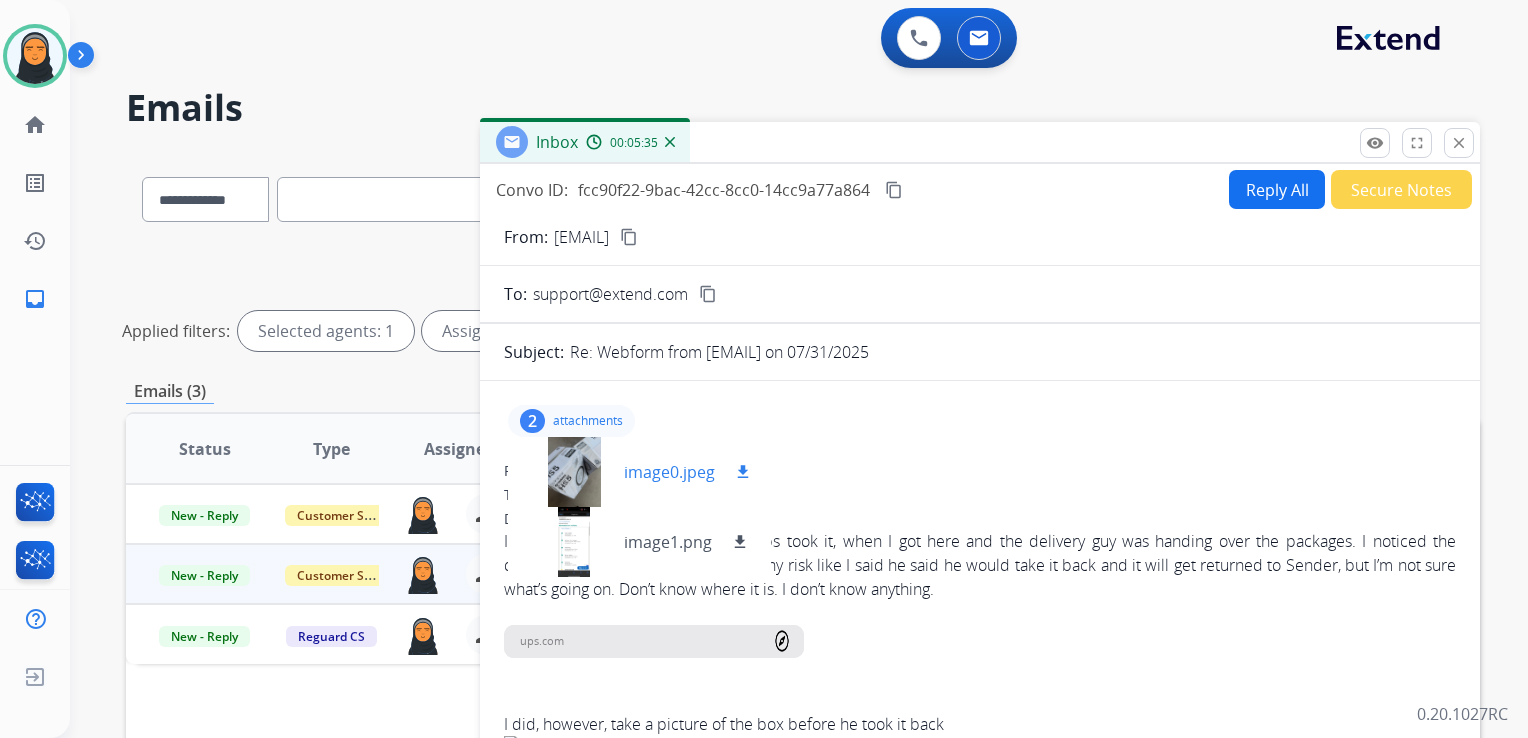 click on "download" at bounding box center [743, 472] 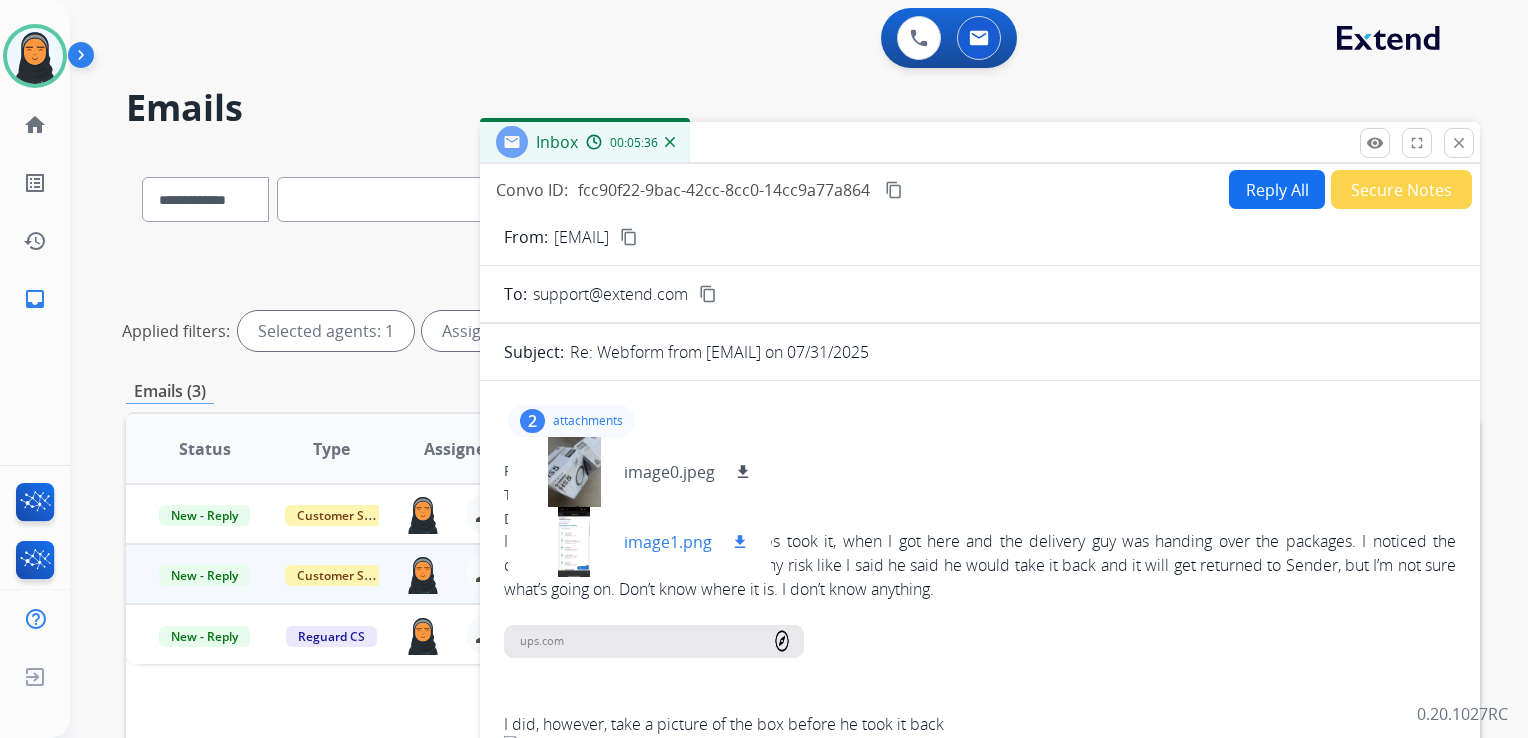 click on "download" at bounding box center (740, 542) 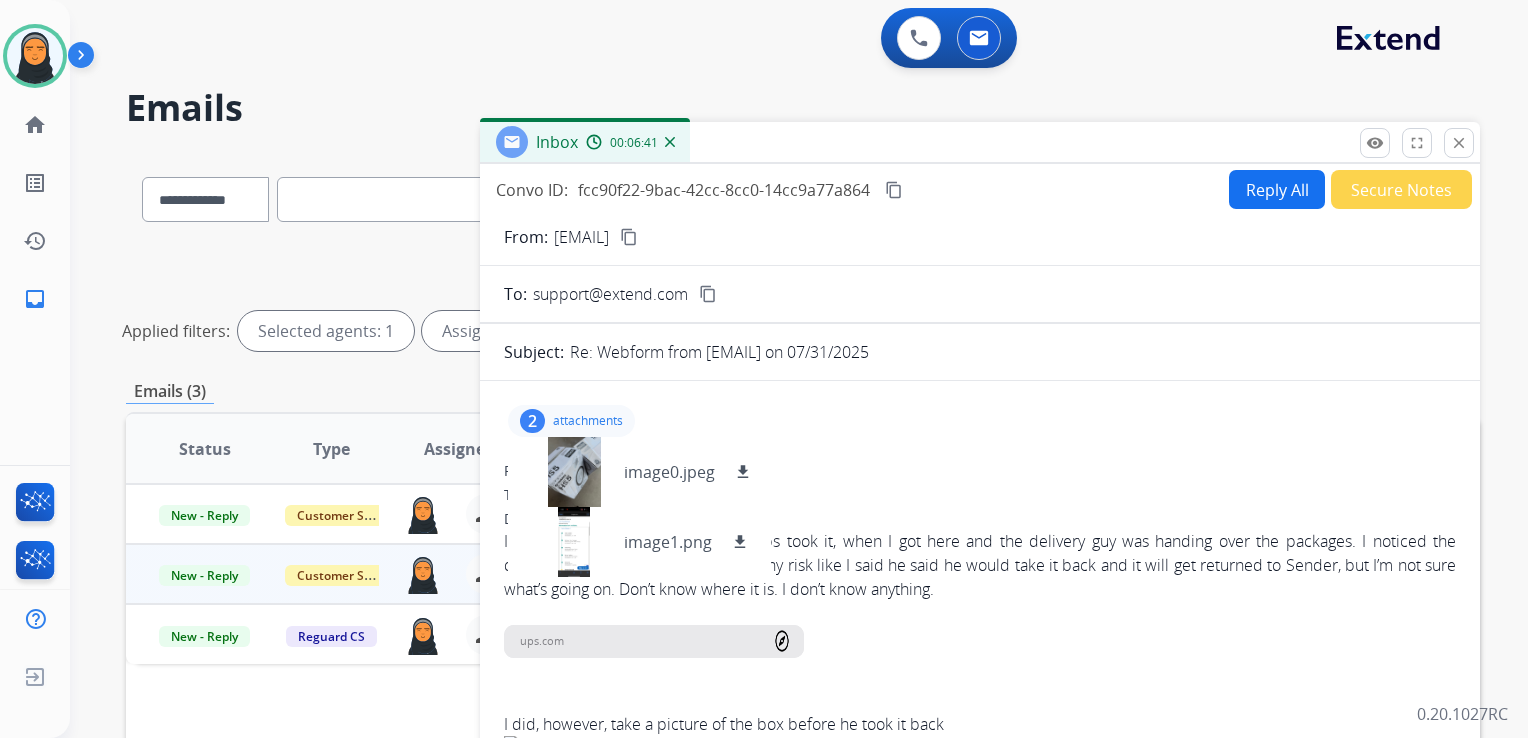 drag, startPoint x: 600, startPoint y: 417, endPoint x: 616, endPoint y: 425, distance: 17.888544 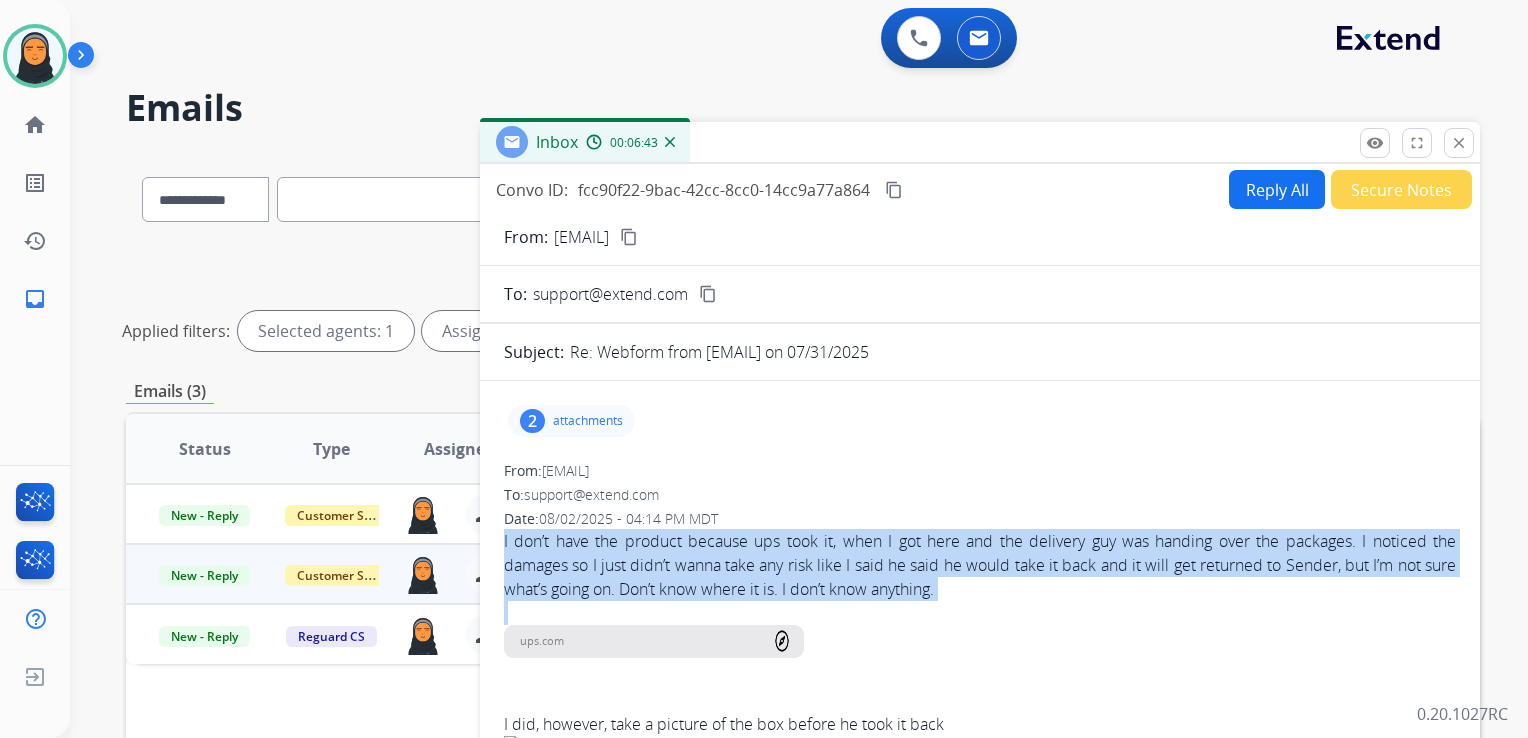 drag, startPoint x: 504, startPoint y: 538, endPoint x: 1090, endPoint y: 608, distance: 590.1661 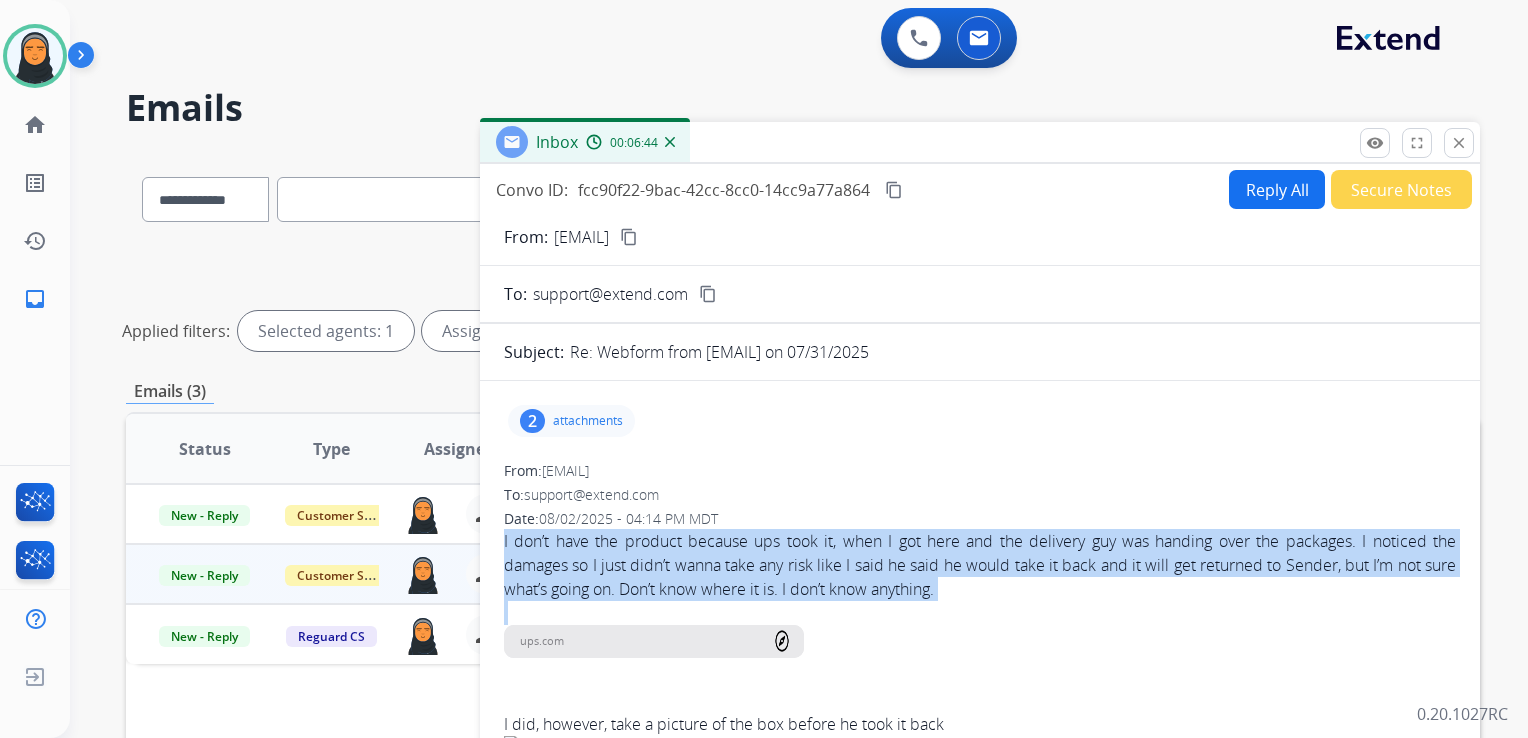 drag, startPoint x: 1090, startPoint y: 608, endPoint x: 890, endPoint y: 571, distance: 203.3937 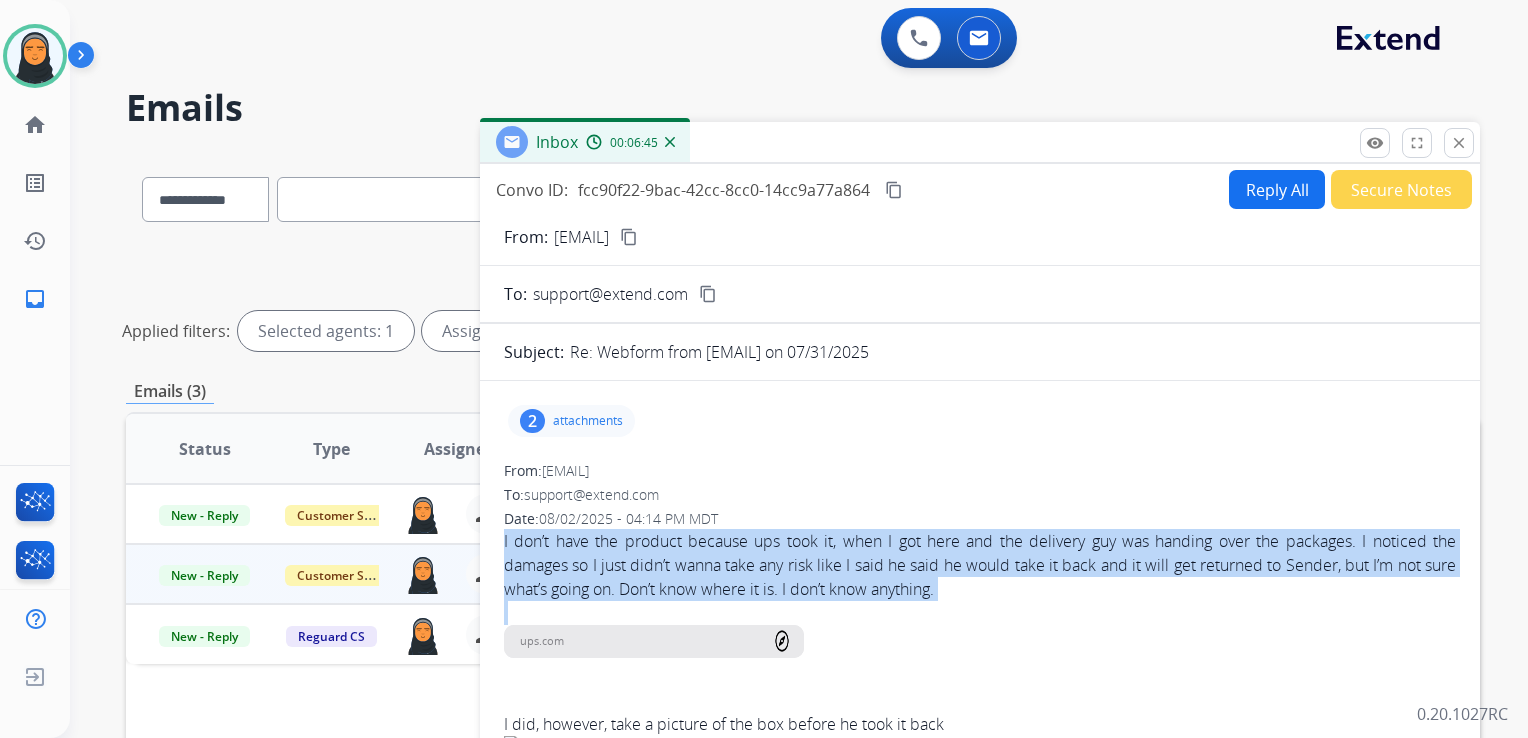 copy on "I don’t have the product because ups took it, when I got here and the delivery guy was handing over the packages. I noticed the damages so I just didn’t wanna take any risk like I said he said he would take it back and it will get returned to Sender, but I’m not sure what’s going on. Don’t know where it is. I don’t know anything." 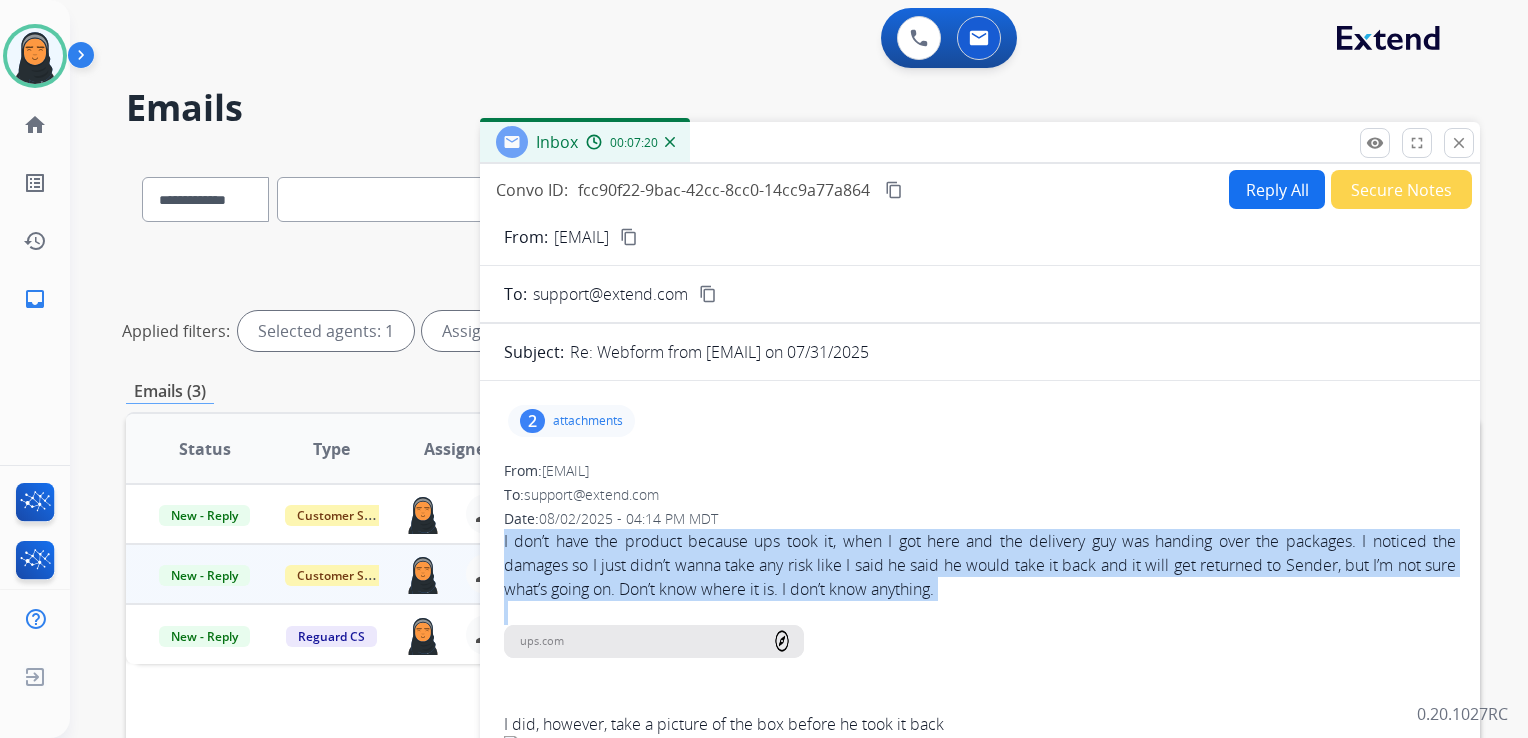 click on "Reply All" at bounding box center [1277, 189] 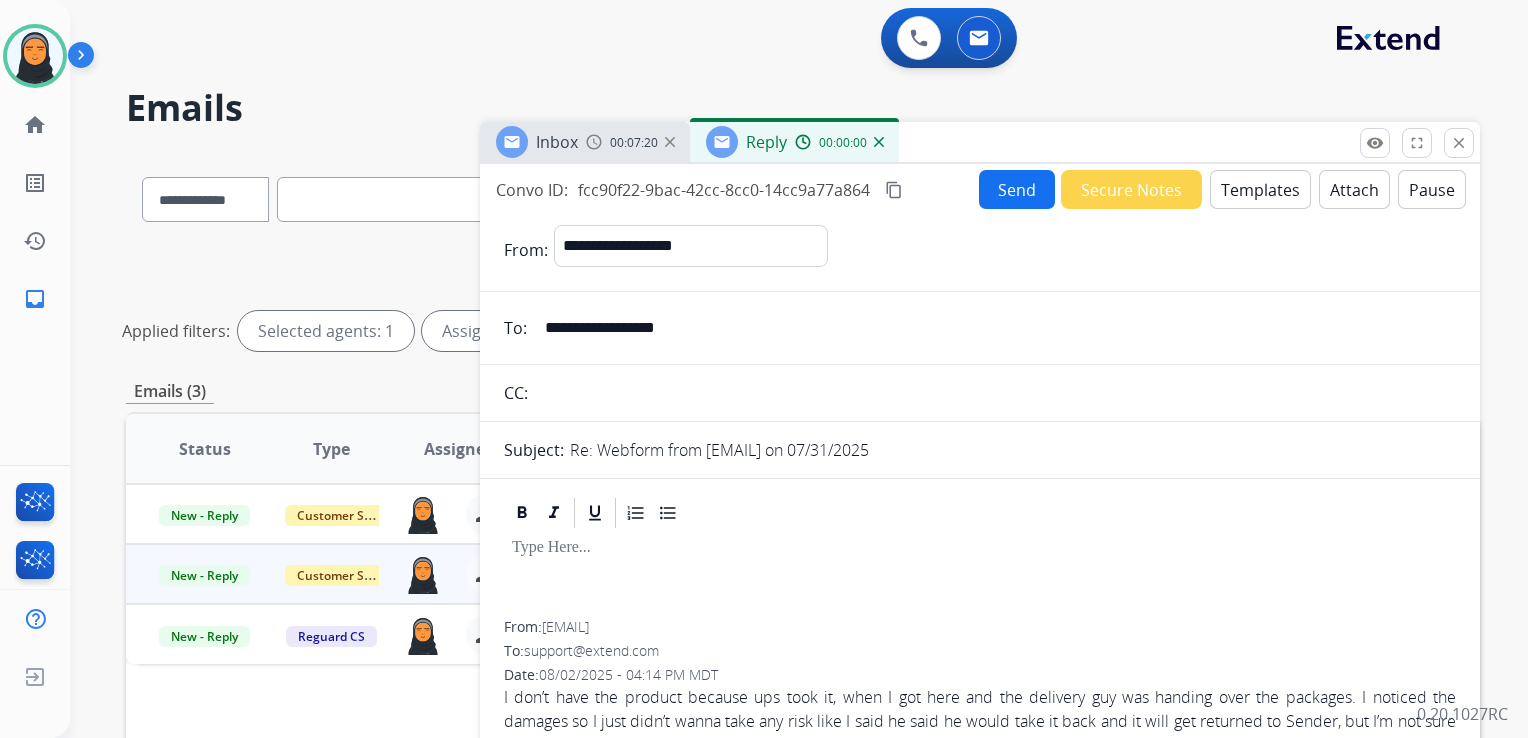 click on "Templates" at bounding box center [1260, 189] 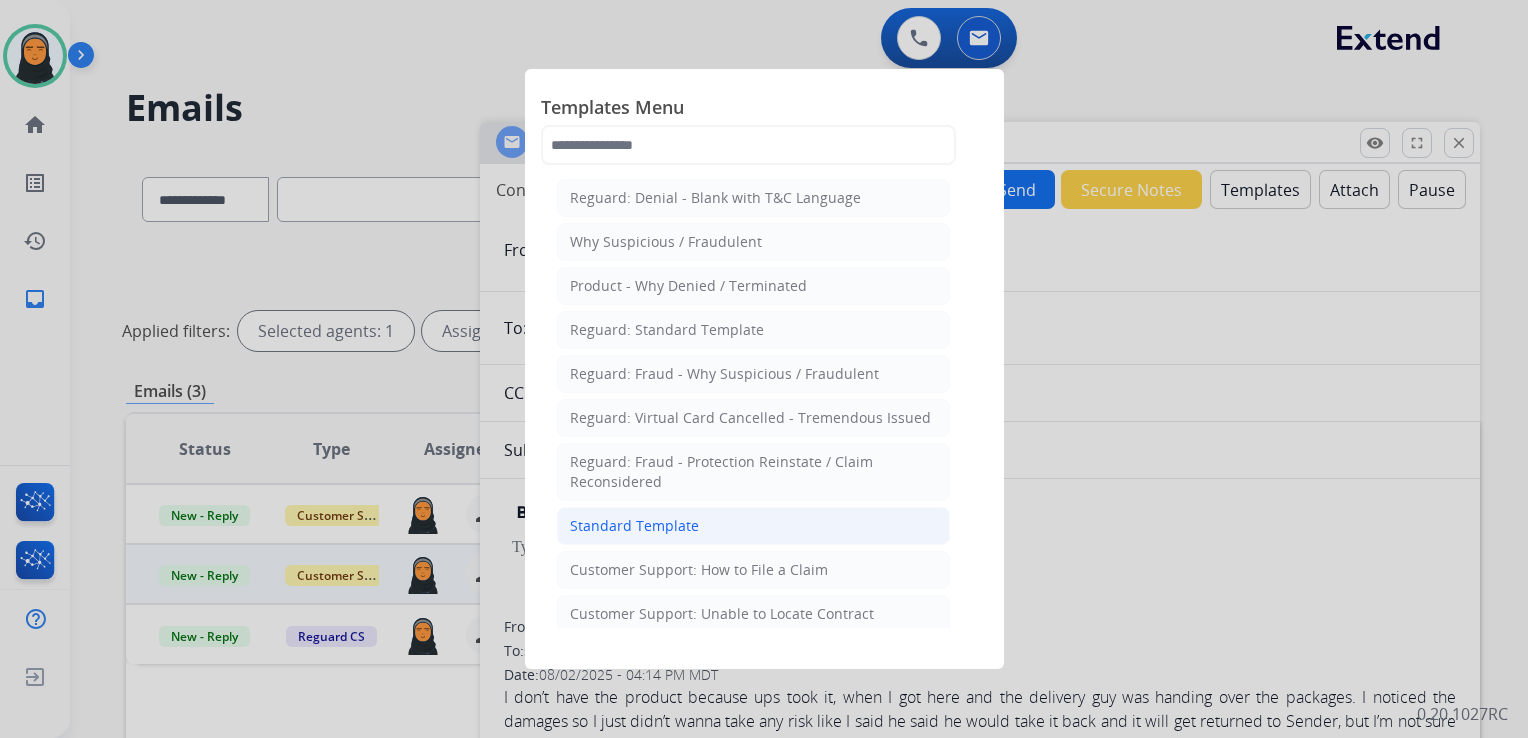 click on "Standard Template" 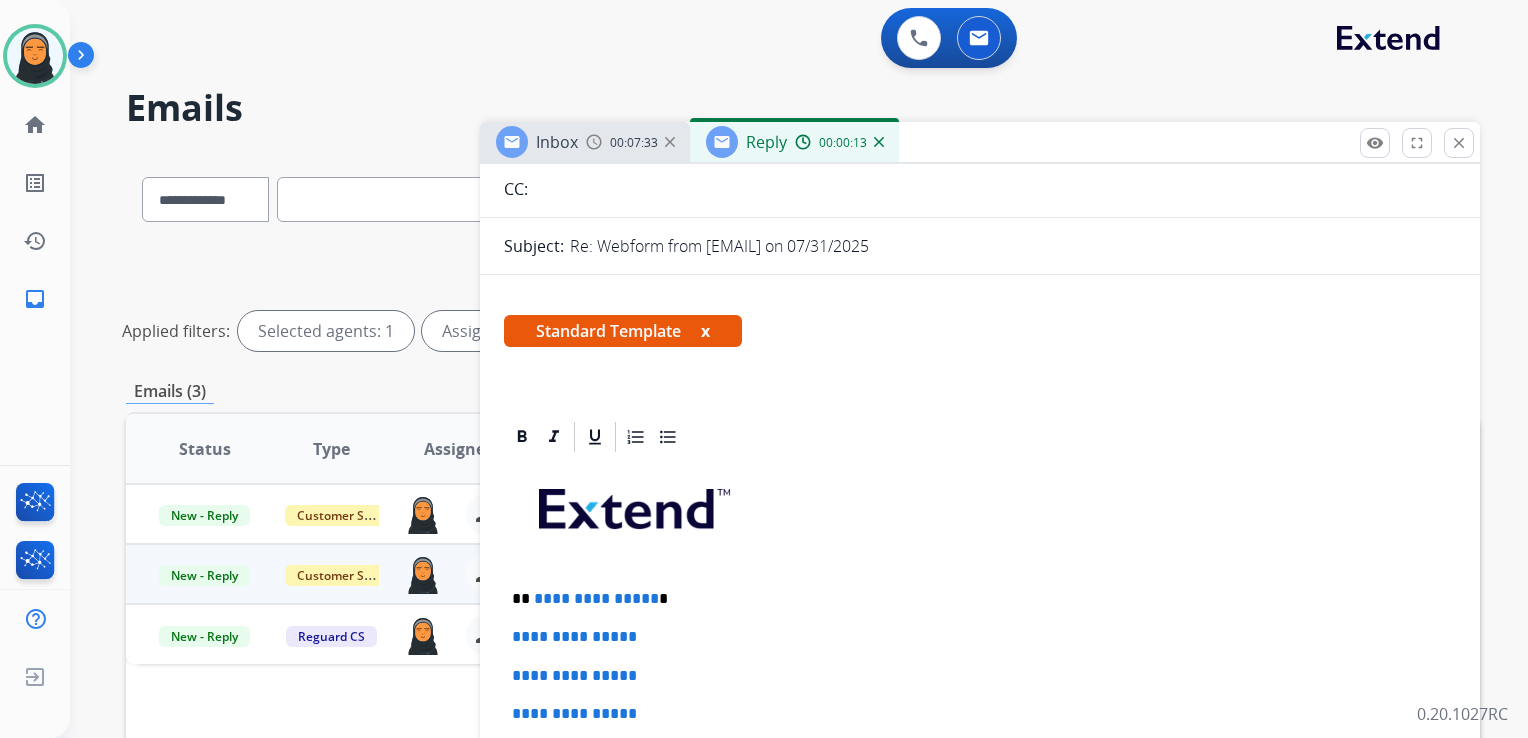 scroll, scrollTop: 300, scrollLeft: 0, axis: vertical 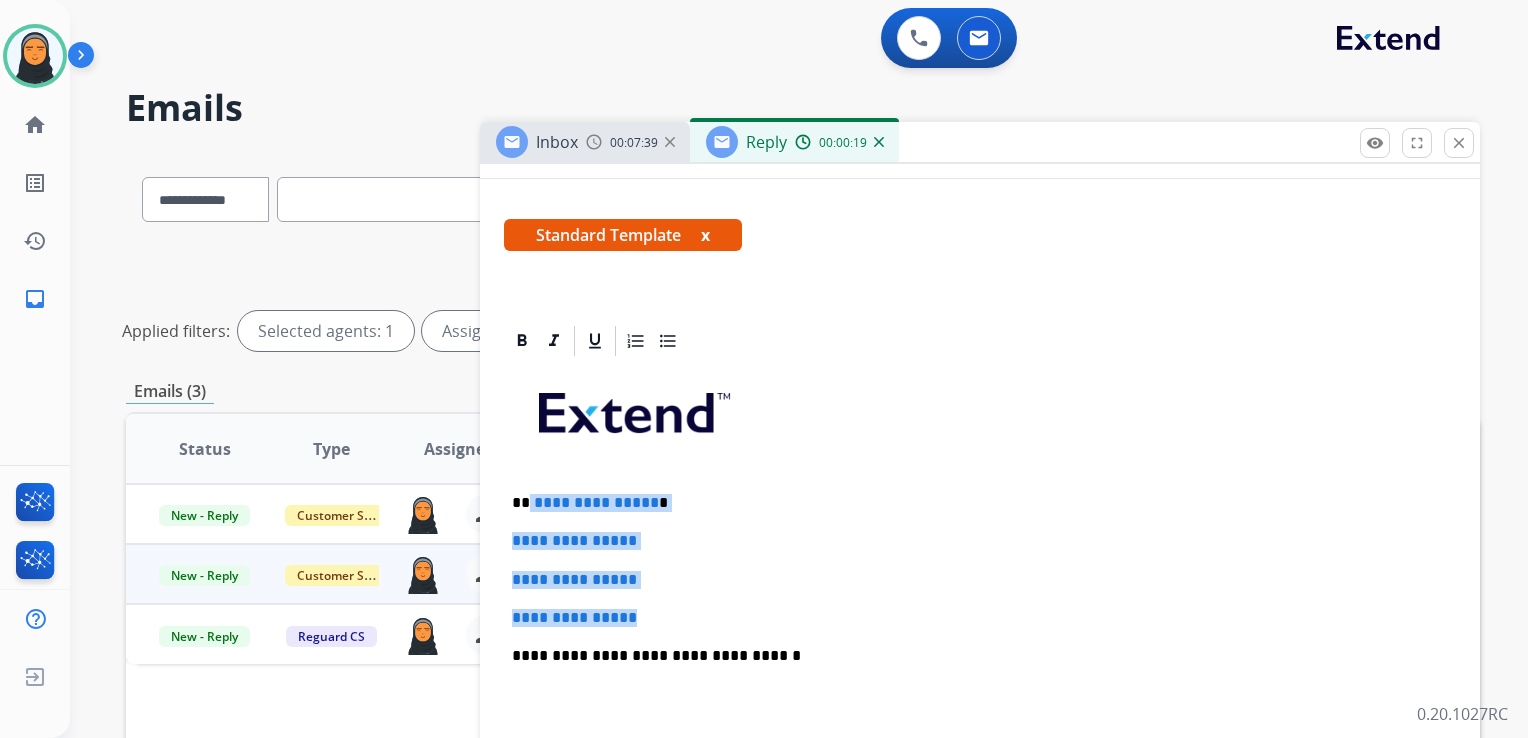 drag, startPoint x: 528, startPoint y: 500, endPoint x: 679, endPoint y: 590, distance: 175.7868 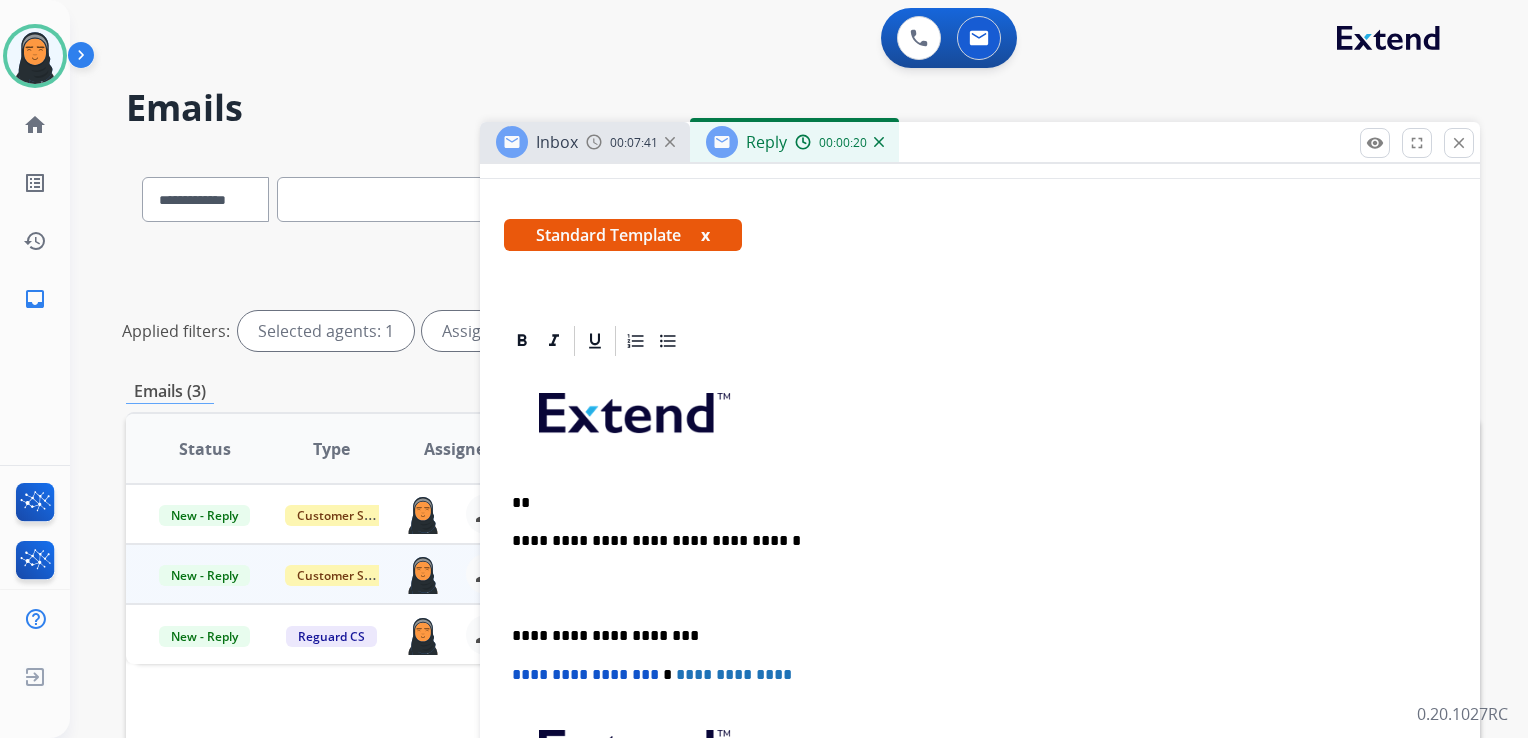 type 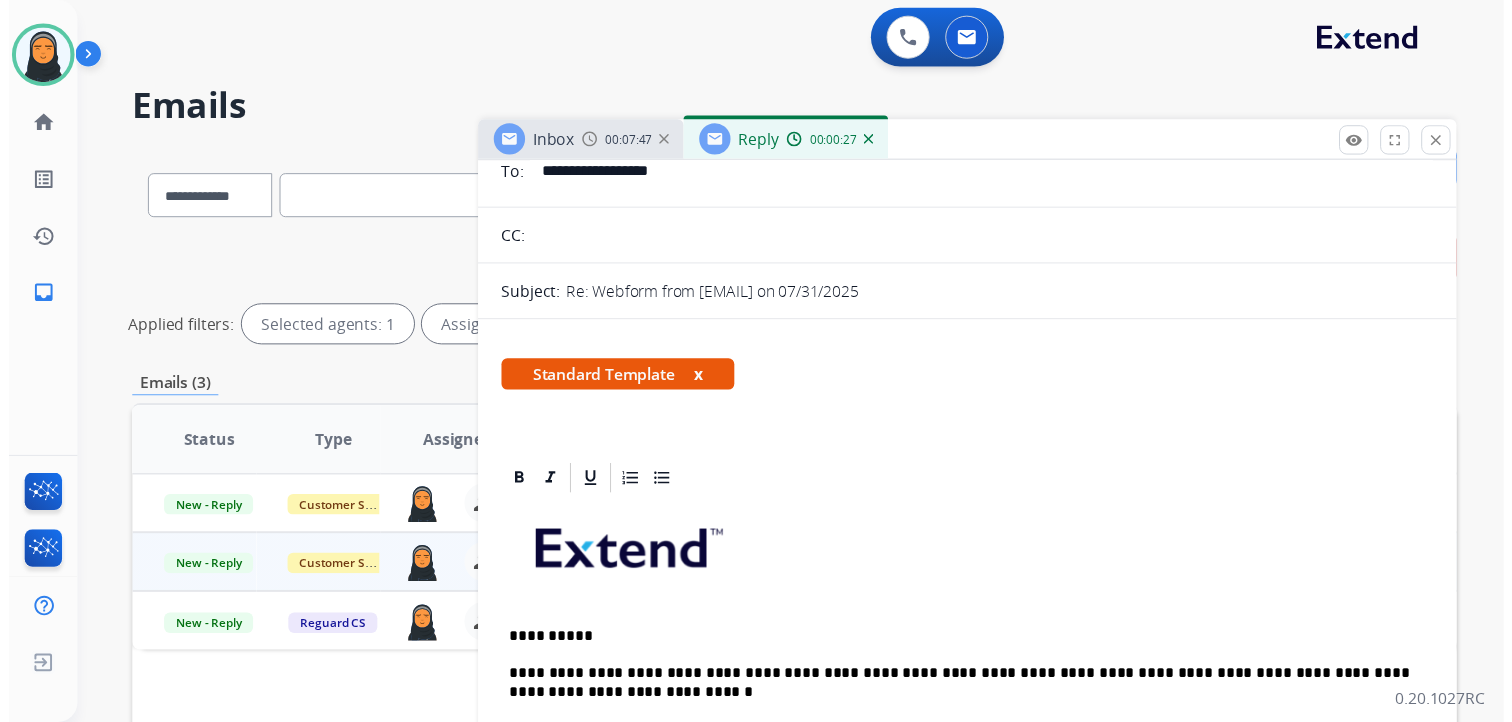 scroll, scrollTop: 0, scrollLeft: 0, axis: both 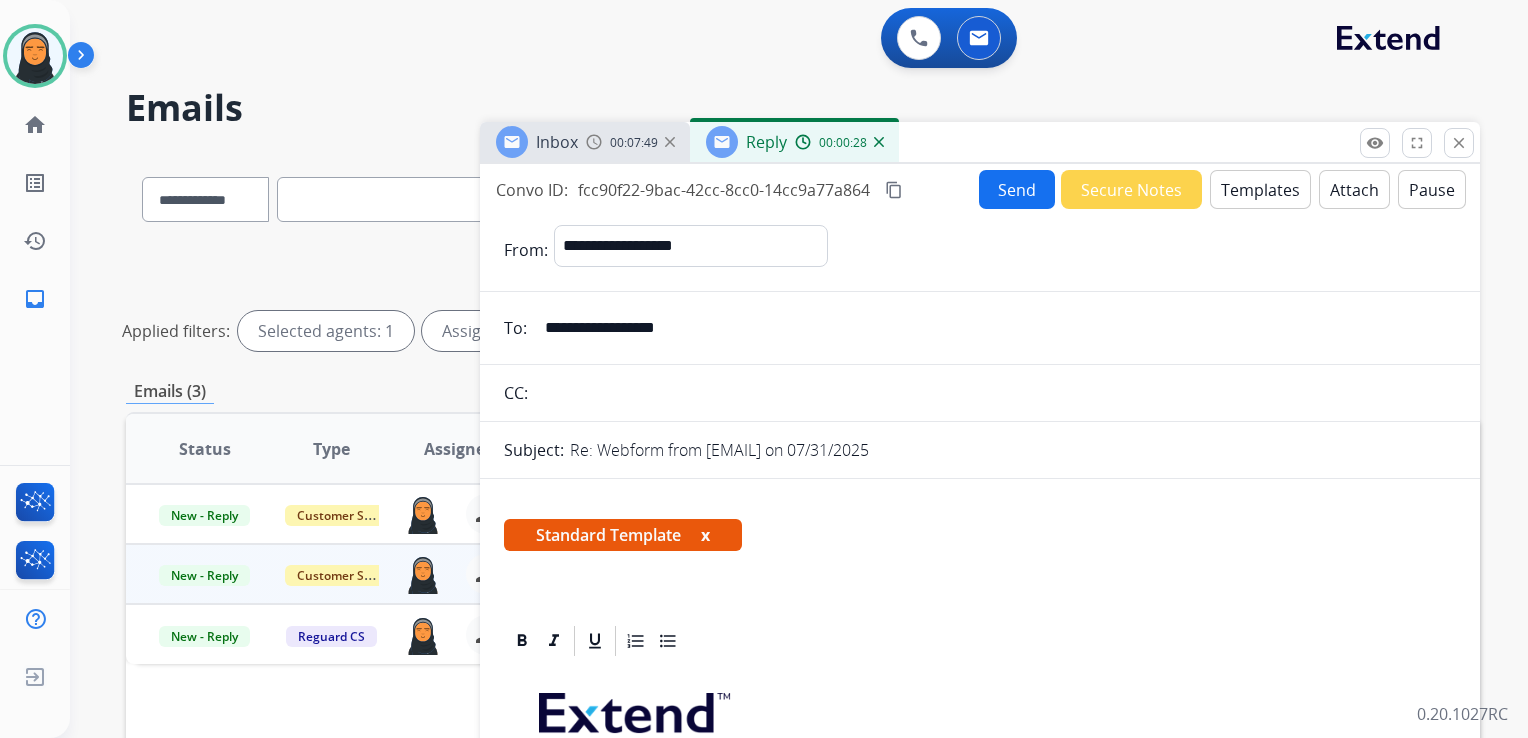 click on "Send" at bounding box center [1017, 189] 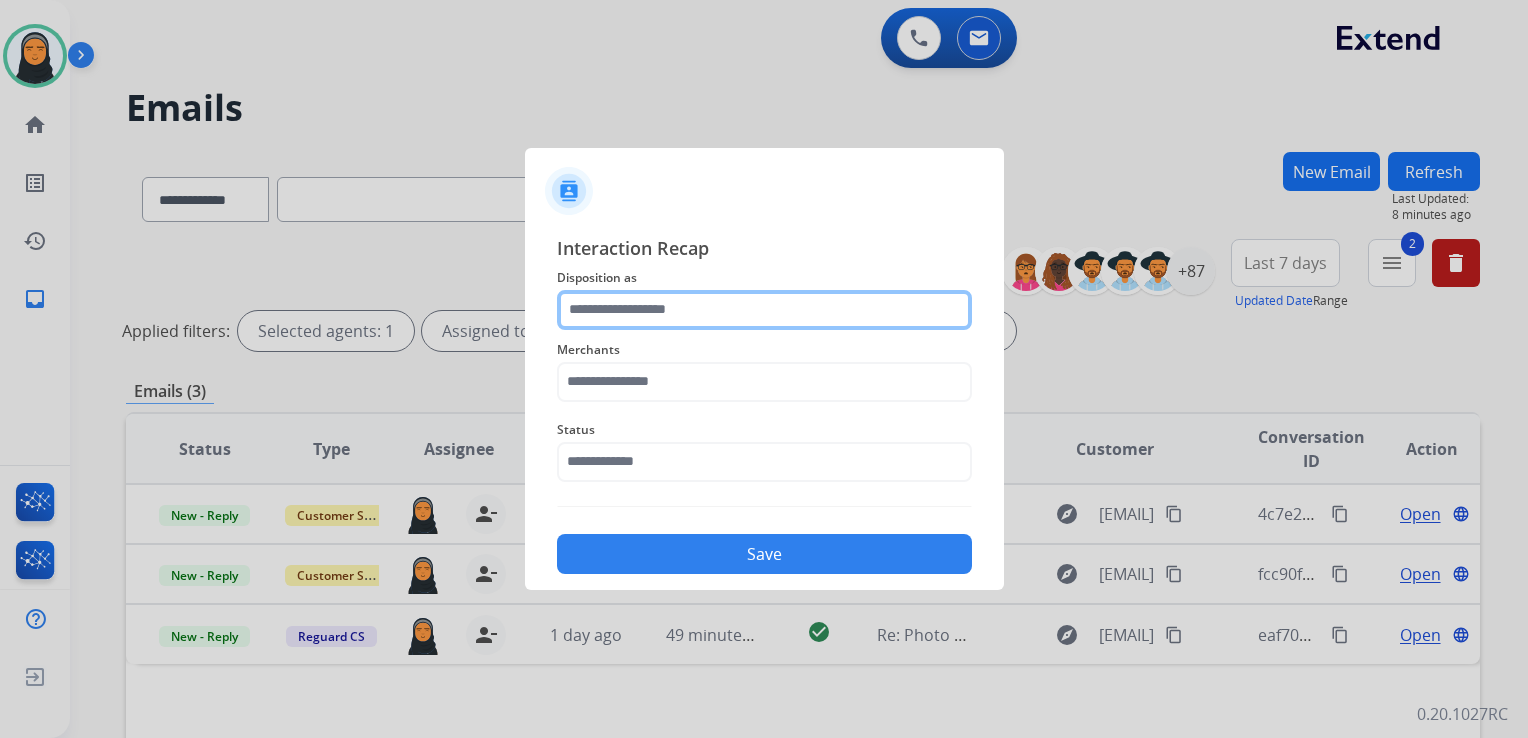click 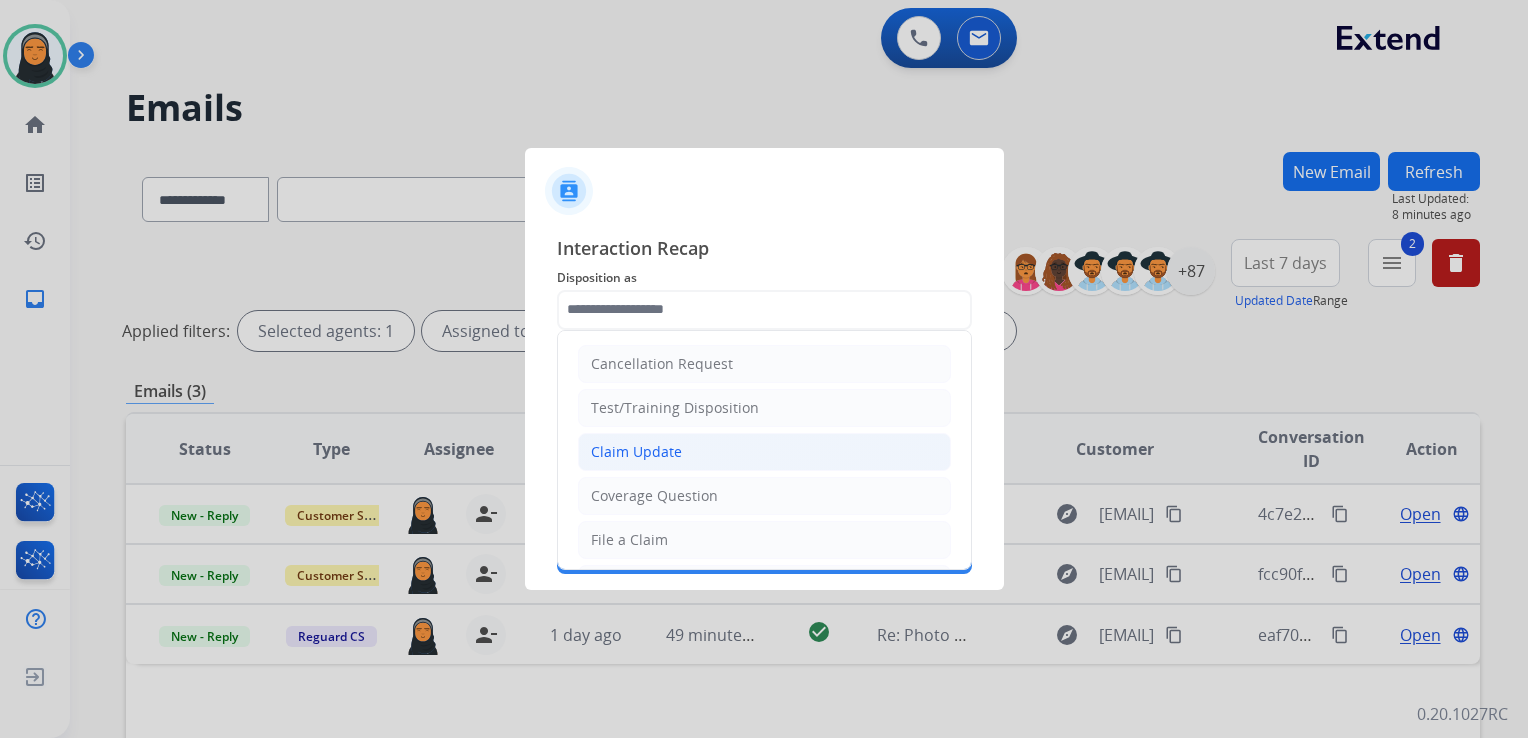 click on "Claim Update" 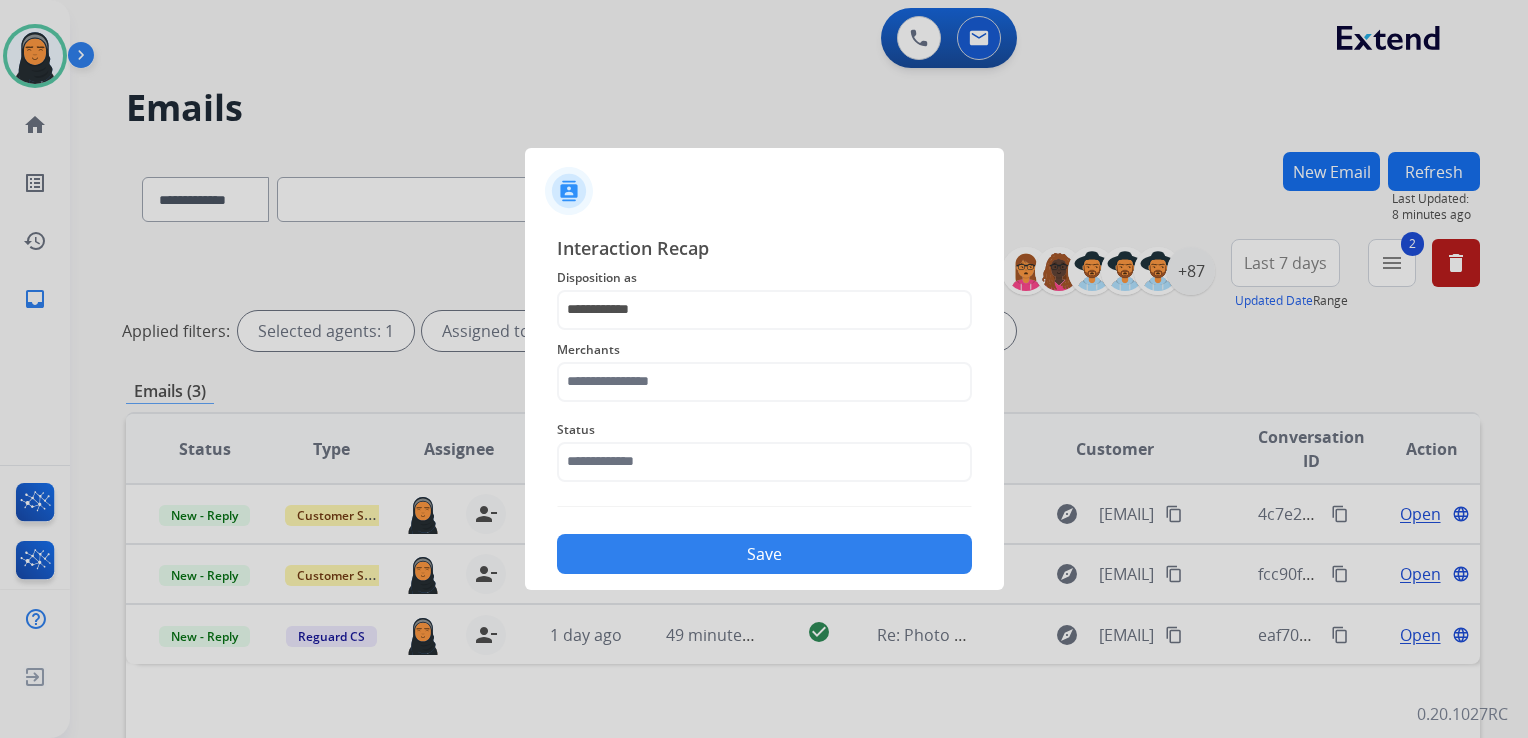 click on "Merchants" 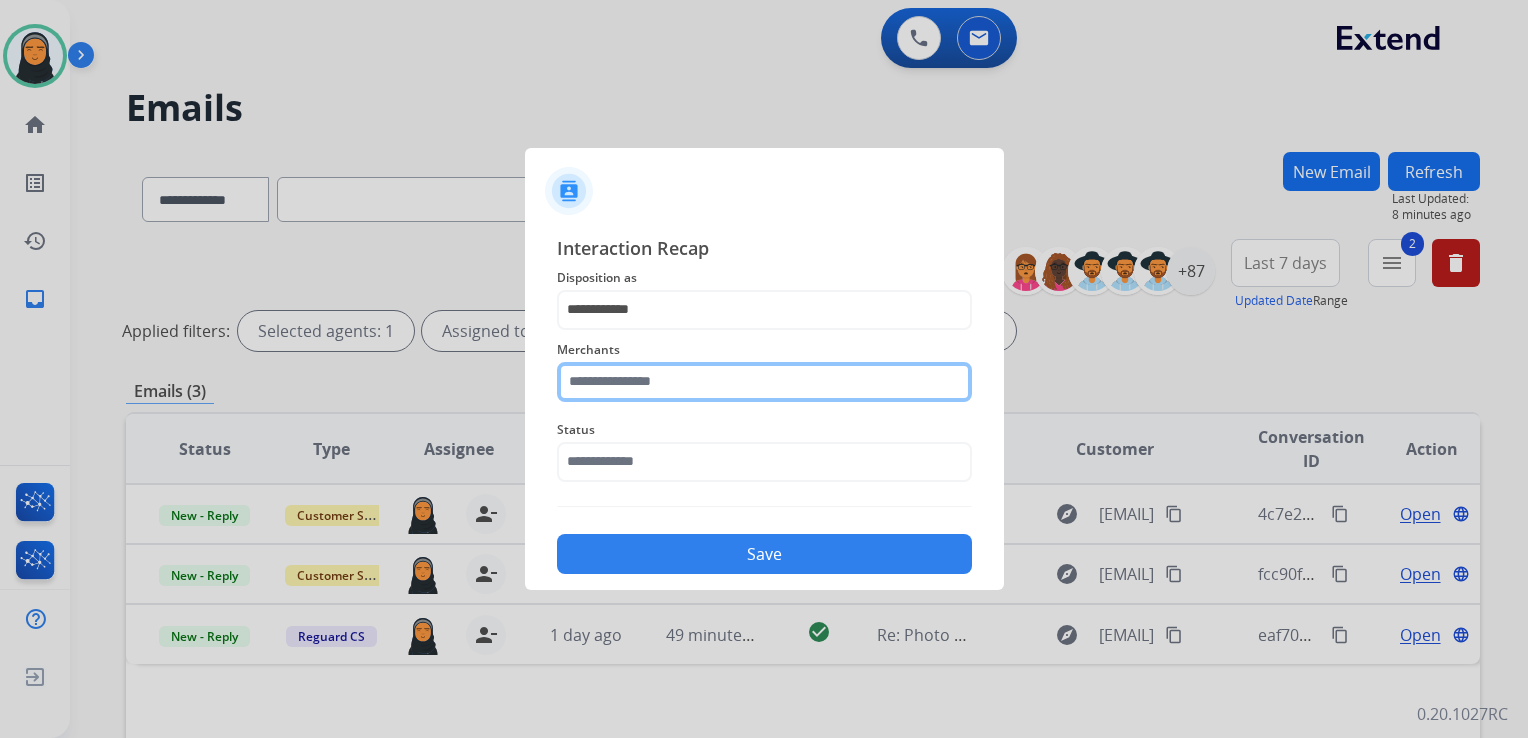 click 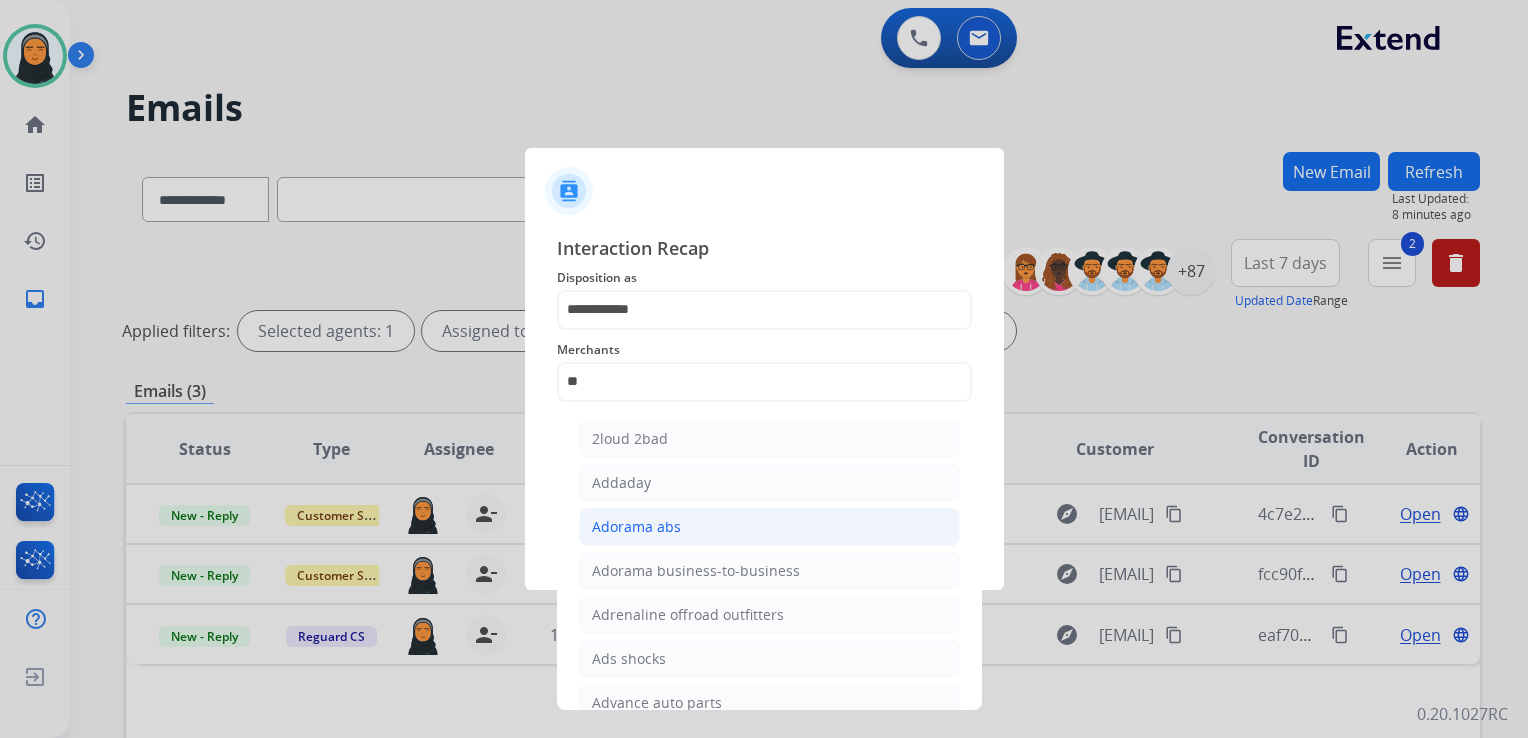 click on "Adorama abs" 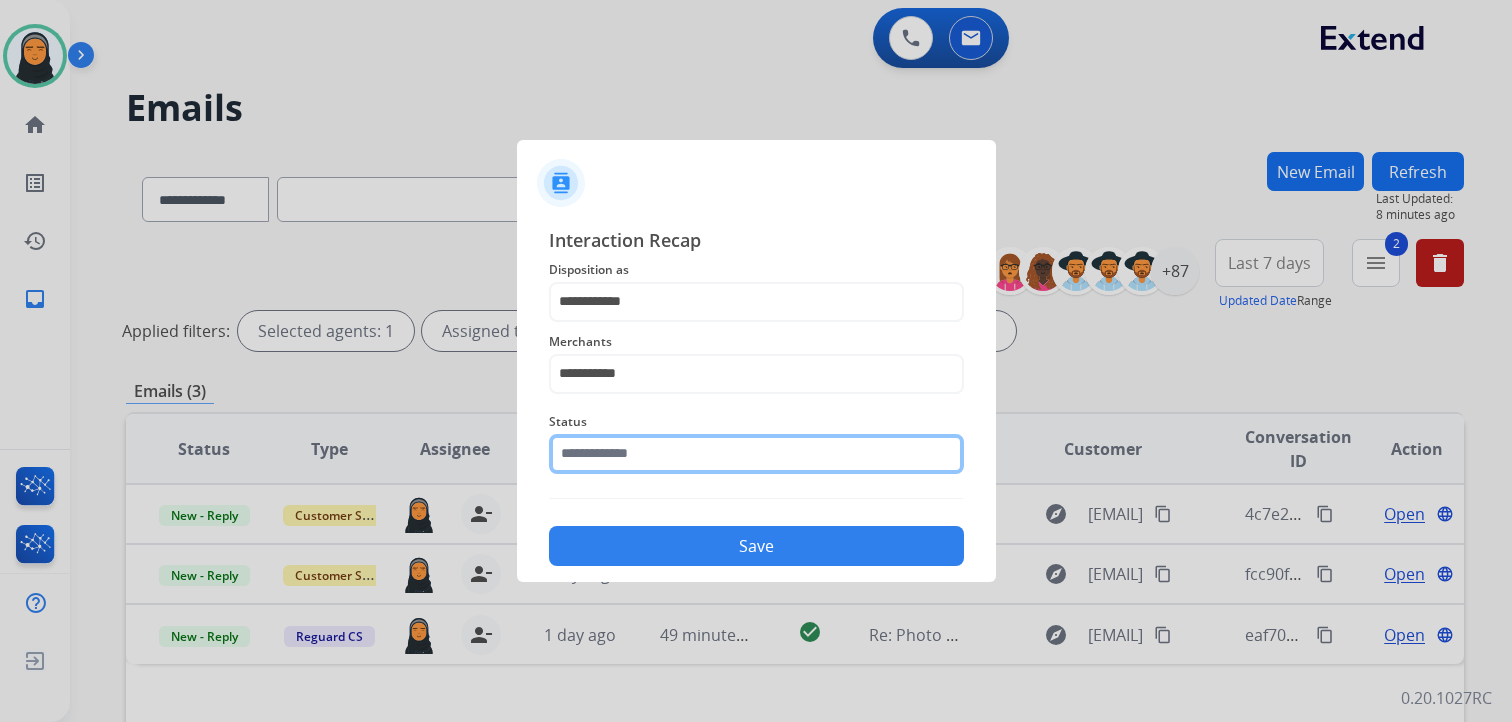 click 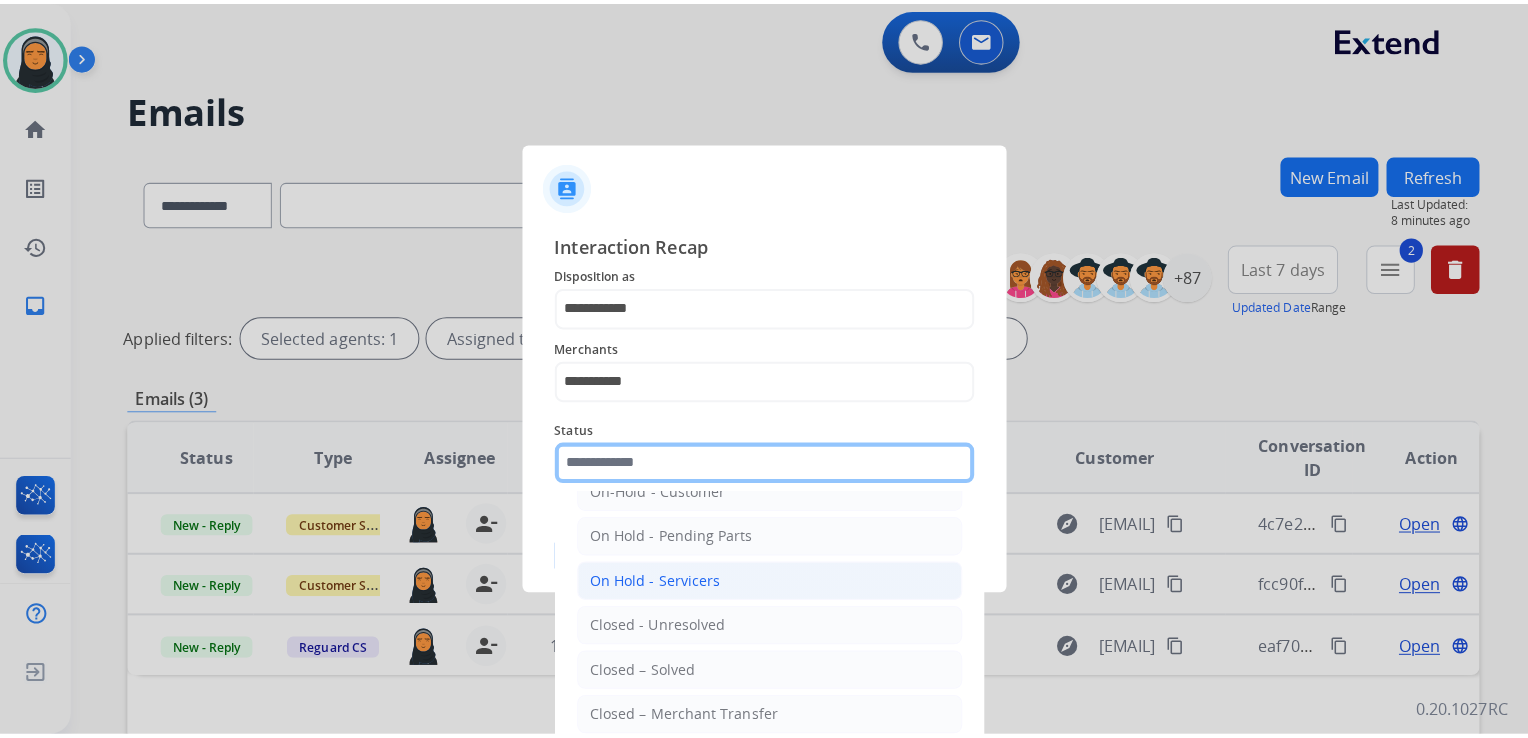 scroll, scrollTop: 116, scrollLeft: 0, axis: vertical 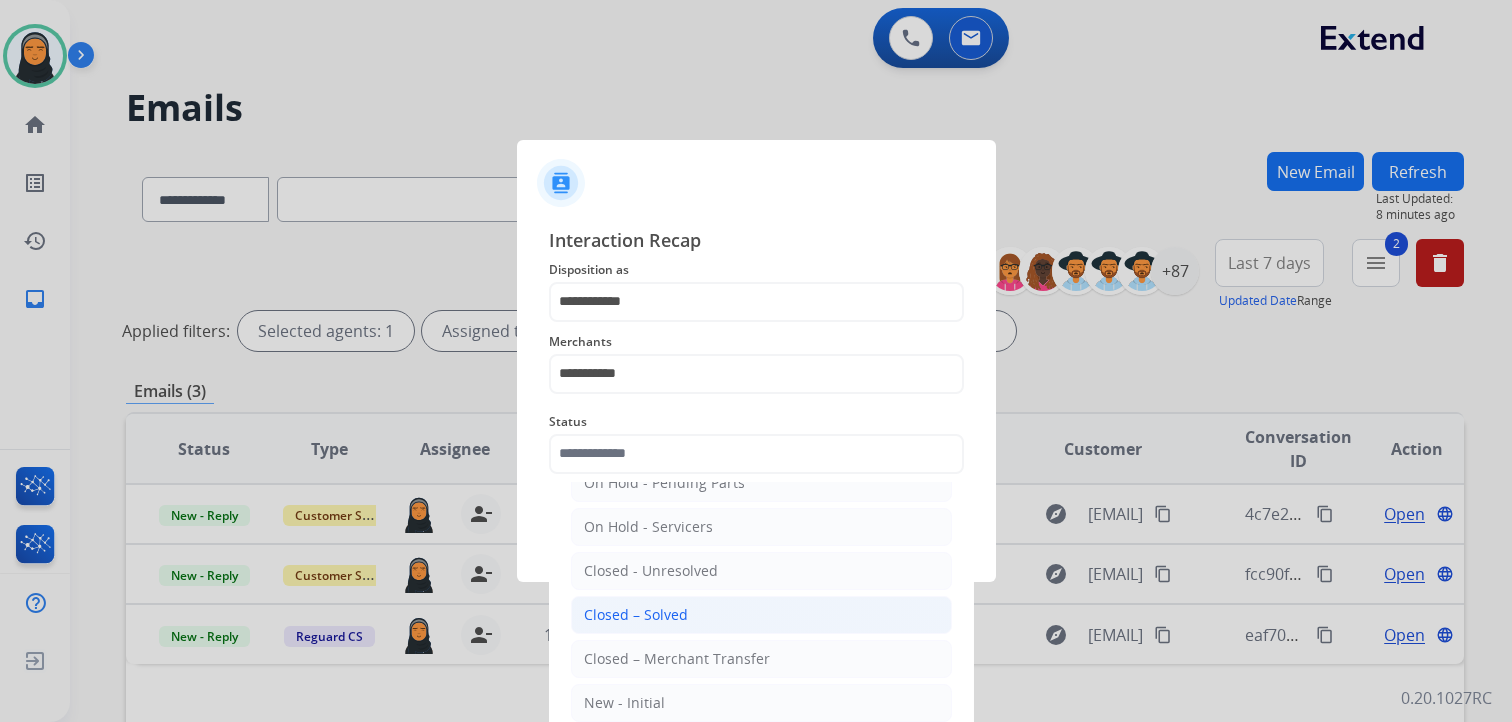 click on "Closed – Solved" 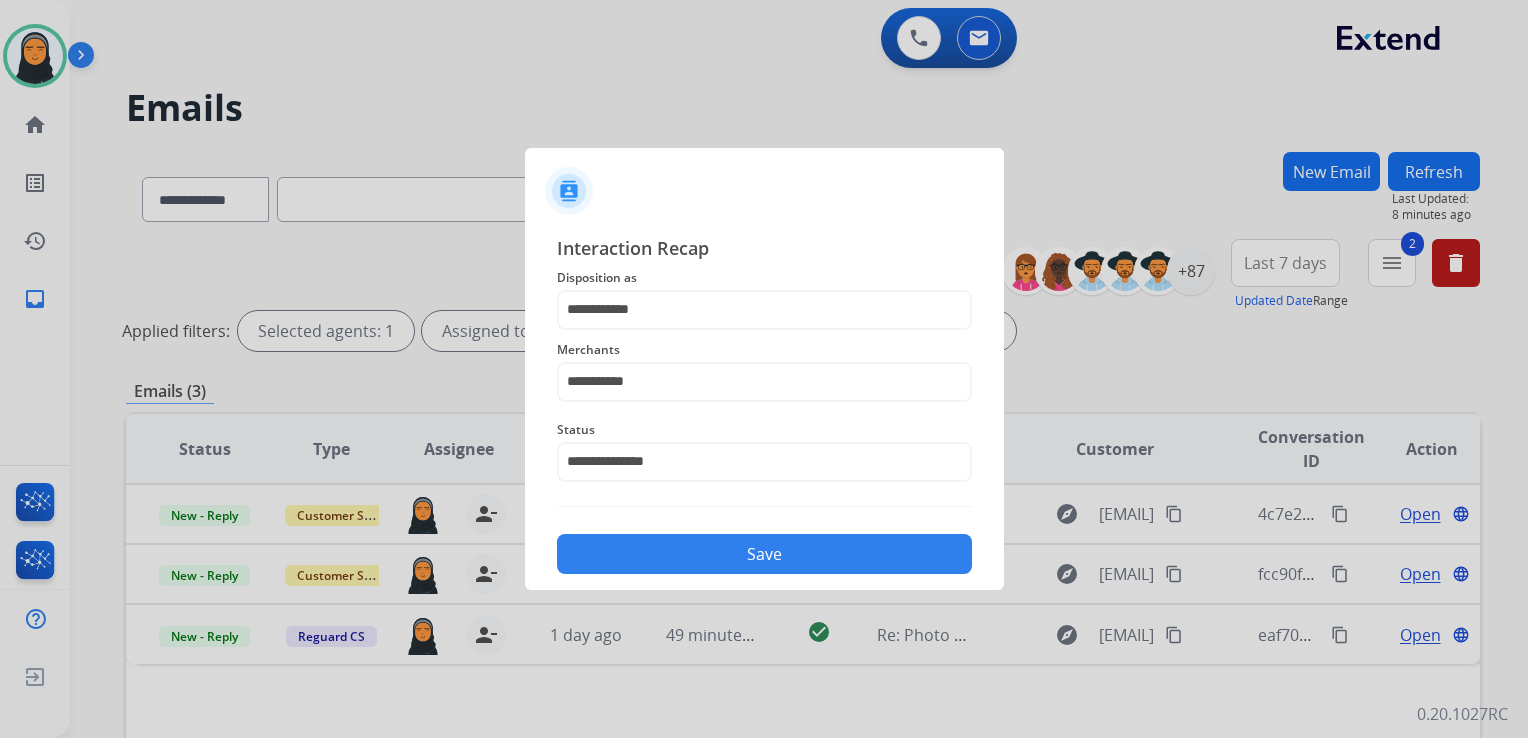 drag, startPoint x: 804, startPoint y: 557, endPoint x: 830, endPoint y: 551, distance: 26.683329 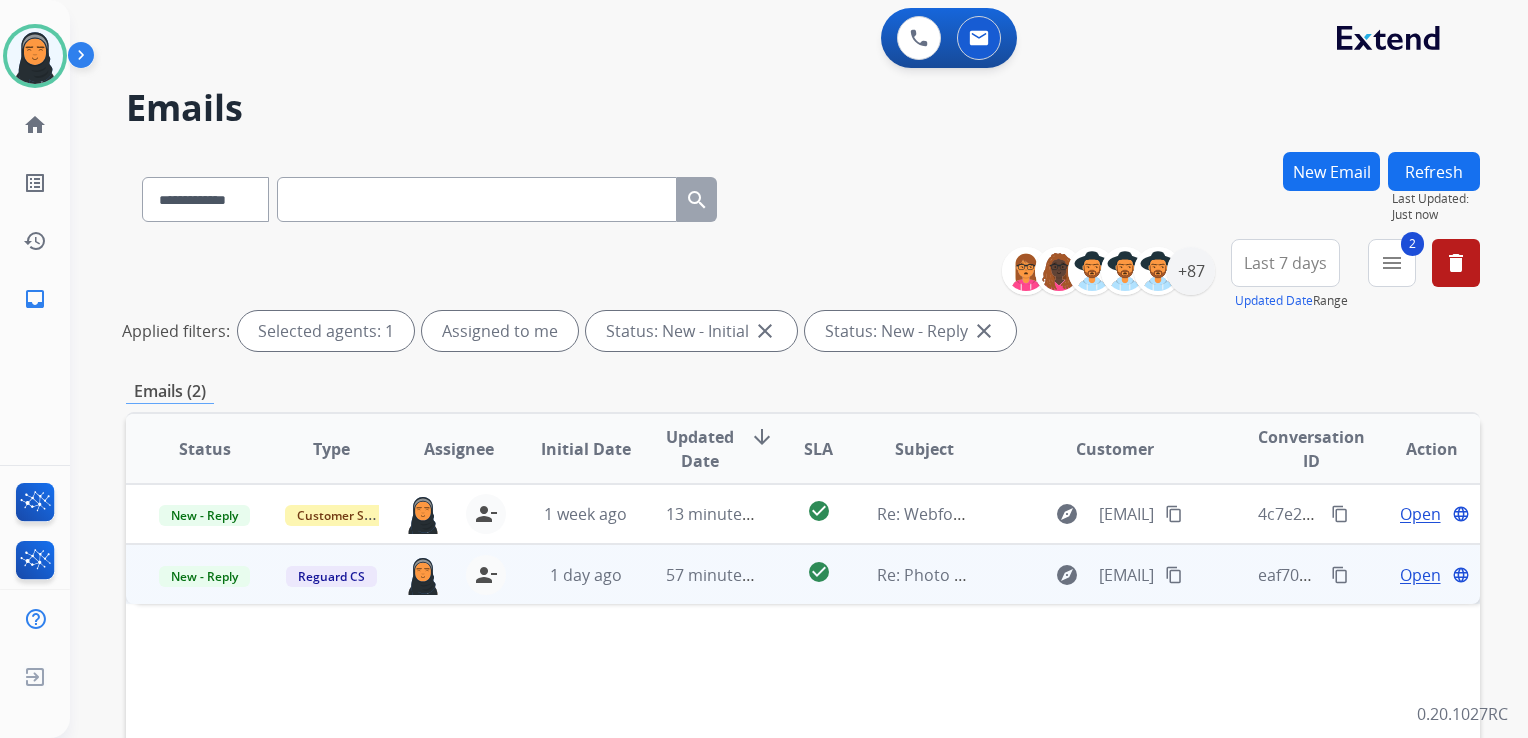 click on "Open" at bounding box center (1420, 575) 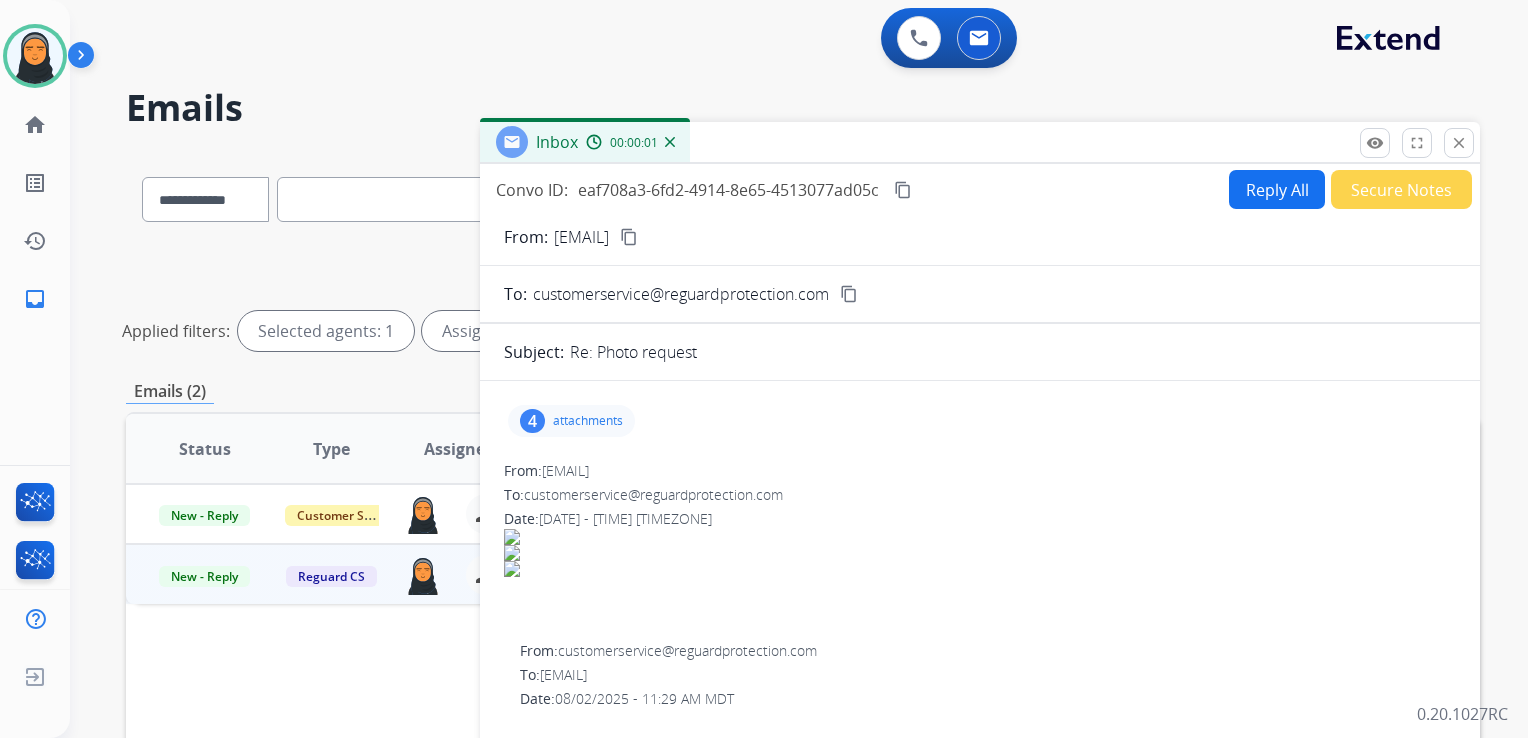click on "attachments" at bounding box center (588, 421) 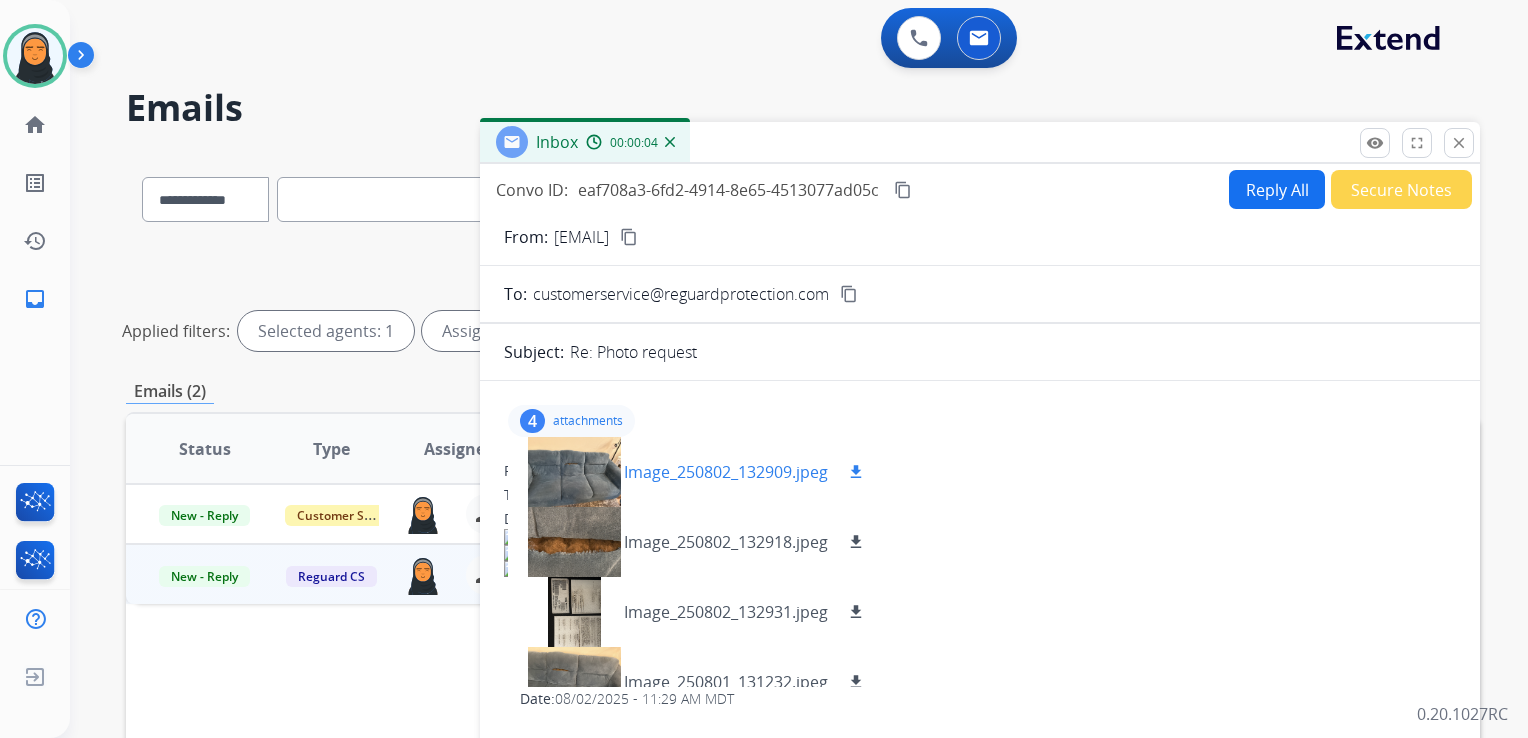 click on "download" at bounding box center [856, 472] 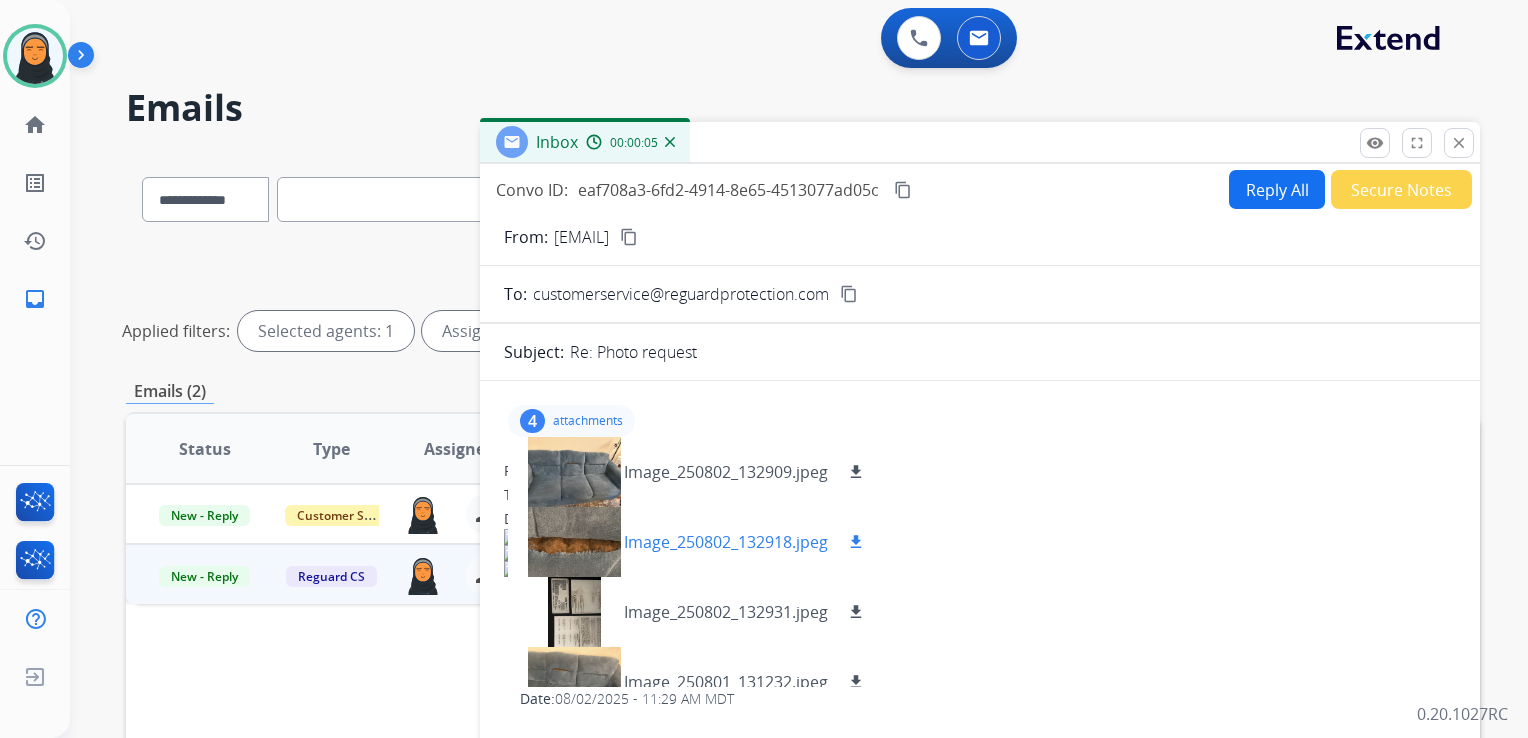 click on "download" at bounding box center (856, 542) 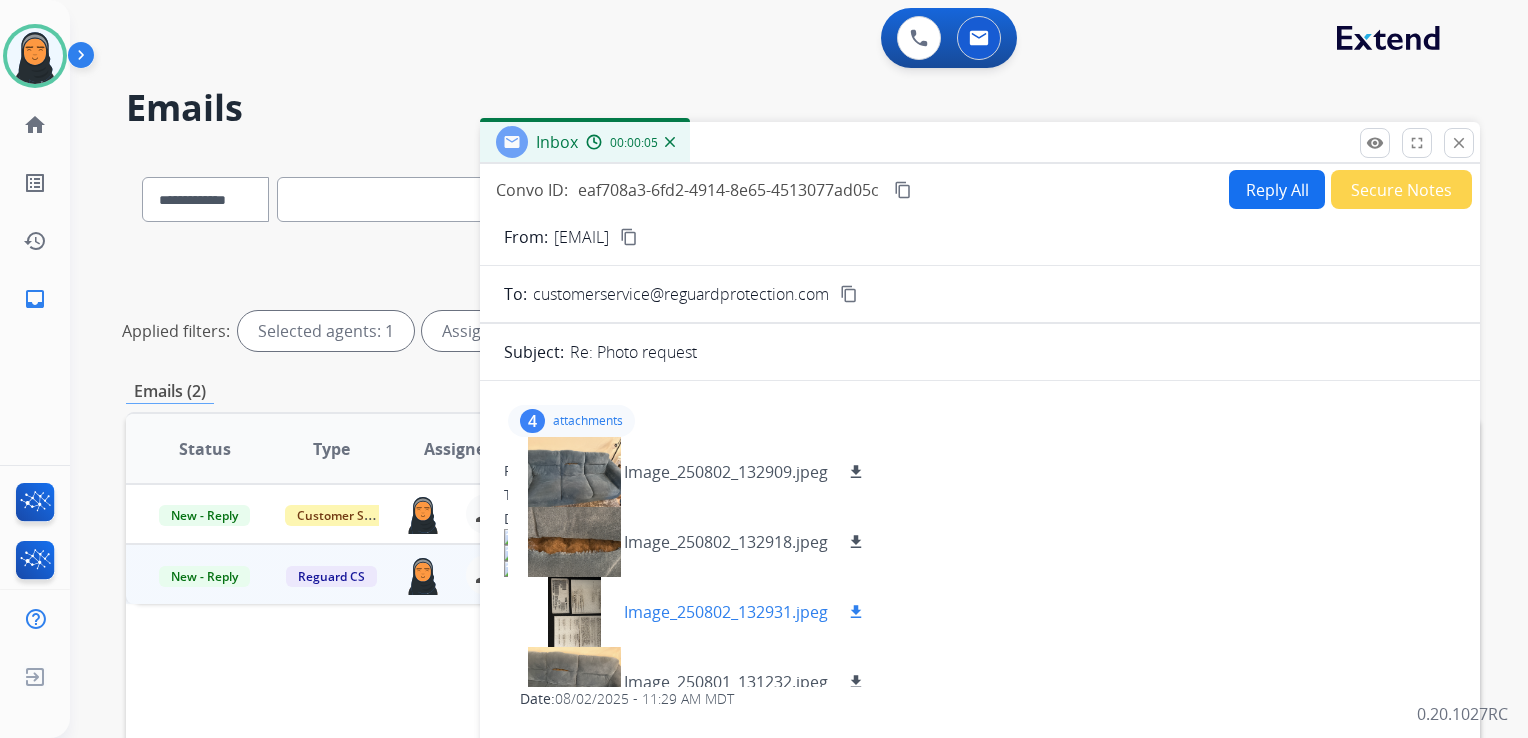 click on "download" at bounding box center (856, 612) 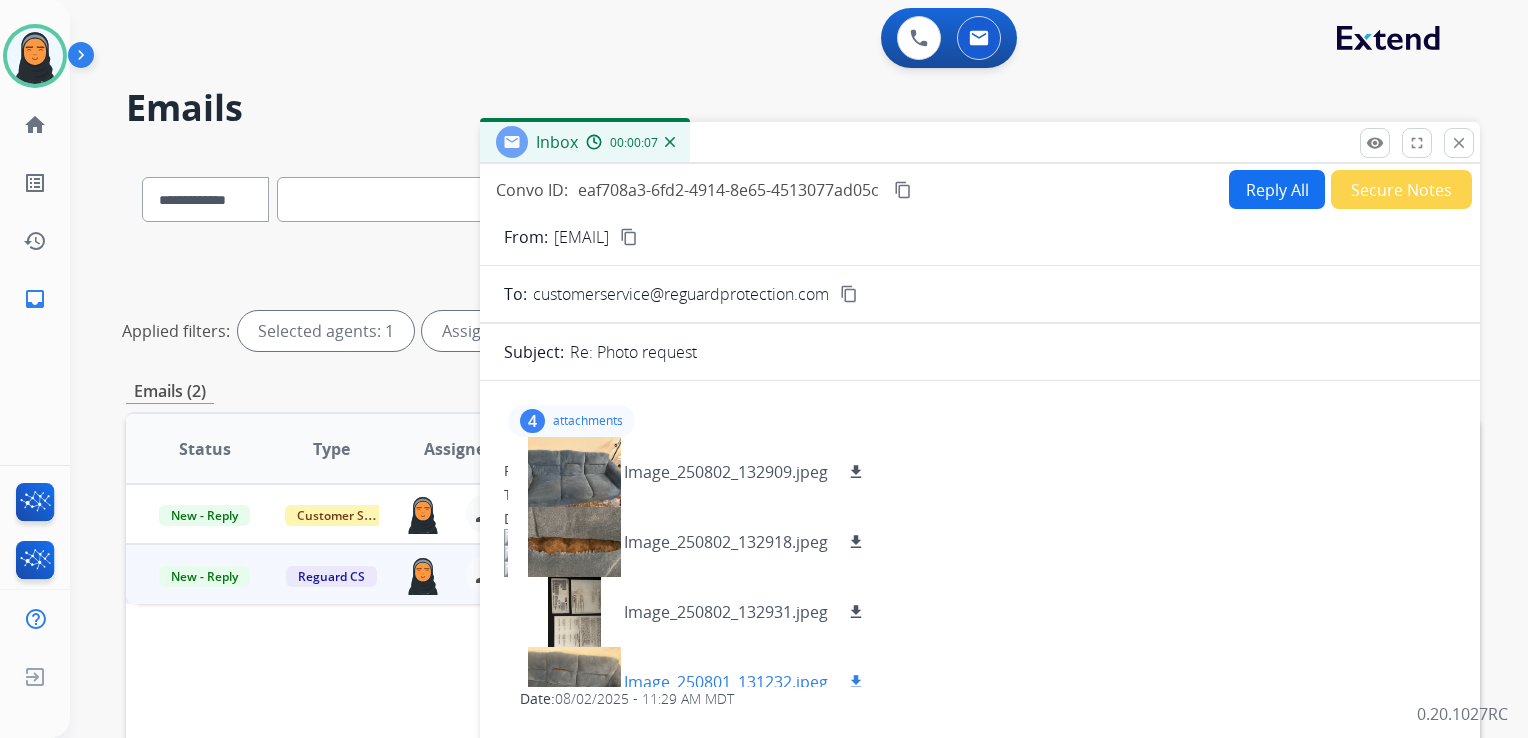 click on "download" at bounding box center (856, 682) 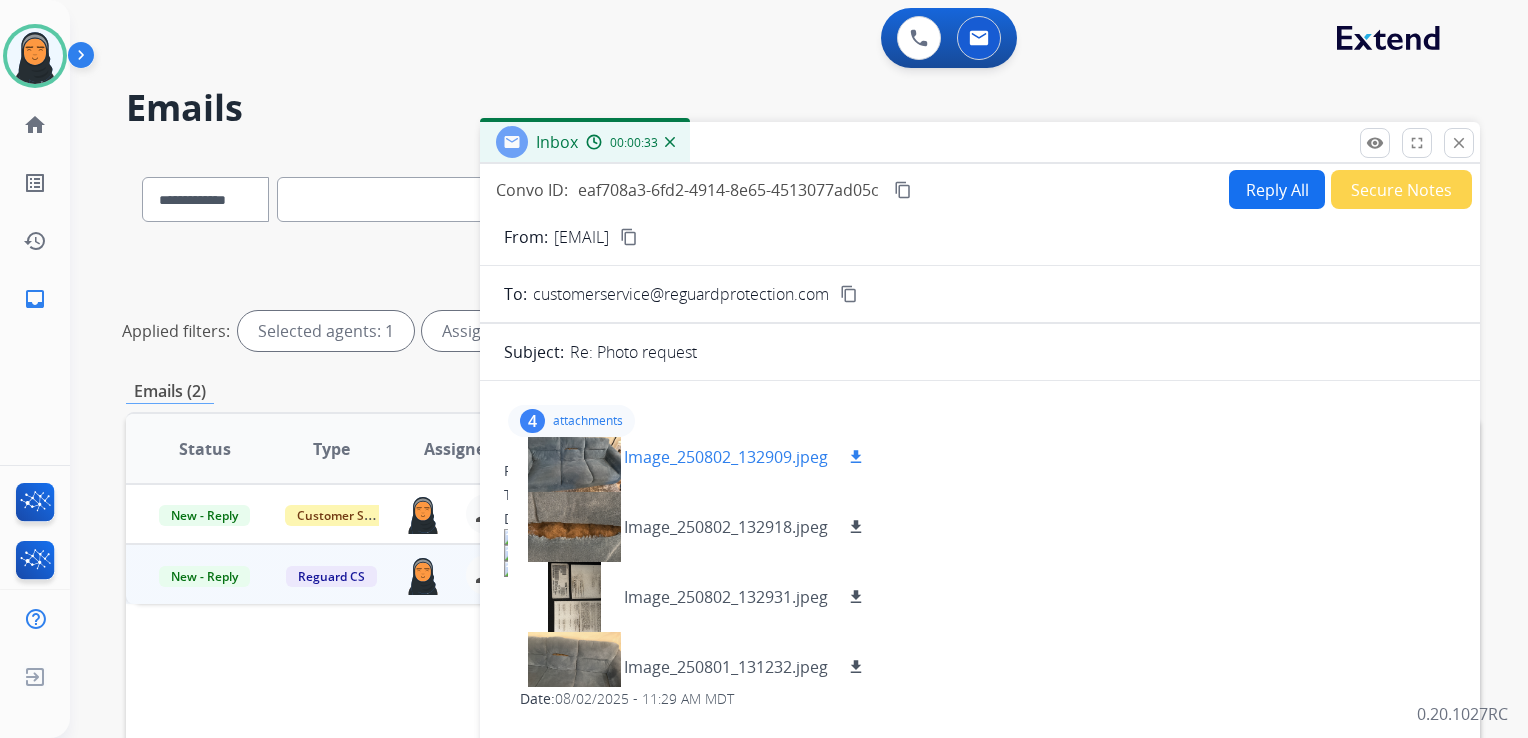scroll, scrollTop: 29, scrollLeft: 0, axis: vertical 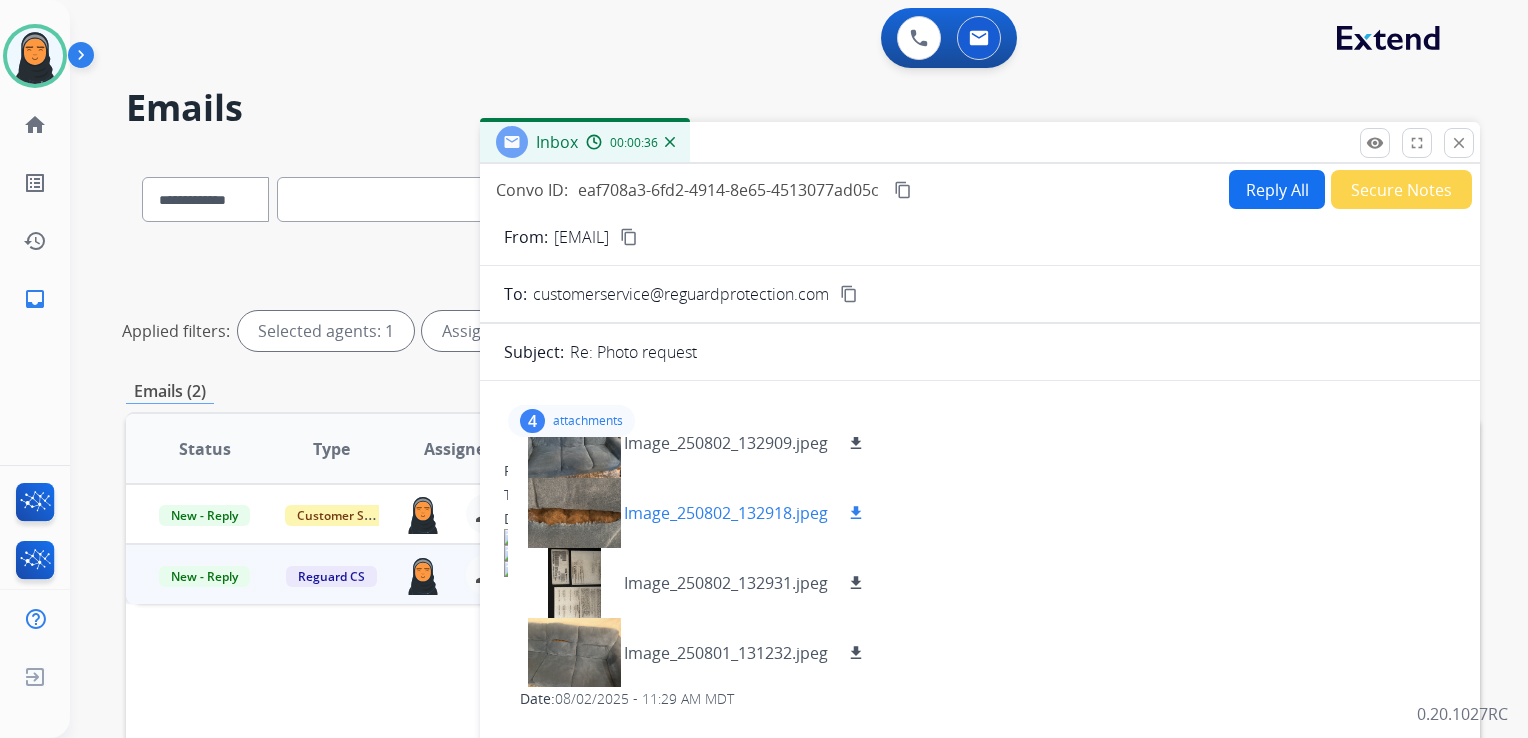 click on "download" at bounding box center [856, 513] 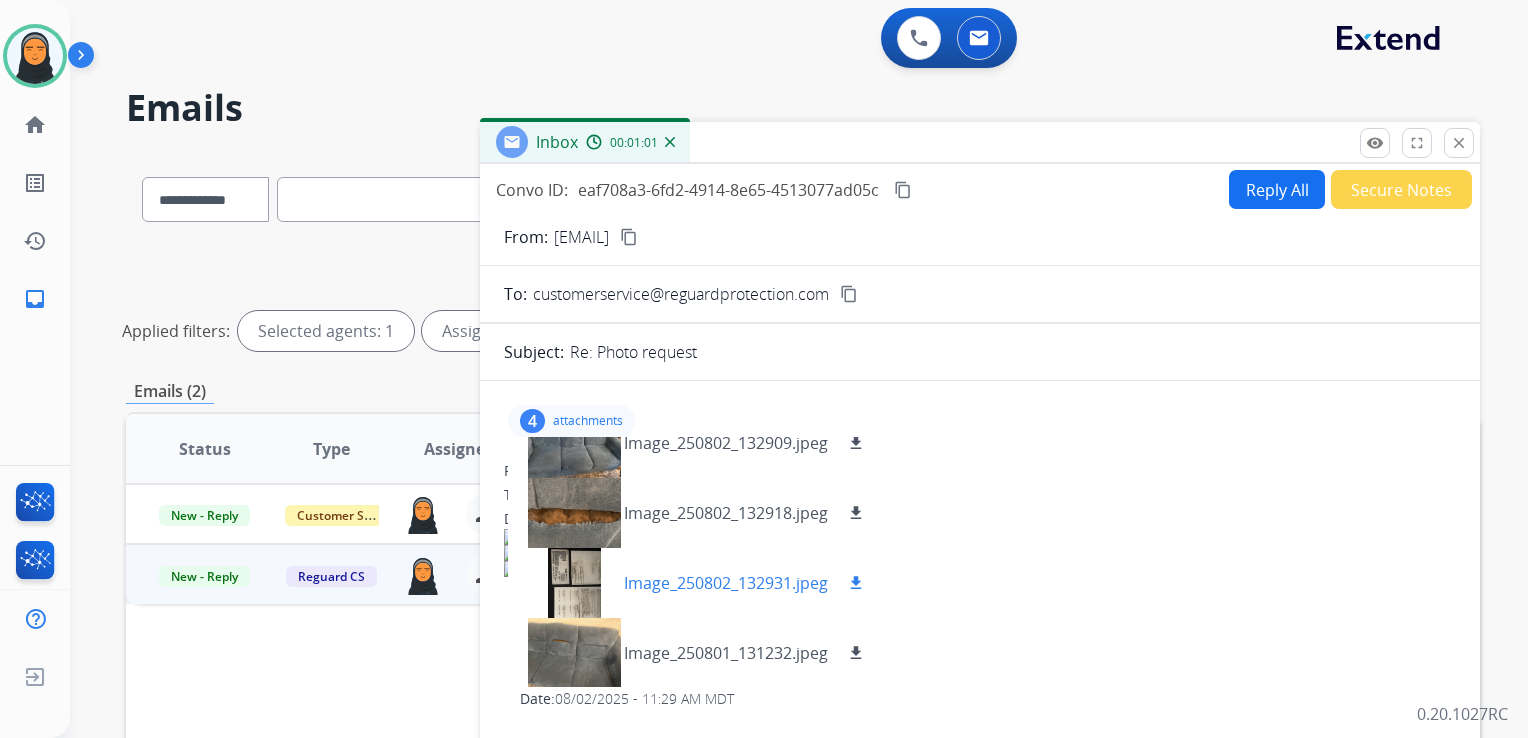 click on "download" at bounding box center (856, 583) 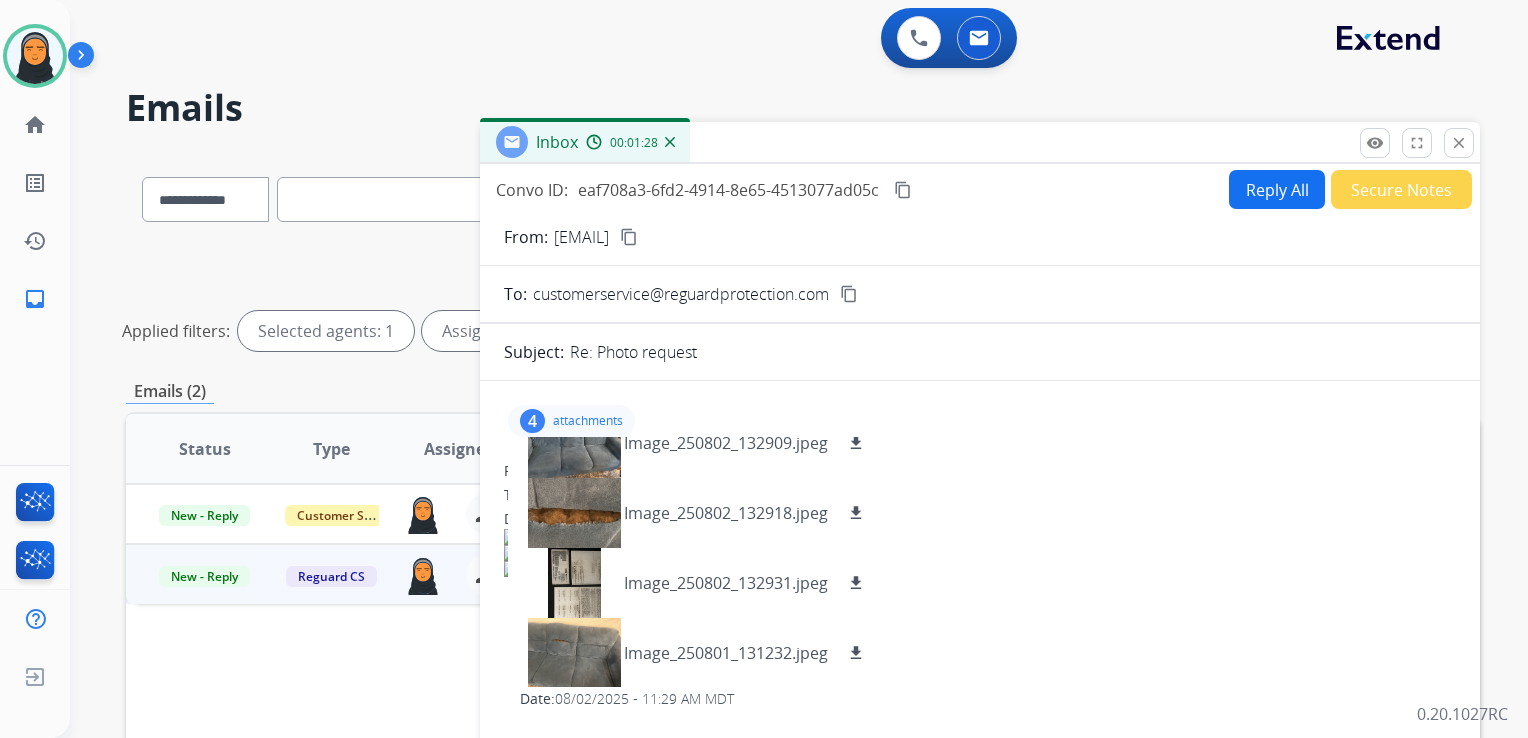 click on "4 attachments Image_250802_132909.jpeg download Image_250802_132918.jpeg download Image_250802_132931.jpeg download Image_250801_131232.jpeg download" at bounding box center [571, 421] 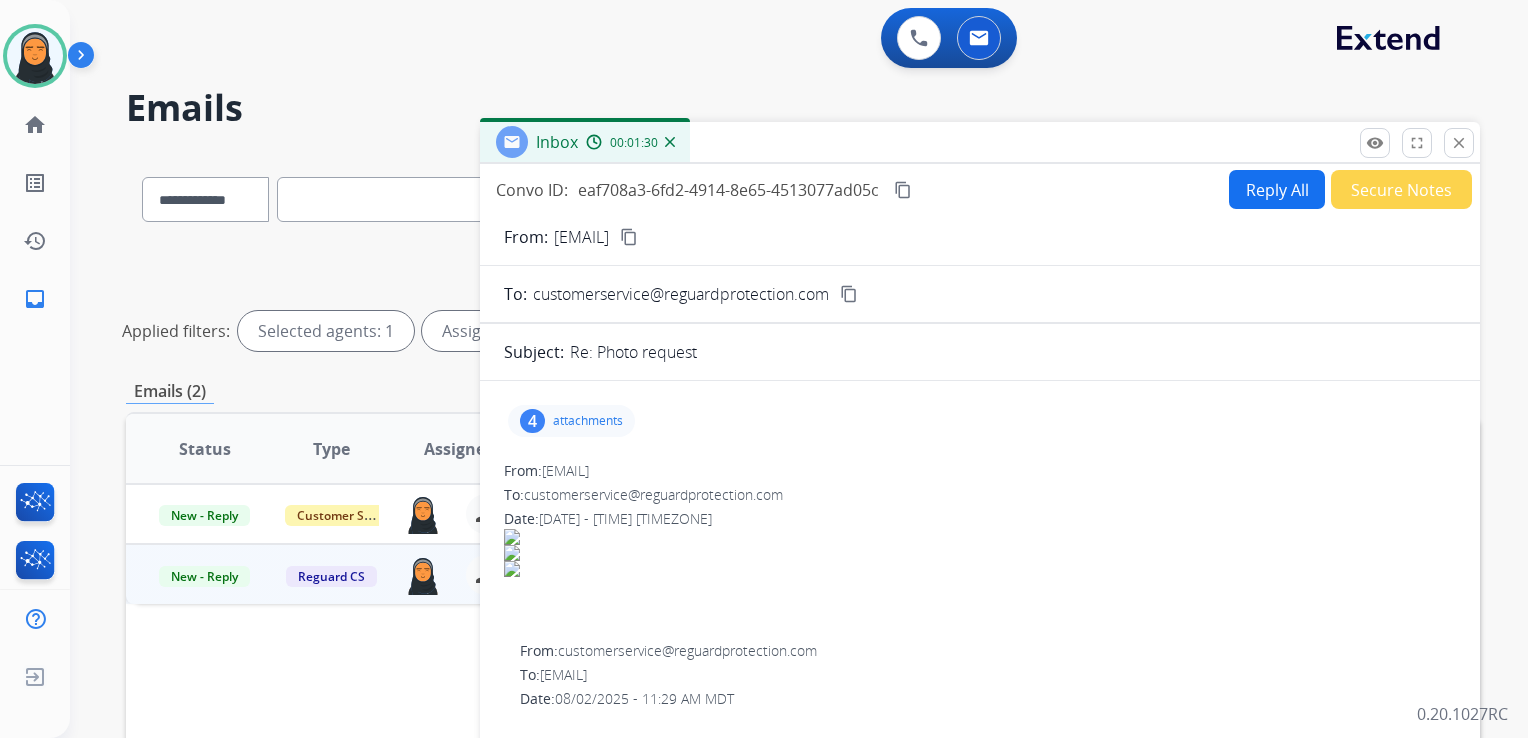 click on "content_copy" at bounding box center (629, 237) 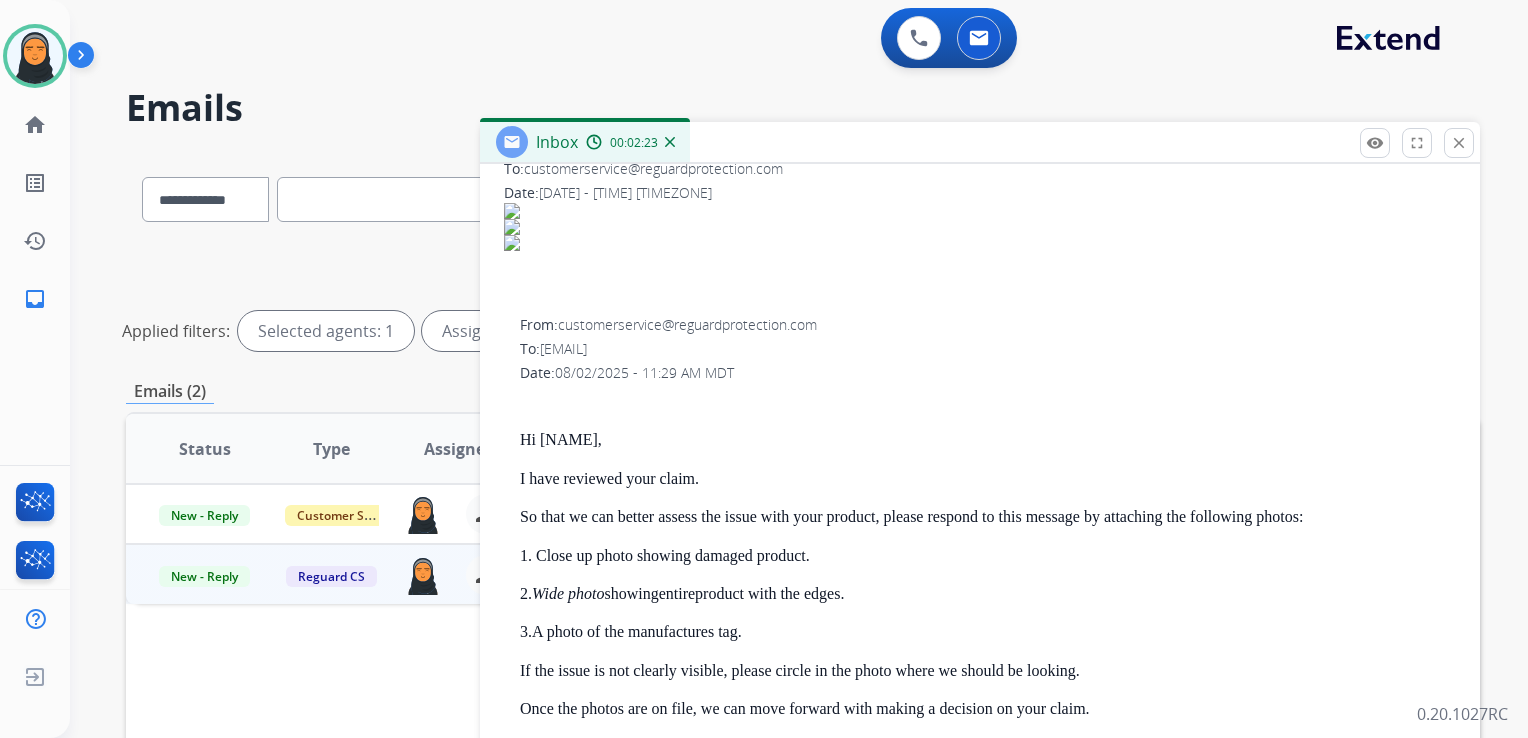 scroll, scrollTop: 0, scrollLeft: 0, axis: both 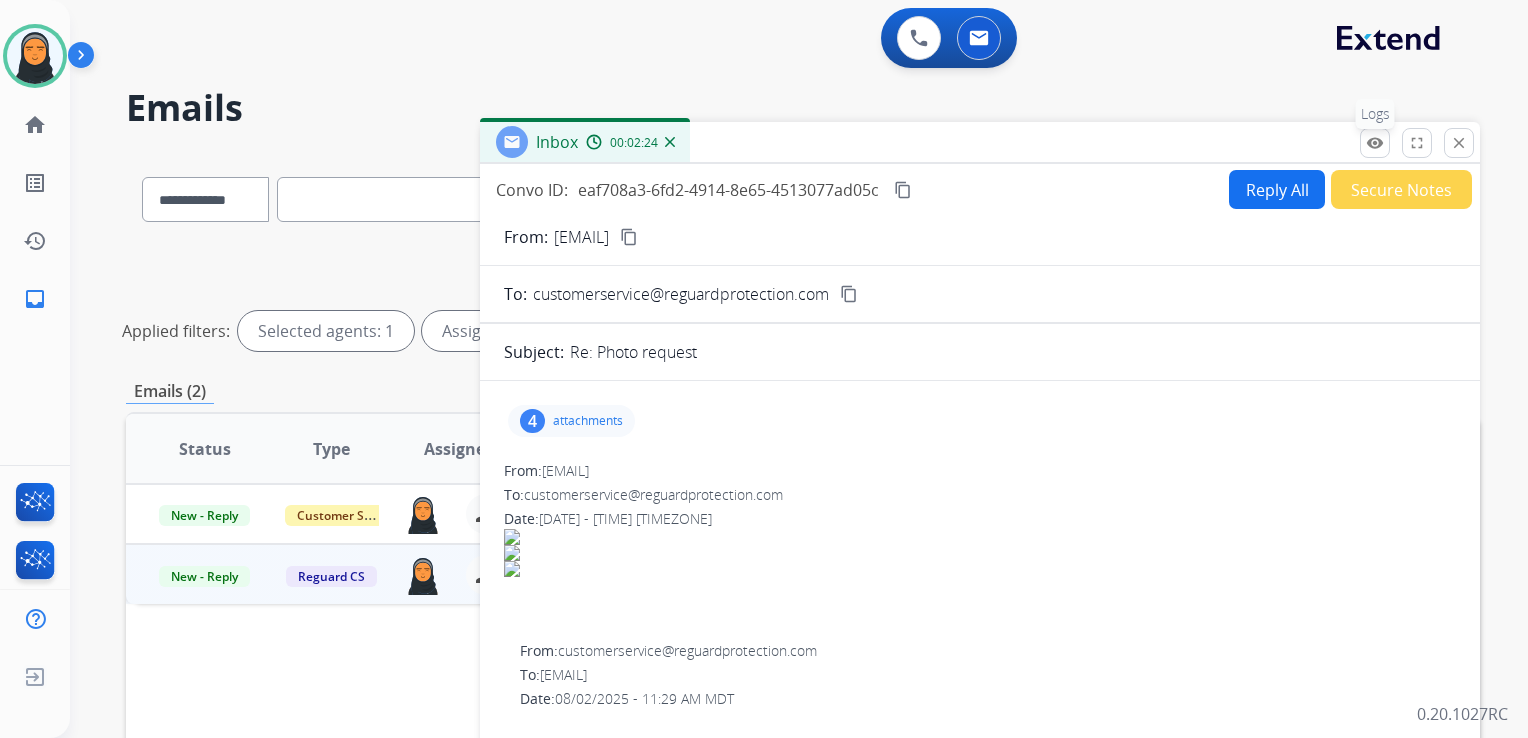click on "remove_red_eye" at bounding box center (1375, 143) 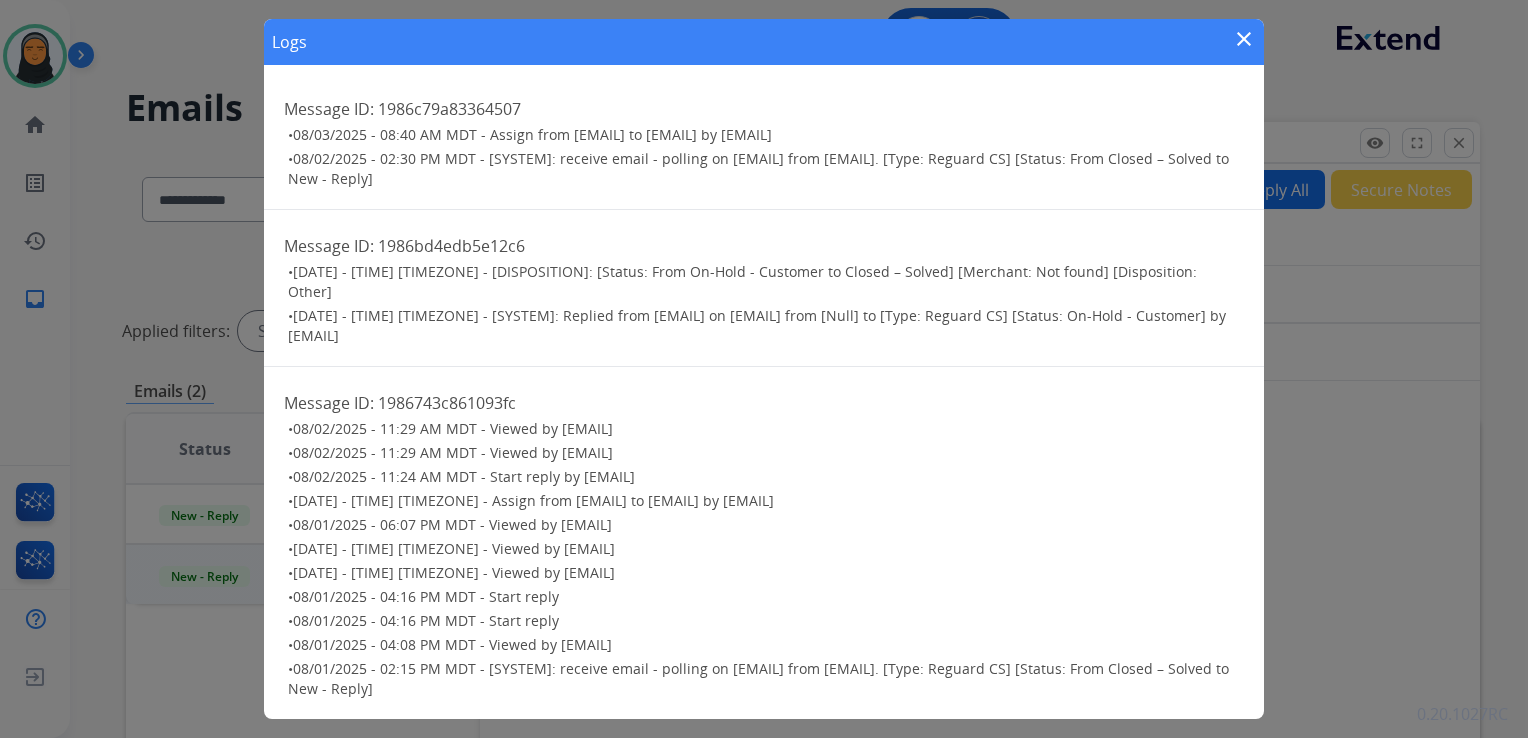 click on "close" at bounding box center [1244, 39] 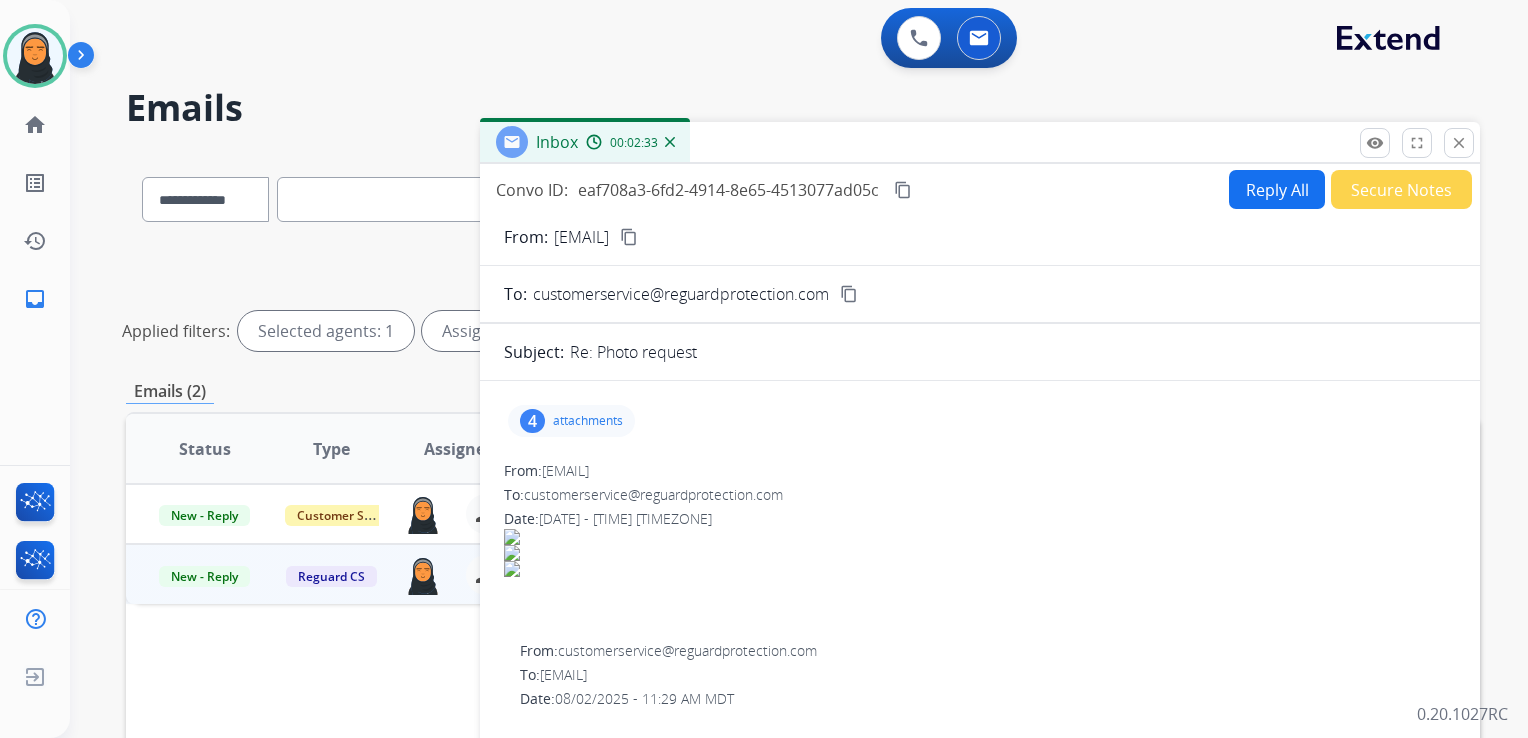 click on "Secure Notes" at bounding box center (1401, 189) 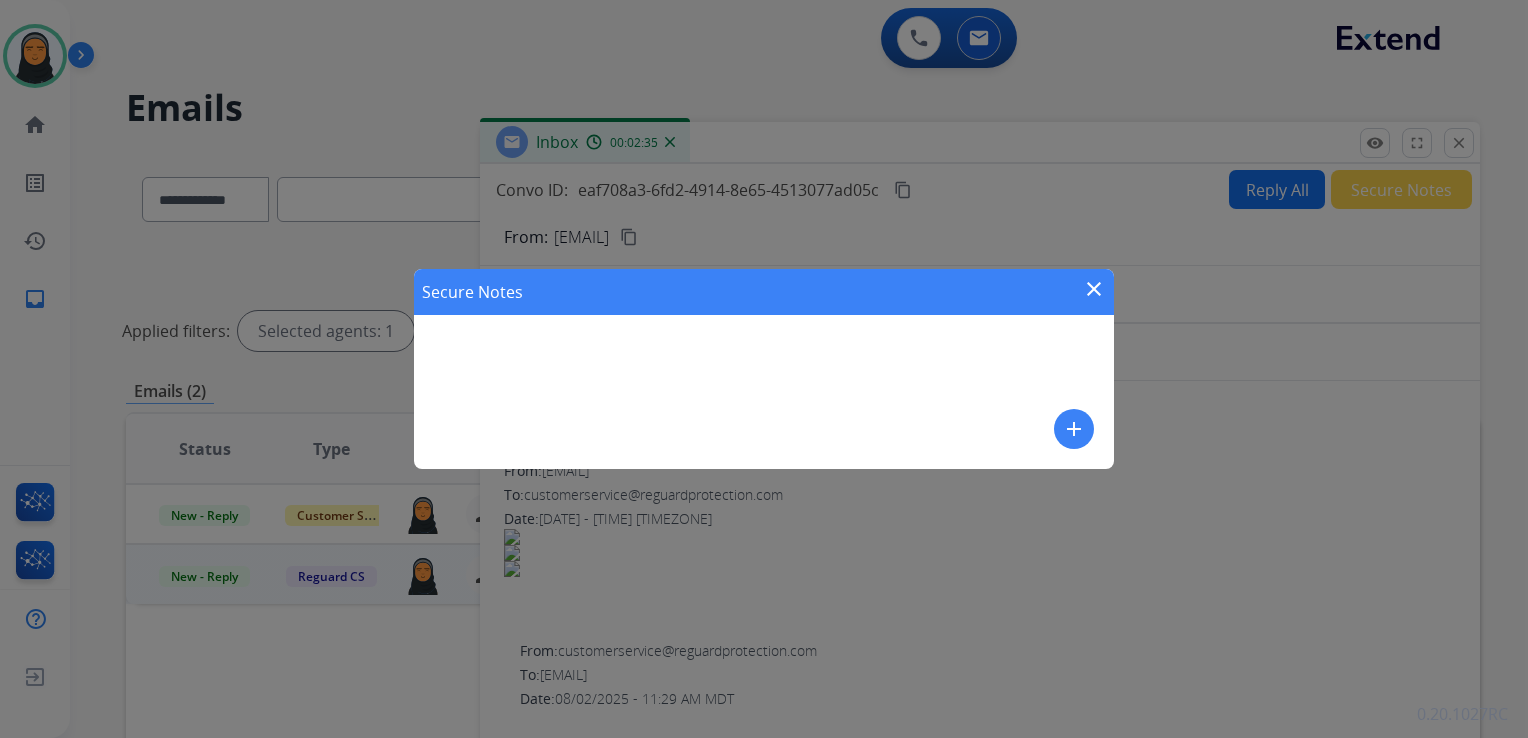 click on "add" at bounding box center (1074, 429) 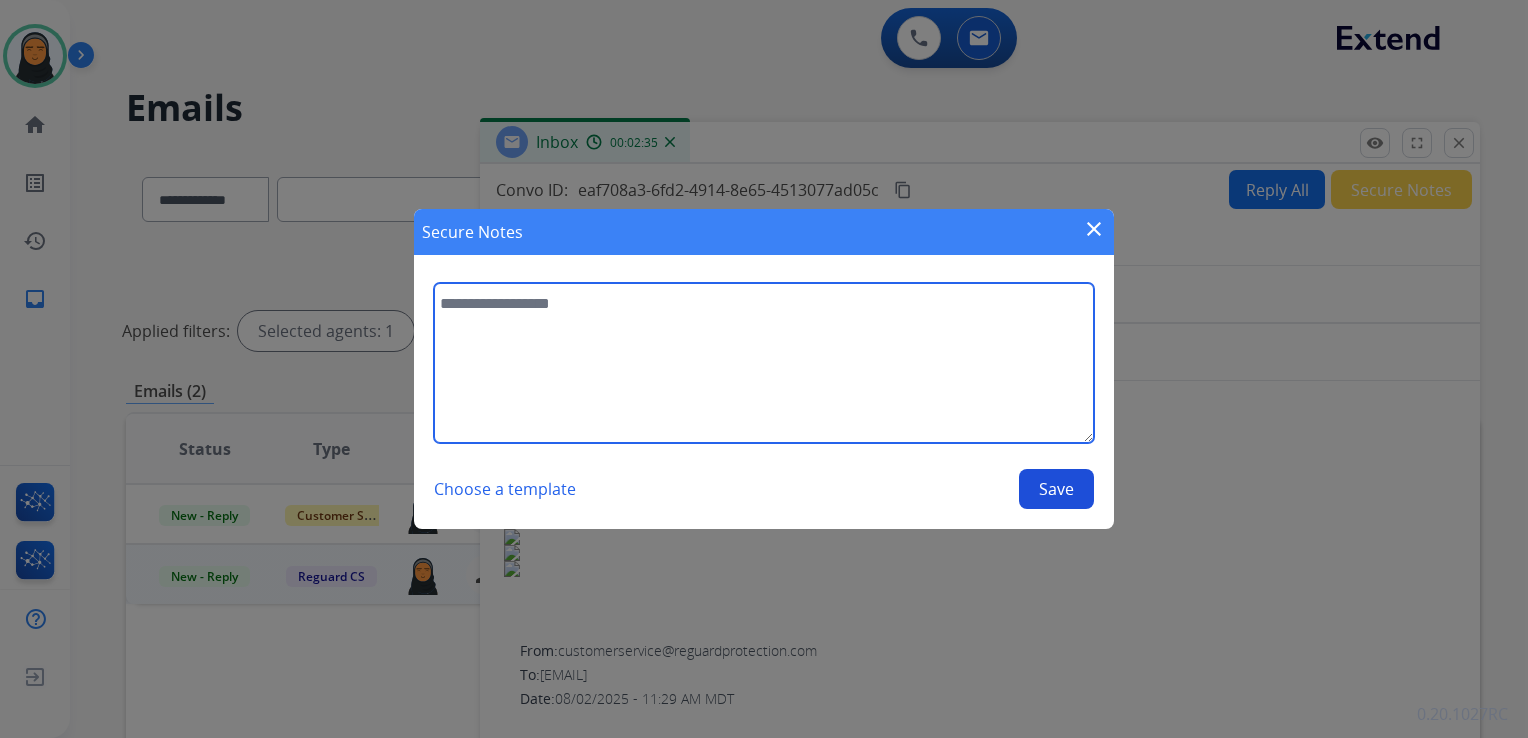 click at bounding box center (764, 363) 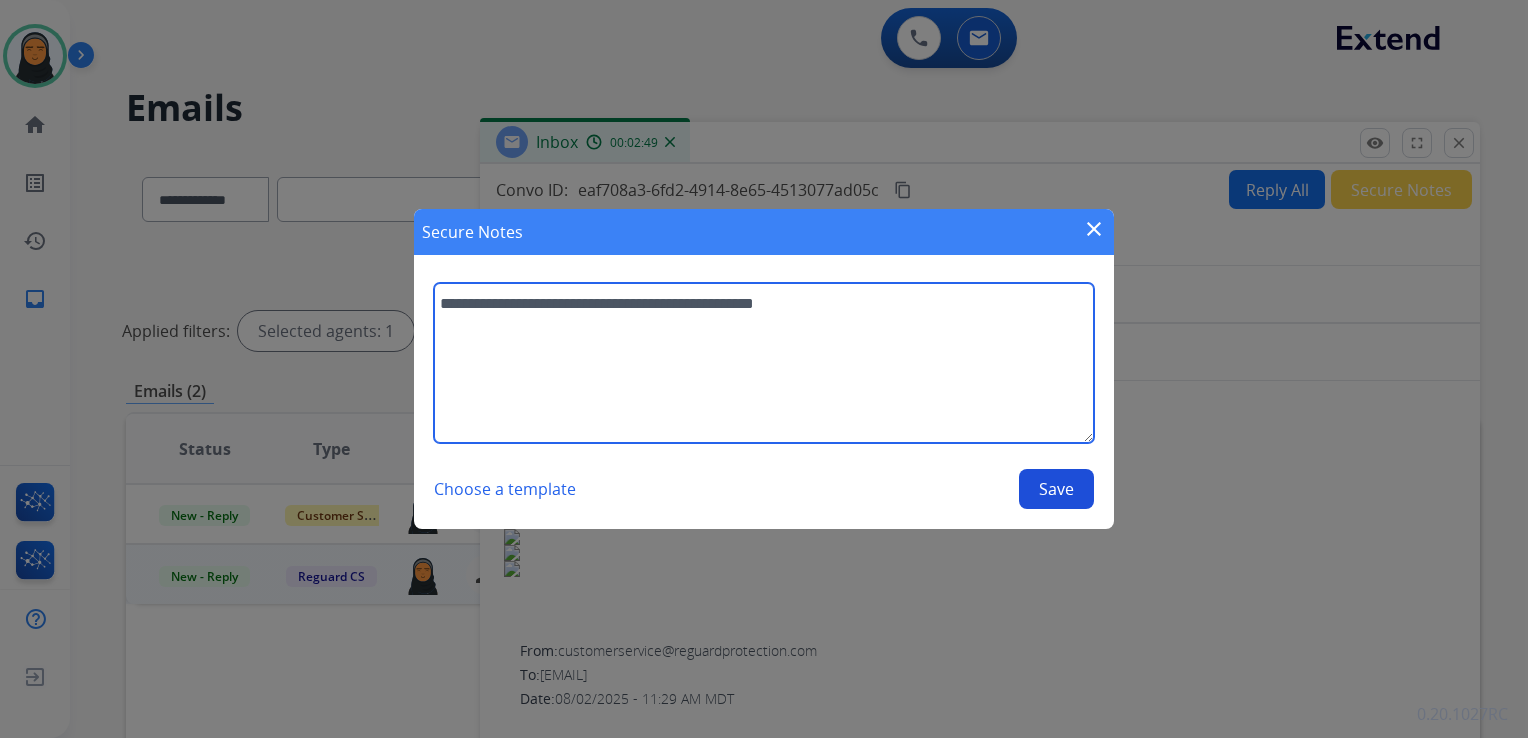 type on "**********" 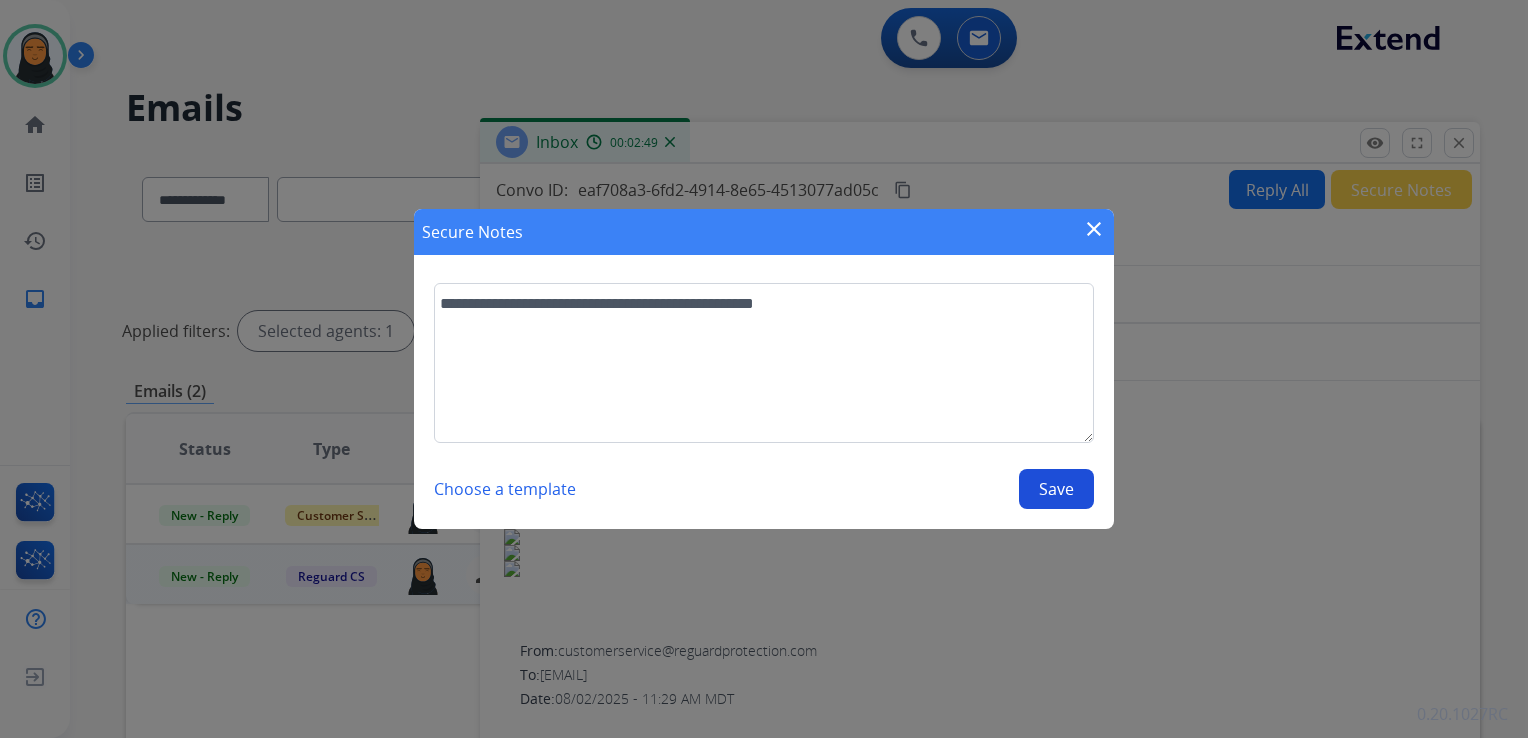 click on "Save" at bounding box center [1056, 489] 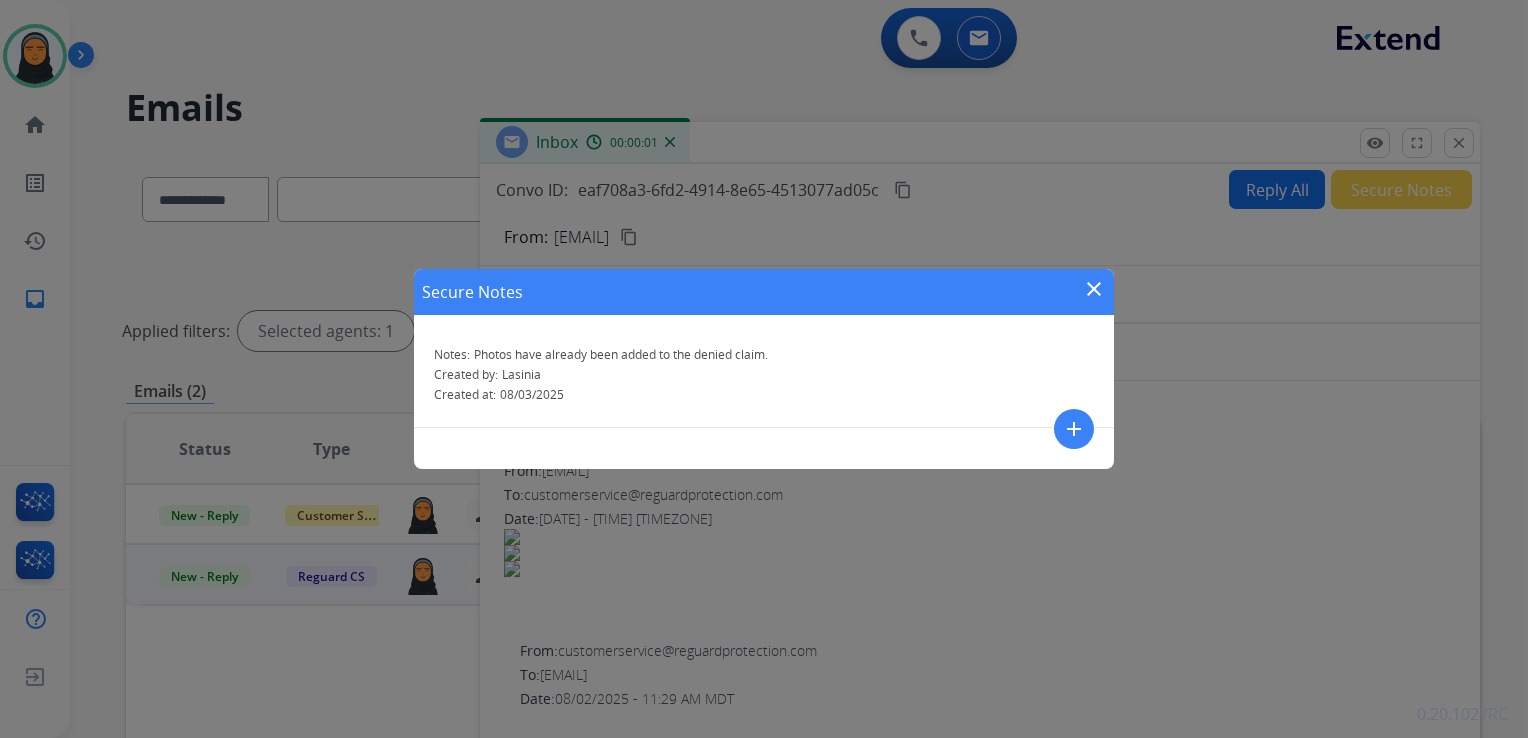 click on "Secure Notes close Notes: Photos have already been added to the denied claim.  Created by: [NAME] Created at: [DATE] add" at bounding box center (764, 369) 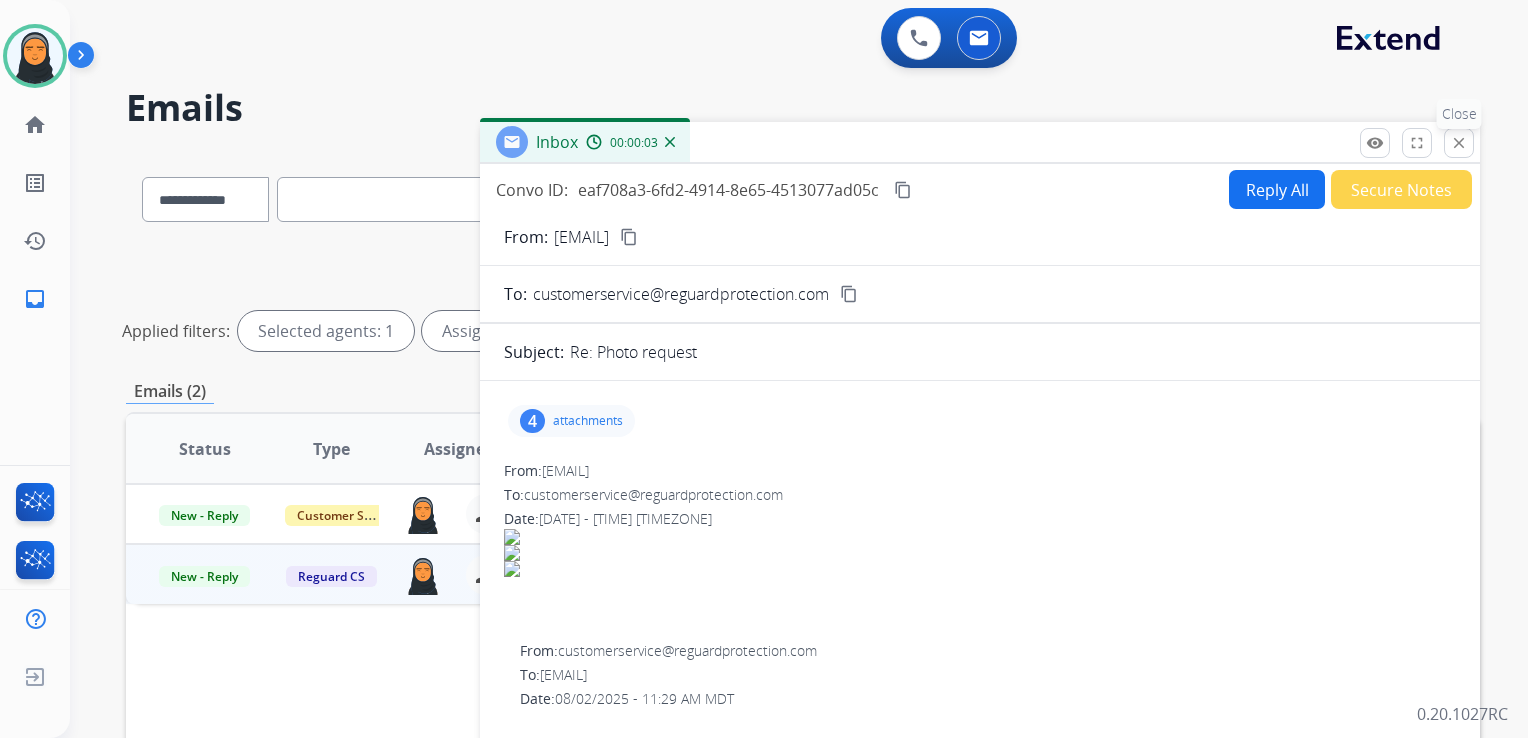 click on "close" at bounding box center [1459, 143] 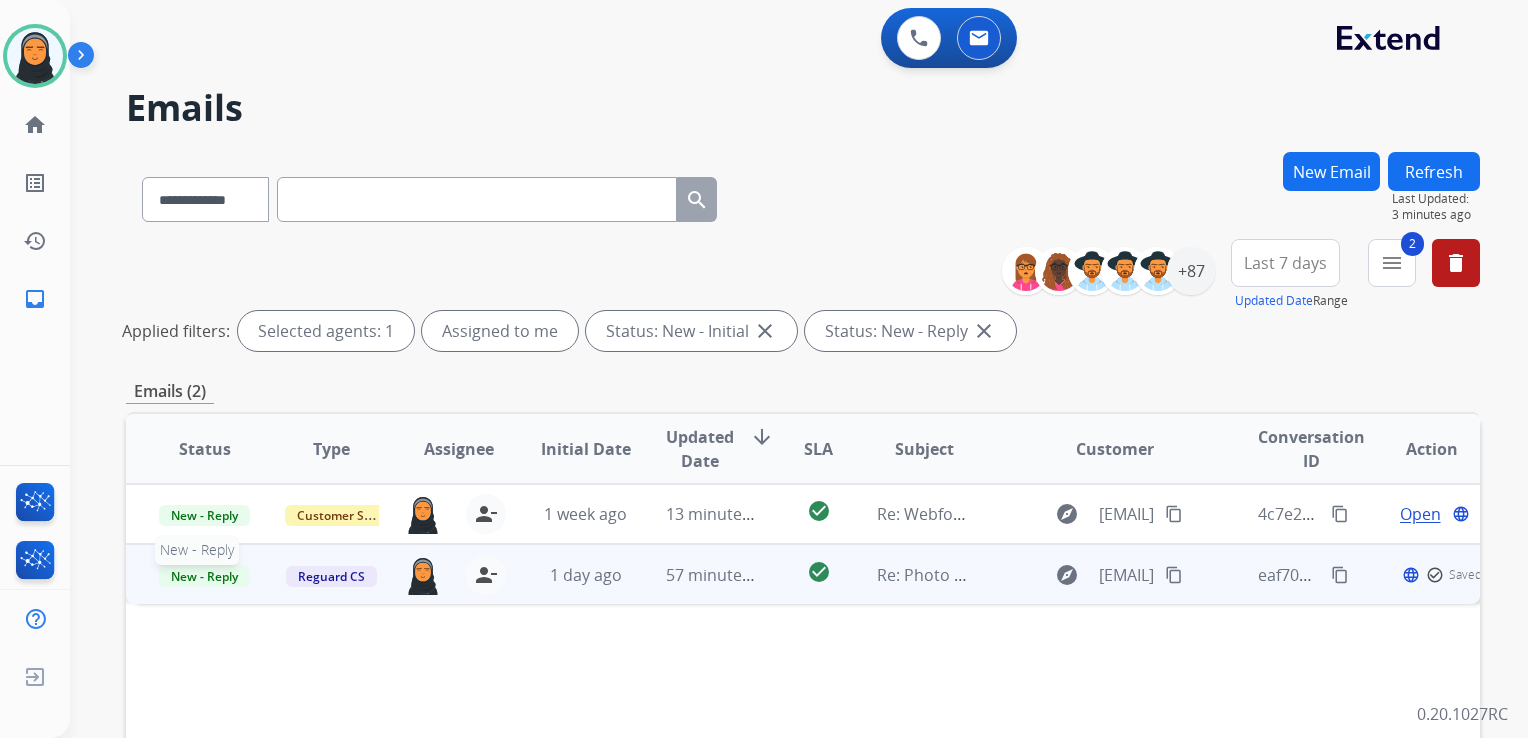 click on "New - Reply" at bounding box center [204, 576] 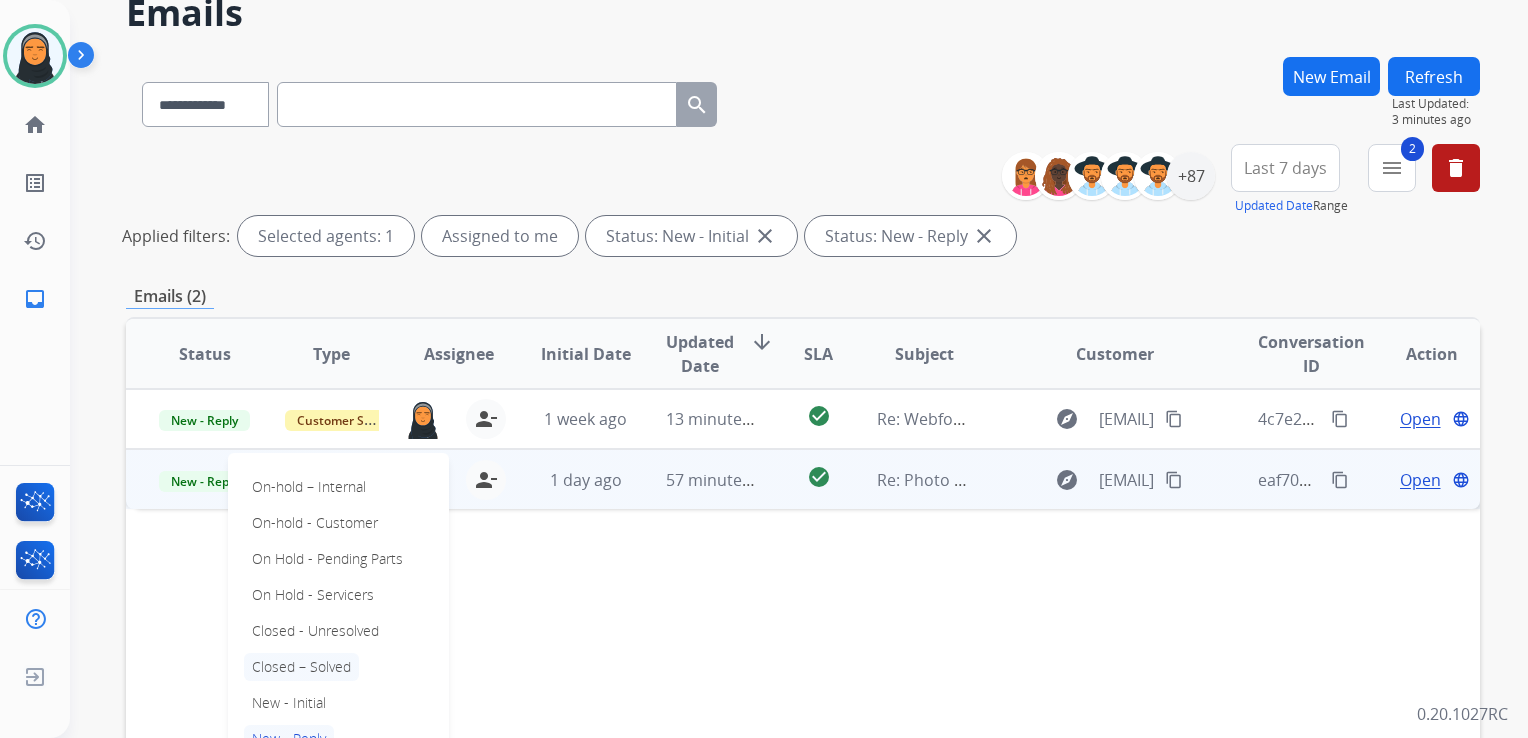 scroll, scrollTop: 100, scrollLeft: 0, axis: vertical 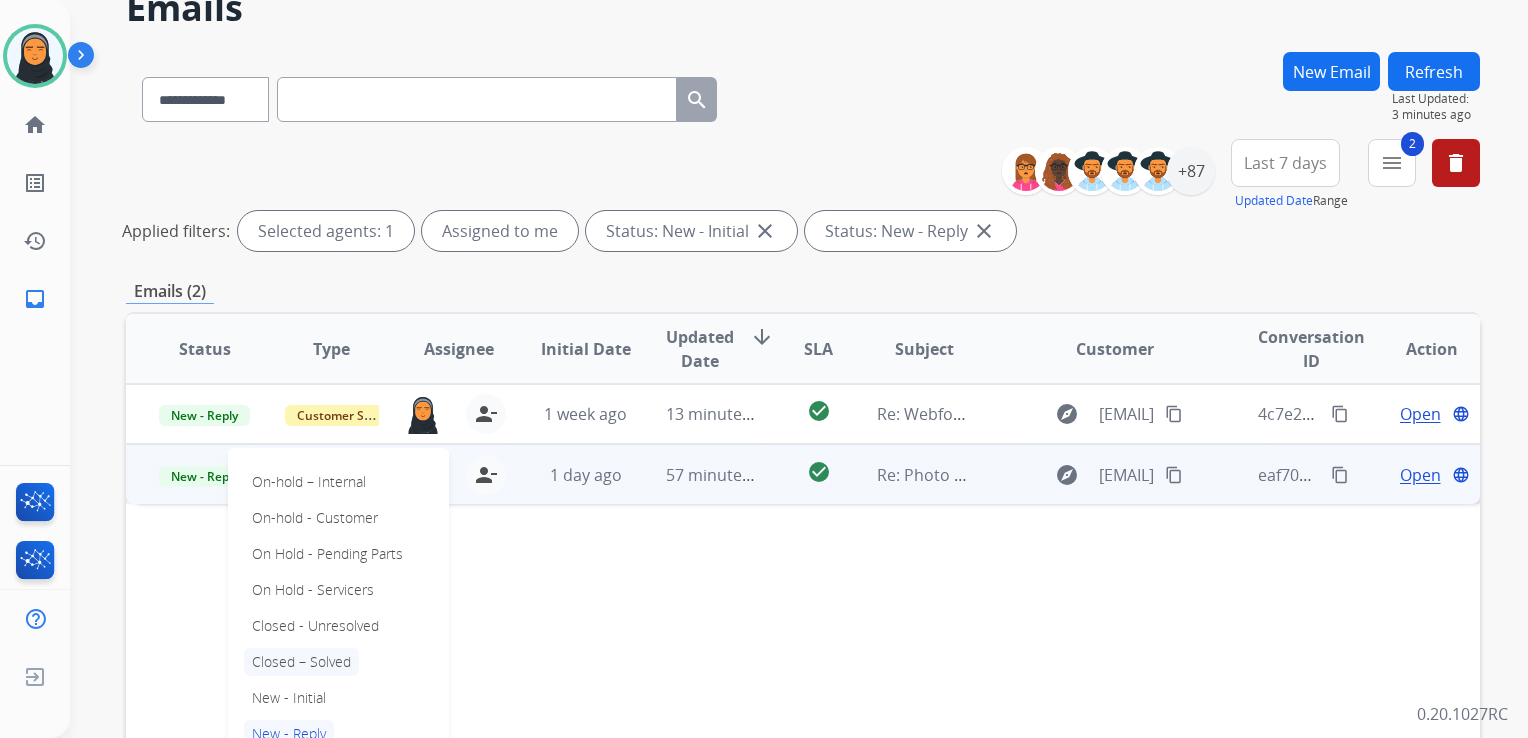 click on "Closed – Solved" at bounding box center [301, 662] 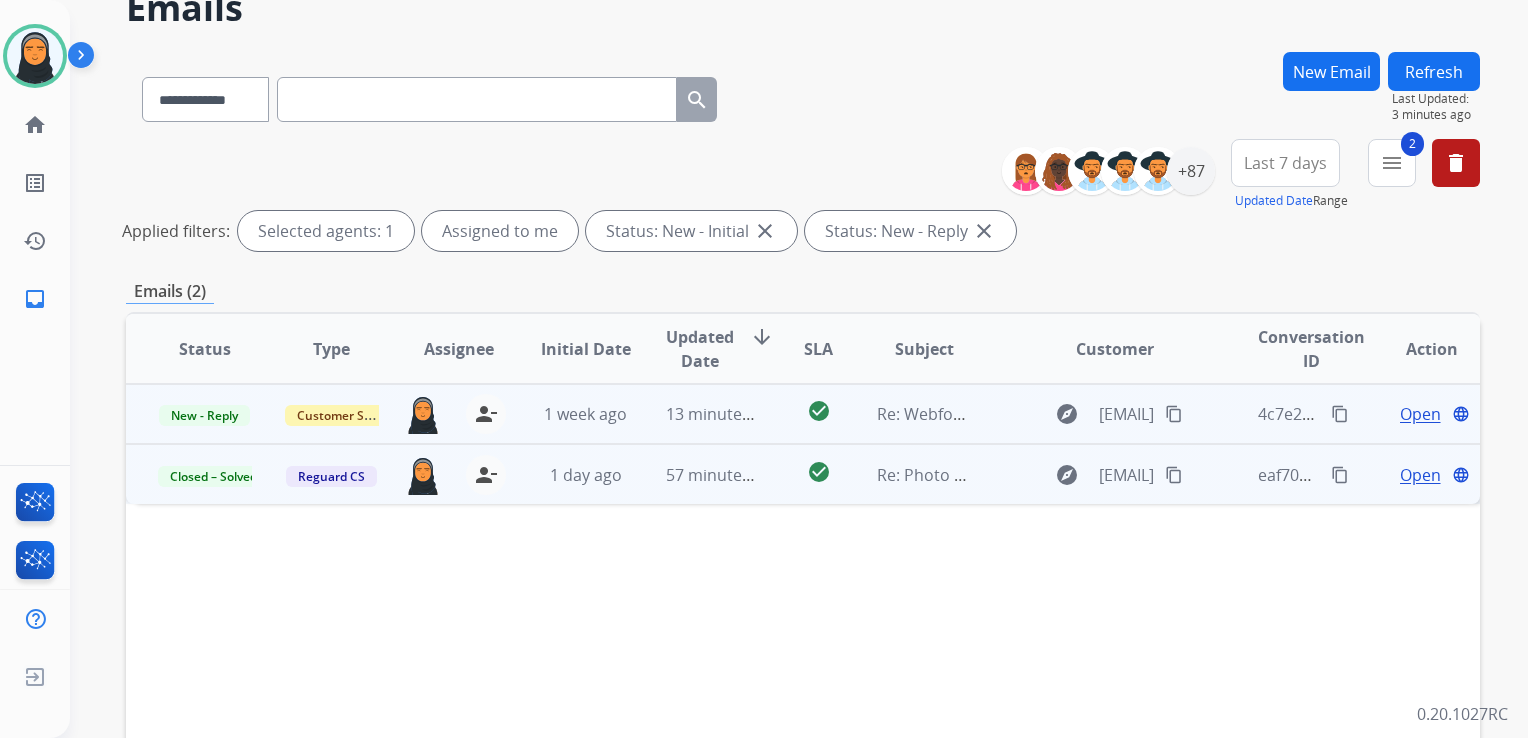 click on "Open" at bounding box center (1420, 414) 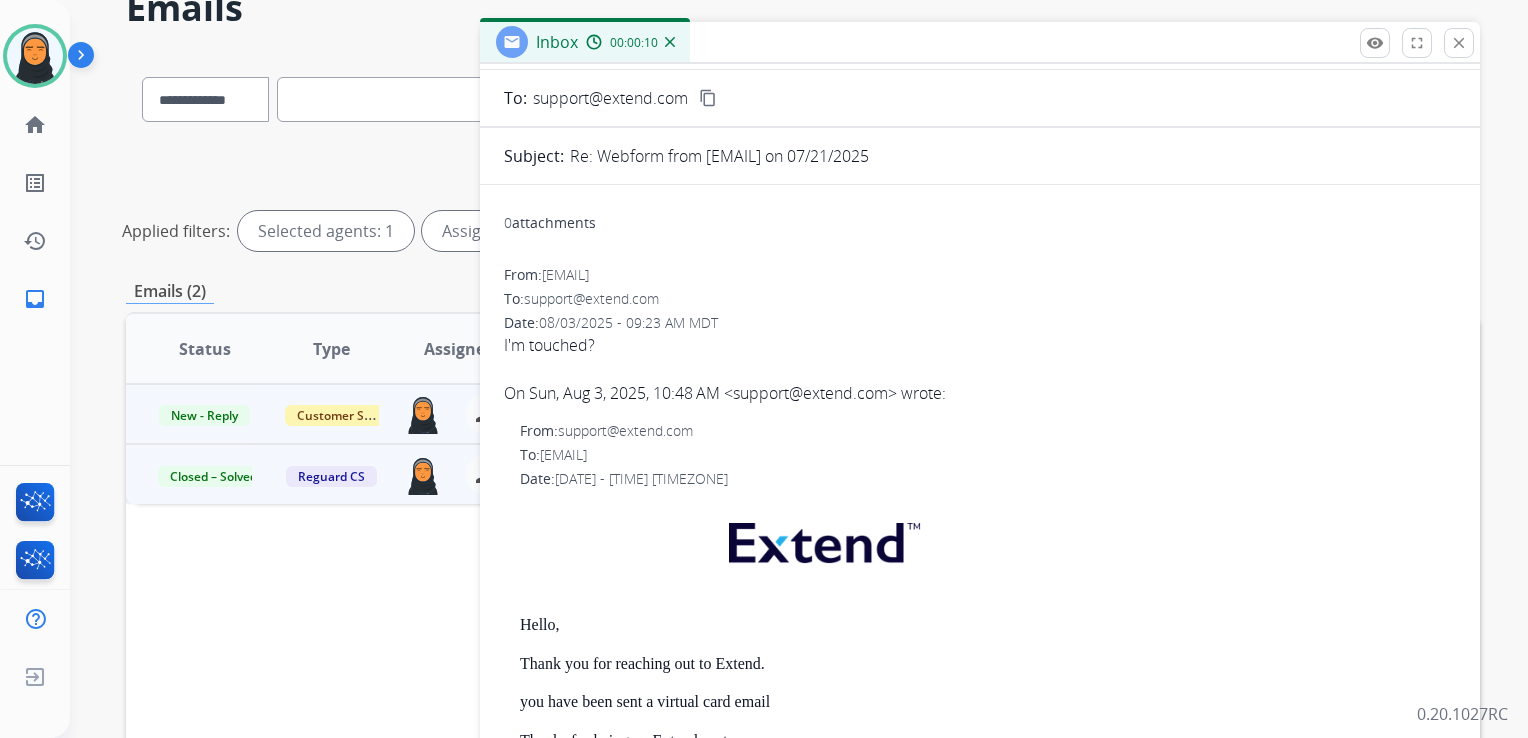 scroll, scrollTop: 0, scrollLeft: 0, axis: both 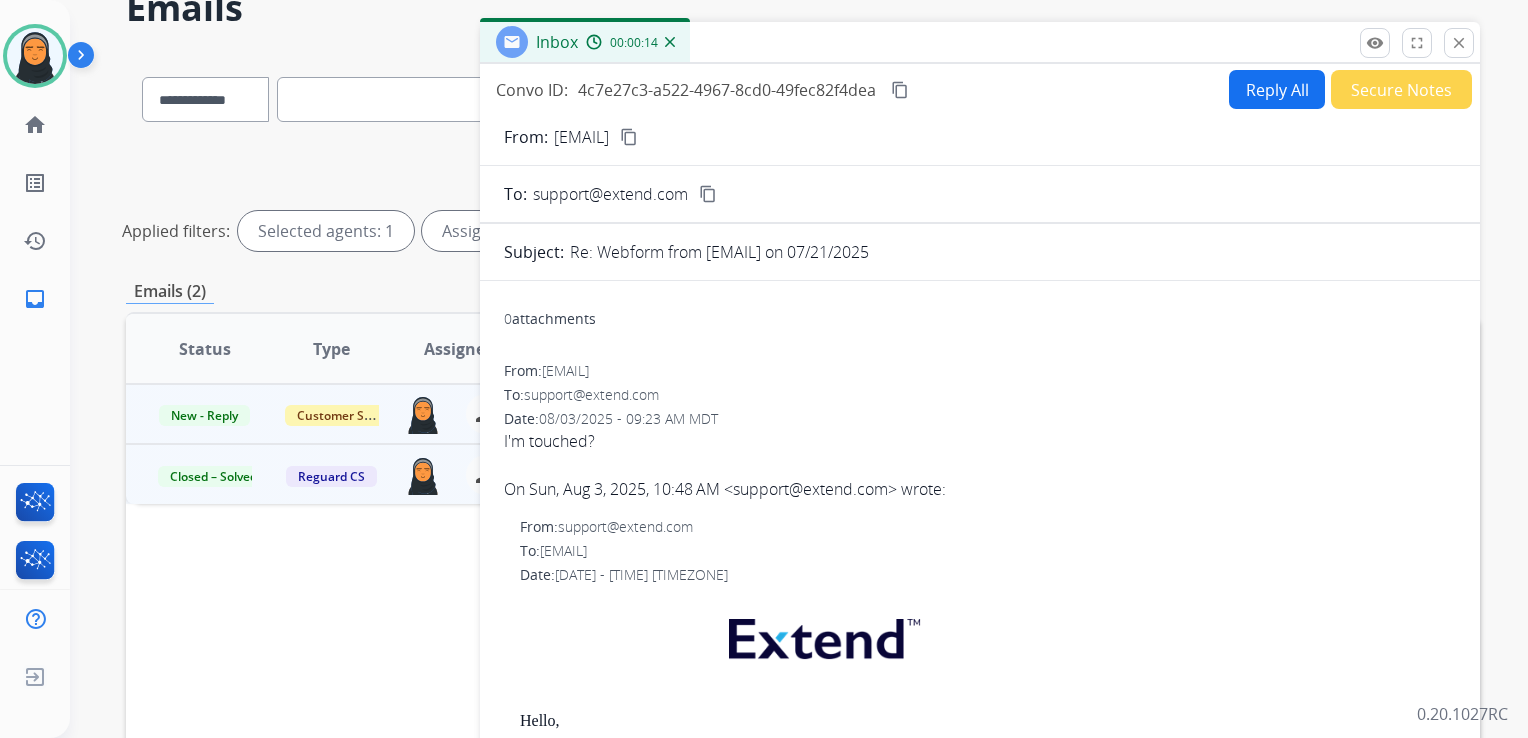 click on "Secure Notes" at bounding box center (1401, 89) 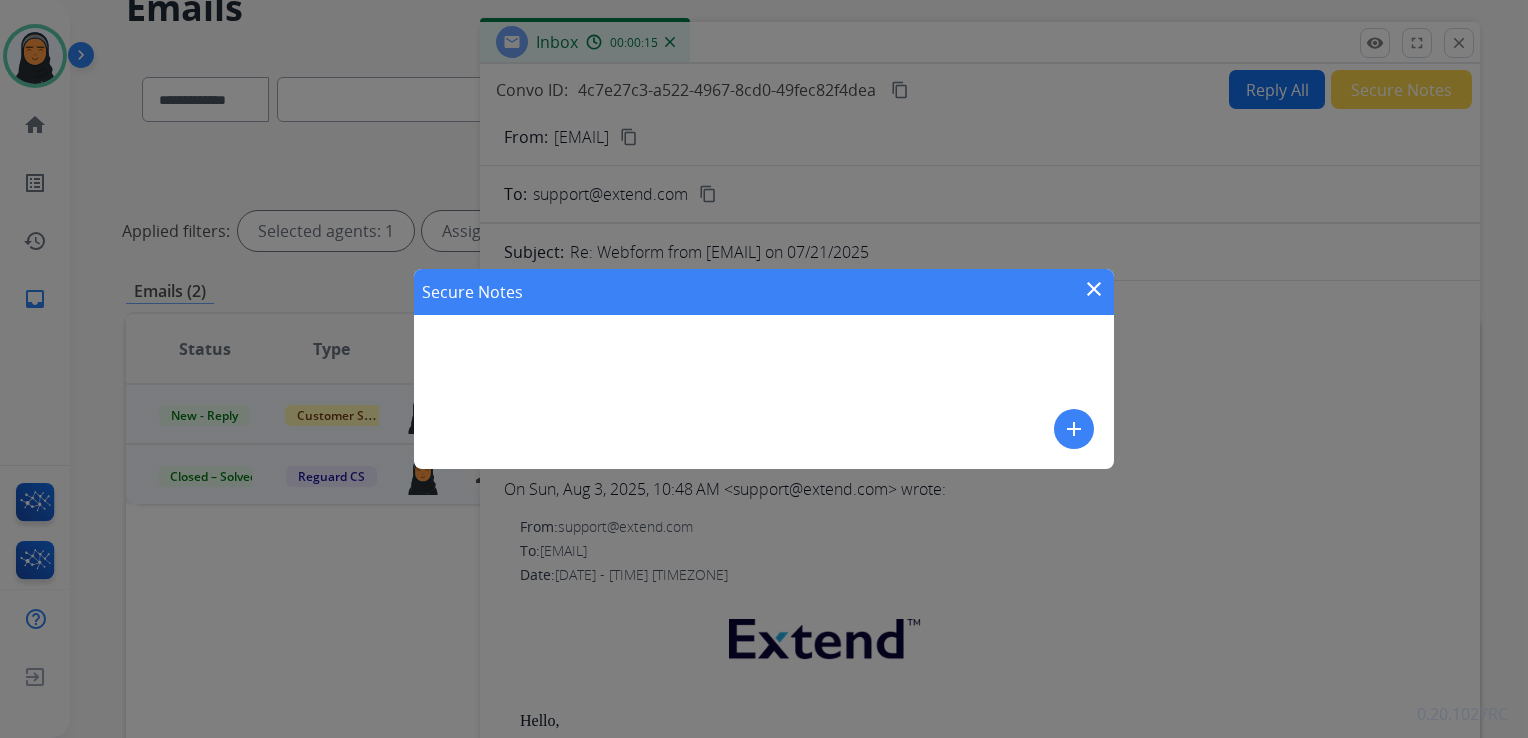 click on "add" at bounding box center (1074, 429) 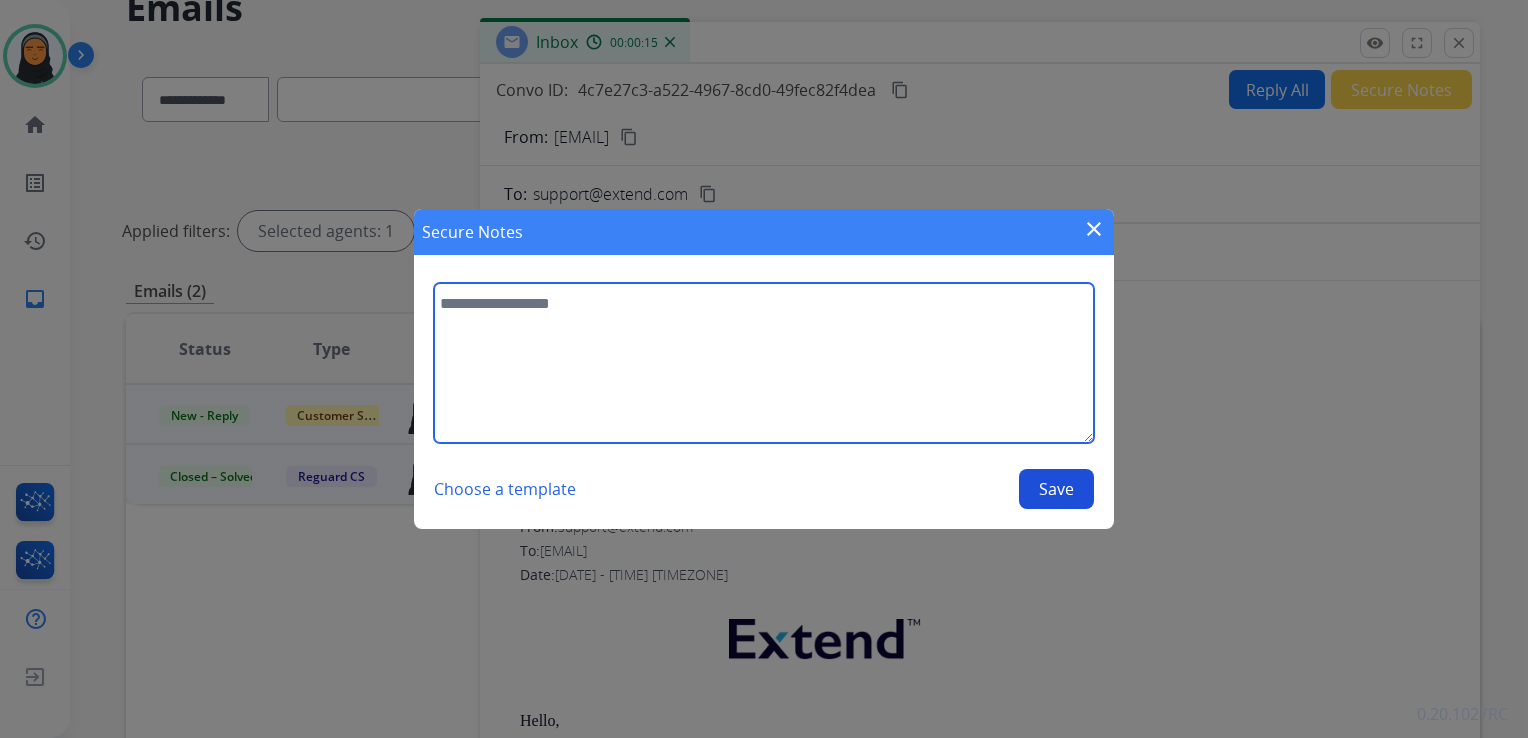 click at bounding box center [764, 363] 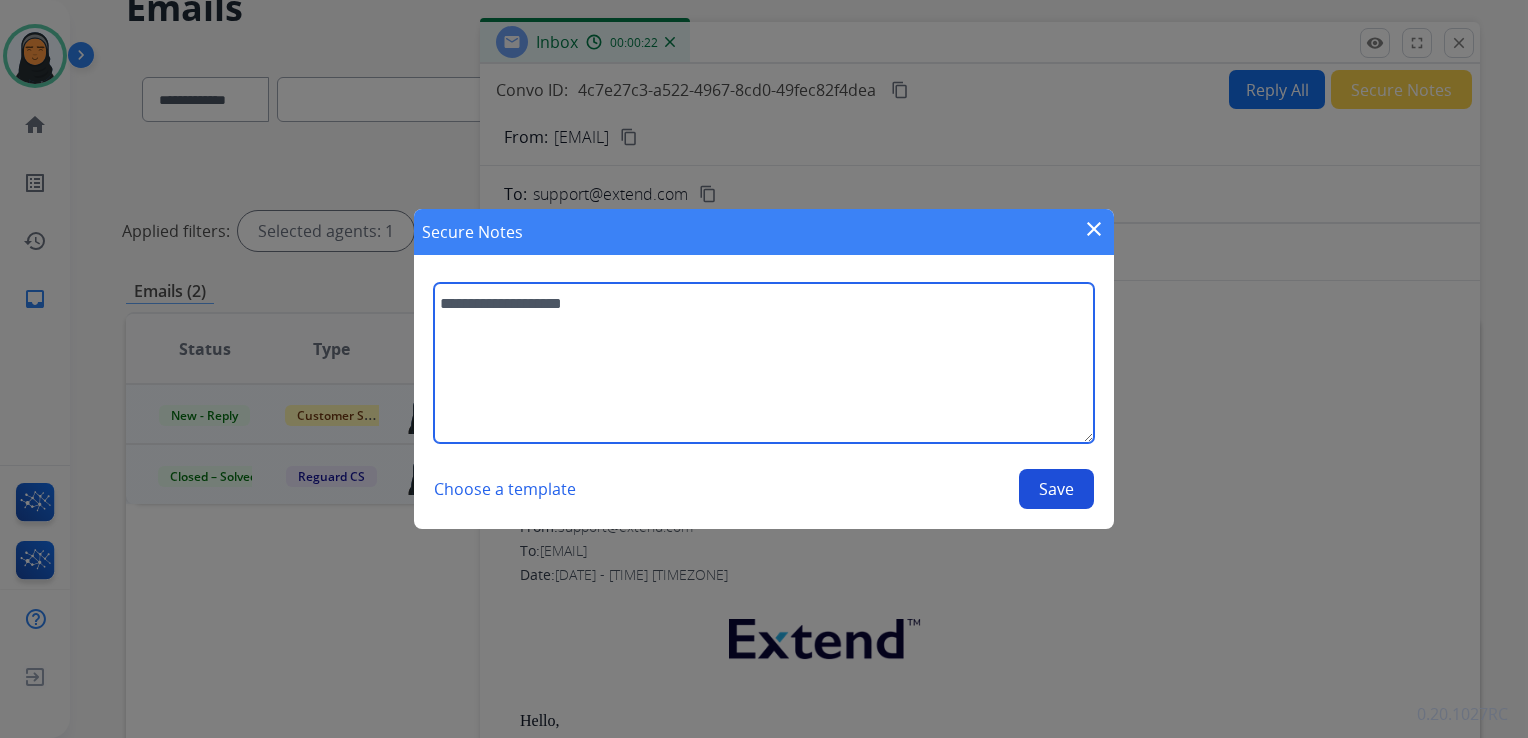type on "**********" 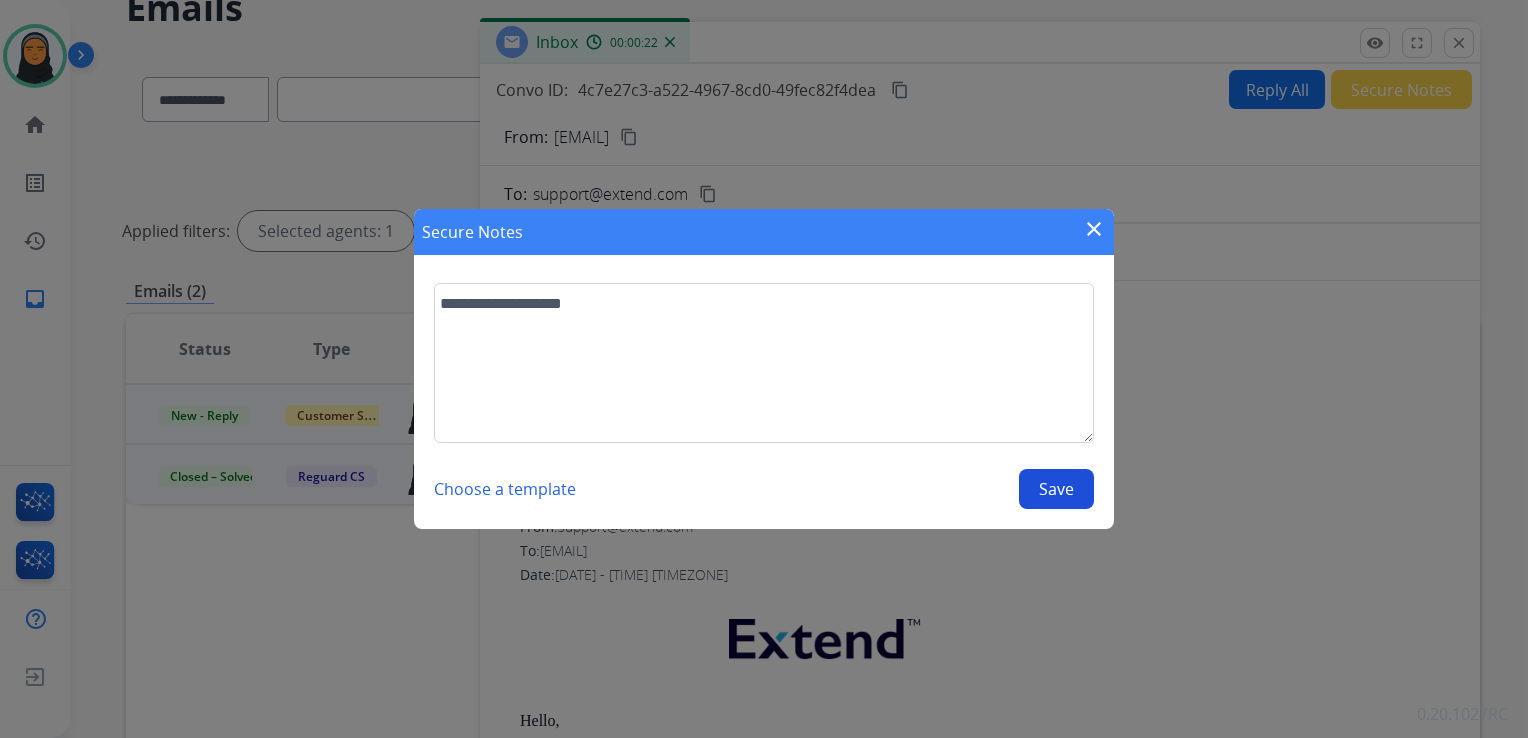 click on "Save" at bounding box center (1056, 489) 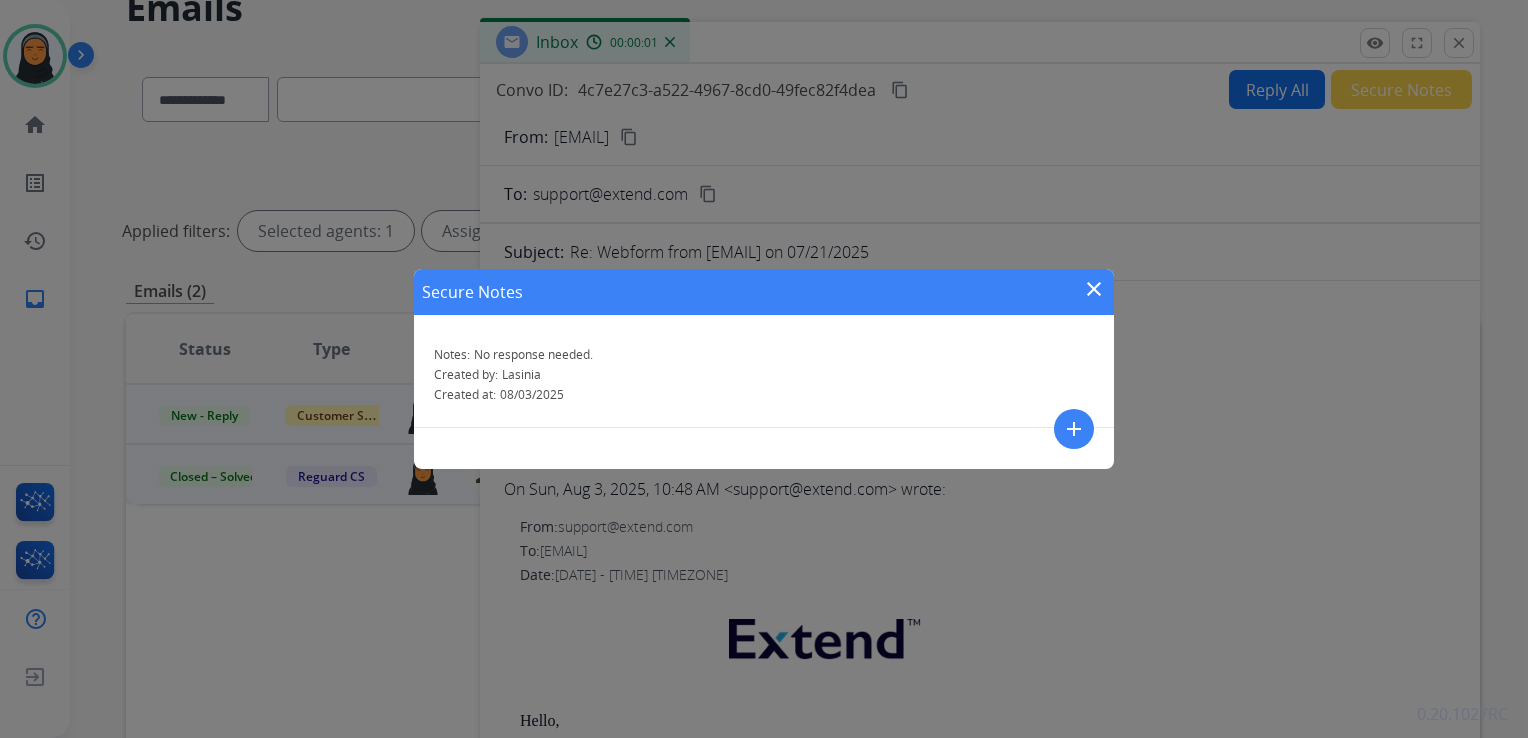 click on "Secure Notes close Notes: No response needed. Created by: [FIRST] Created at: 08/03/2025 add" at bounding box center (764, 369) 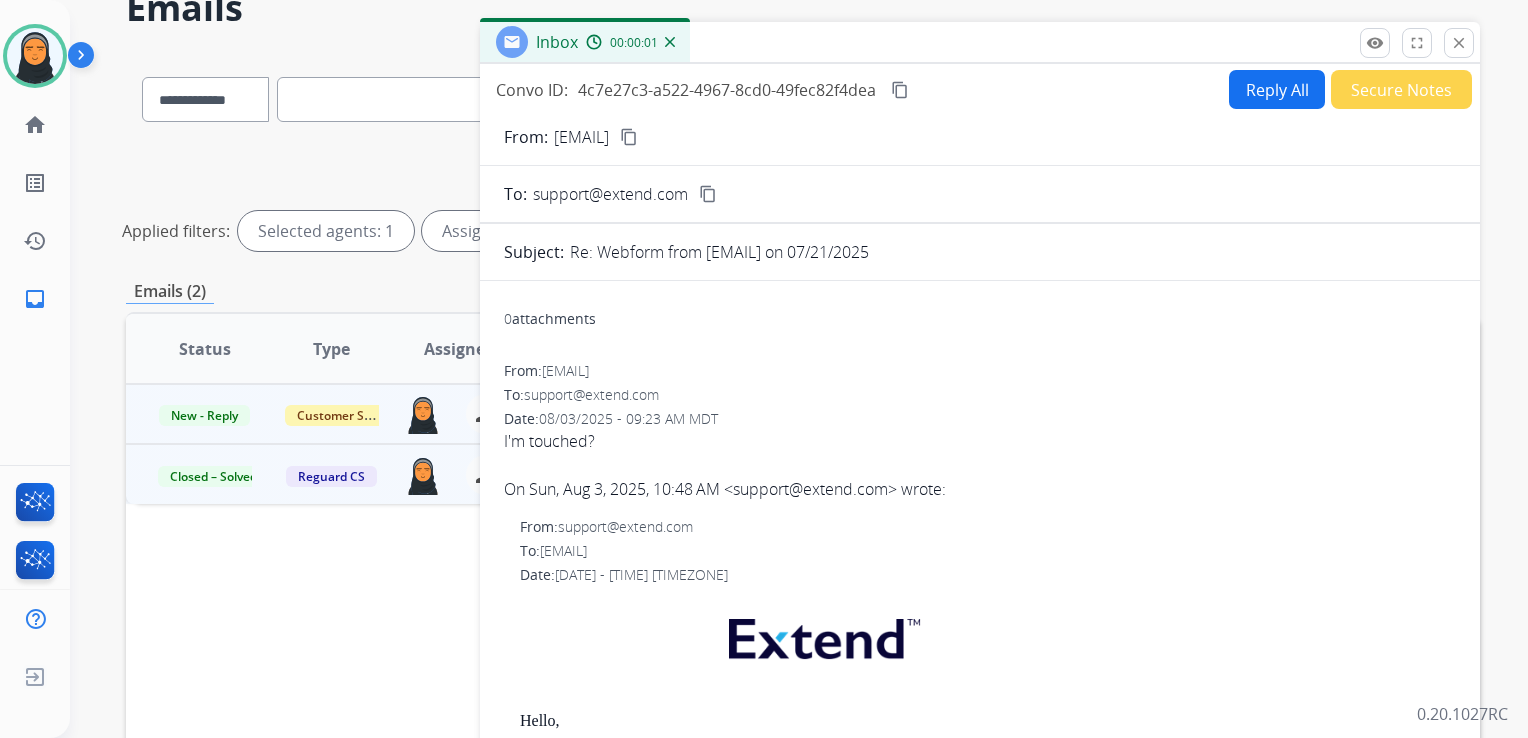 click on "close" at bounding box center (1459, 43) 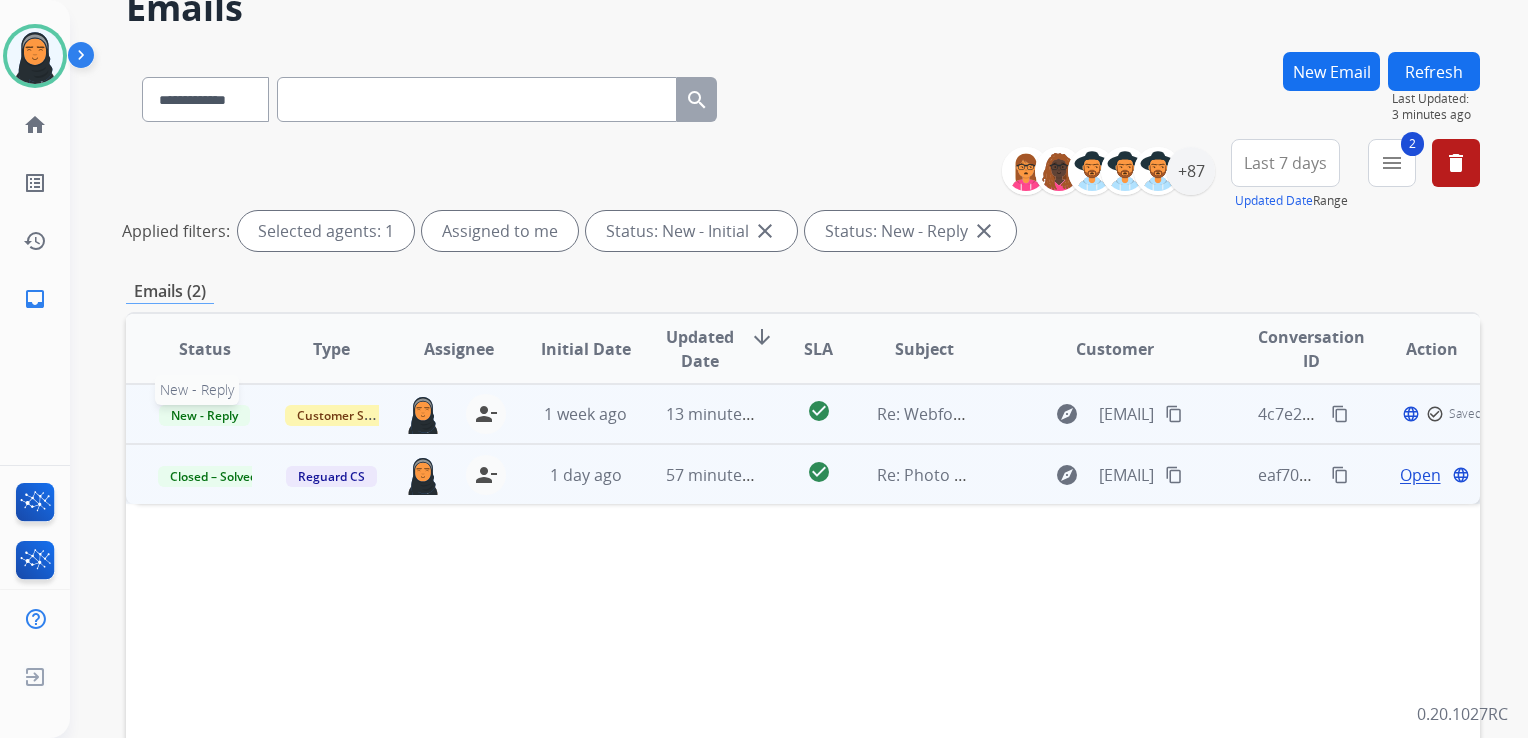 click on "New - Reply" at bounding box center (204, 415) 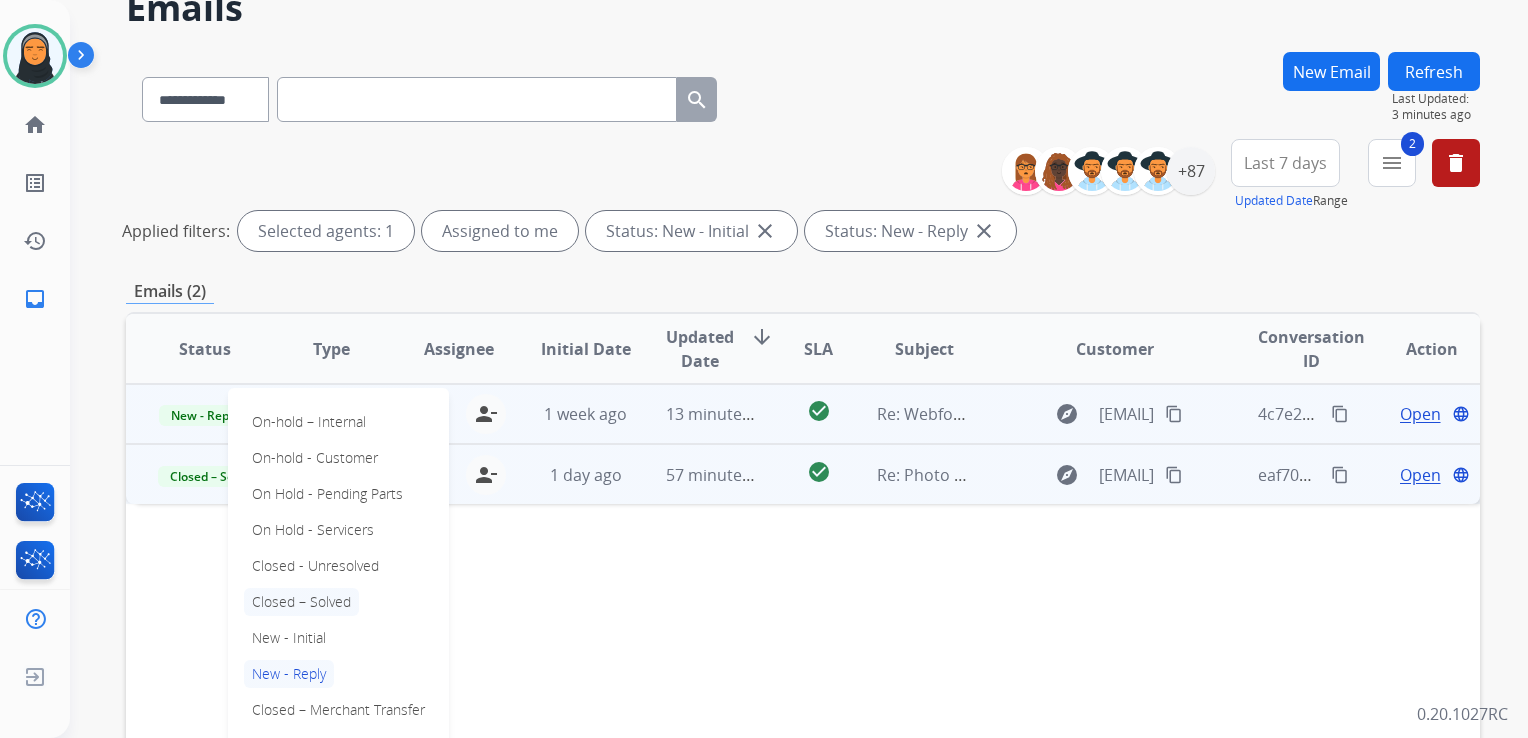 click on "Closed – Solved" at bounding box center [301, 602] 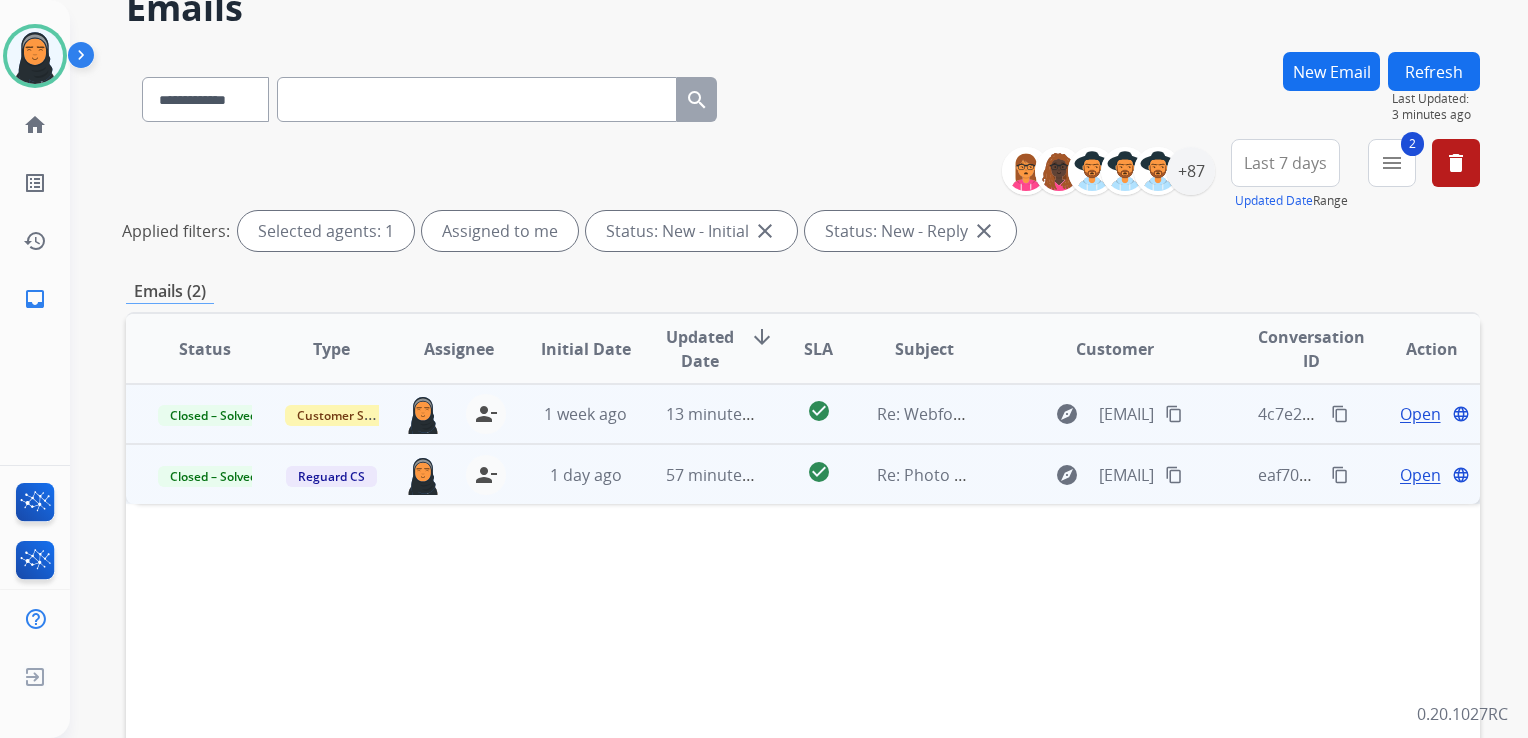 click on "Refresh" at bounding box center [1434, 71] 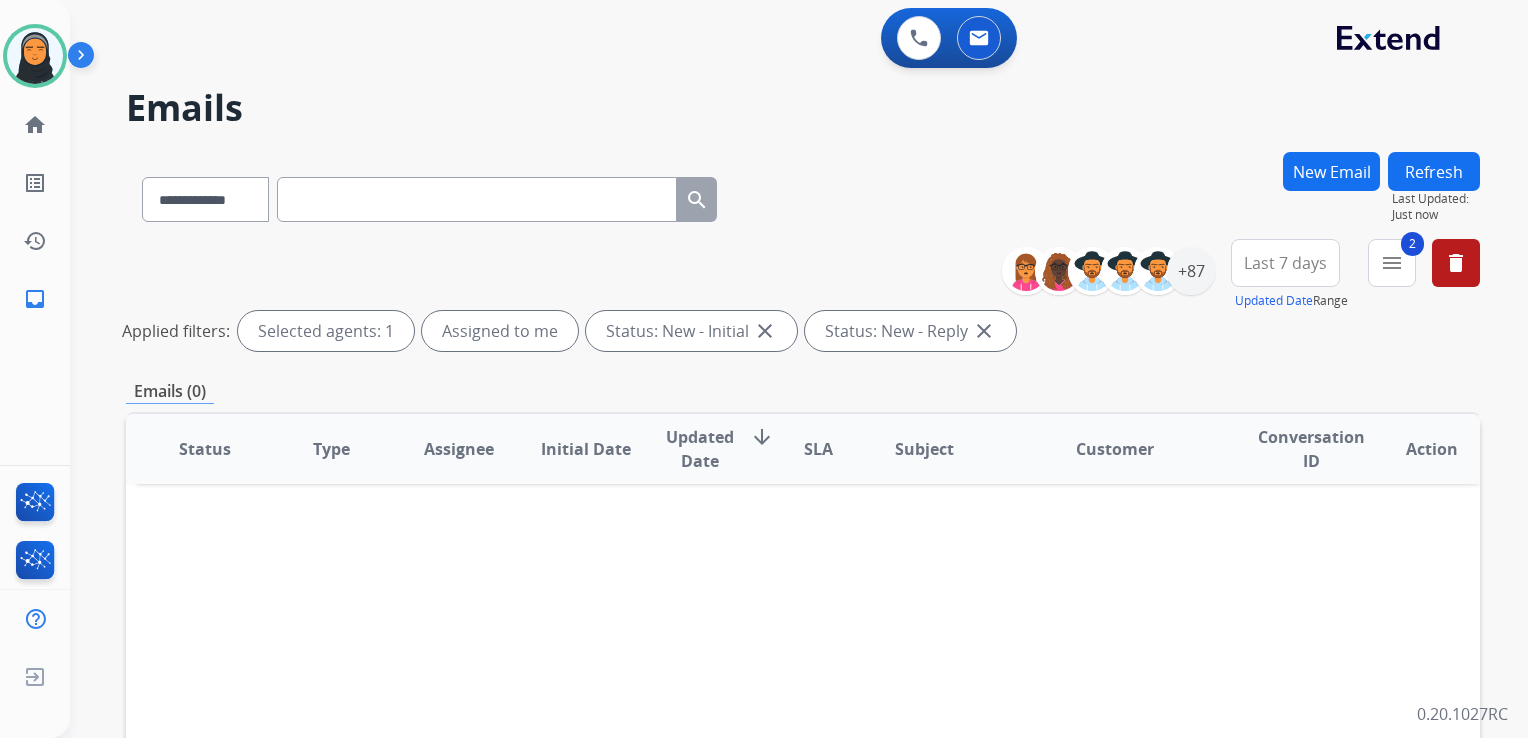 click on "Refresh" at bounding box center [1434, 171] 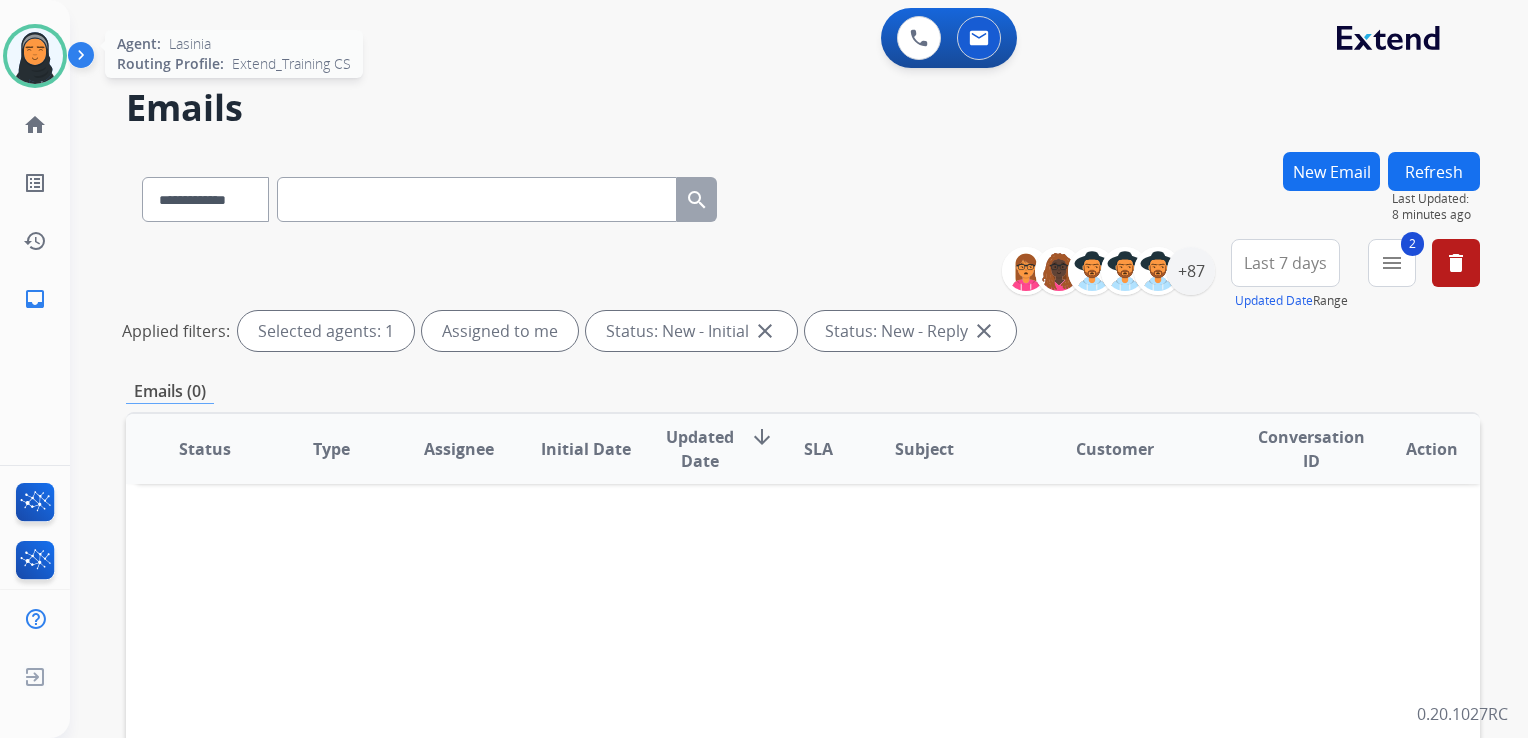 click at bounding box center (35, 56) 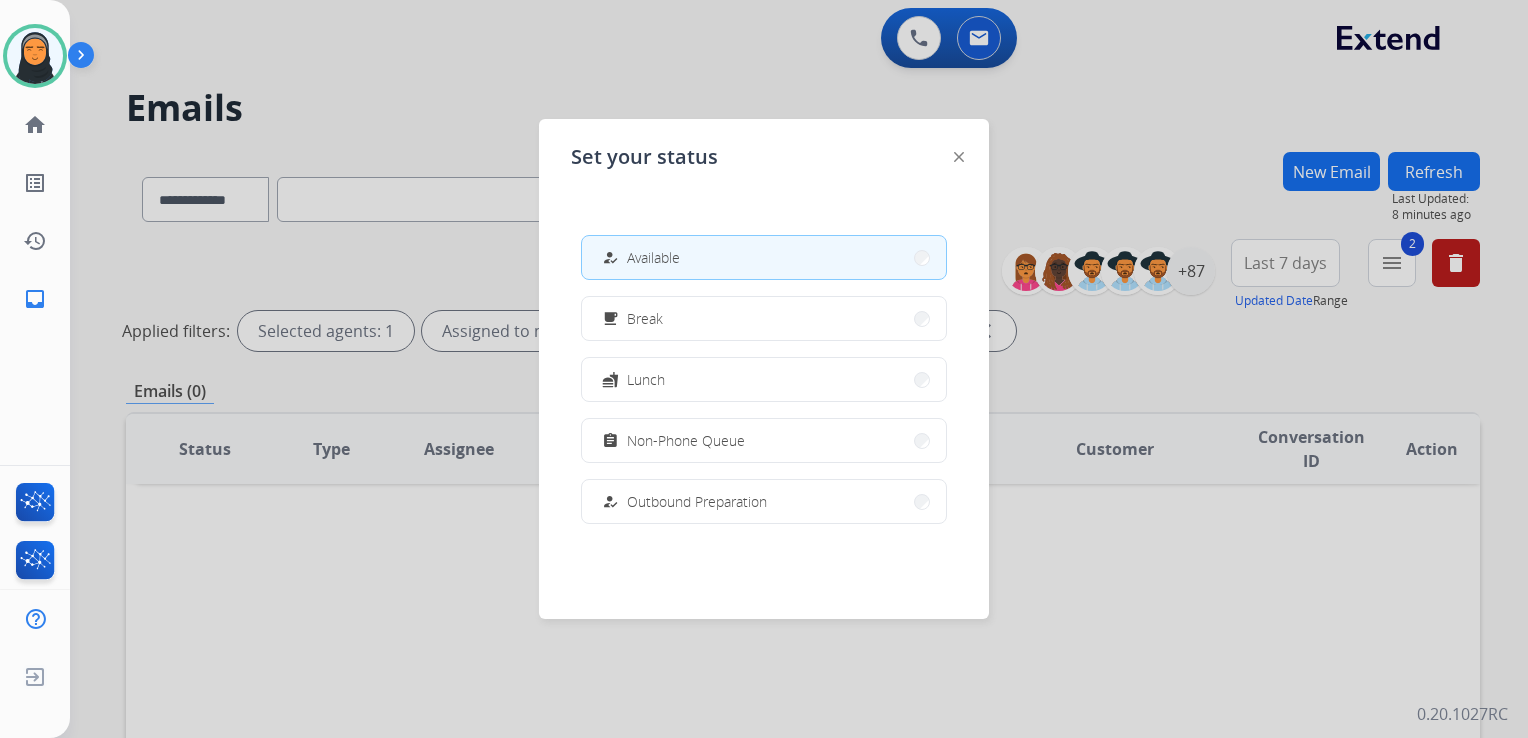 click at bounding box center [764, 369] 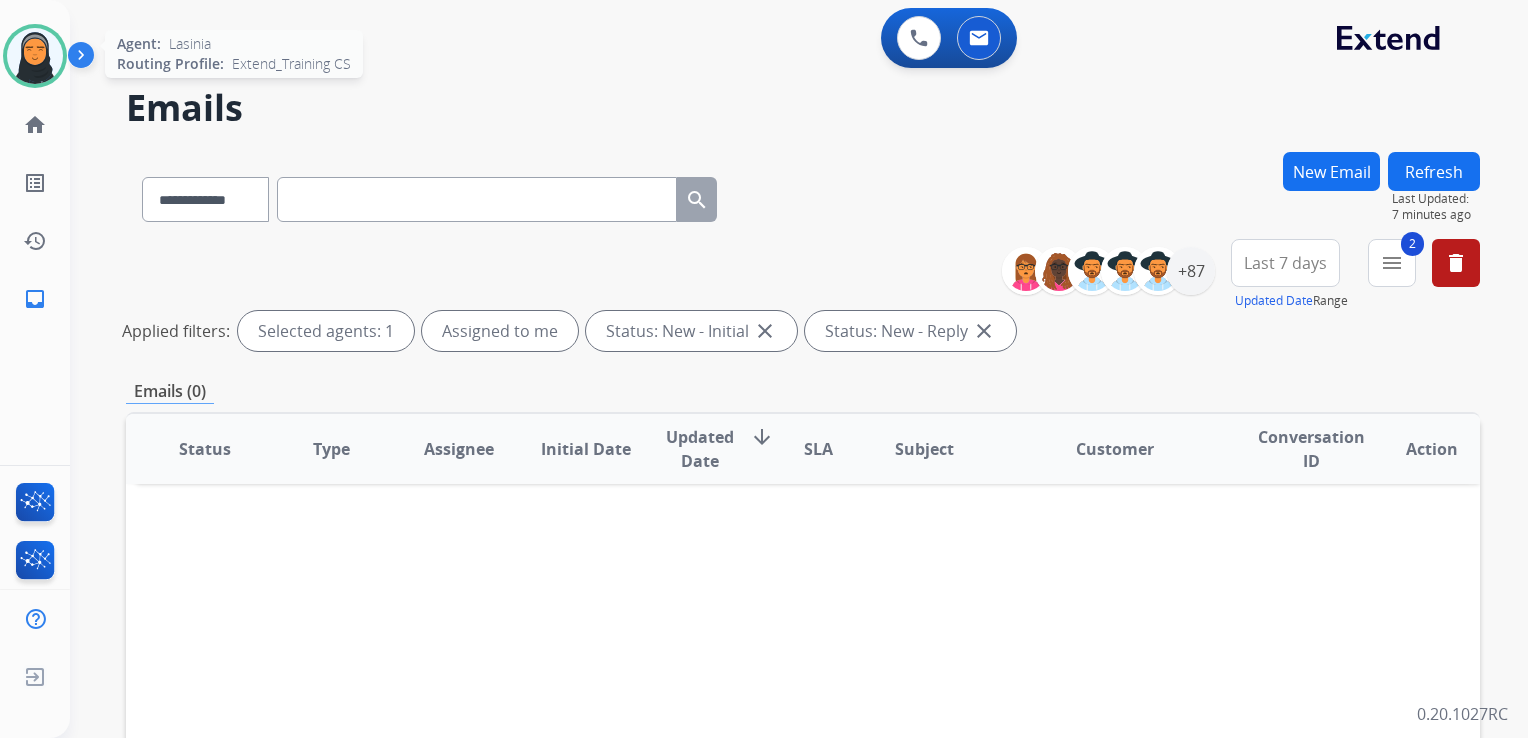click at bounding box center [35, 56] 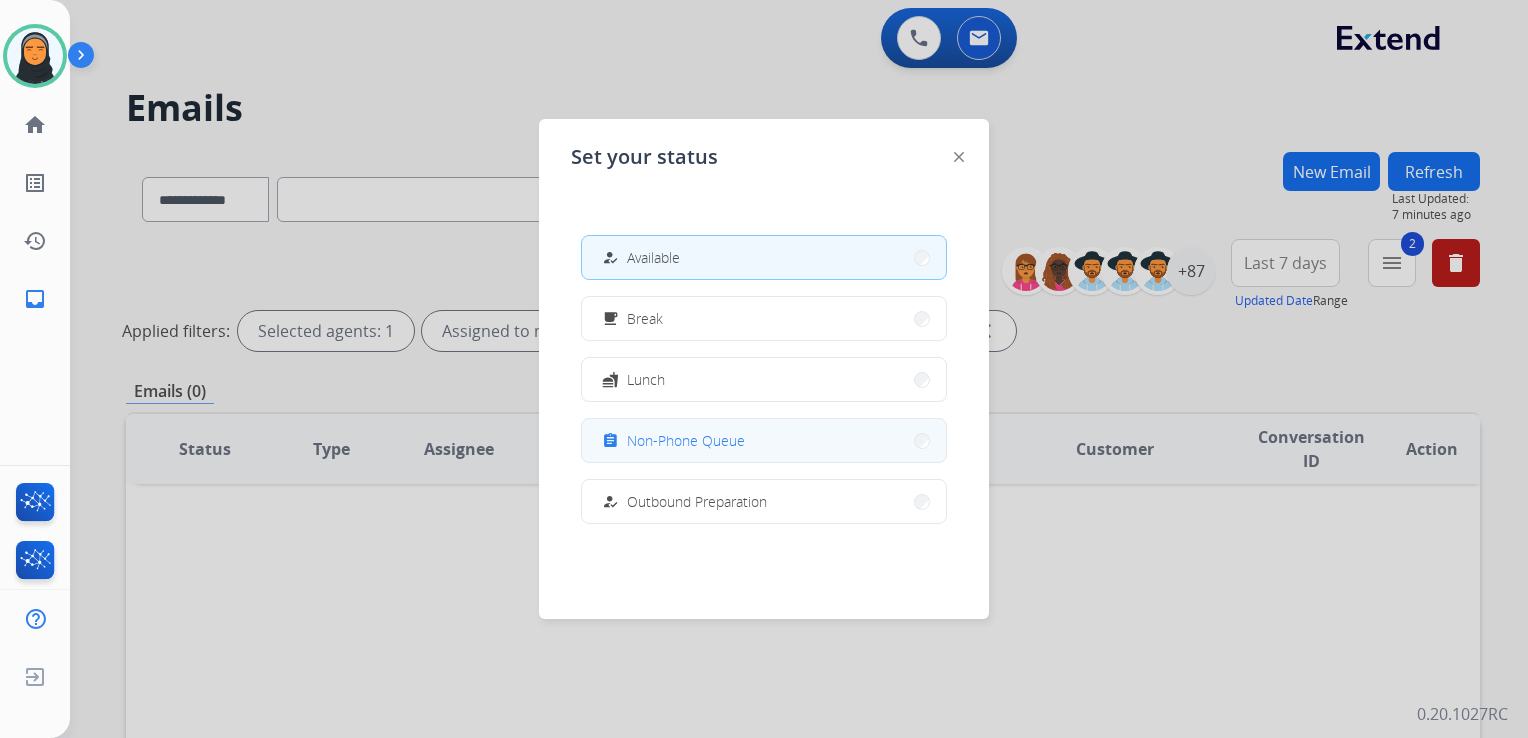 click on "Non-Phone Queue" at bounding box center (686, 440) 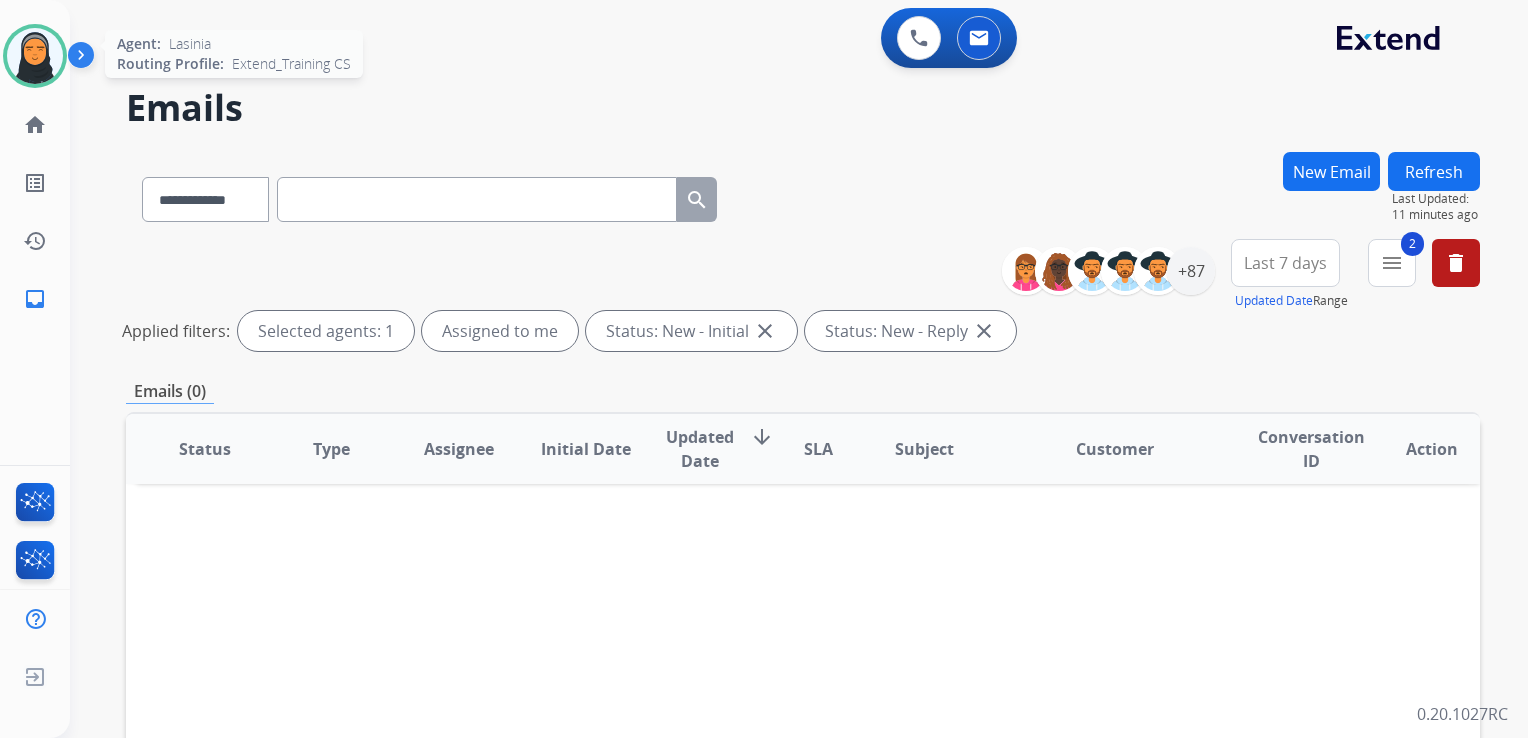 click at bounding box center (35, 56) 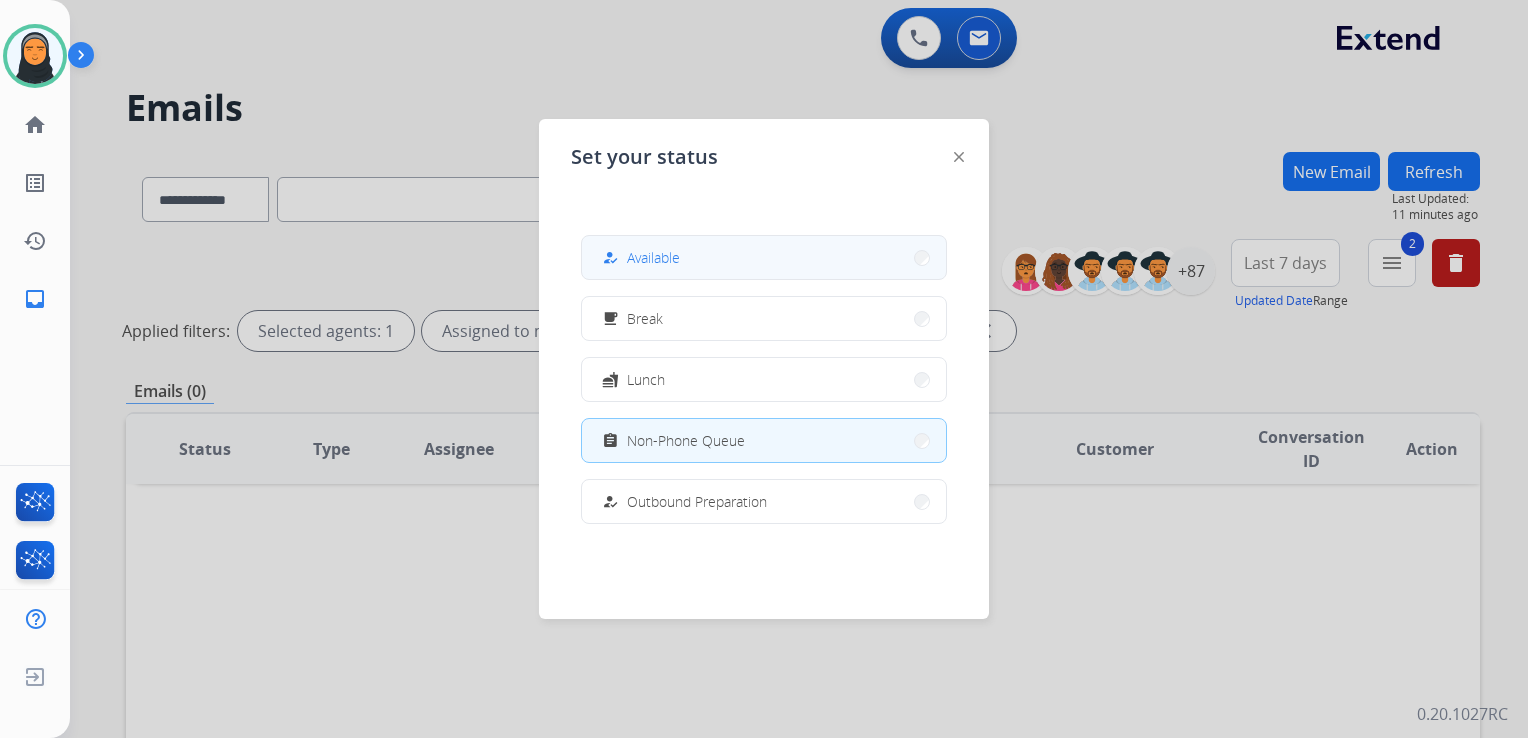 click on "how_to_reg Available" at bounding box center [764, 257] 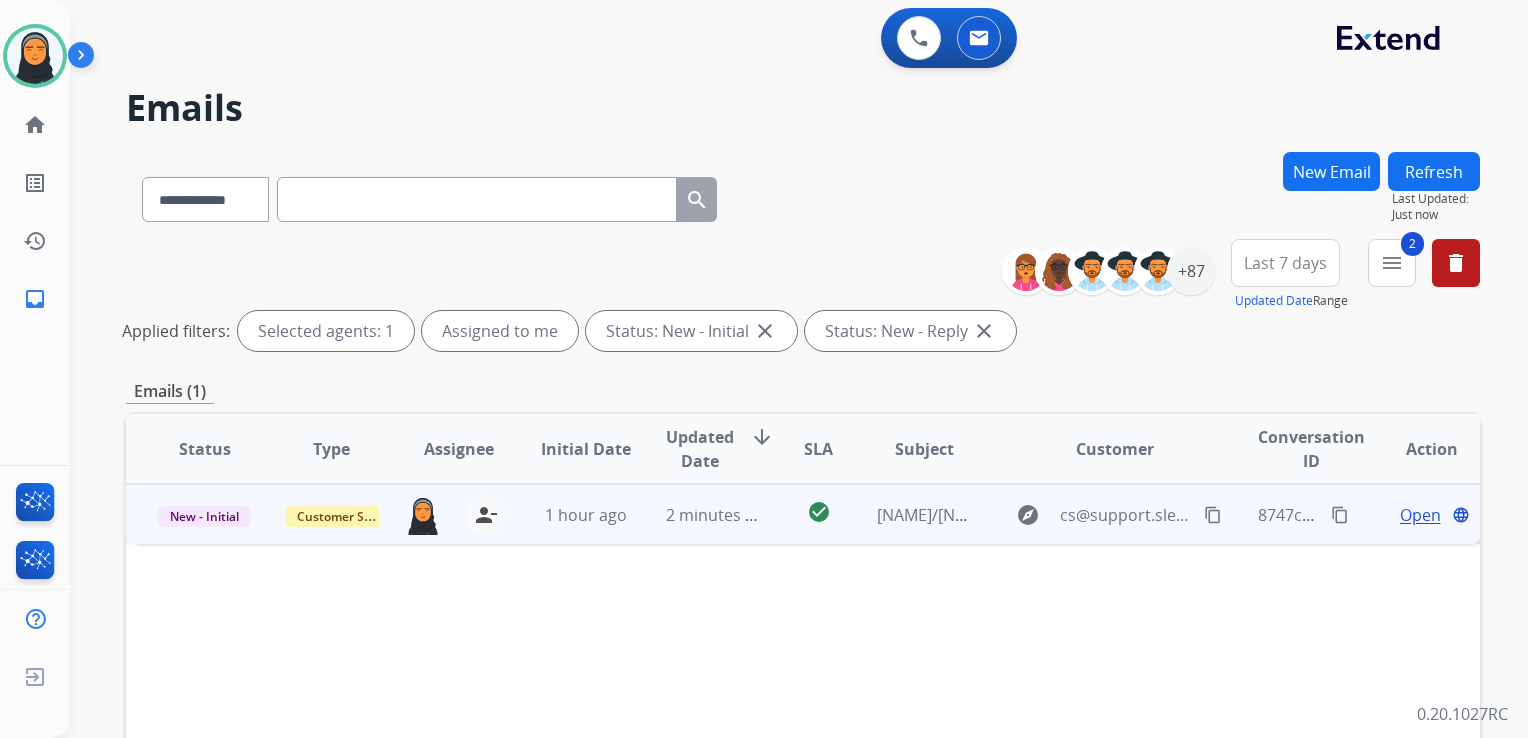 click on "check_circle" at bounding box center (803, 514) 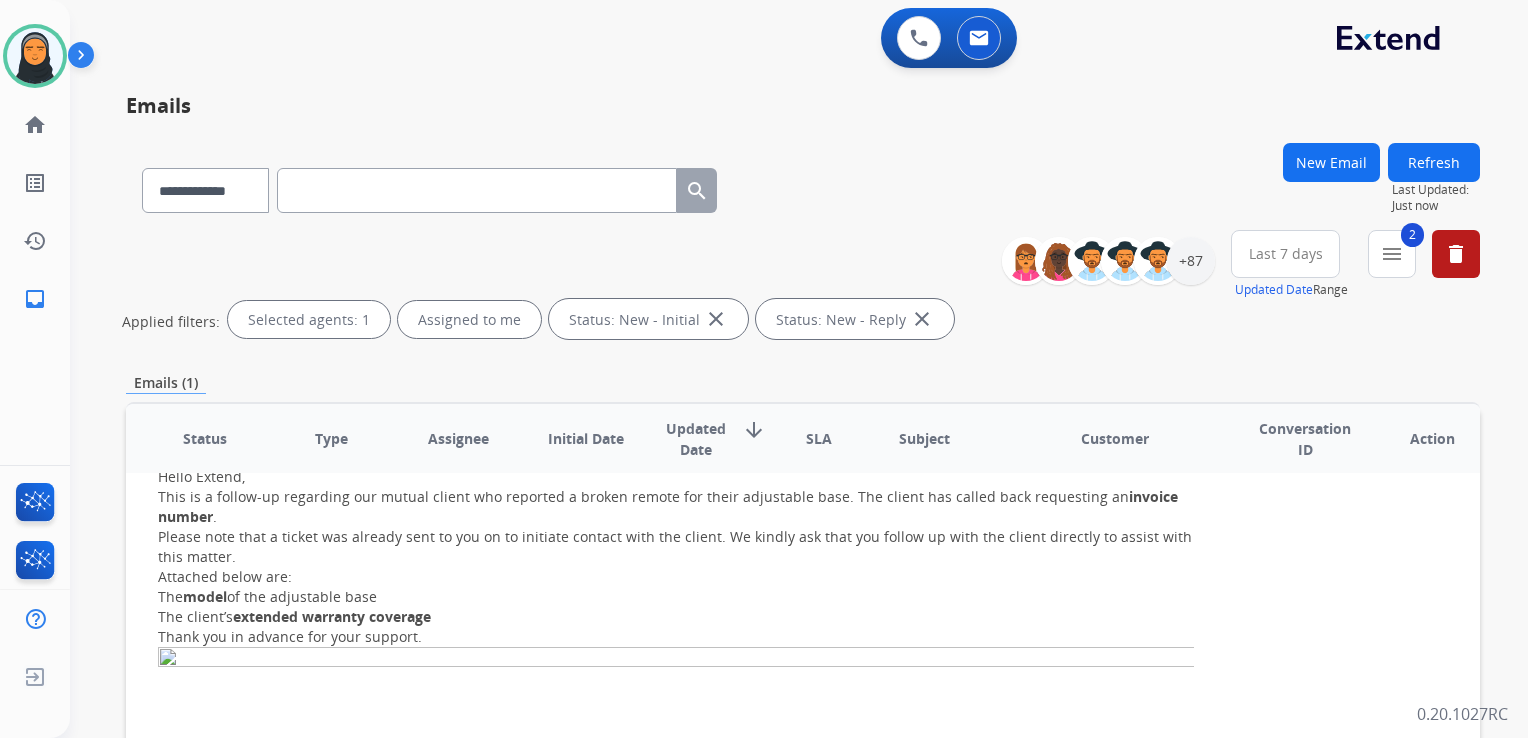 scroll, scrollTop: 0, scrollLeft: 0, axis: both 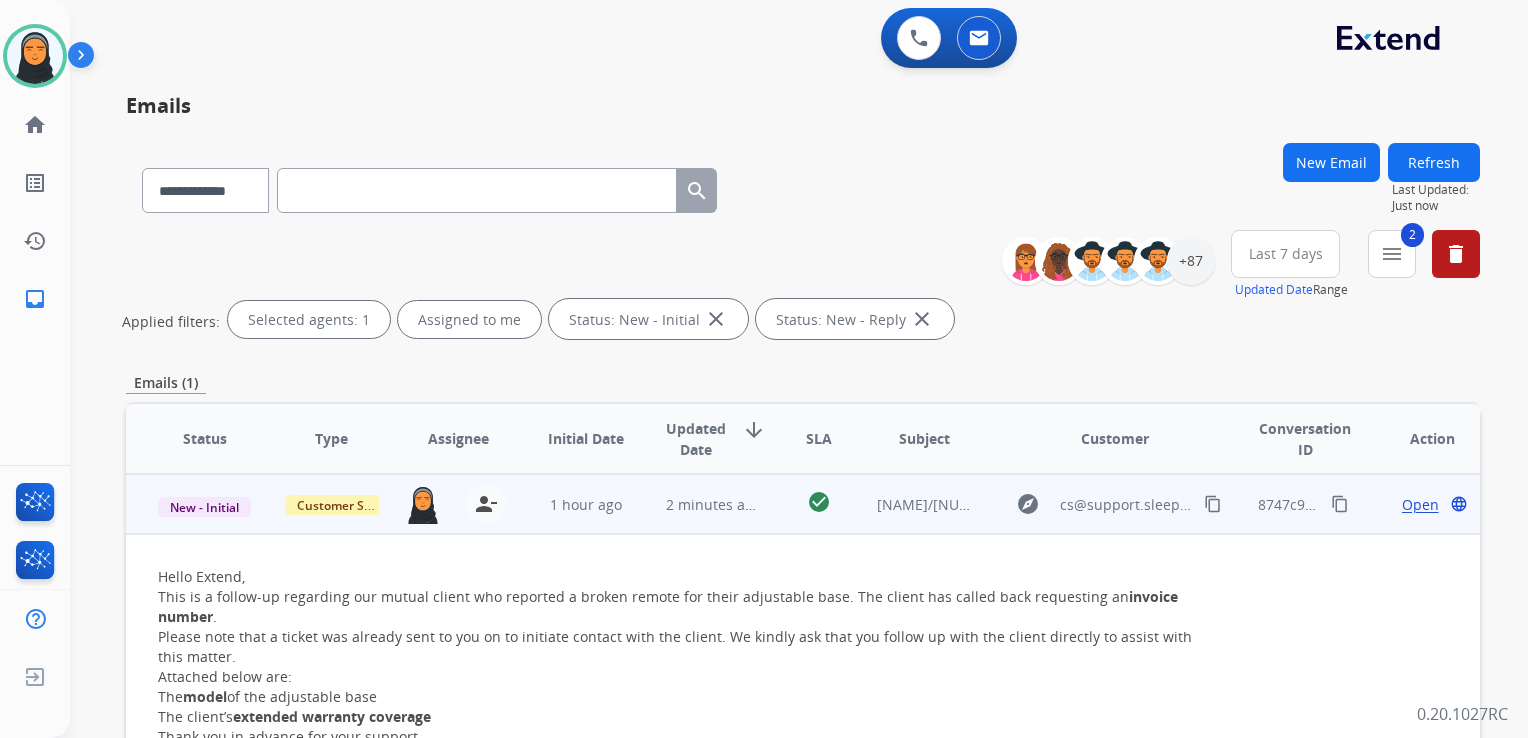click on "Open" at bounding box center [1420, 504] 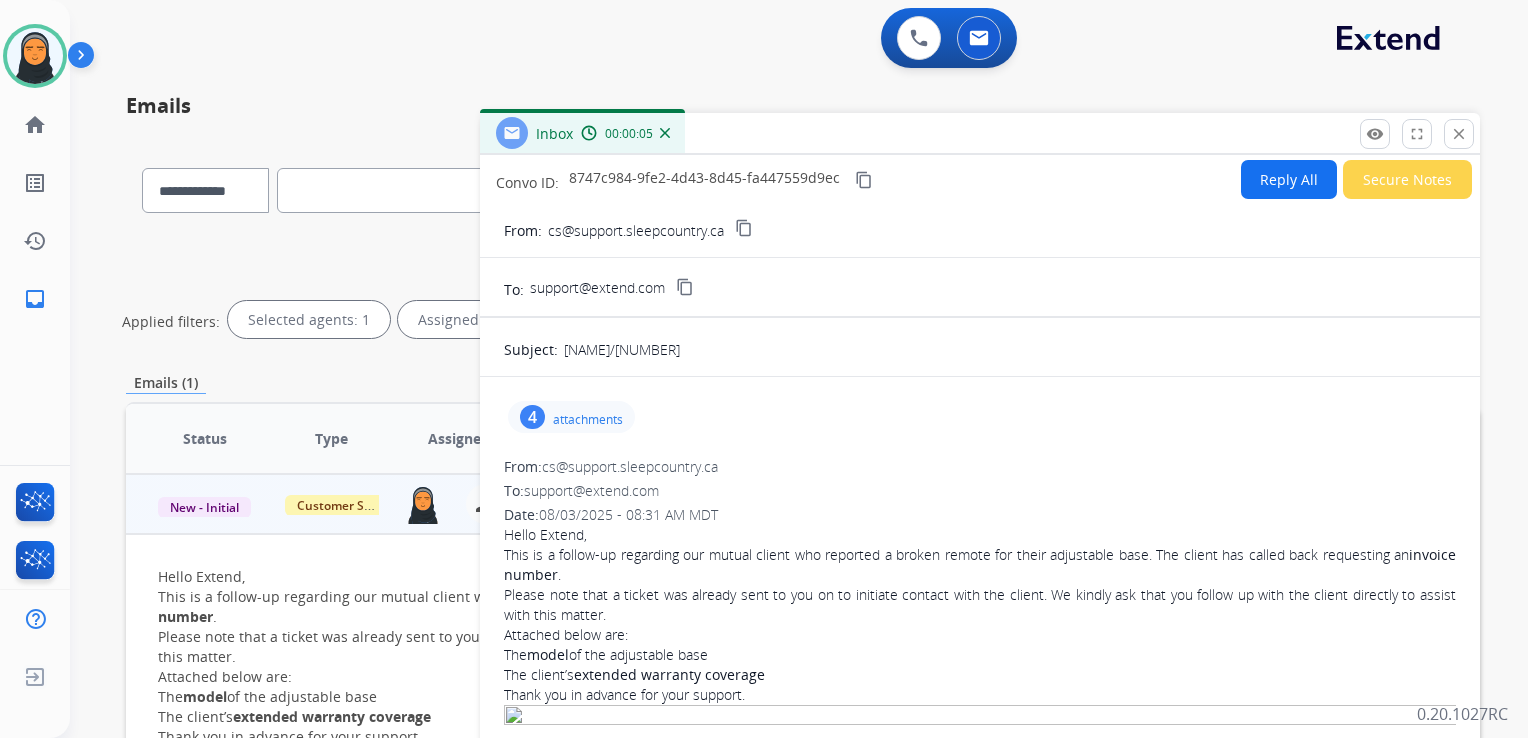 scroll, scrollTop: 0, scrollLeft: 0, axis: both 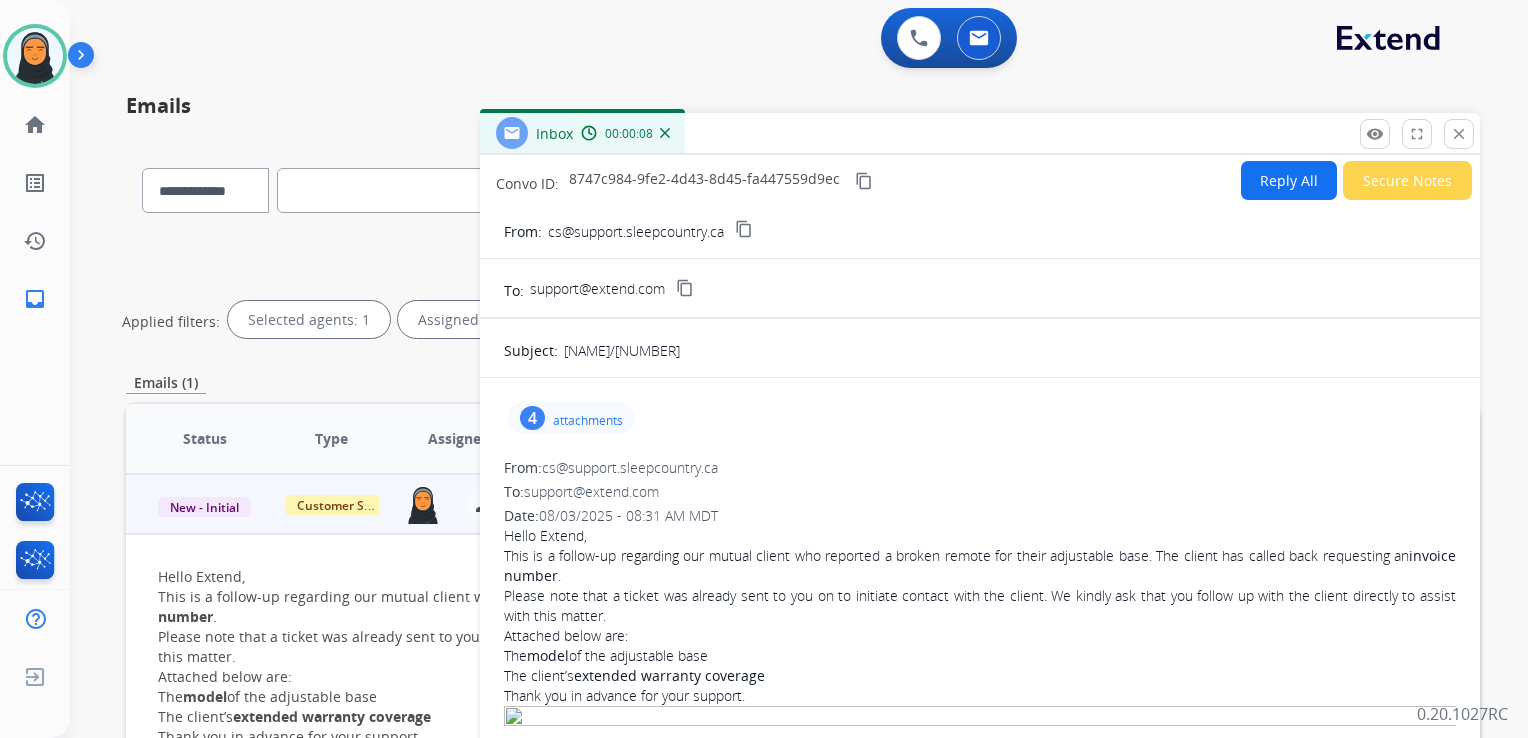 click on "4 attachments" at bounding box center (571, 418) 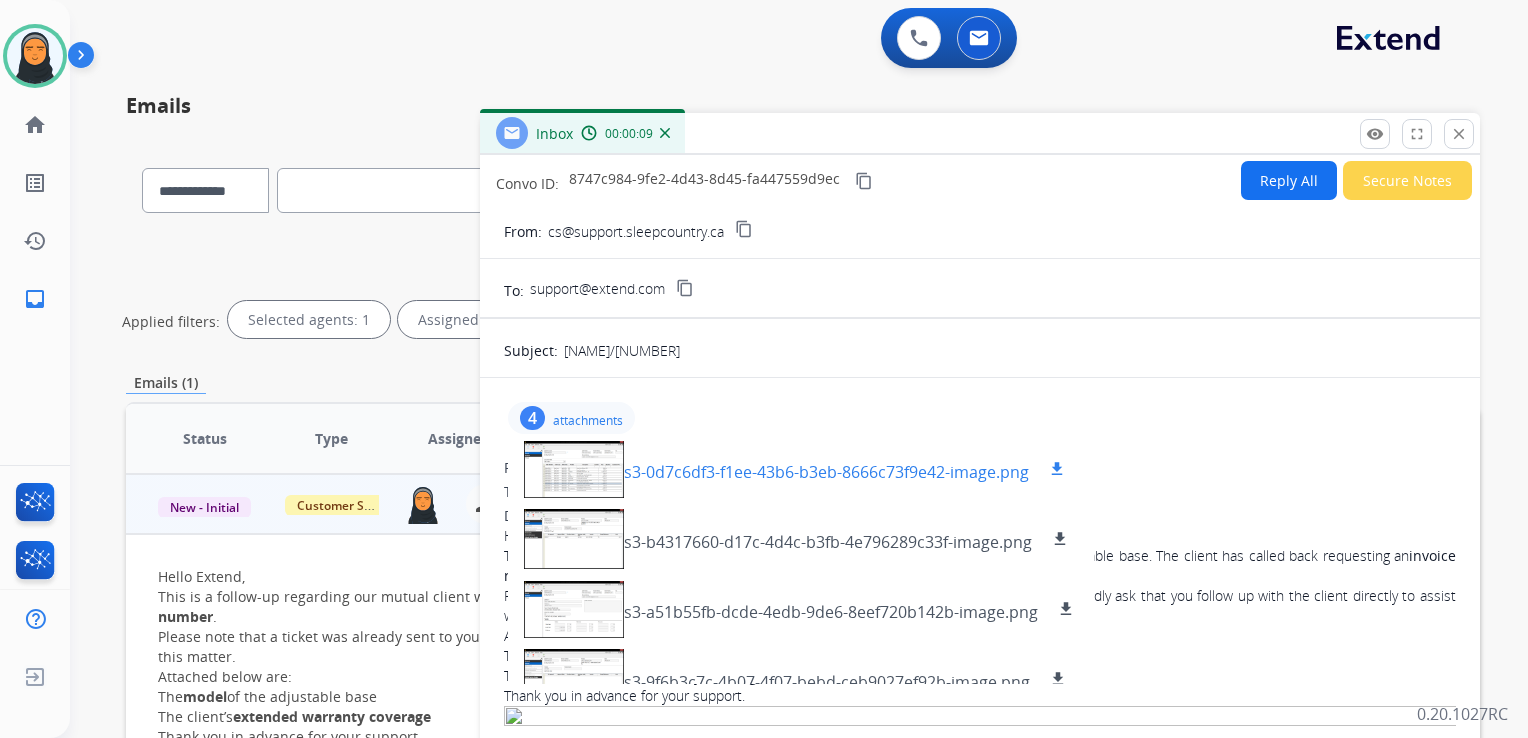 click at bounding box center (574, 469) 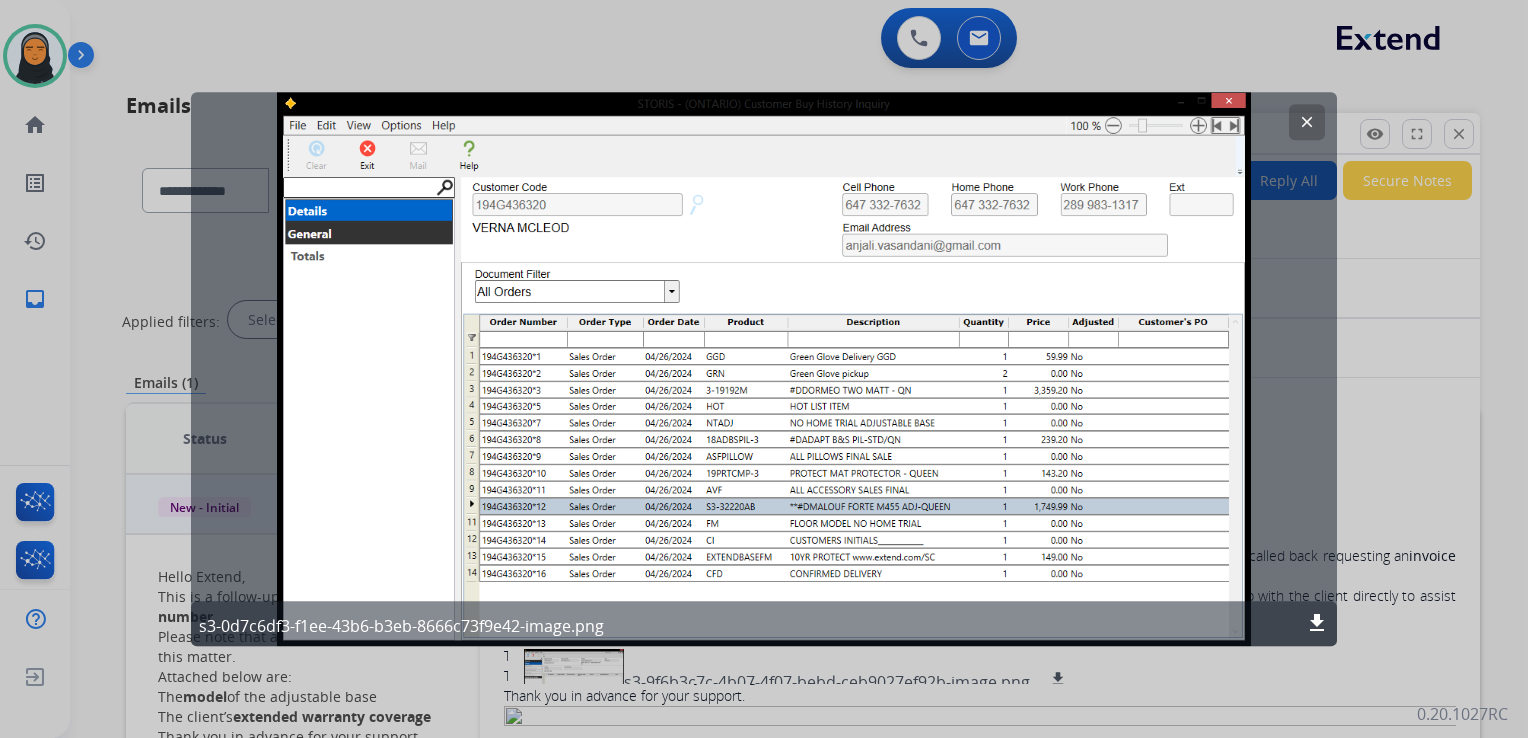 click on "clear" 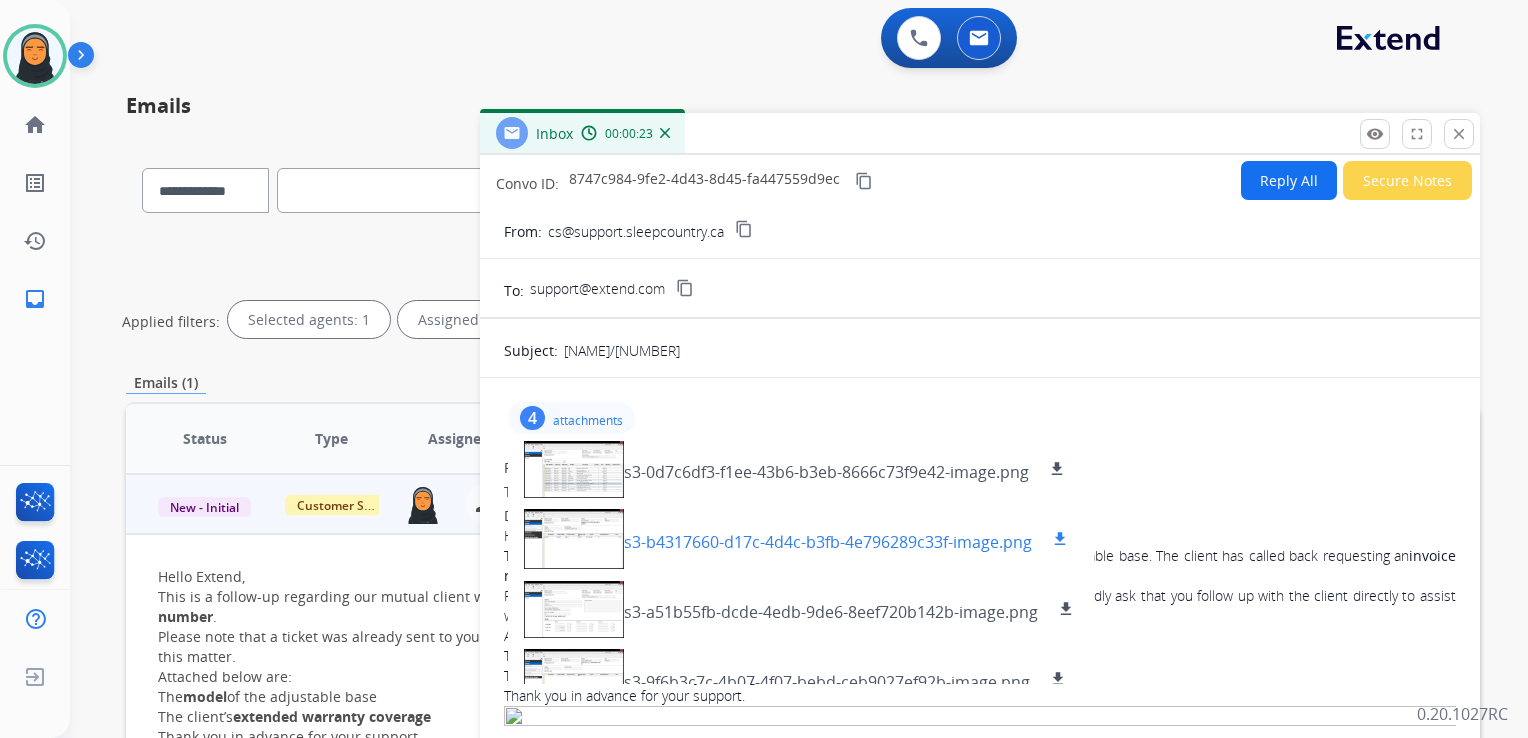 click at bounding box center (574, 539) 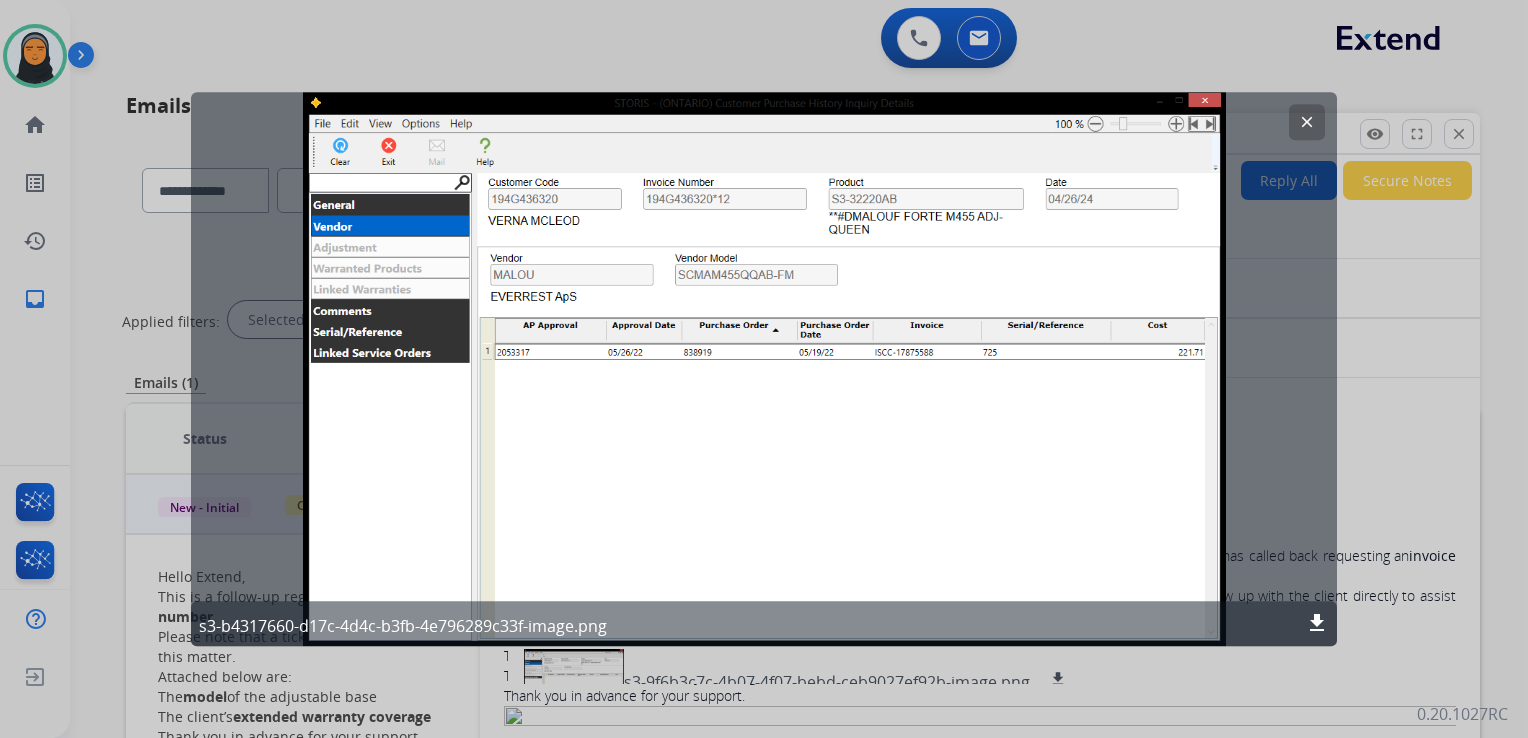 click on "clear" 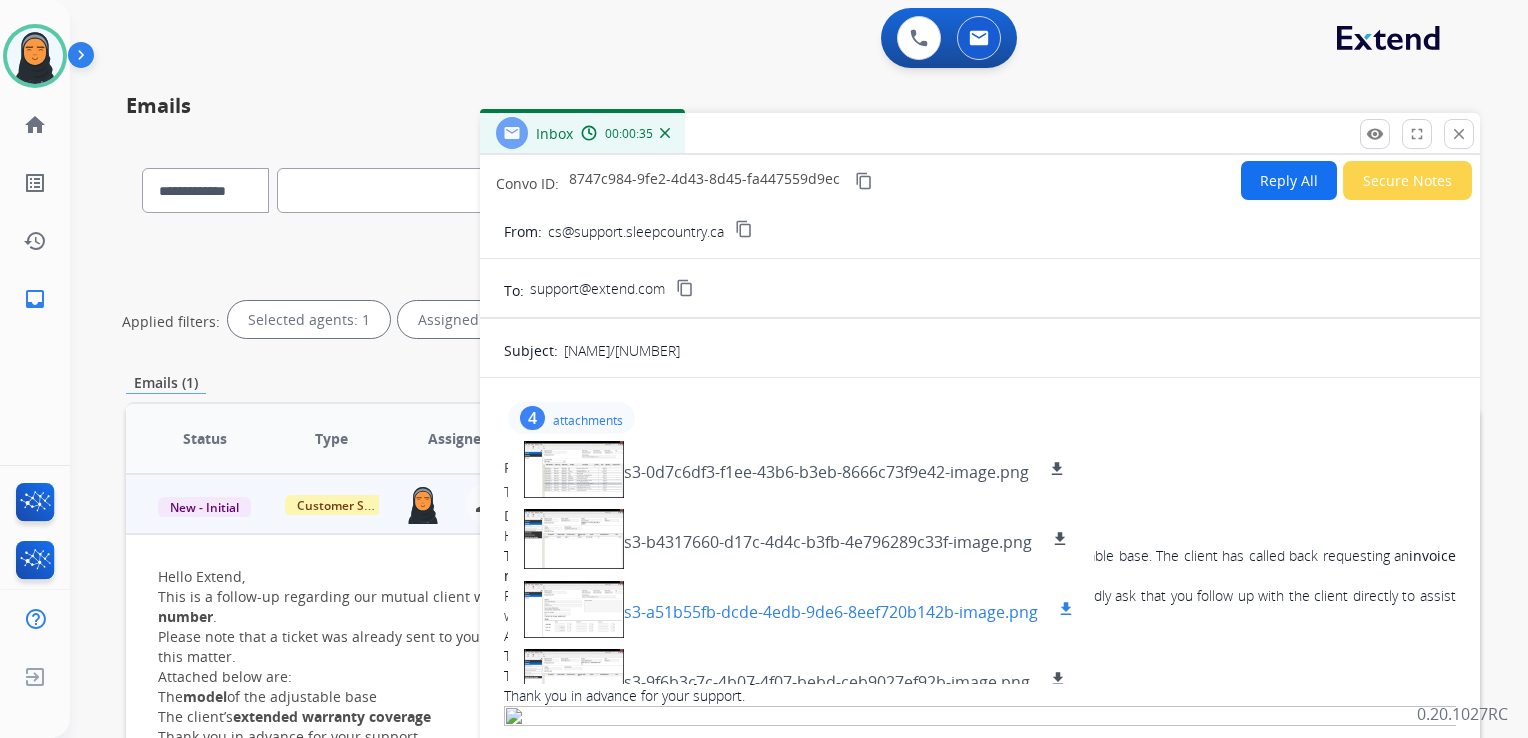 click at bounding box center (574, 609) 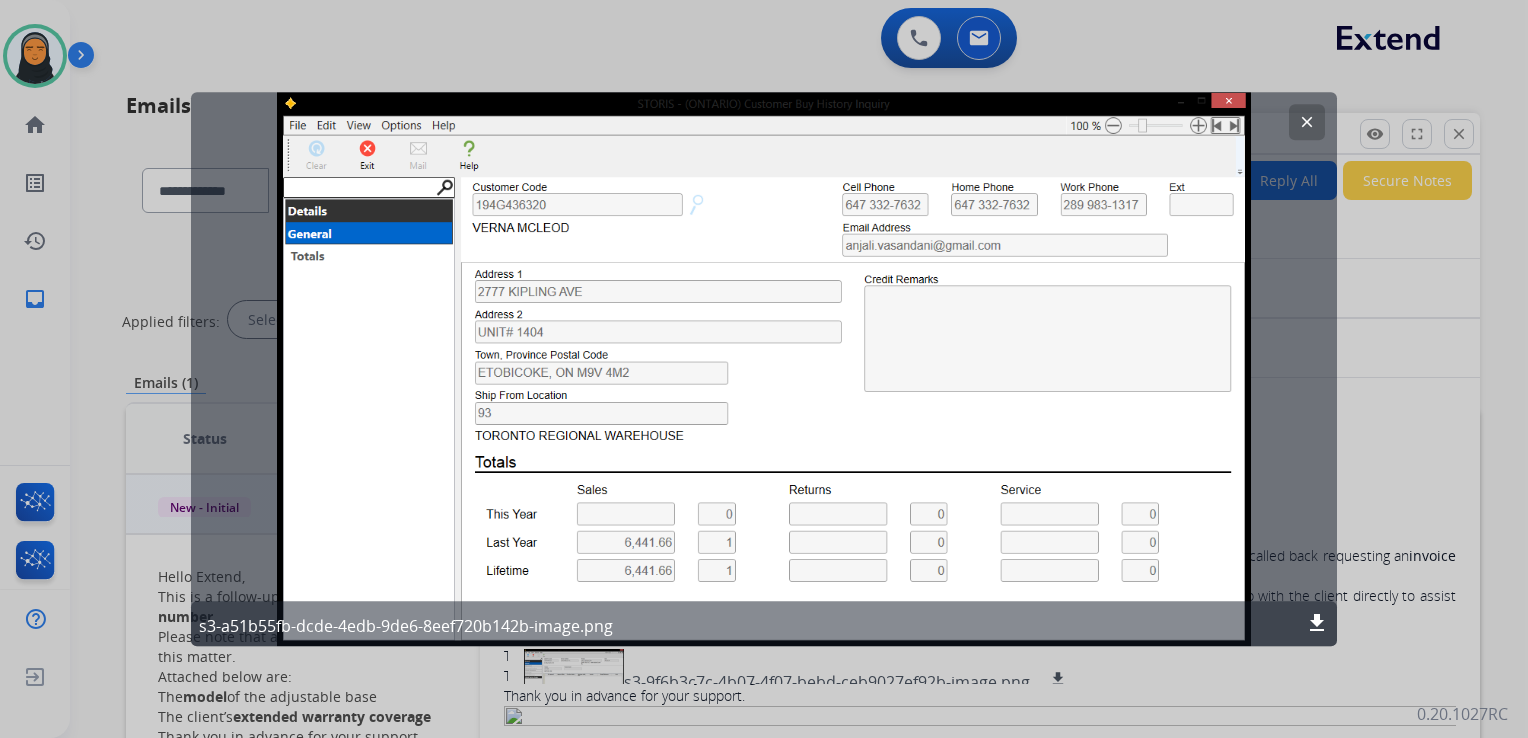 click on "clear" 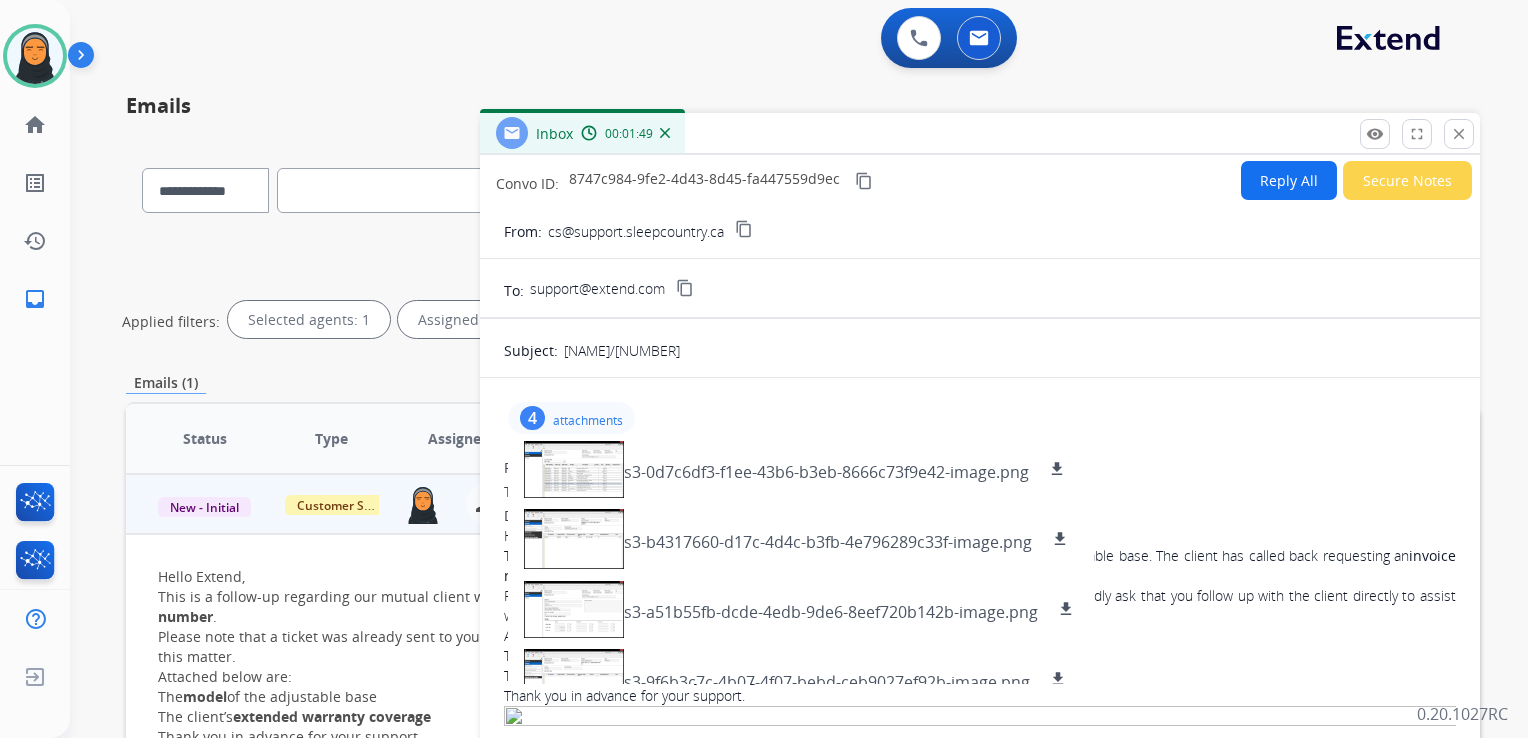 click on "4 attachments  download  download  download  download" at bounding box center (571, 418) 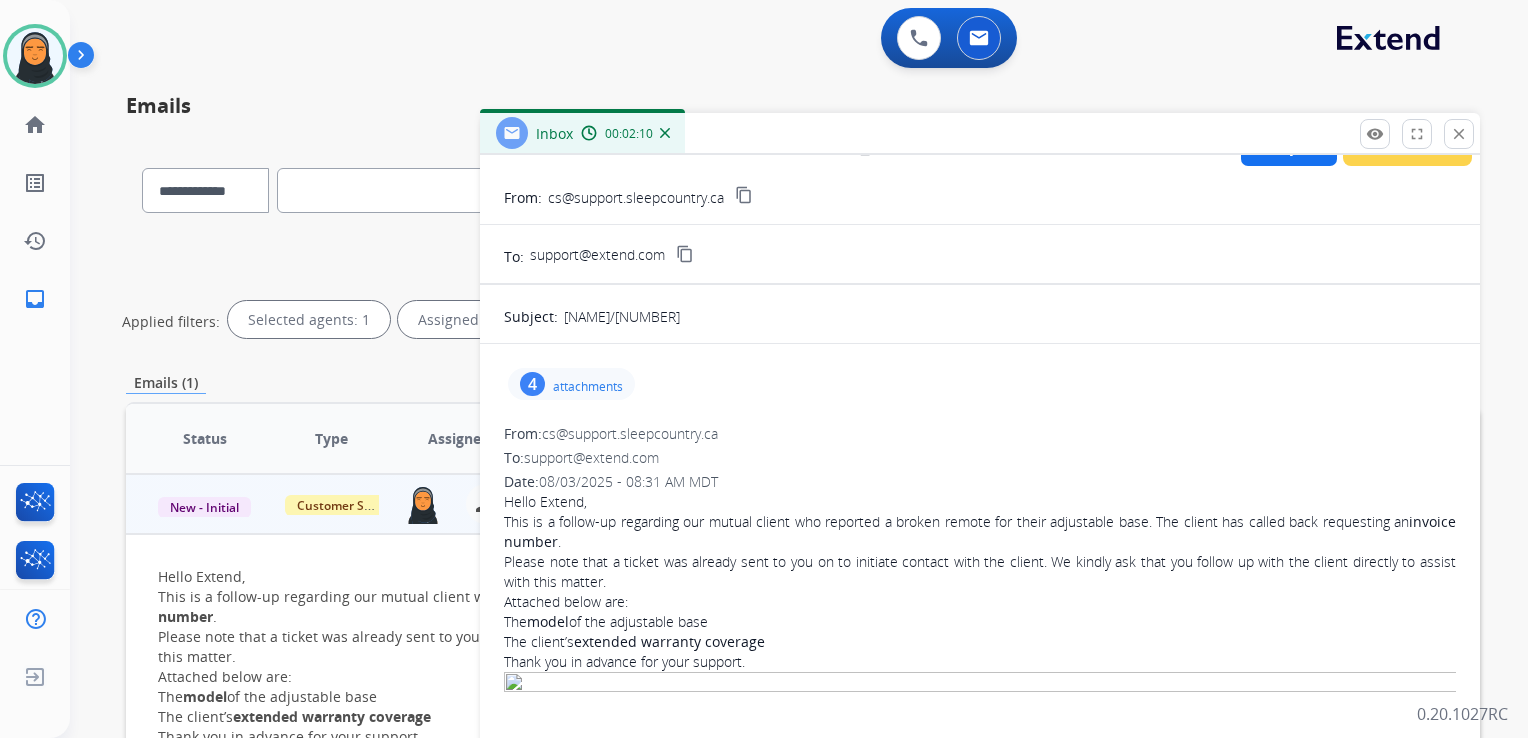 scroll, scrollTop: 0, scrollLeft: 0, axis: both 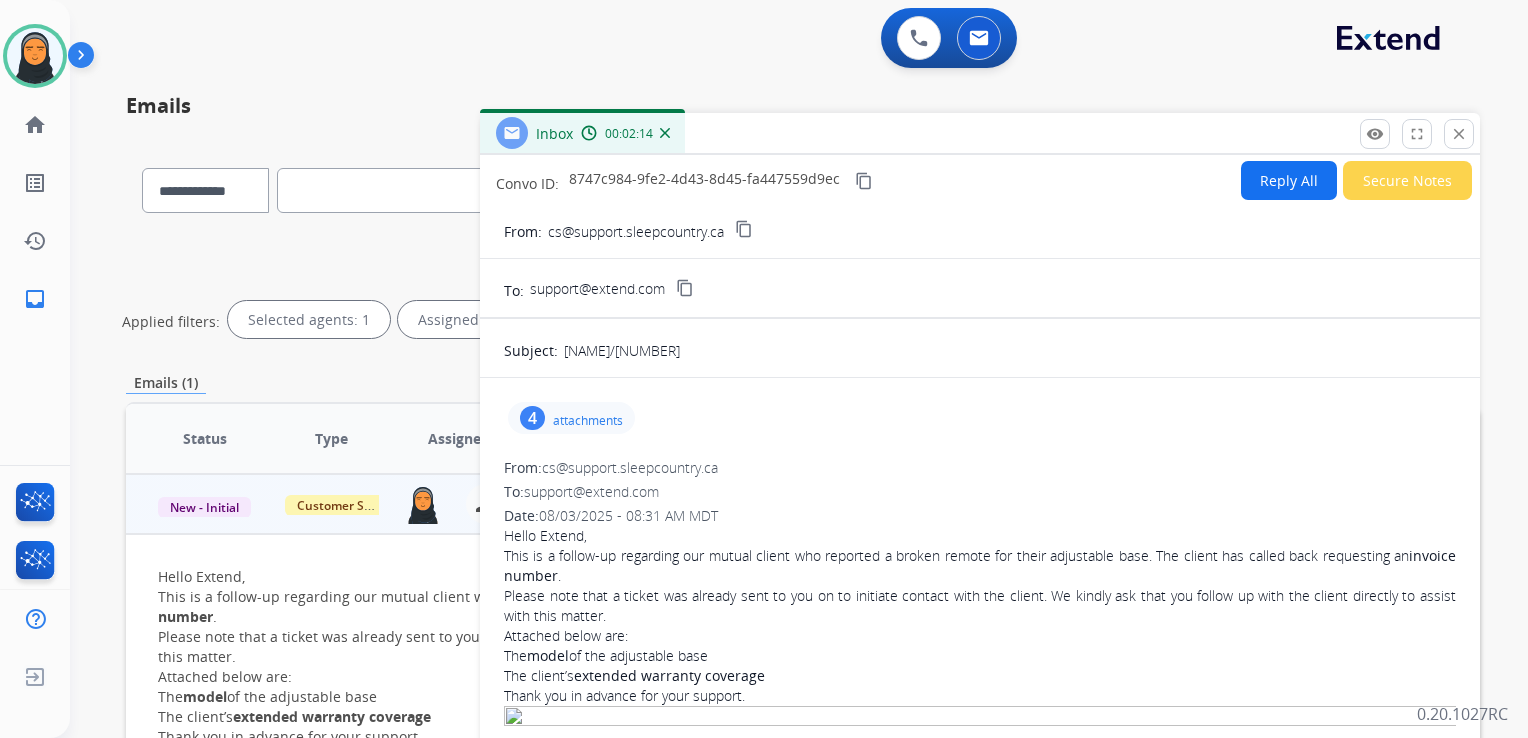 click on "Secure Notes" at bounding box center (1407, 180) 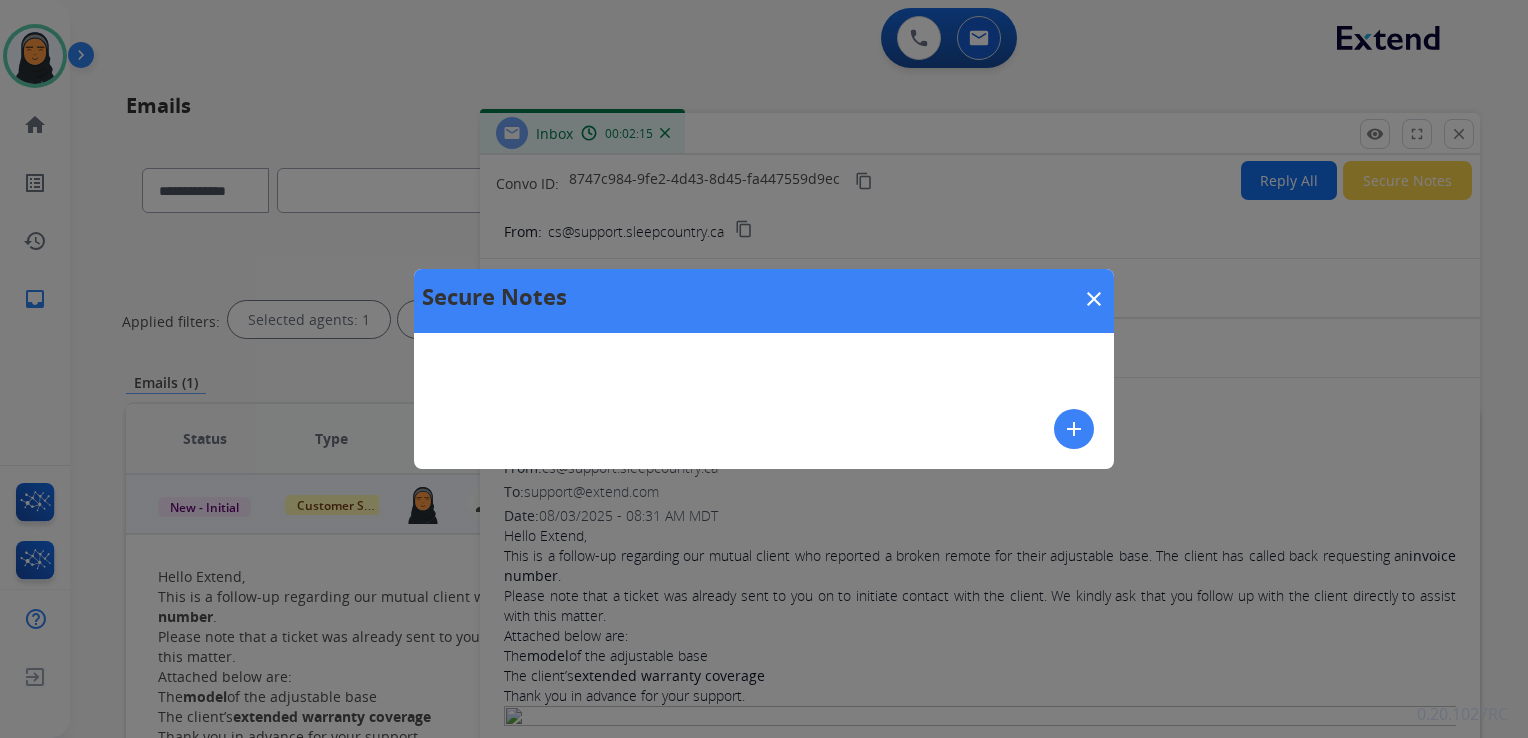 click on "add" at bounding box center (1074, 429) 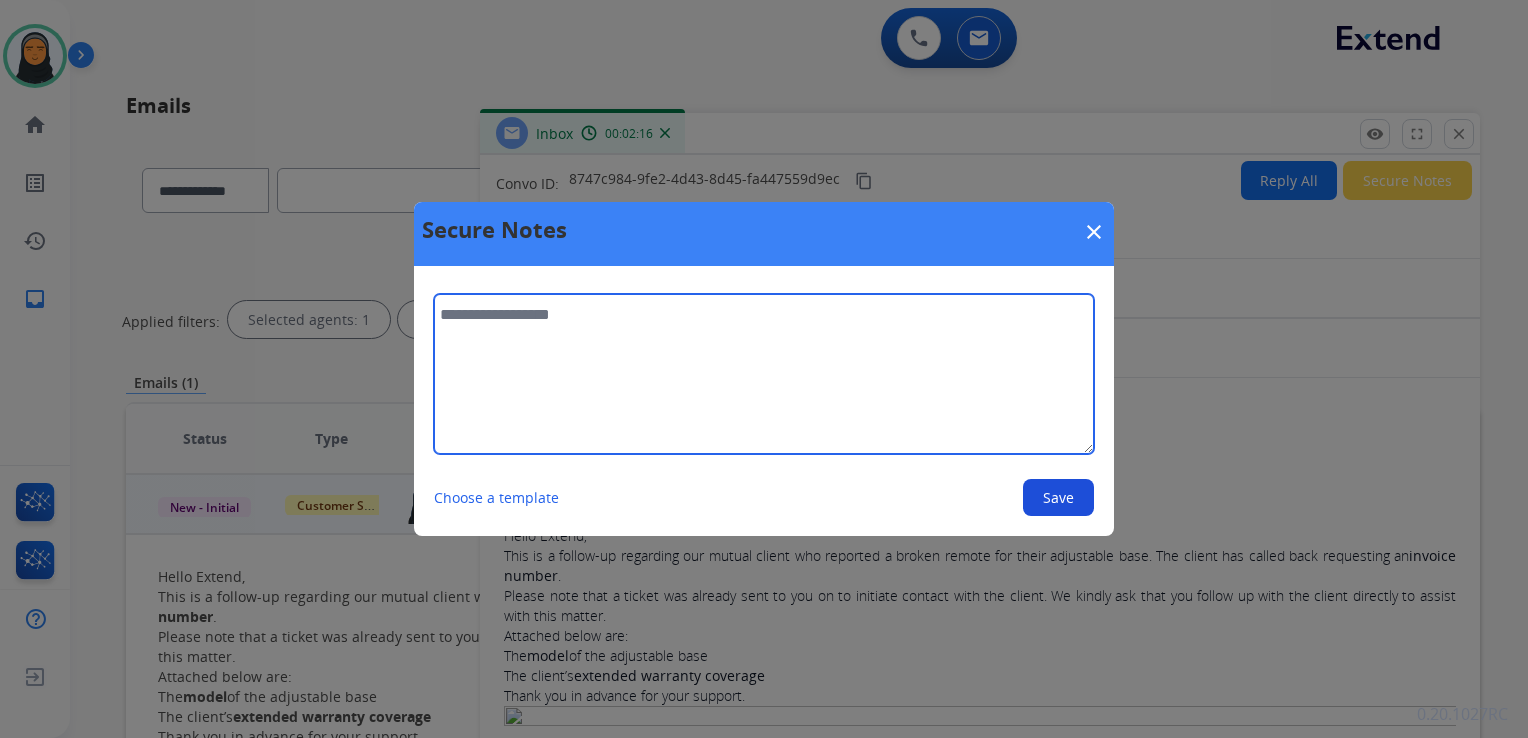 click at bounding box center (764, 374) 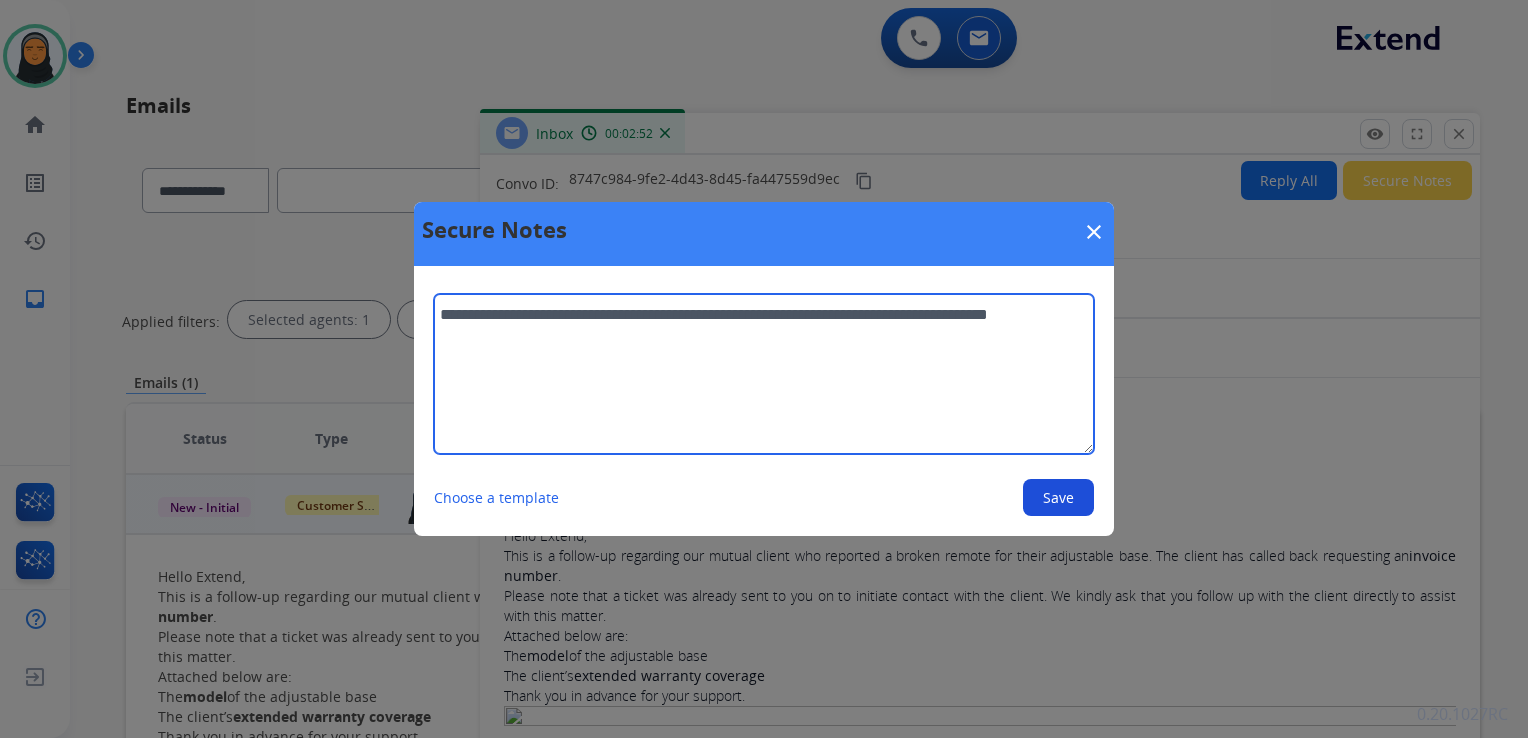 click on "**********" at bounding box center [764, 374] 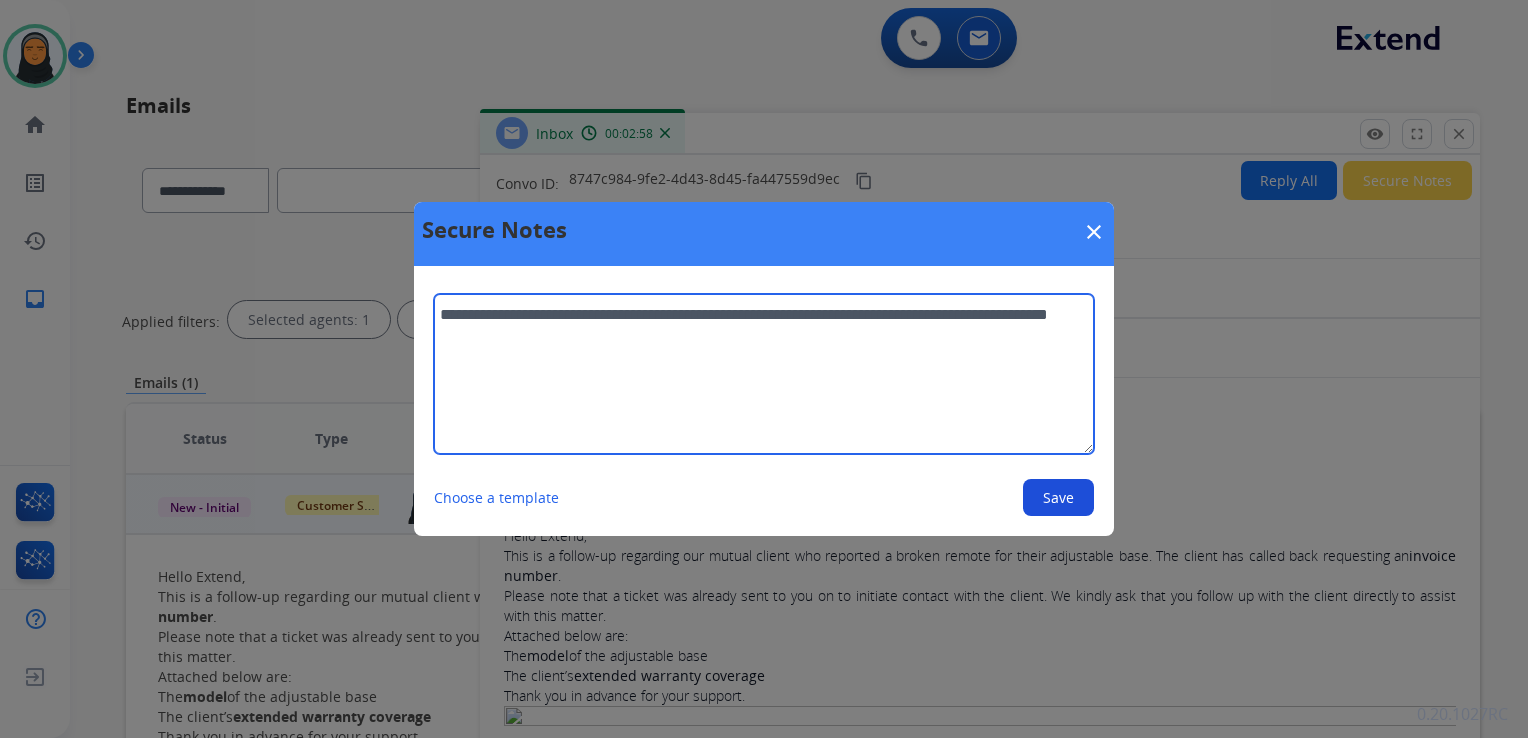 paste on "**********" 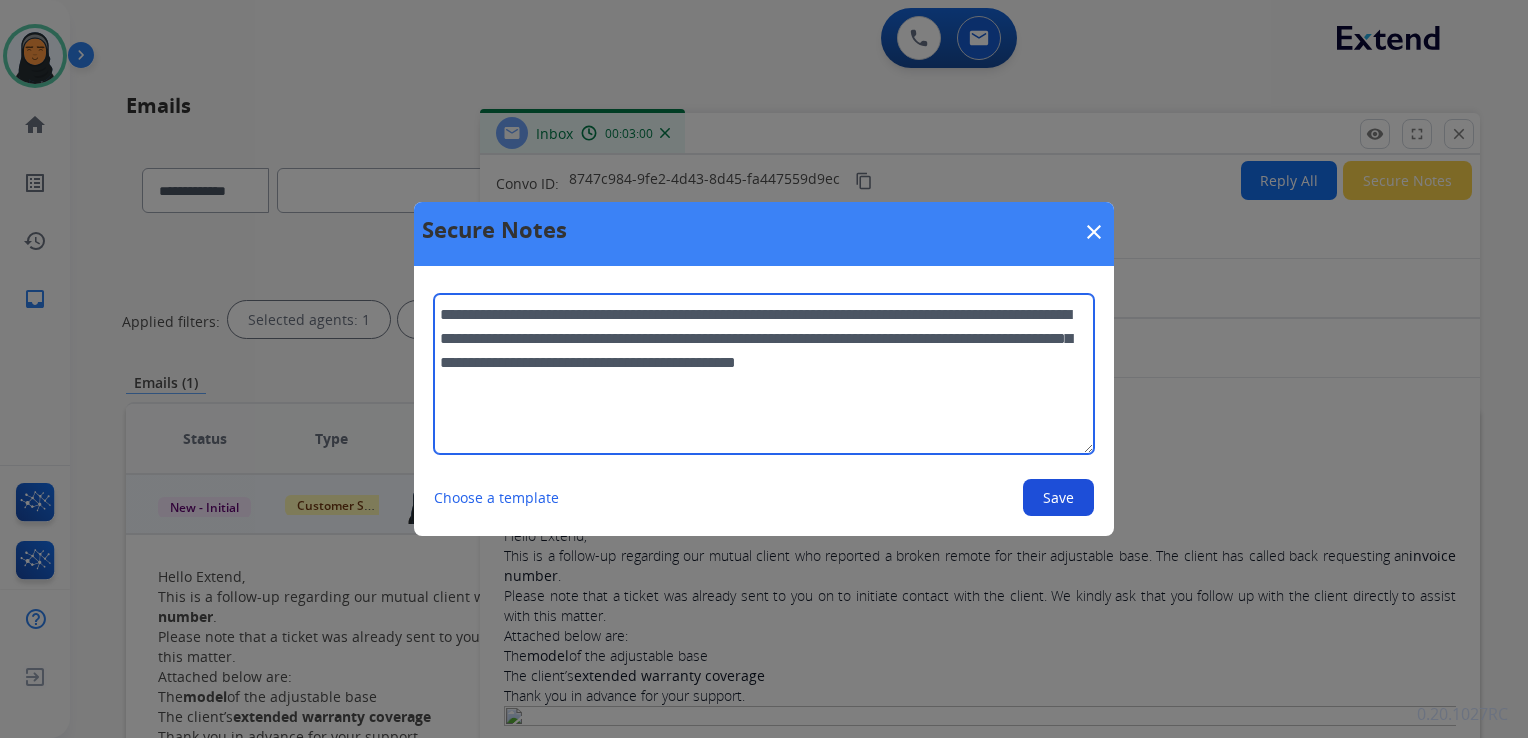 type on "**********" 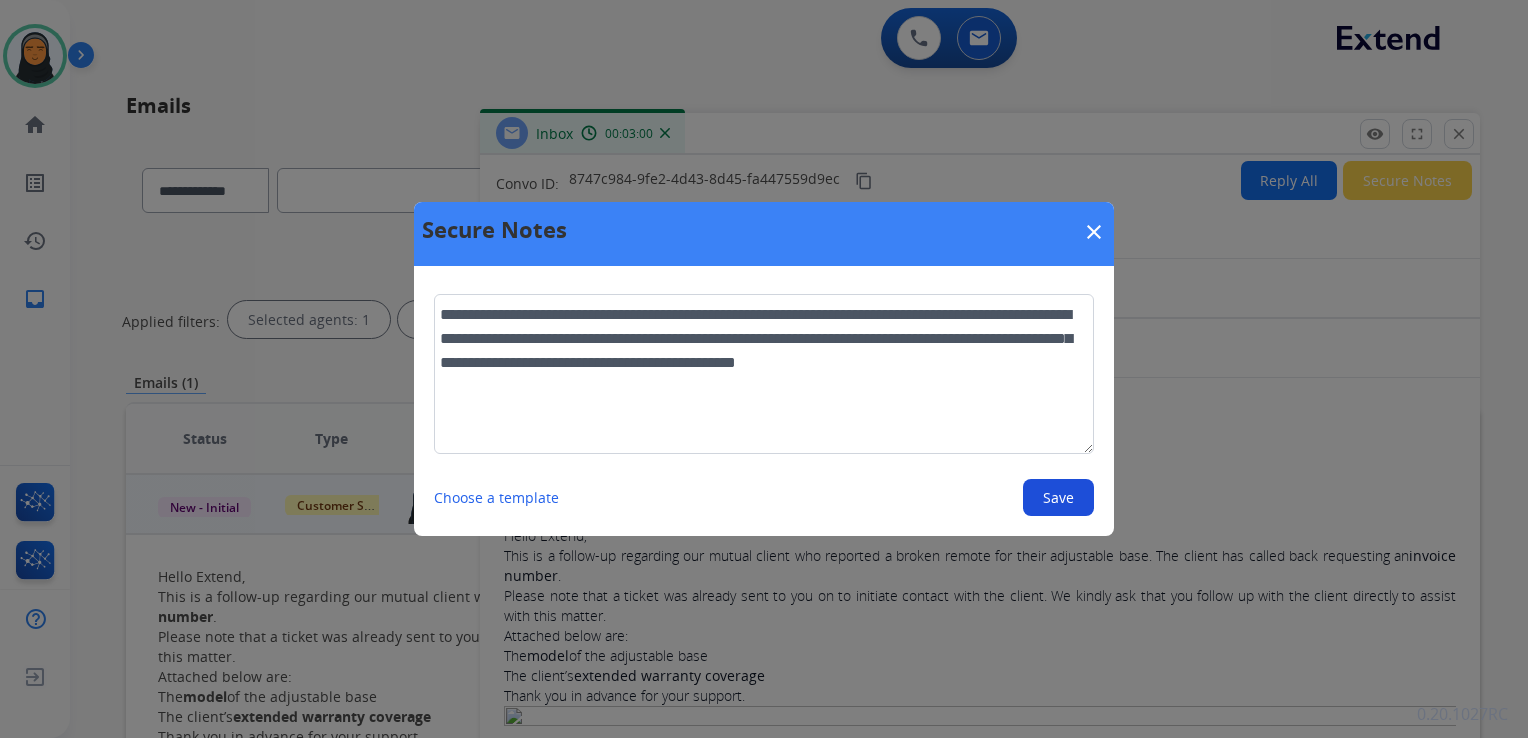 click on "Save" at bounding box center [1058, 497] 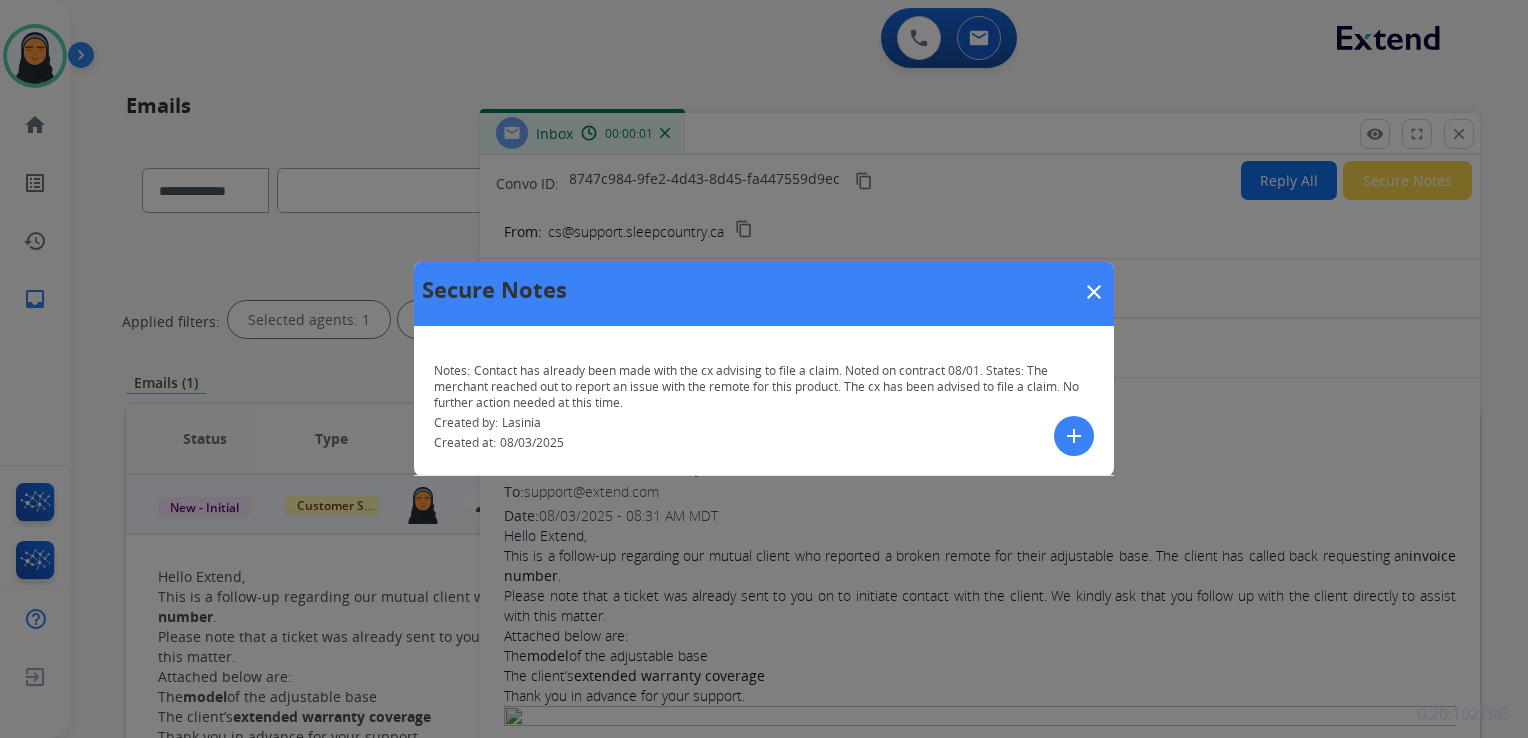 click on "Secure Notes close Notes: Contact has already been made with the cx advising to file a claim. Noted on contract 08/01. States: The merchant reached out to report an issue with the remote for this product. The cx has been advised to file a claim. No further action needed at this time. Created by: [FIRST] Created at: 08/03/2025 add" at bounding box center (764, 369) 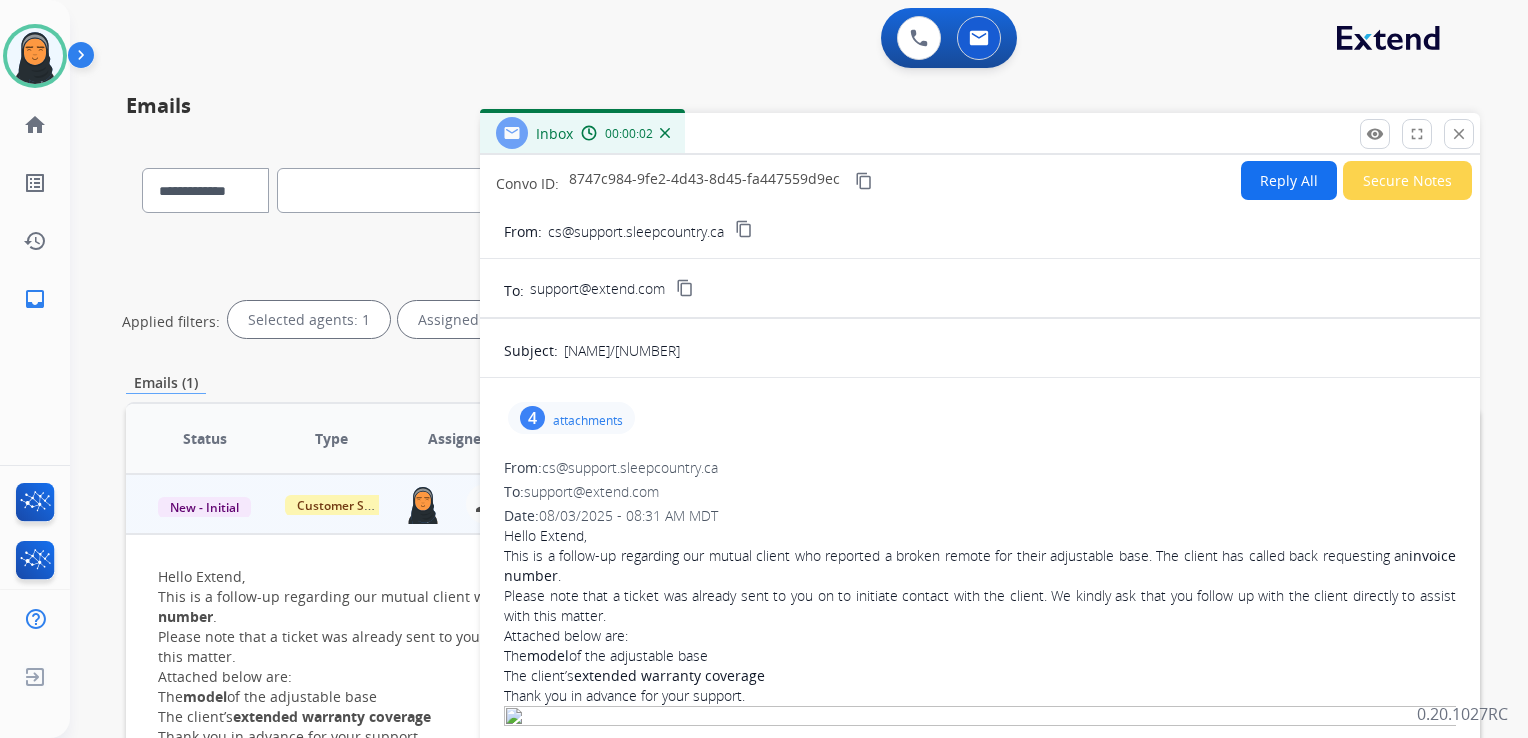 click on "close" at bounding box center (1459, 134) 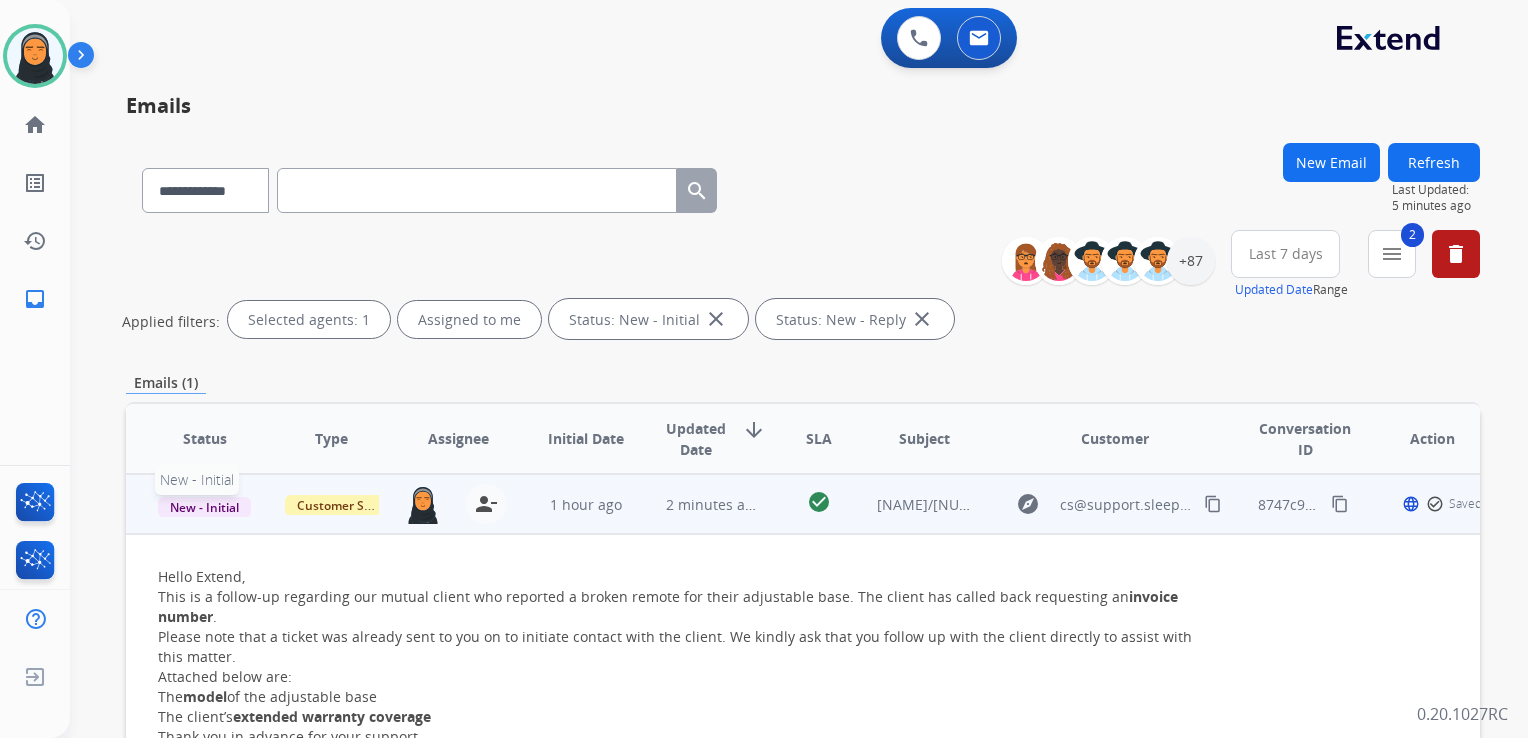 click on "New - Initial" at bounding box center [204, 507] 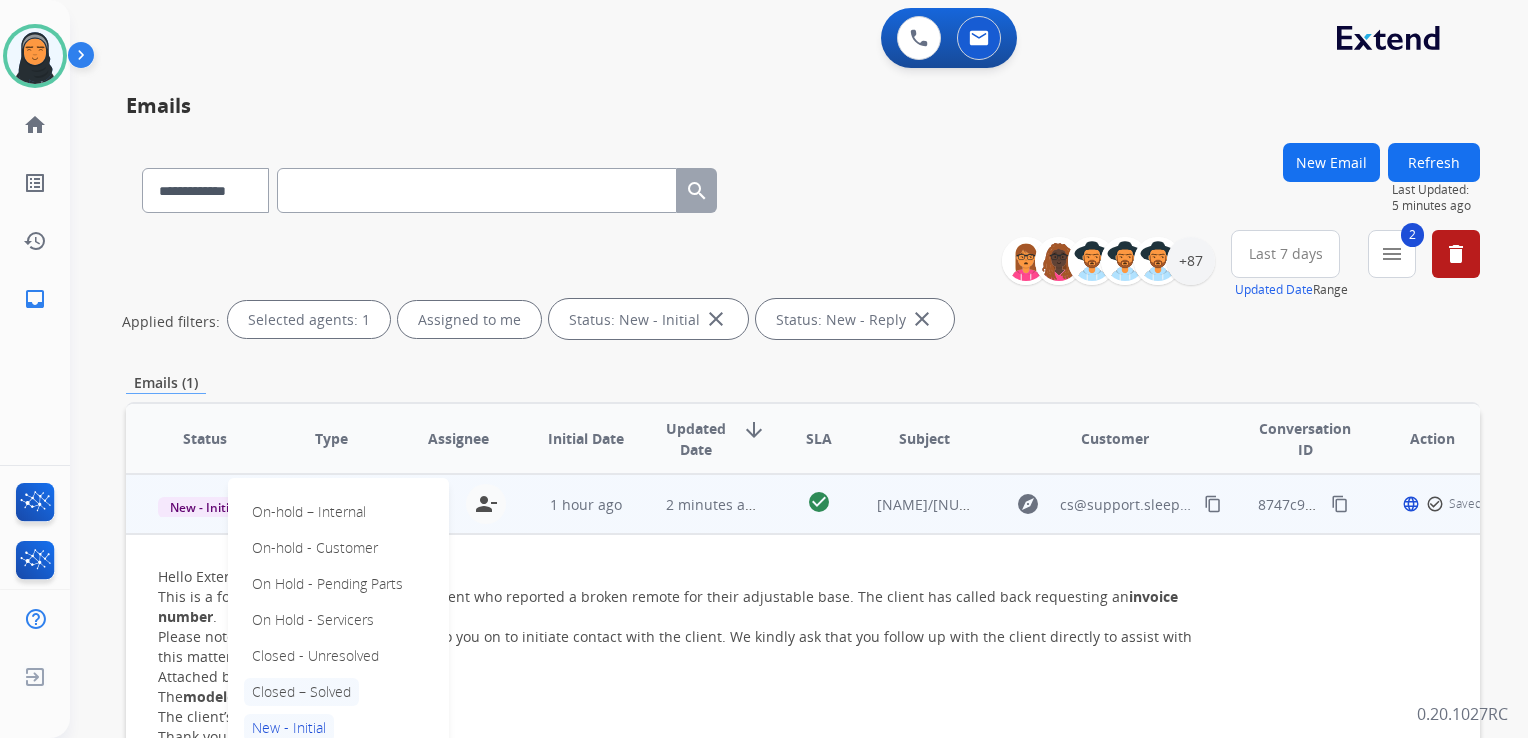 click on "Closed – Solved" at bounding box center (301, 692) 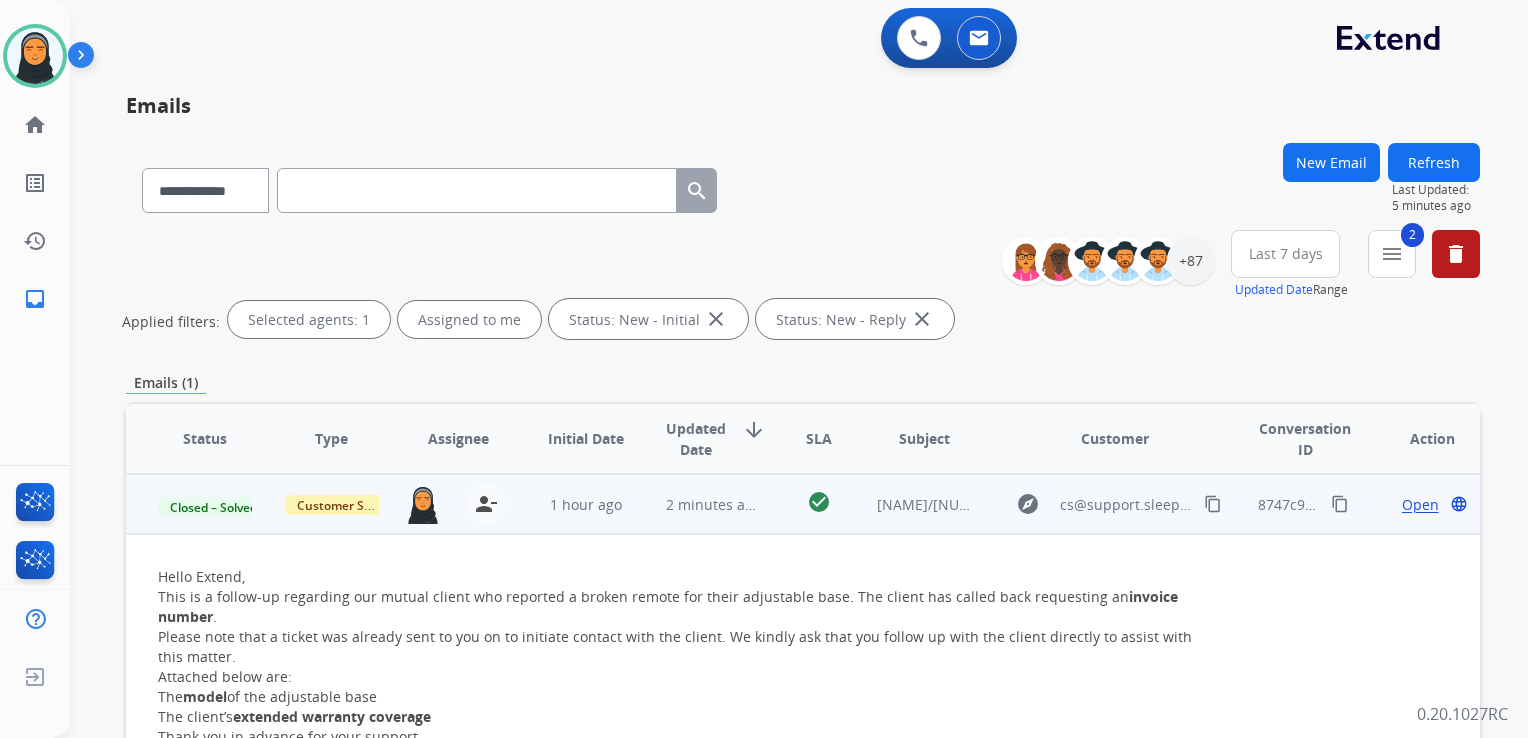 click on "Refresh" at bounding box center [1434, 162] 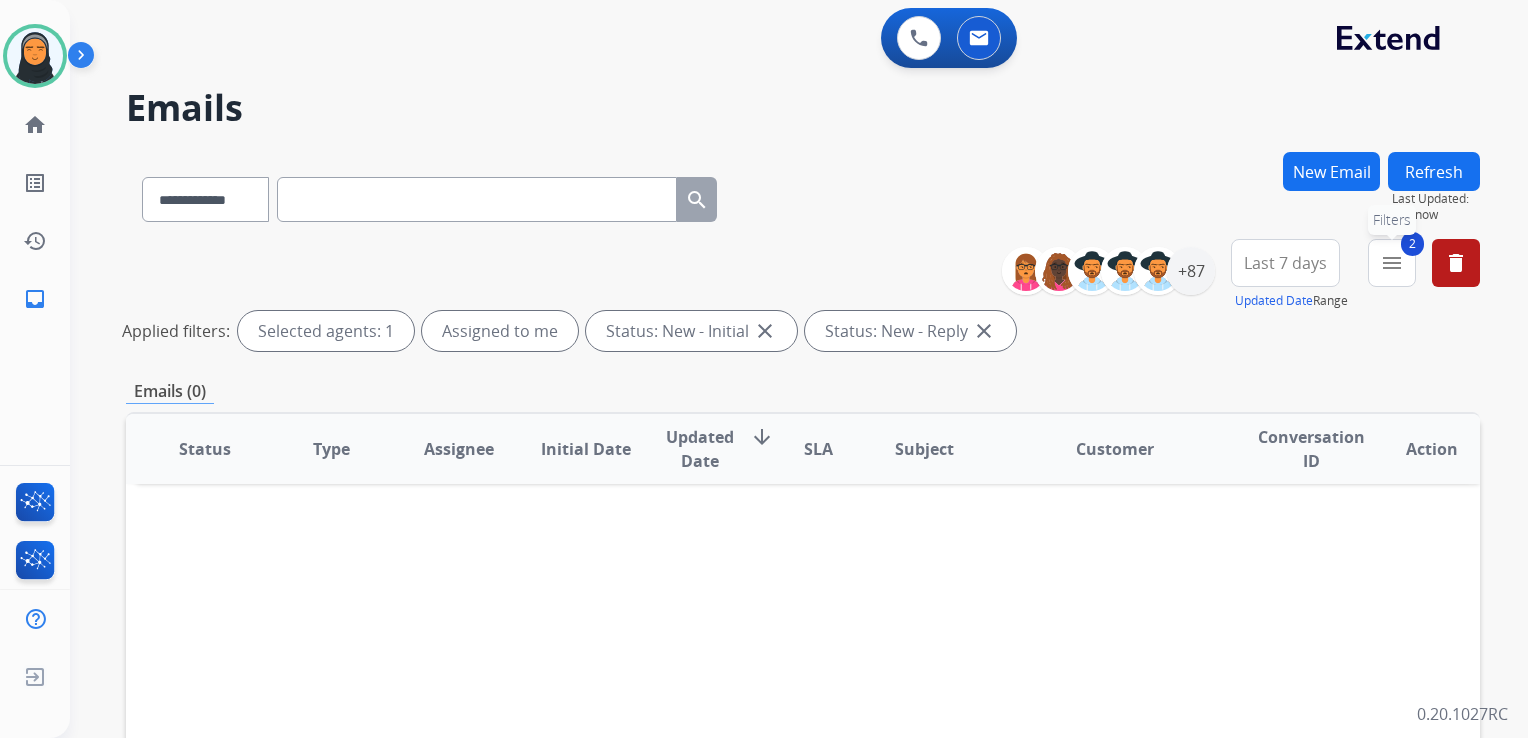 click on "2 menu  Filters" at bounding box center (1392, 263) 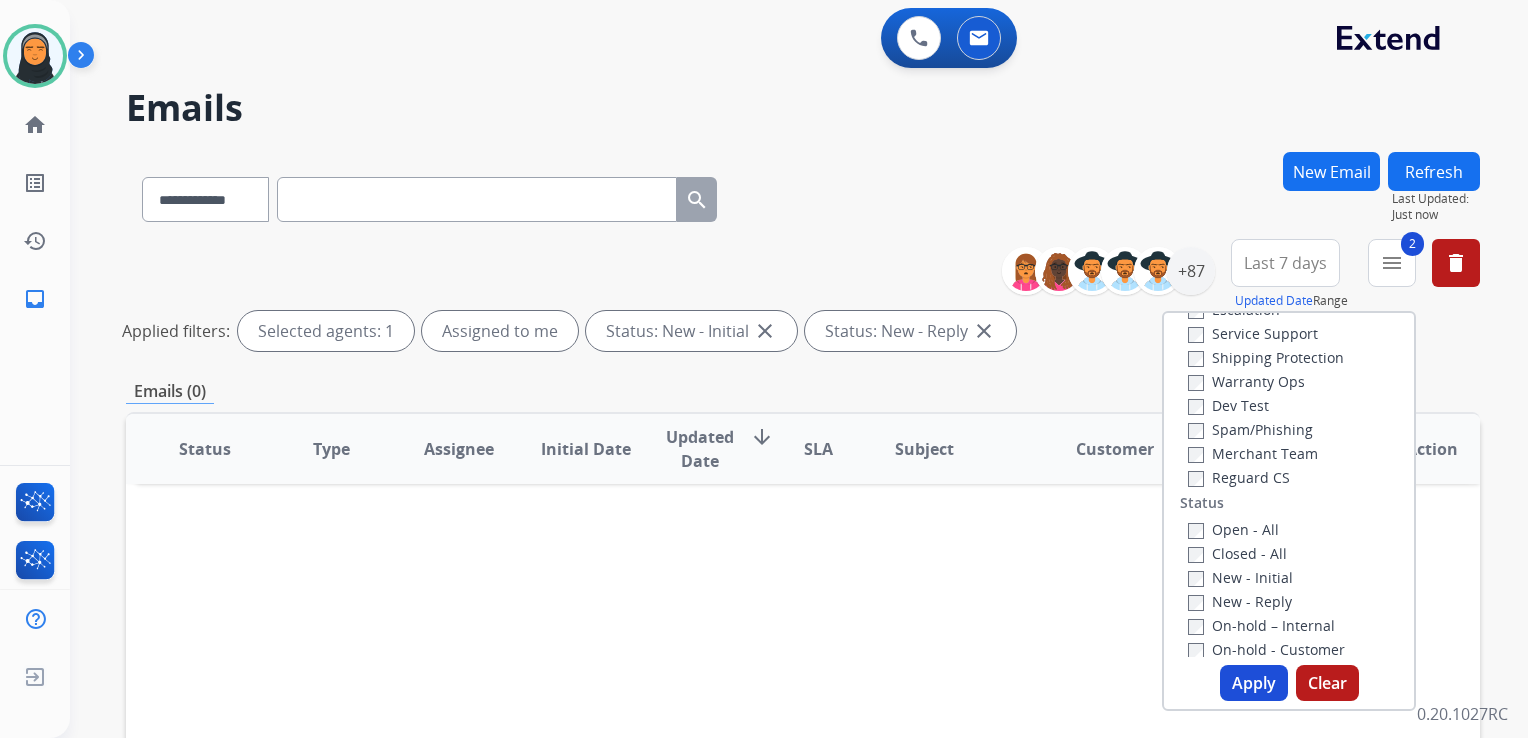 click on "Clear" at bounding box center (1327, 683) 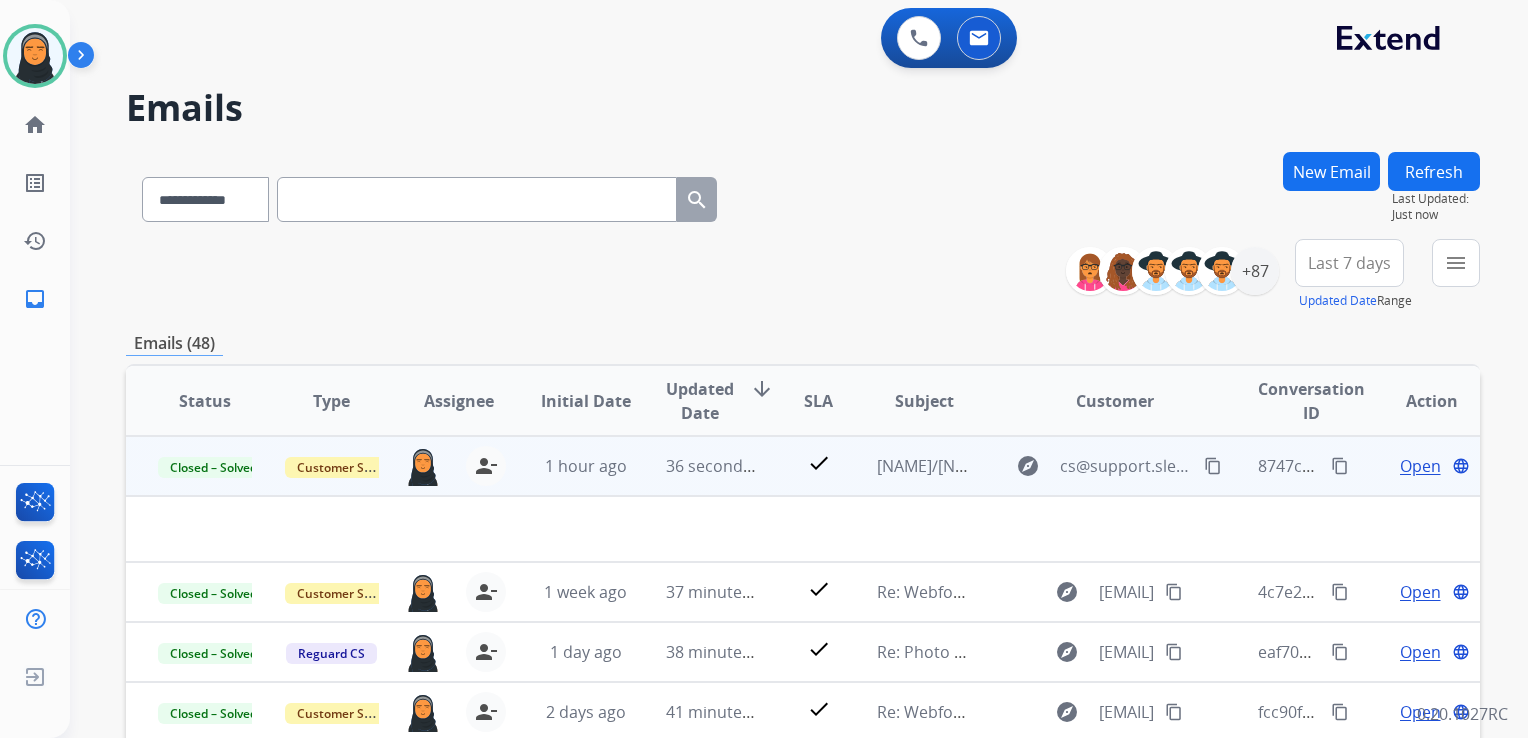 click on "content_copy" at bounding box center (1340, 466) 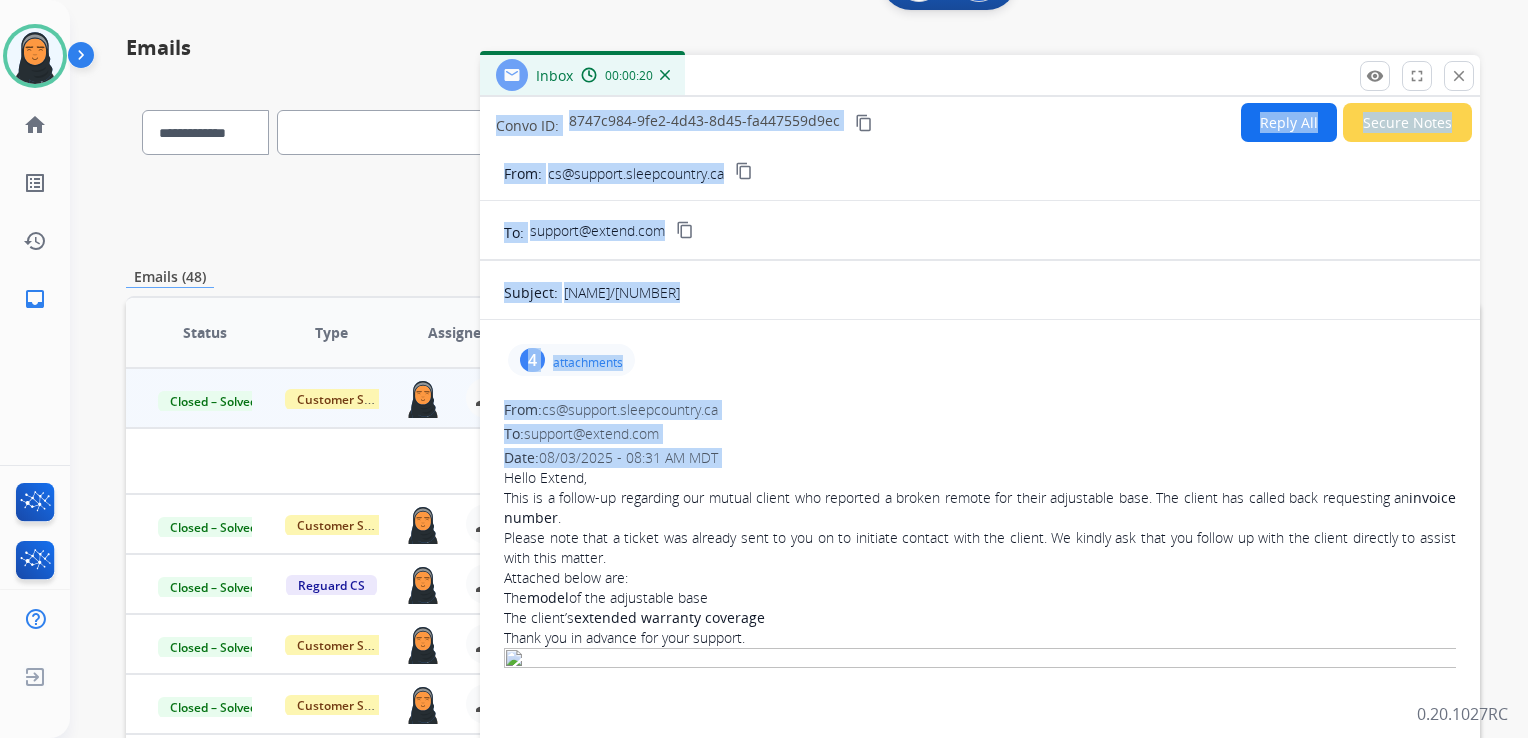 scroll, scrollTop: 72, scrollLeft: 0, axis: vertical 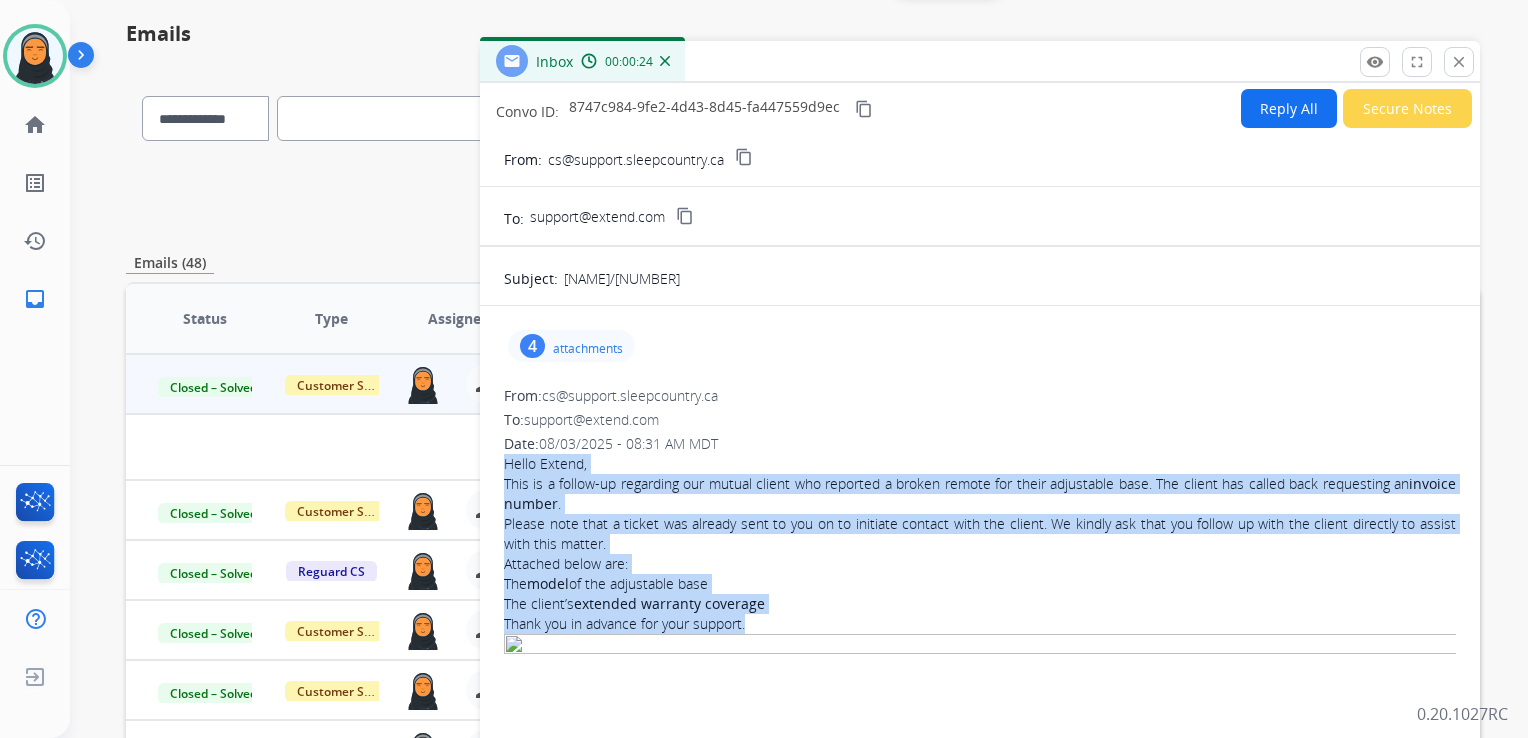 drag, startPoint x: 500, startPoint y: 530, endPoint x: 820, endPoint y: 619, distance: 332.14606 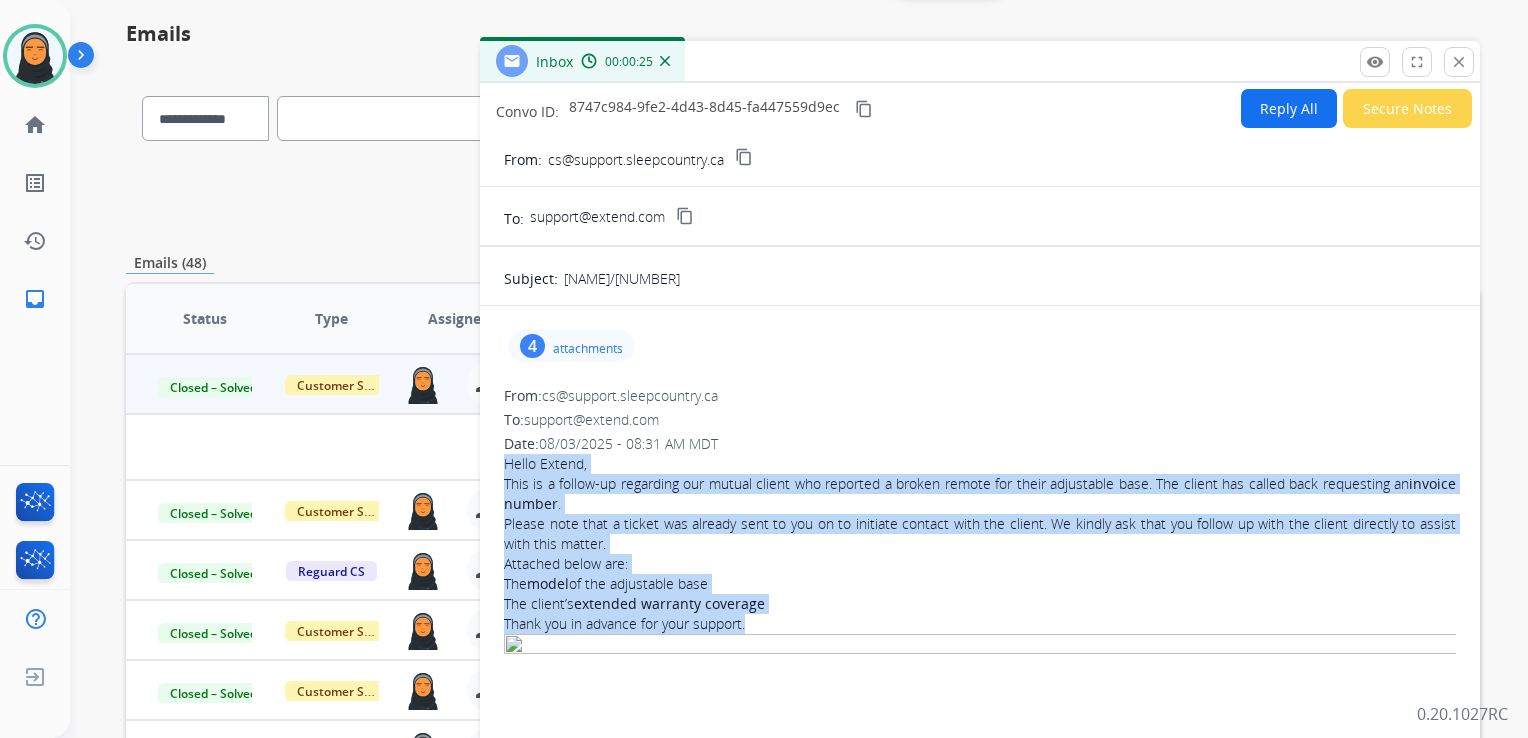copy on "Hello Extend, This is a follow-up regarding our mutual client who reported a broken remote for their adjustable base. The client has called back requesting an  invoice number . Please note that a ticket was already sent to you on to initiate contact with the client. We kindly ask that you follow up with the client directly to assist with this matter. Attached below are: The  model  of the adjustable base The client’s  extended warranty coverage Thank you in advance for your support." 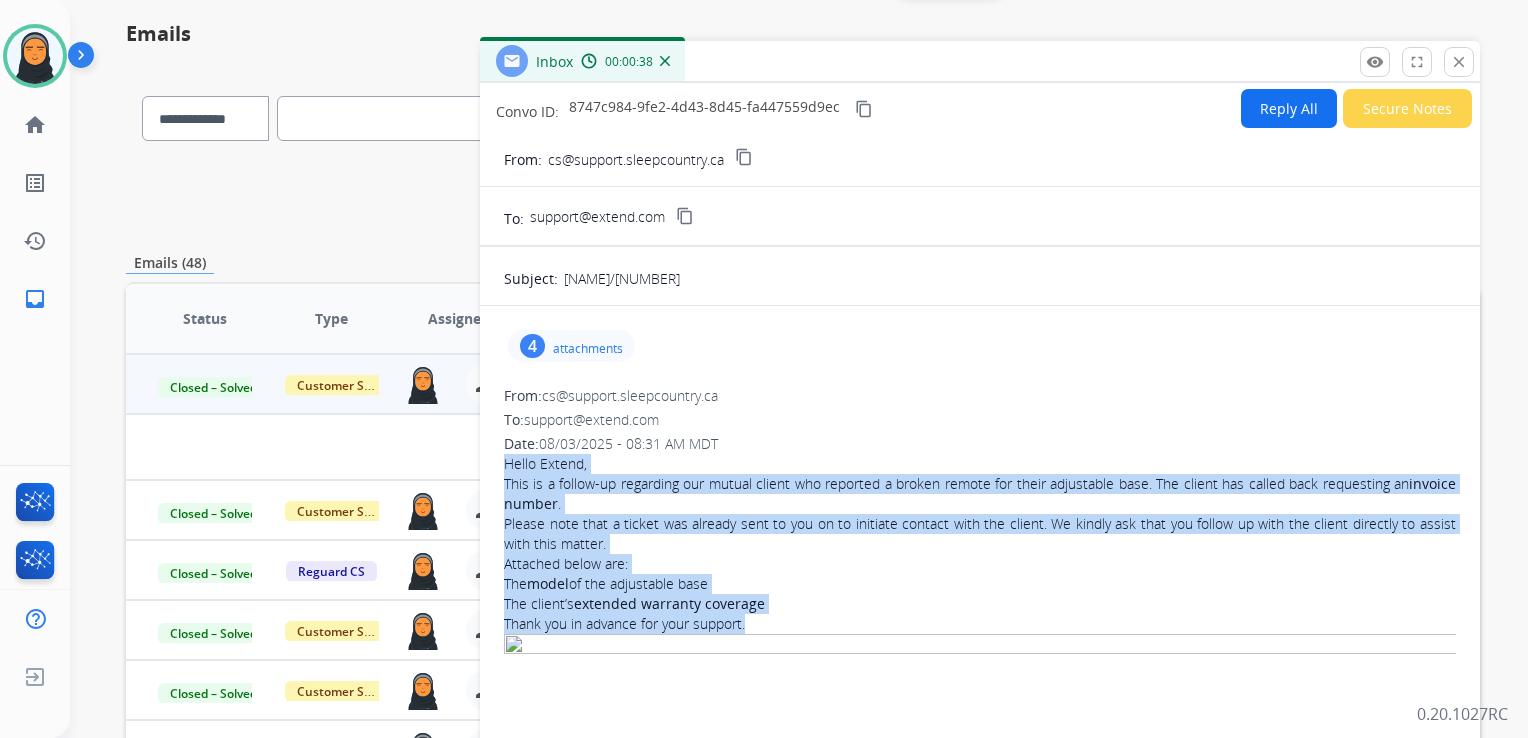 drag, startPoint x: 1454, startPoint y: 53, endPoint x: 1430, endPoint y: 109, distance: 60.926186 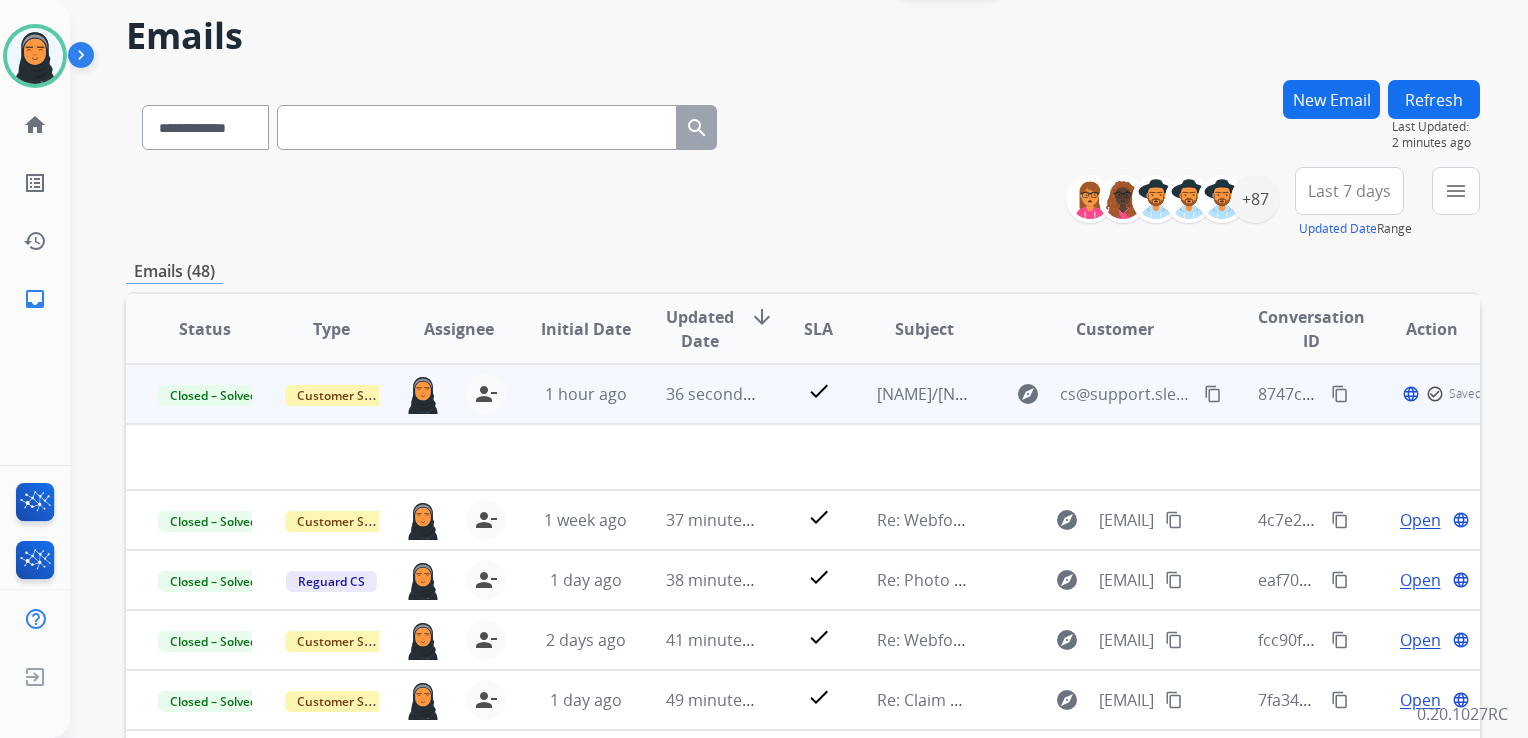 scroll, scrollTop: 67, scrollLeft: 0, axis: vertical 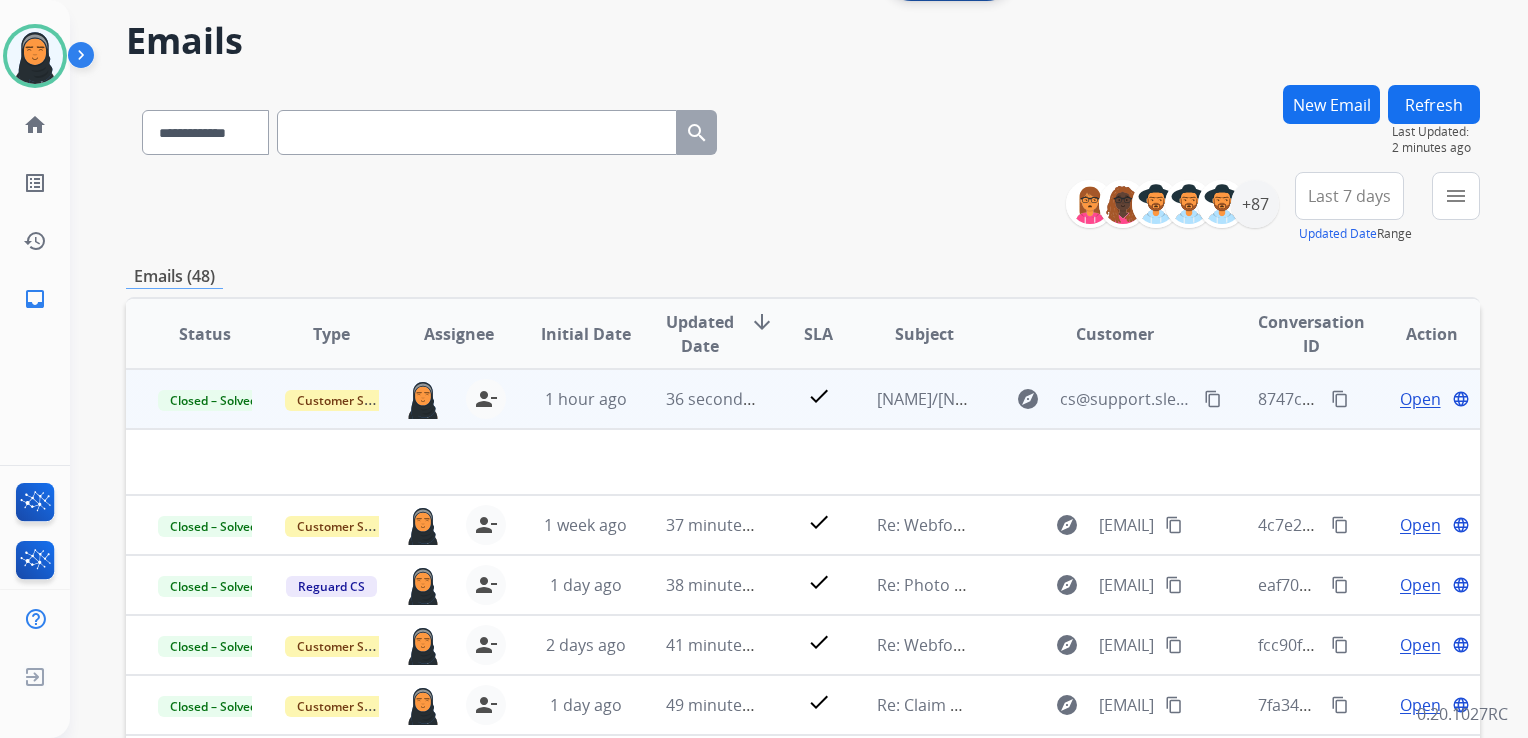click on "Refresh" at bounding box center (1434, 104) 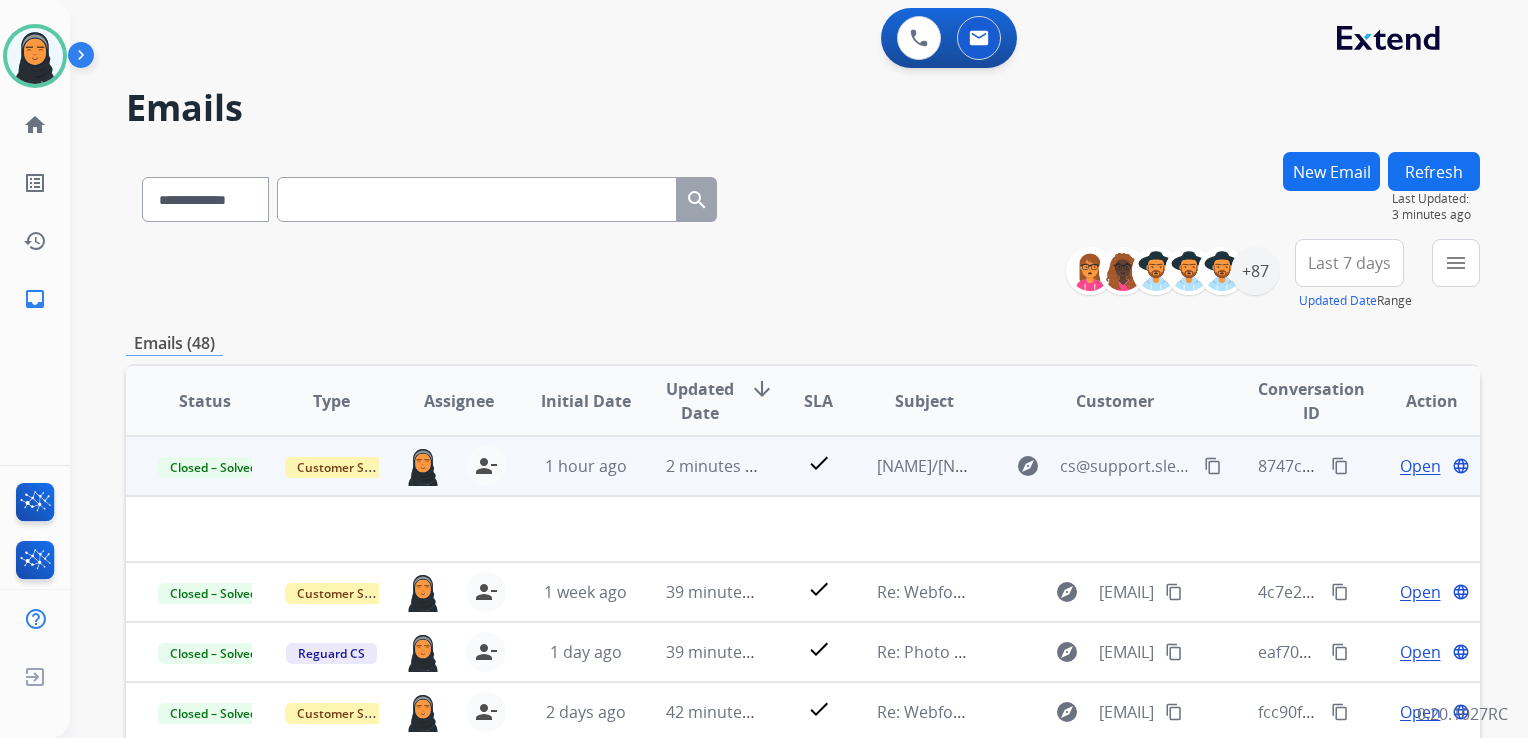 click on "New Email" at bounding box center [1331, 171] 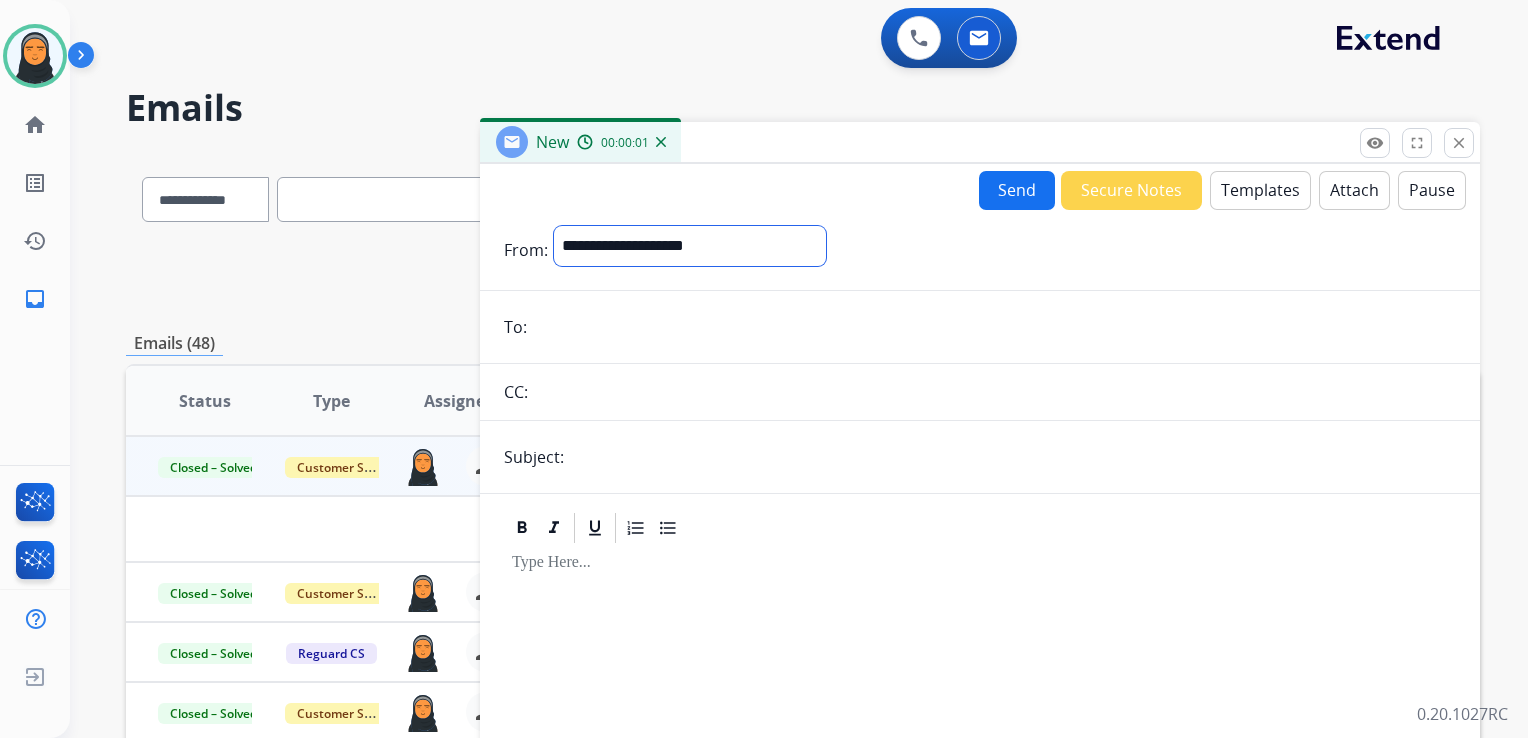 click on "**********" at bounding box center (690, 246) 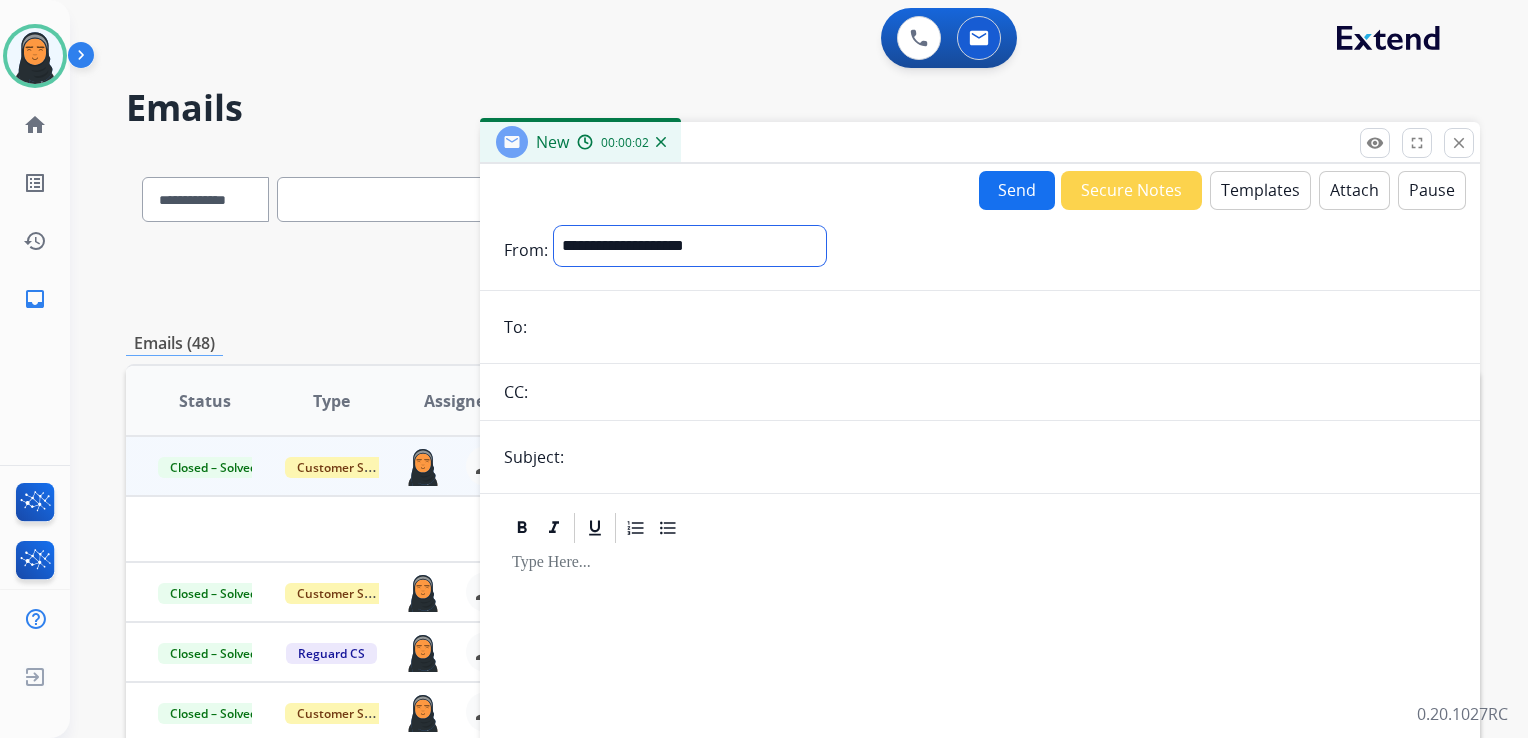 select on "**********" 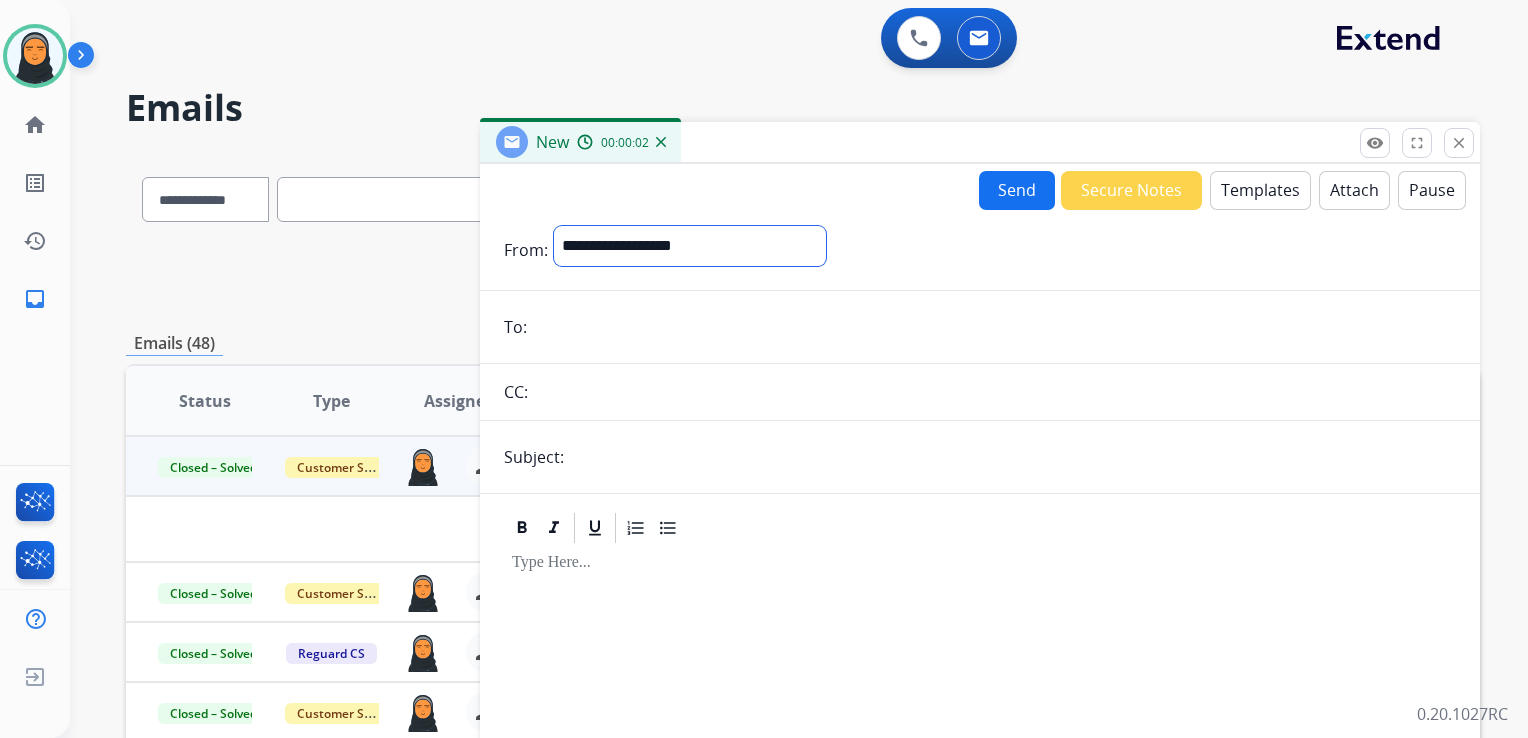 click on "**********" at bounding box center [690, 246] 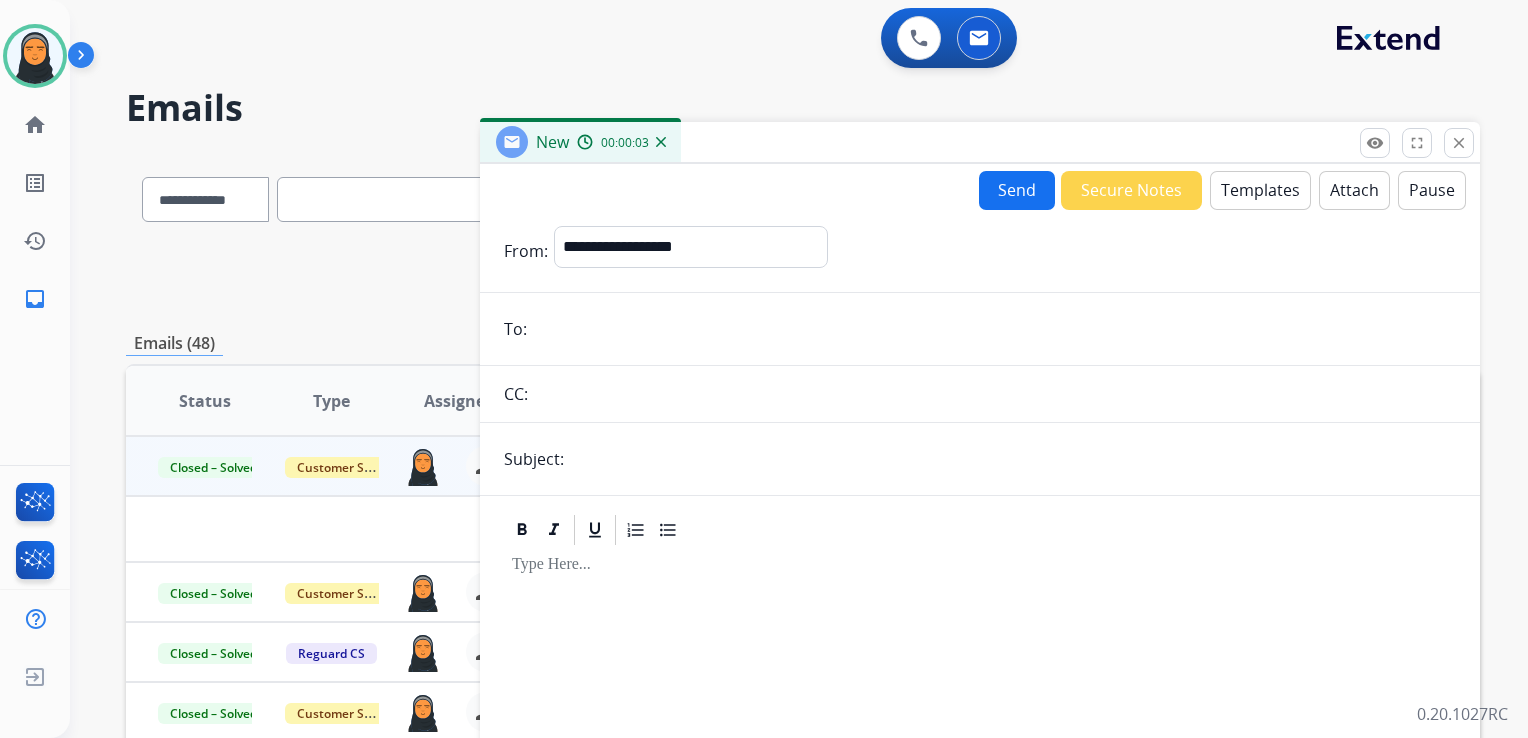 click at bounding box center (994, 329) 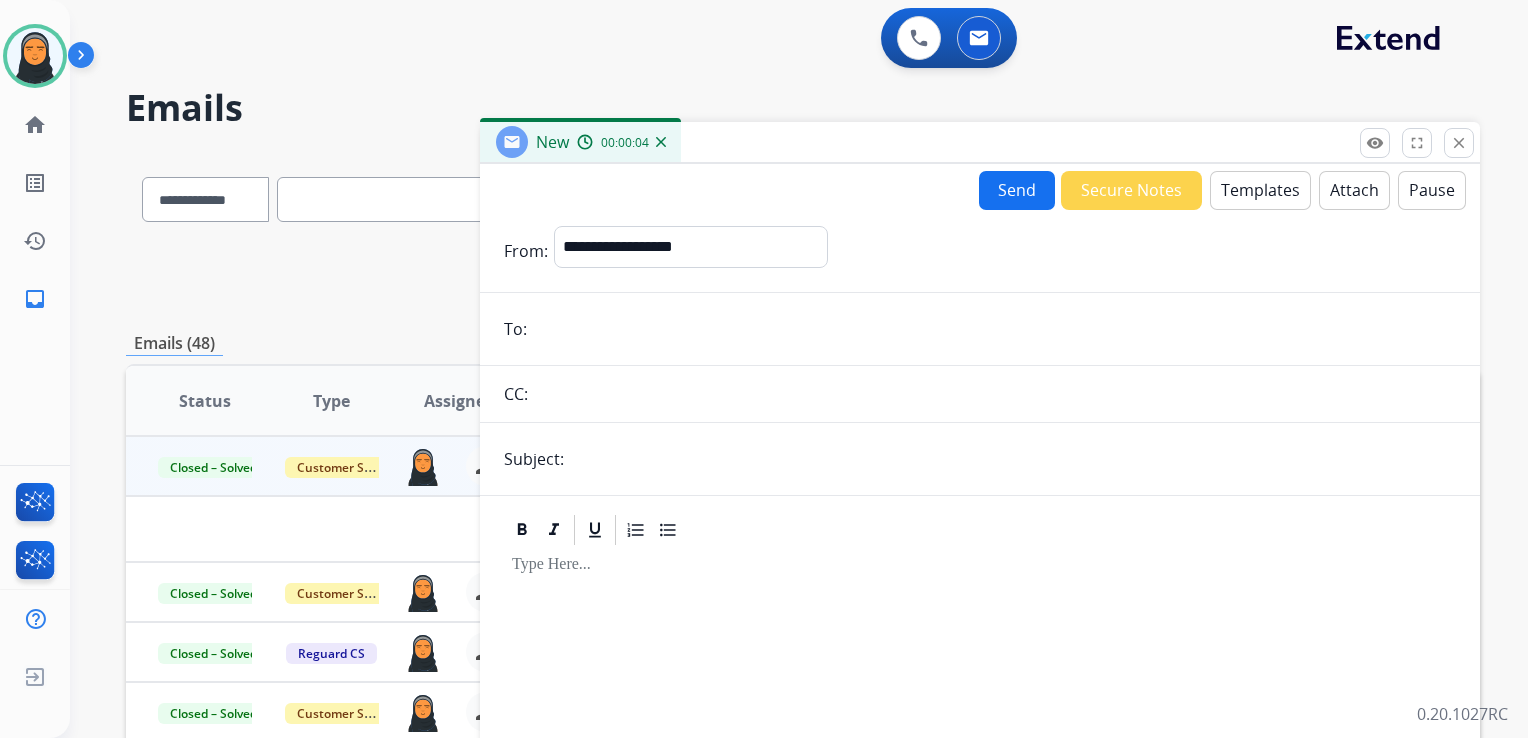 paste on "**********" 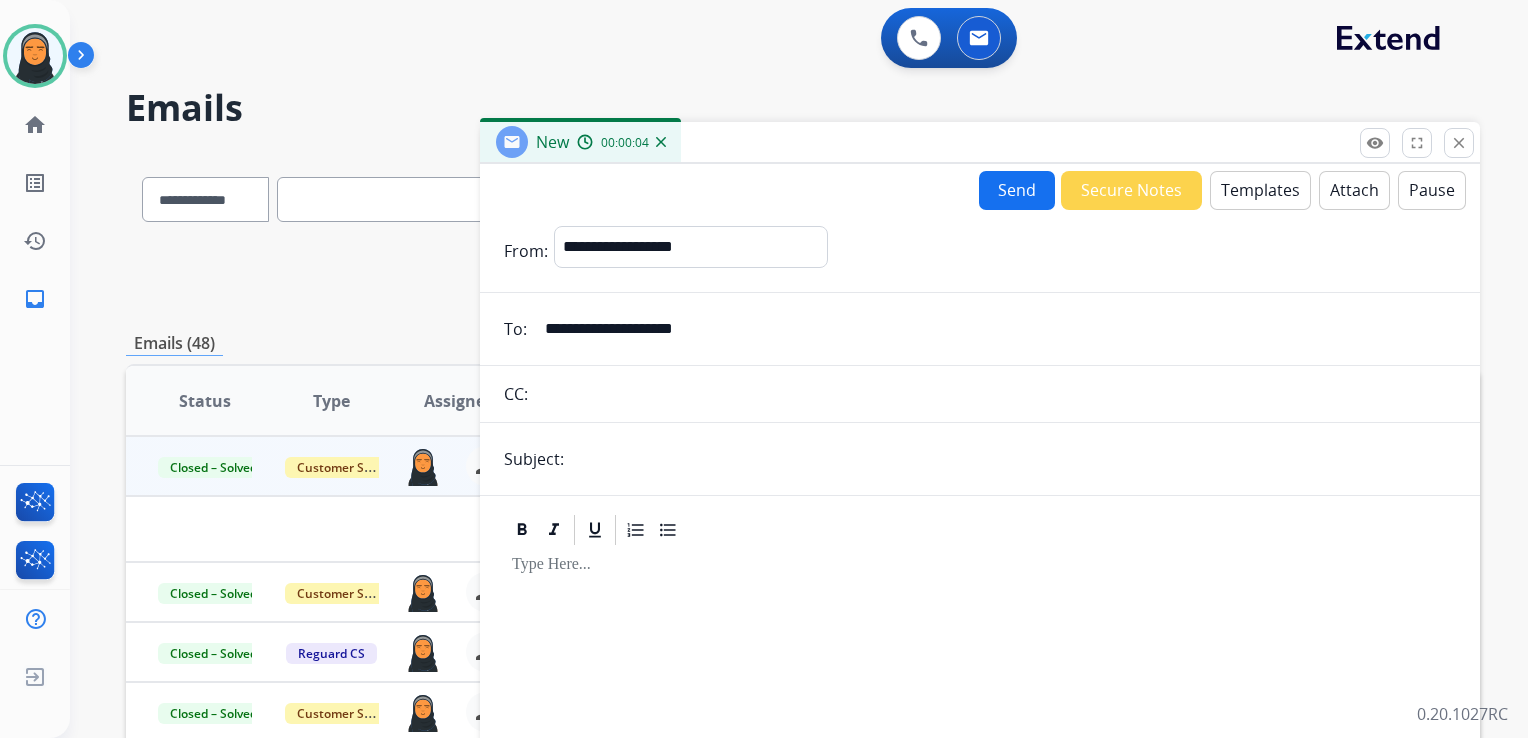 type on "**********" 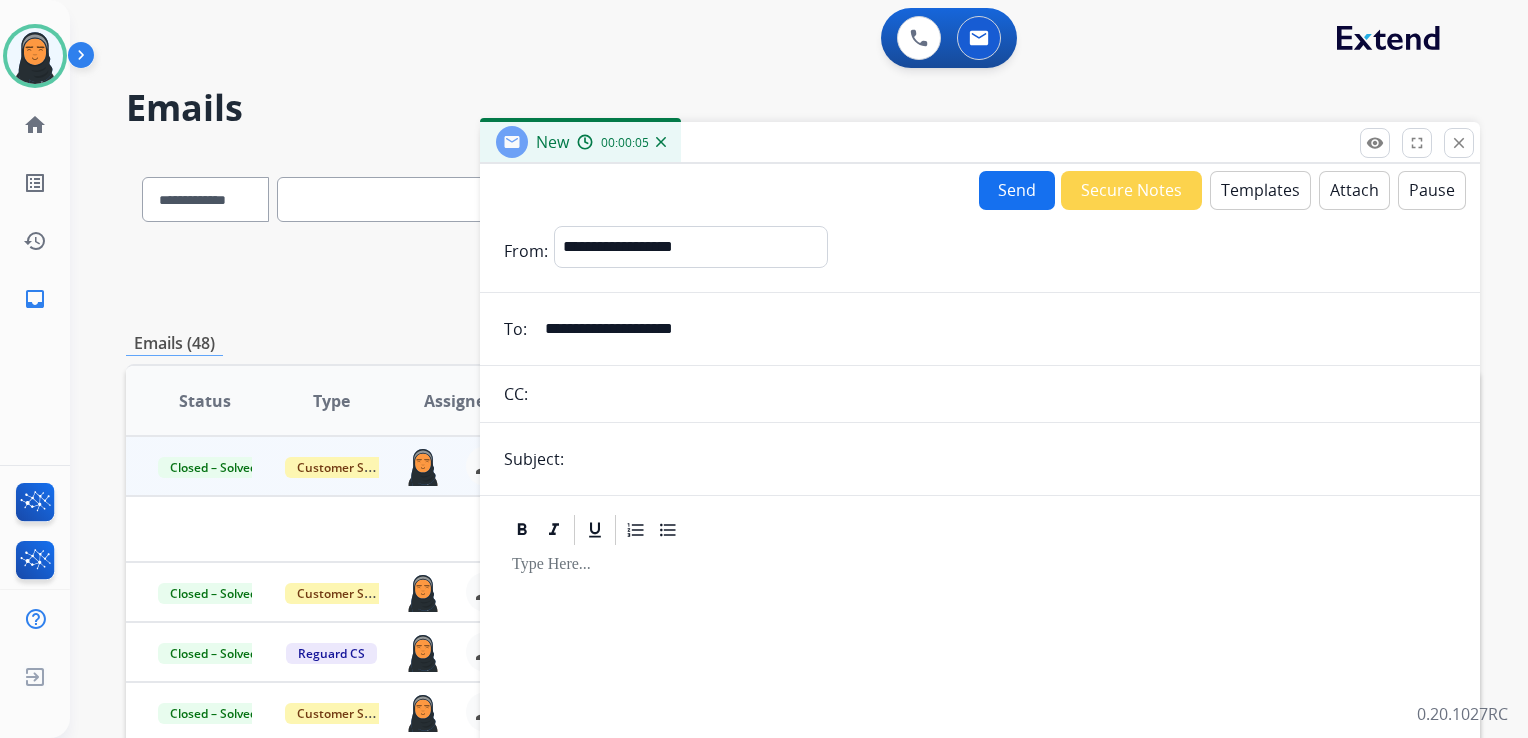 type on "**********" 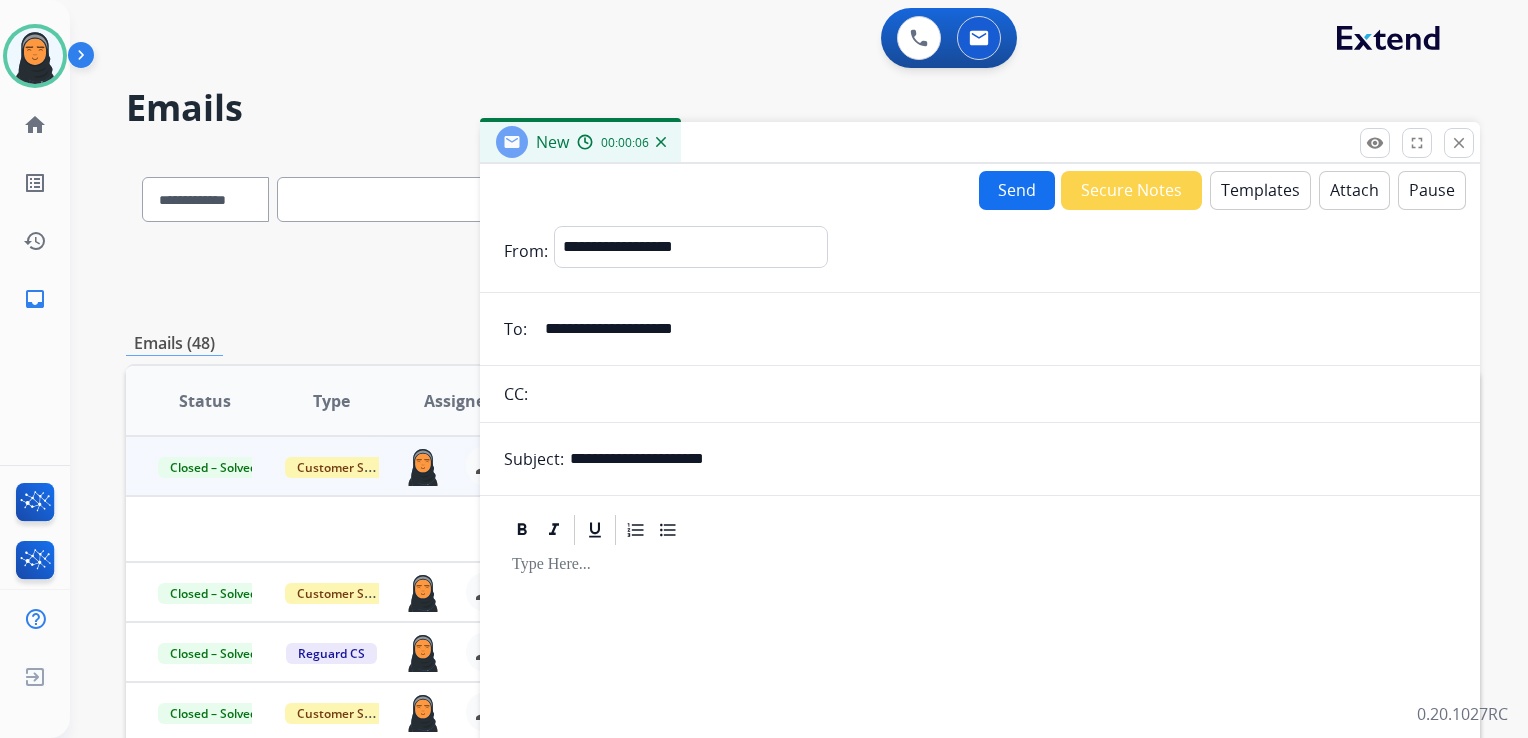 click on "Templates" at bounding box center [1260, 190] 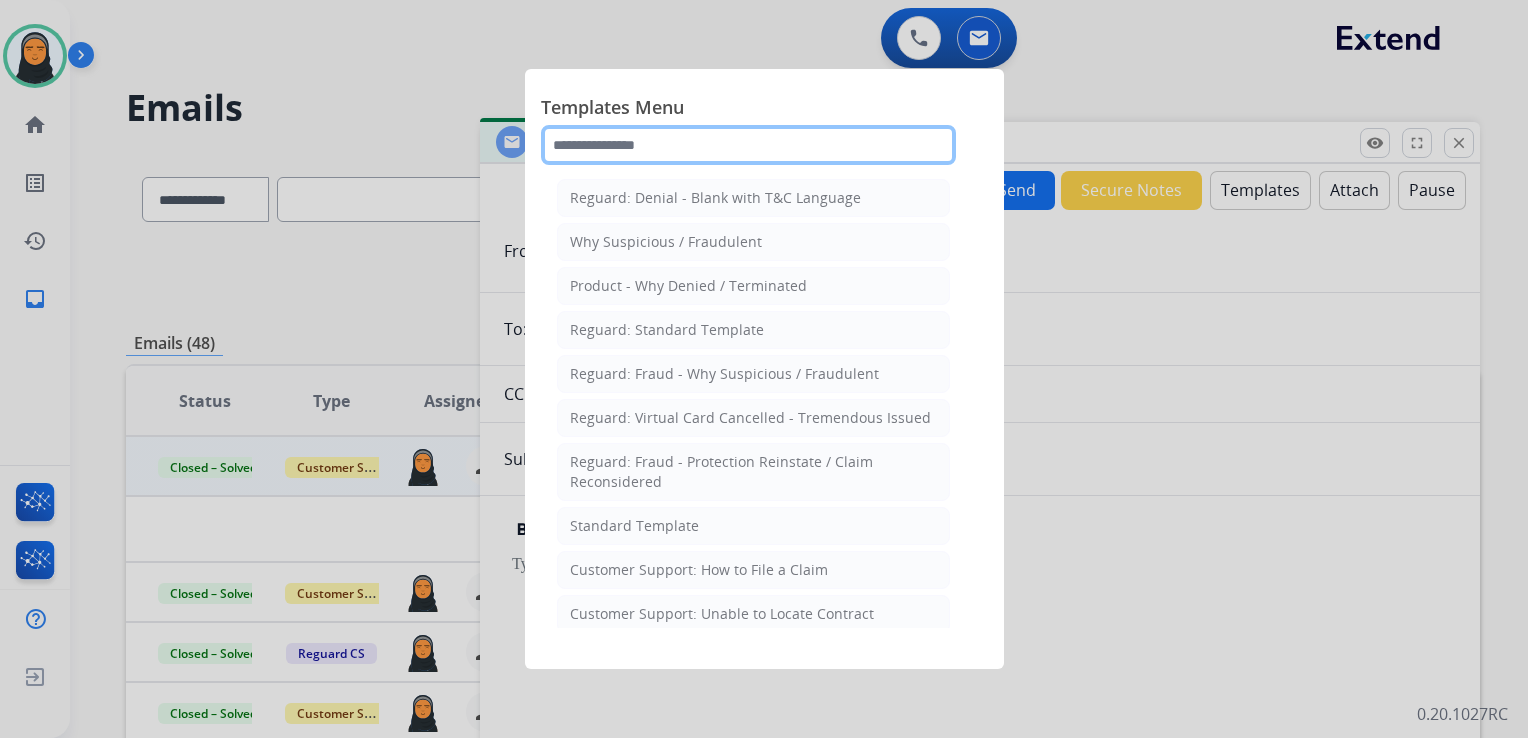 click 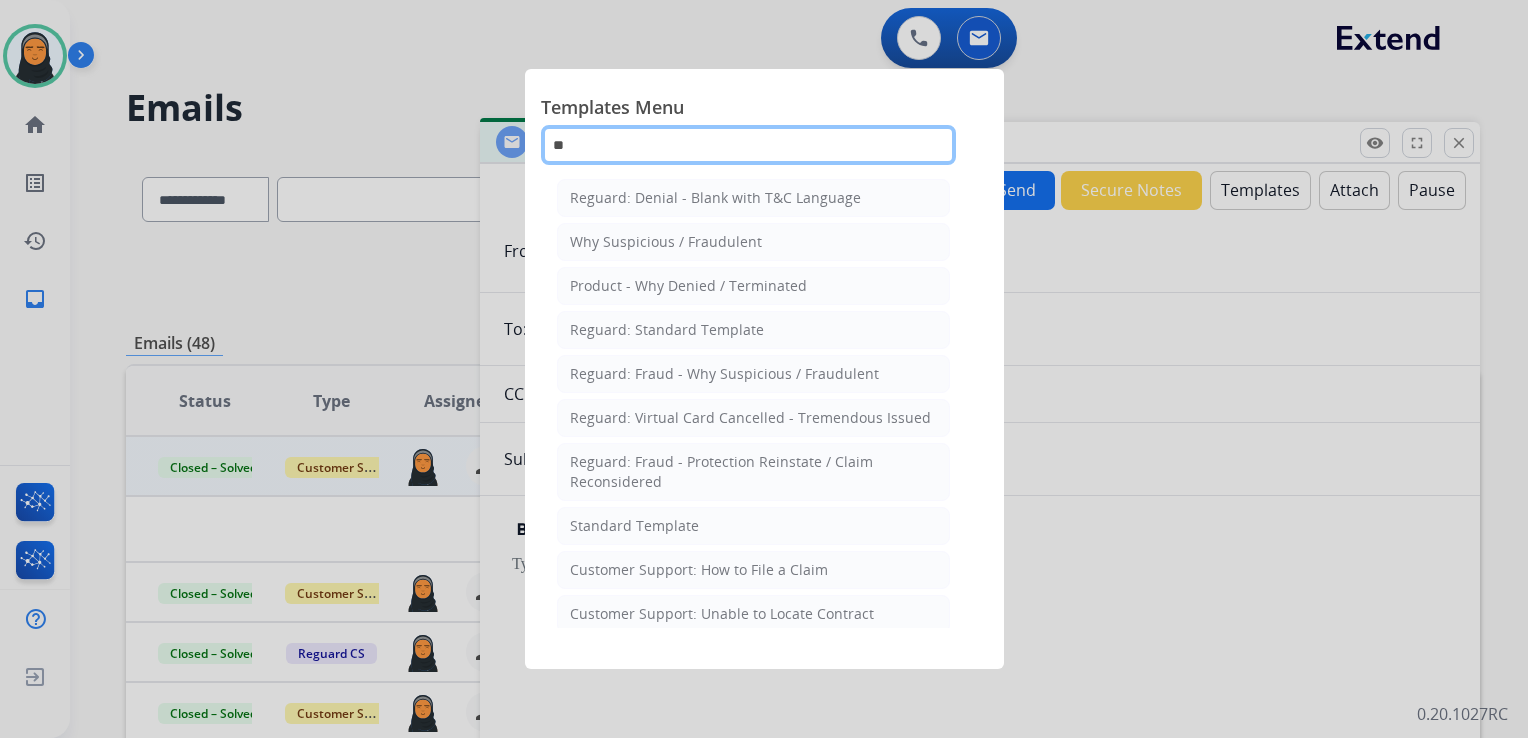 type on "***" 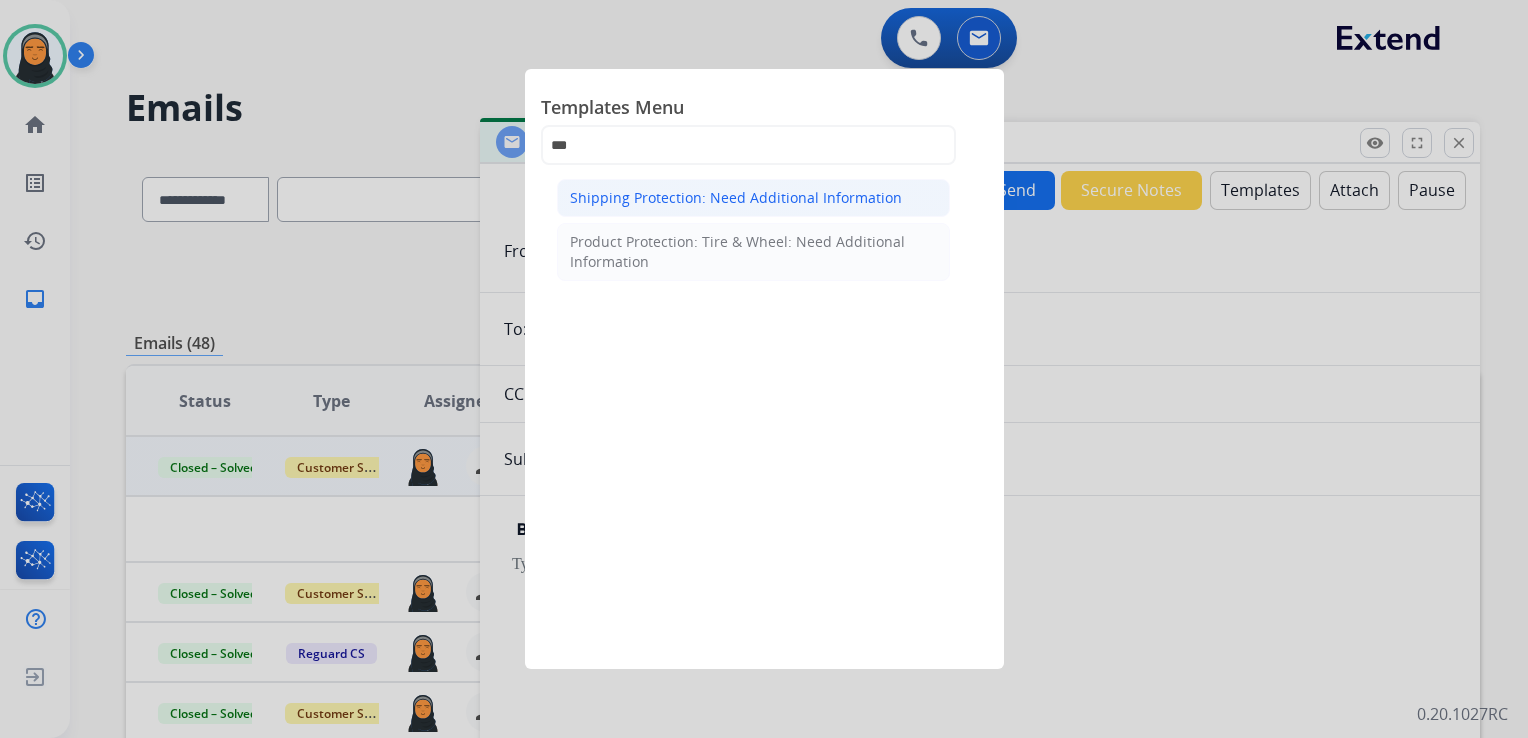click on "Shipping Protection: Need Additional Information" 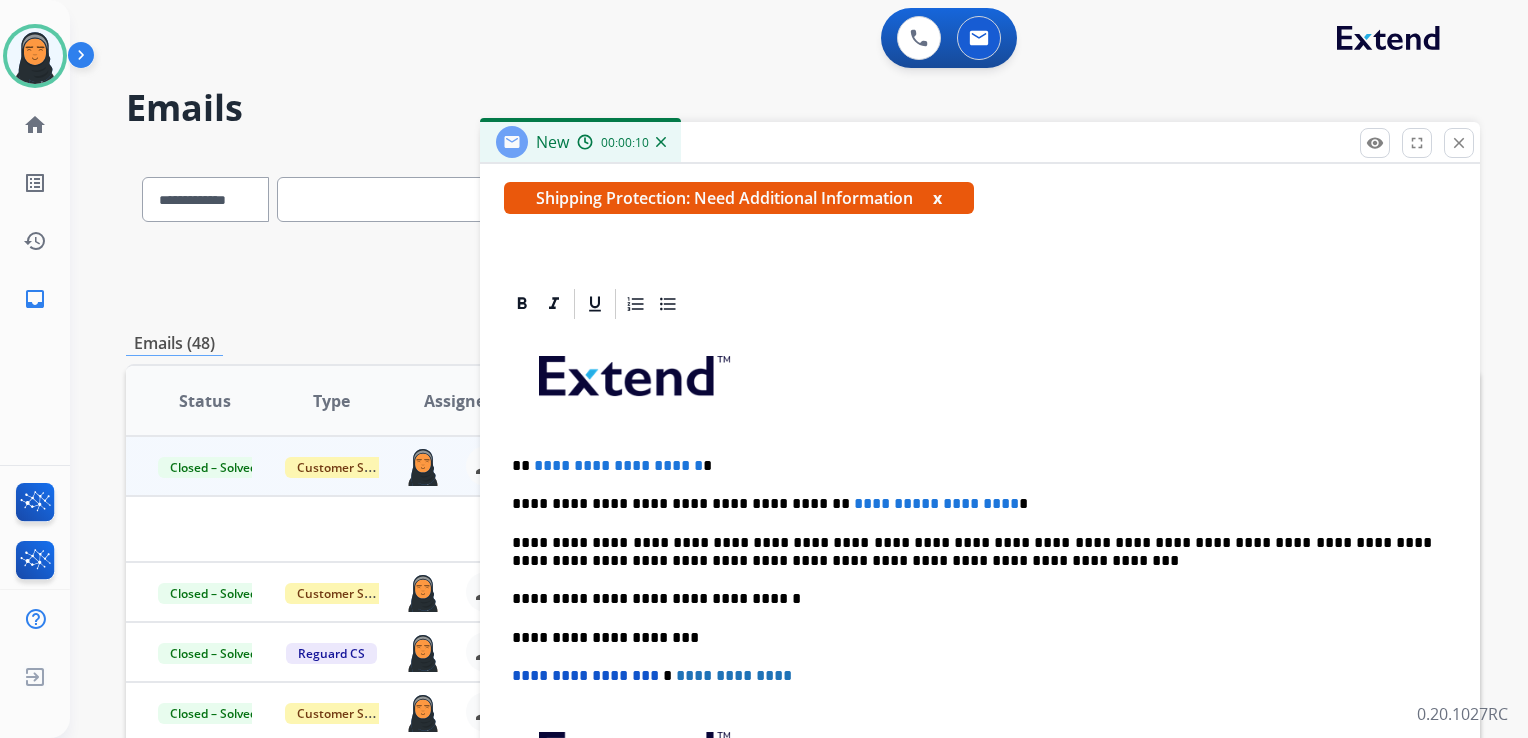 scroll, scrollTop: 383, scrollLeft: 0, axis: vertical 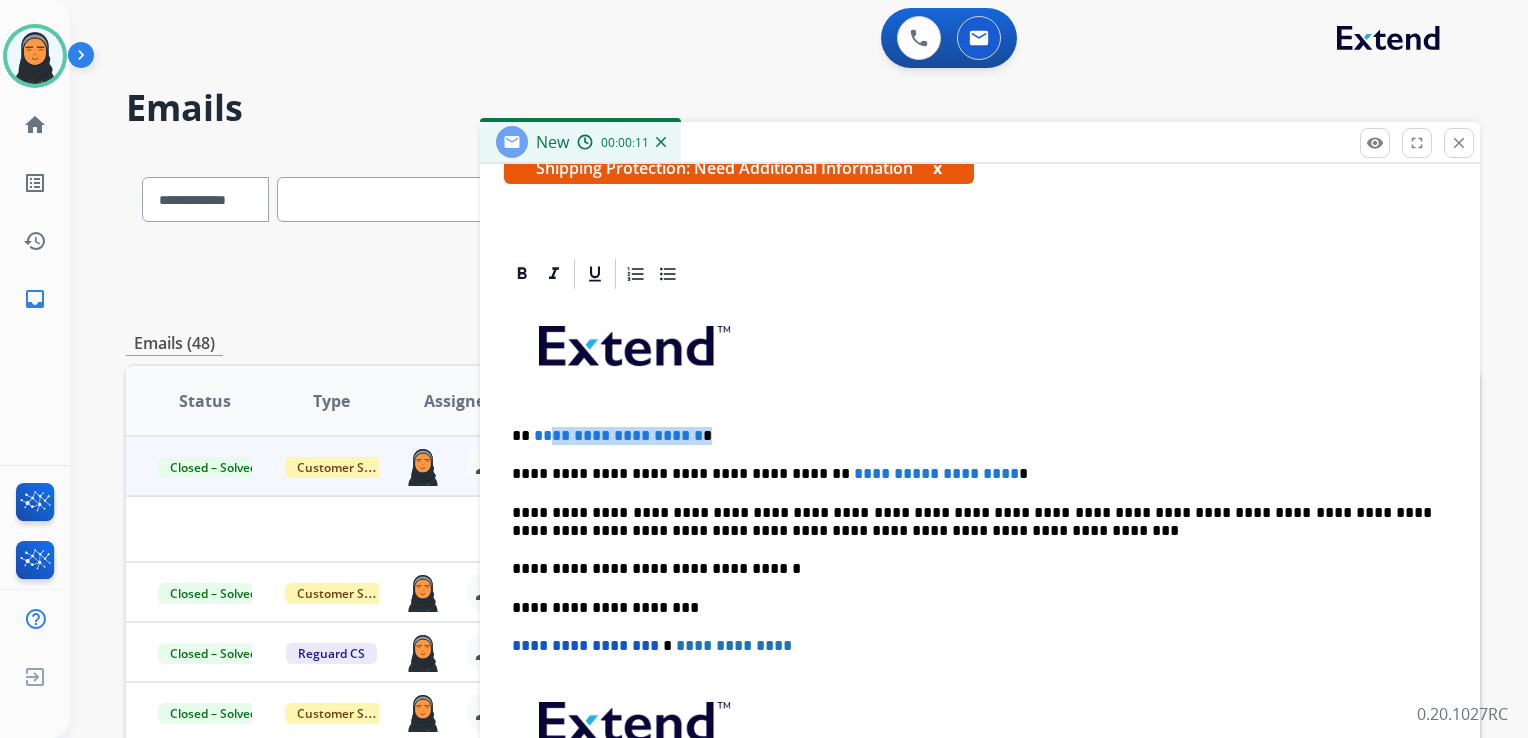 drag, startPoint x: 745, startPoint y: 435, endPoint x: 550, endPoint y: 423, distance: 195.36888 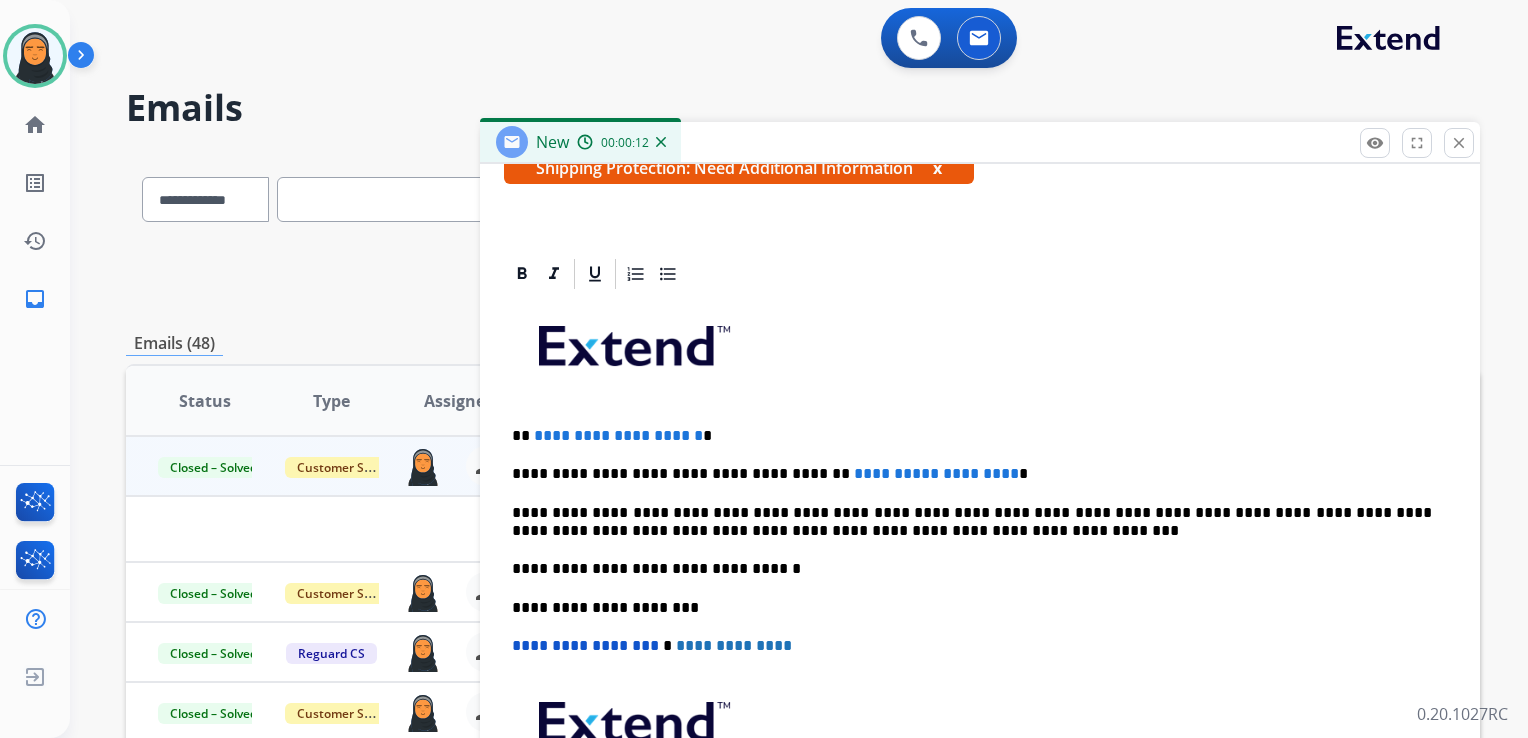 type 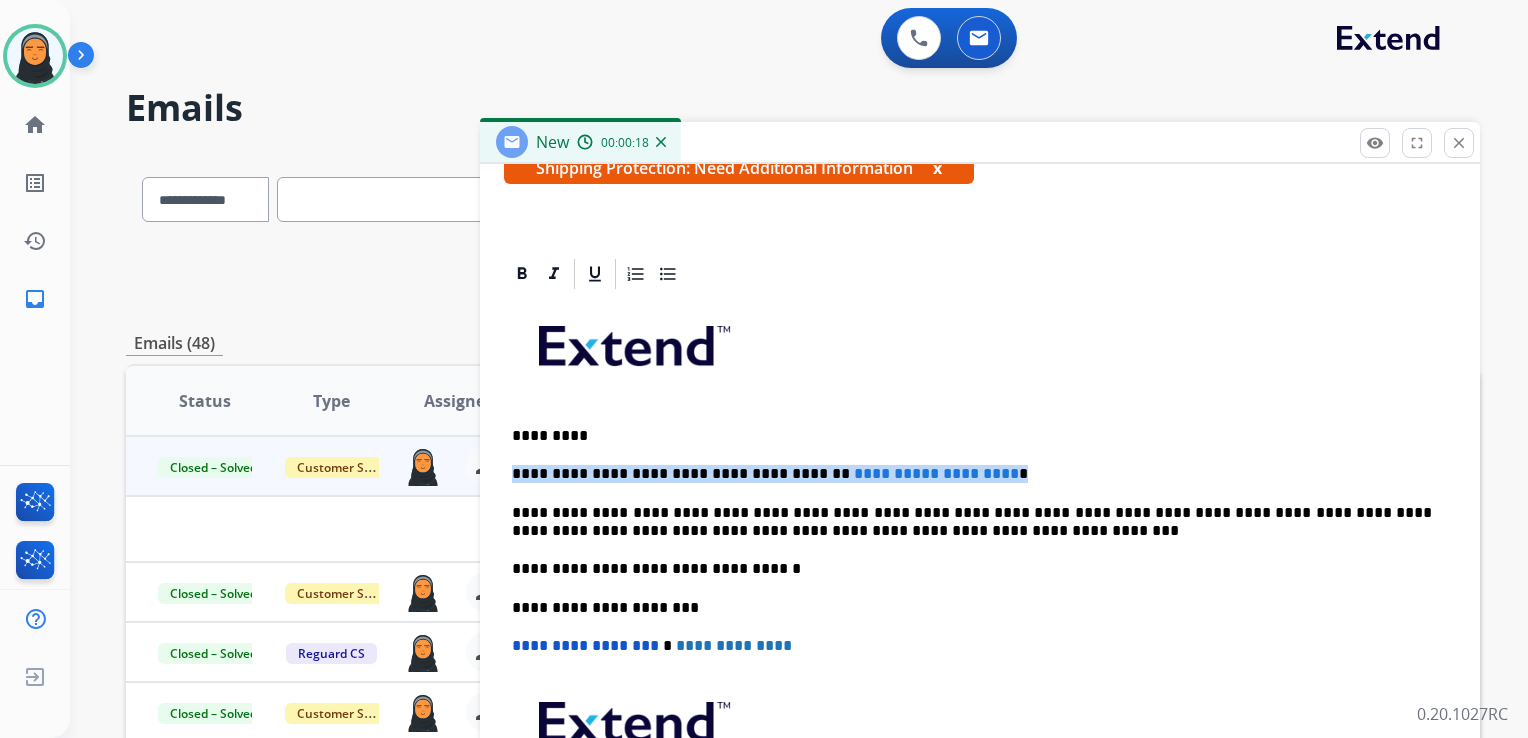 drag, startPoint x: 1016, startPoint y: 468, endPoint x: 515, endPoint y: 456, distance: 501.14368 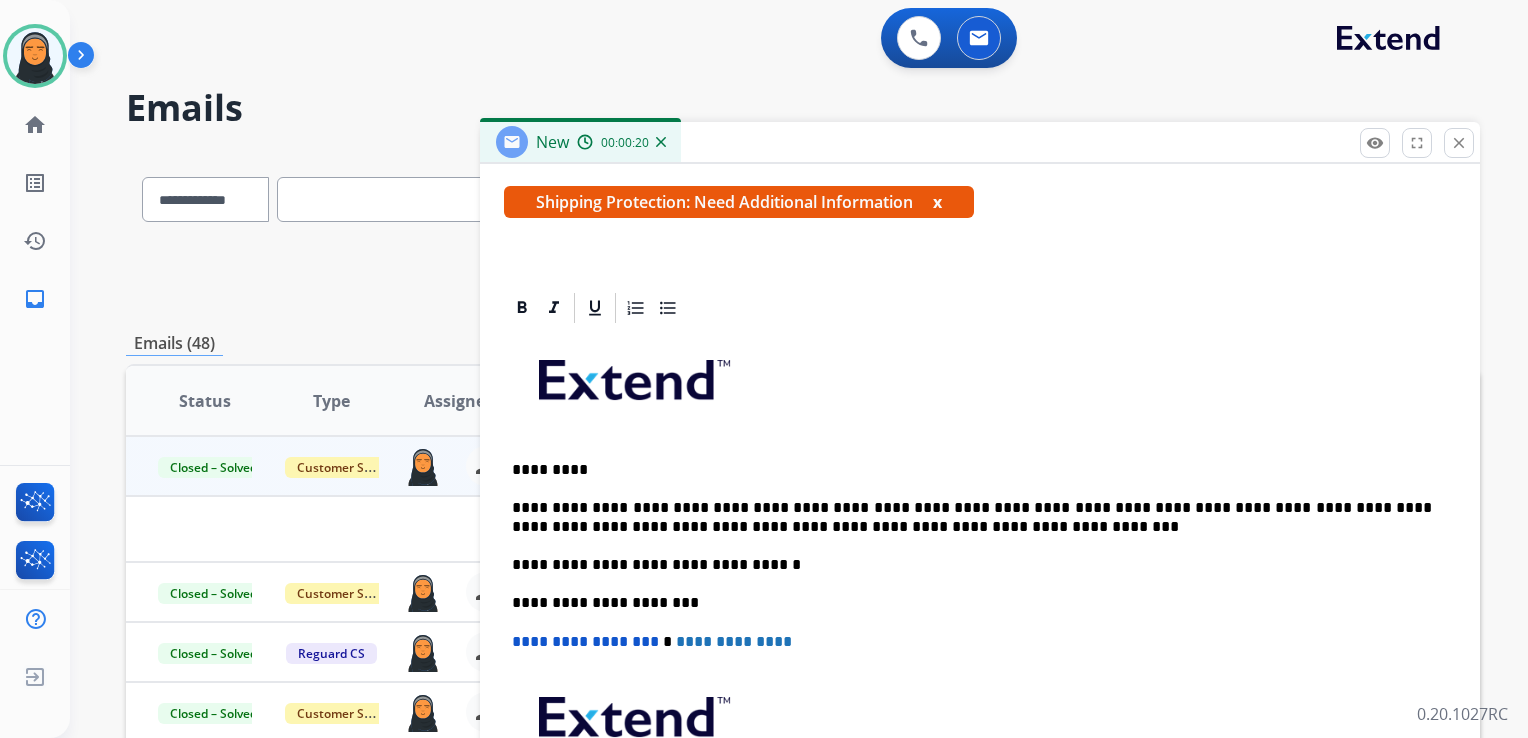 scroll, scrollTop: 344, scrollLeft: 0, axis: vertical 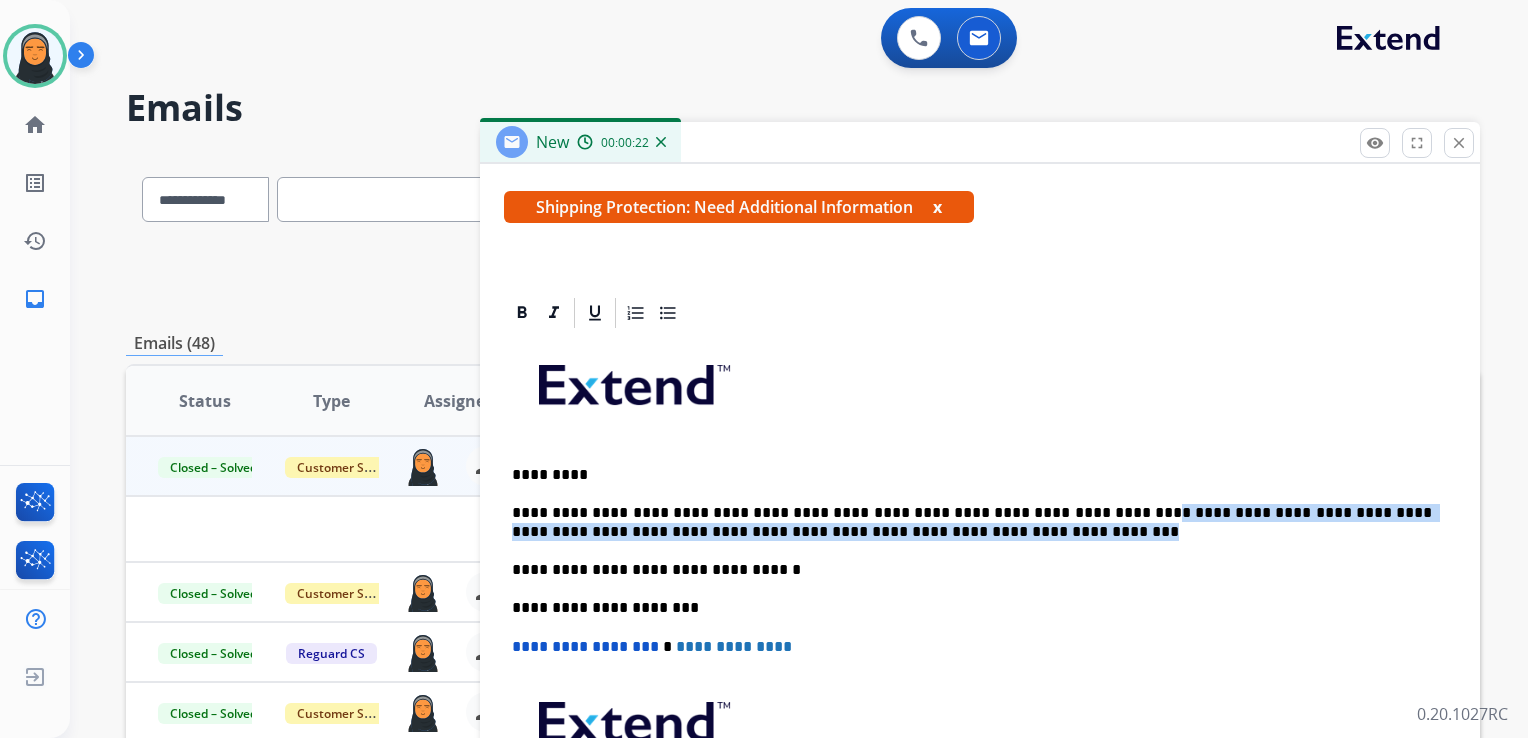 drag, startPoint x: 1072, startPoint y: 510, endPoint x: 1088, endPoint y: 528, distance: 24.083189 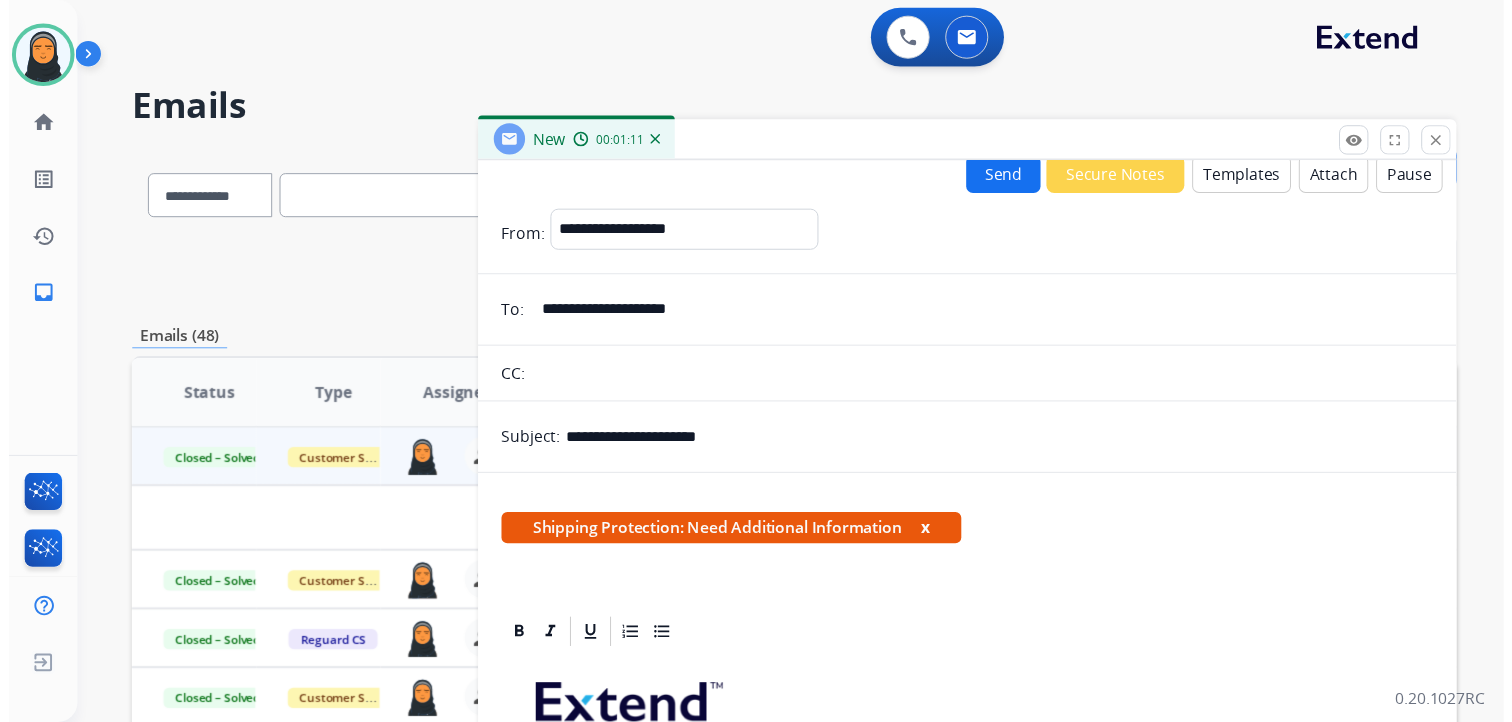 scroll, scrollTop: 0, scrollLeft: 0, axis: both 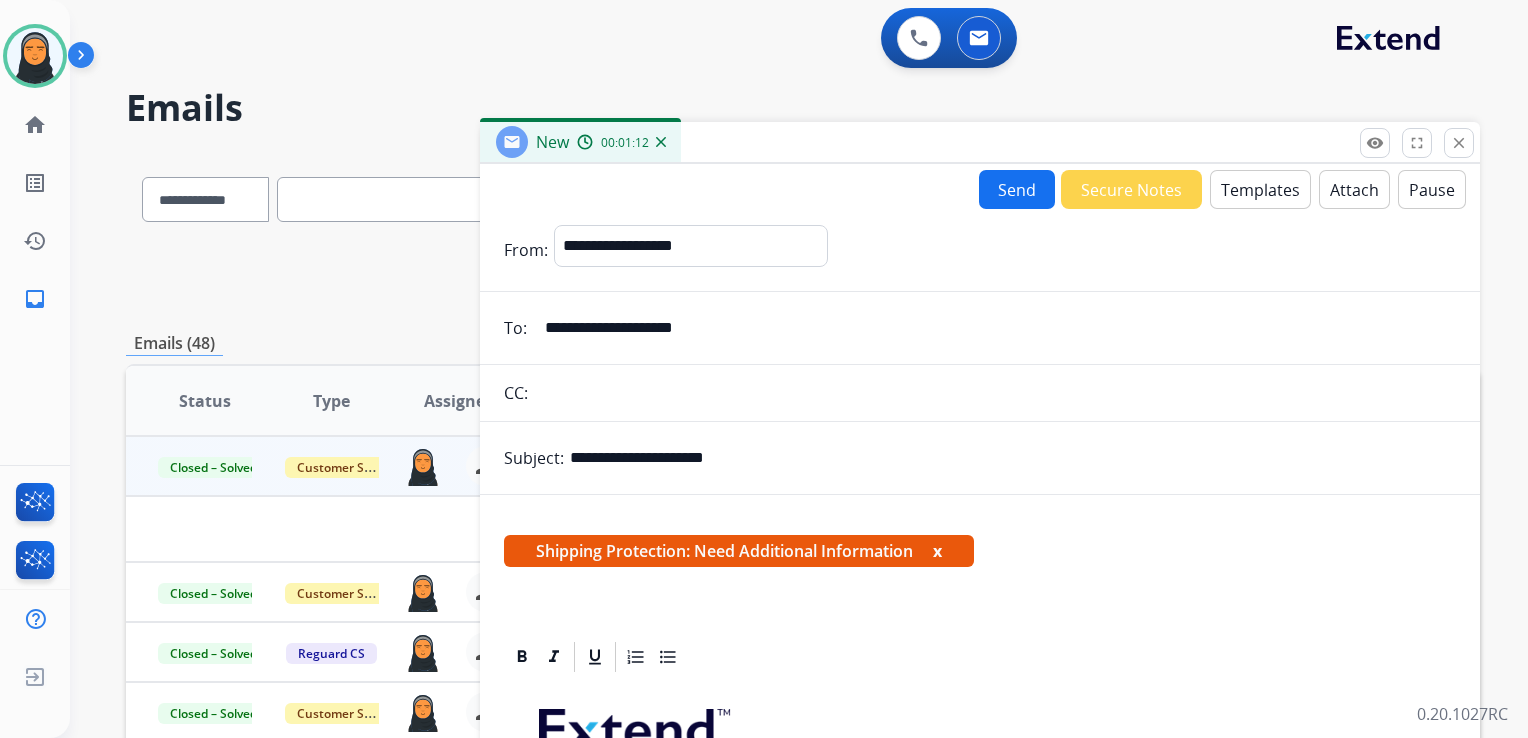 click on "Send" at bounding box center [1017, 189] 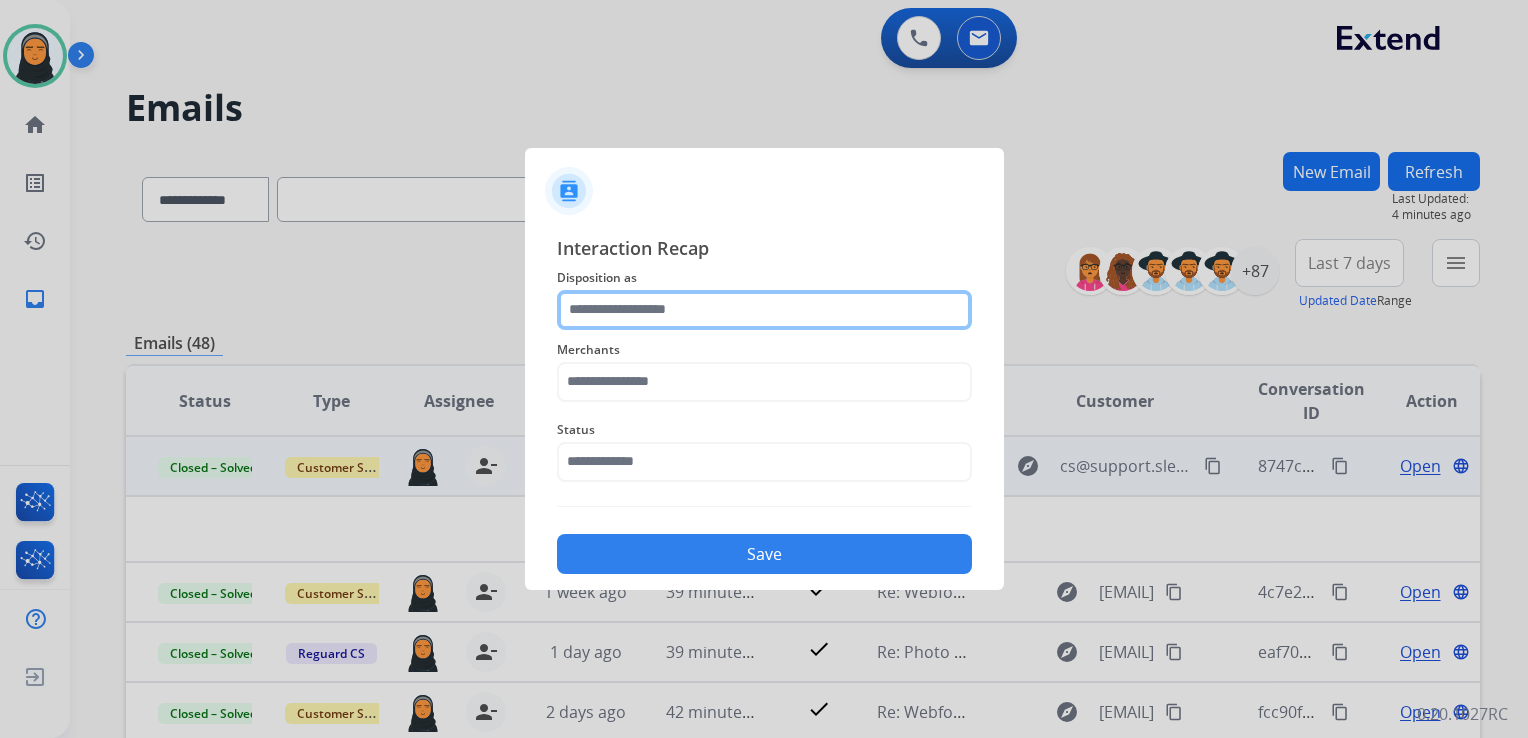click 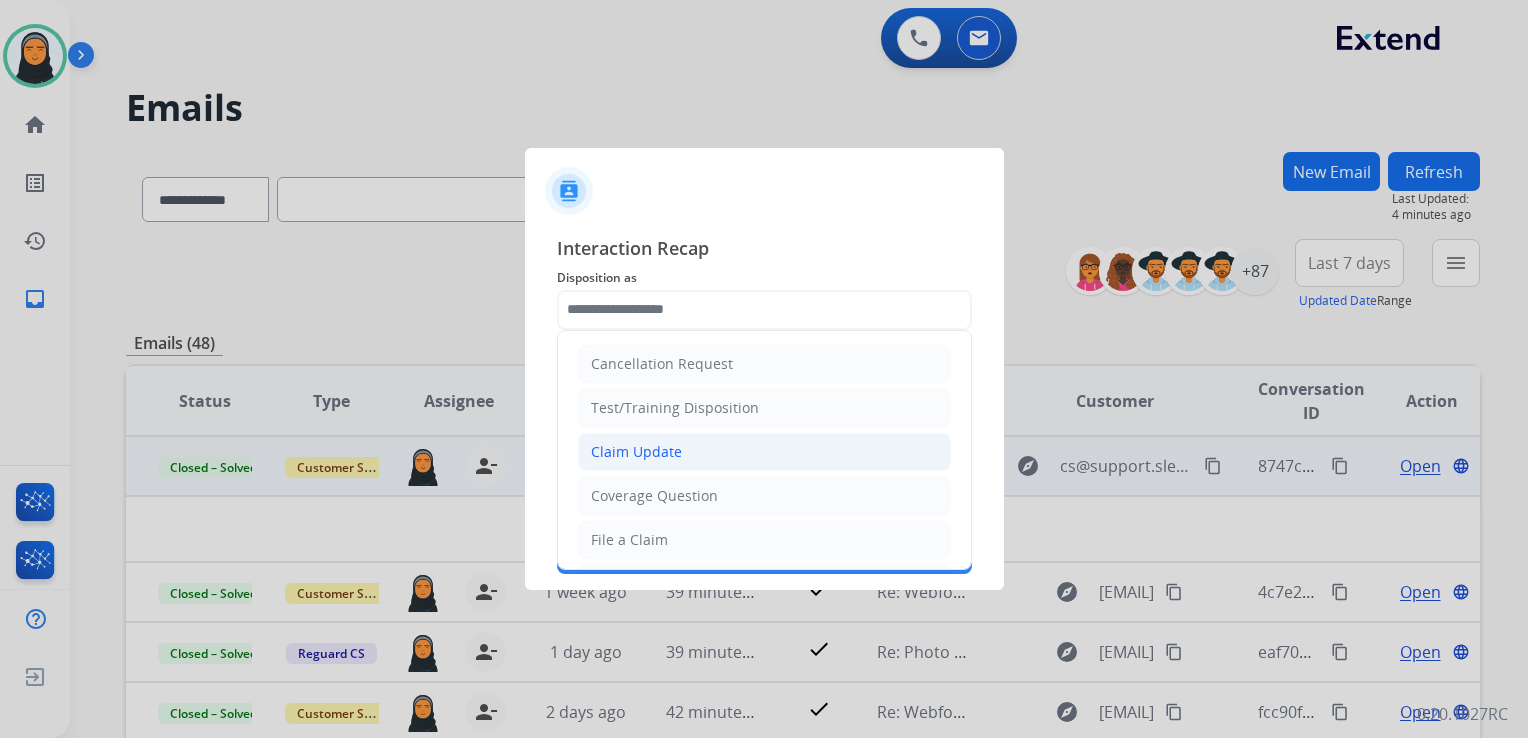 click on "Claim Update" 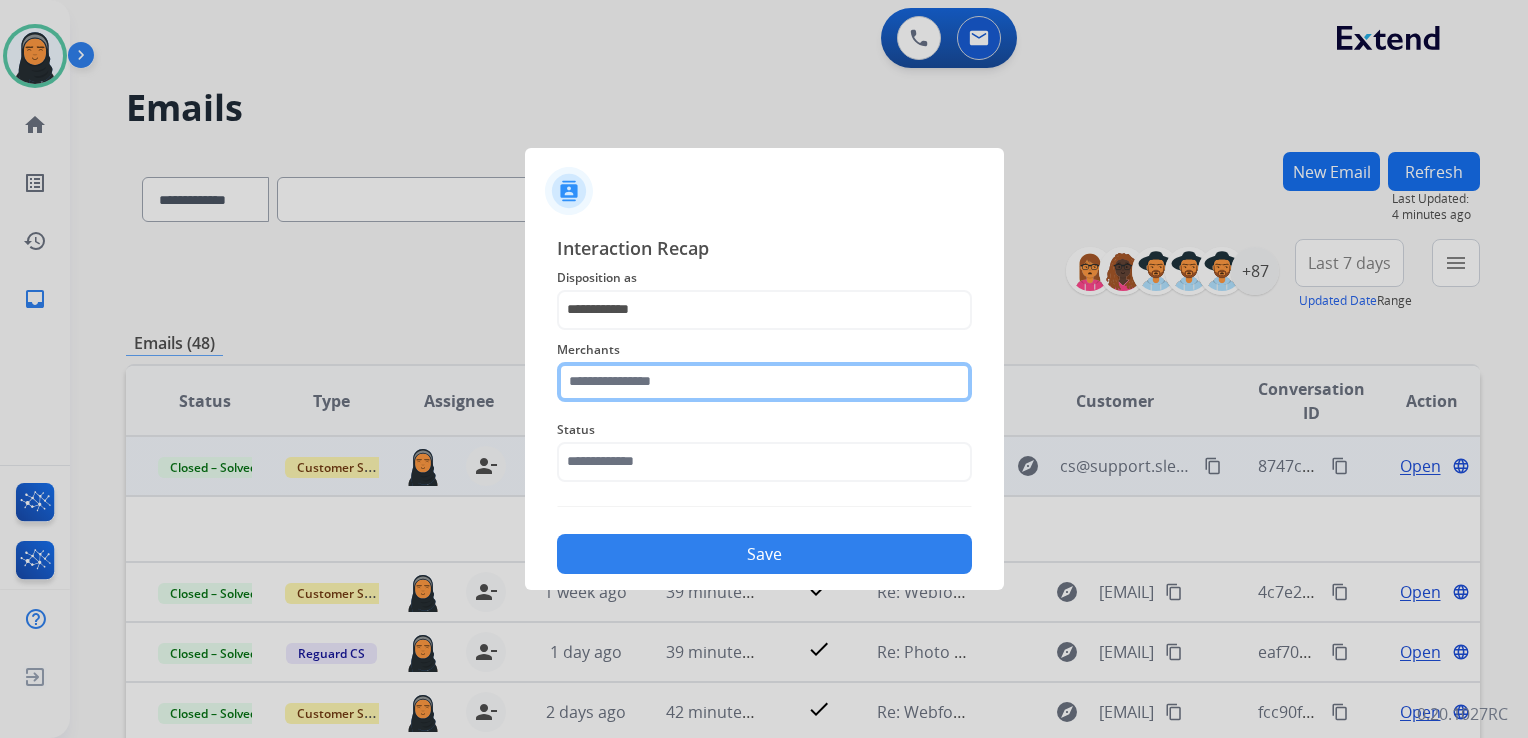 click 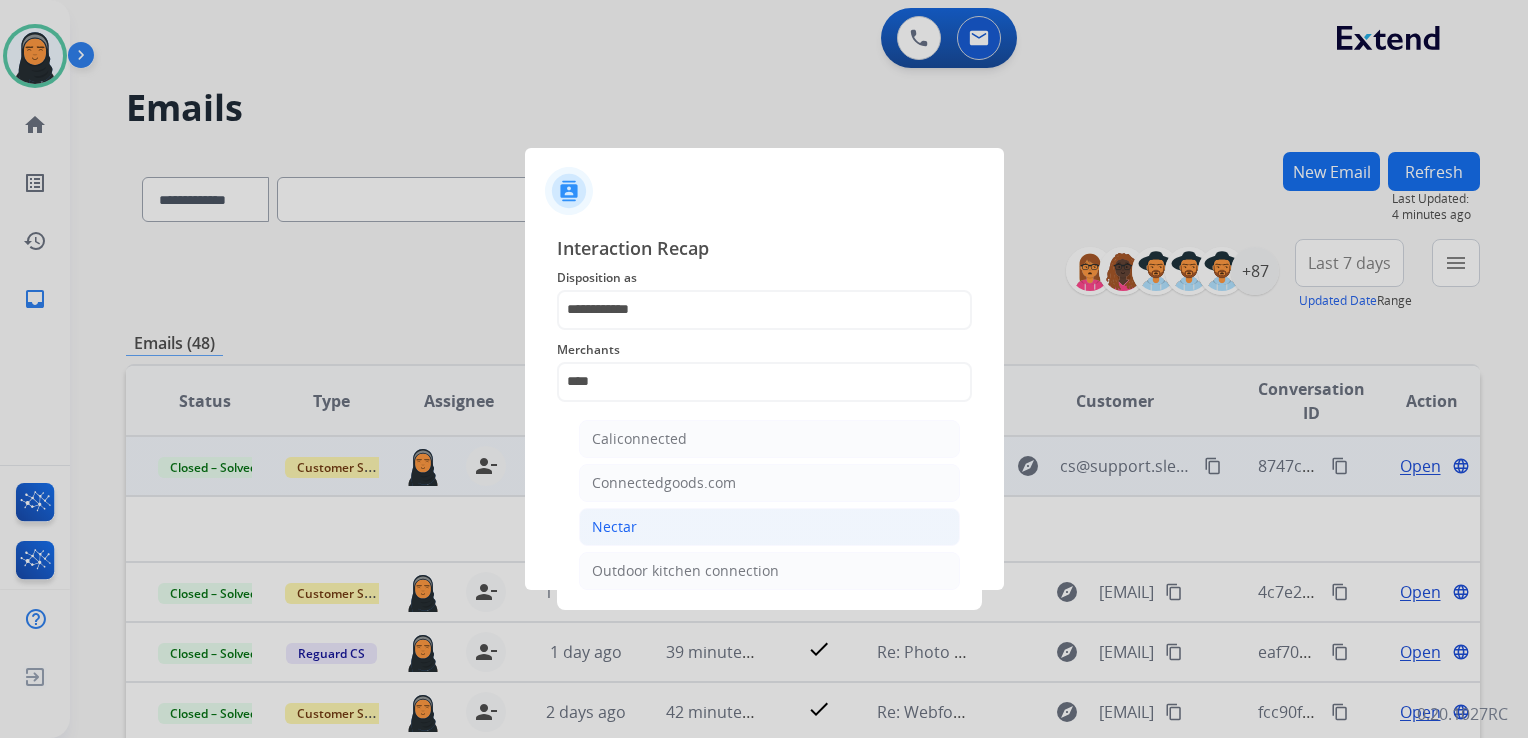 click on "Nectar" 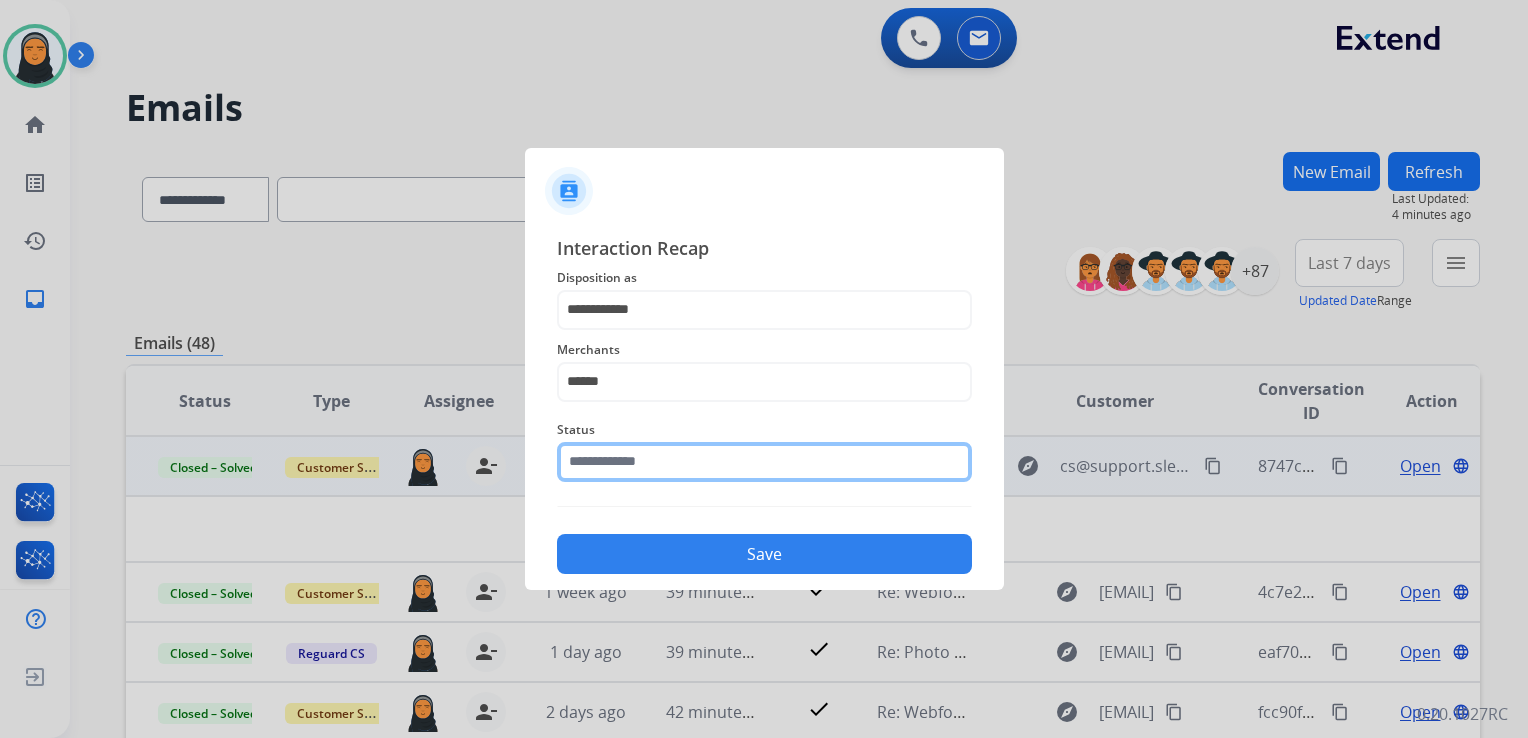 click 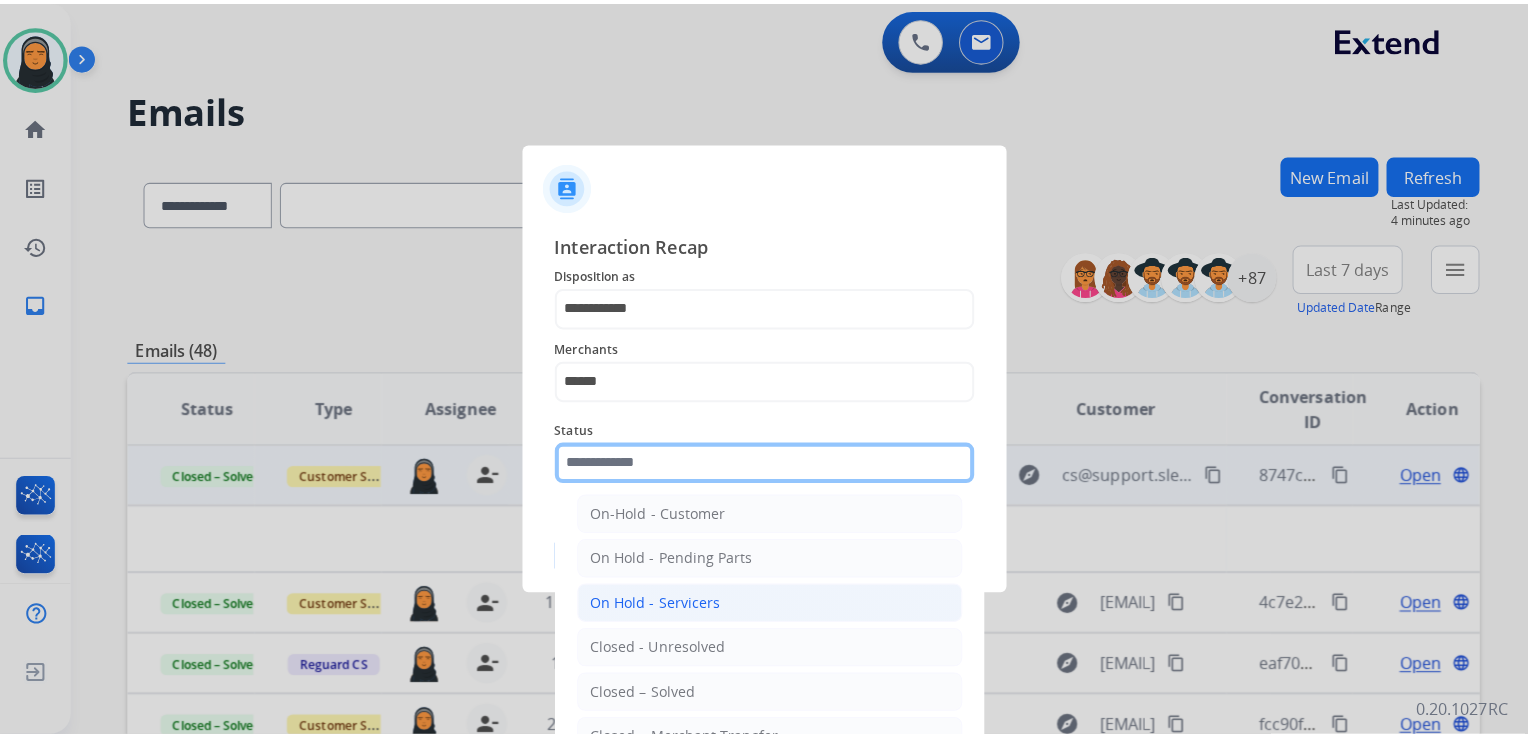 scroll, scrollTop: 100, scrollLeft: 0, axis: vertical 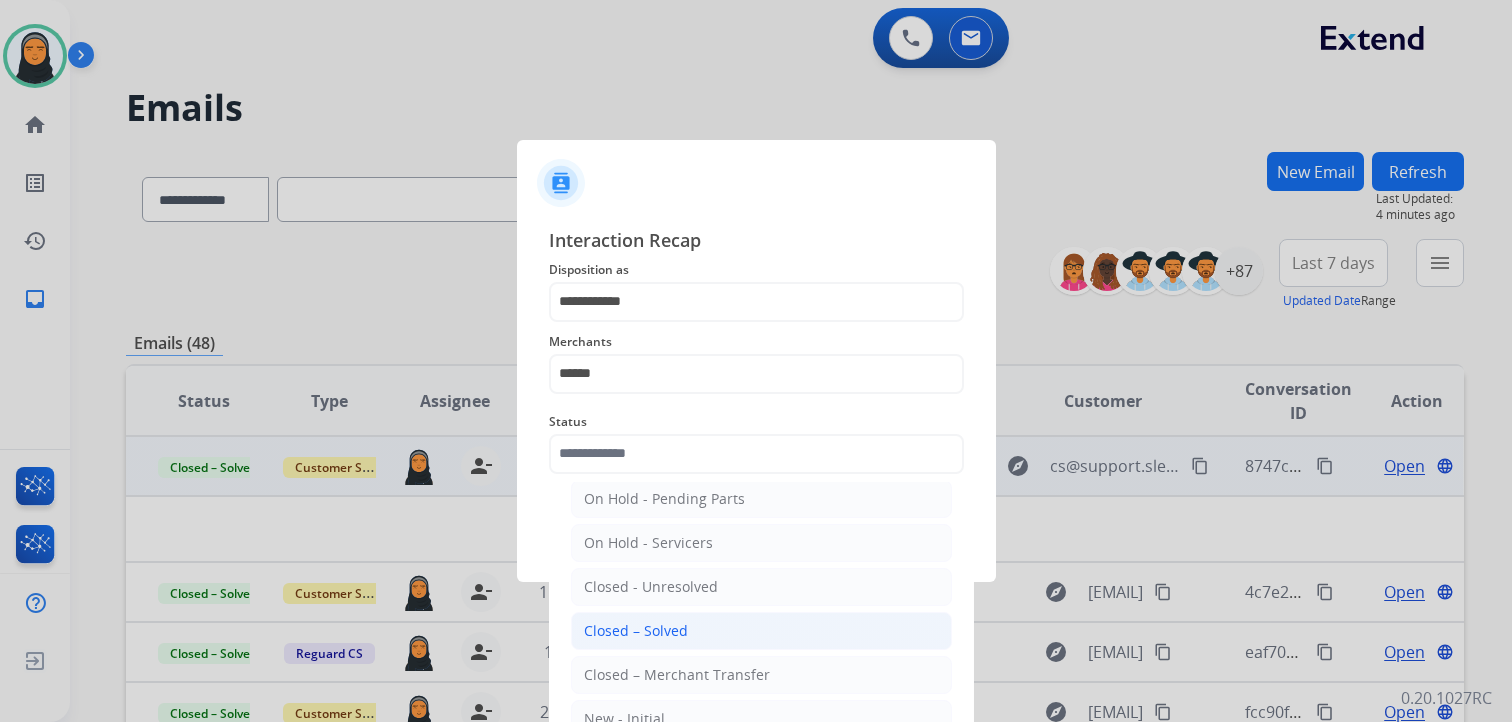 click on "Closed – Solved" 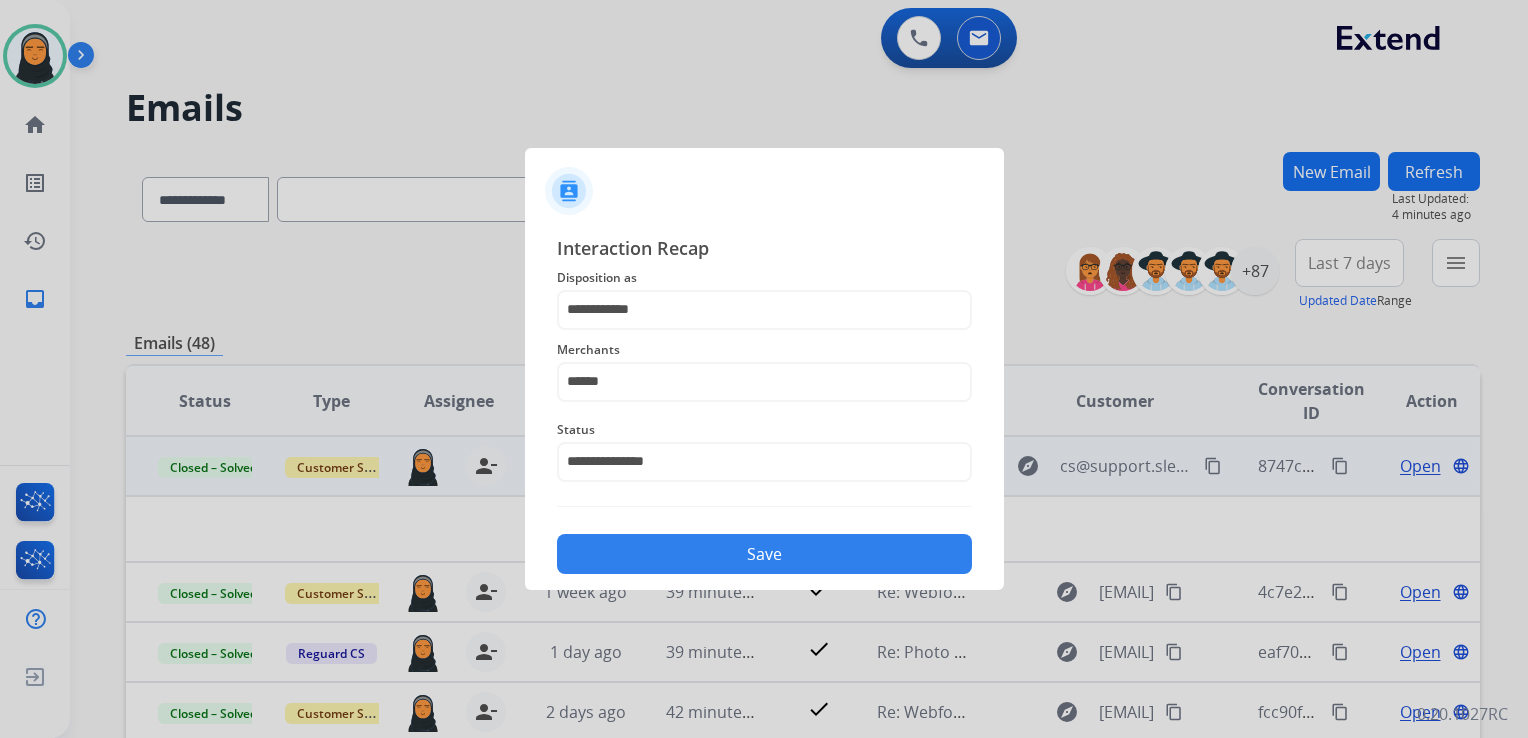 click on "Save" 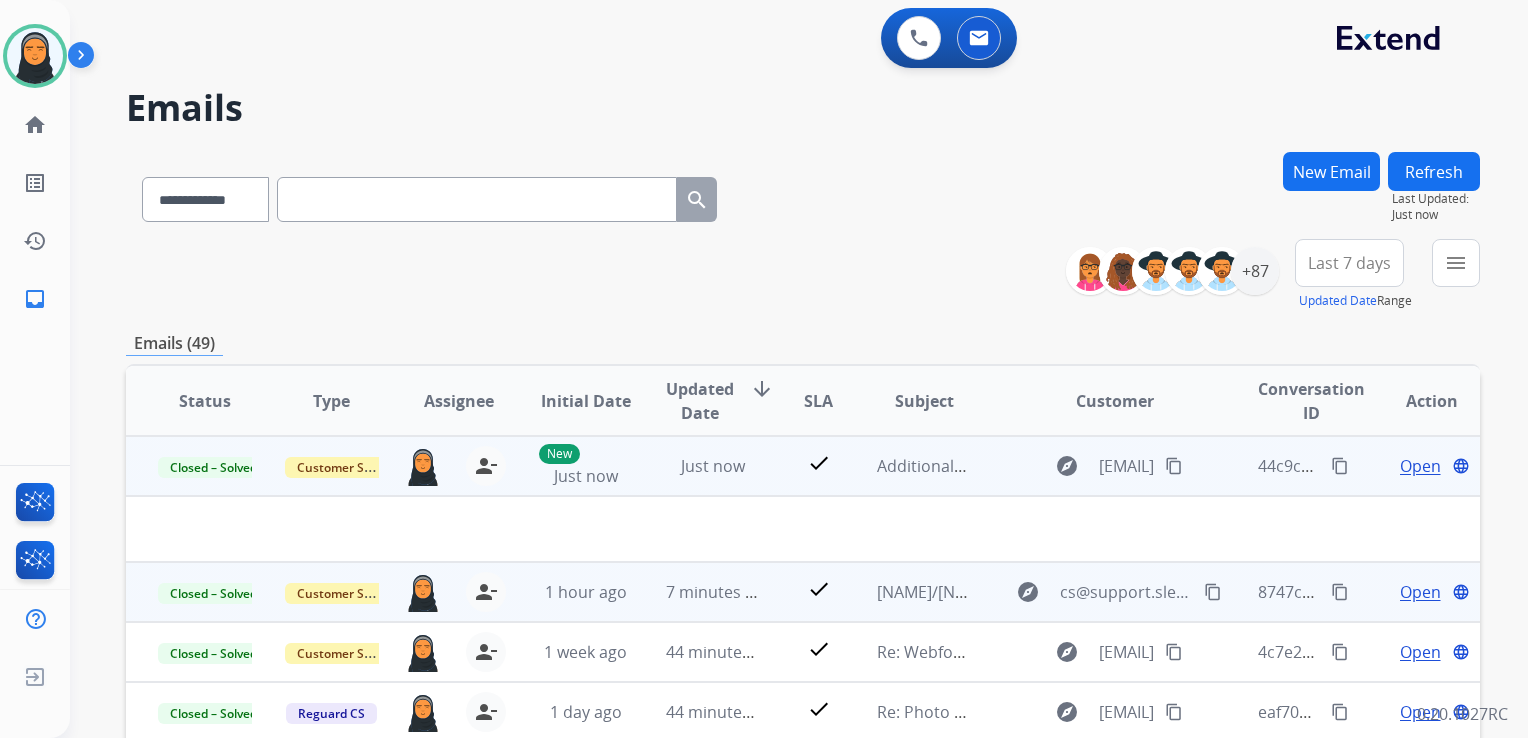 click on "content_copy" at bounding box center [1340, 466] 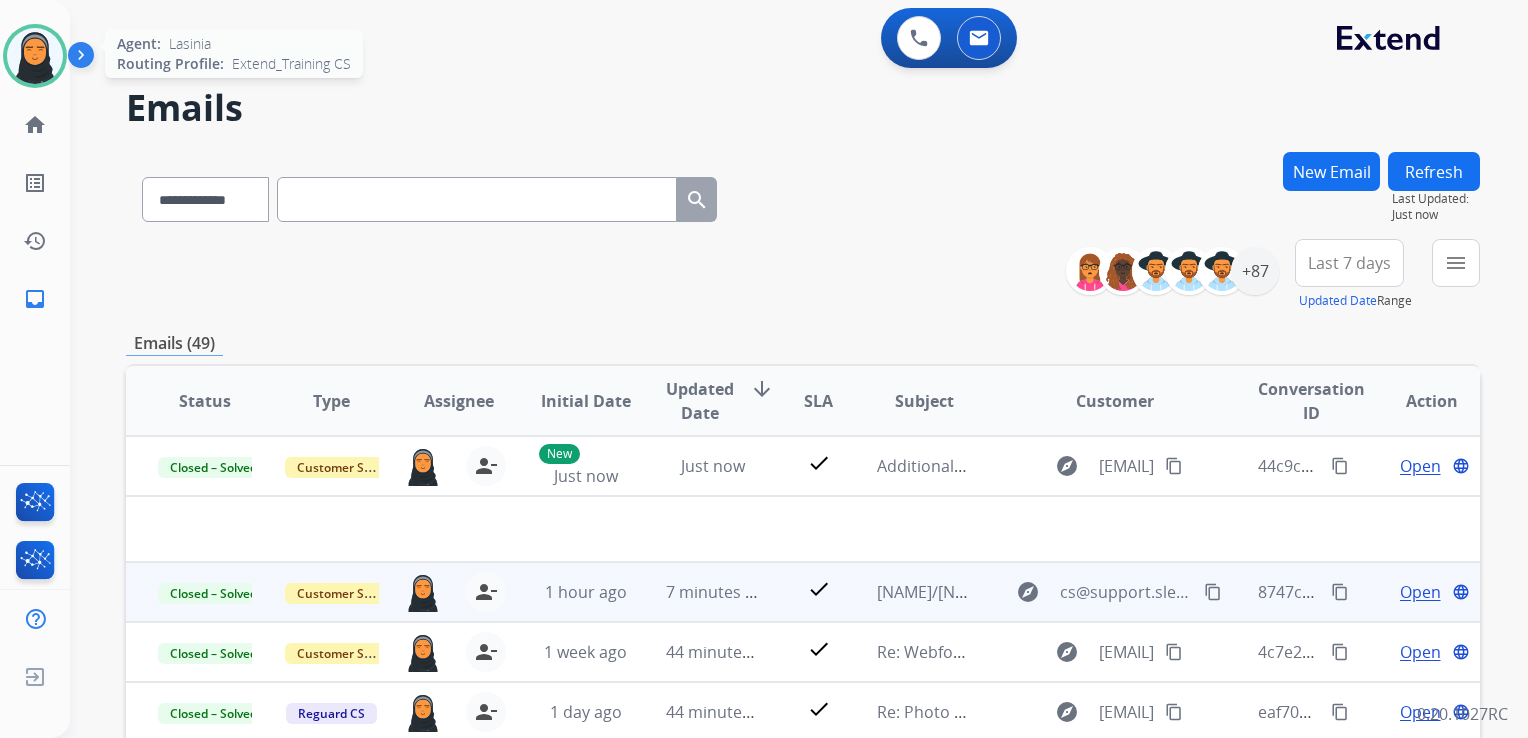 click at bounding box center (35, 56) 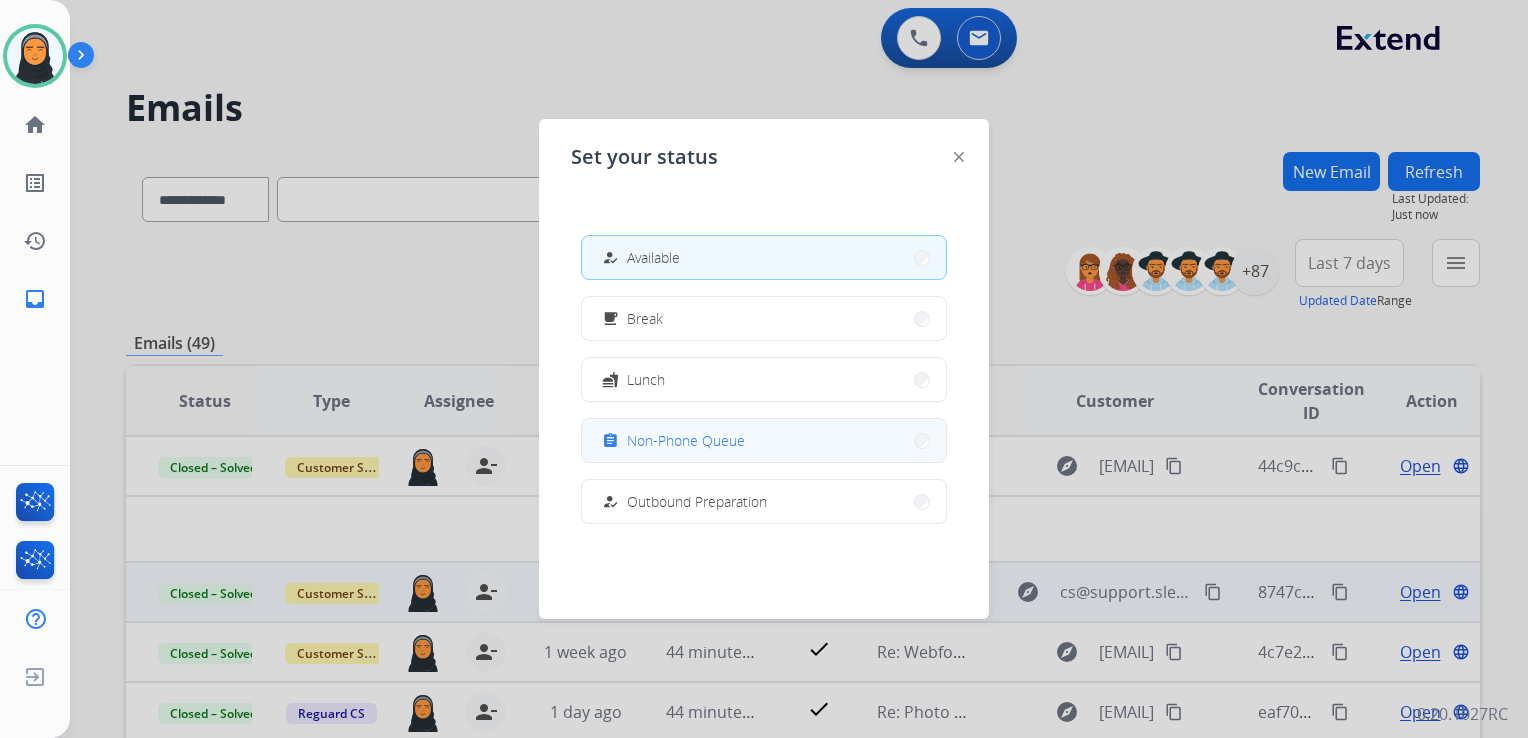 click on "assignment Non-Phone Queue" at bounding box center (764, 440) 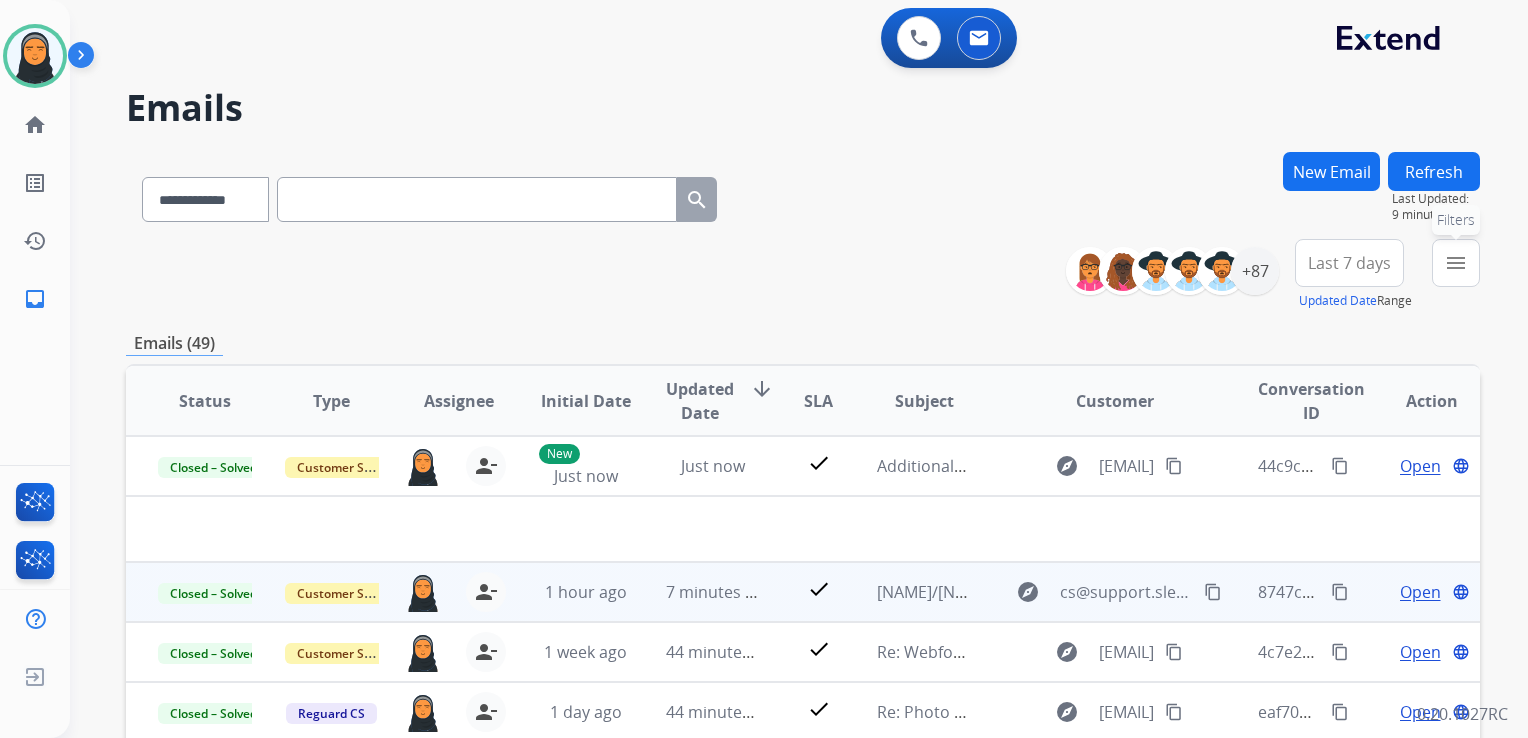 drag, startPoint x: 1442, startPoint y: 262, endPoint x: 1429, endPoint y: 310, distance: 49.729267 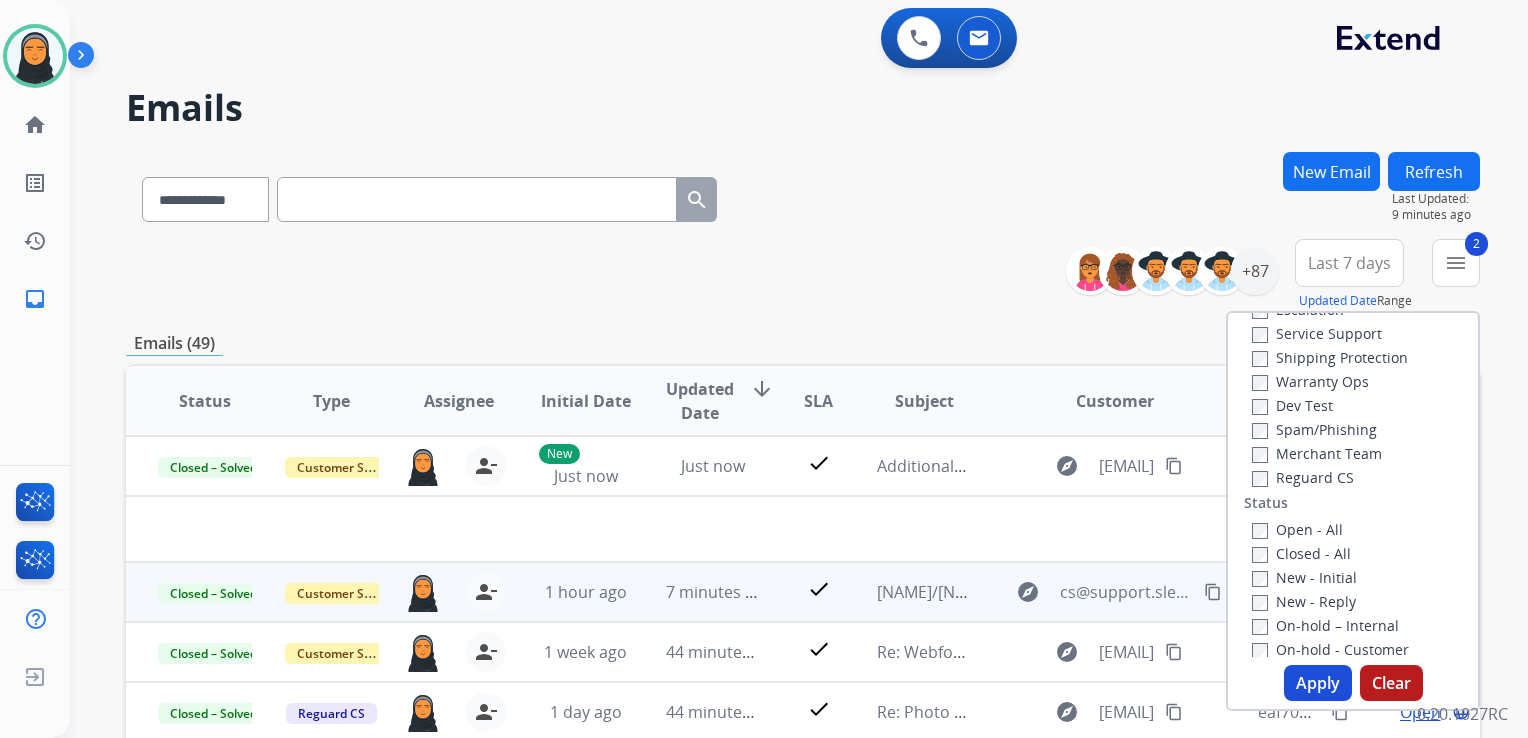 click on "Apply" at bounding box center [1318, 683] 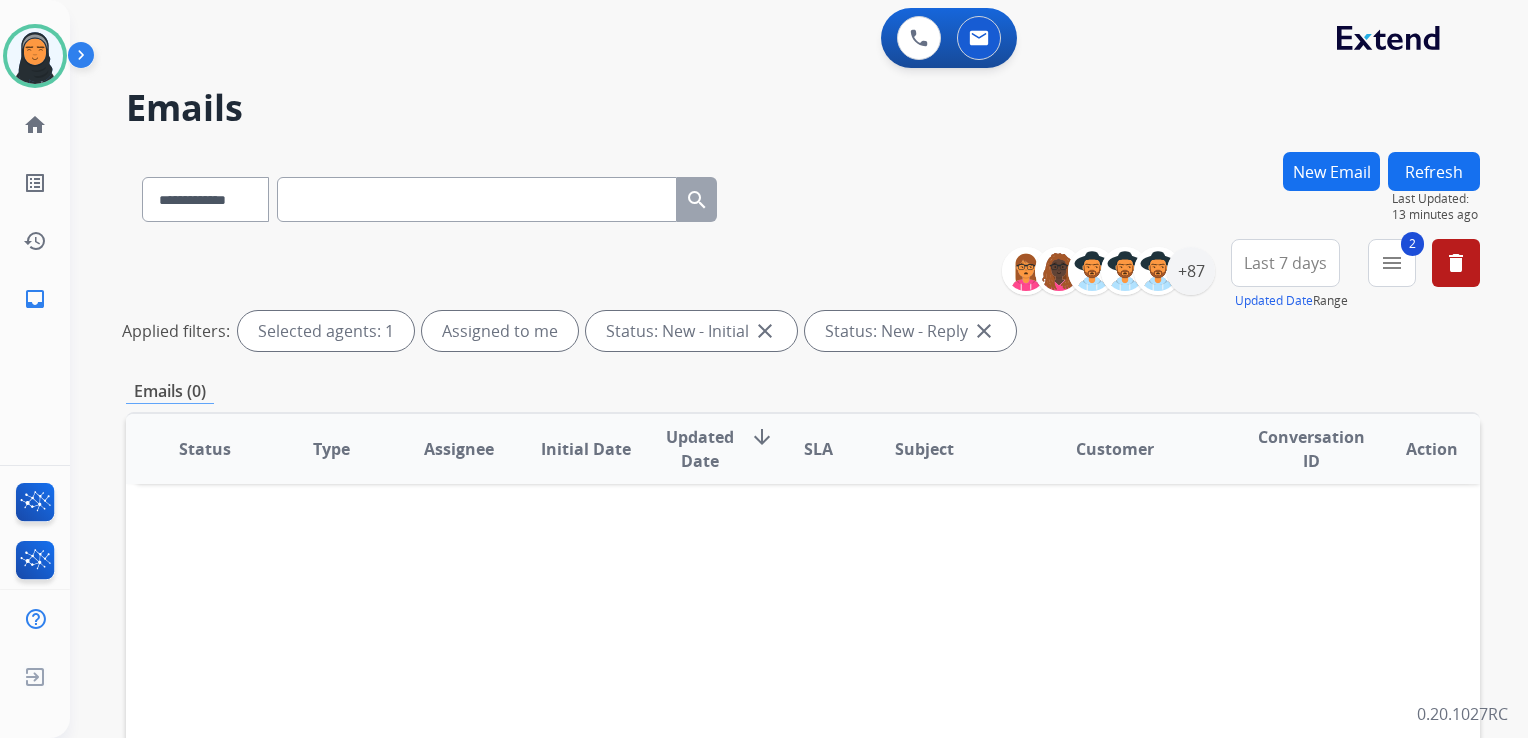 click on "Refresh" at bounding box center [1434, 171] 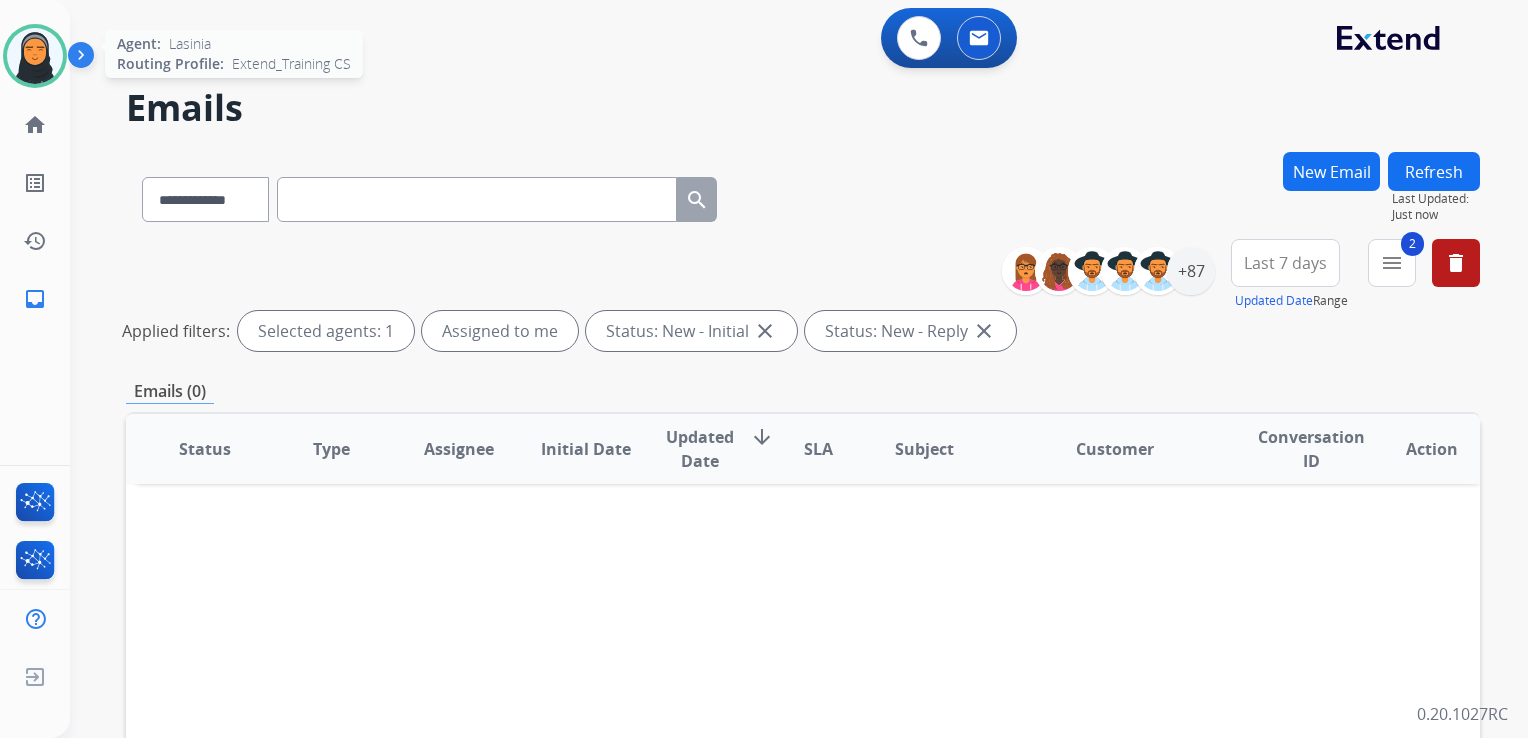 click at bounding box center (35, 56) 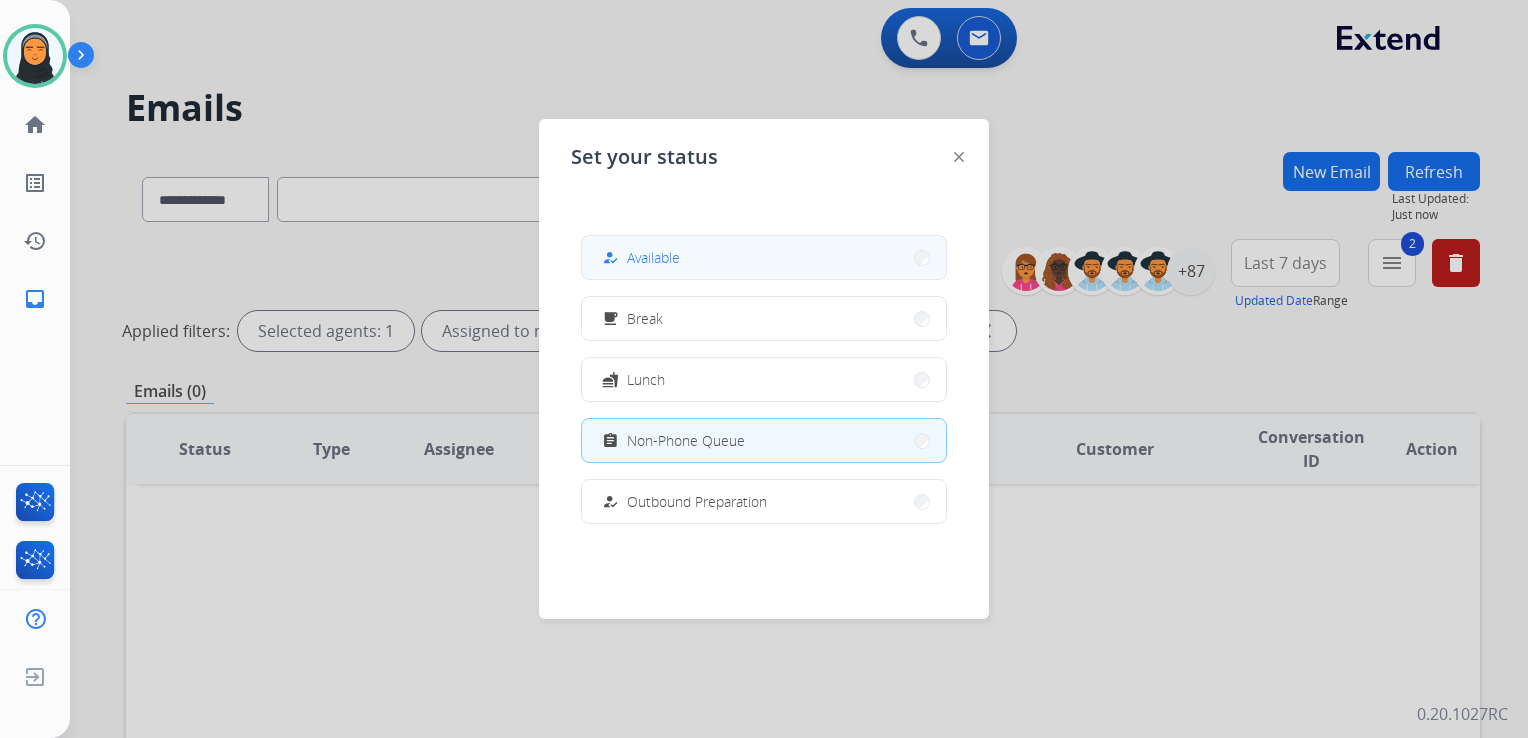 click on "how_to_reg Available" at bounding box center (764, 257) 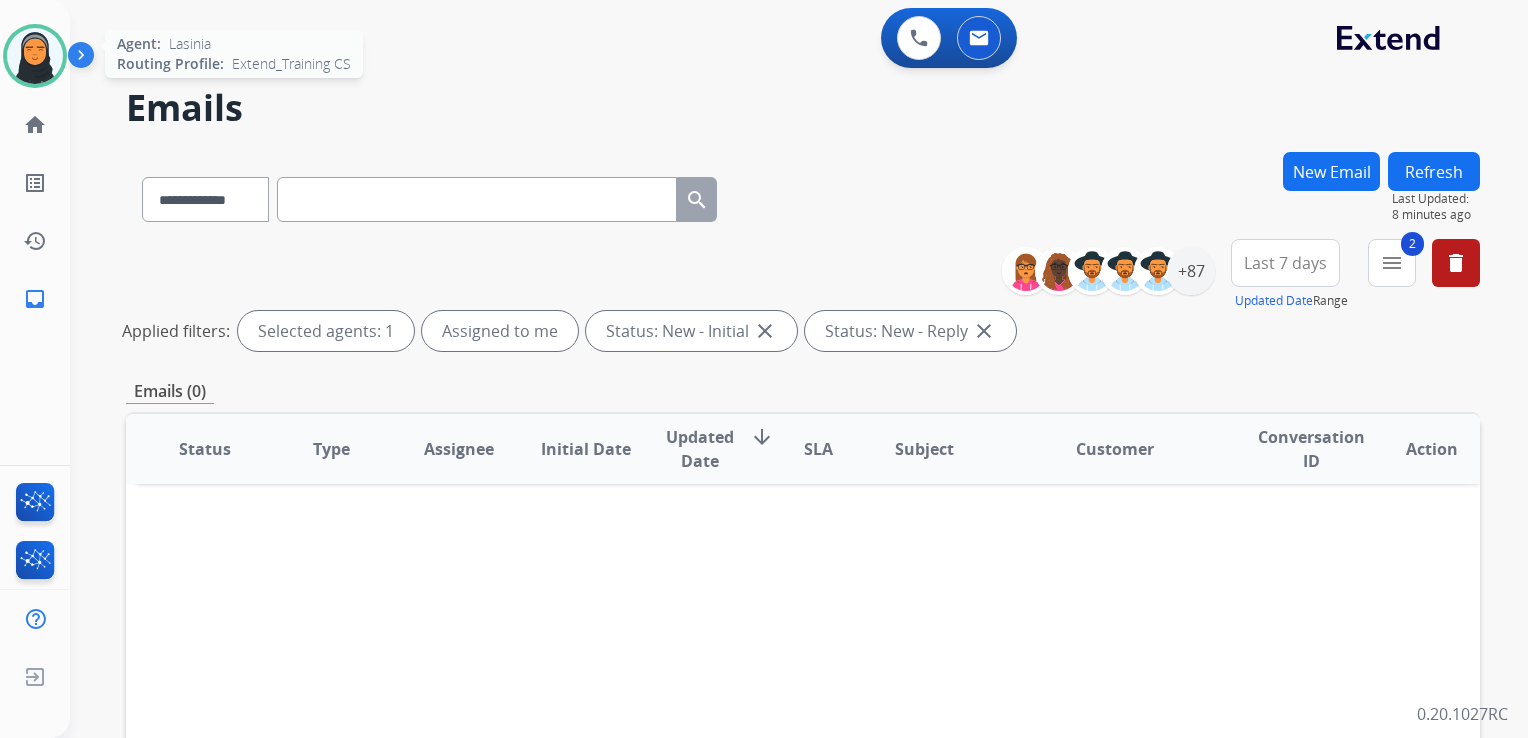 click at bounding box center (35, 56) 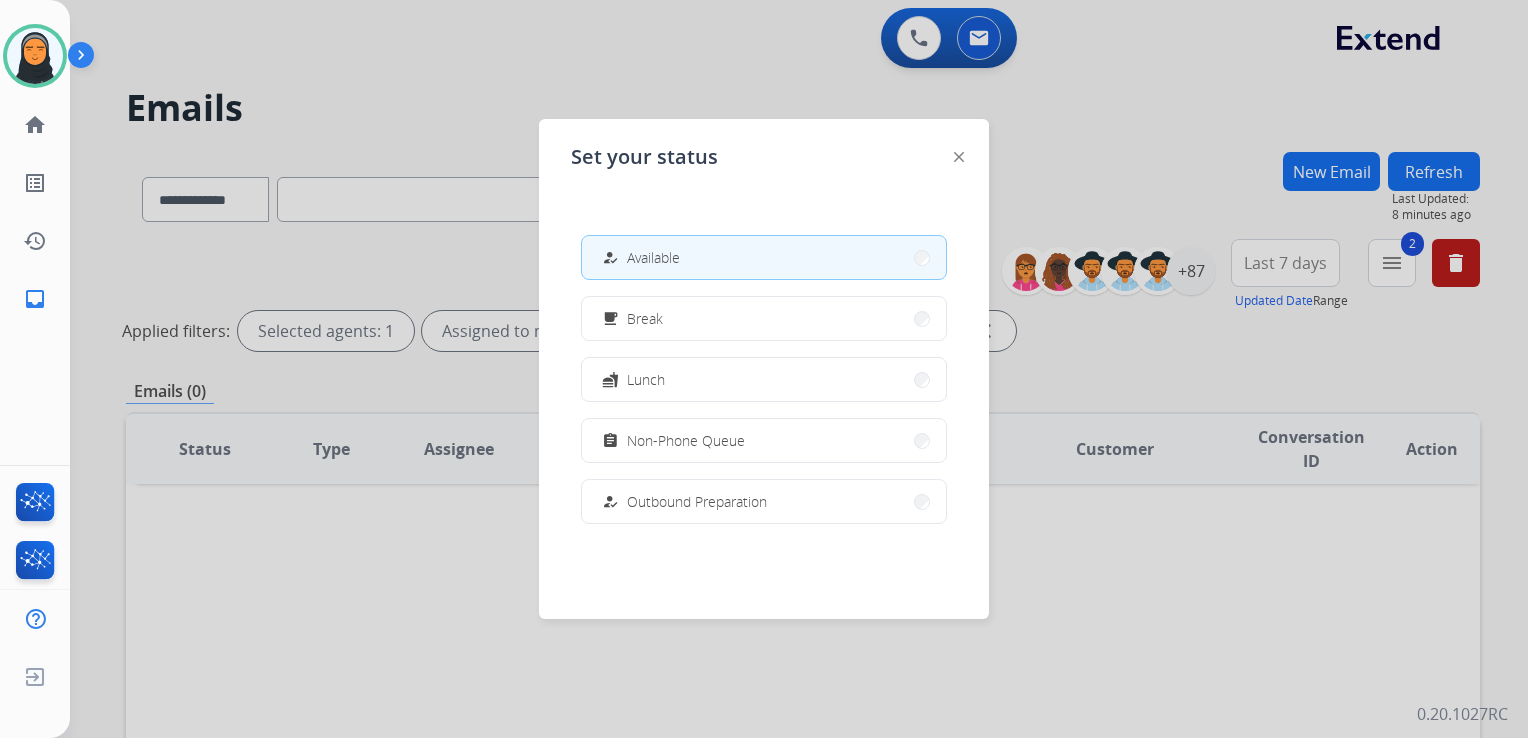click at bounding box center [764, 369] 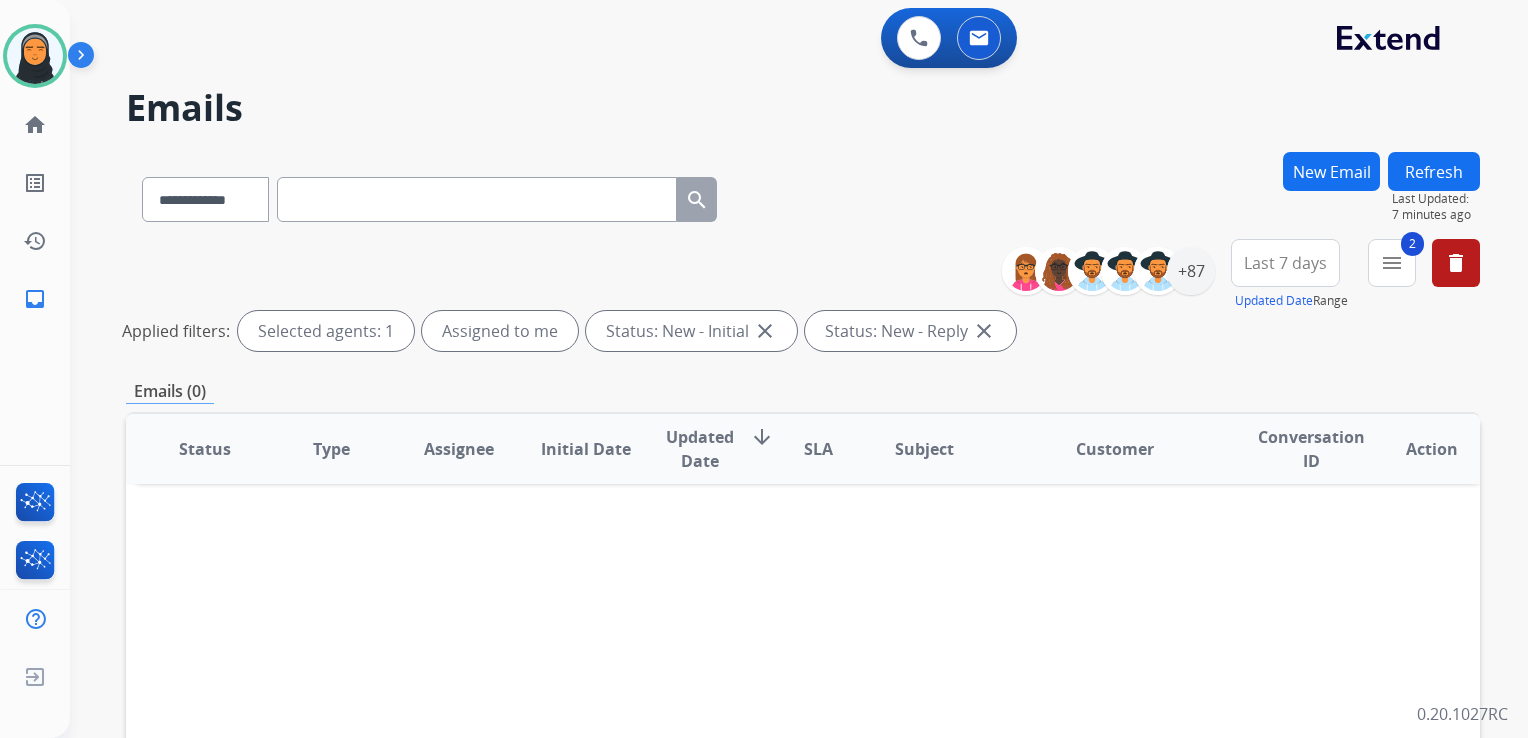 click on "Refresh" at bounding box center (1434, 171) 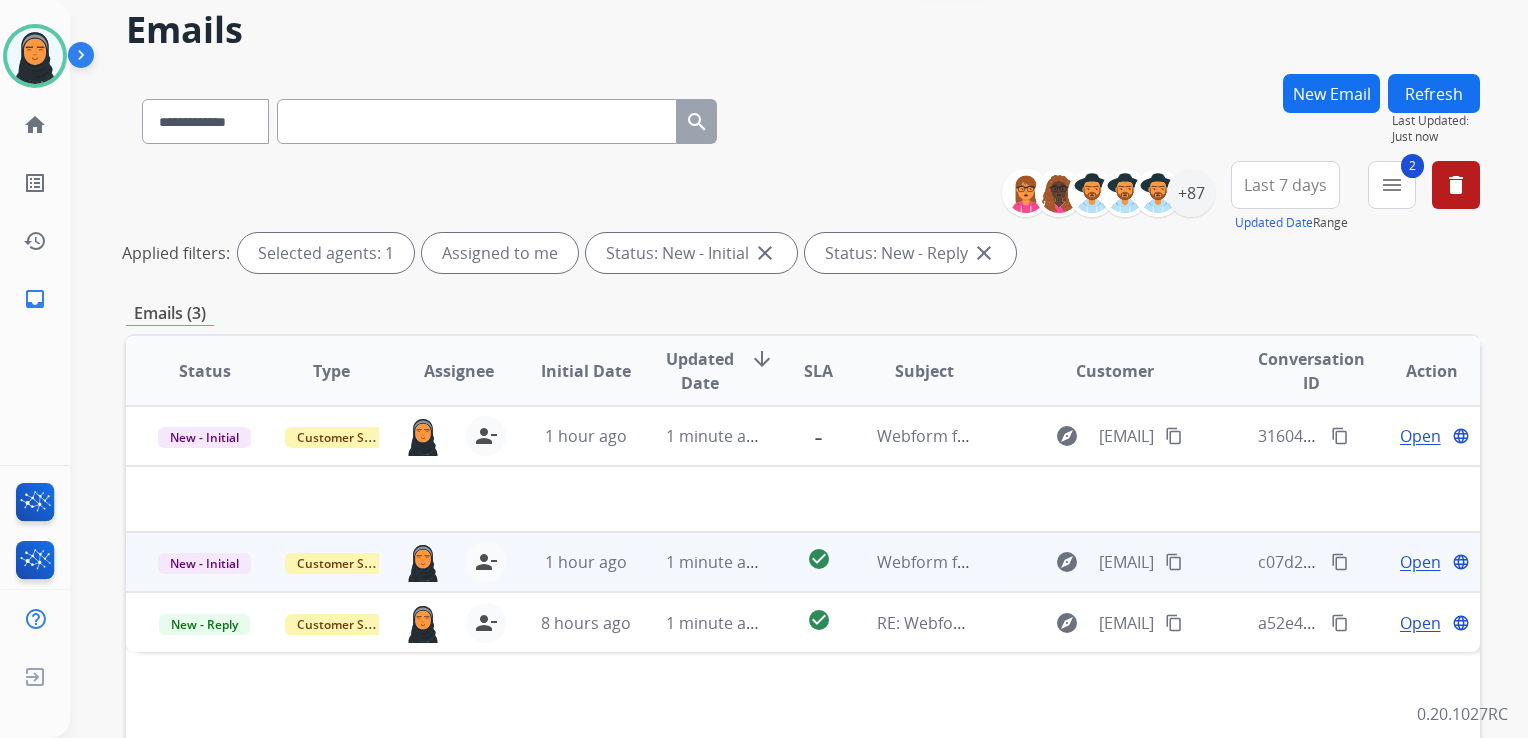 scroll, scrollTop: 300, scrollLeft: 0, axis: vertical 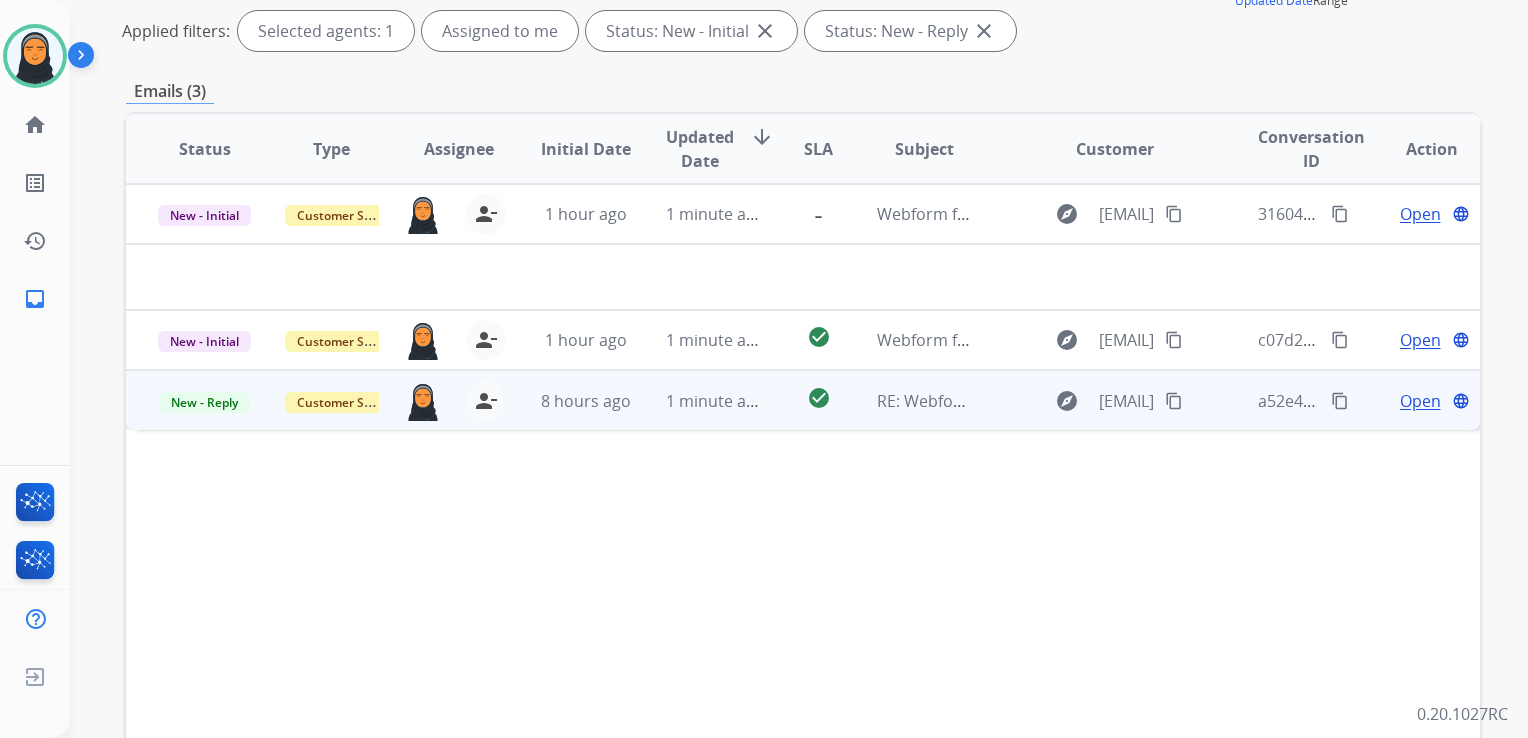 click on "RE: Webform from [EMAIL] on 08/03/2025" at bounding box center [908, 400] 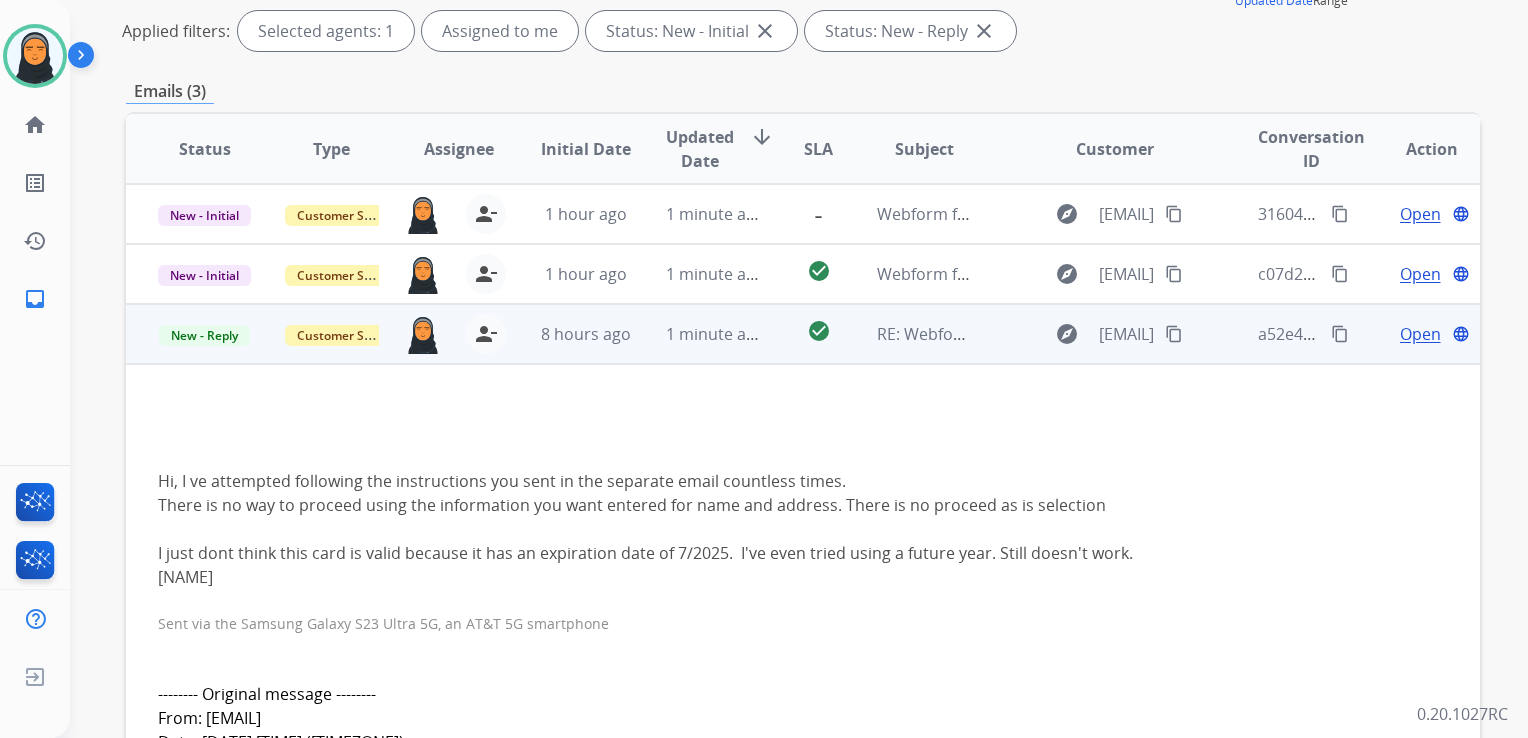 scroll, scrollTop: 120, scrollLeft: 0, axis: vertical 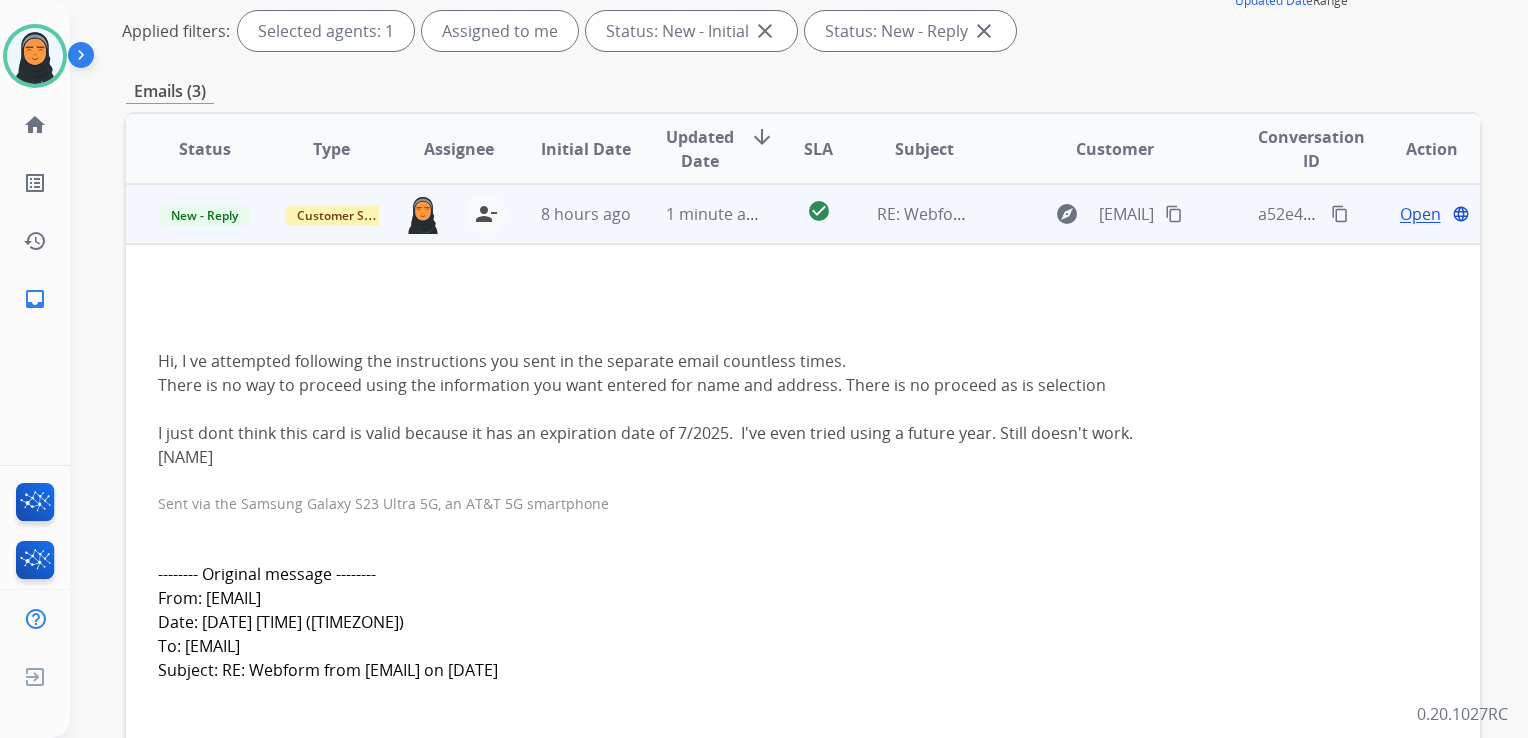 click on "content_copy" at bounding box center [1174, 214] 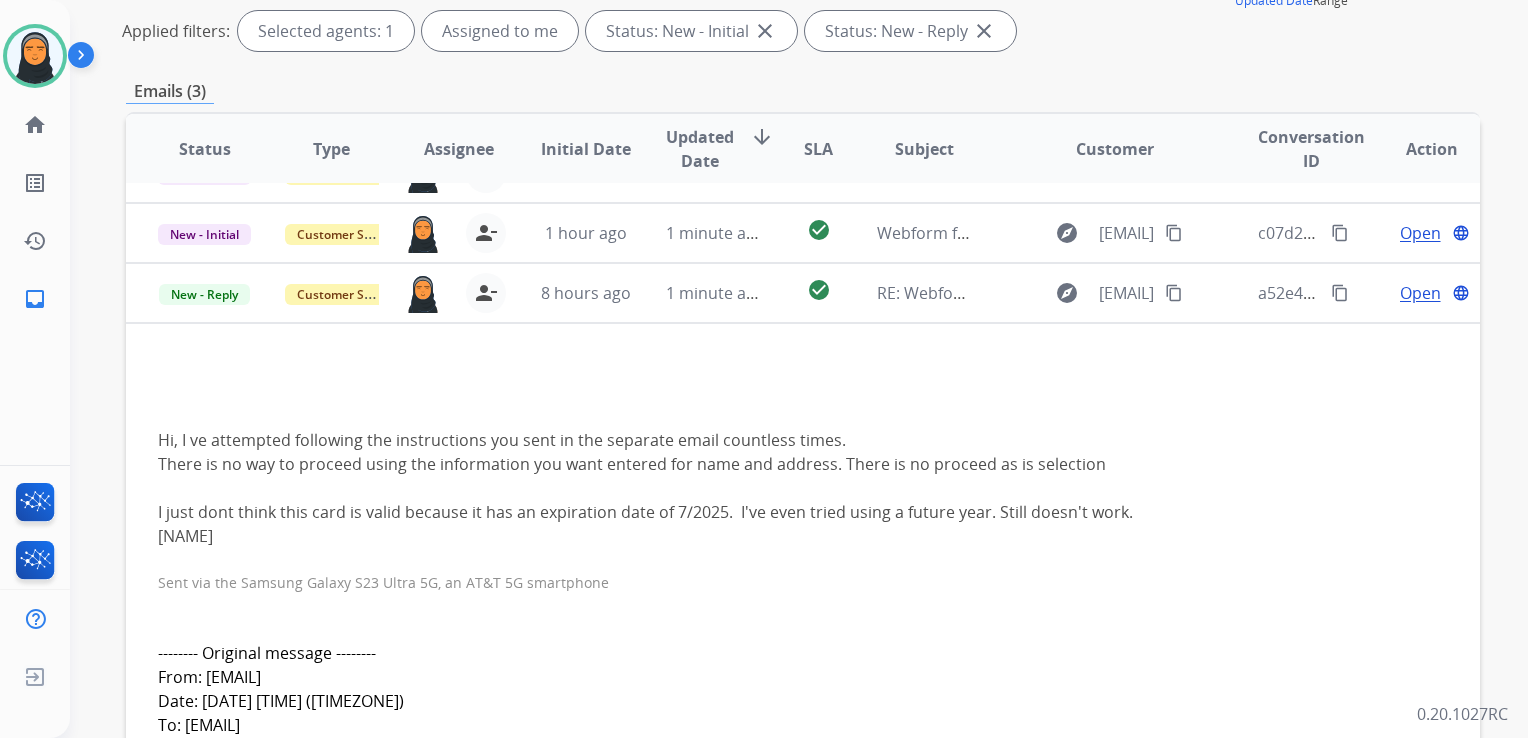 scroll, scrollTop: 0, scrollLeft: 0, axis: both 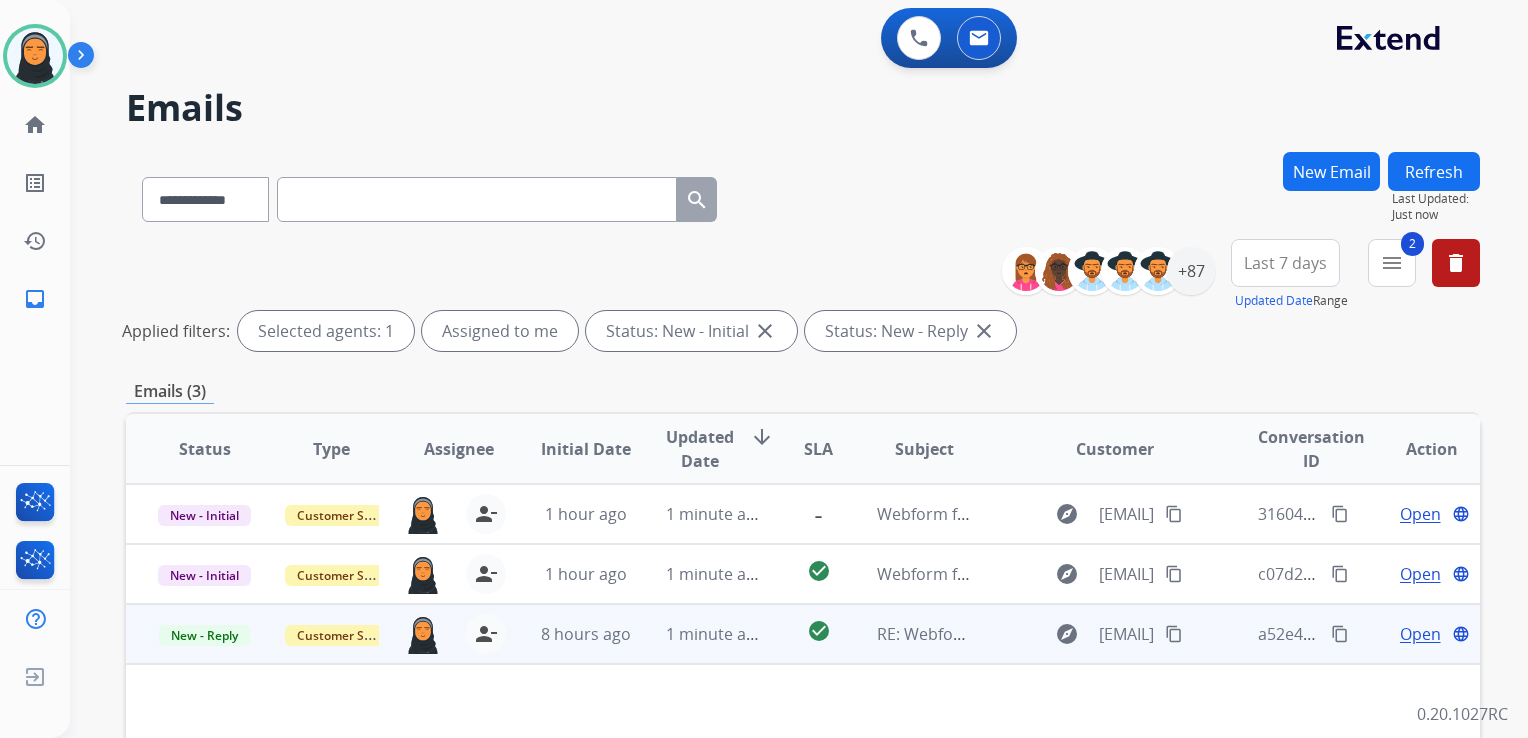 click on "Open" at bounding box center [1420, 634] 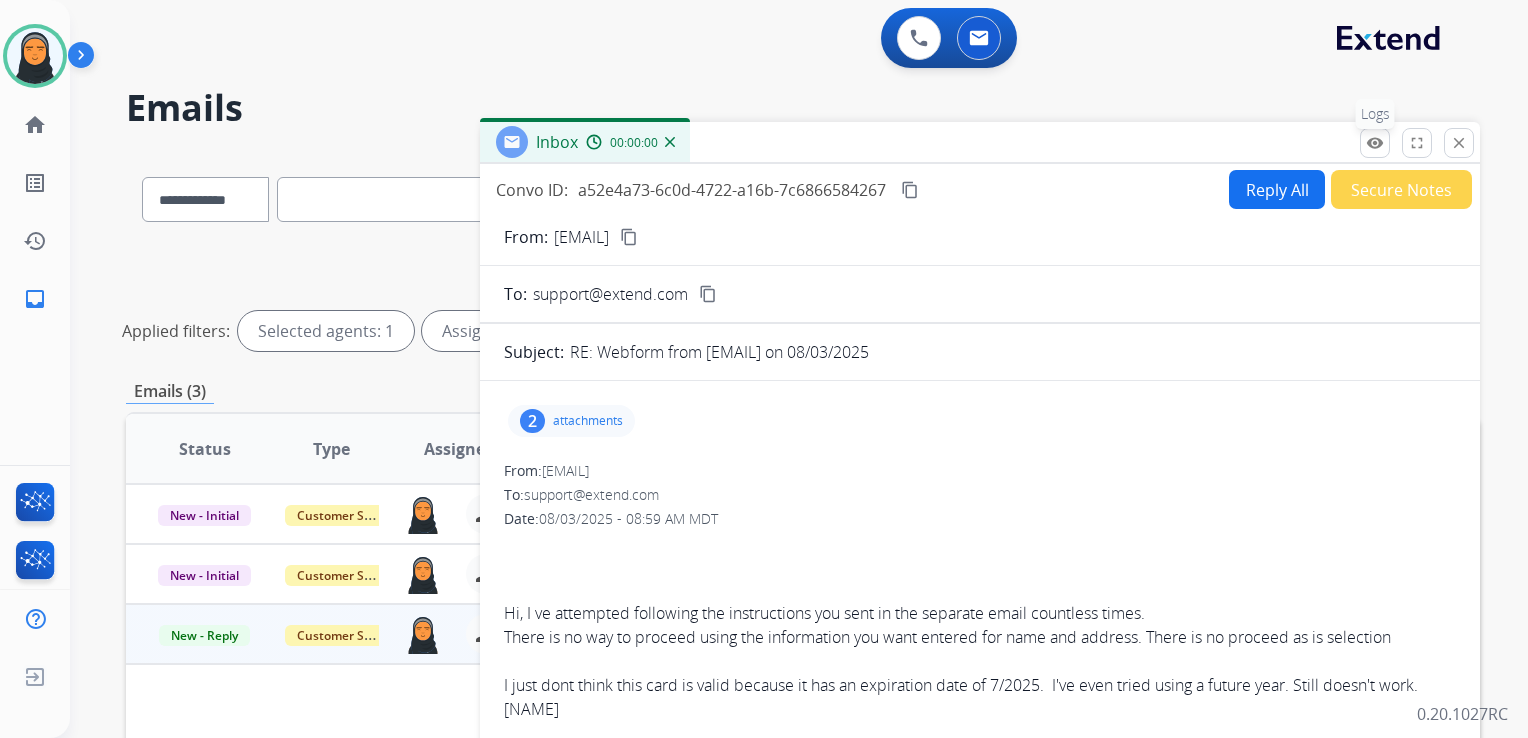 click on "remove_red_eye Logs" at bounding box center [1375, 143] 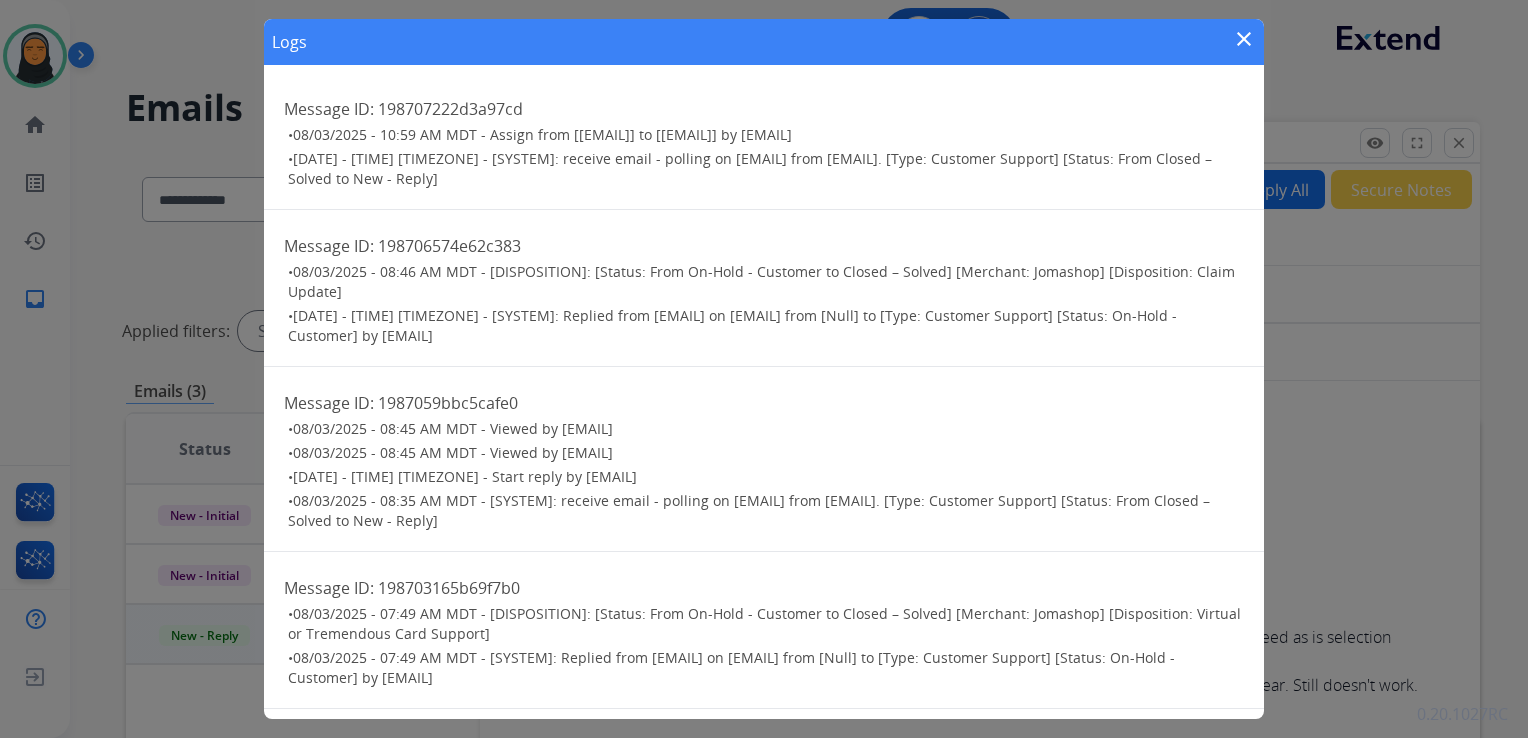 click on "close" at bounding box center (1244, 39) 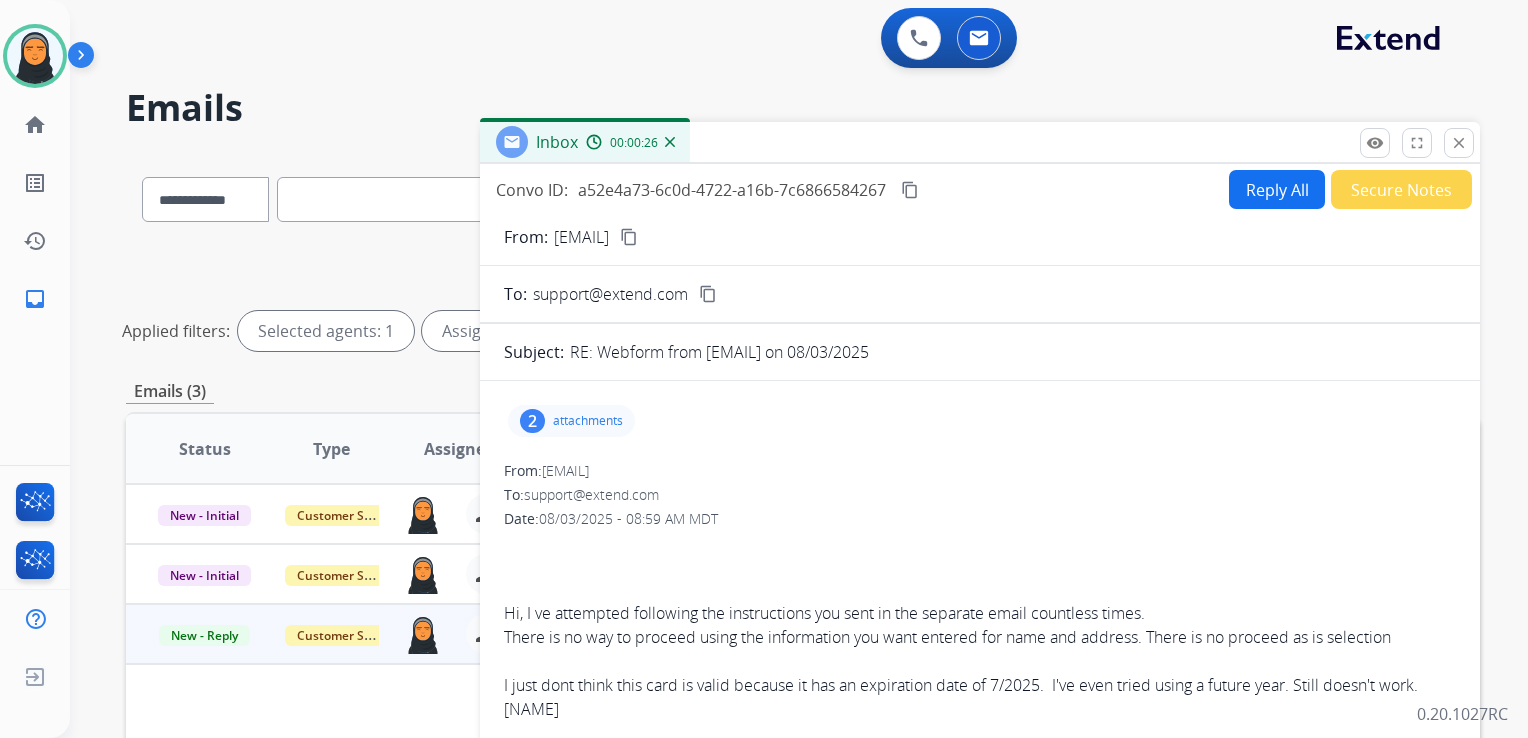 click on "2 attachments" at bounding box center [571, 421] 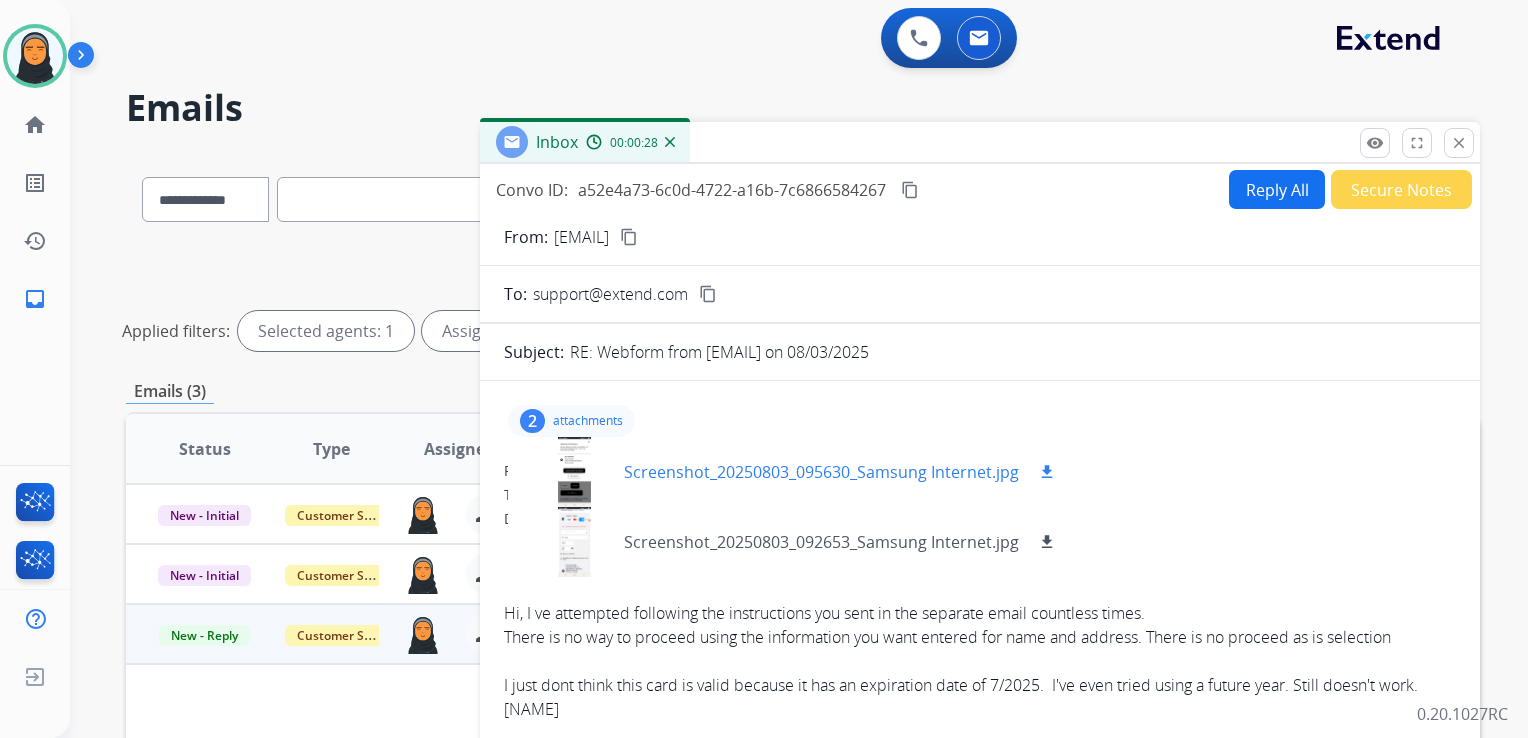 click at bounding box center (574, 472) 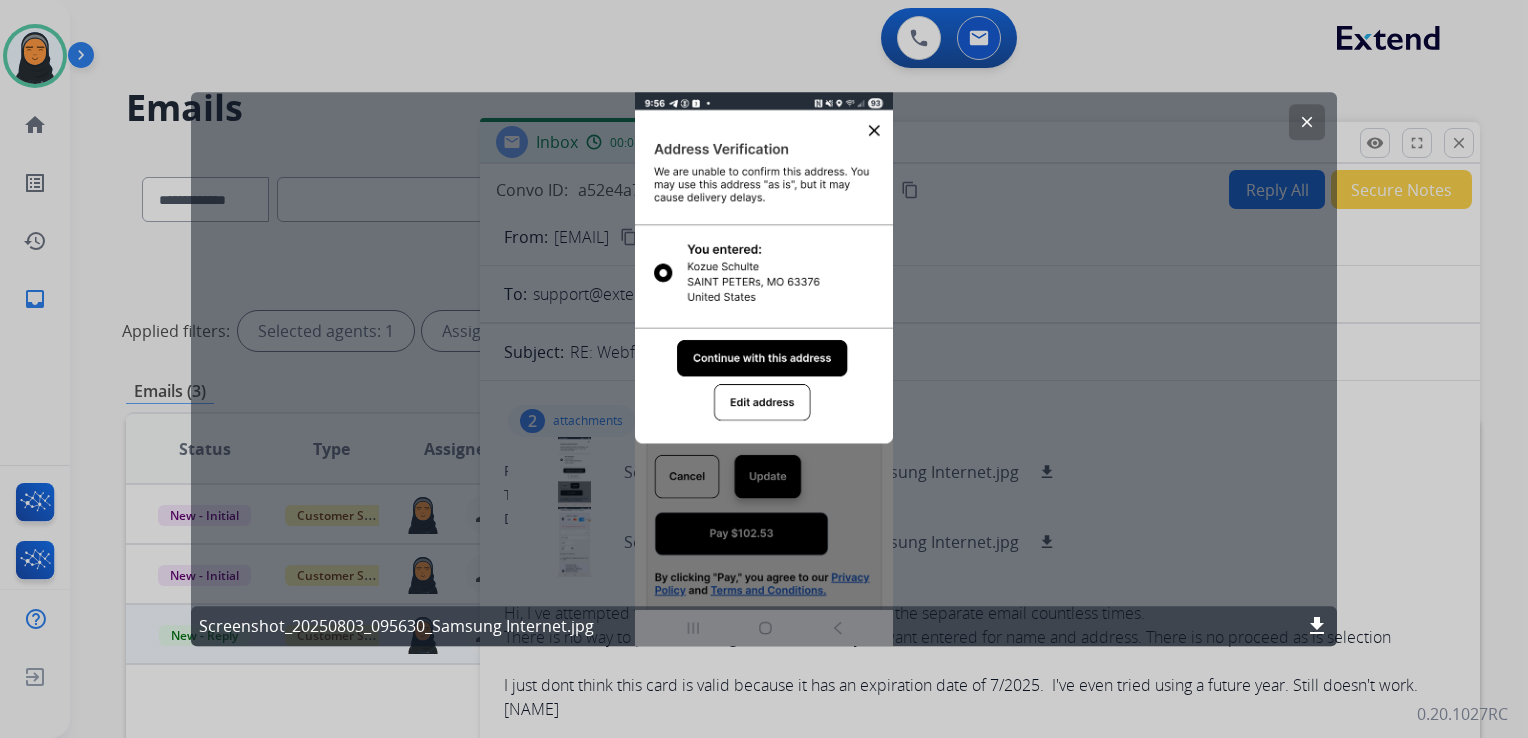 click on "clear download" 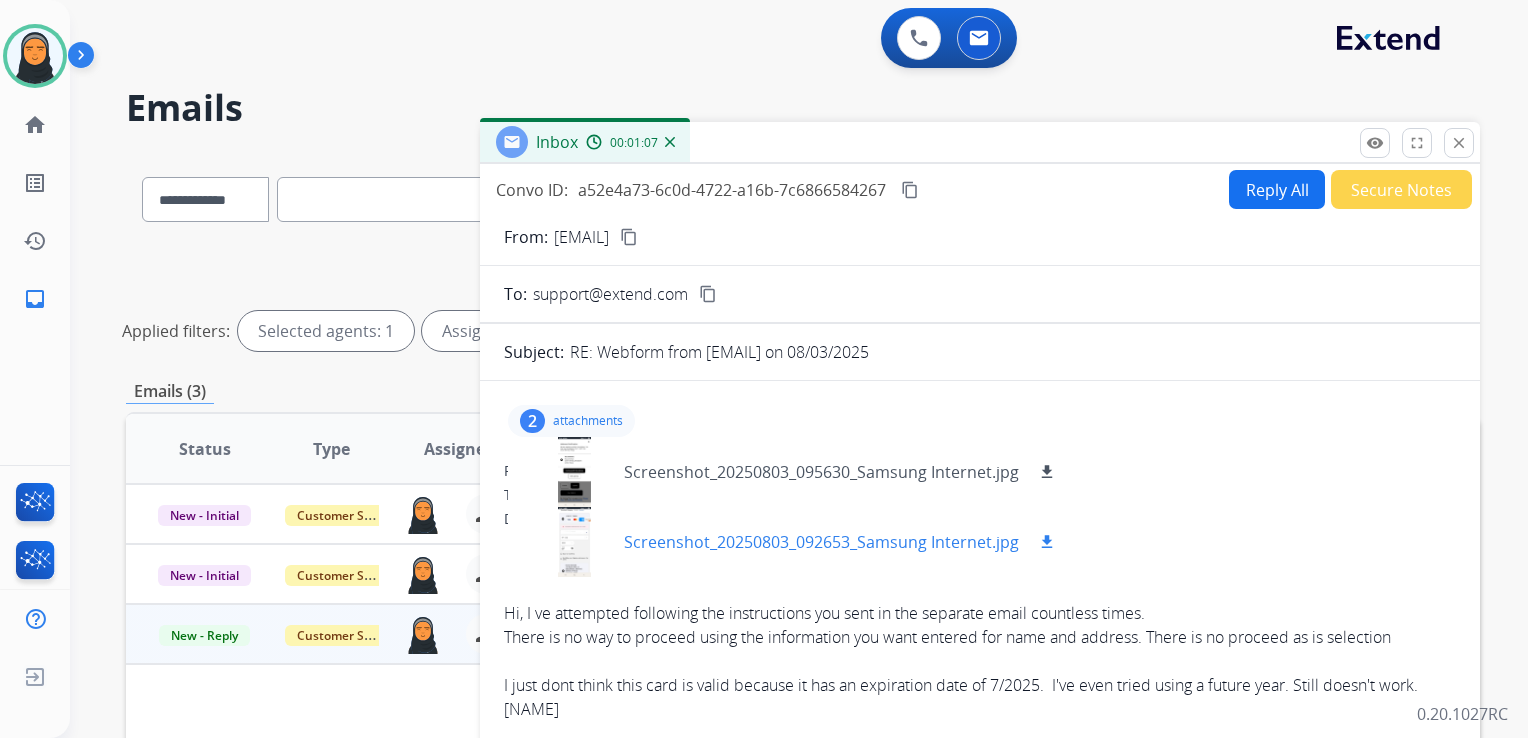click at bounding box center (574, 542) 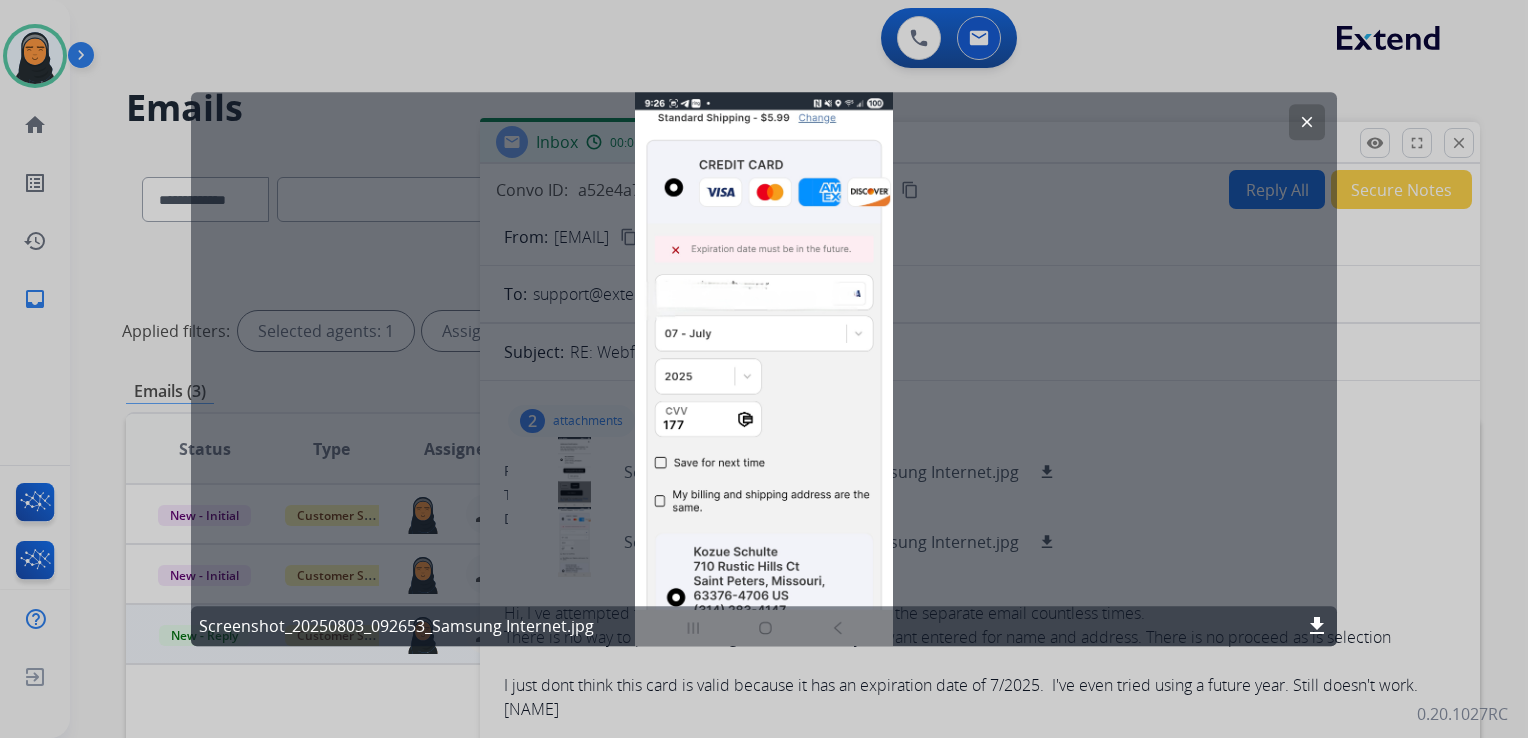 click on "clear" 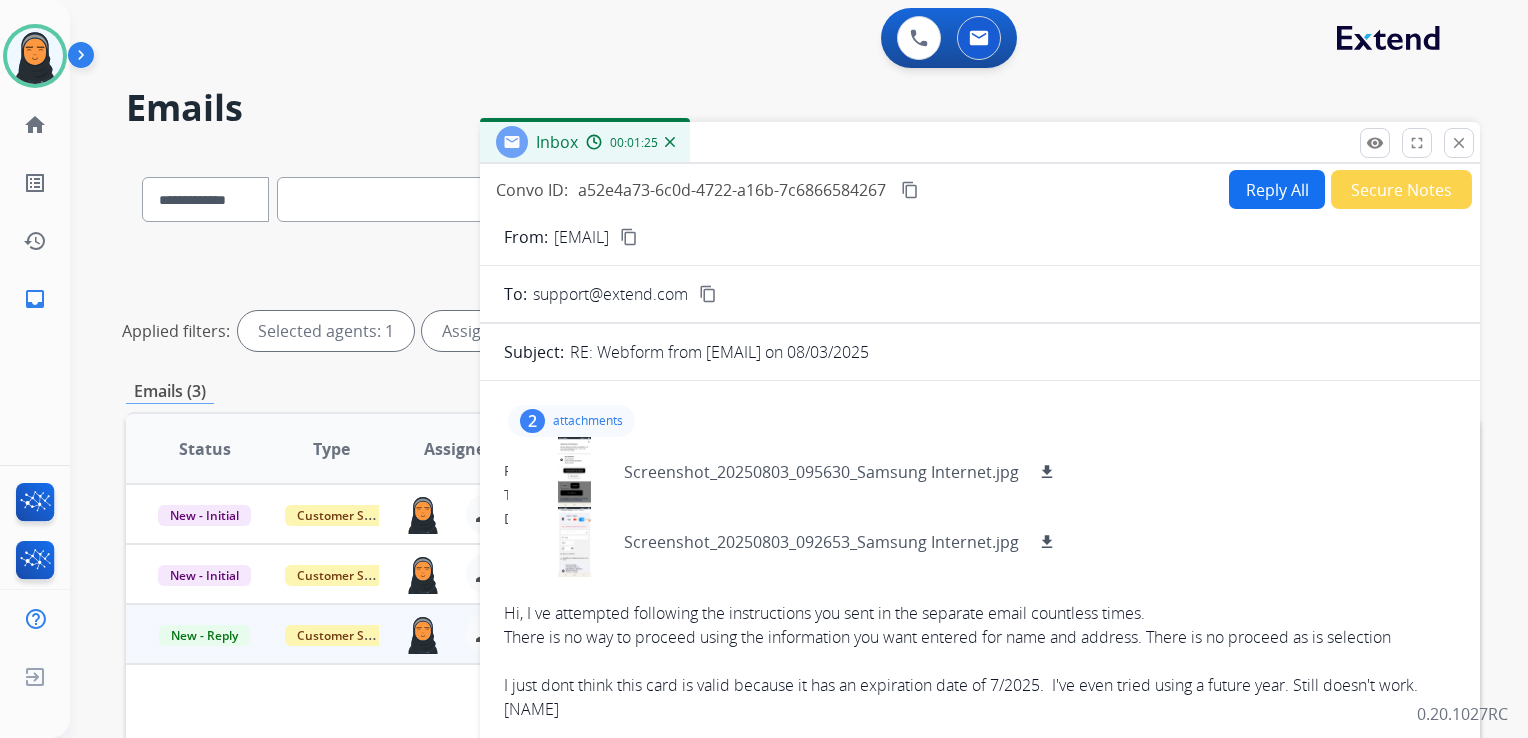 click on "attachments" at bounding box center (588, 421) 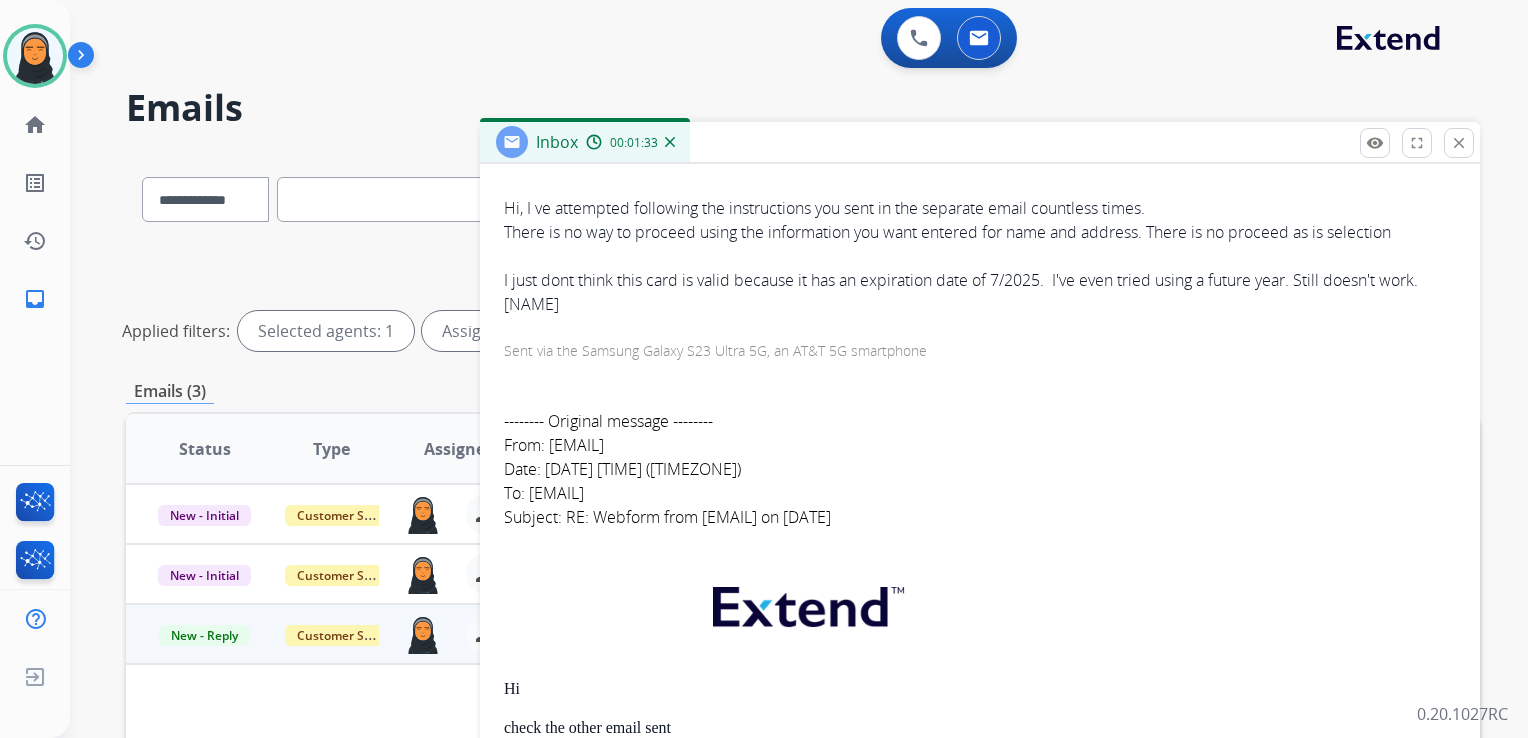 scroll, scrollTop: 0, scrollLeft: 0, axis: both 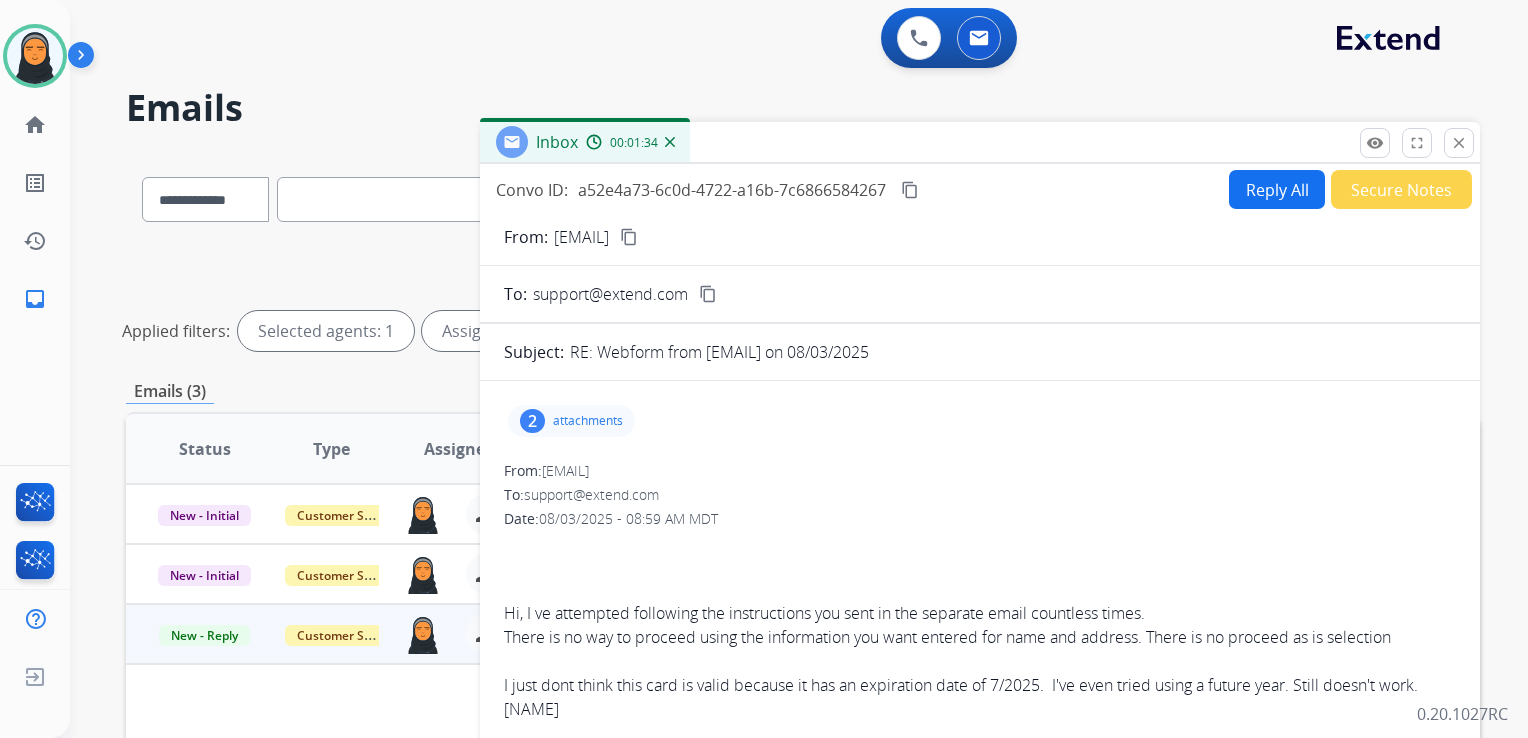 click on "Reply All" at bounding box center (1277, 189) 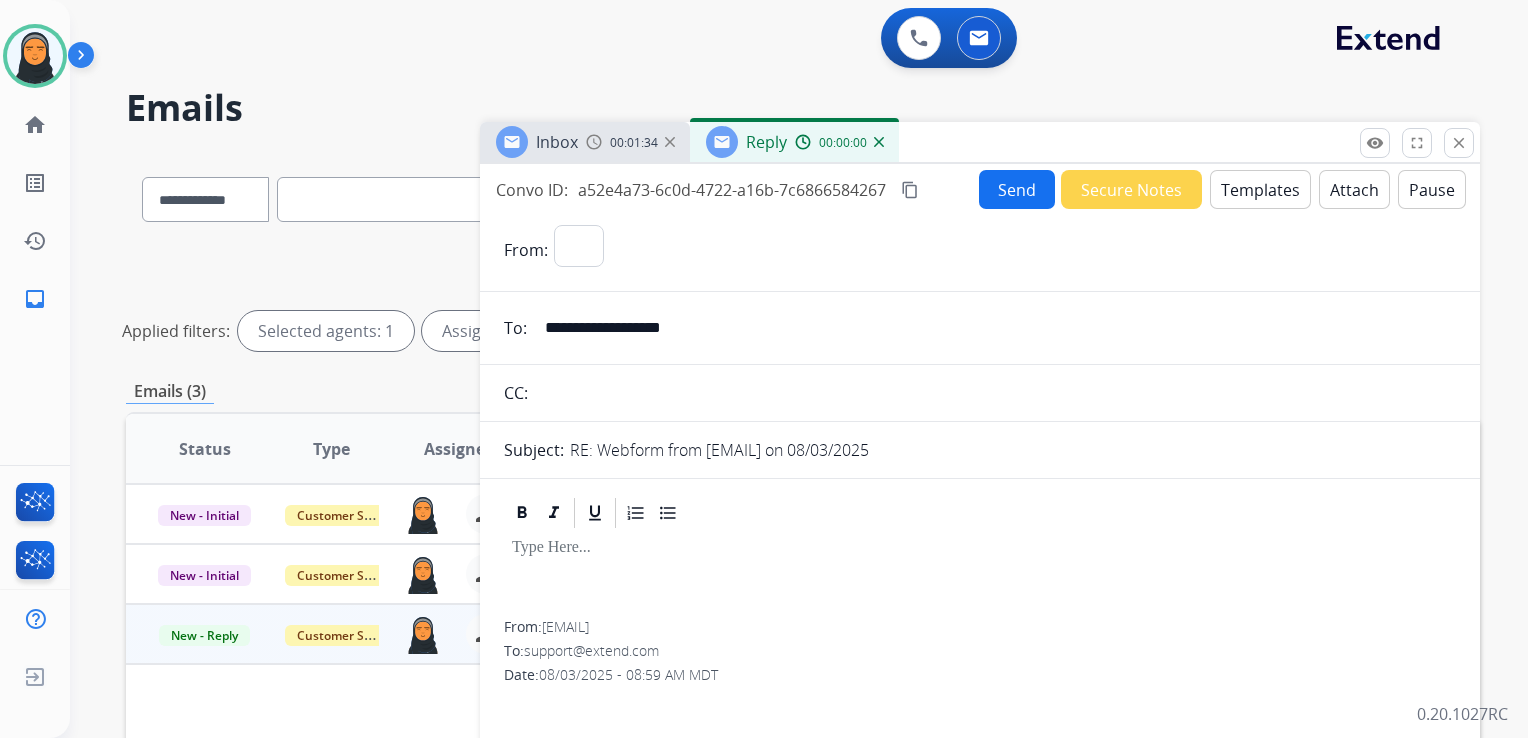 select on "**********" 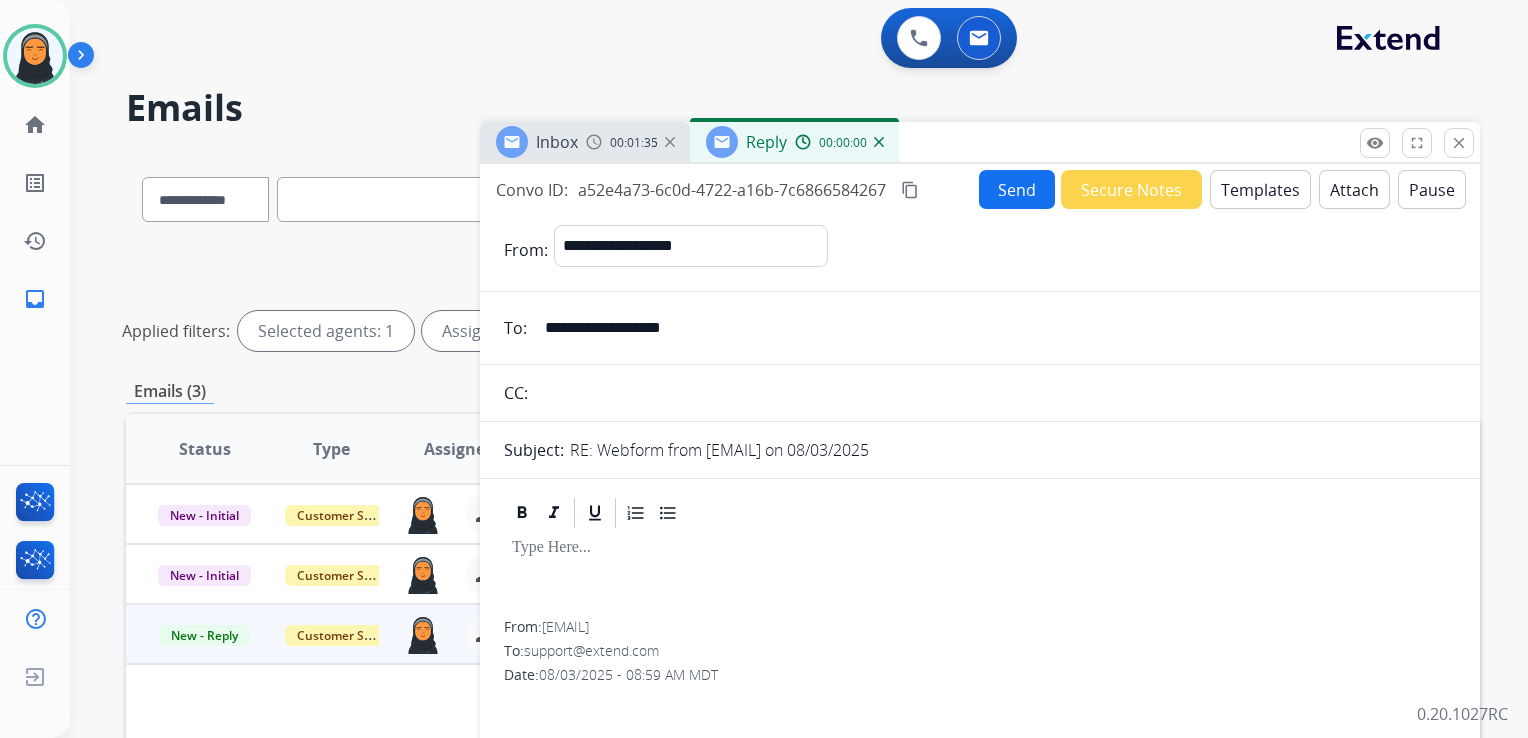 click on "Templates" at bounding box center (1260, 189) 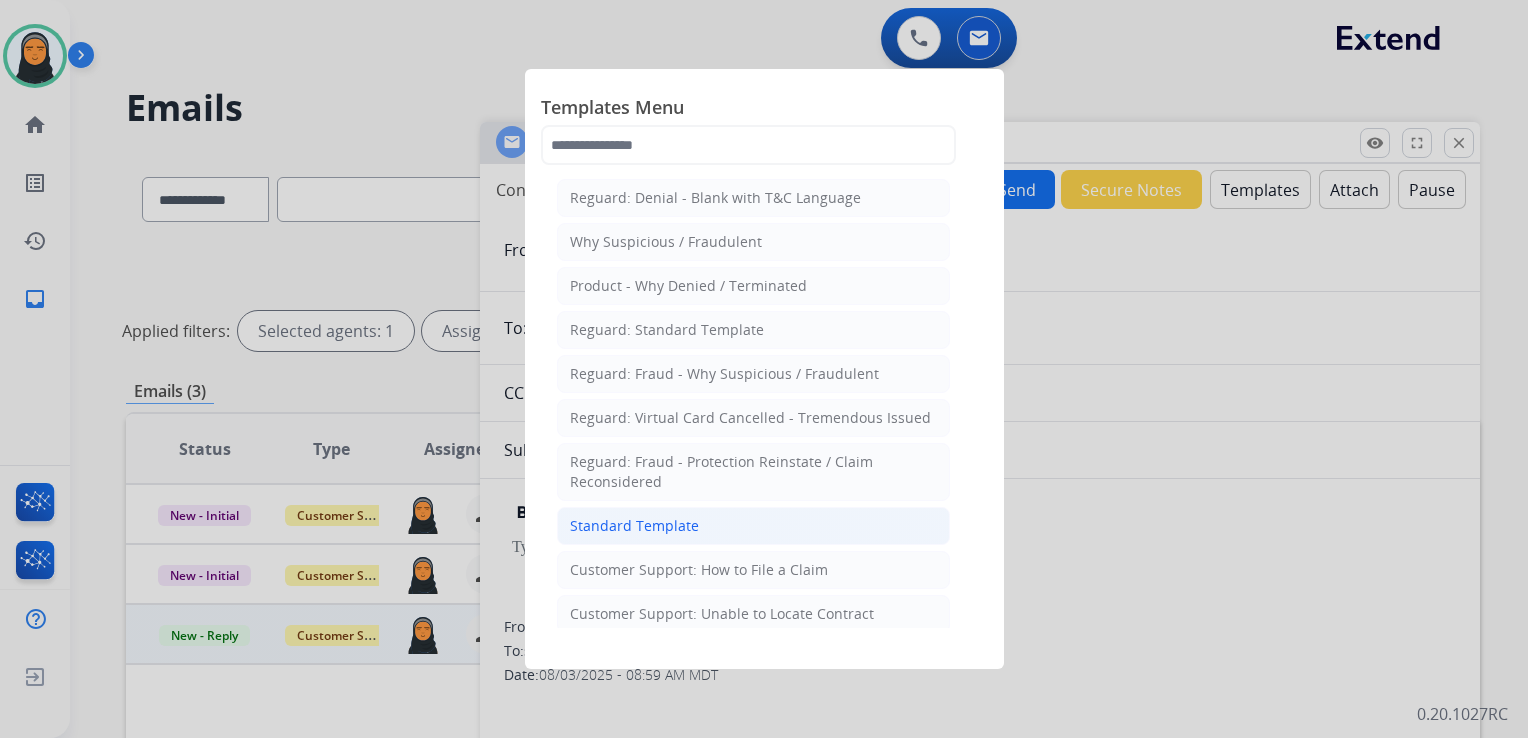 click on "Standard Template" 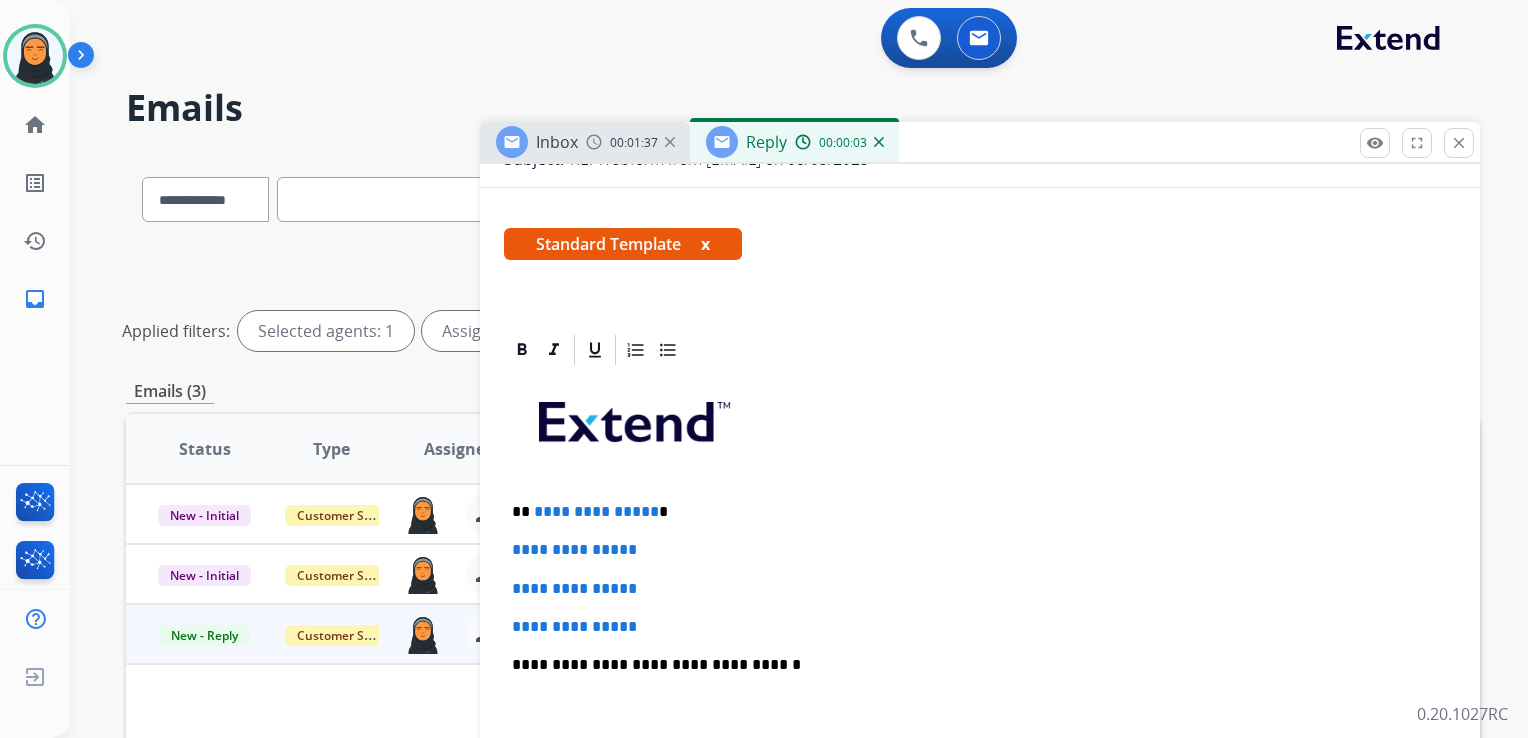scroll, scrollTop: 400, scrollLeft: 0, axis: vertical 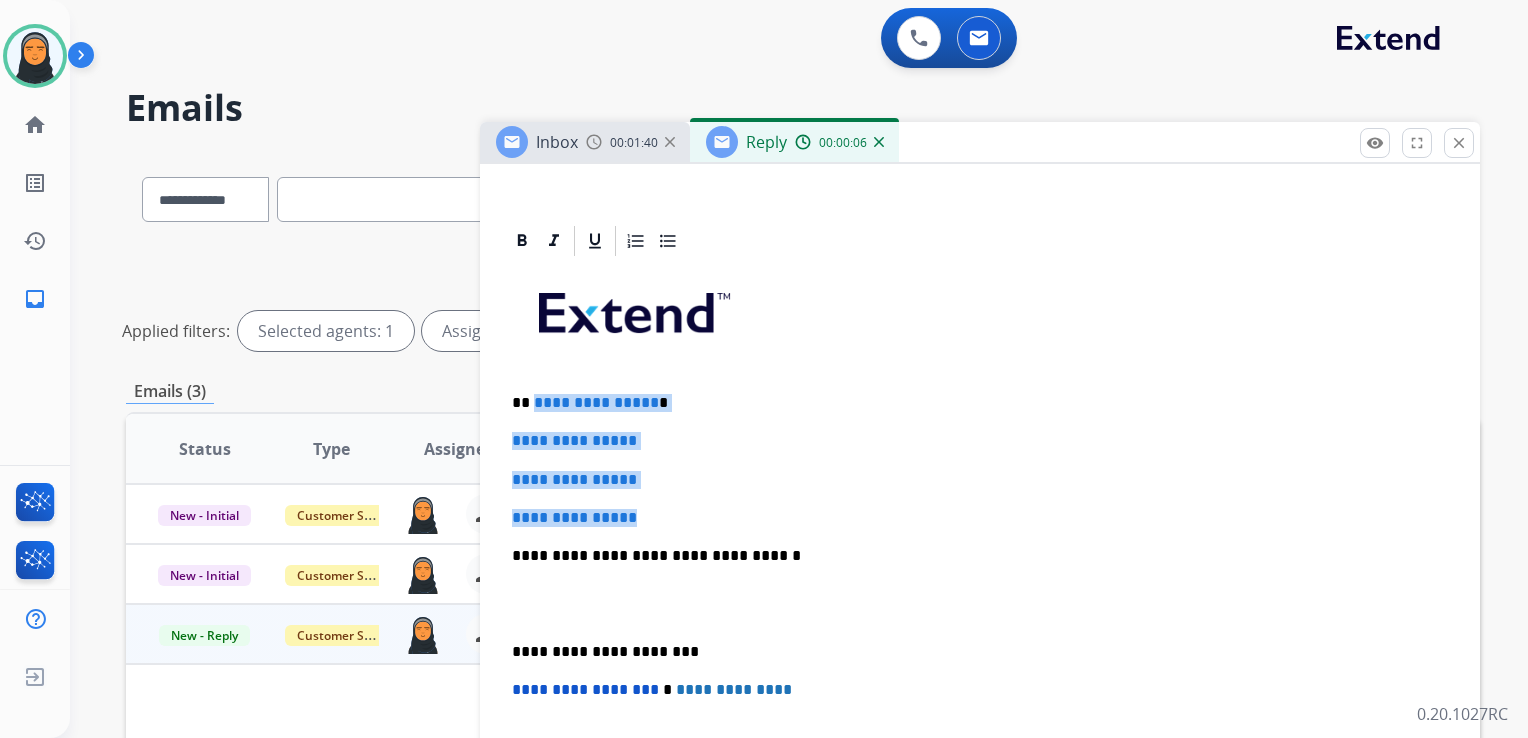 drag, startPoint x: 530, startPoint y: 399, endPoint x: 725, endPoint y: 491, distance: 215.61308 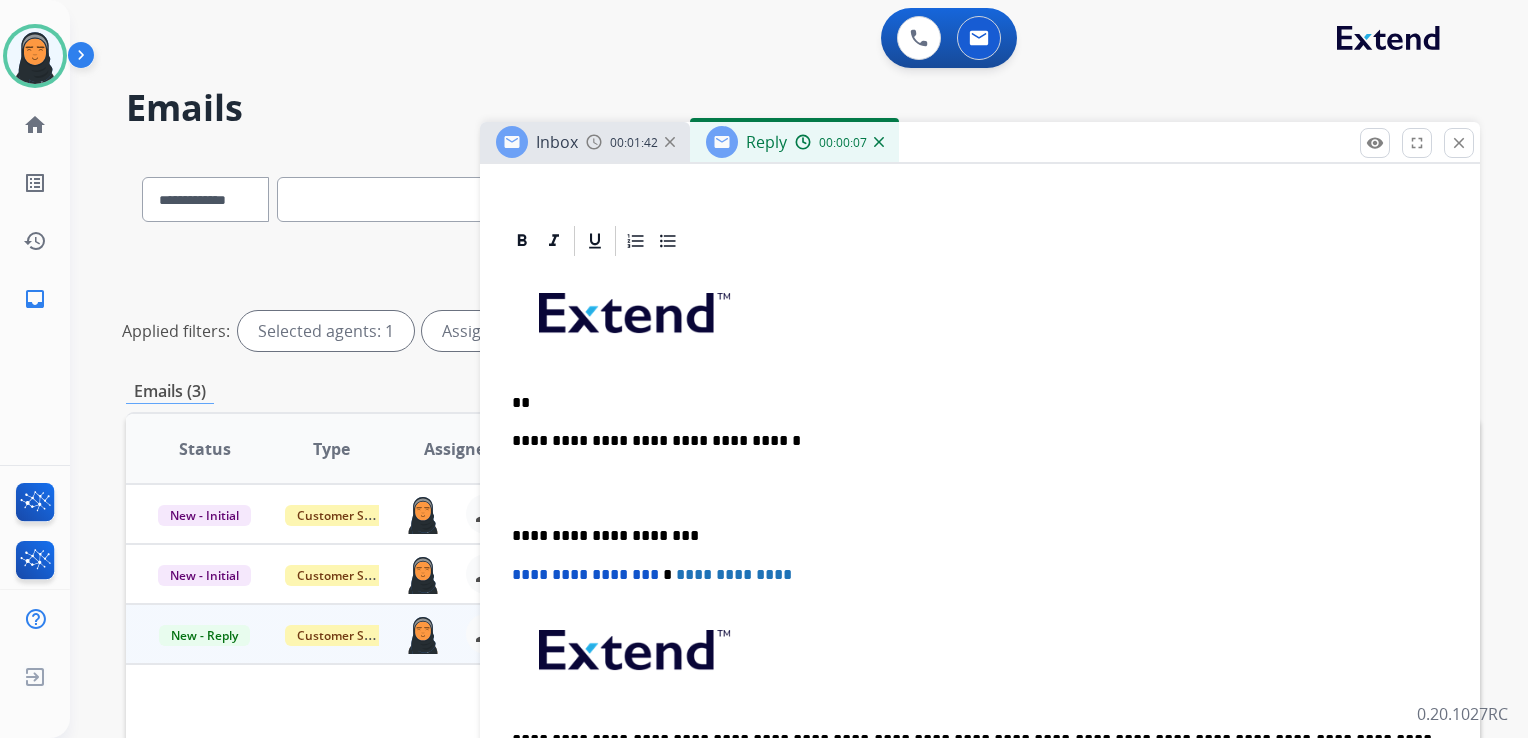 type 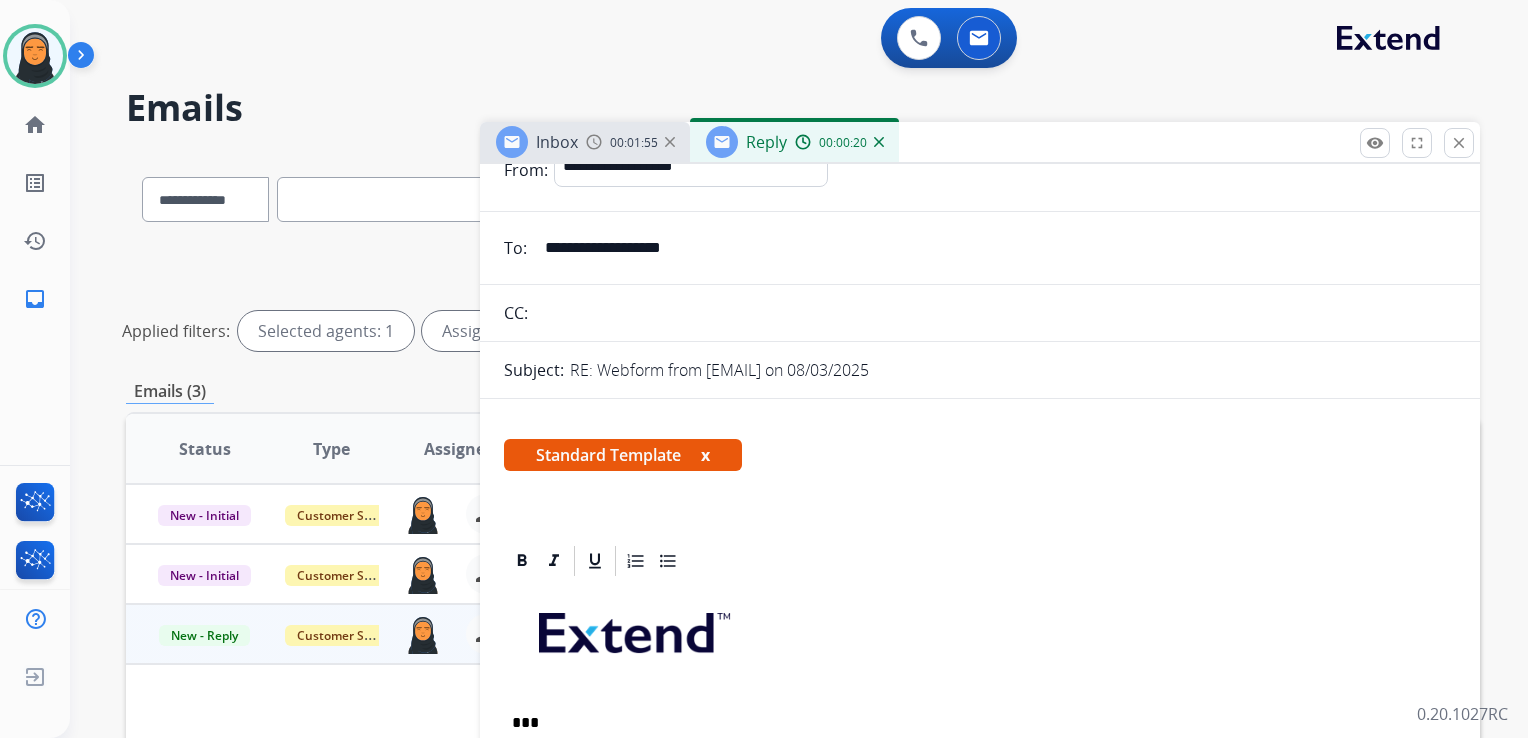 scroll, scrollTop: 0, scrollLeft: 0, axis: both 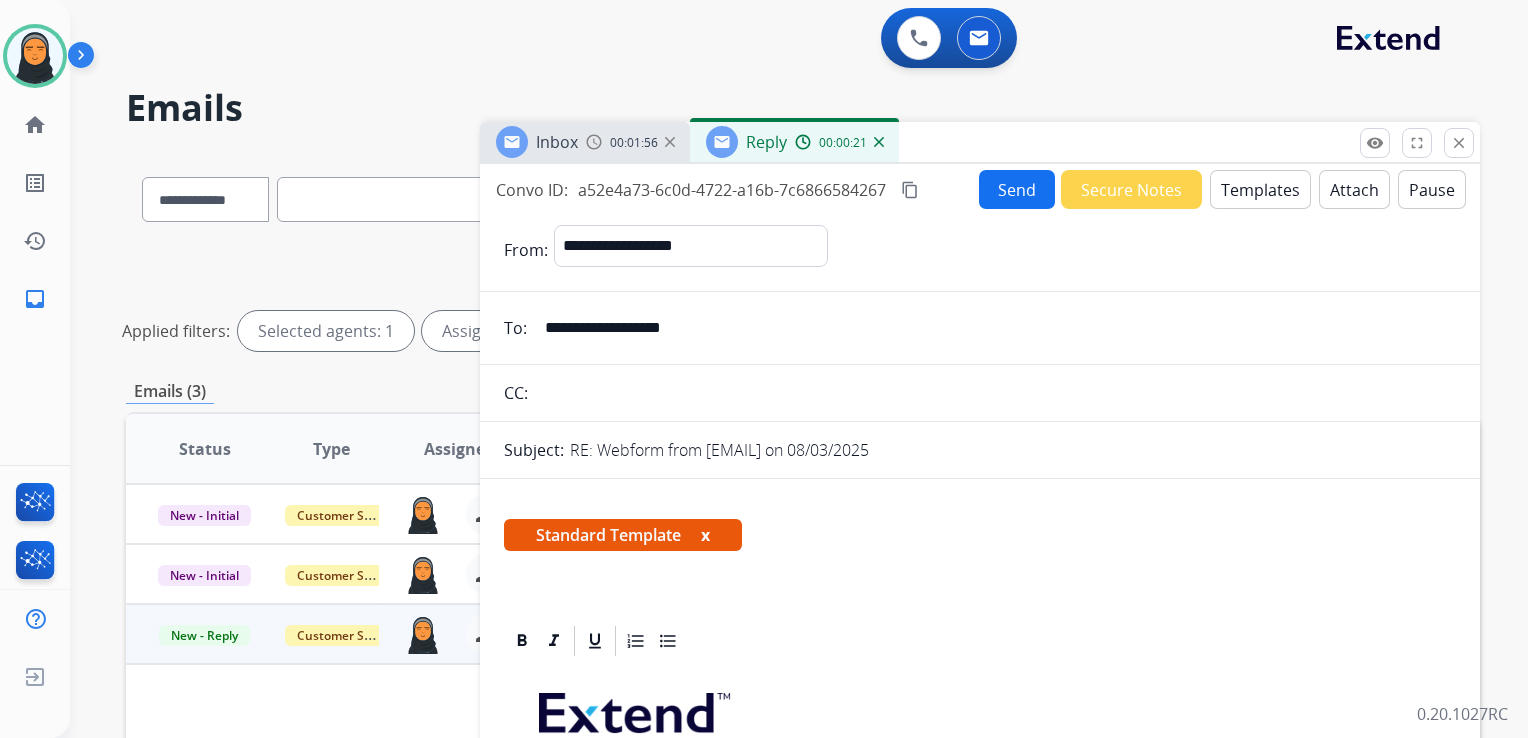 click on "Send" at bounding box center [1017, 189] 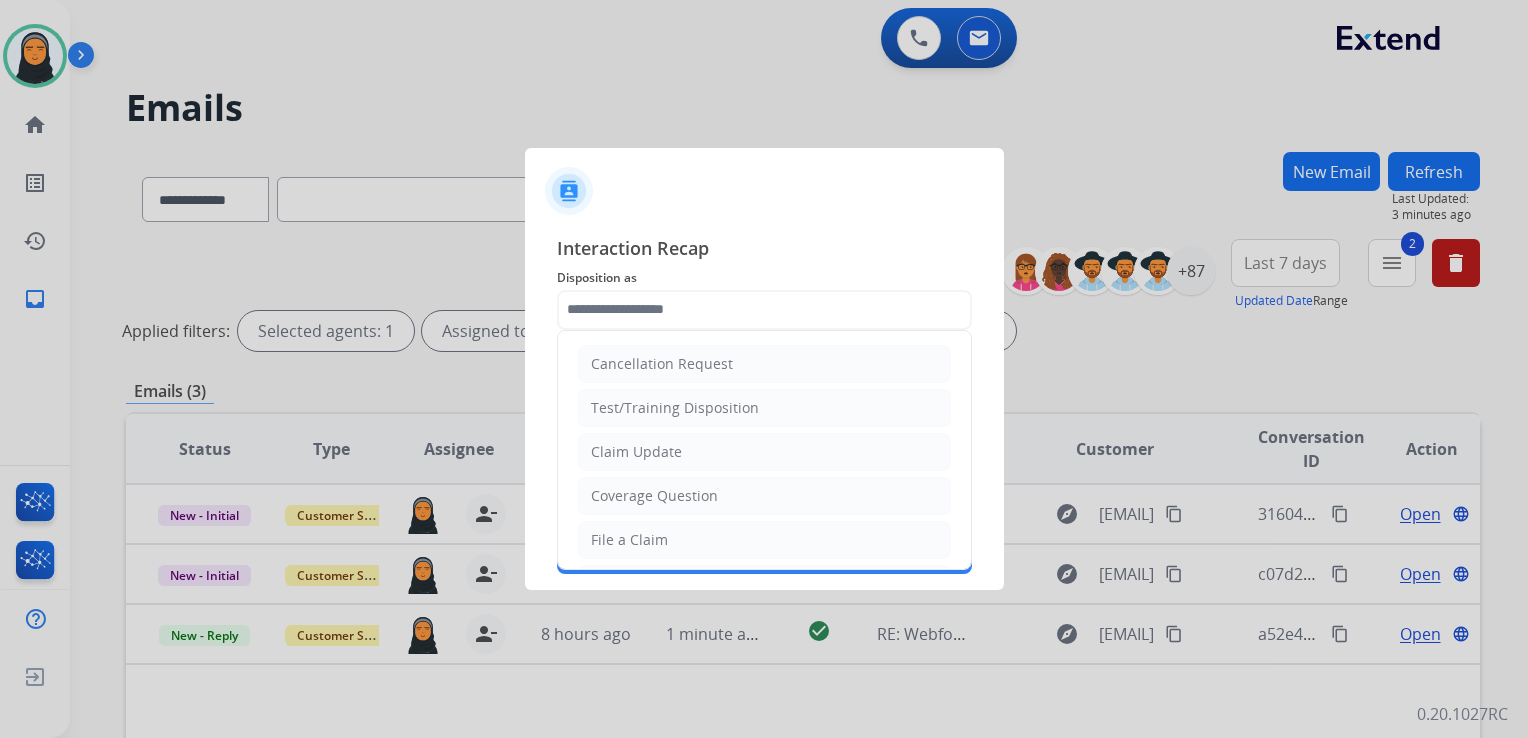 click 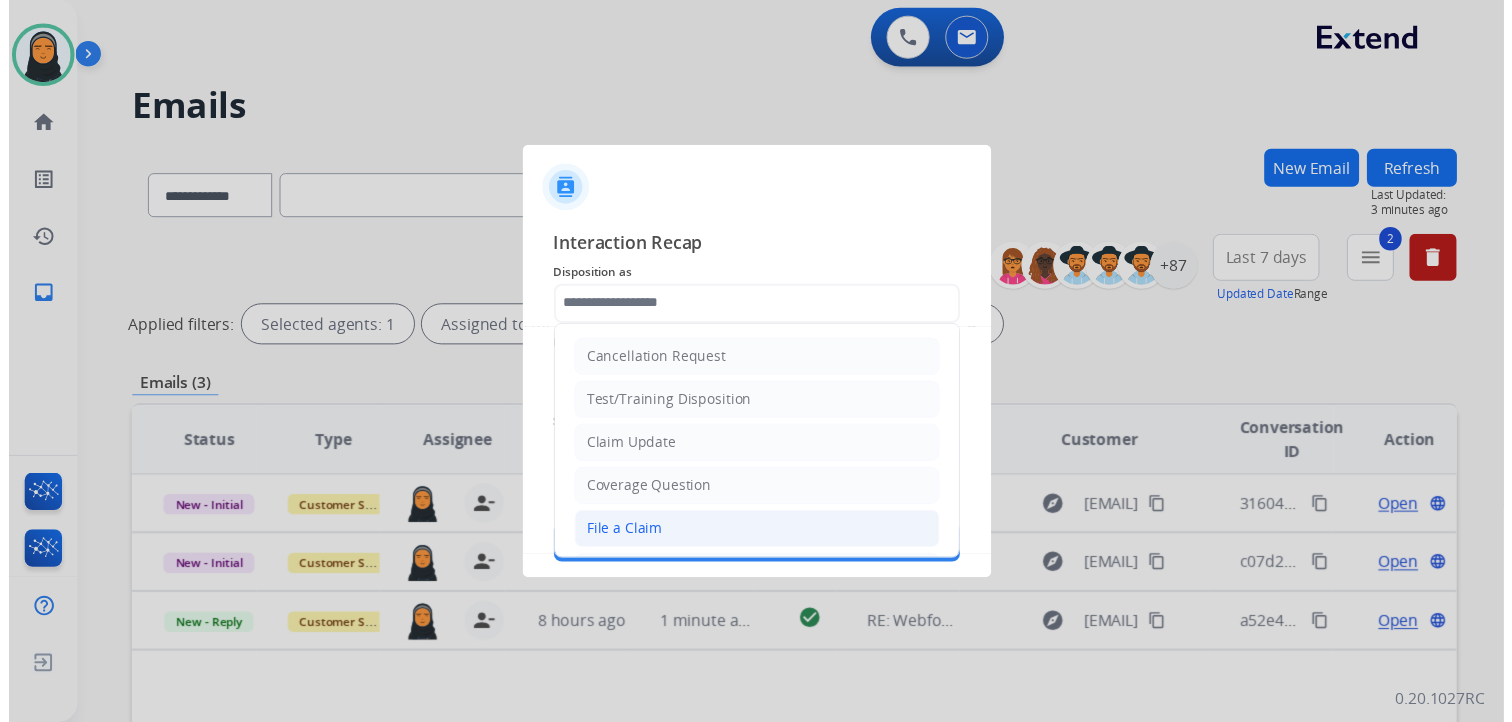 scroll, scrollTop: 200, scrollLeft: 0, axis: vertical 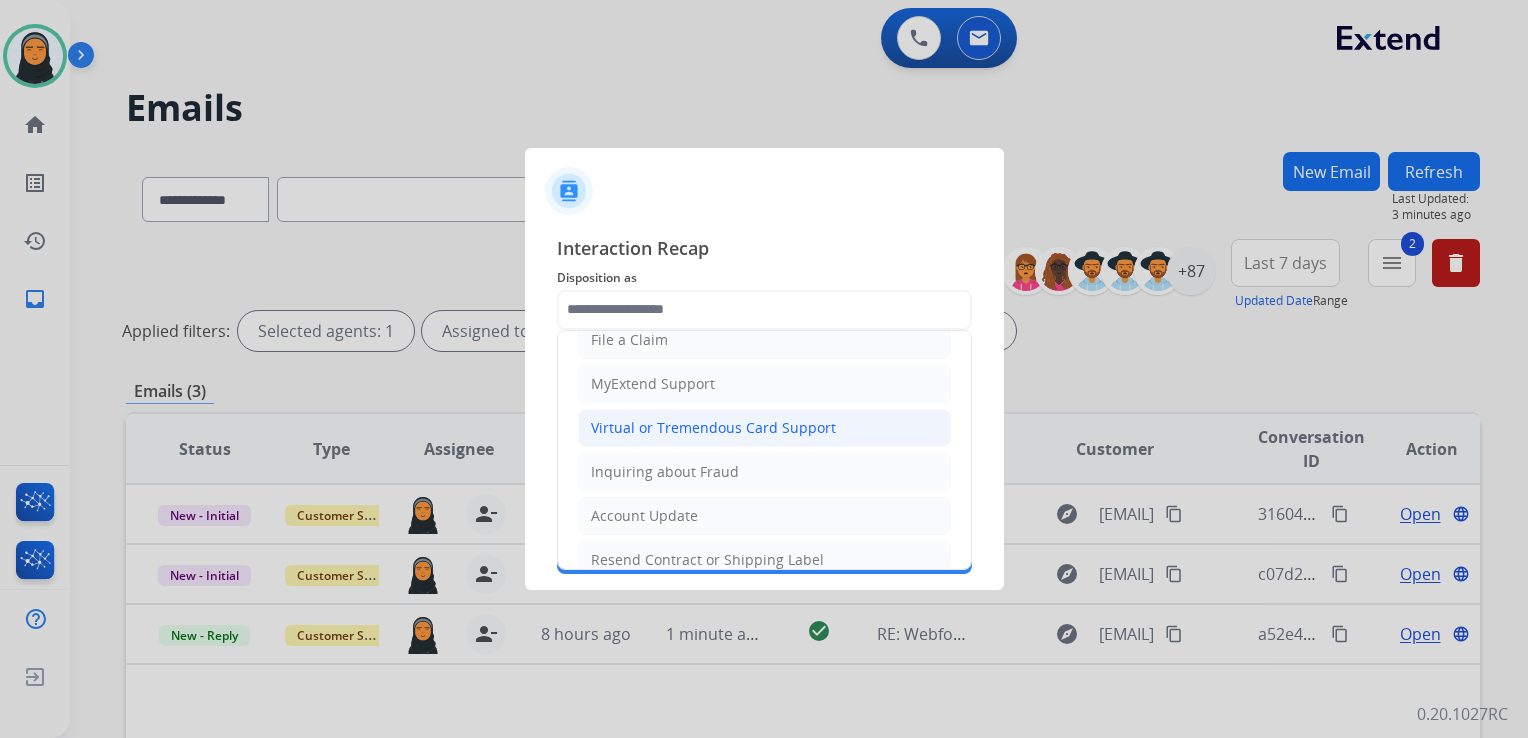 click on "Virtual or Tremendous Card Support" 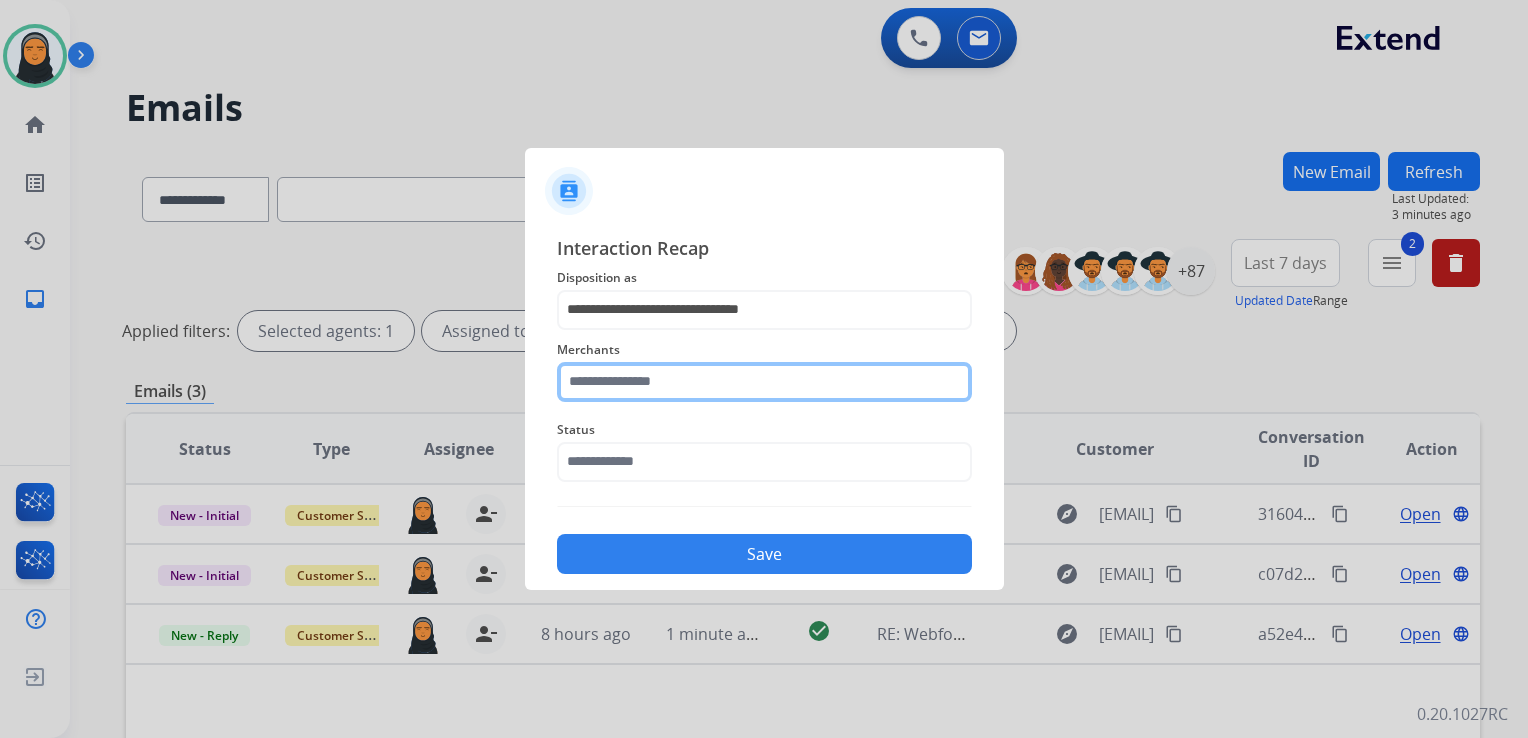 click 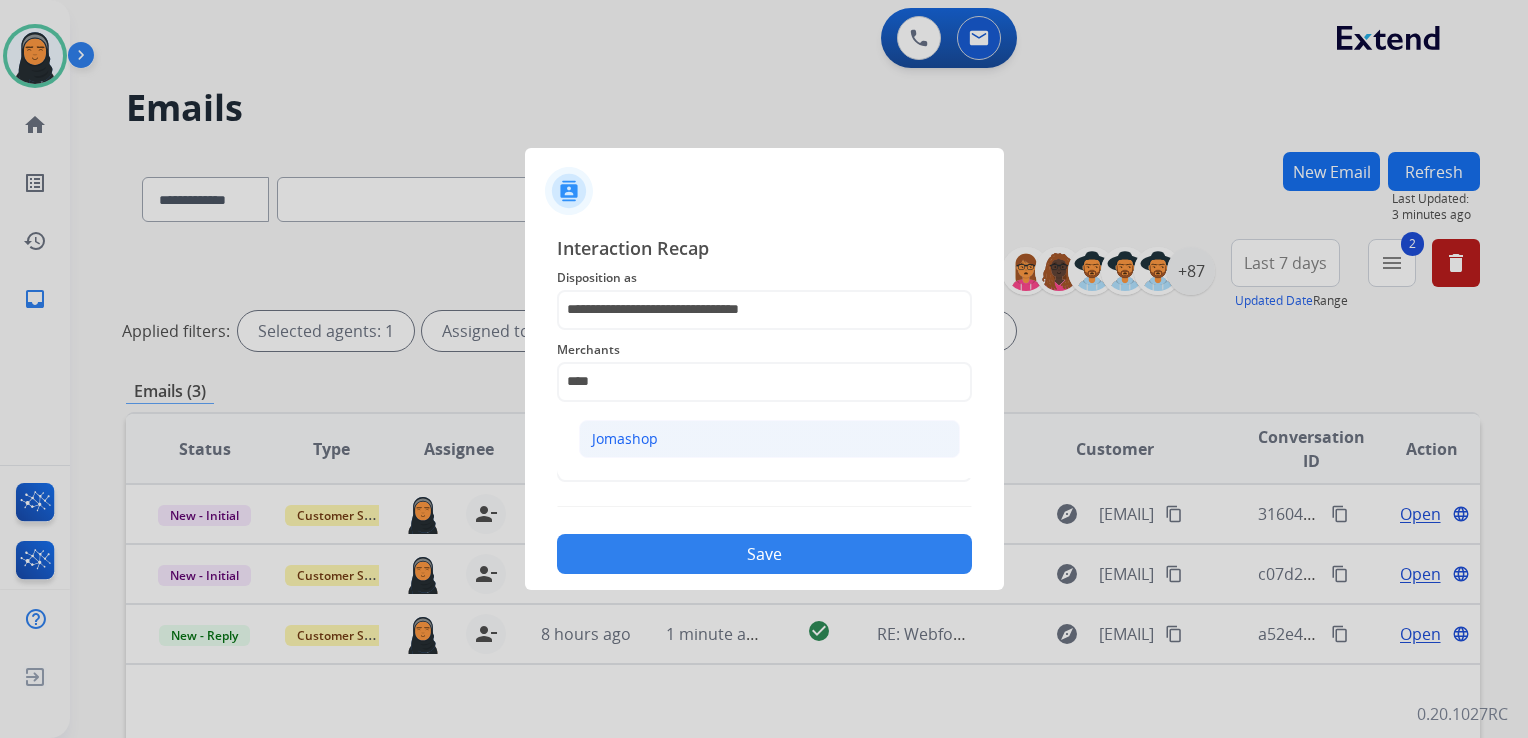 click on "Jomashop" 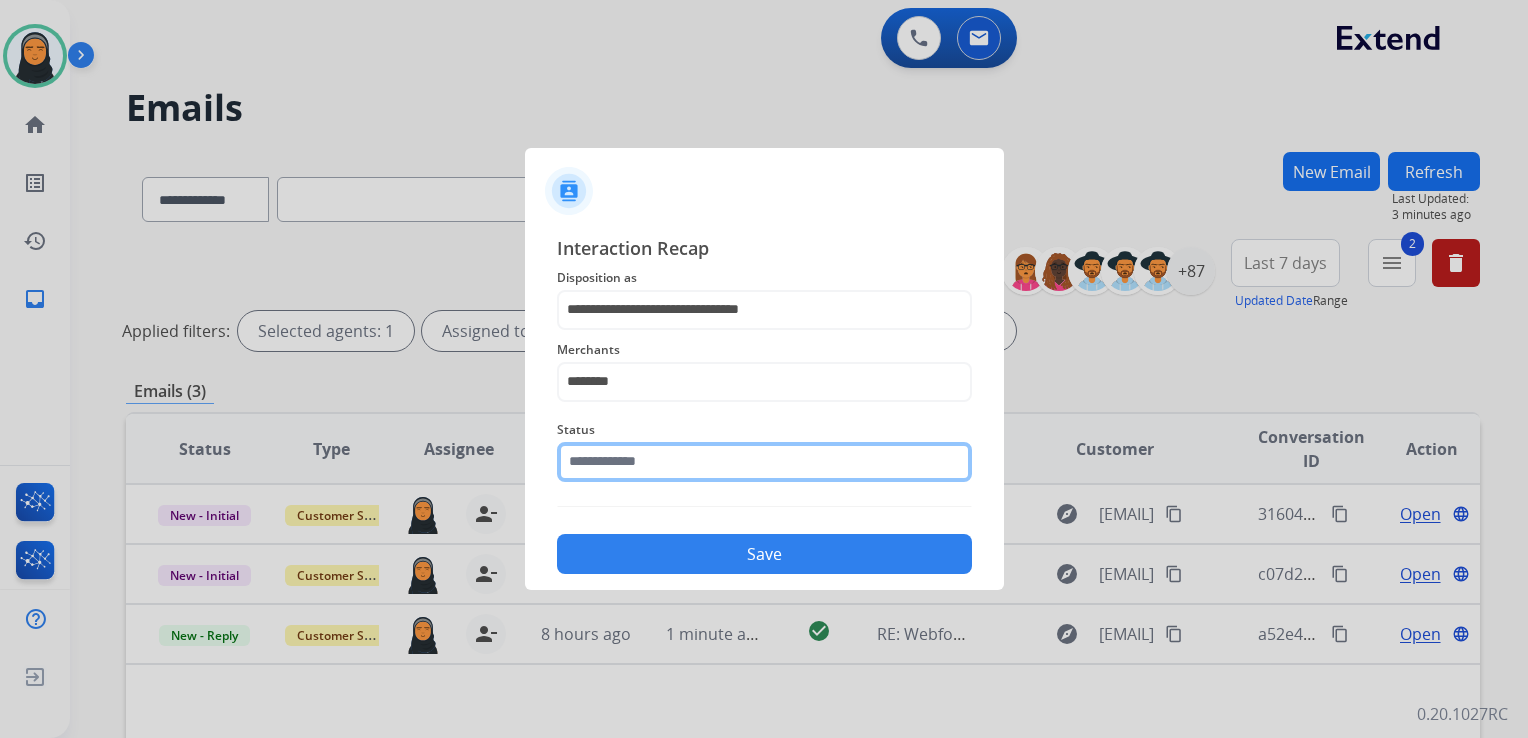 click 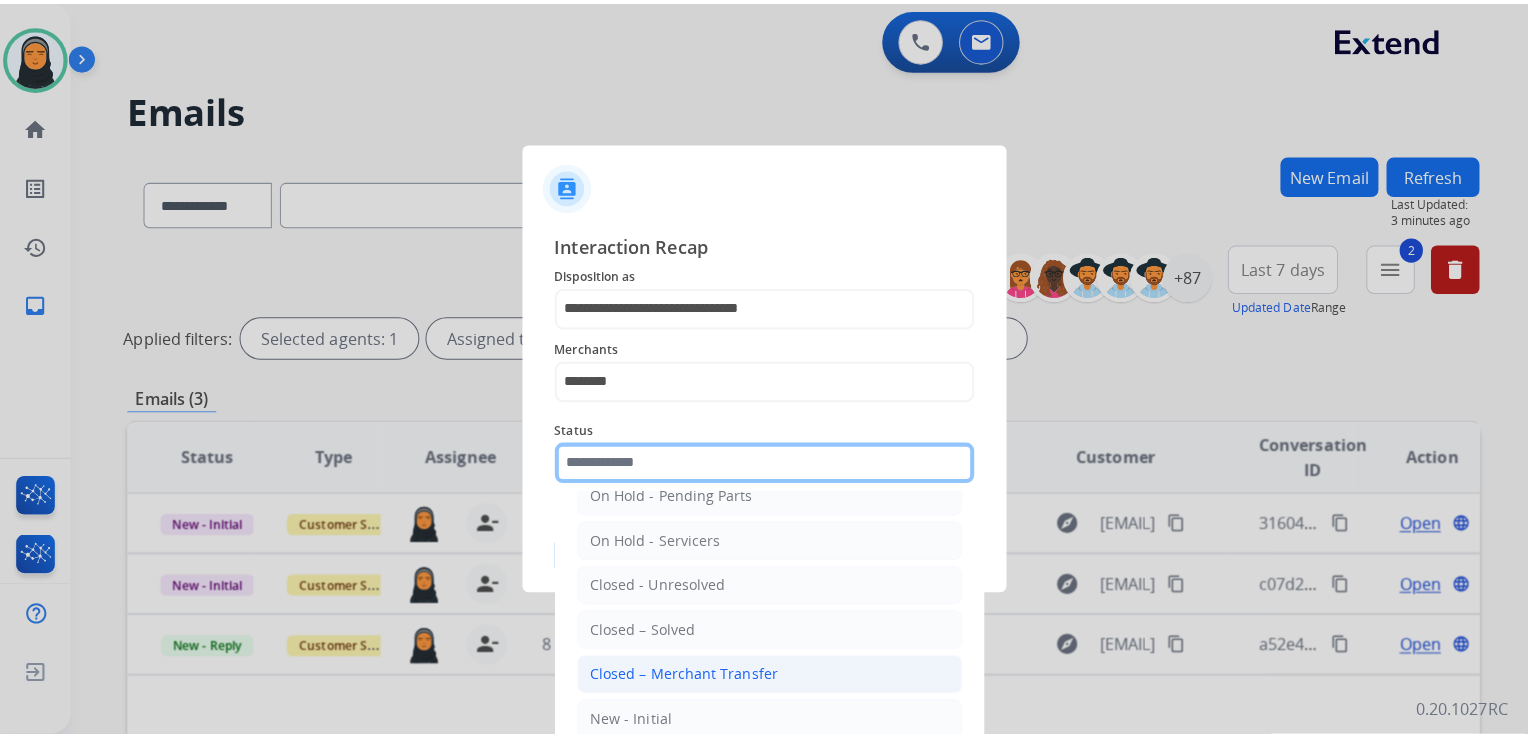 scroll, scrollTop: 116, scrollLeft: 0, axis: vertical 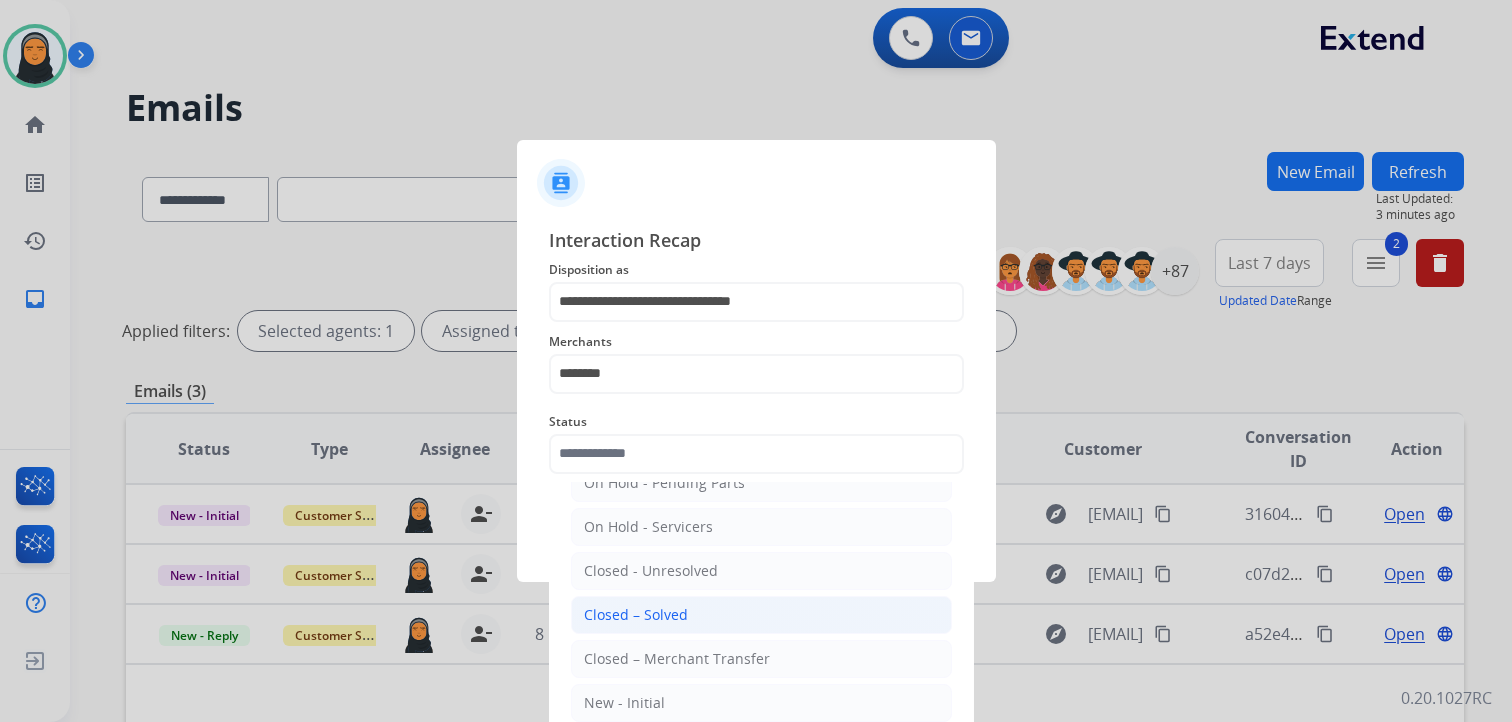 click on "Closed – Solved" 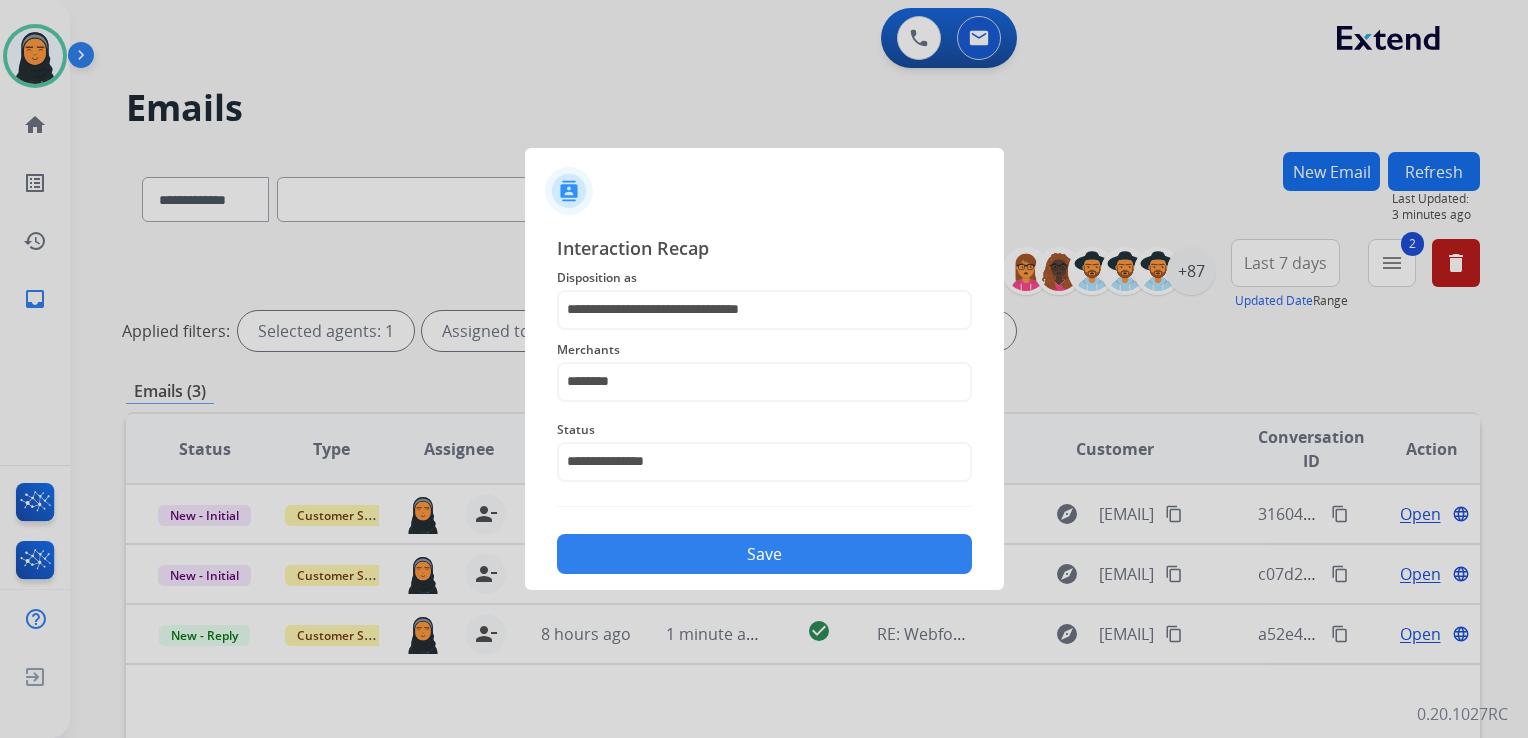 click on "Save" 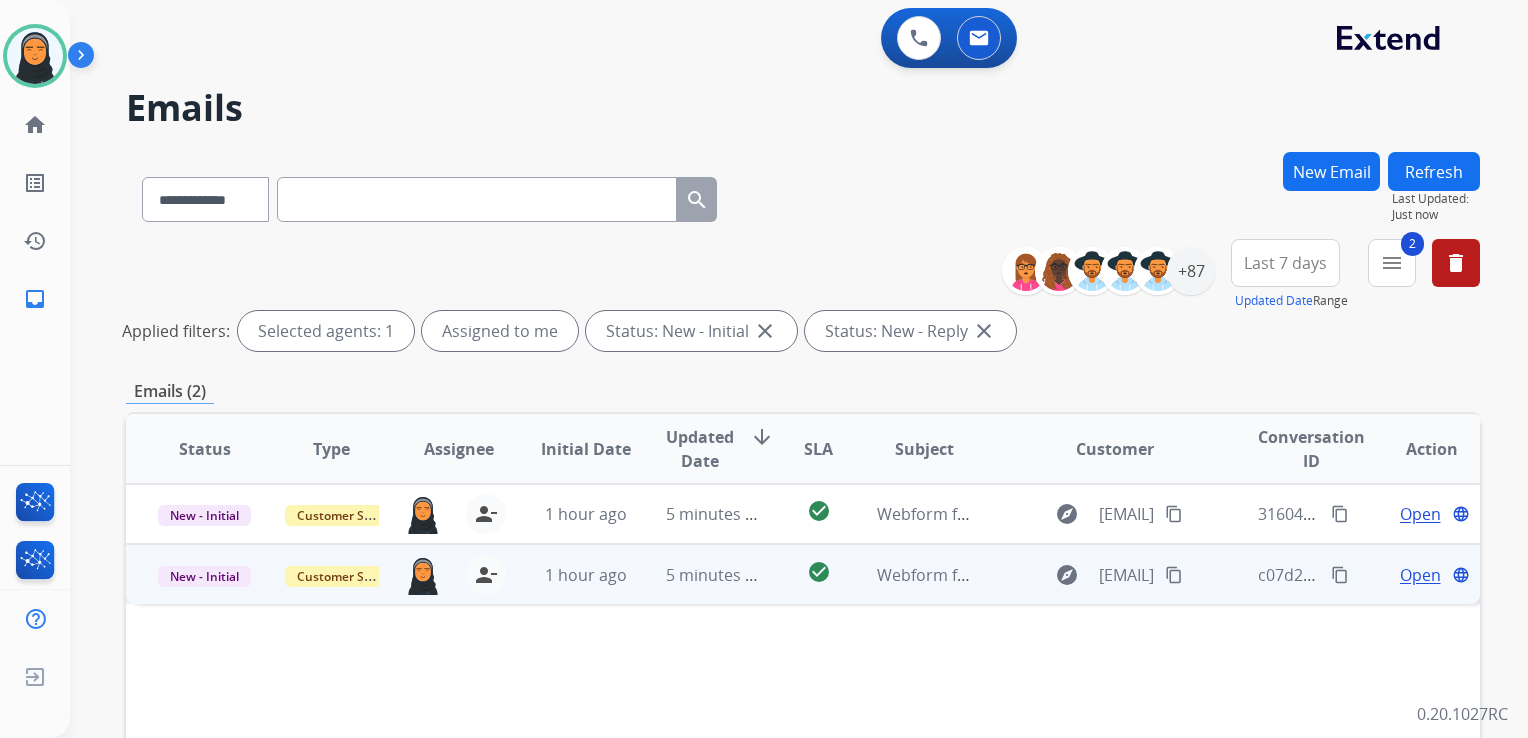 click on "Open" at bounding box center (1420, 575) 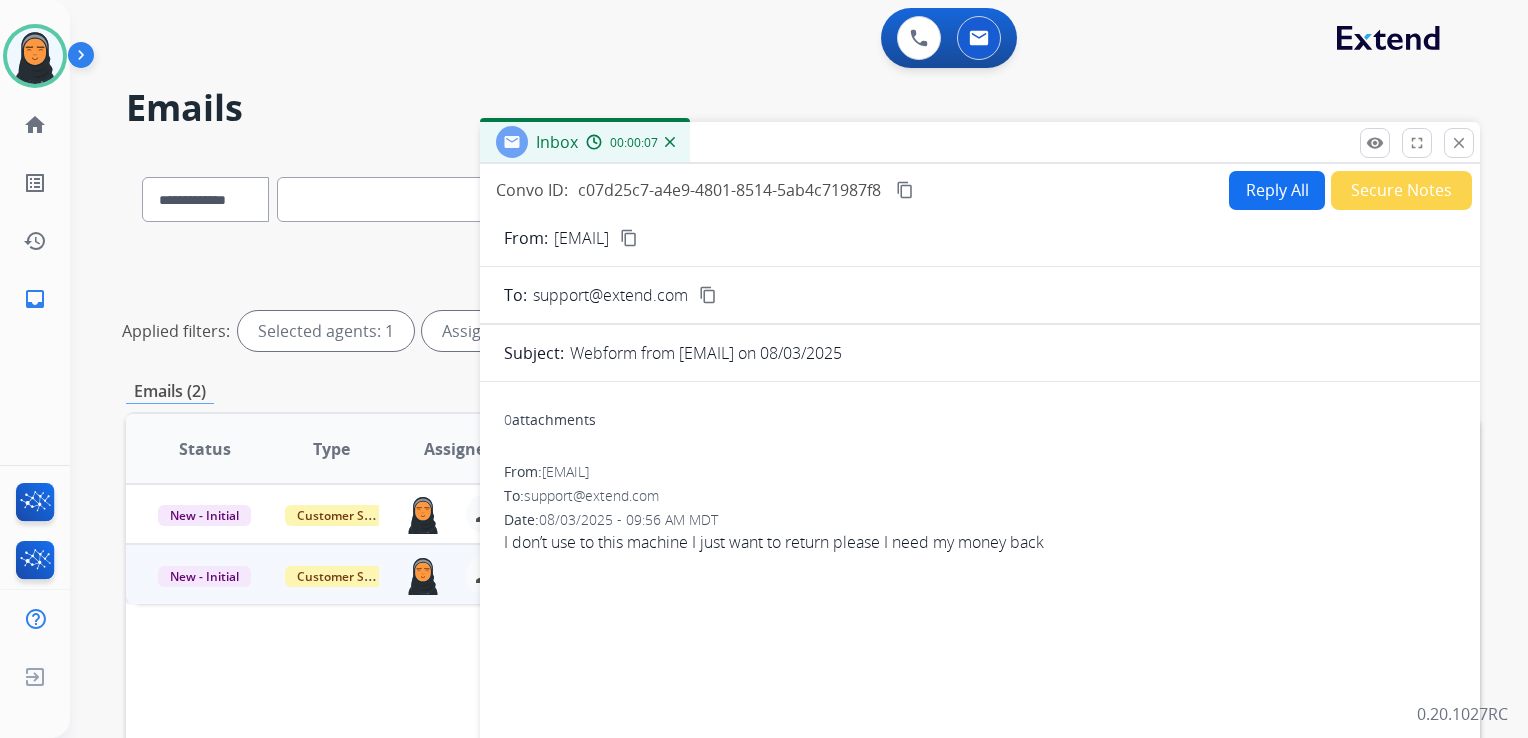 click on "content_copy" at bounding box center [629, 238] 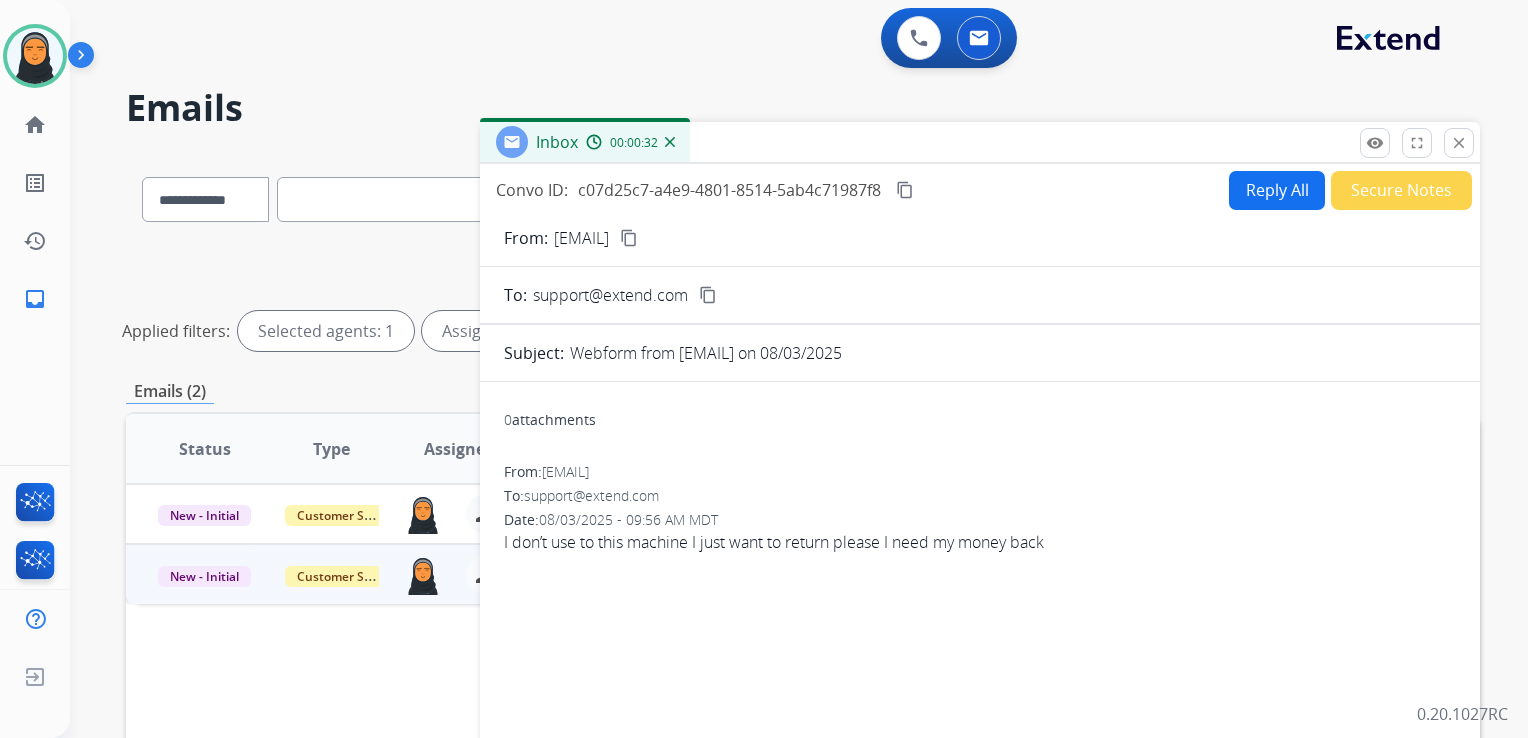 click on "Reply All" at bounding box center [1277, 190] 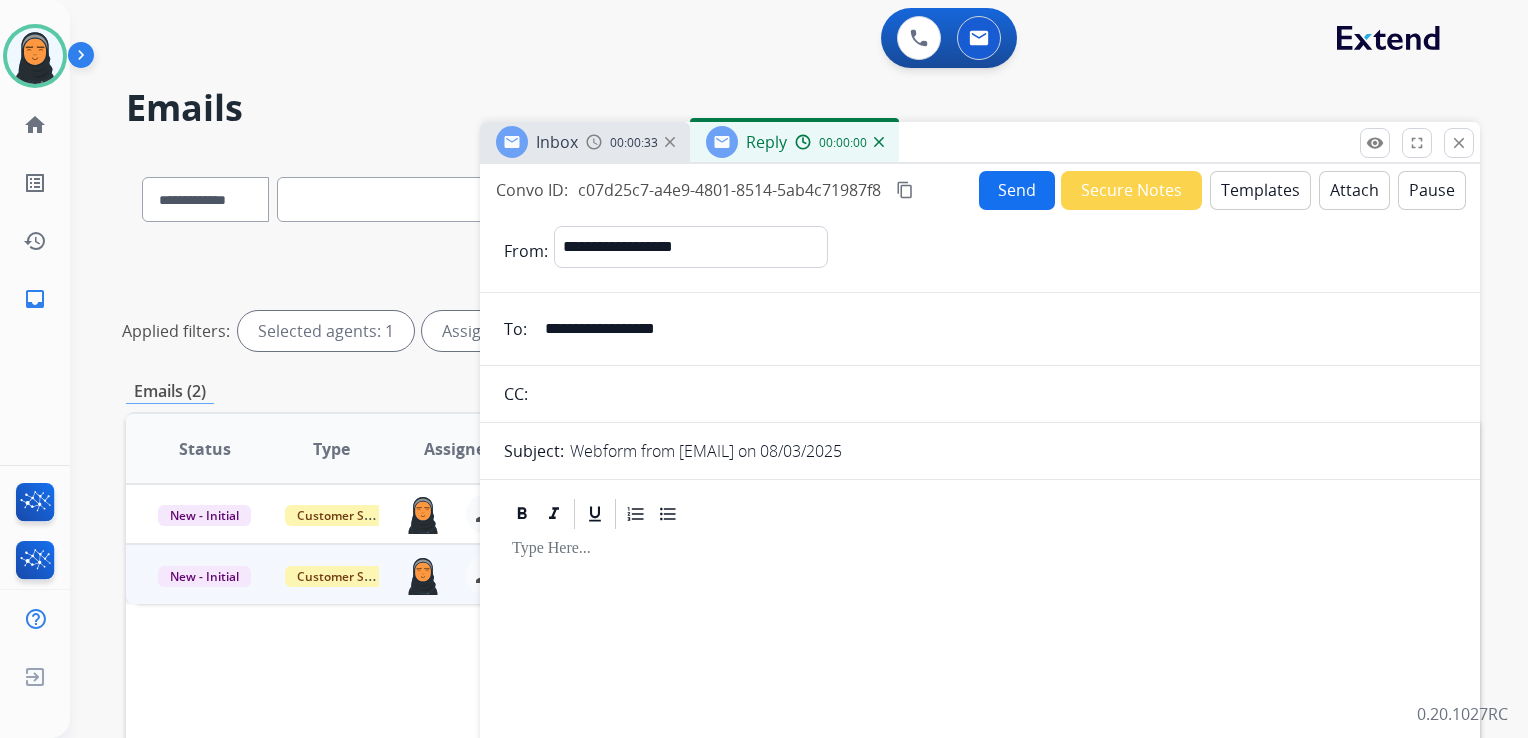click on "Templates" at bounding box center [1260, 190] 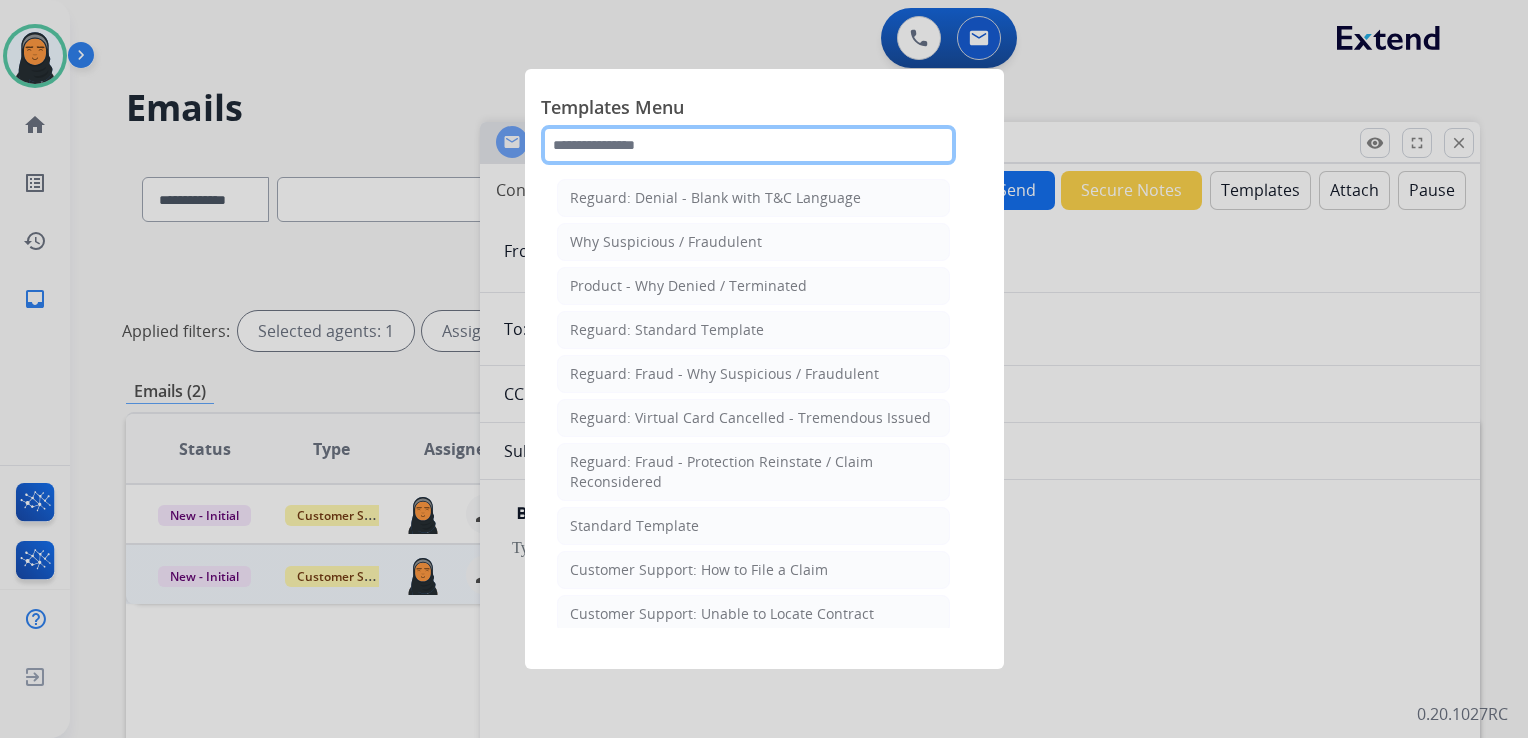 click 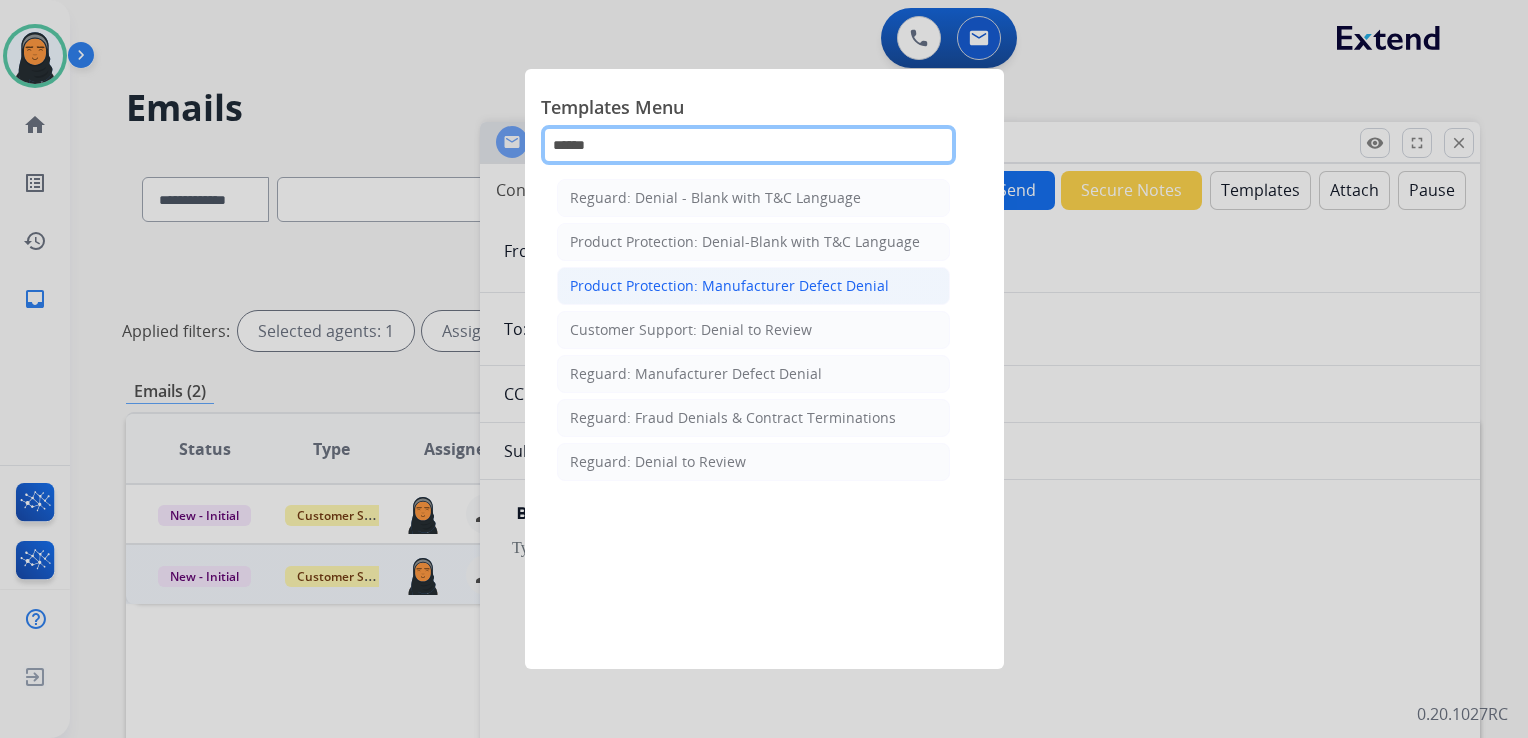 type on "******" 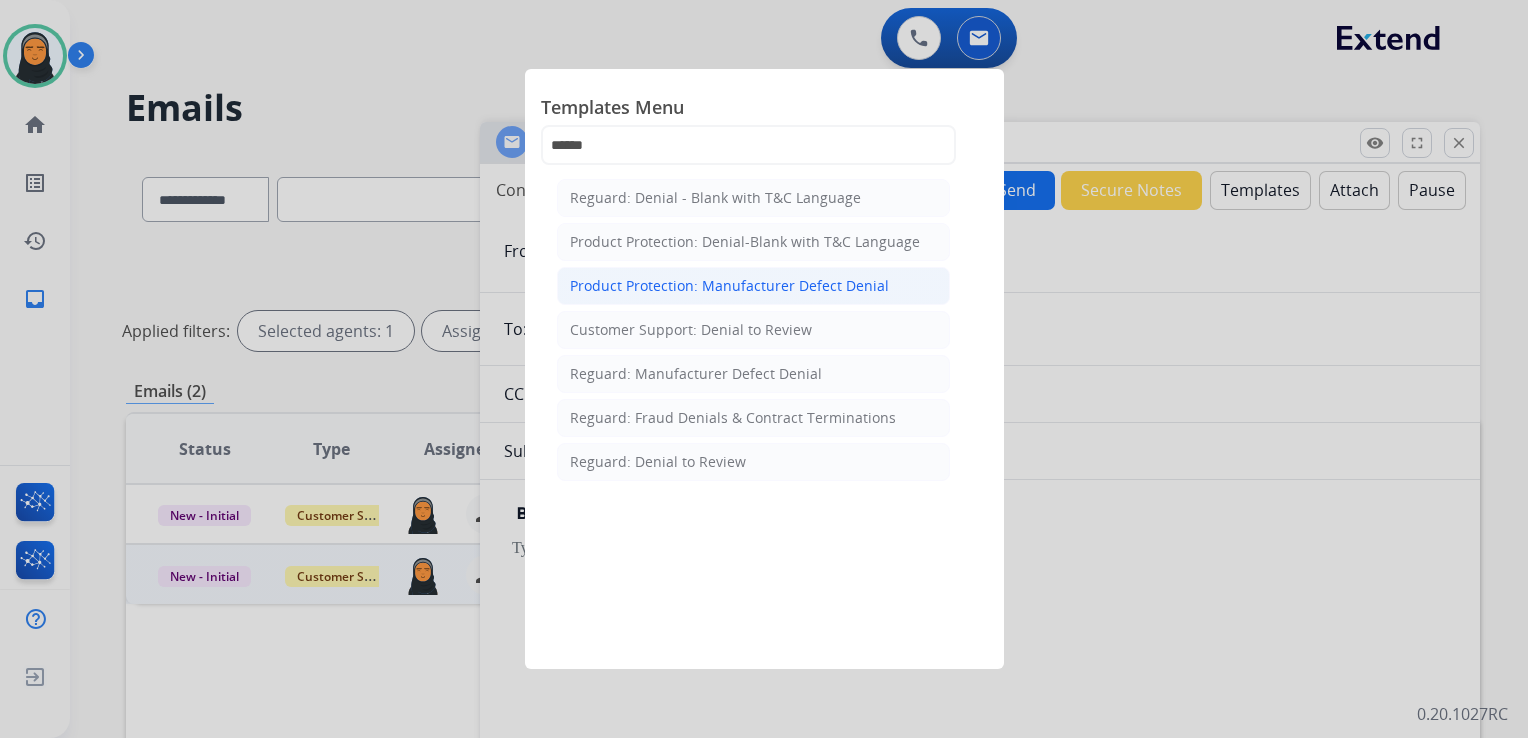click on "Product Protection: Manufacturer Defect Denial" 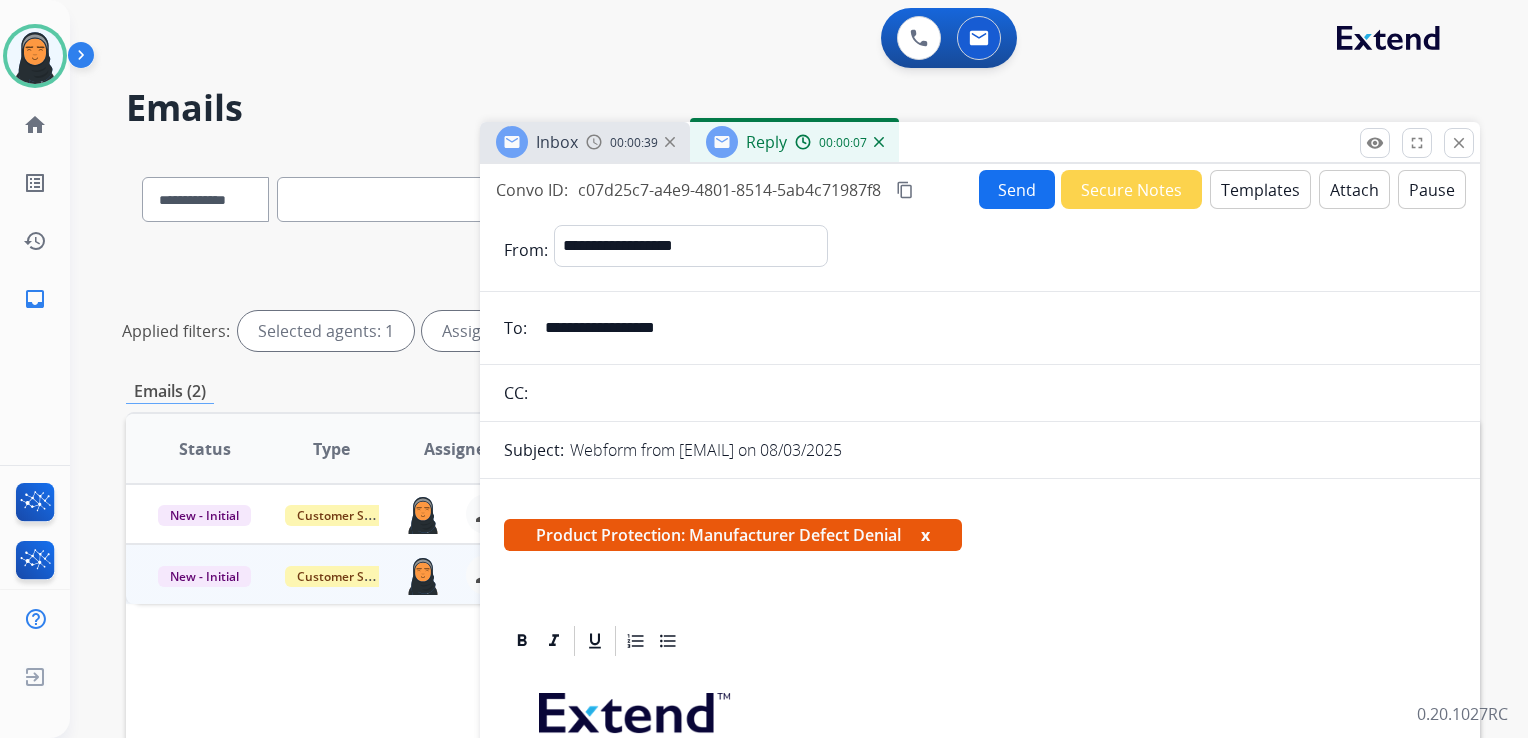 scroll, scrollTop: 418, scrollLeft: 0, axis: vertical 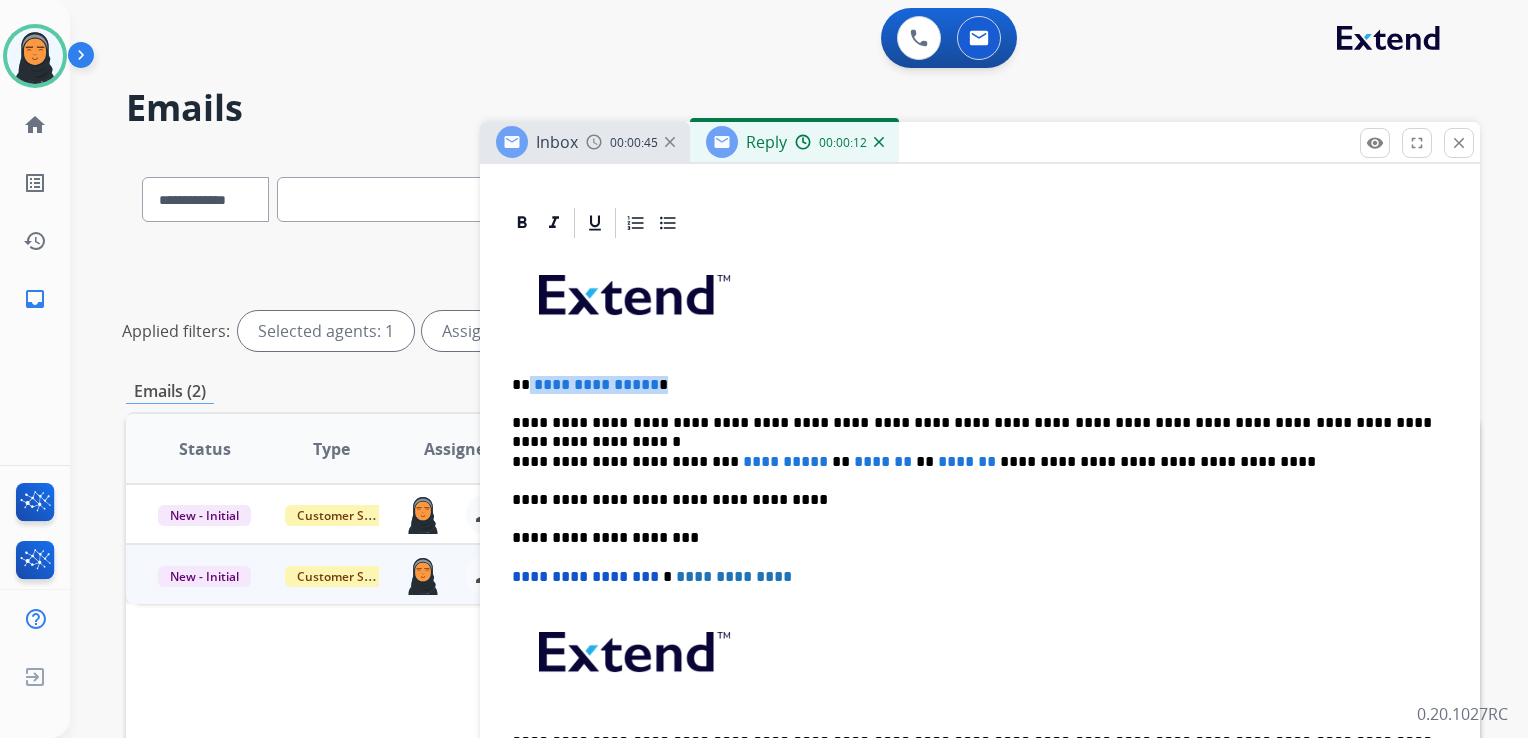 drag, startPoint x: 671, startPoint y: 384, endPoint x: 527, endPoint y: 374, distance: 144.3468 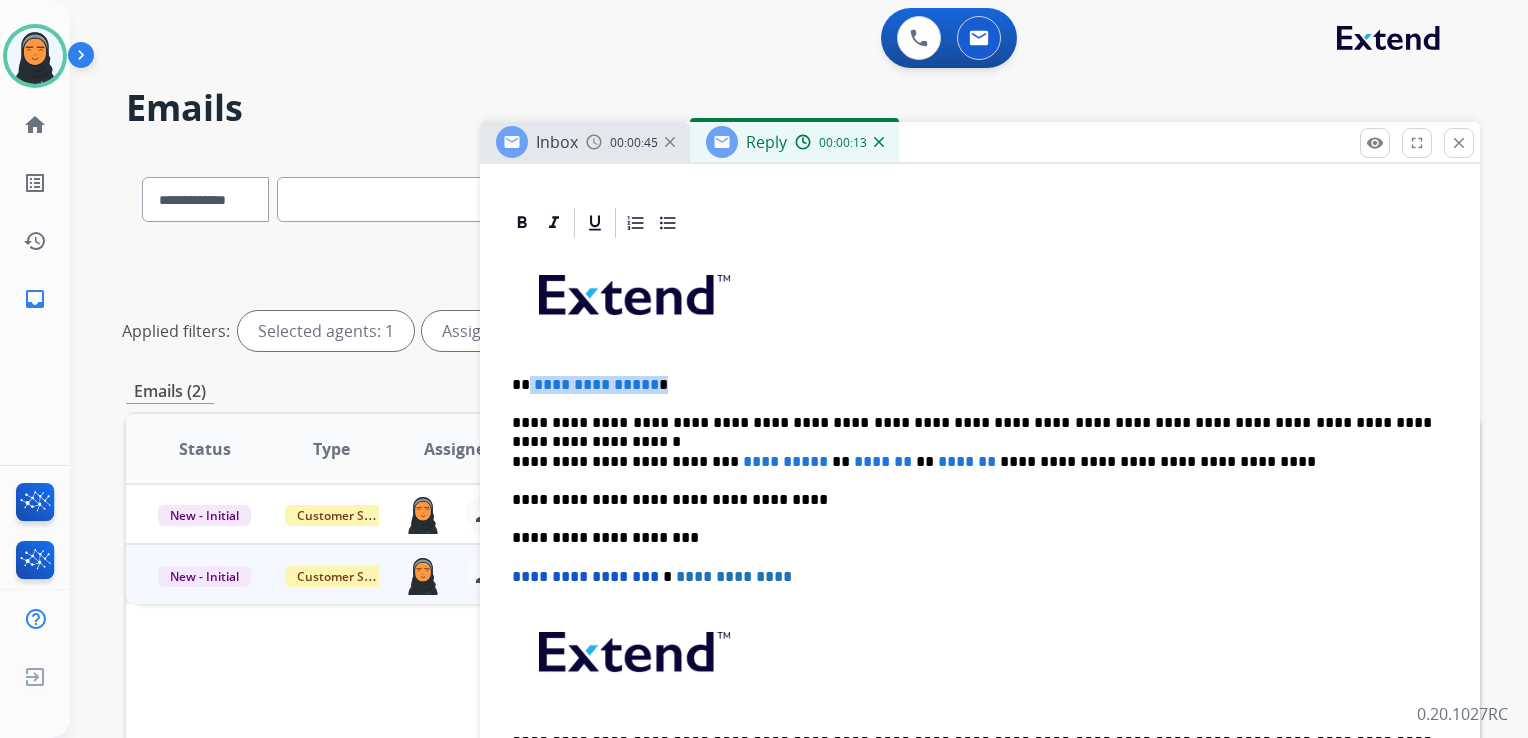 type 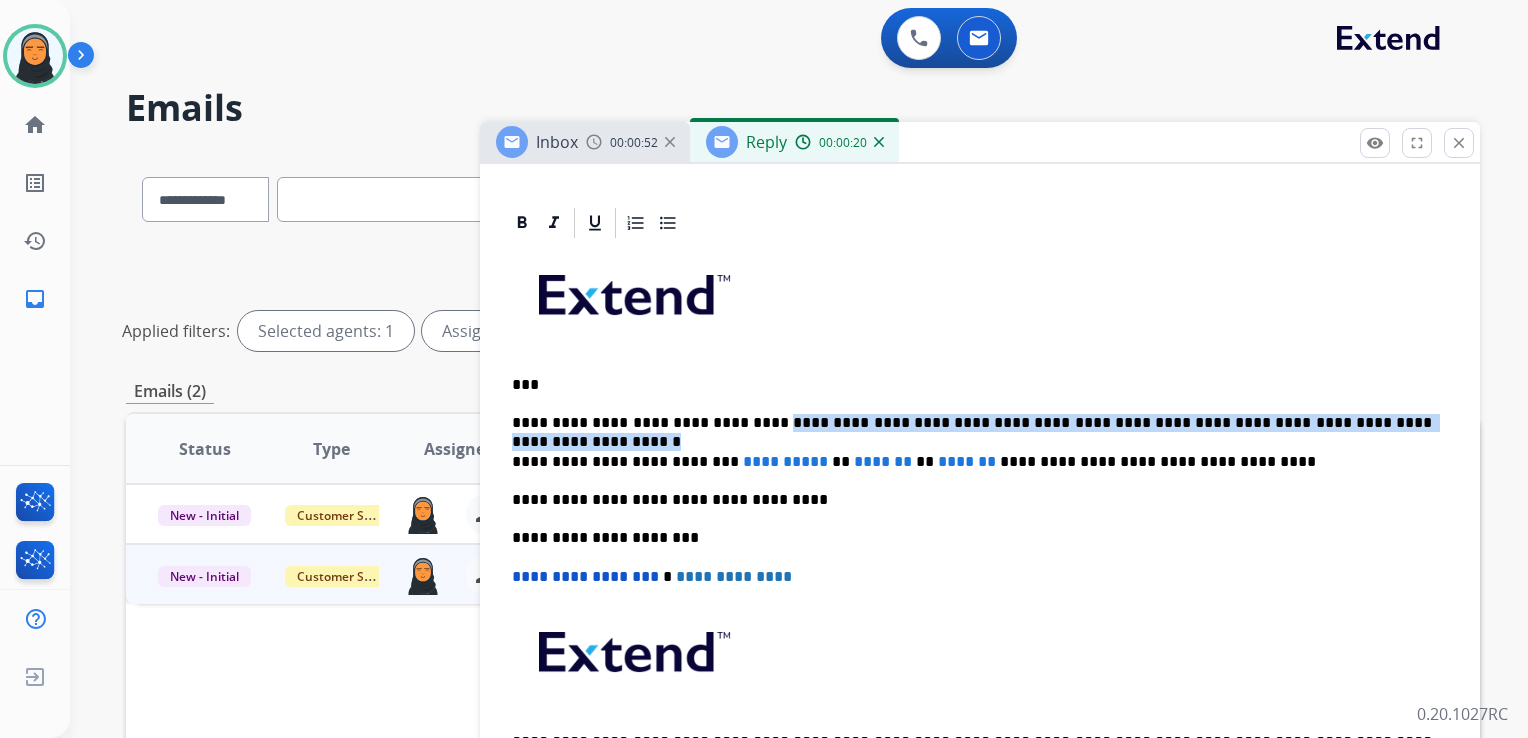 drag, startPoint x: 740, startPoint y: 418, endPoint x: 1416, endPoint y: 423, distance: 676.0185 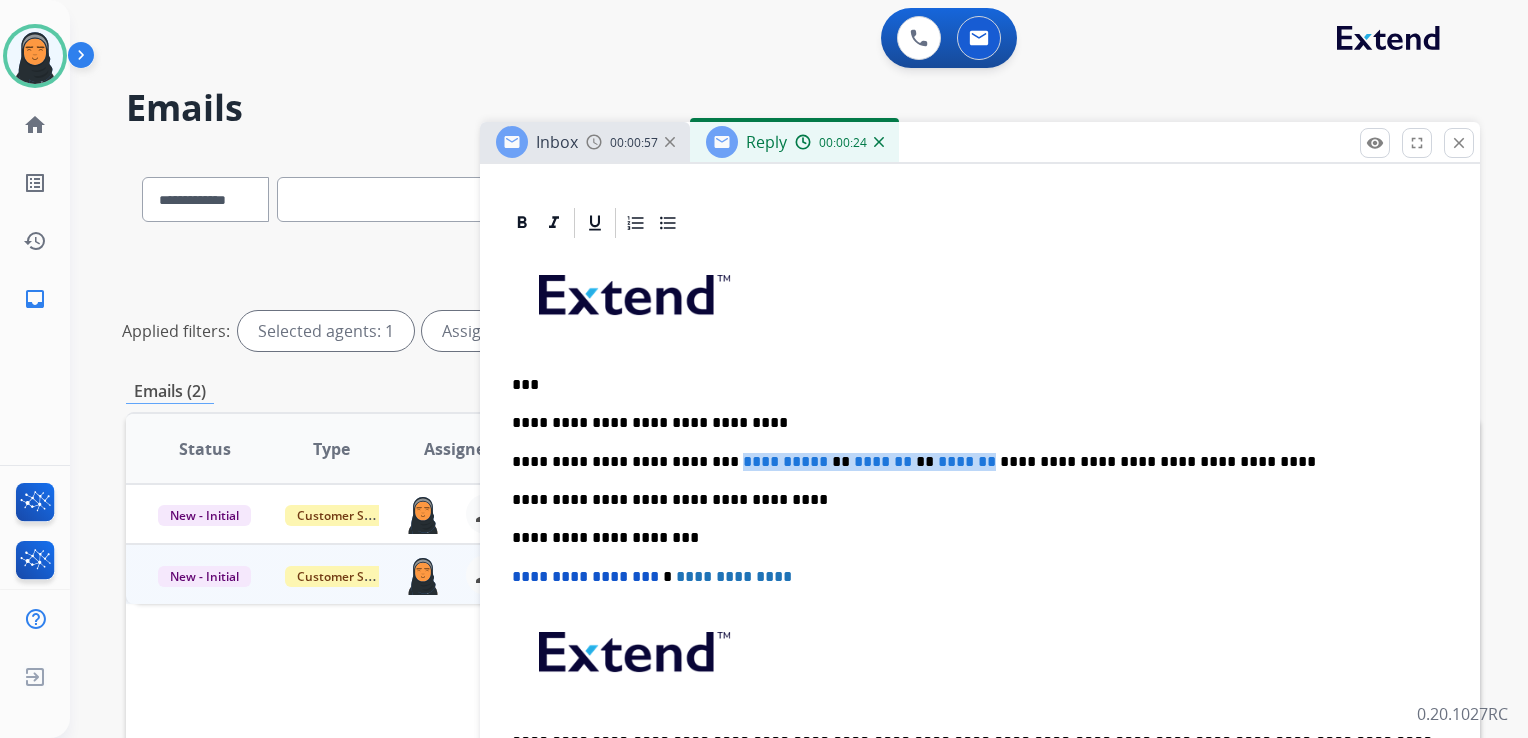 drag, startPoint x: 715, startPoint y: 458, endPoint x: 980, endPoint y: 458, distance: 265 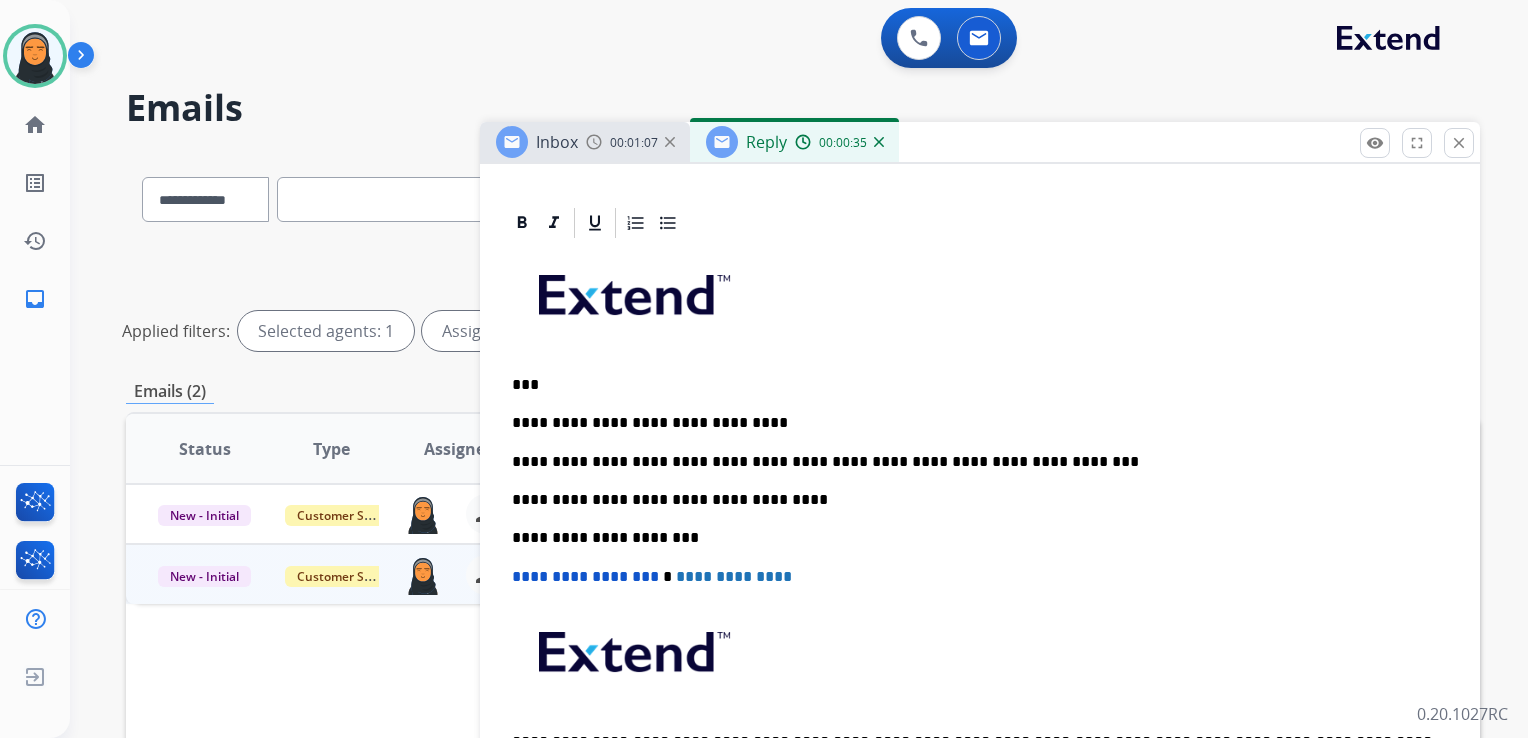 click on "**********" at bounding box center (972, 462) 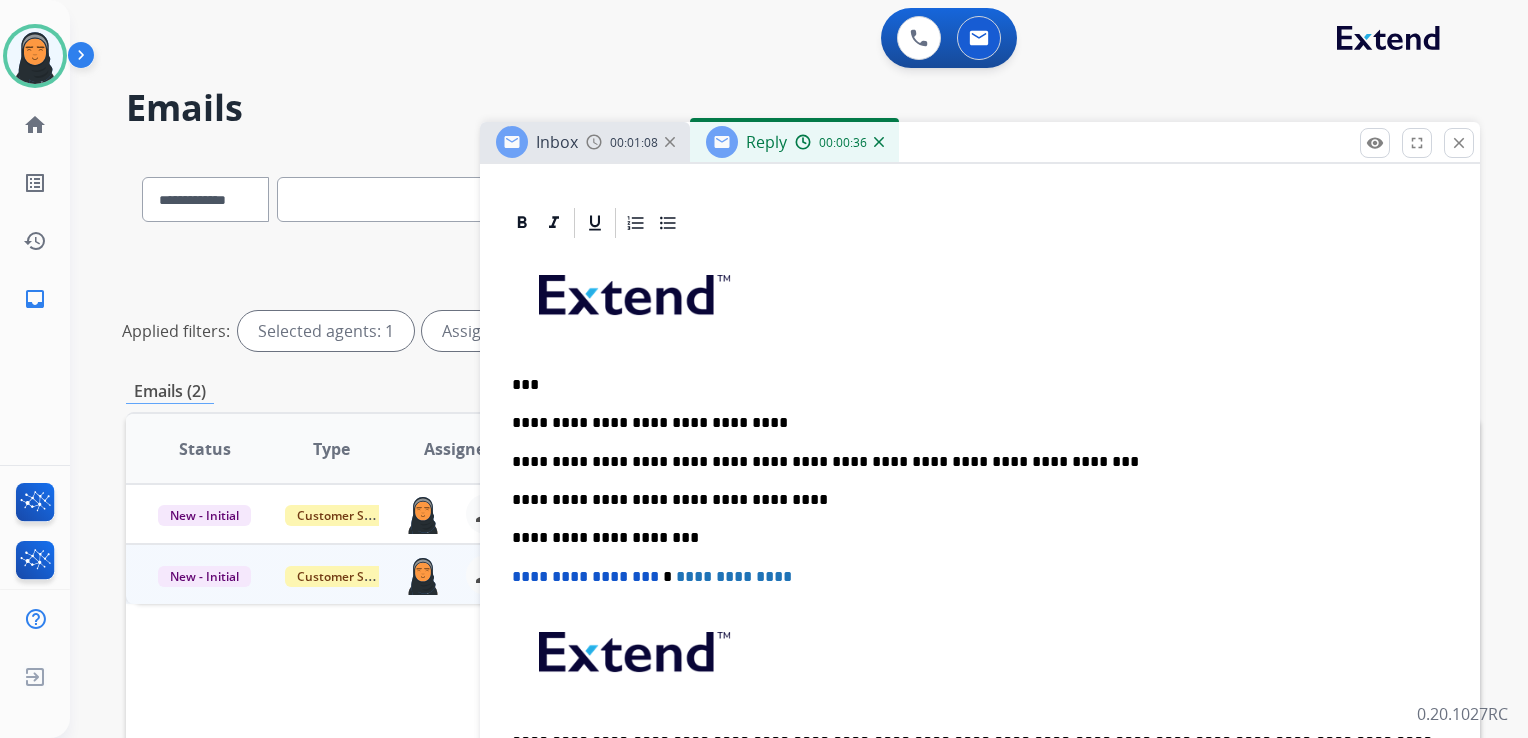 click on "**********" at bounding box center (972, 462) 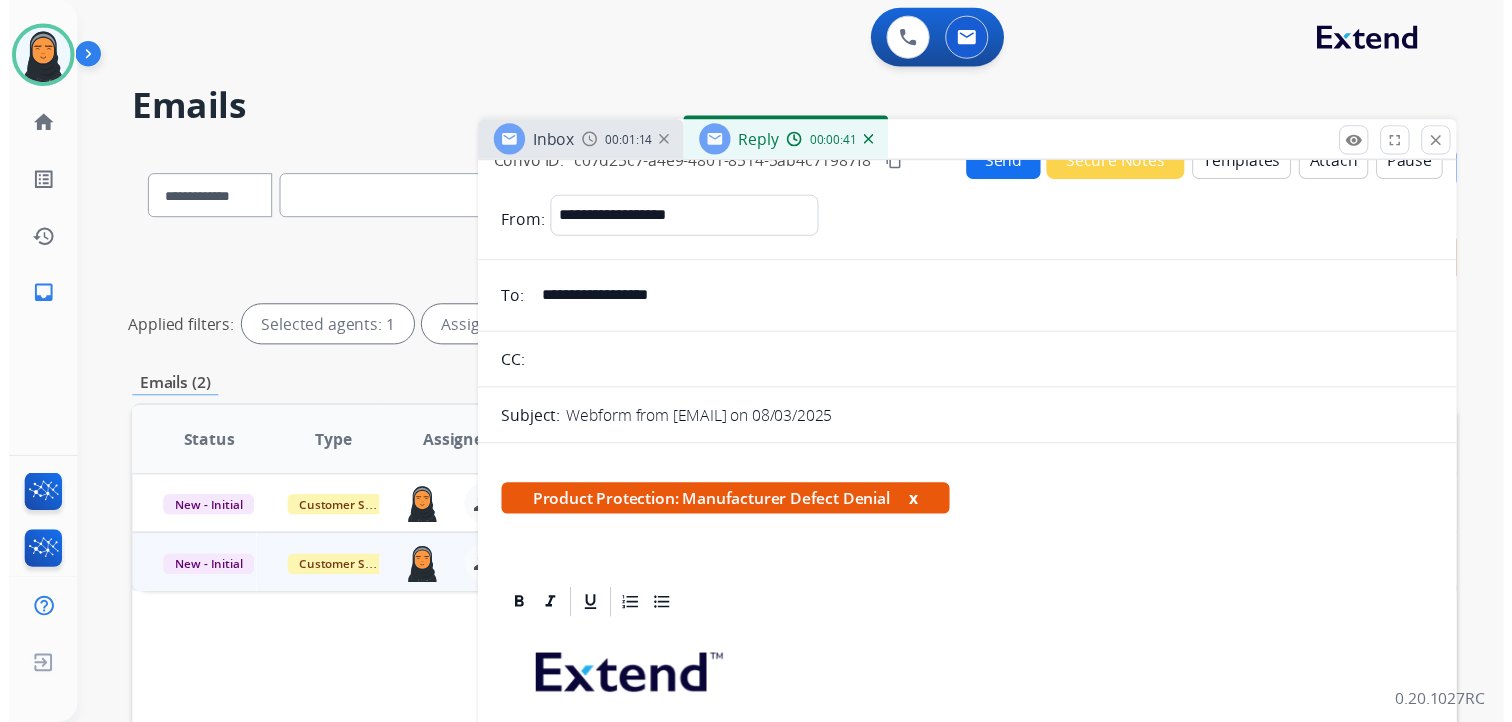 scroll, scrollTop: 0, scrollLeft: 0, axis: both 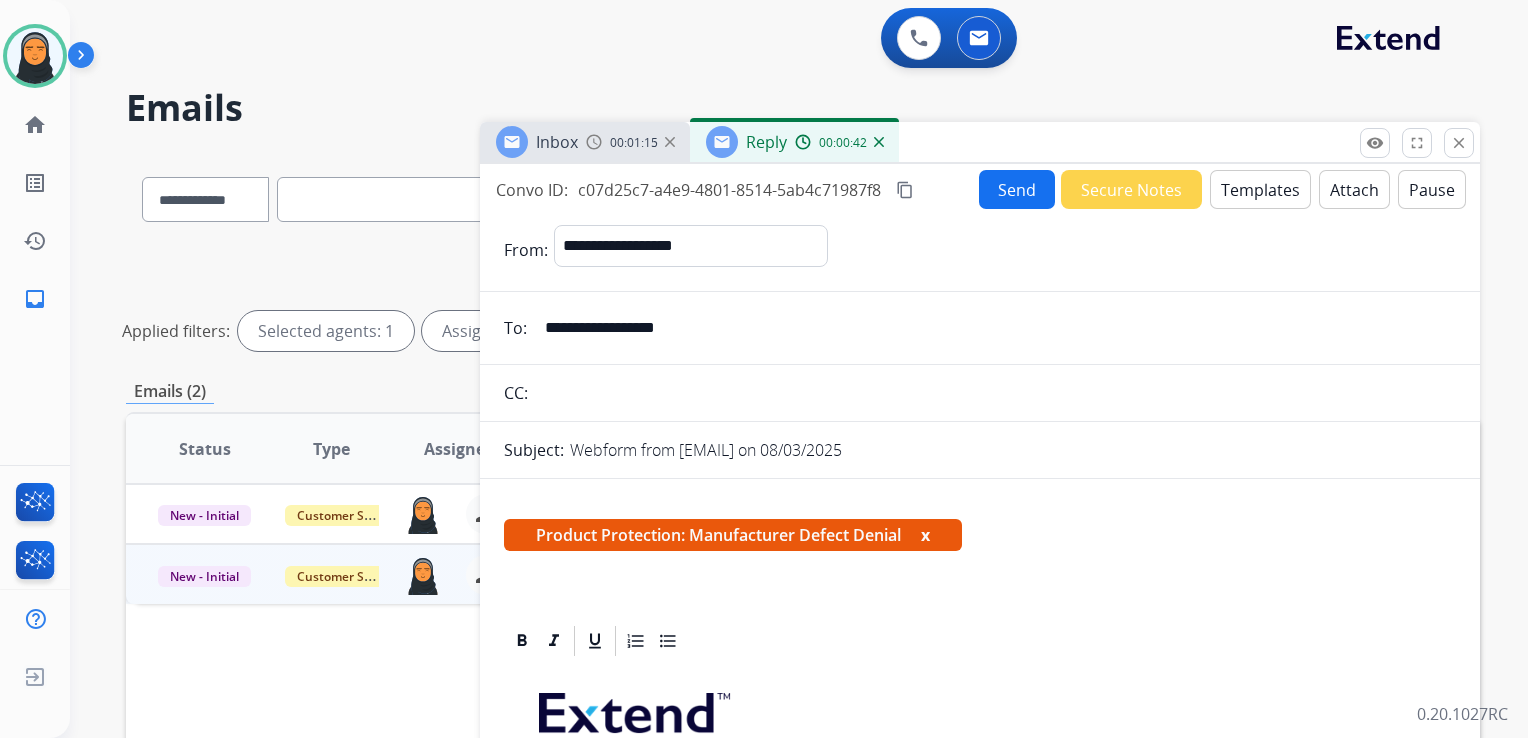 click on "Send" at bounding box center (1017, 189) 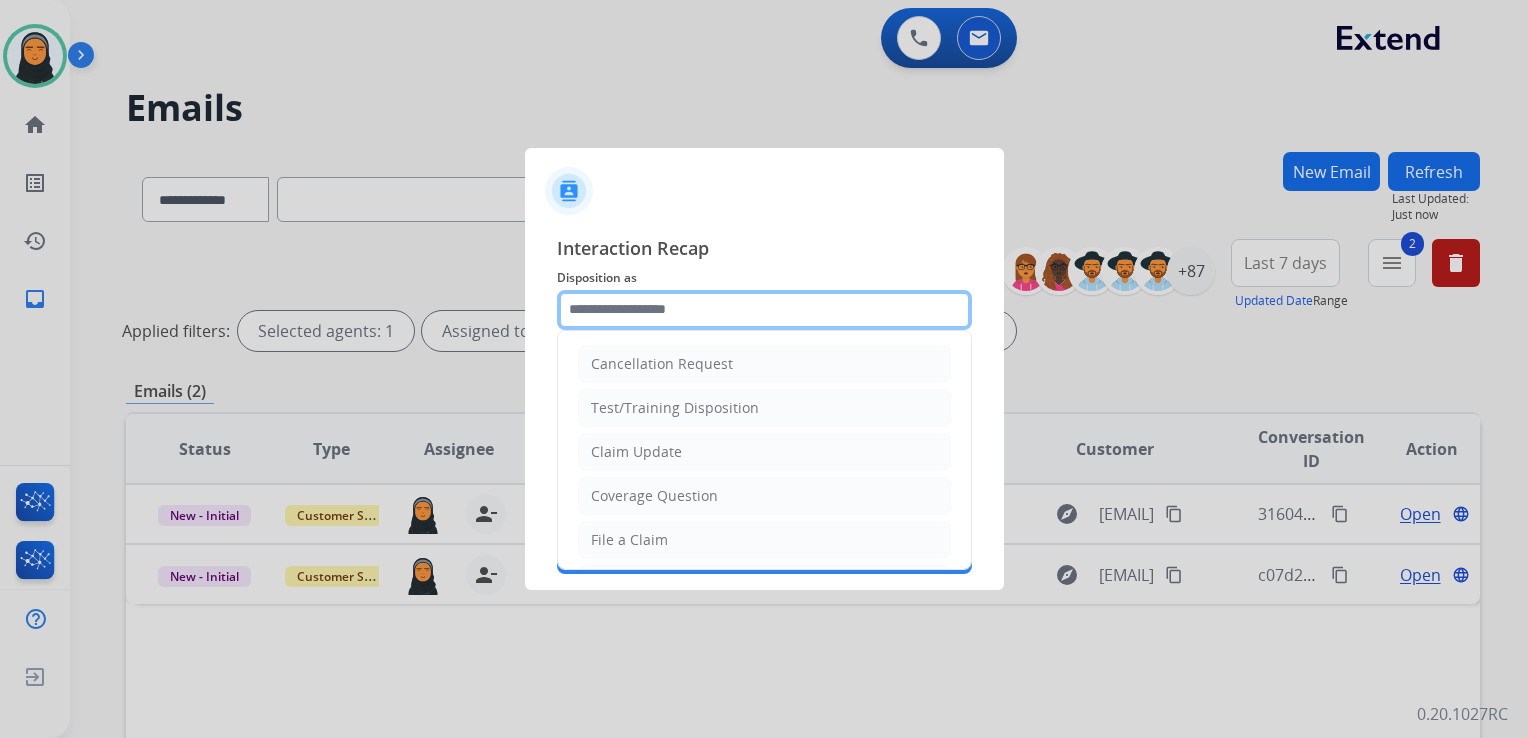 click 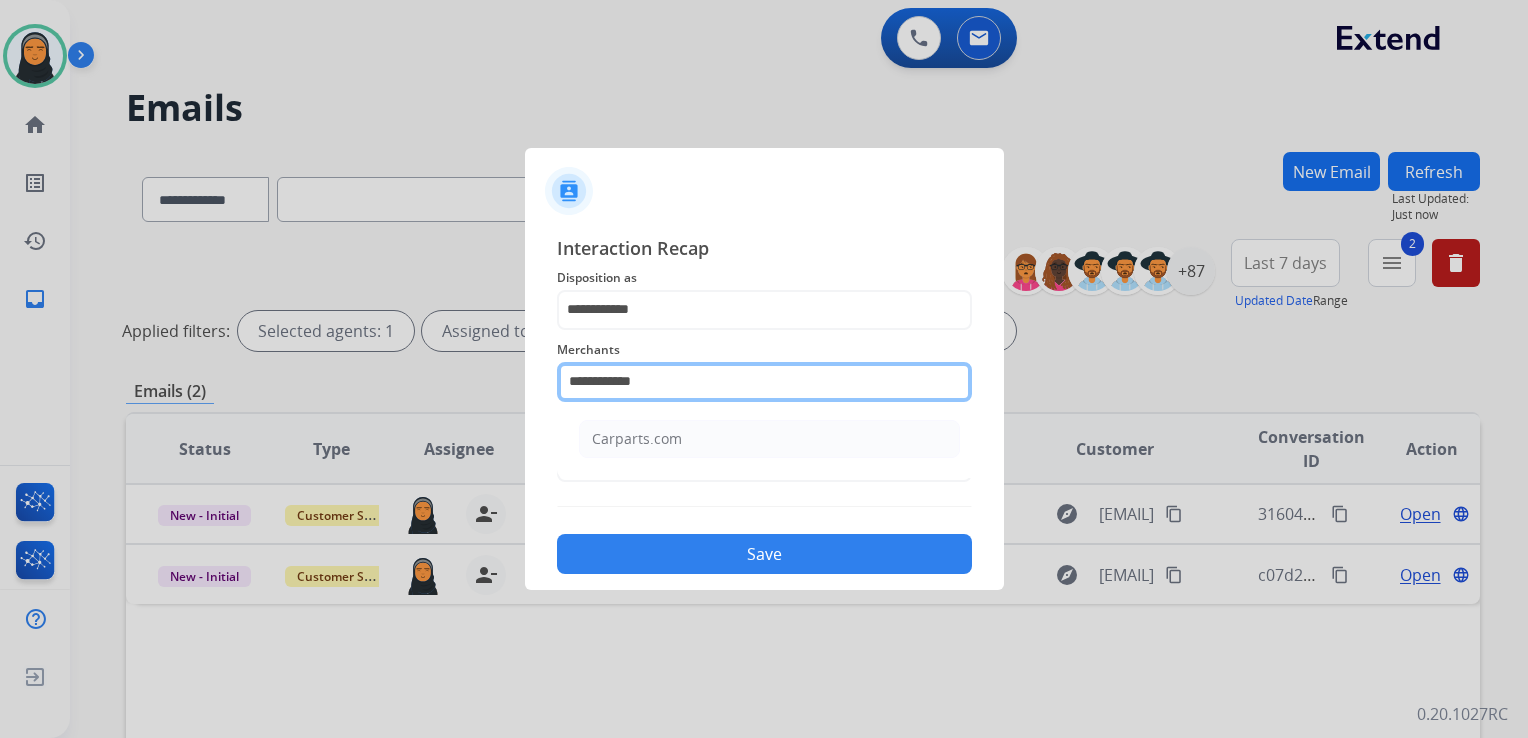 drag, startPoint x: 698, startPoint y: 381, endPoint x: 559, endPoint y: 378, distance: 139.03236 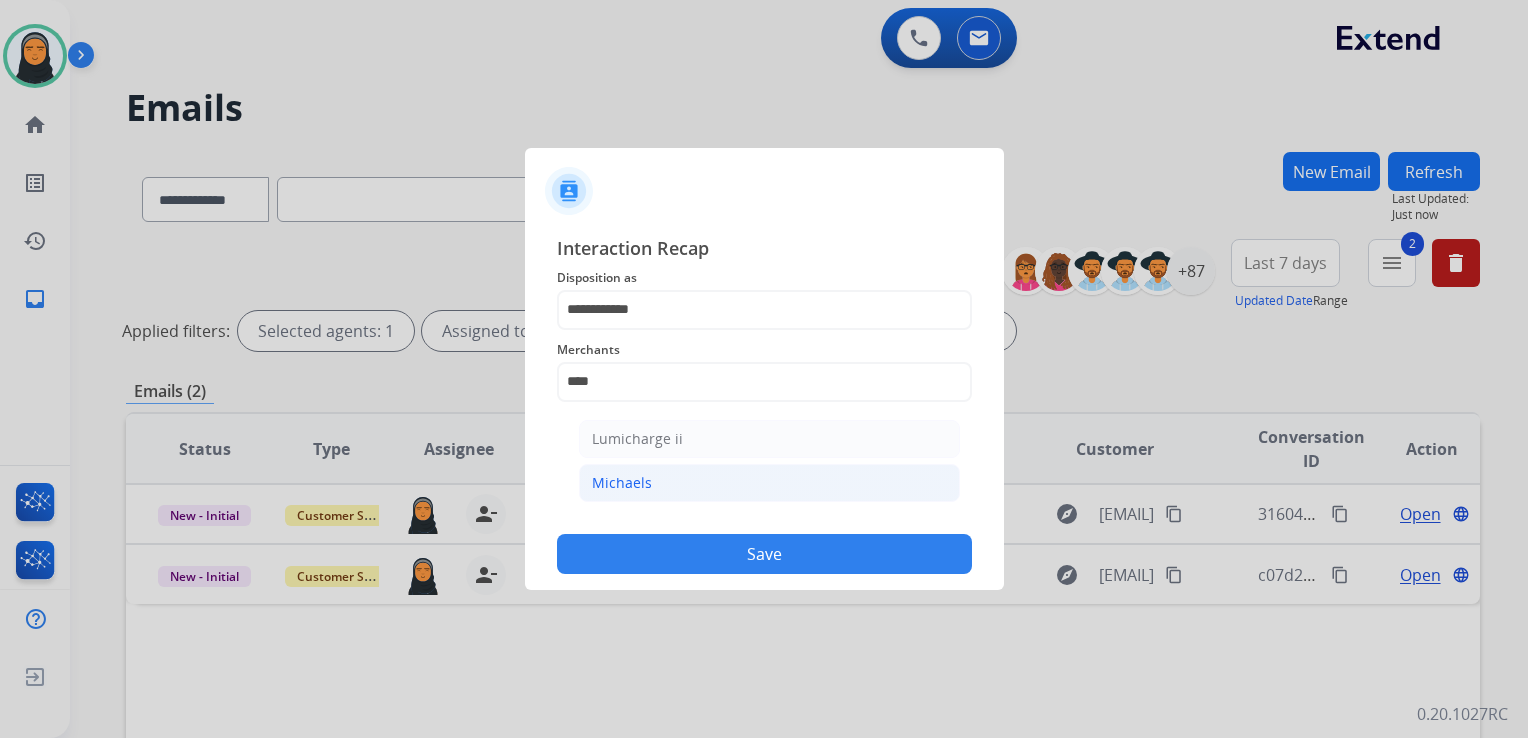click on "Michaels" 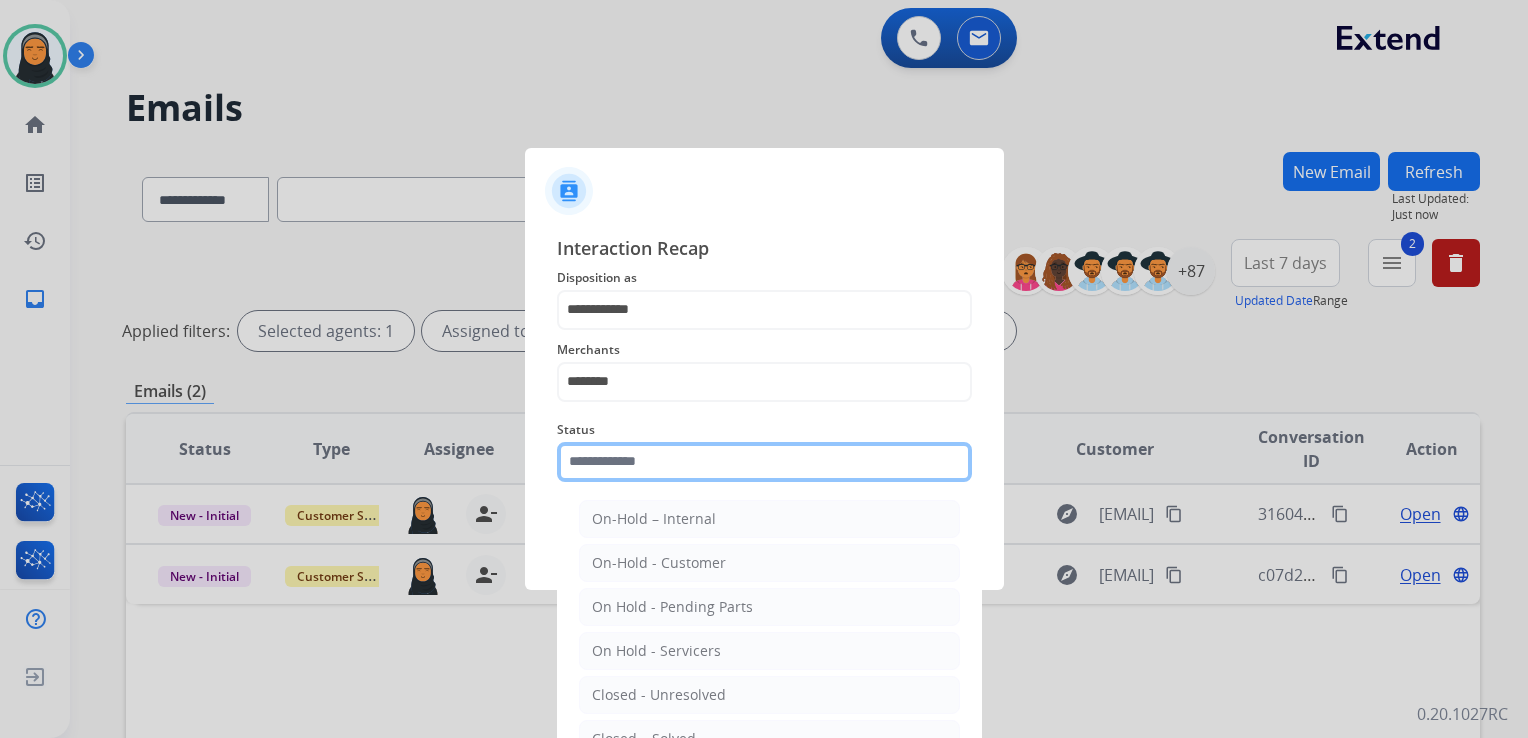 click 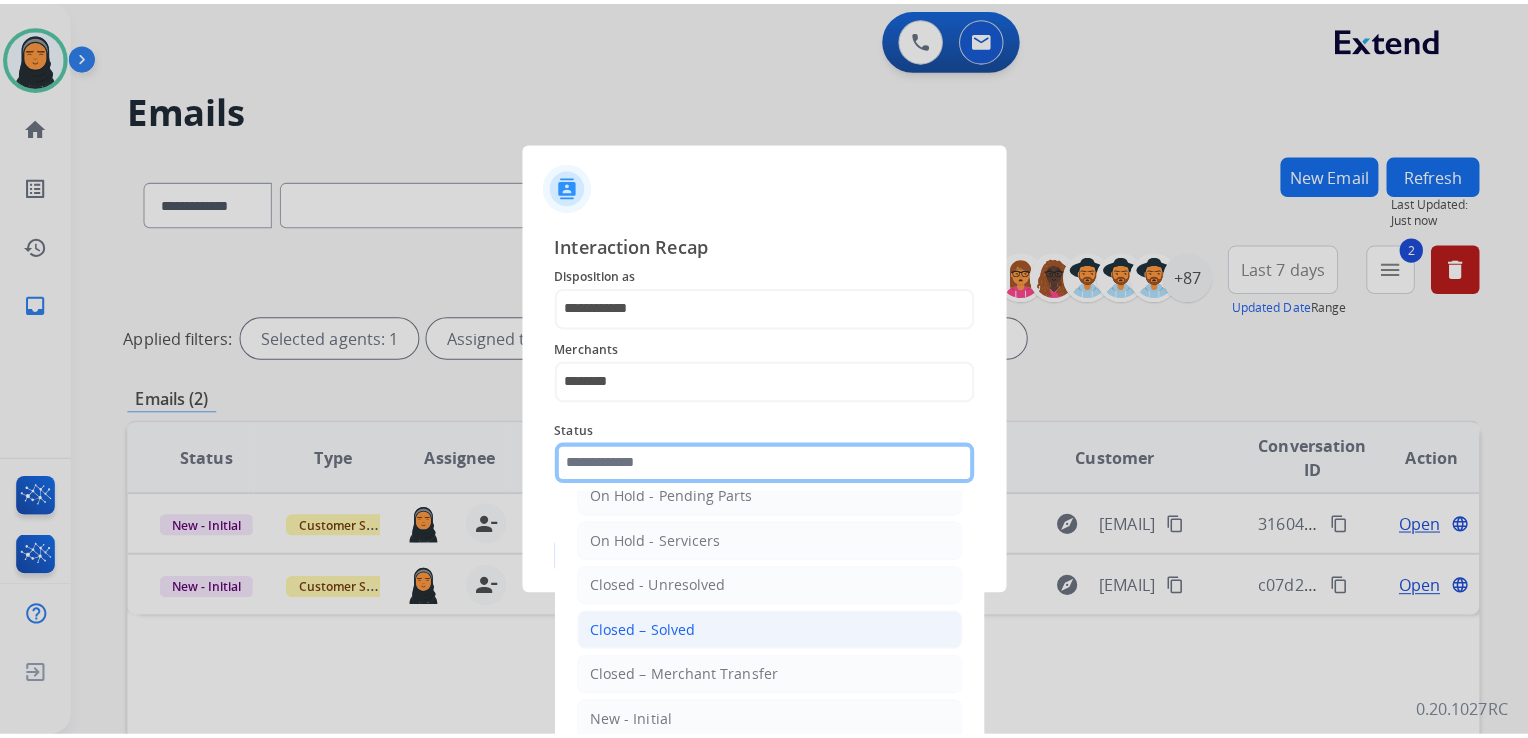 scroll, scrollTop: 116, scrollLeft: 0, axis: vertical 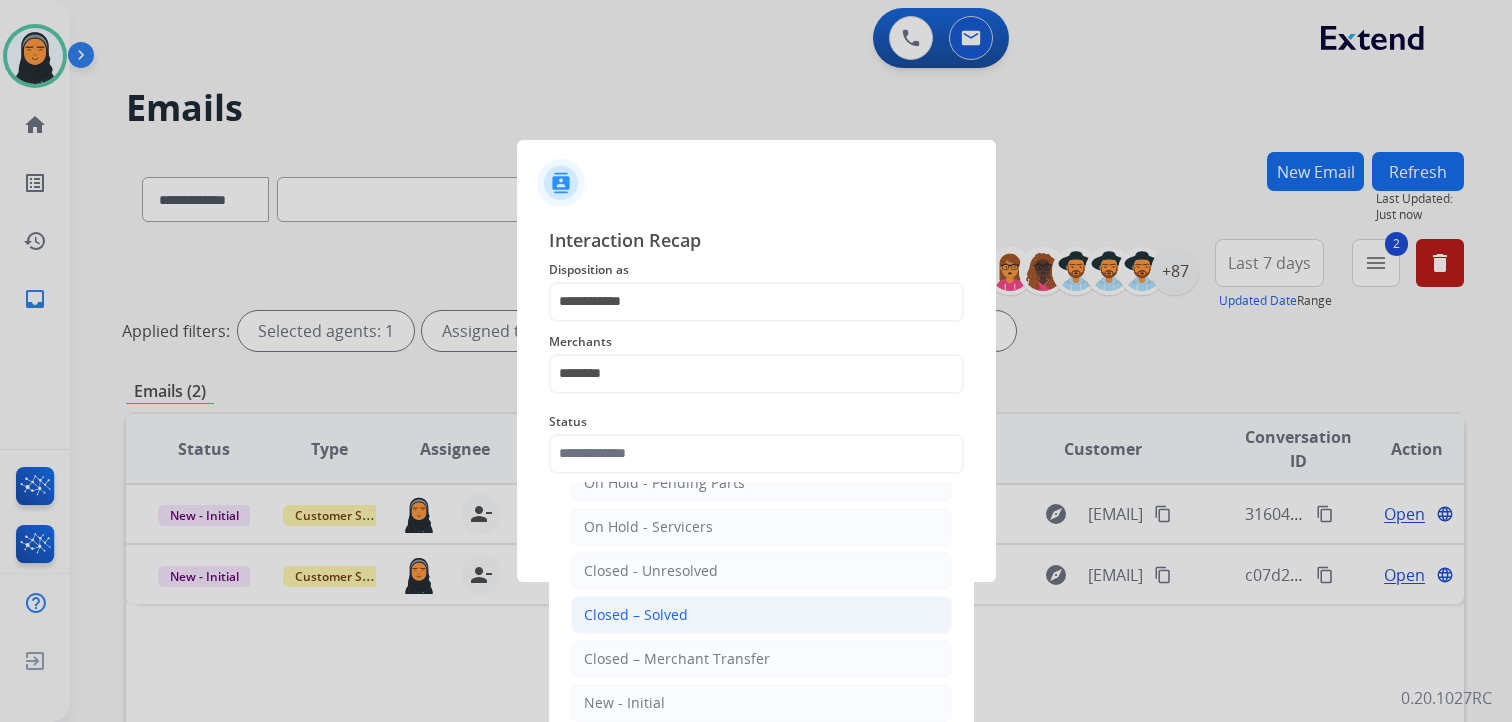 click on "Closed – Solved" 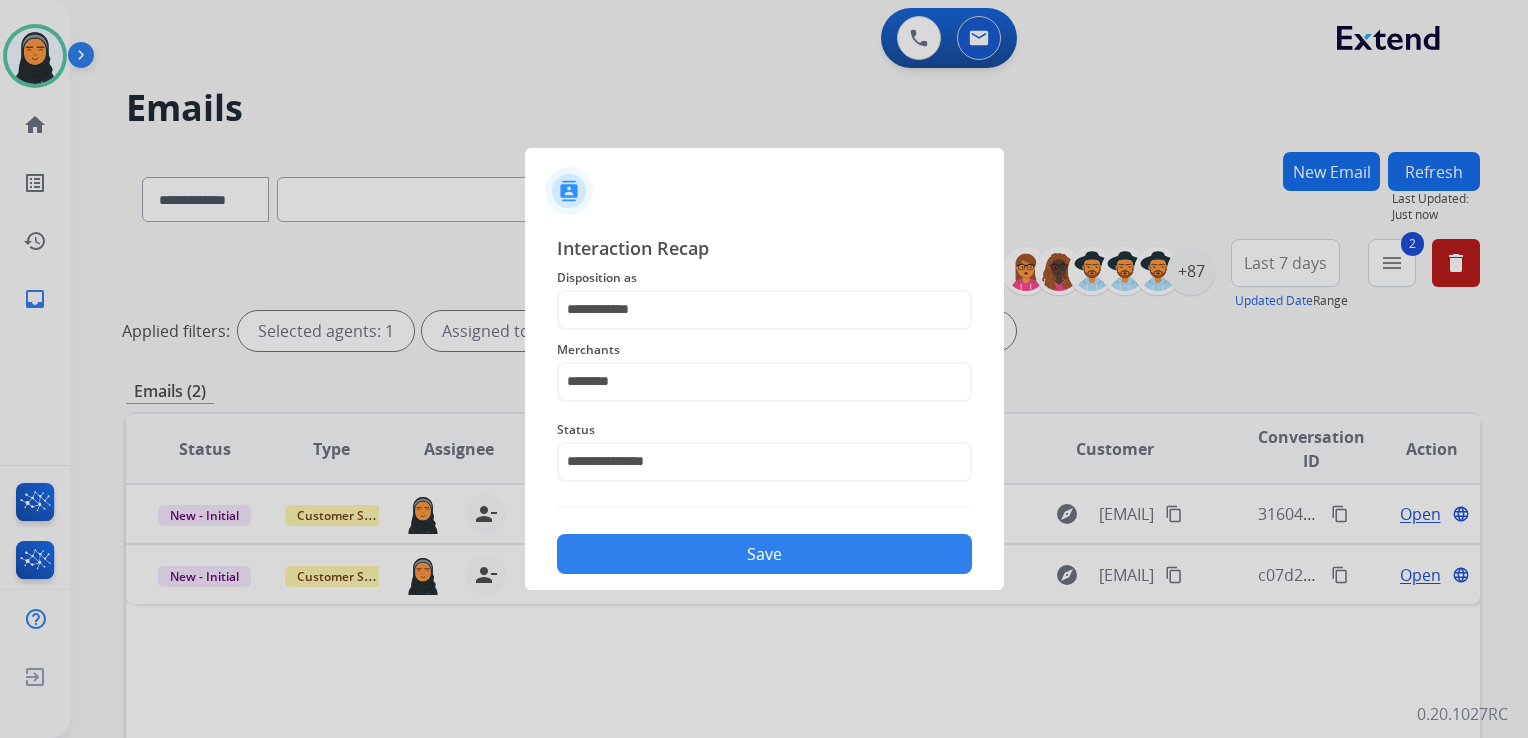 click on "Save" 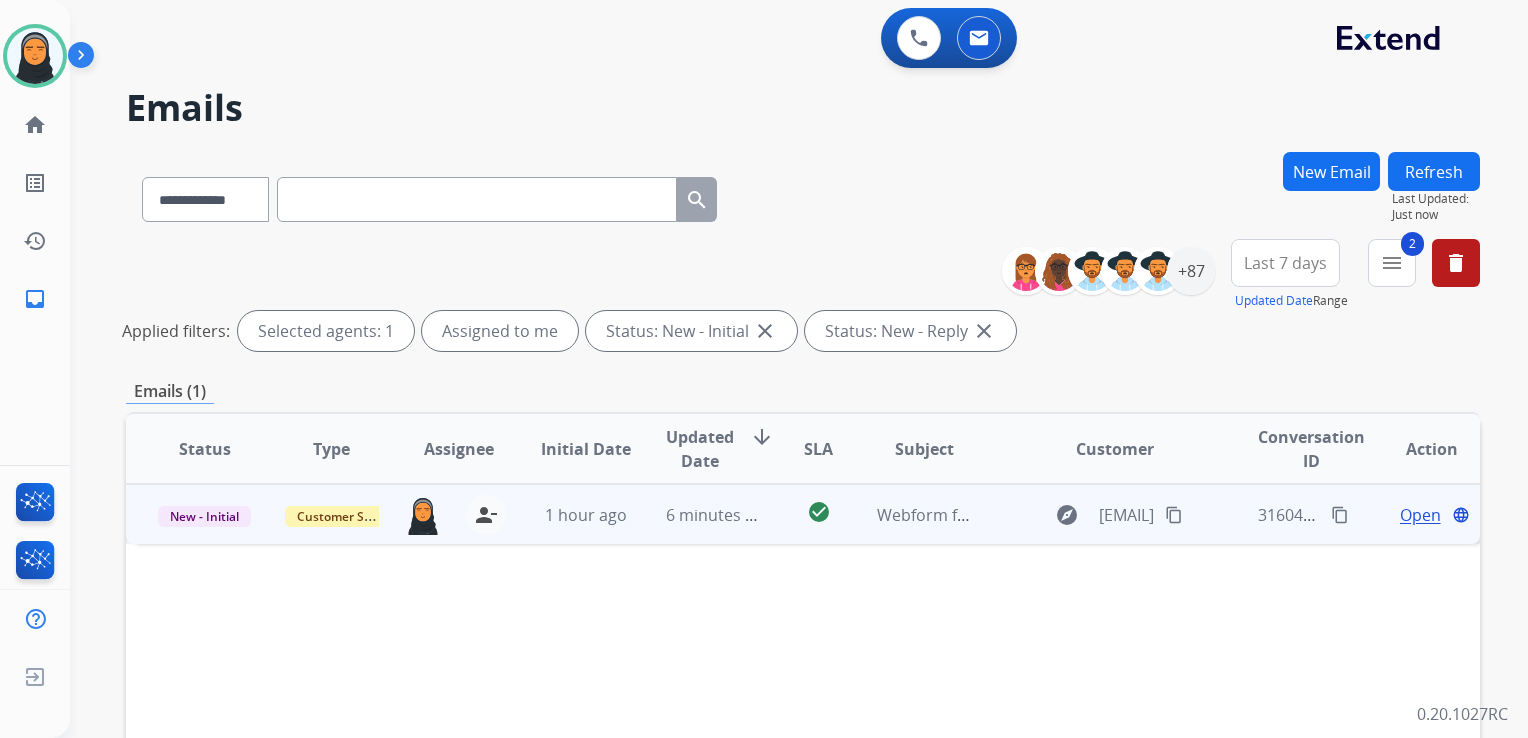 click on "Open" at bounding box center [1420, 515] 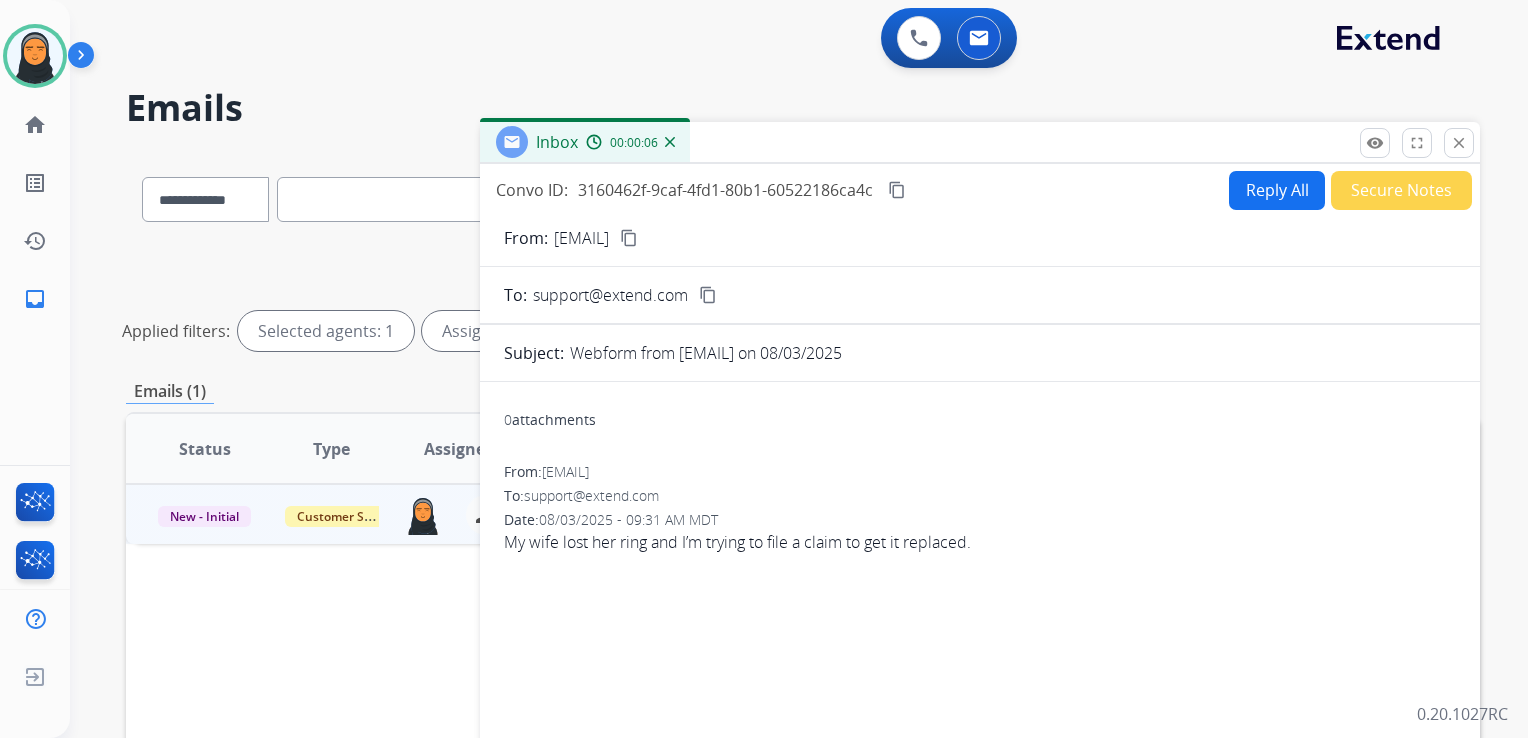 click on "content_copy" at bounding box center [629, 238] 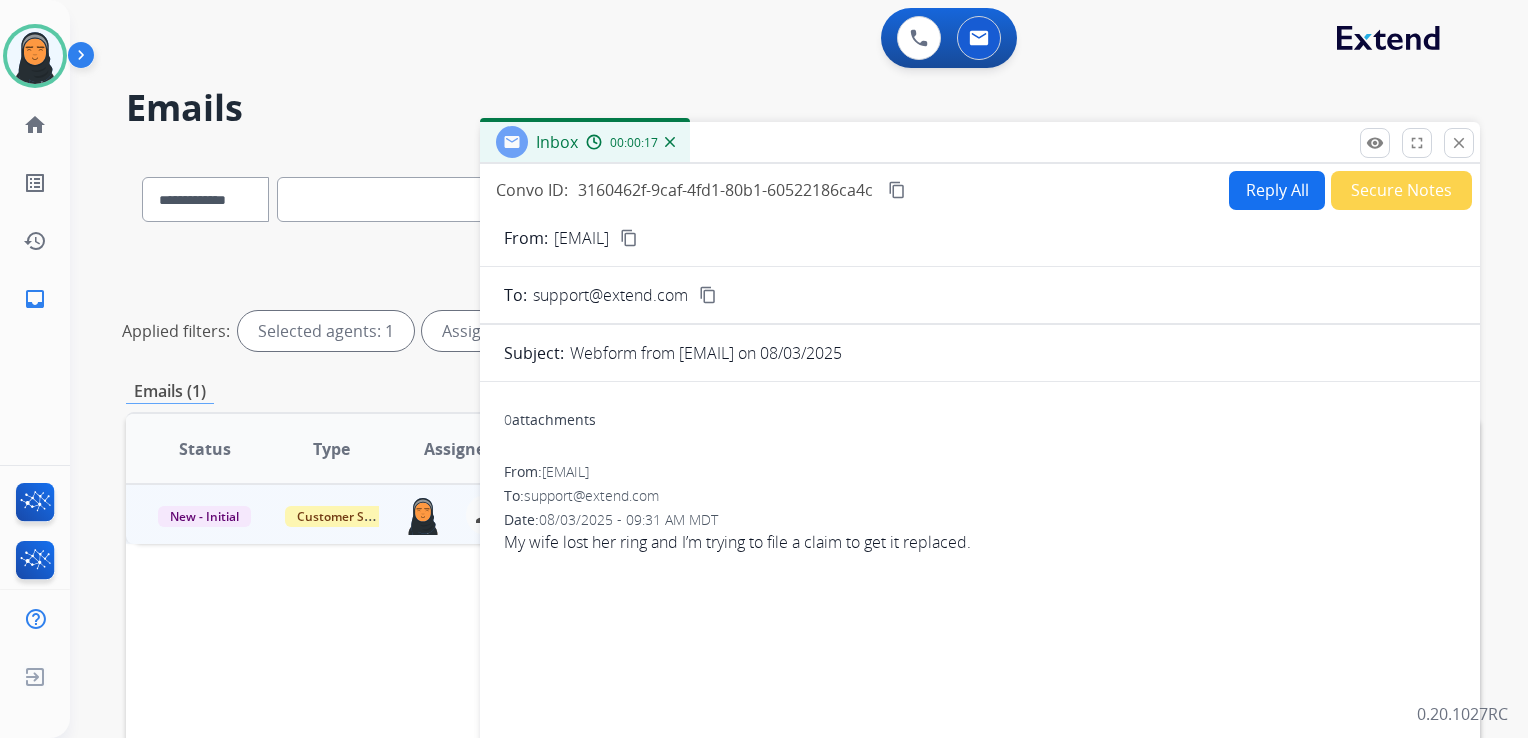 click on "Reply All" at bounding box center [1277, 190] 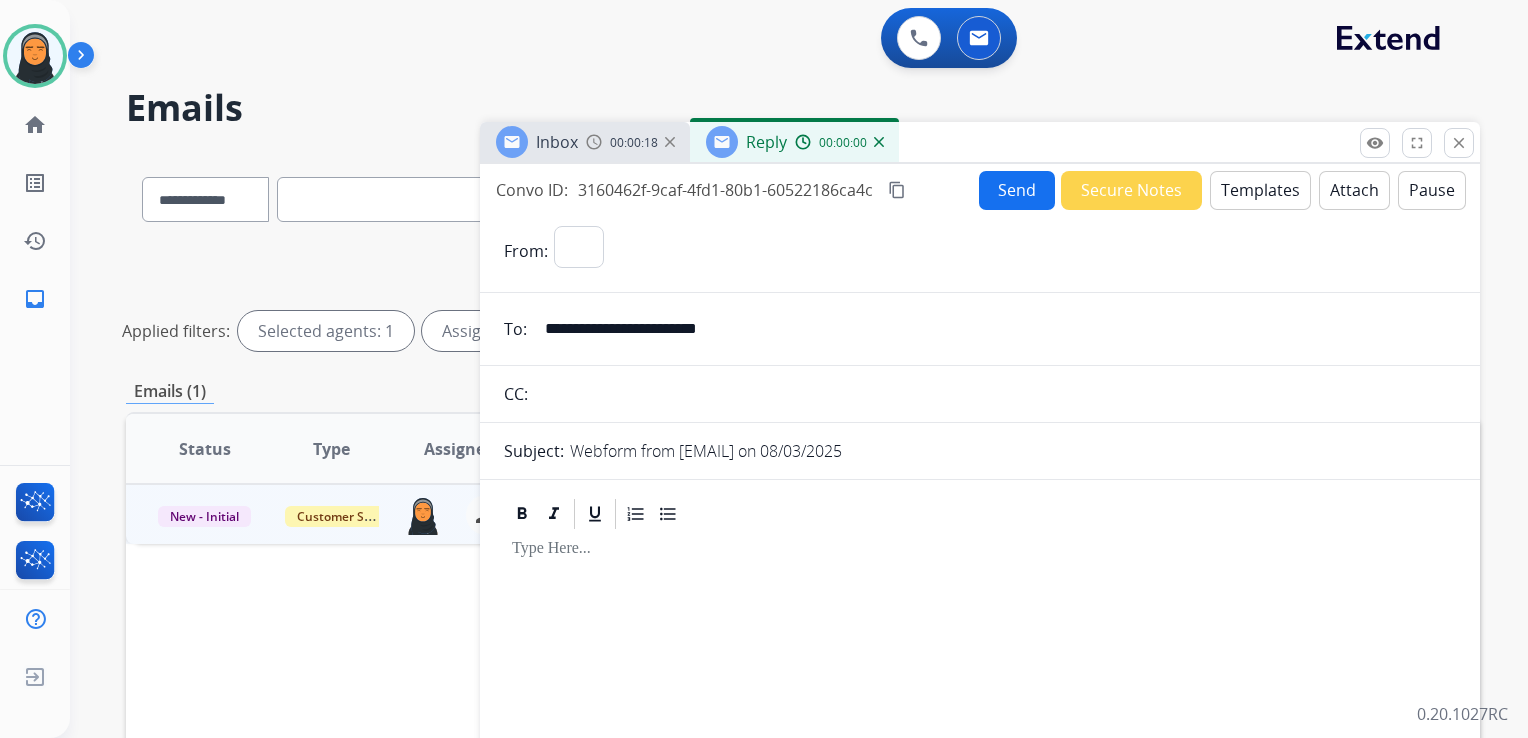 select on "**********" 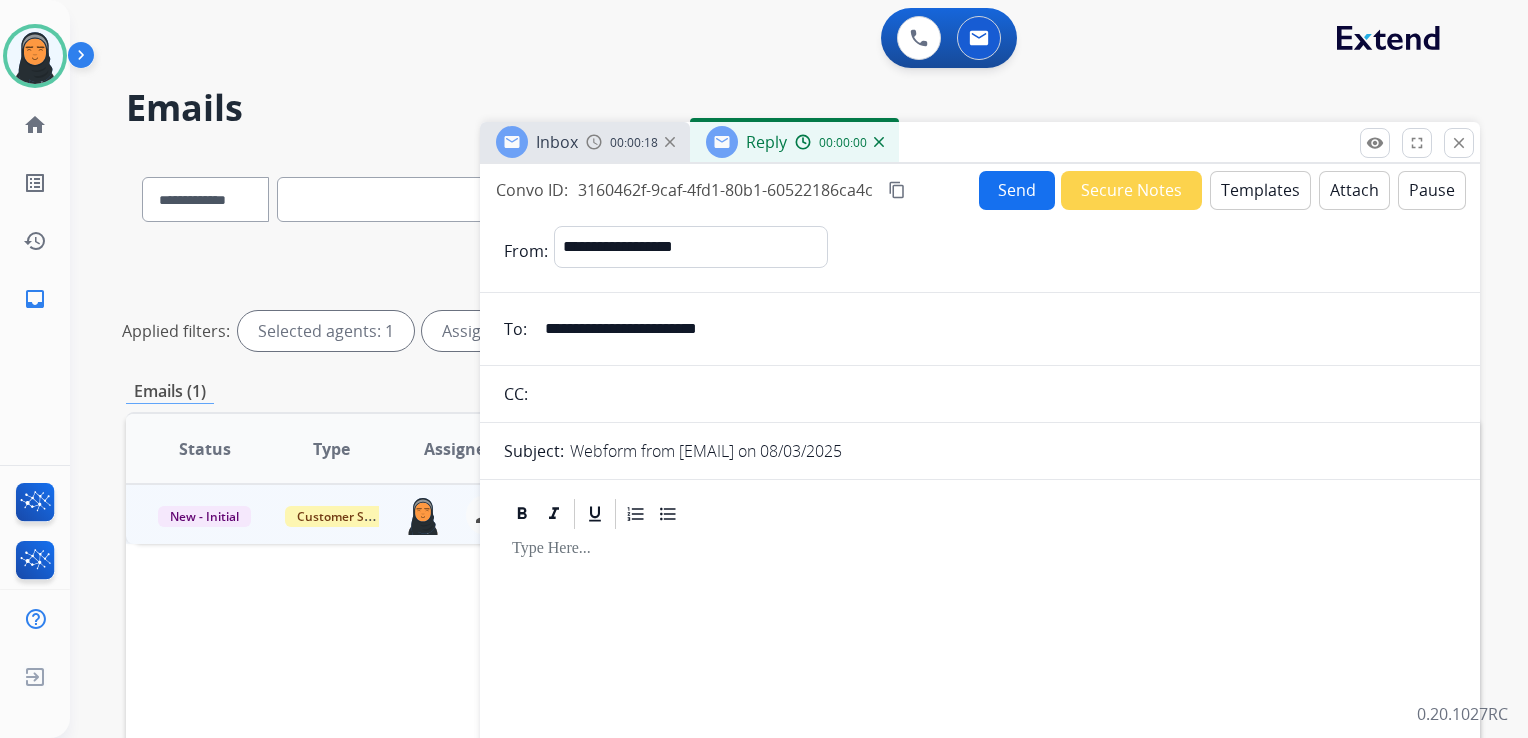 click on "Templates" at bounding box center [1260, 190] 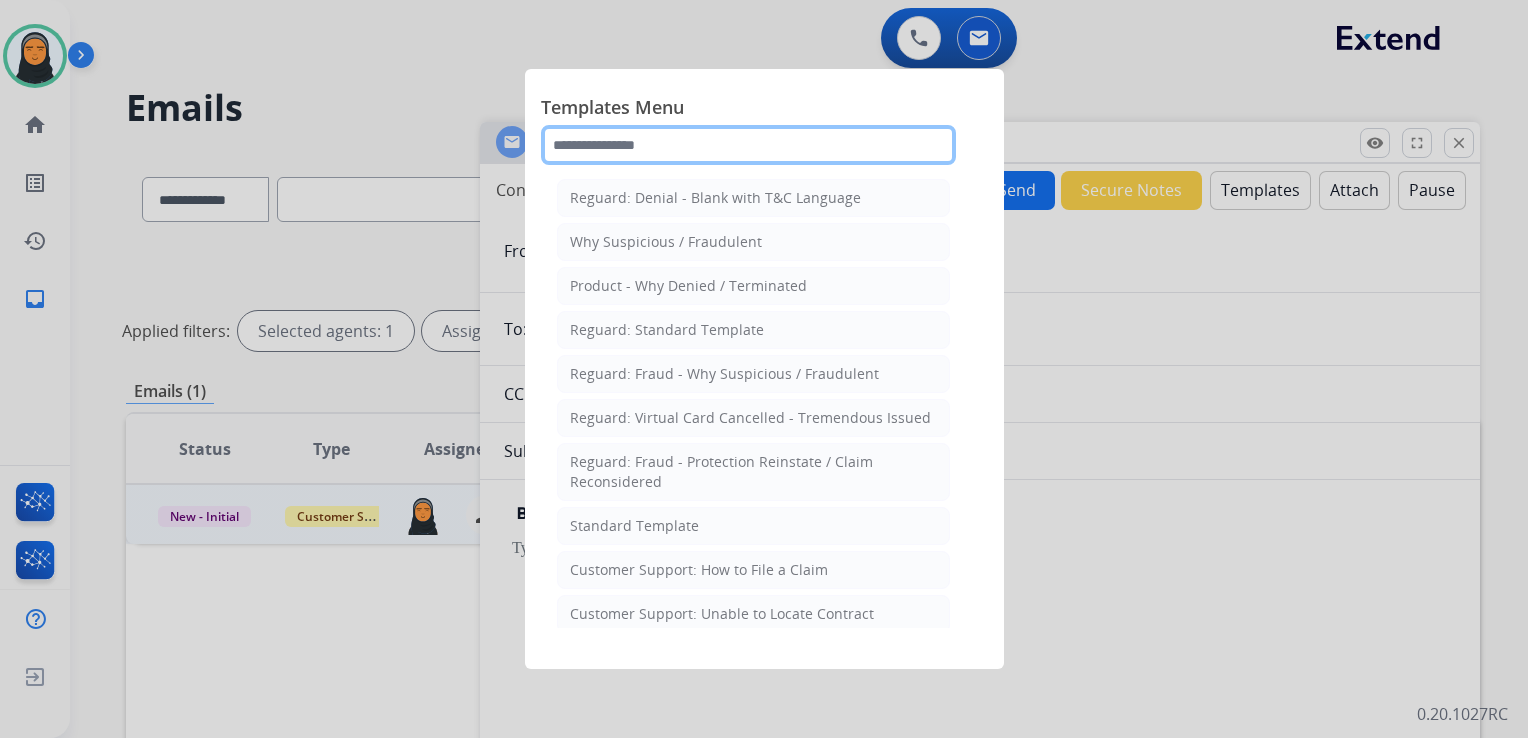 click 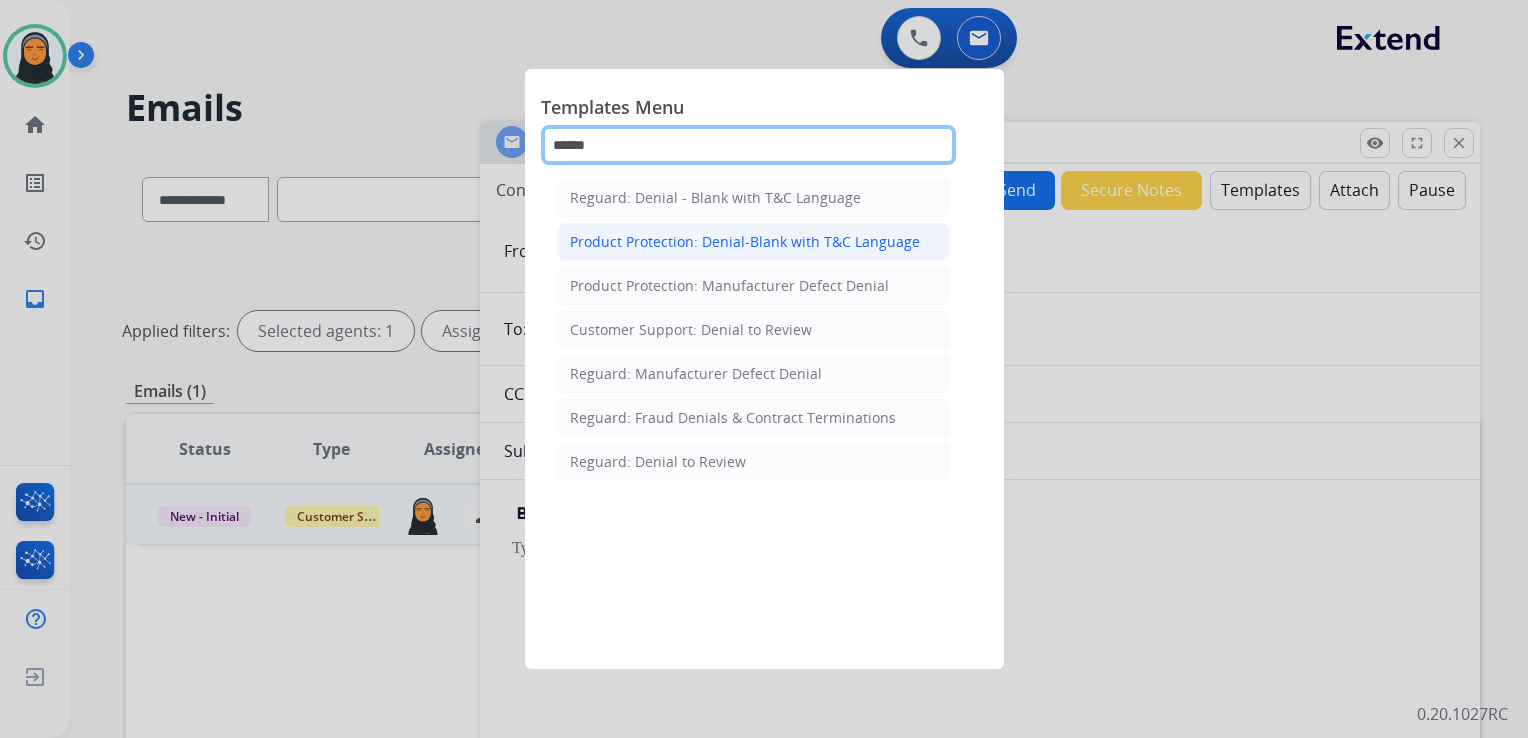 type on "******" 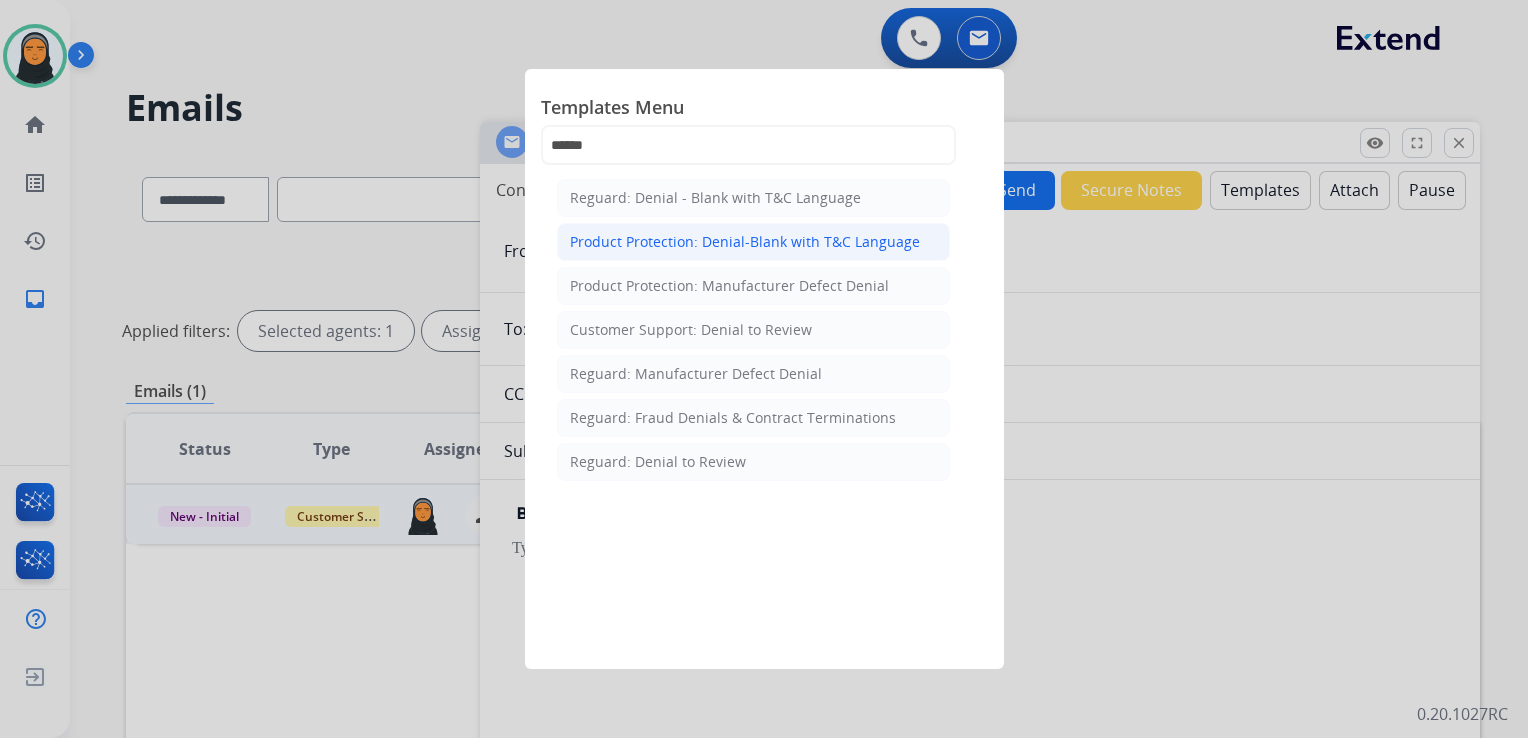 click on "Product Protection: Denial-Blank with T&C Language" 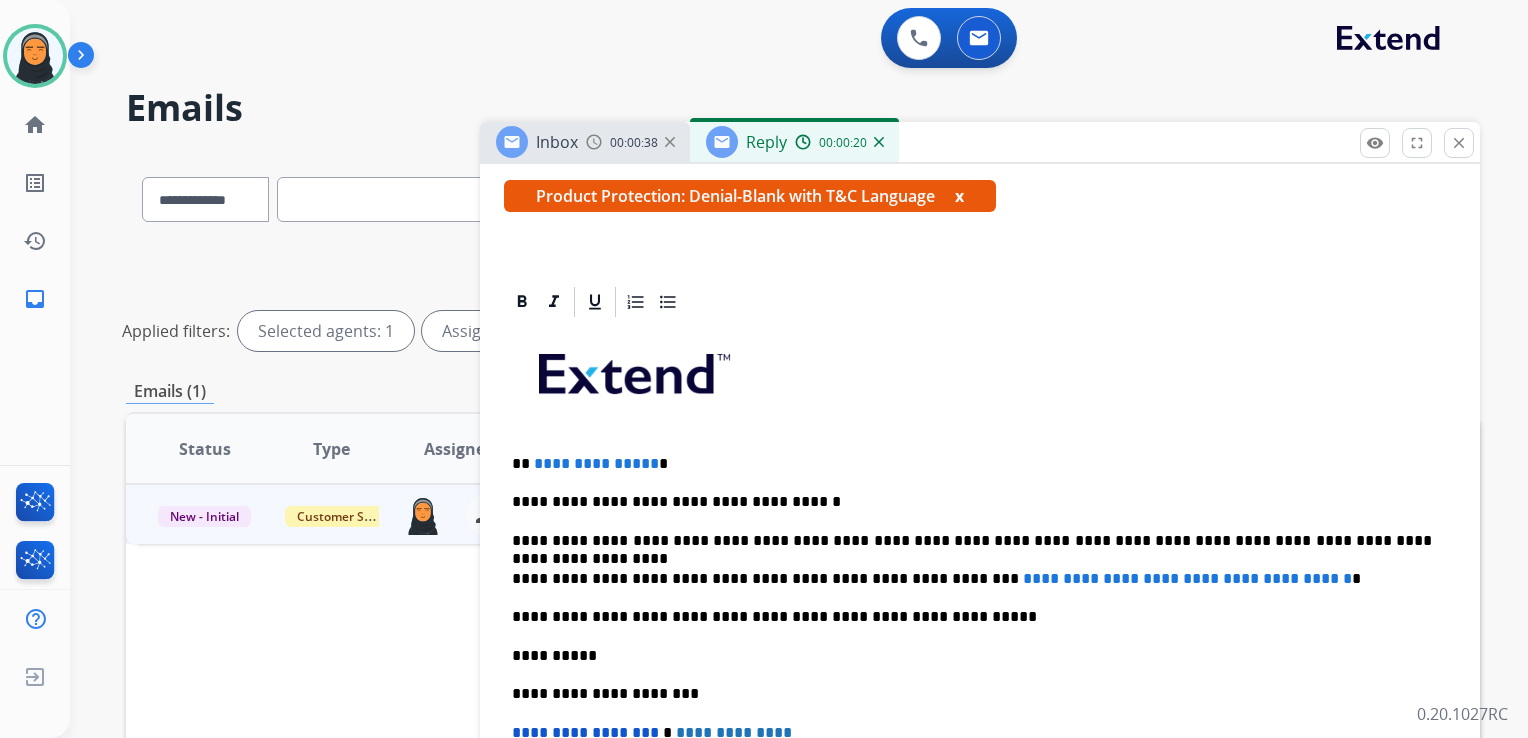 scroll, scrollTop: 400, scrollLeft: 0, axis: vertical 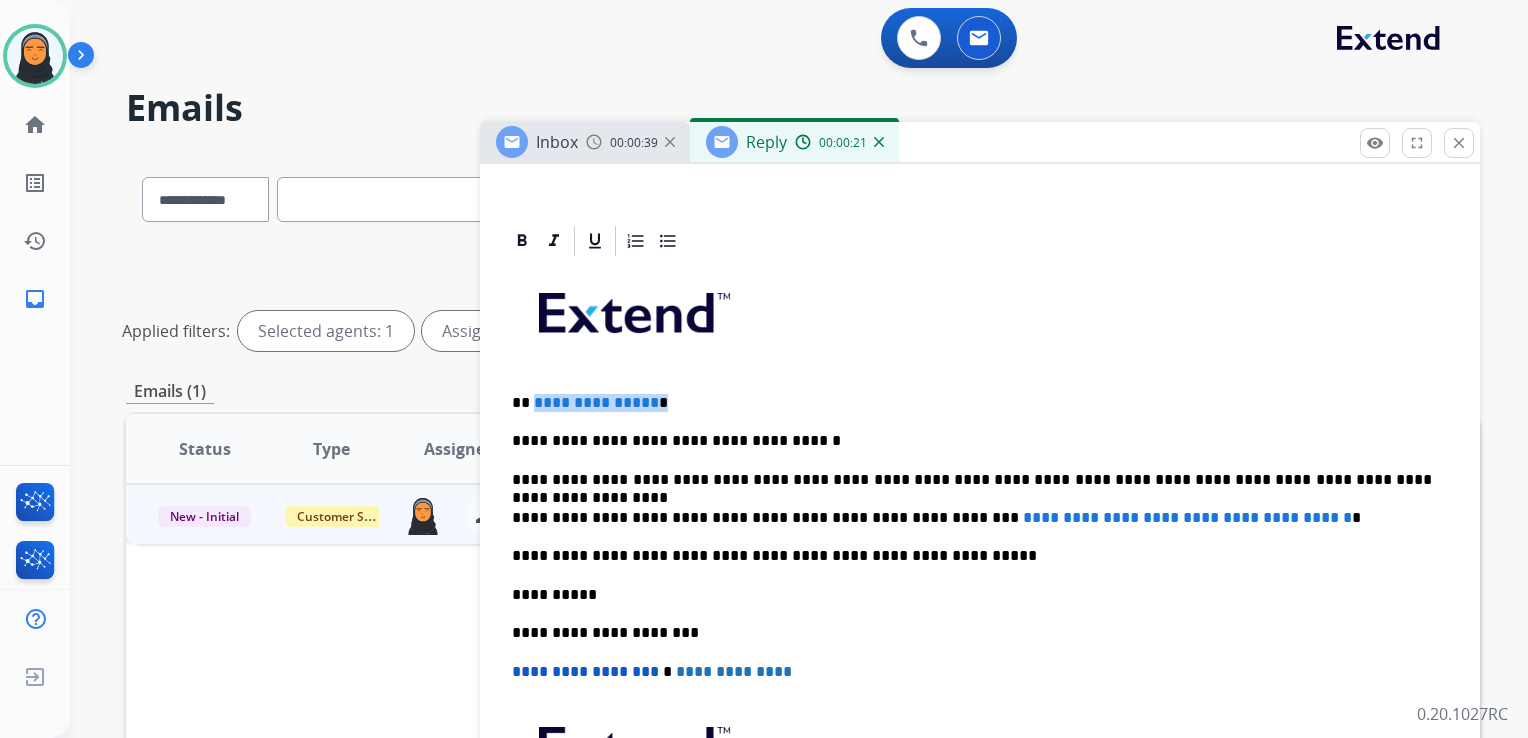 drag, startPoint x: 664, startPoint y: 398, endPoint x: 532, endPoint y: 395, distance: 132.03409 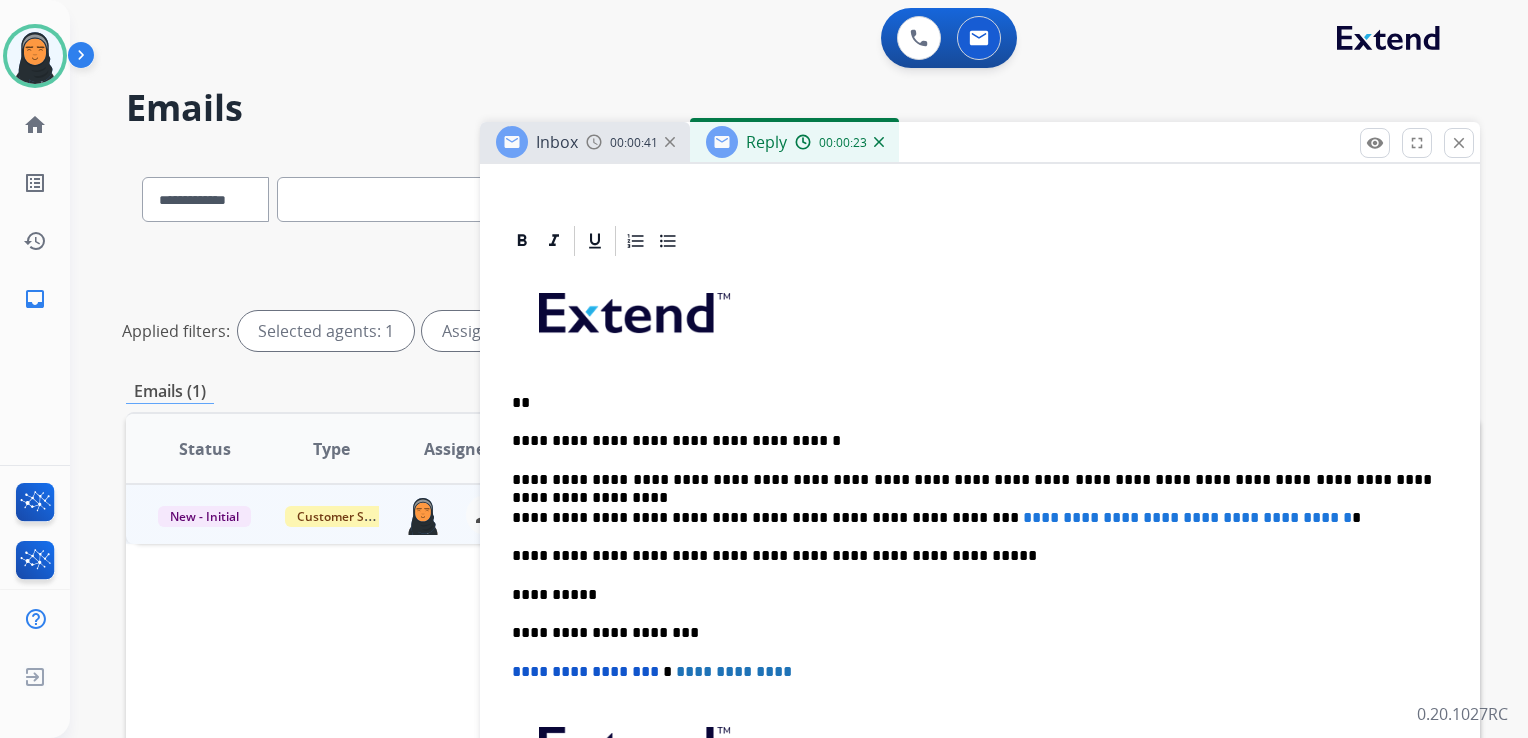 type 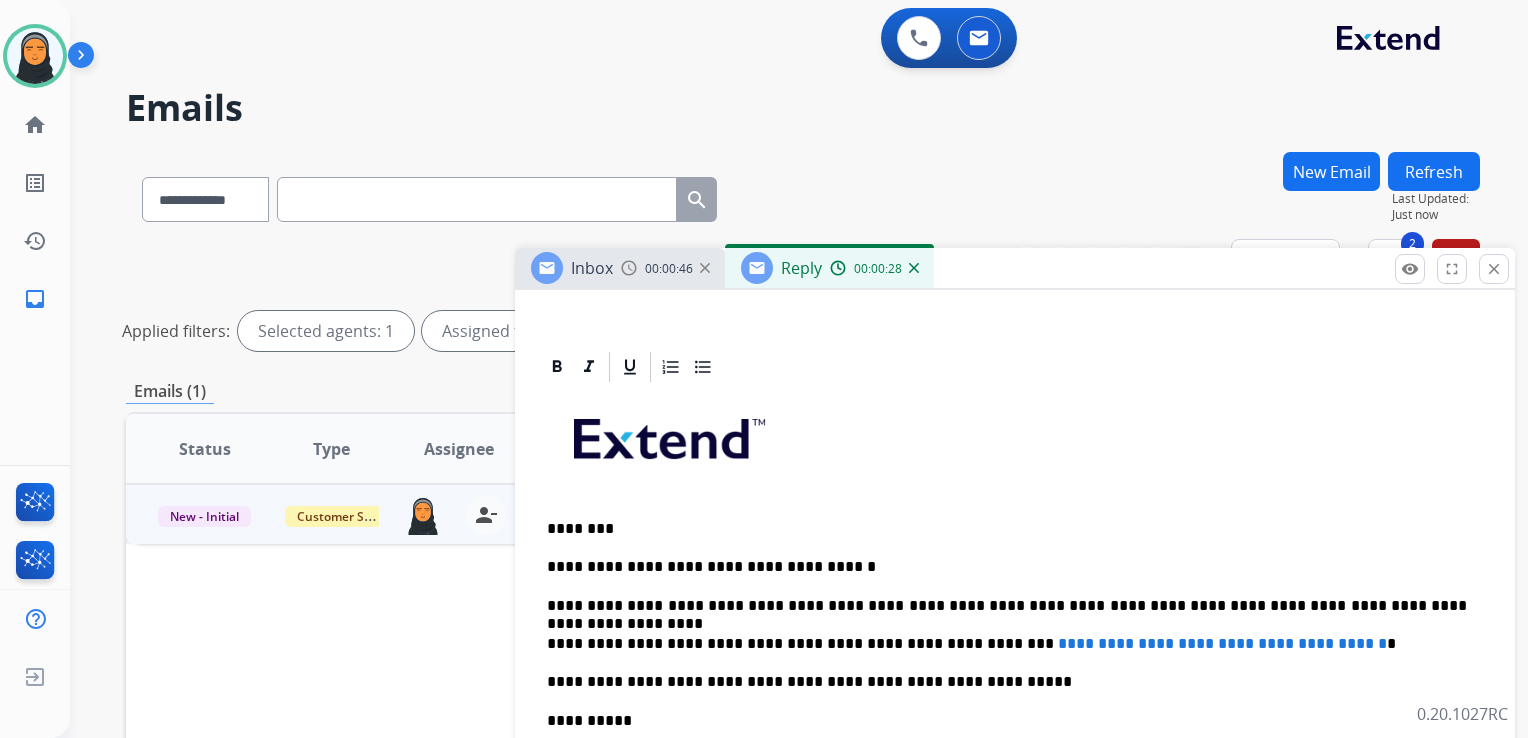 drag, startPoint x: 977, startPoint y: 151, endPoint x: 1012, endPoint y: 277, distance: 130.7708 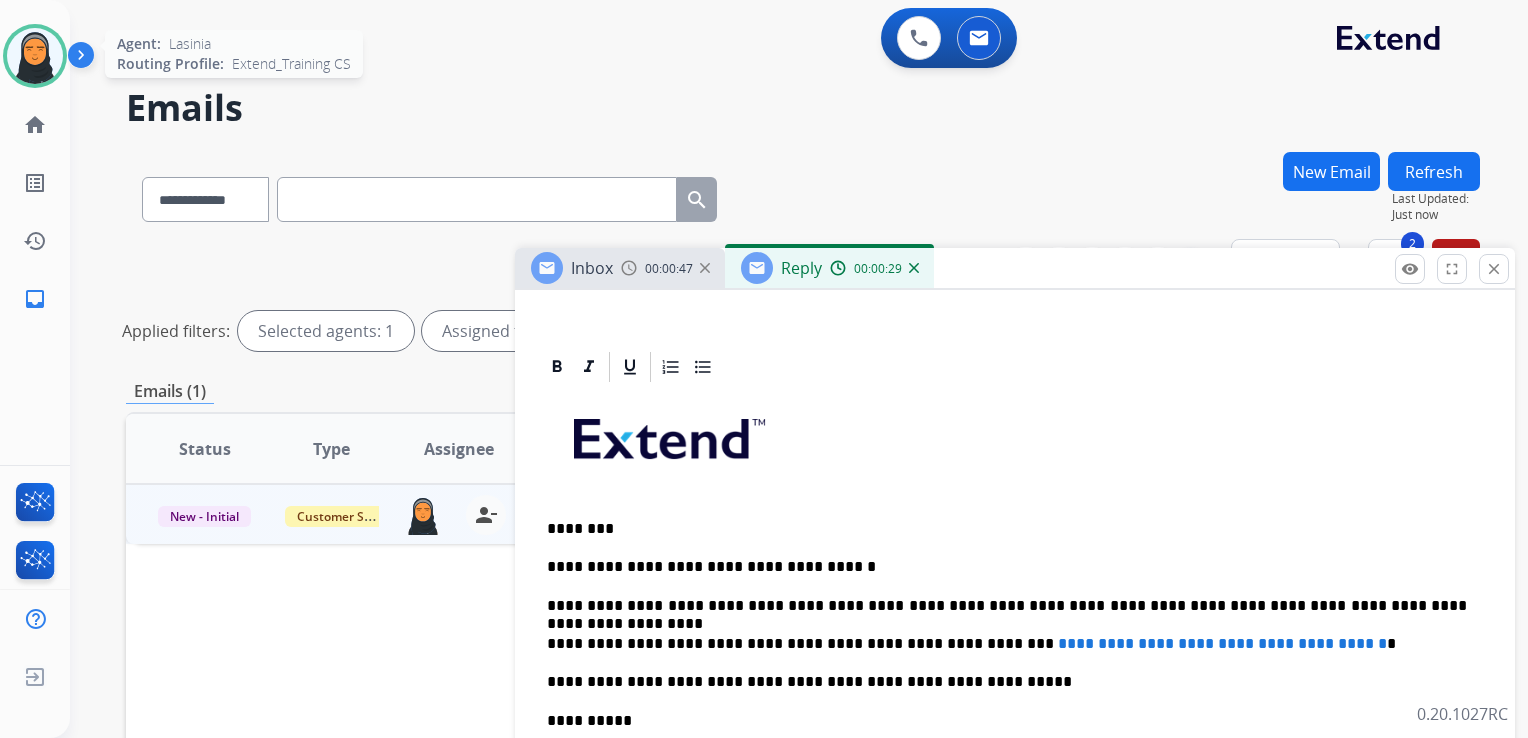 click at bounding box center (35, 56) 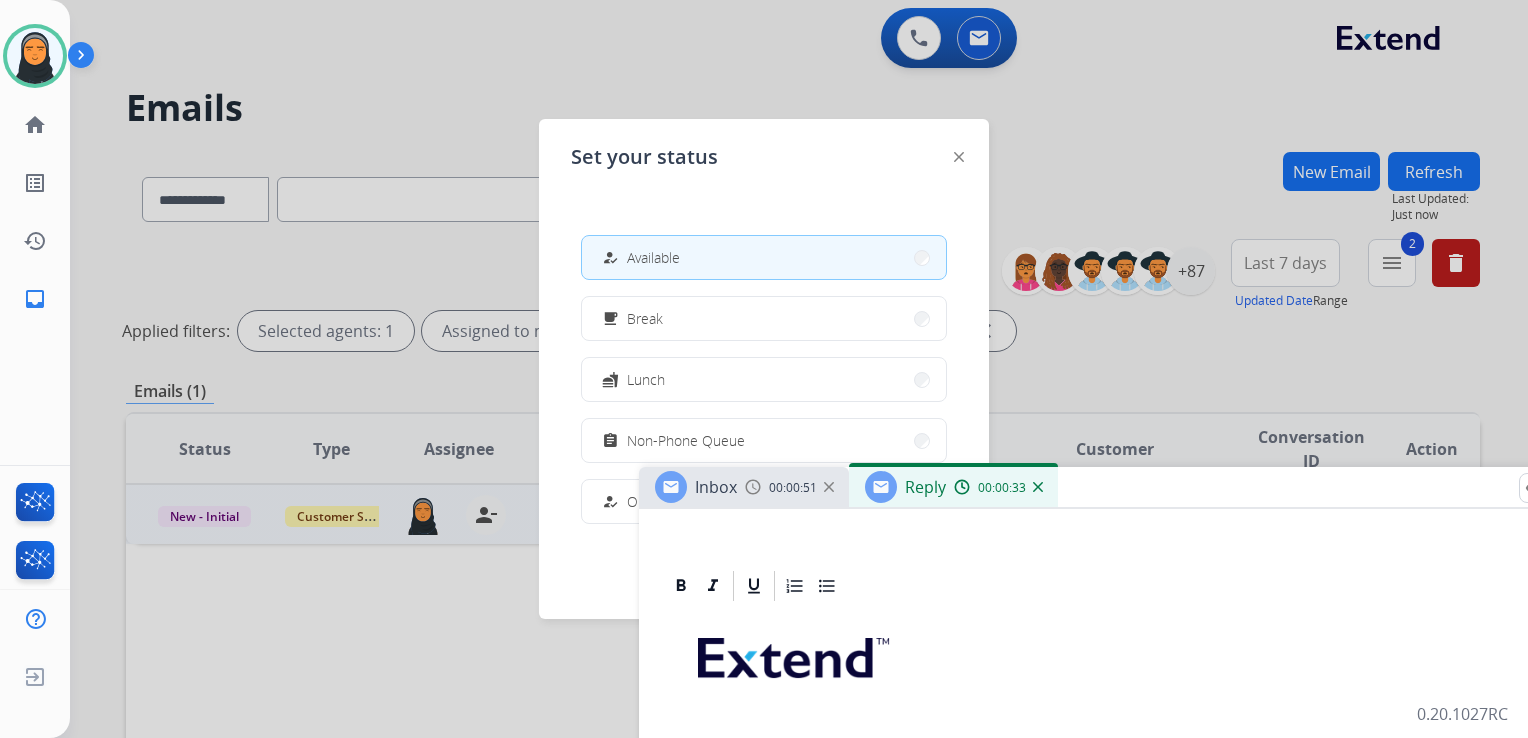 drag, startPoint x: 1032, startPoint y: 271, endPoint x: 1162, endPoint y: 502, distance: 265.0679 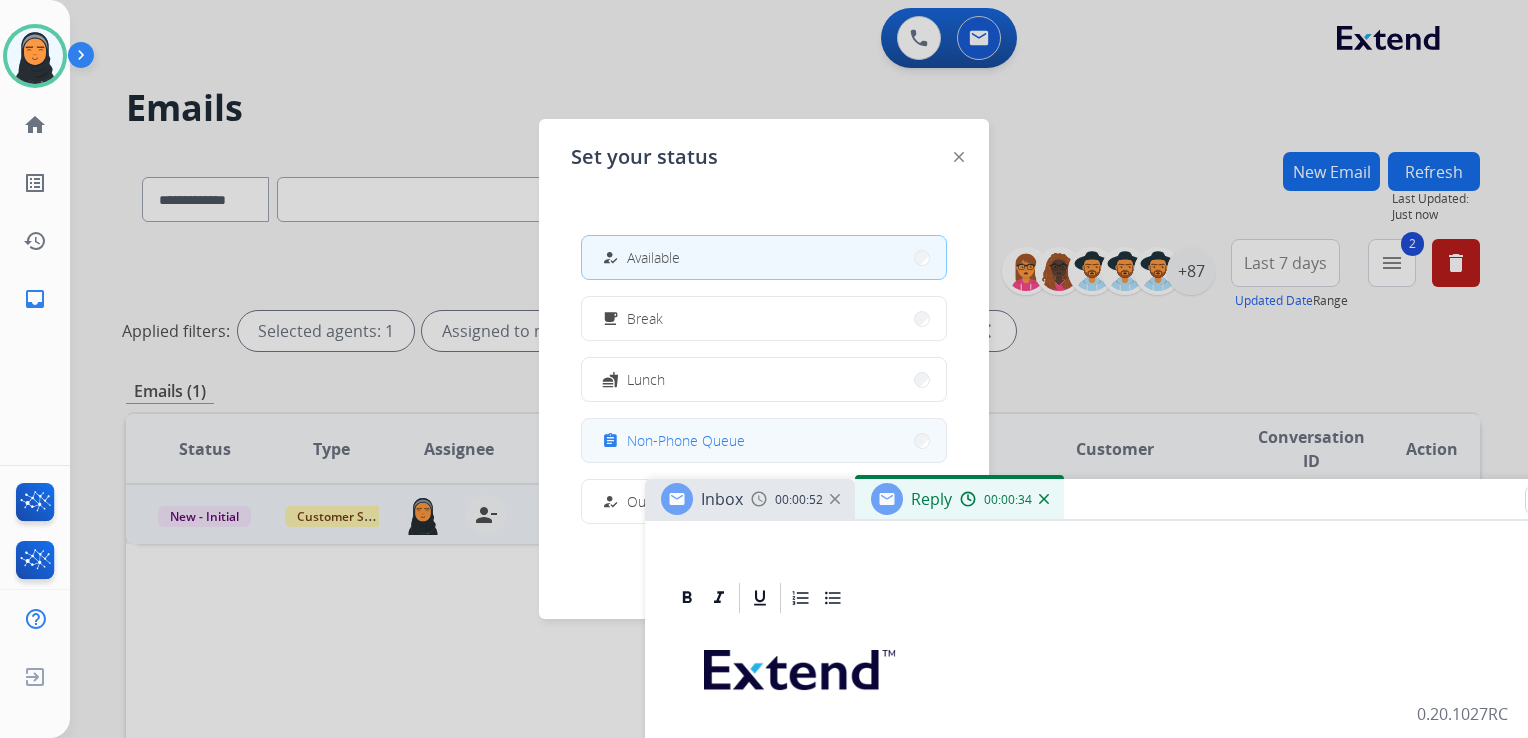 click on "Non-Phone Queue" at bounding box center (686, 440) 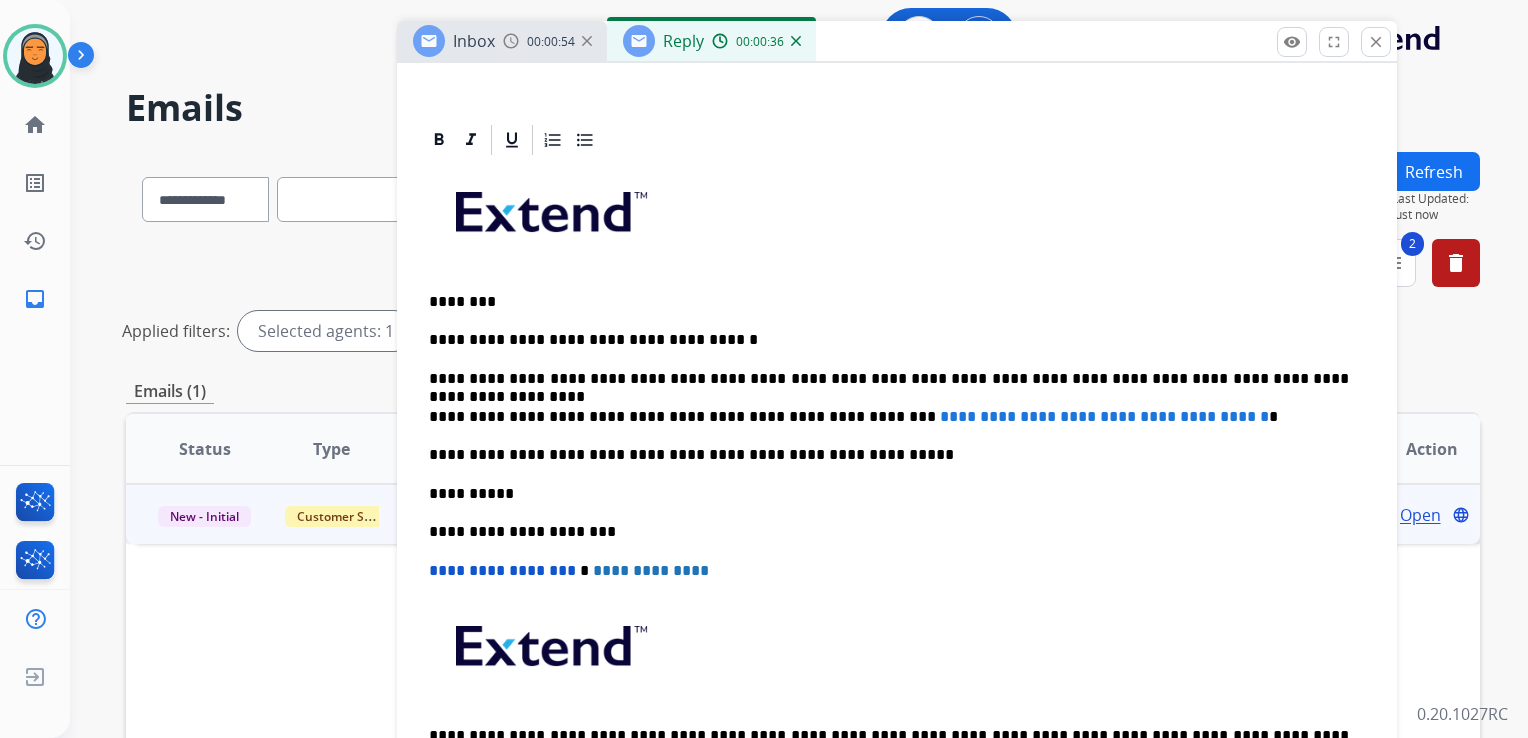 drag, startPoint x: 1287, startPoint y: 514, endPoint x: 1039, endPoint y: 56, distance: 520.8339 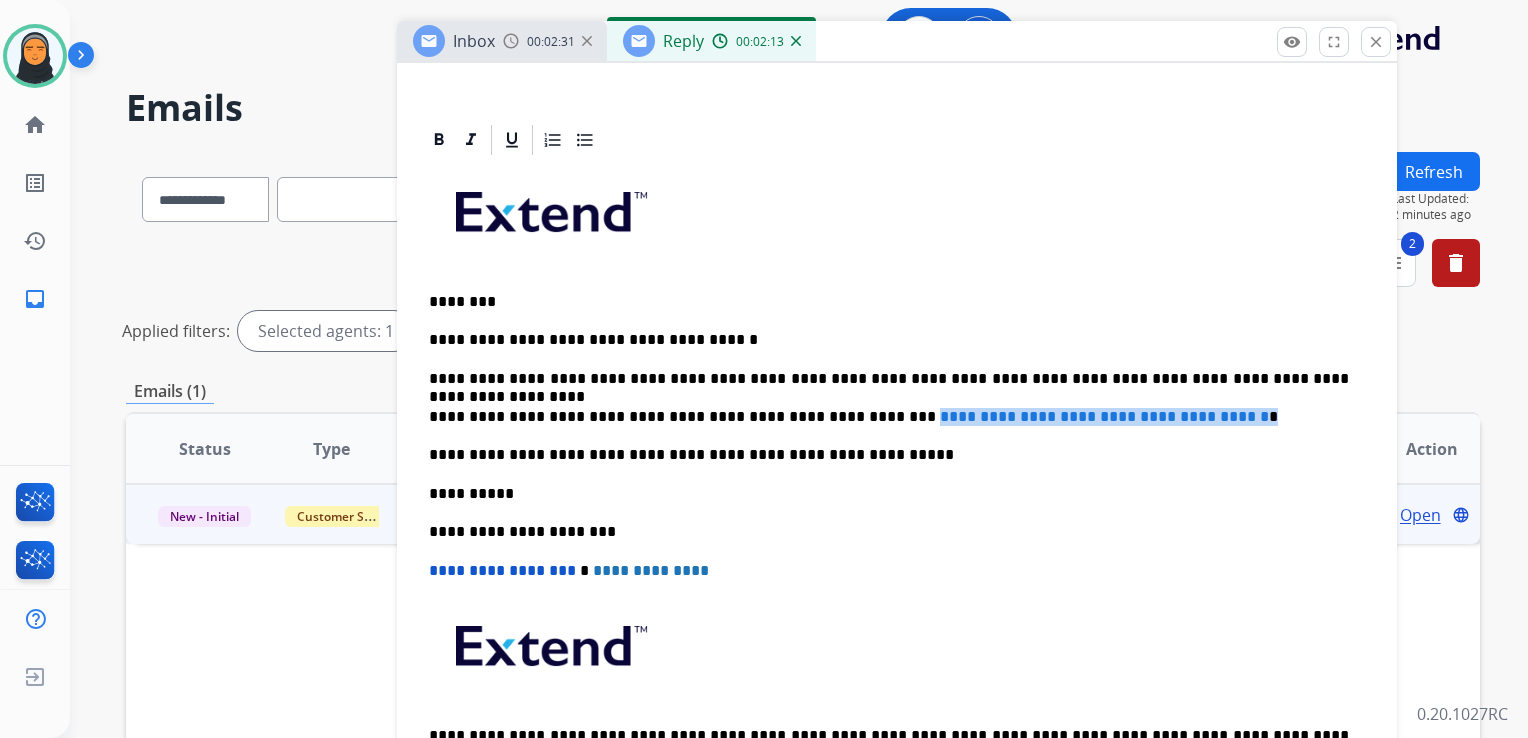 drag, startPoint x: 837, startPoint y: 419, endPoint x: 1262, endPoint y: 415, distance: 425.01883 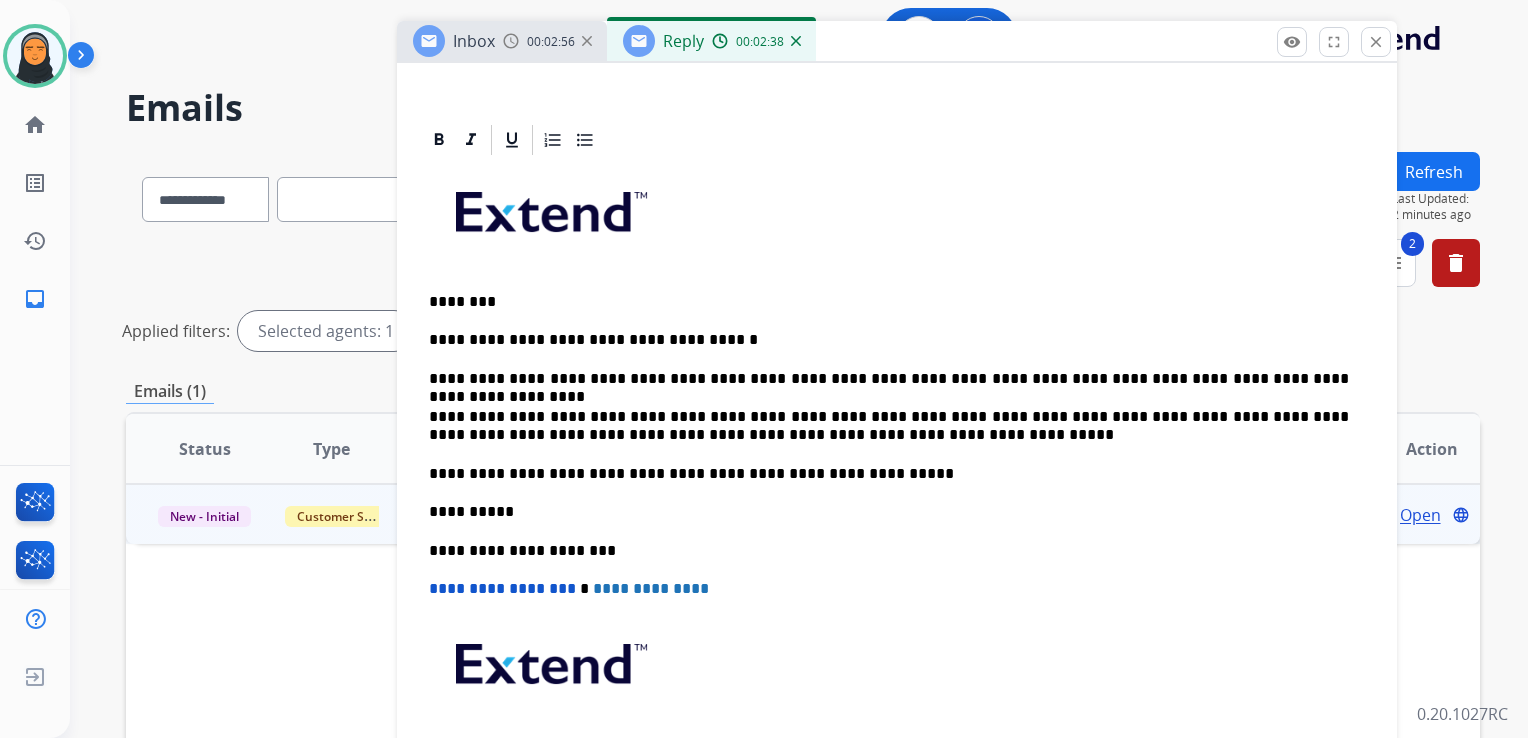 click on "**********" at bounding box center (889, 426) 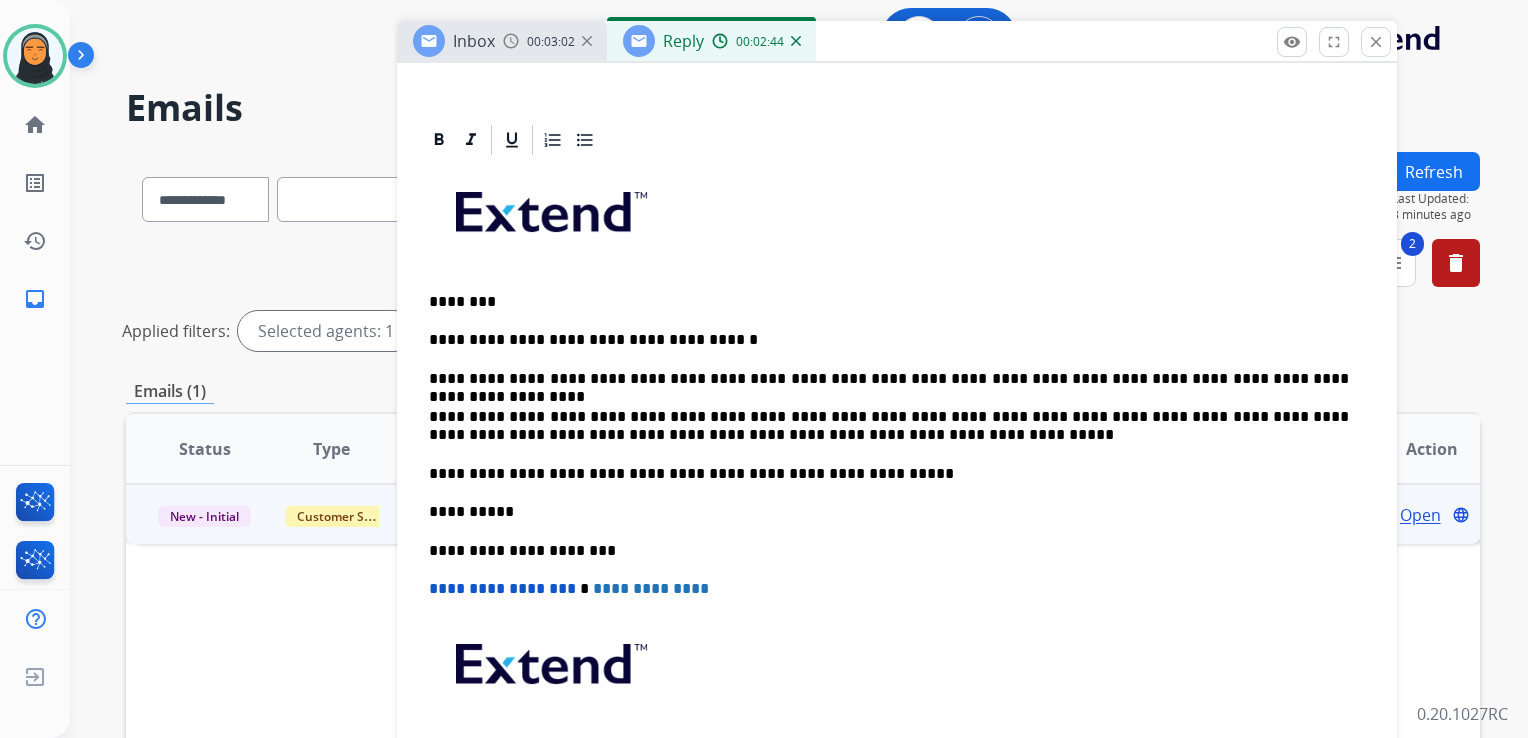click on "**********" at bounding box center (889, 426) 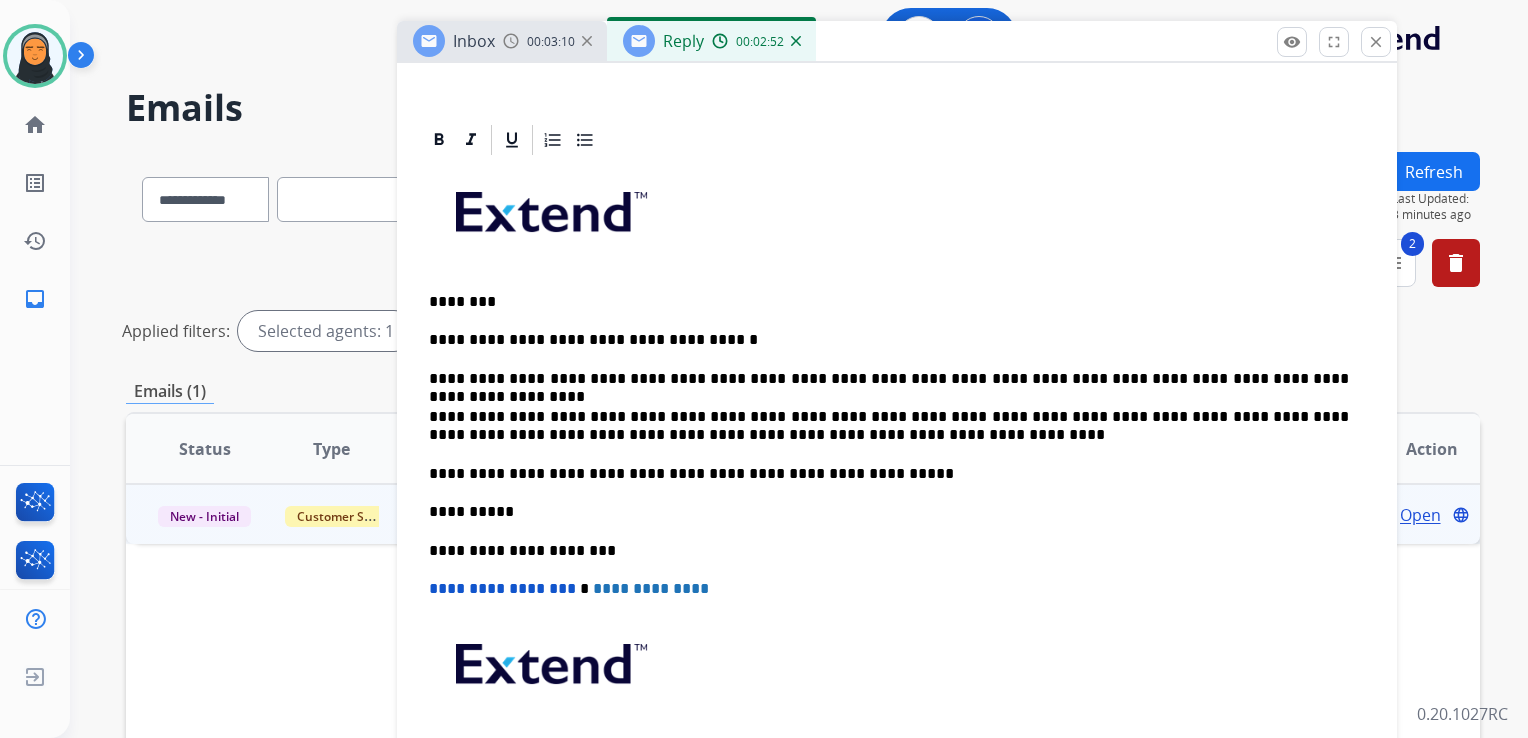 click on "**********" at bounding box center [889, 426] 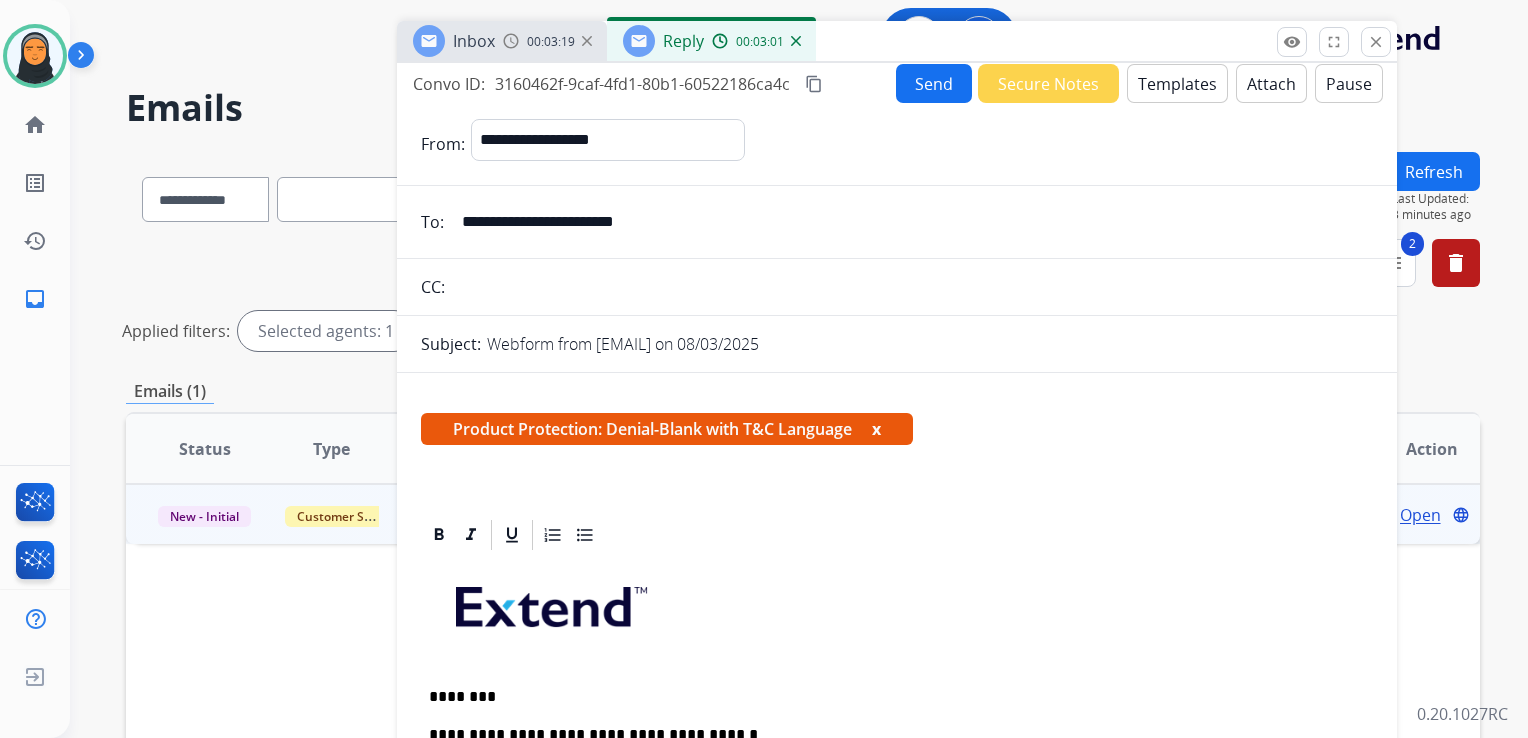 scroll, scrollTop: 0, scrollLeft: 0, axis: both 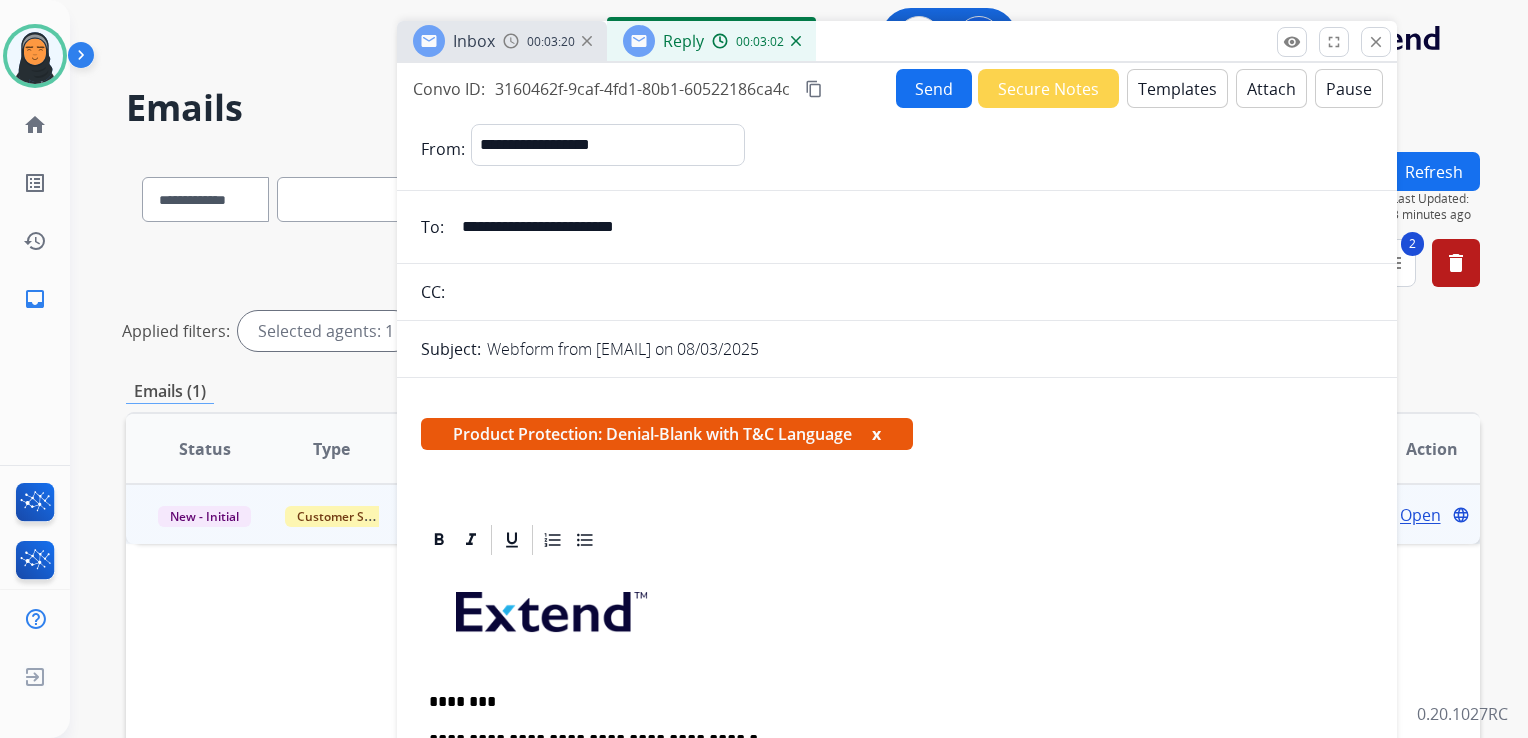 click on "Attach" at bounding box center [1271, 88] 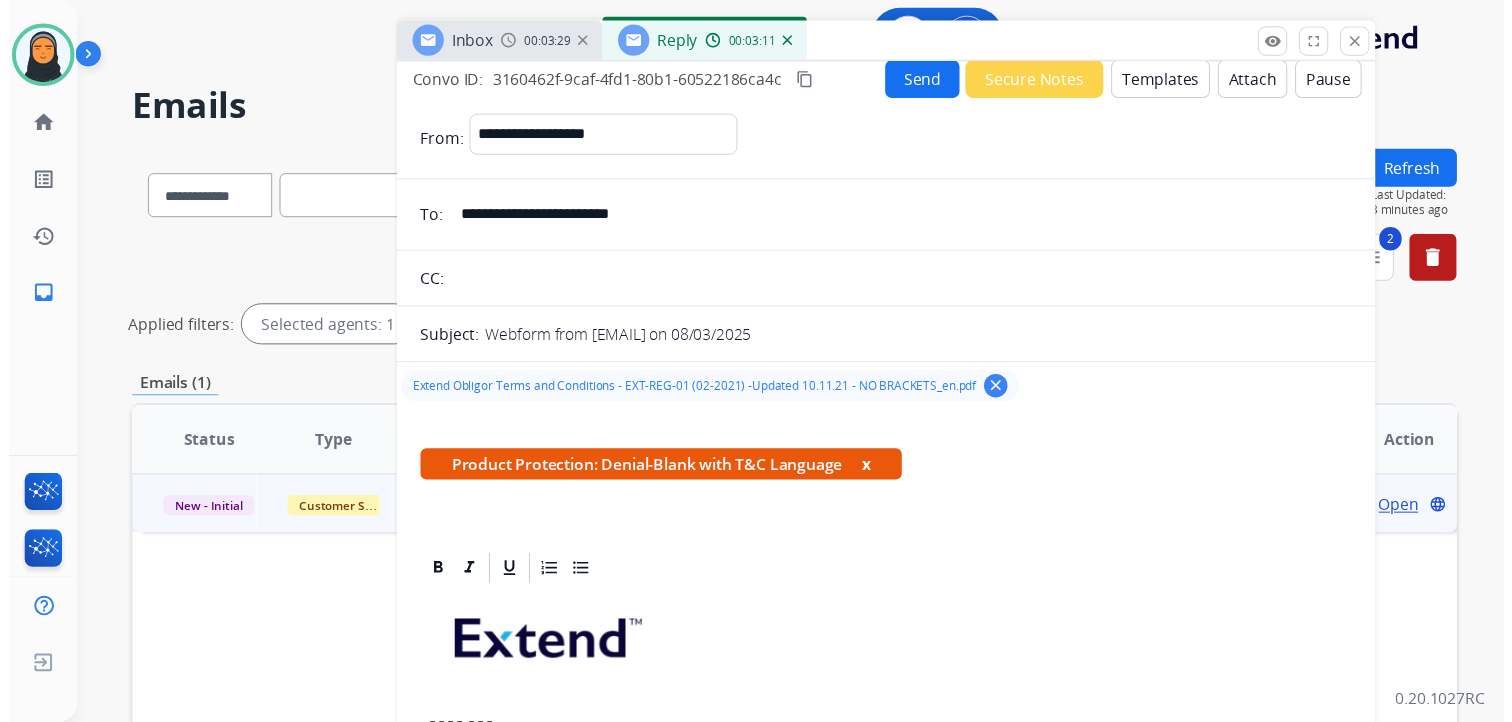 scroll, scrollTop: 0, scrollLeft: 0, axis: both 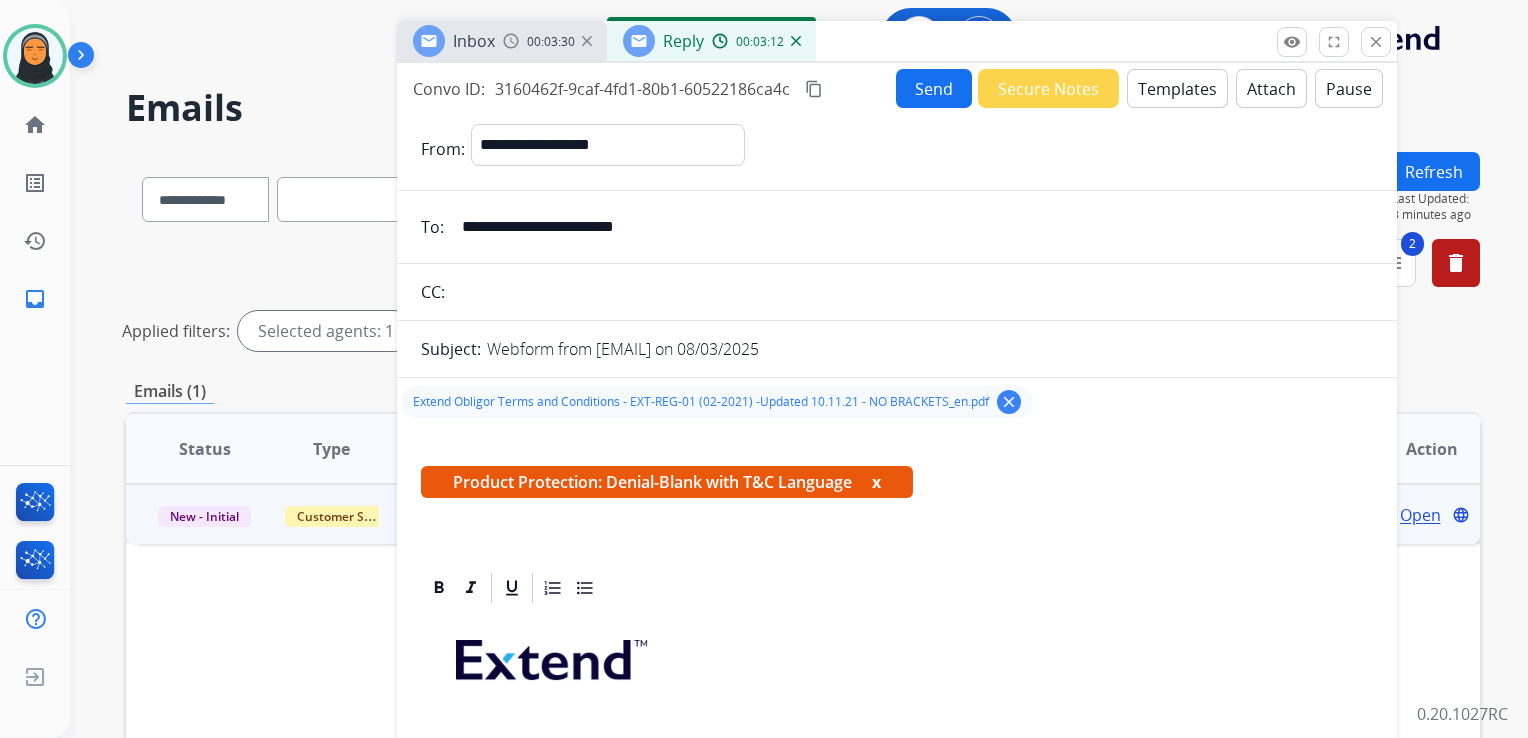 click on "Send" at bounding box center [934, 88] 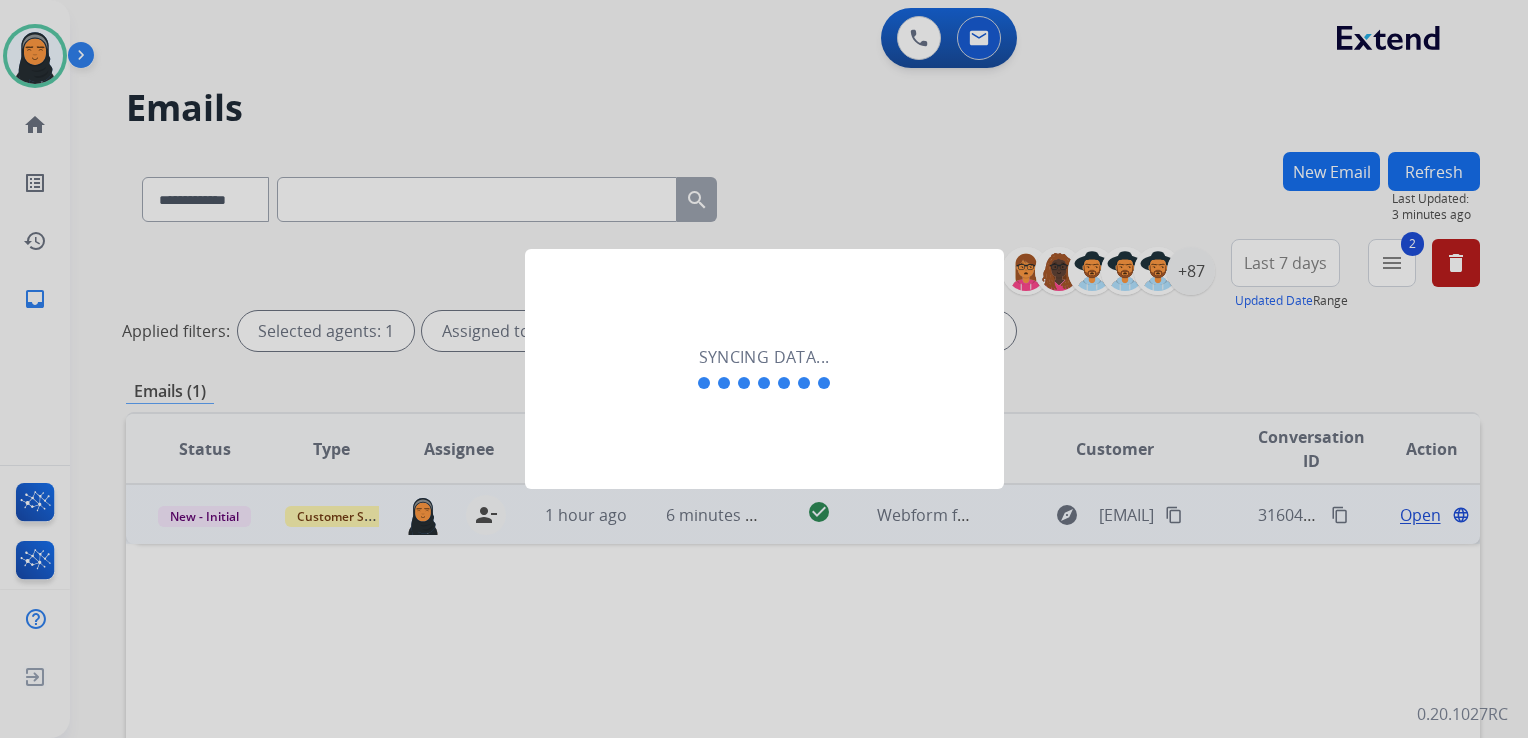 click at bounding box center [764, 369] 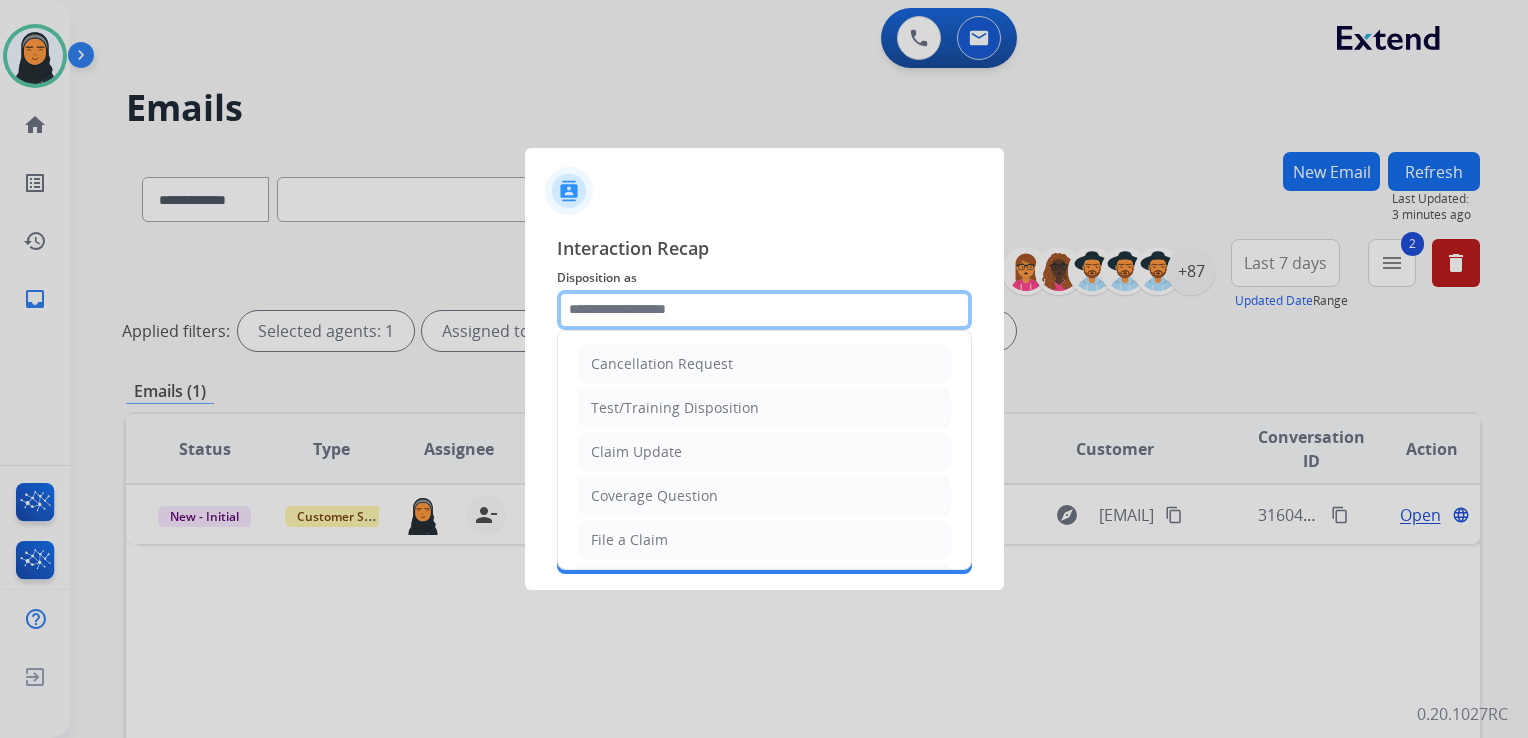 click 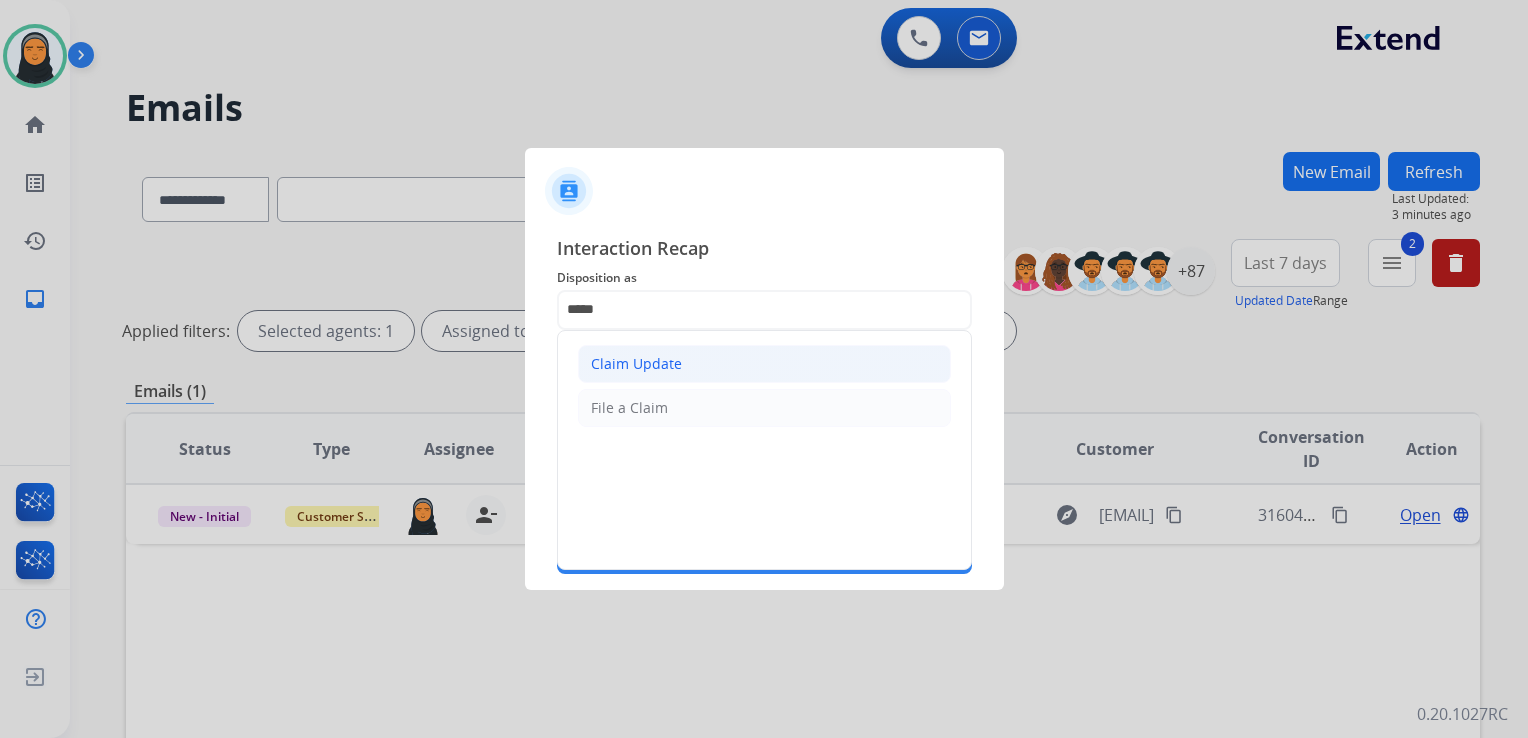 click on "Claim Update" 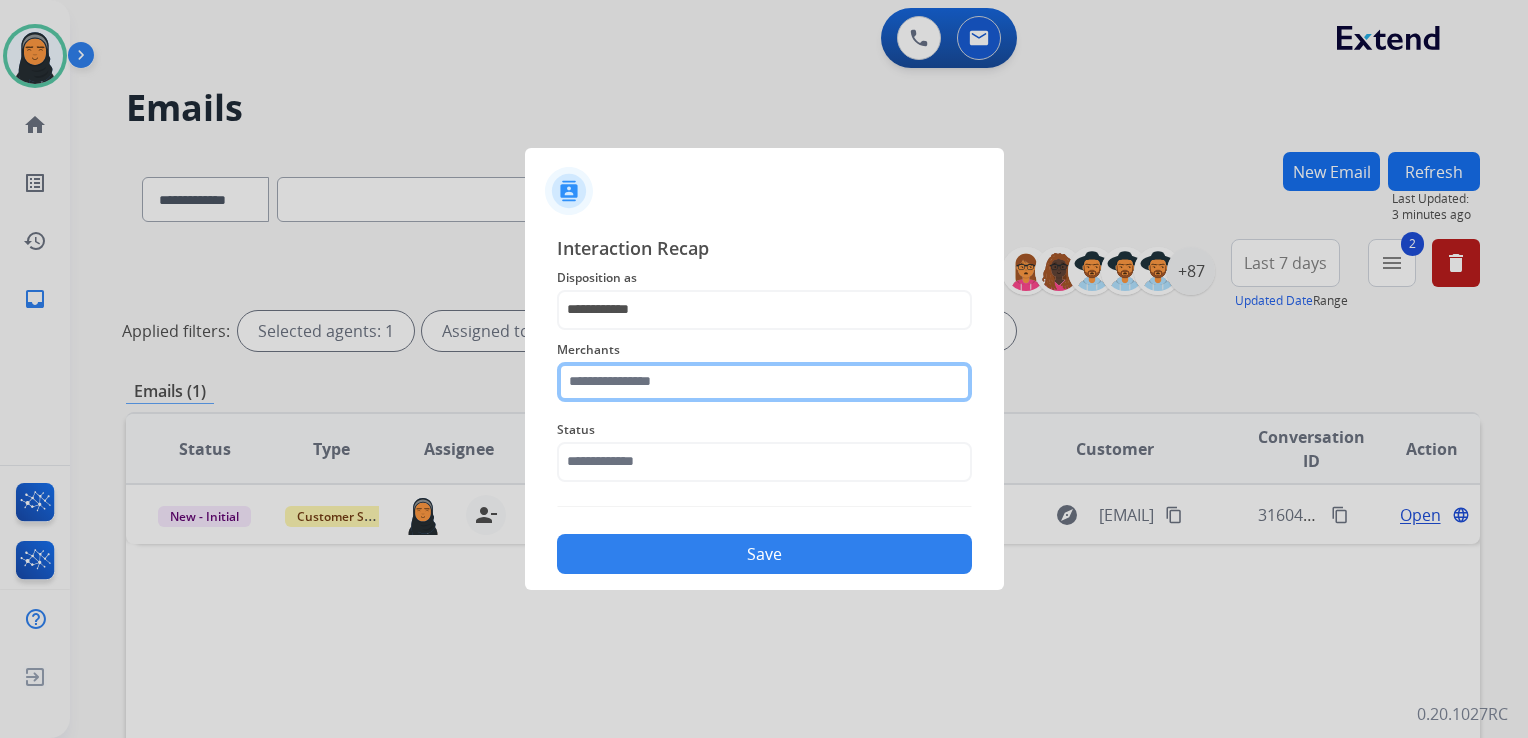 click 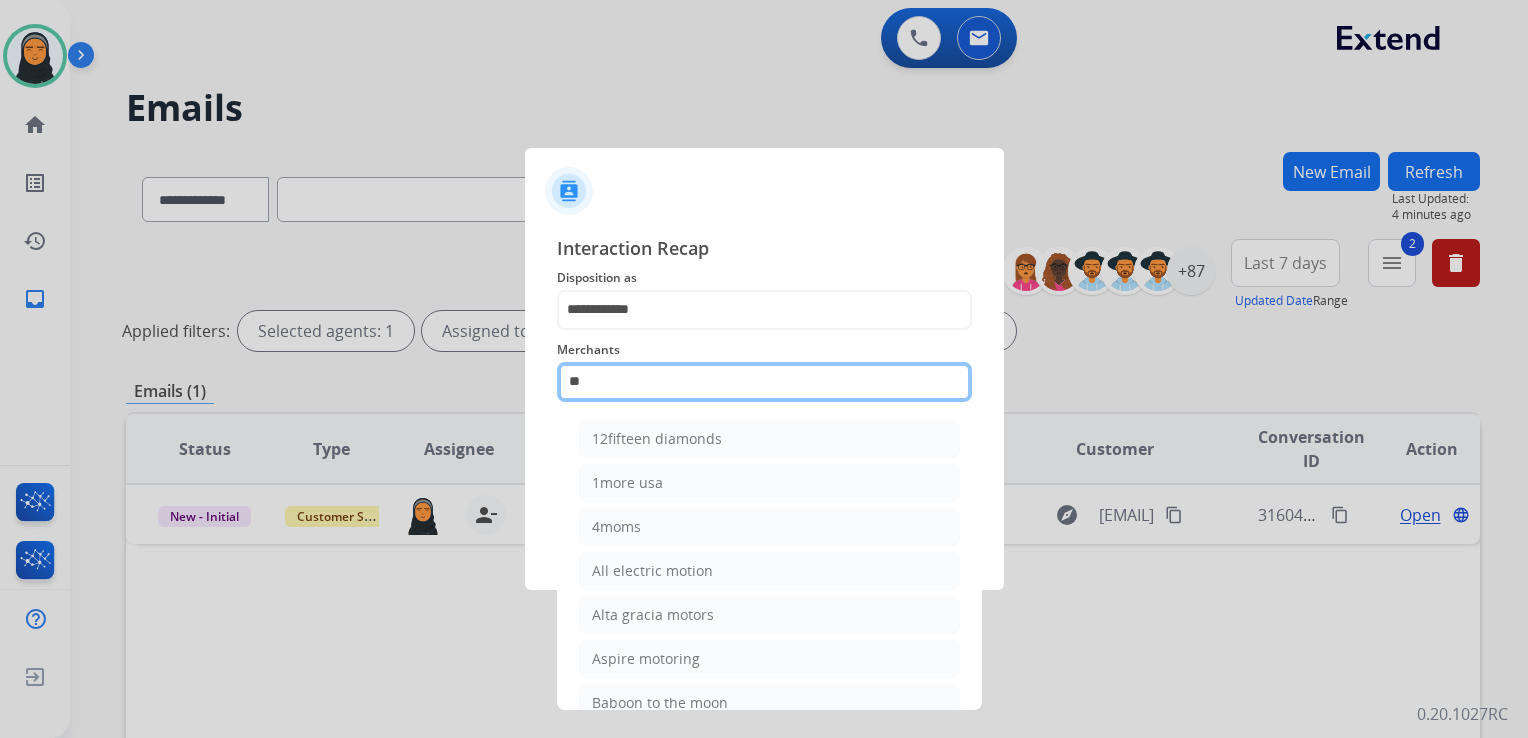 type on "*" 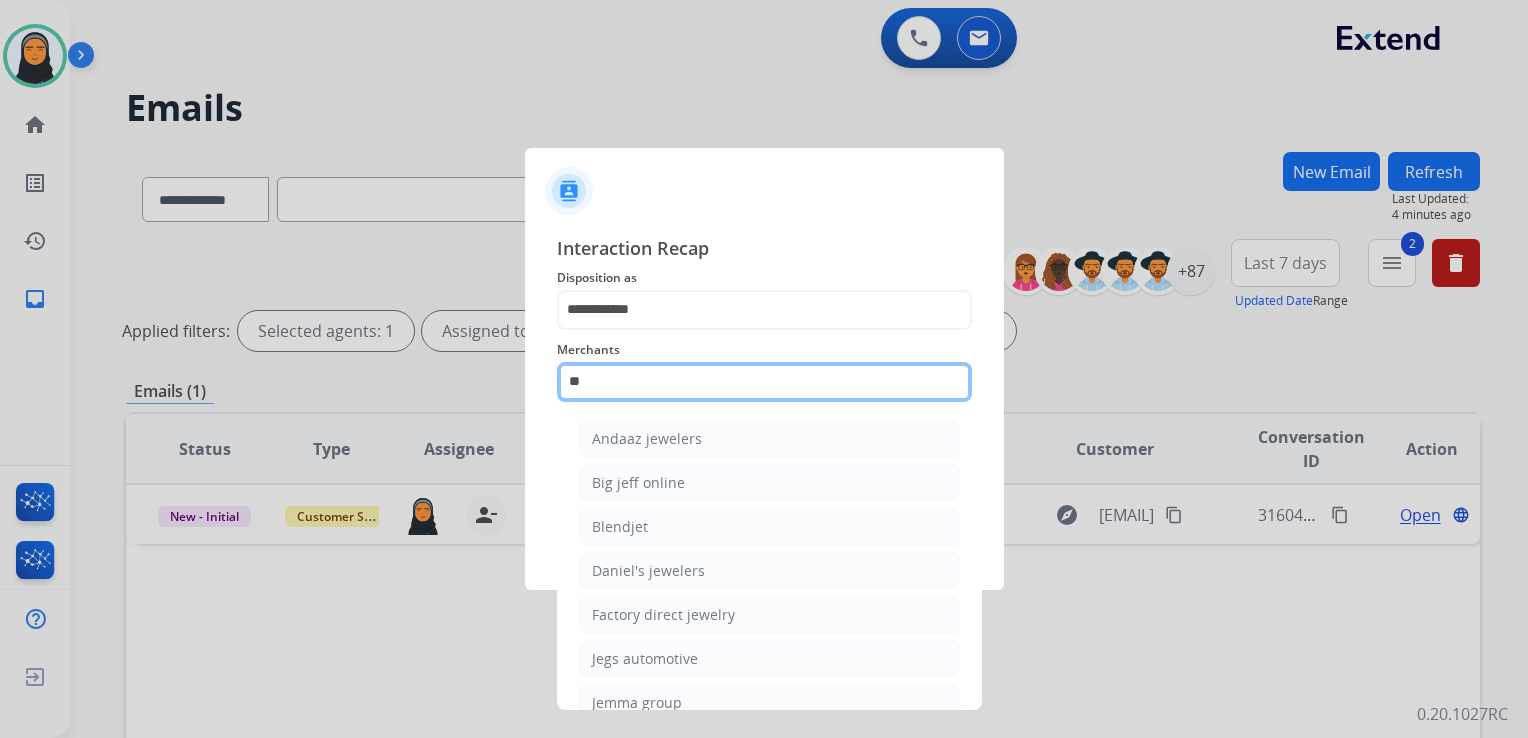 type on "*" 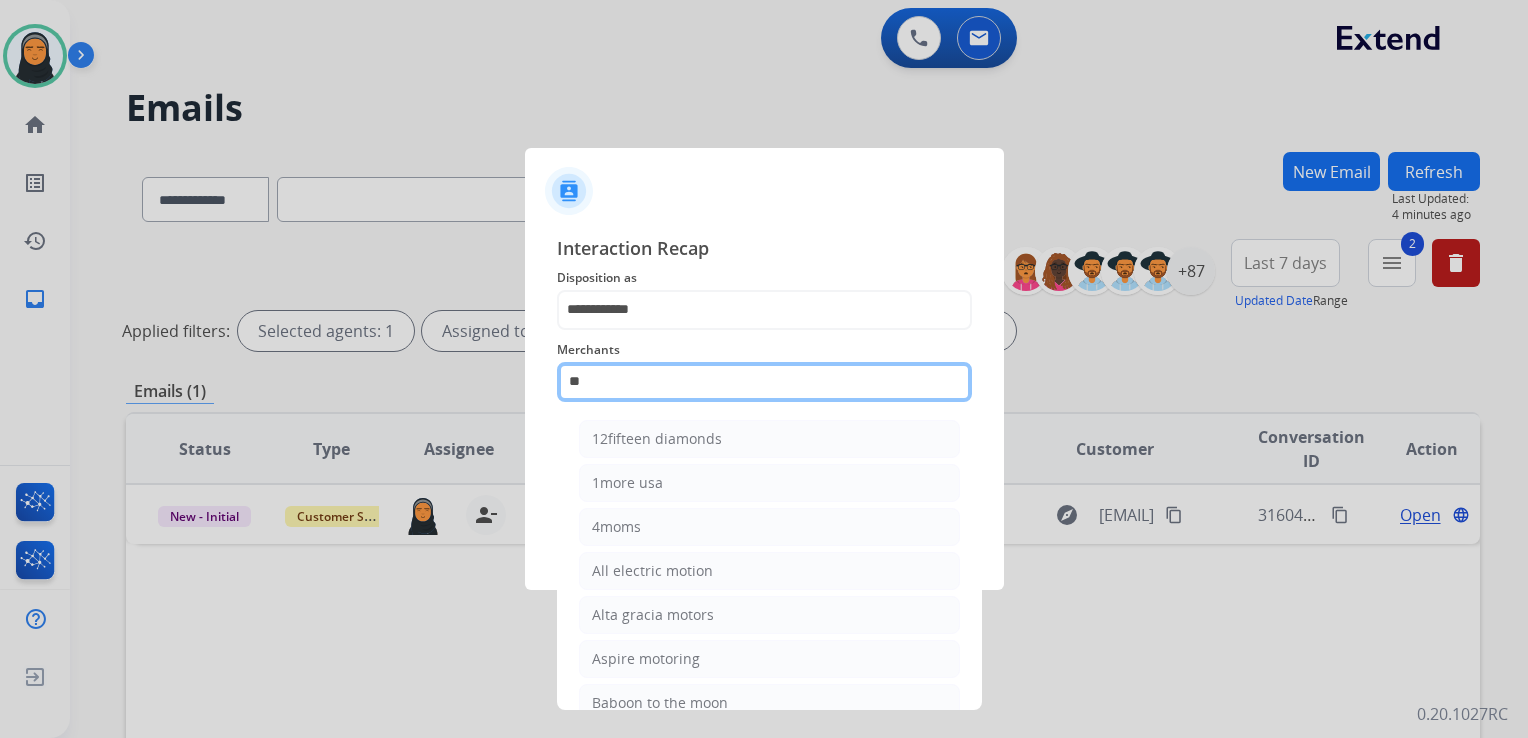 type on "*" 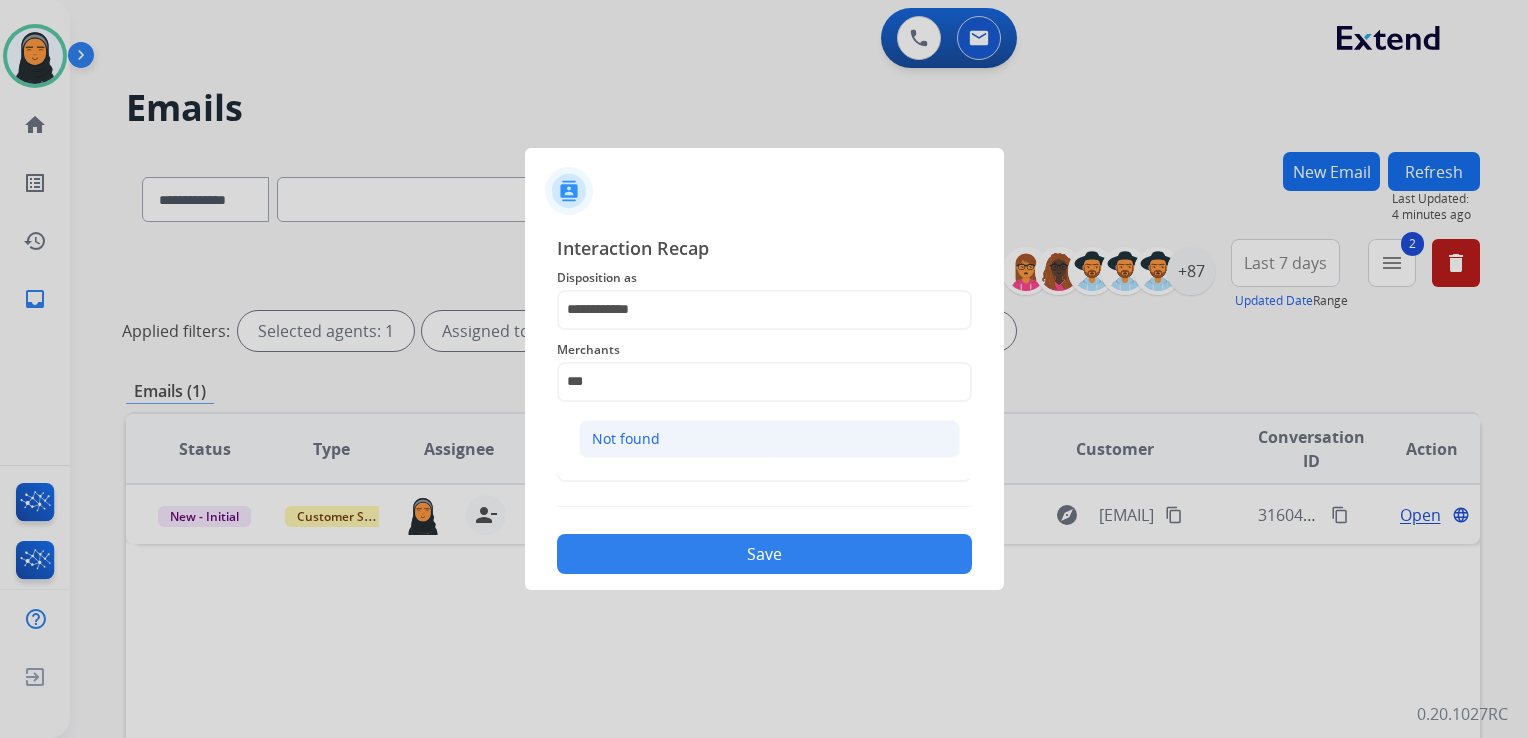 click on "Not found" 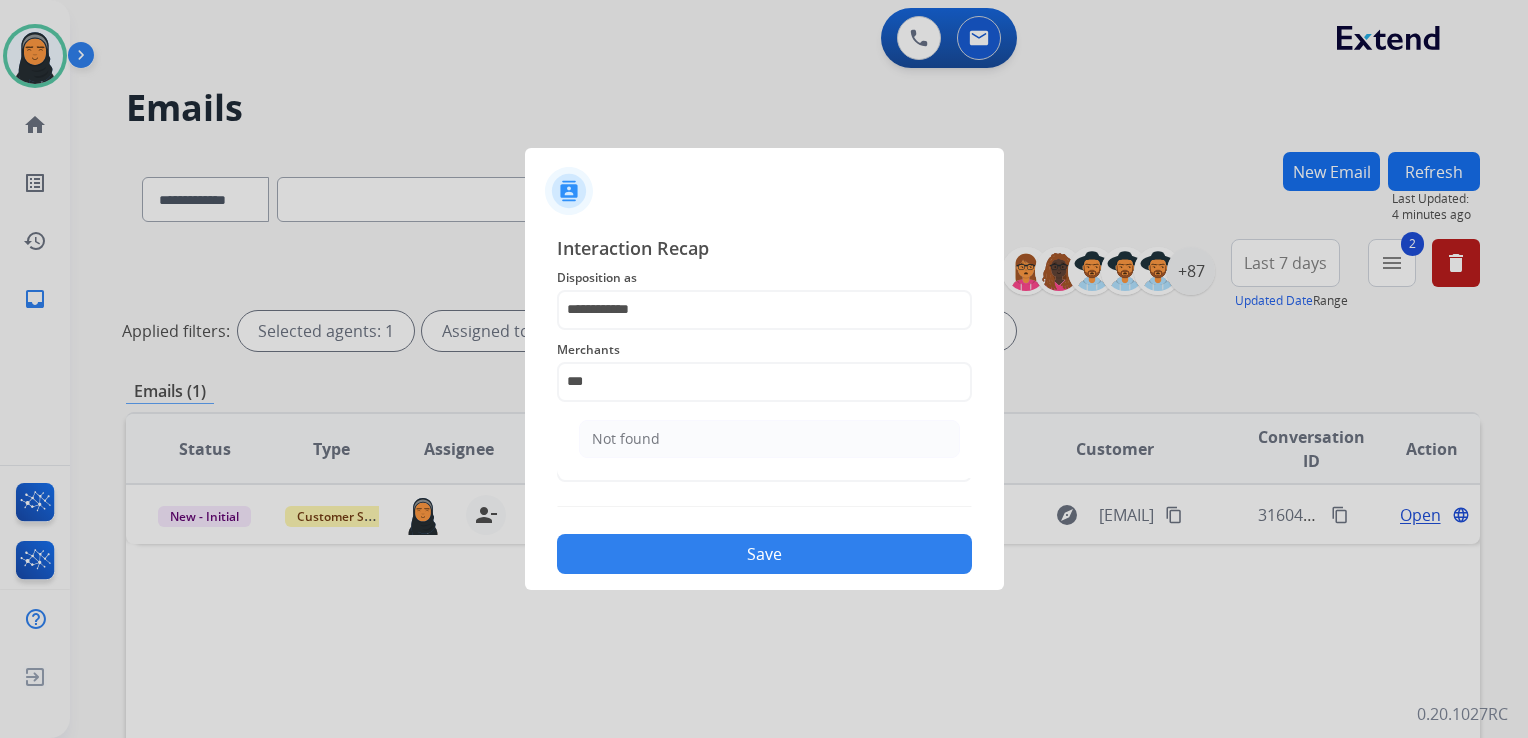 type on "*********" 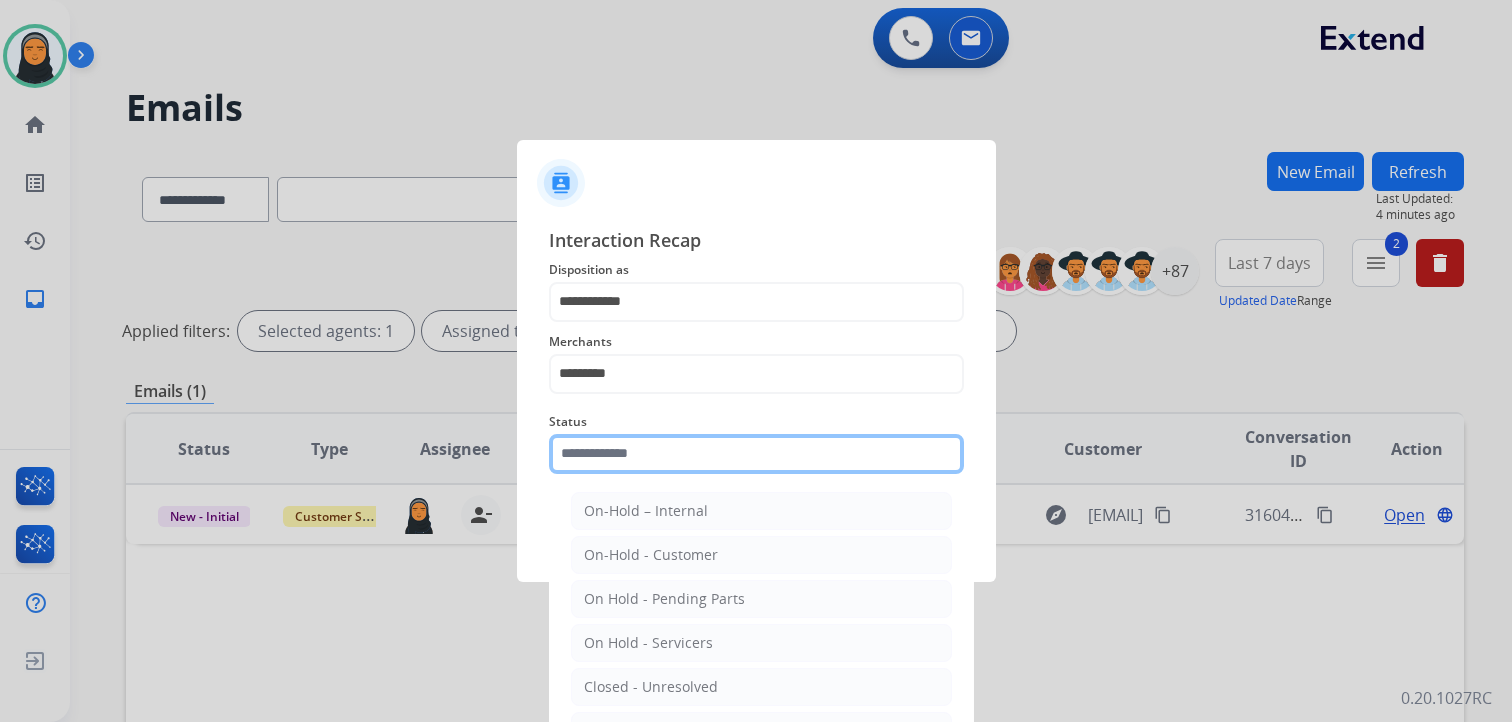 click 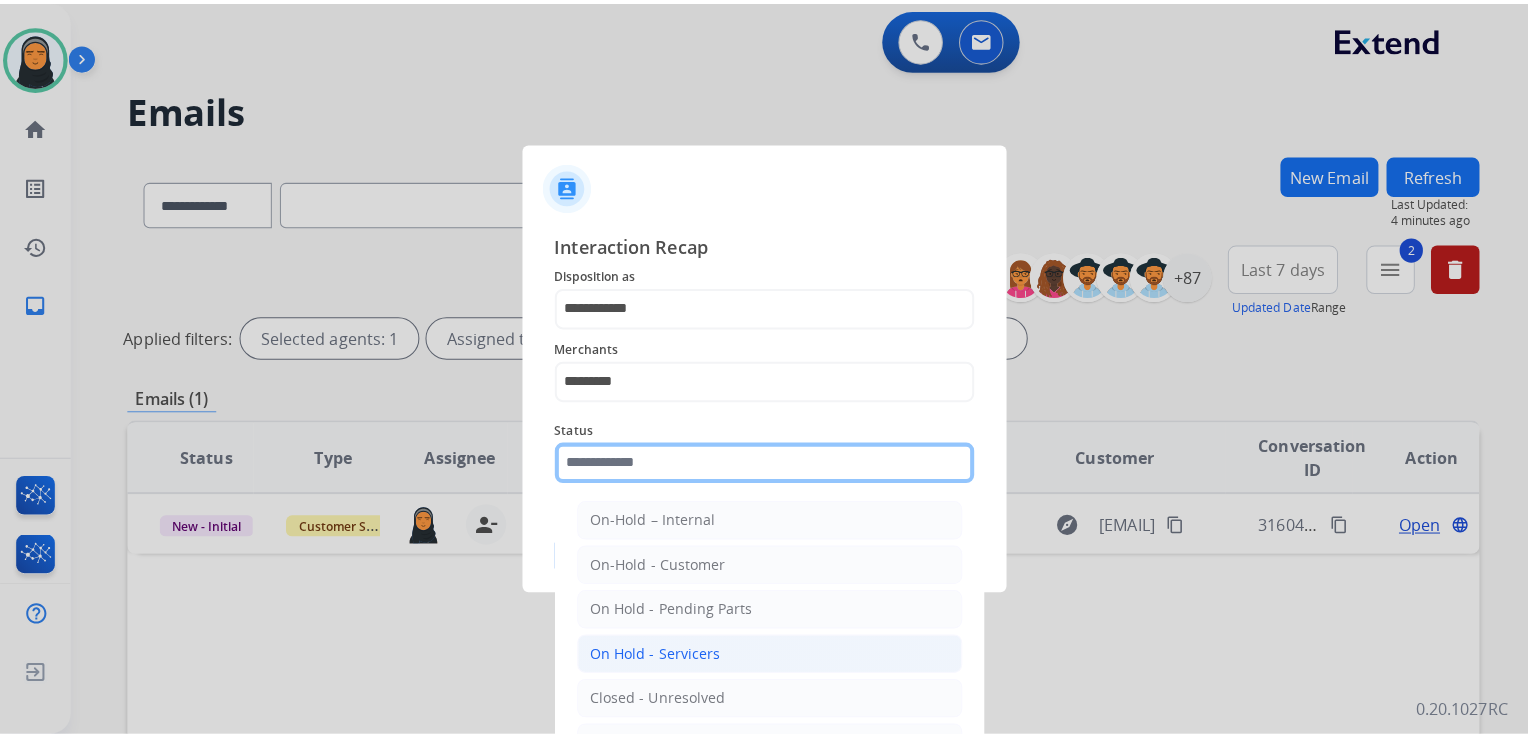 scroll, scrollTop: 100, scrollLeft: 0, axis: vertical 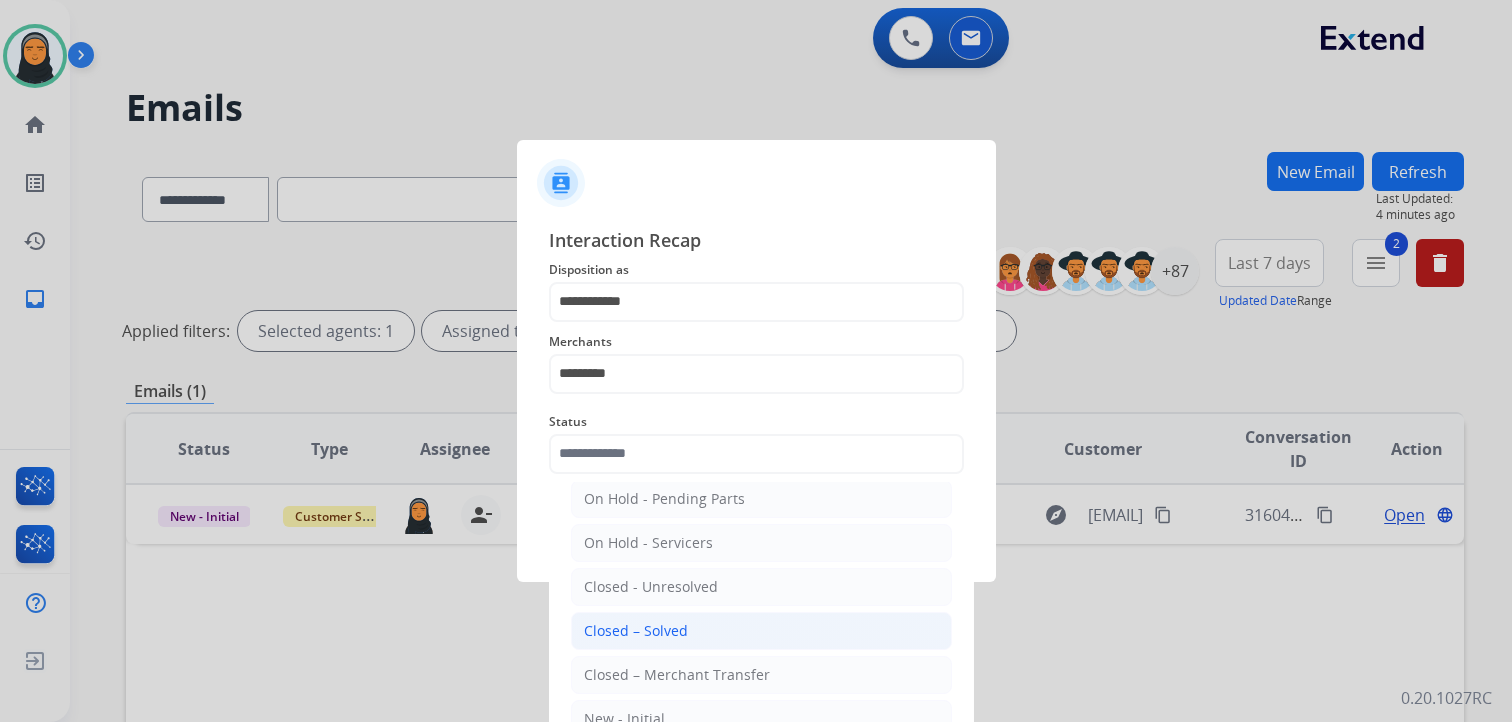click on "Closed – Solved" 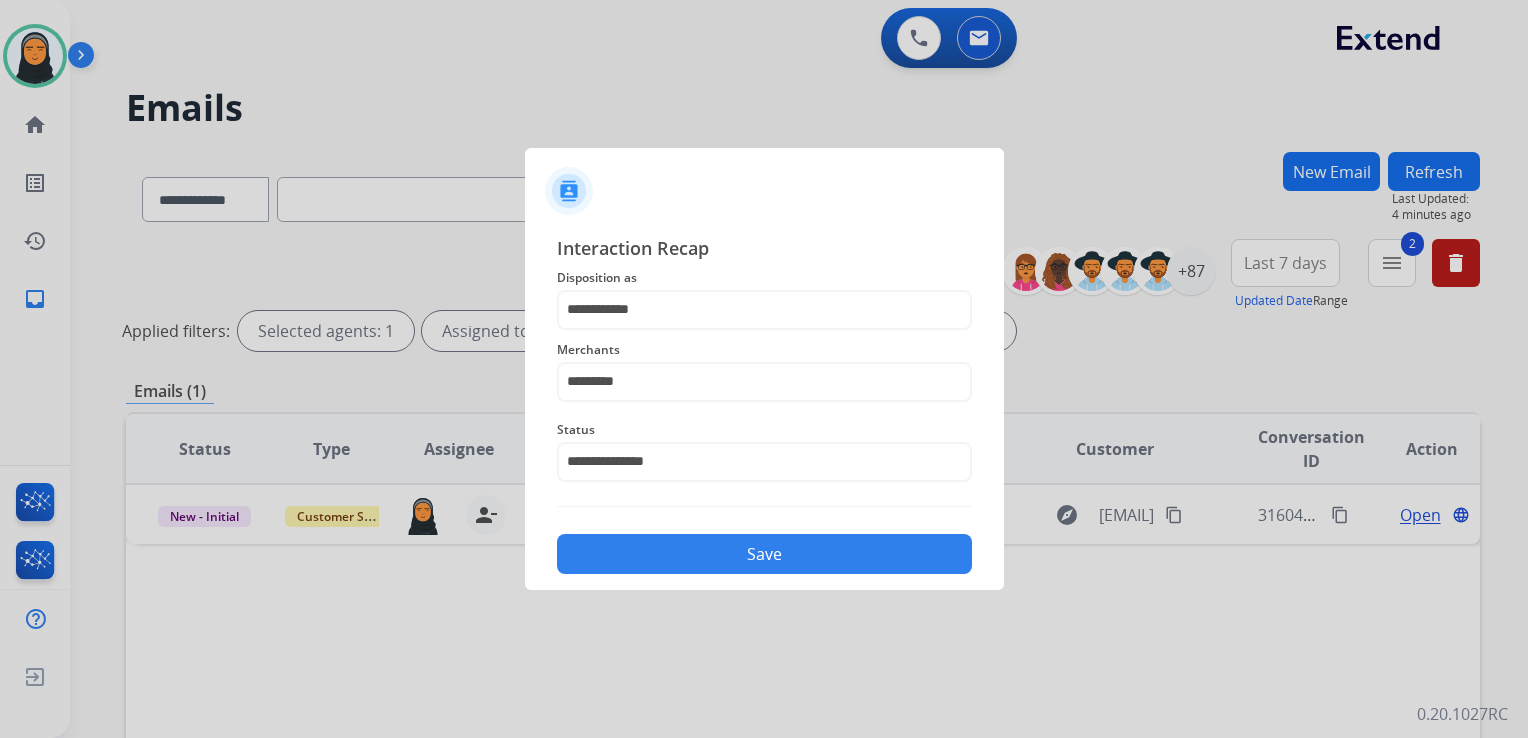 click on "Save" 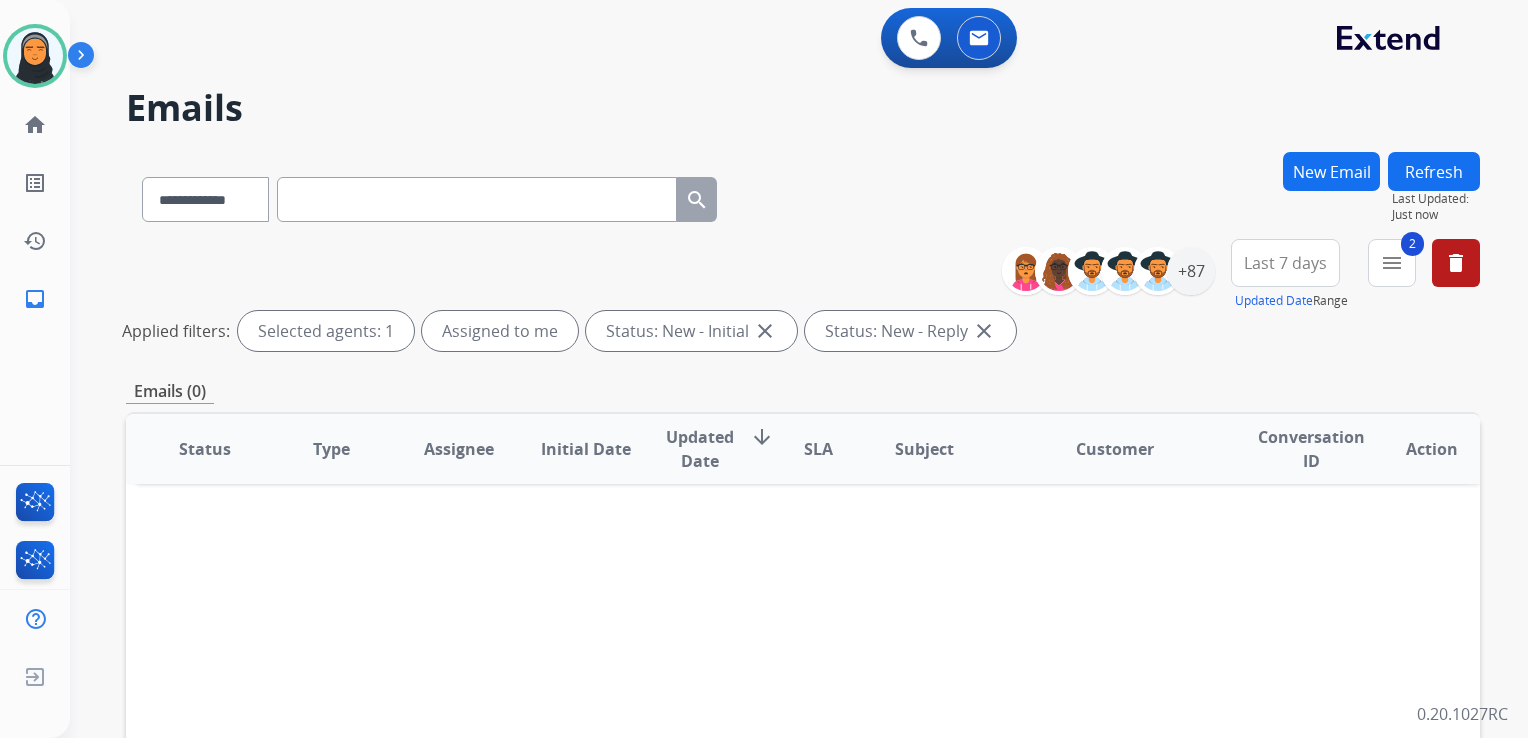 click on "Refresh" at bounding box center [1434, 171] 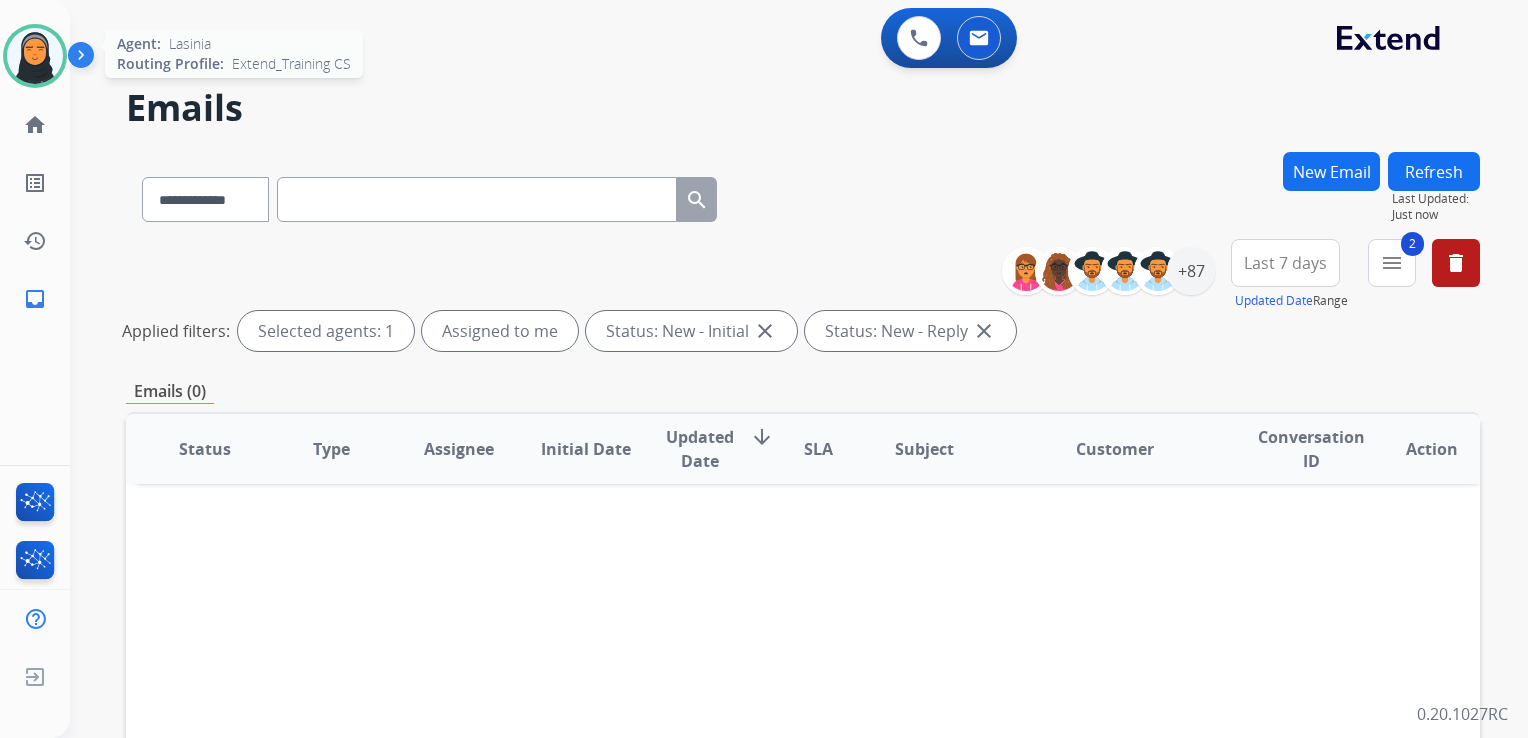 click at bounding box center [35, 56] 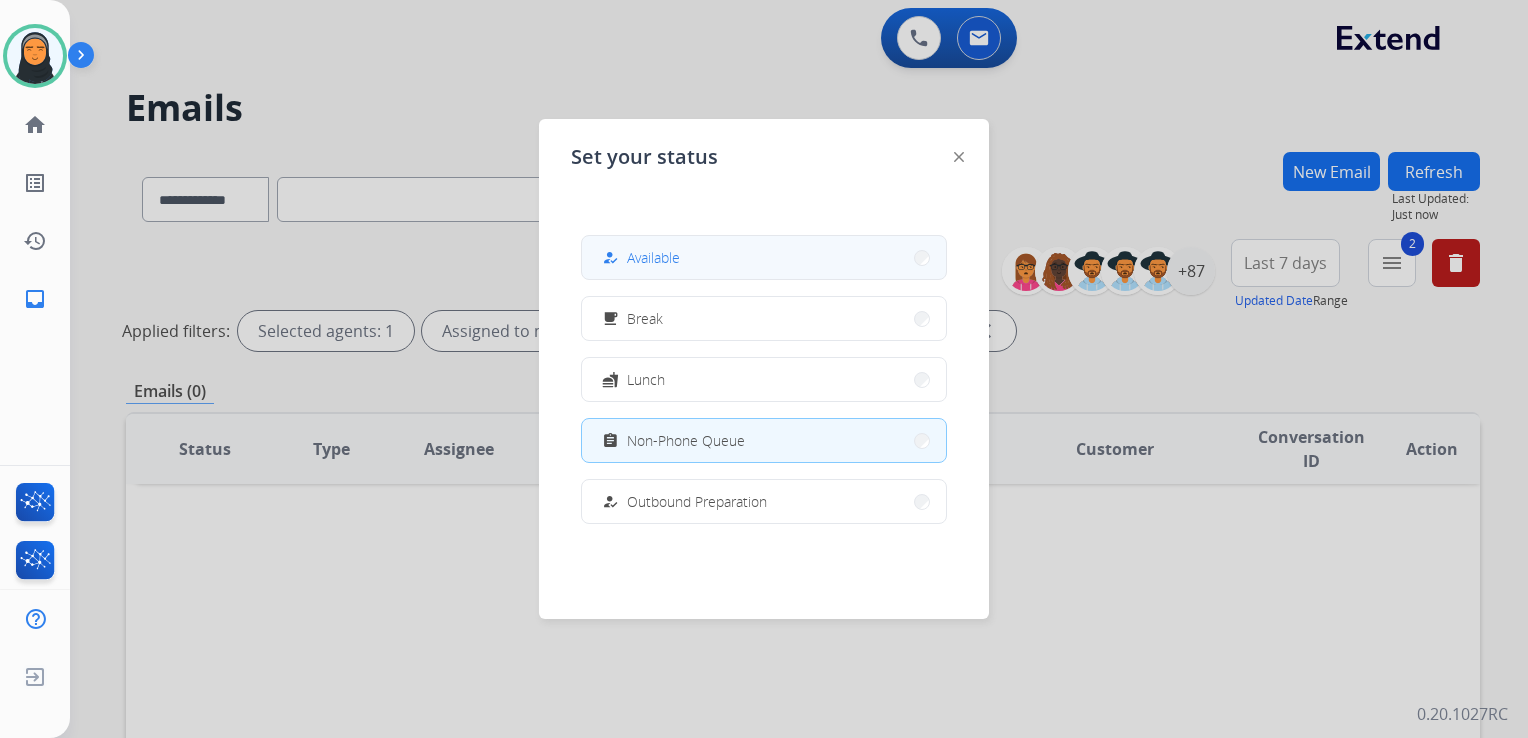 click on "Available" at bounding box center (653, 257) 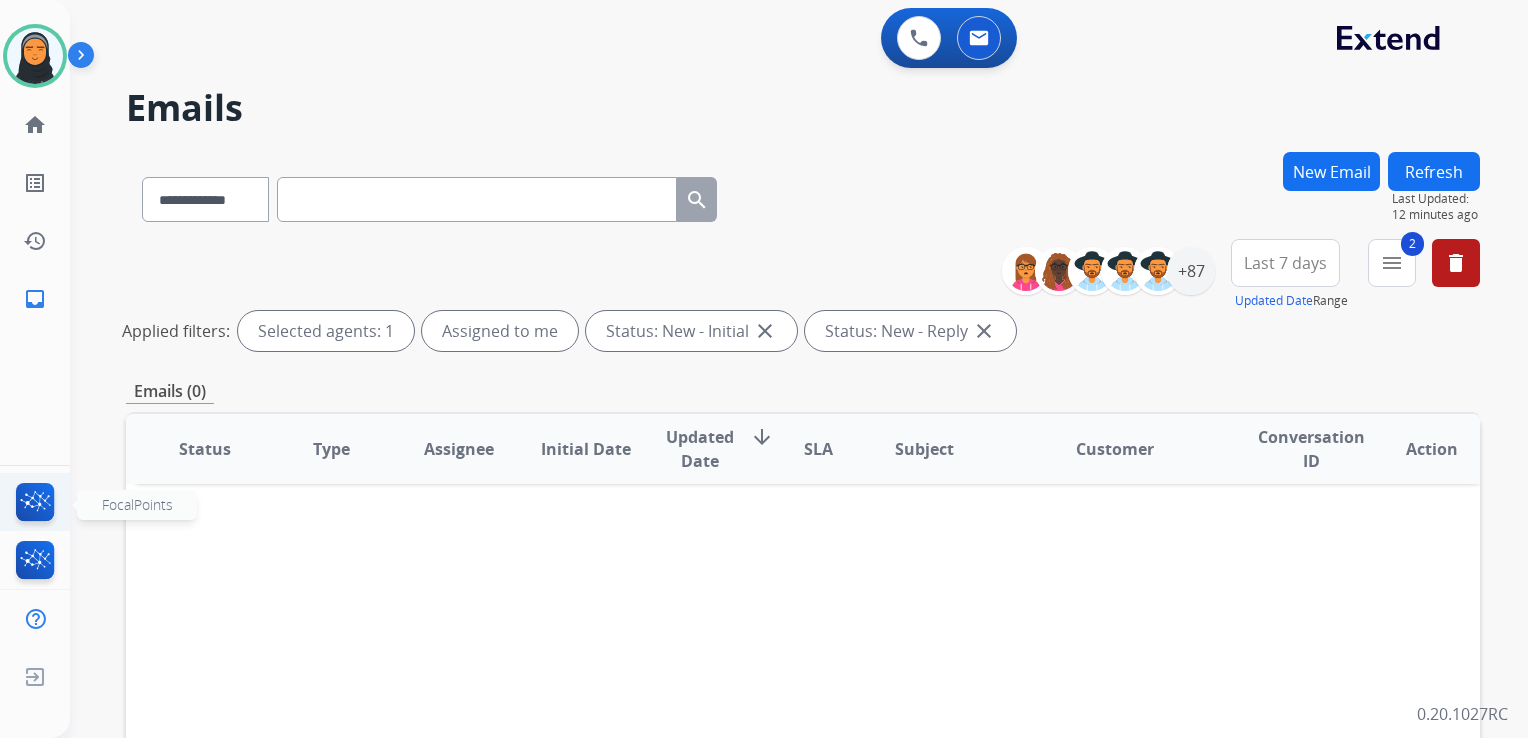 click 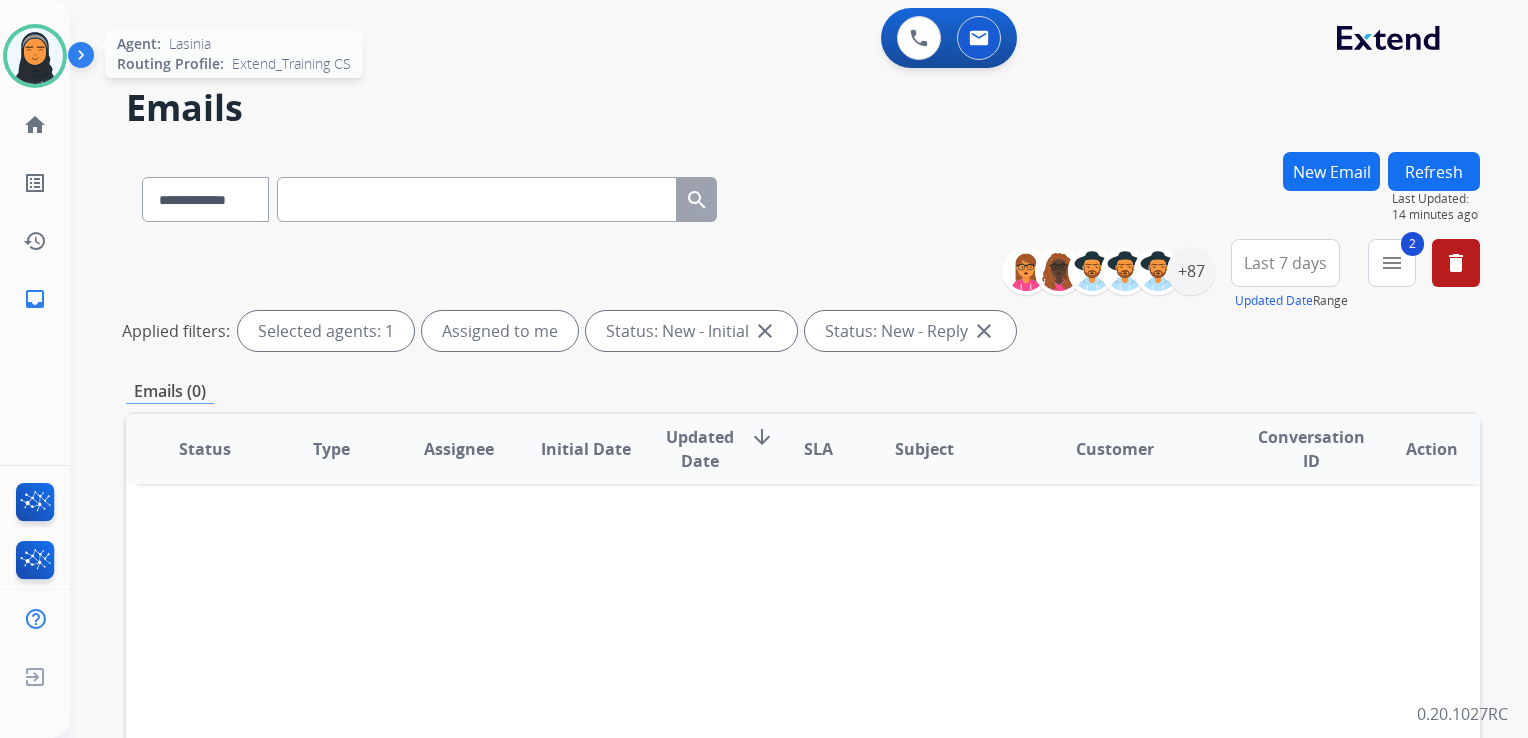 click at bounding box center [35, 56] 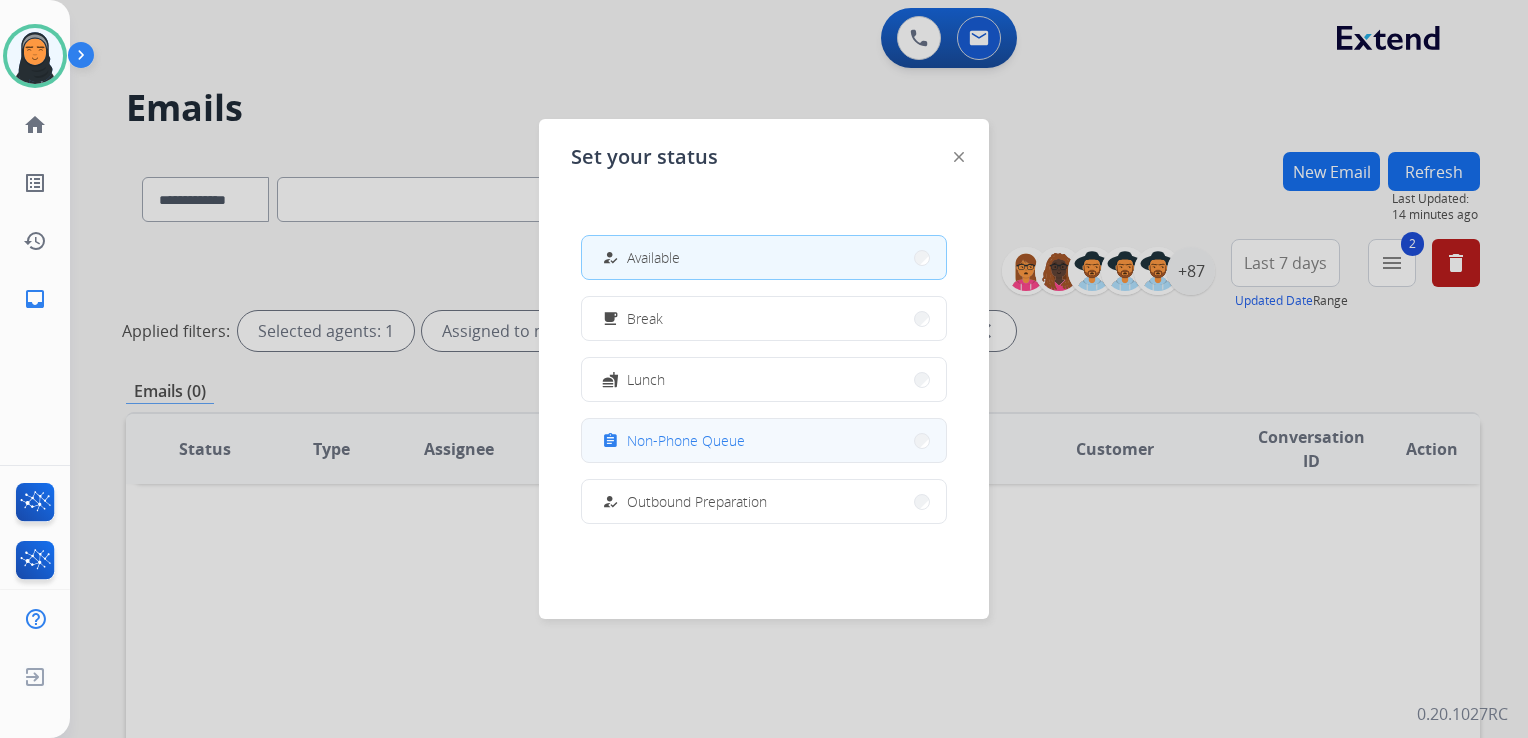 click on "assignment Non-Phone Queue" at bounding box center (764, 440) 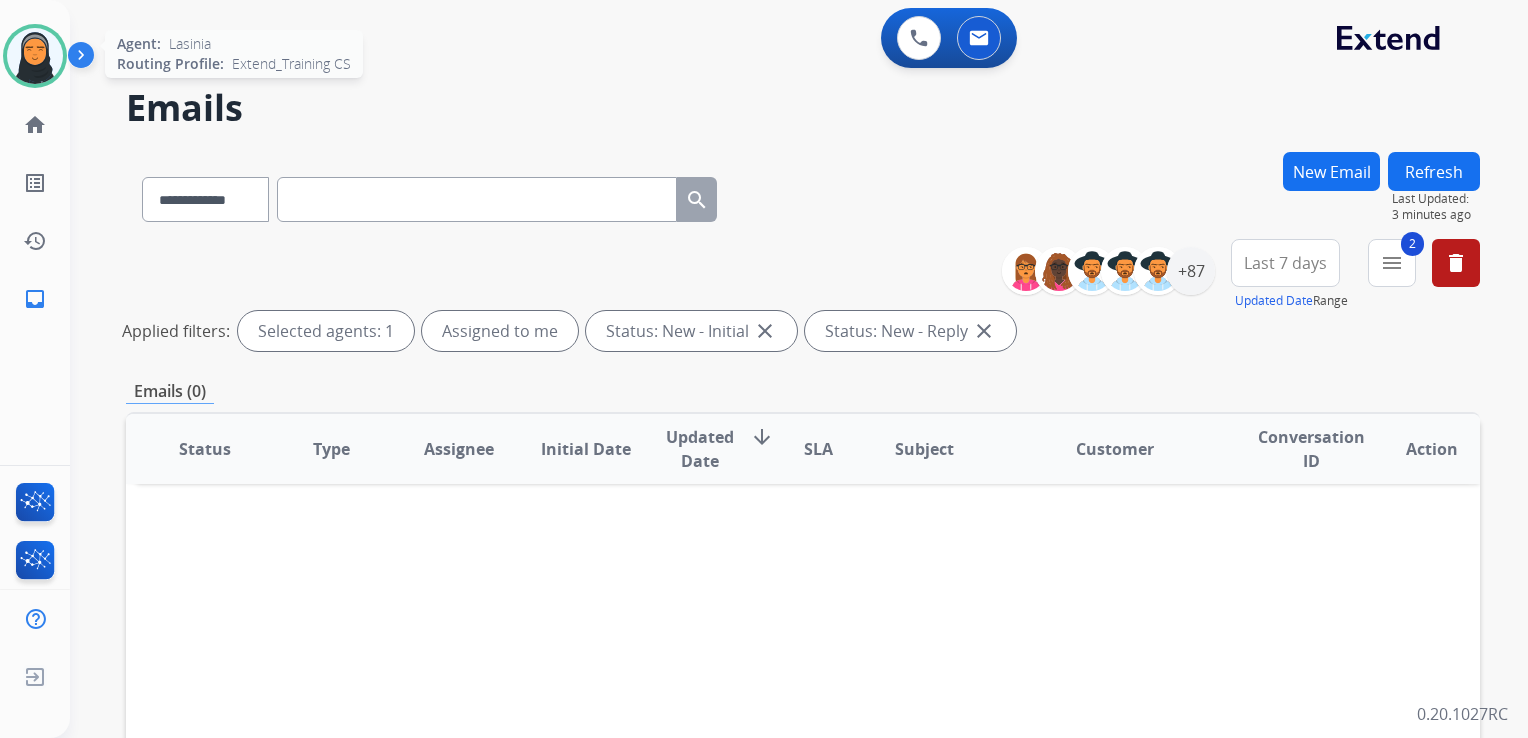 click at bounding box center [35, 56] 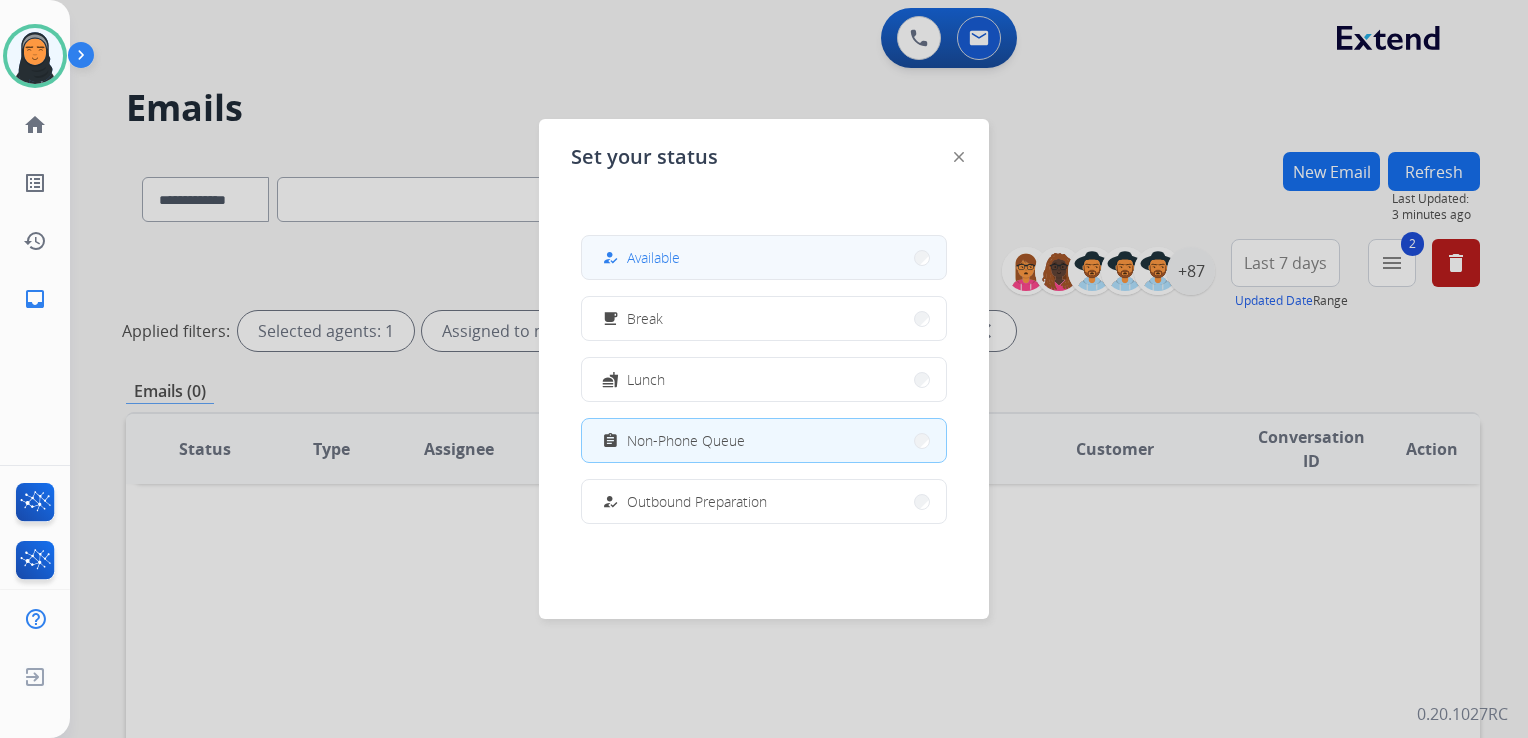 click on "how_to_reg Available" at bounding box center (764, 257) 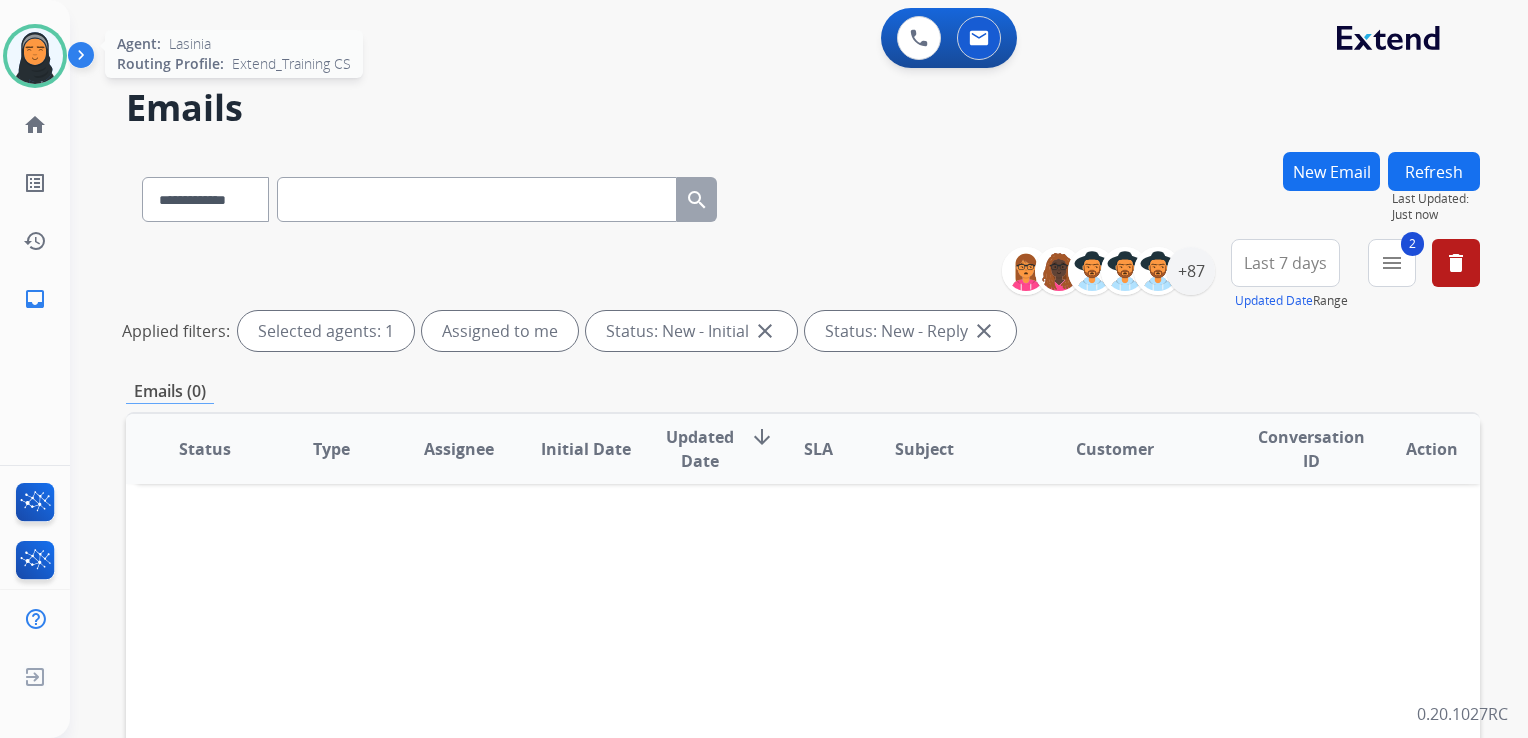 click at bounding box center [35, 56] 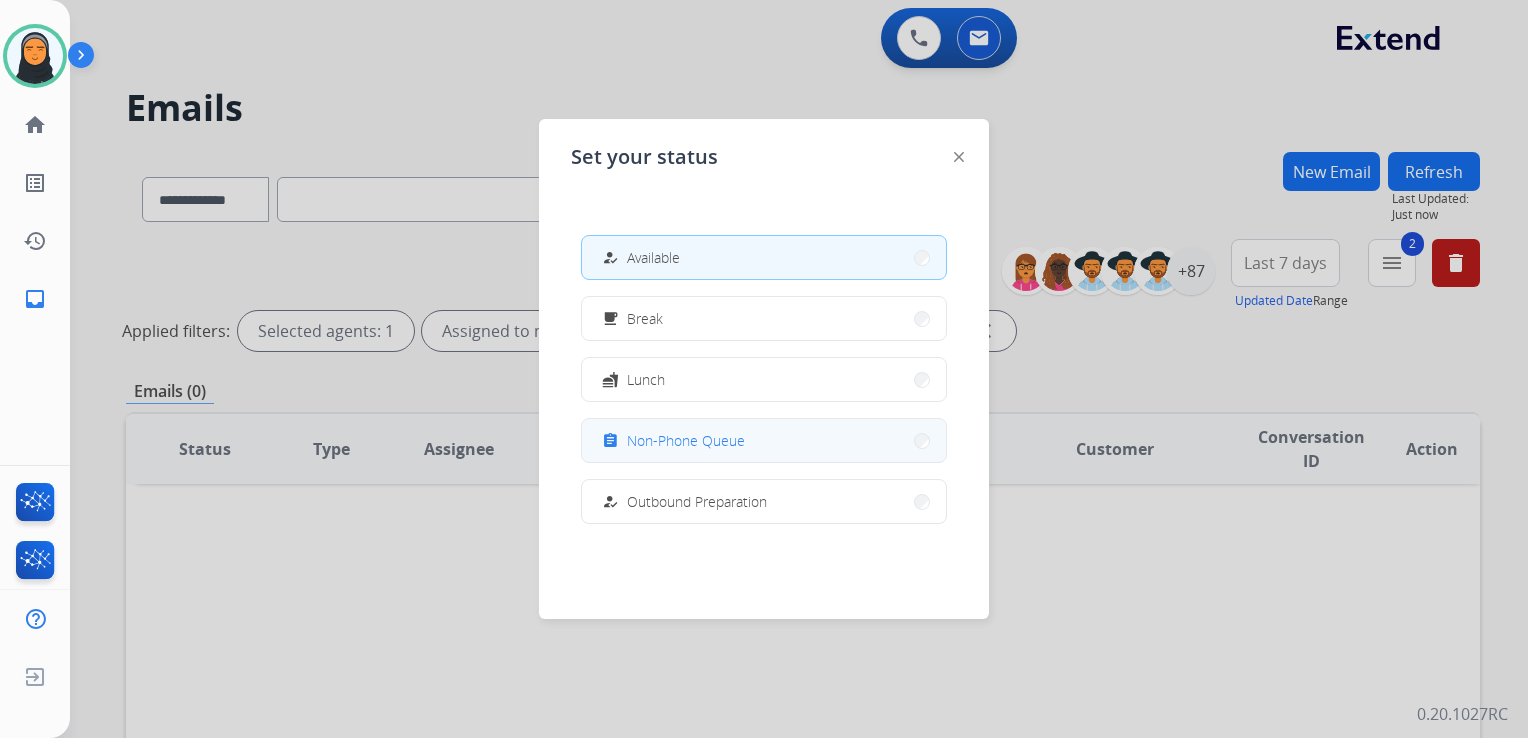 click on "assignment Non-Phone Queue" at bounding box center (764, 440) 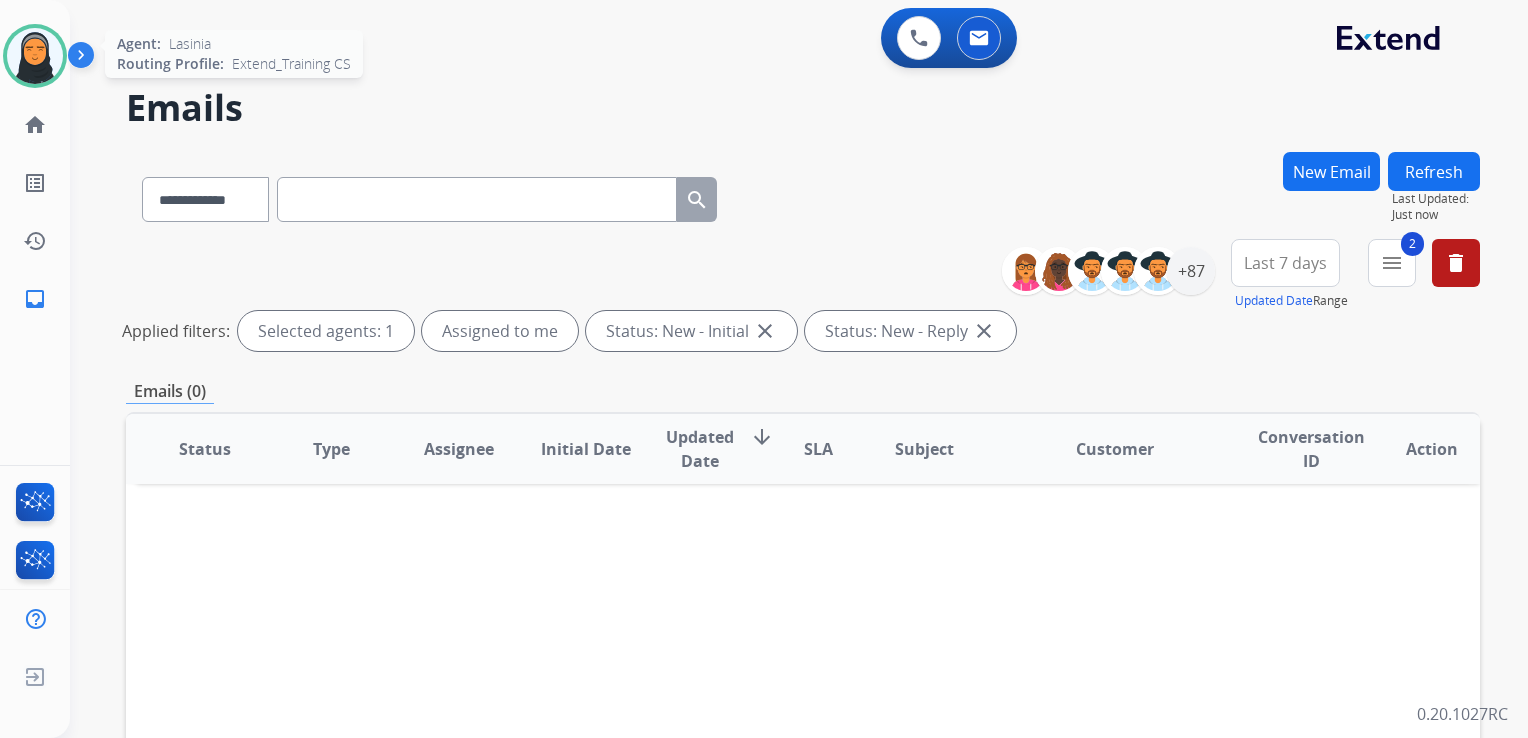 click at bounding box center [35, 56] 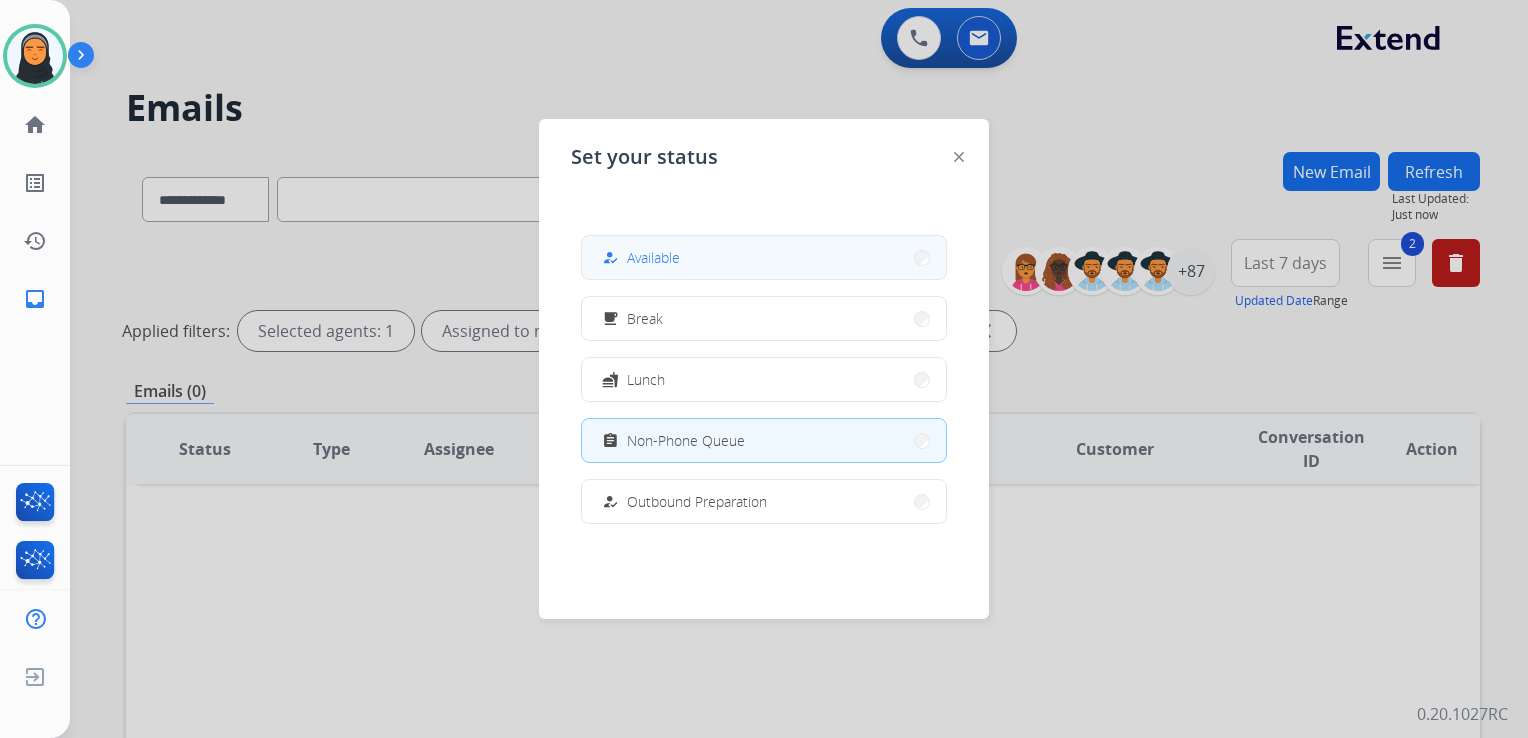 click on "how_to_reg Available" at bounding box center [764, 257] 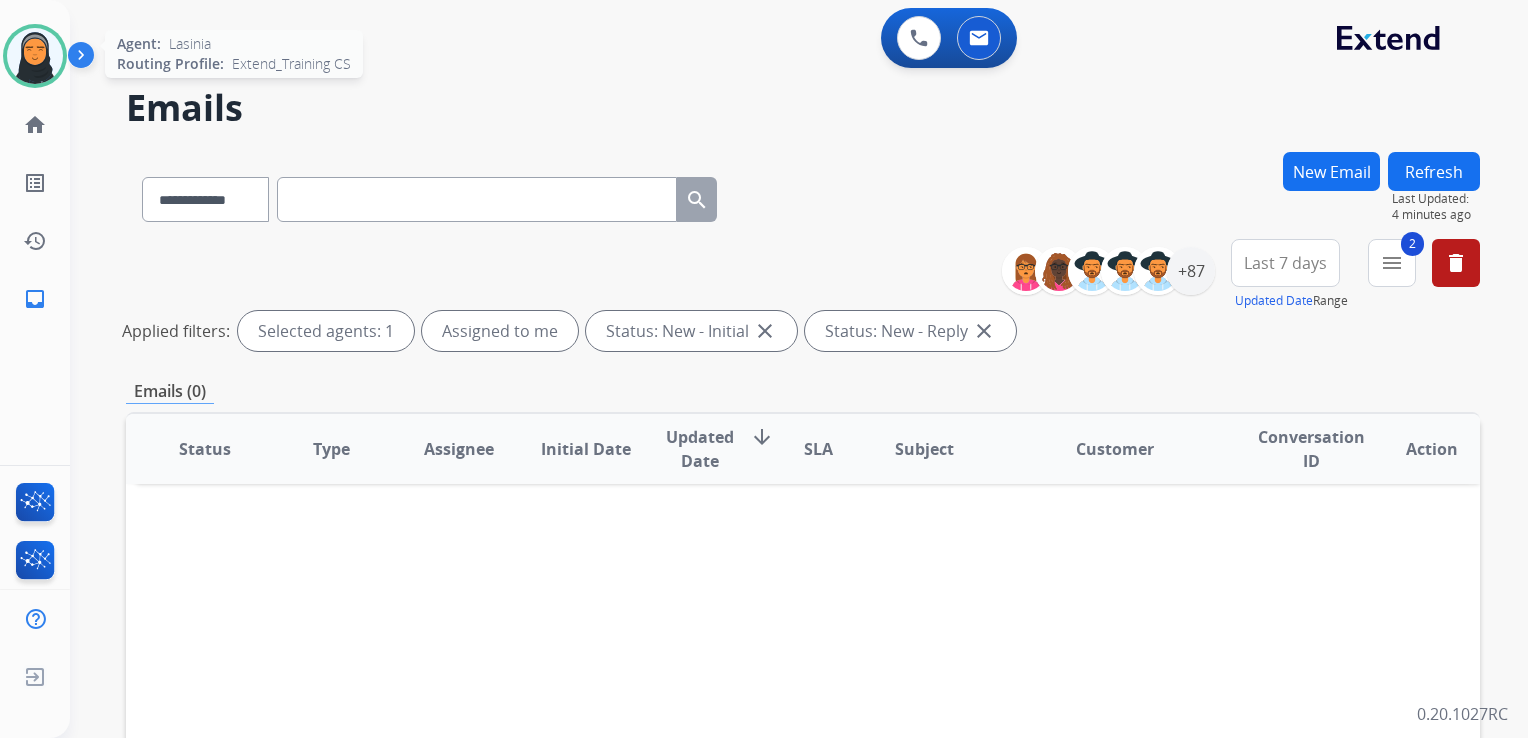 click at bounding box center [35, 56] 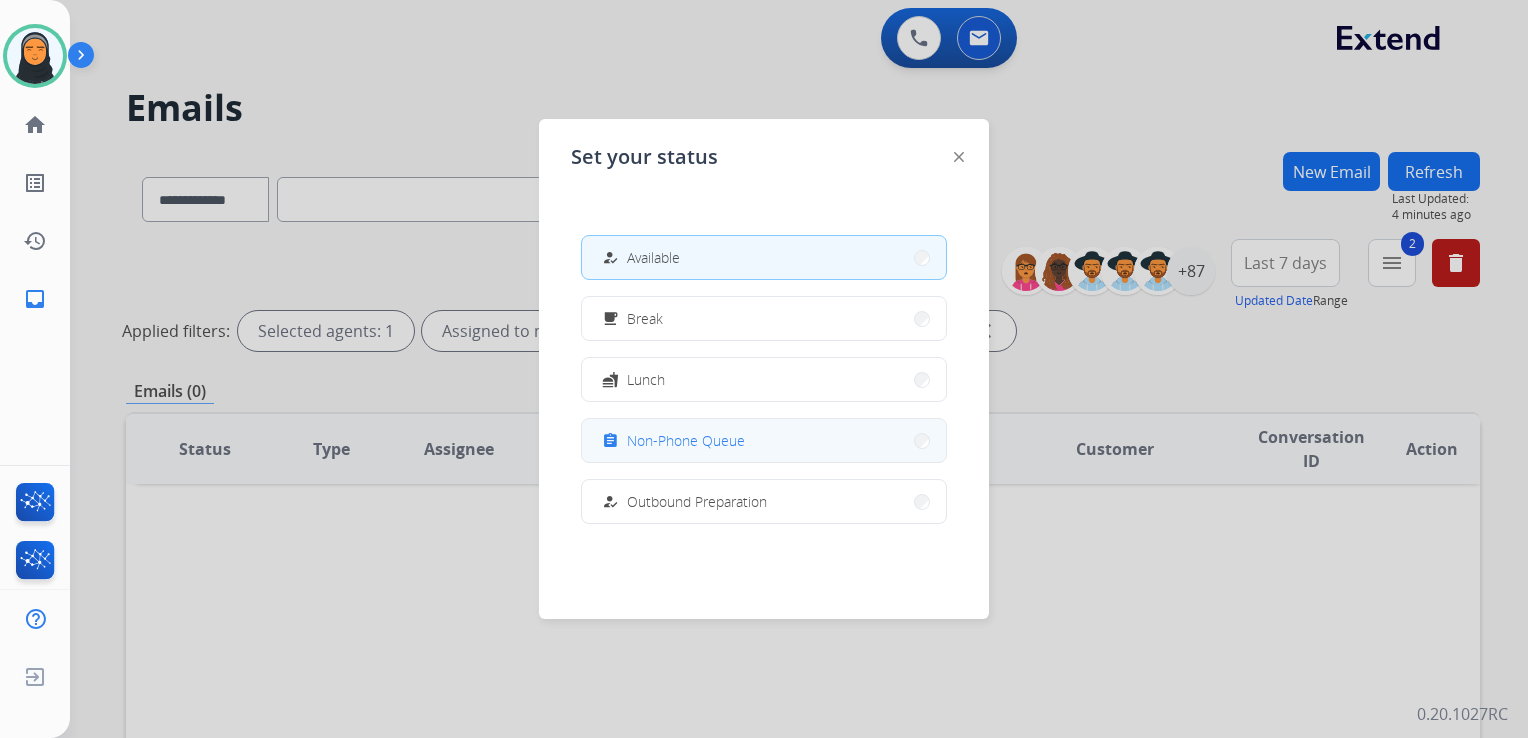 click on "assignment Non-Phone Queue" at bounding box center [764, 440] 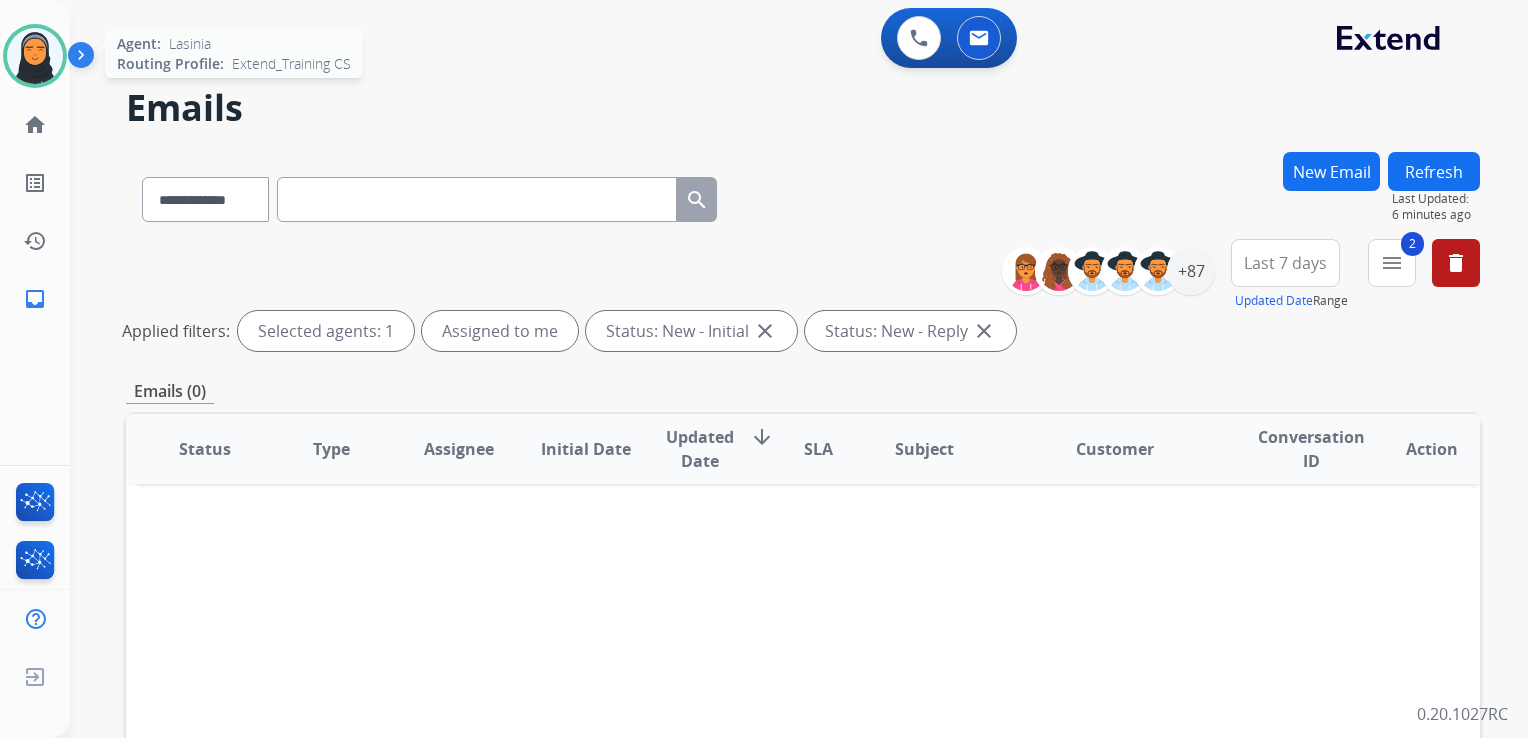 click at bounding box center [35, 56] 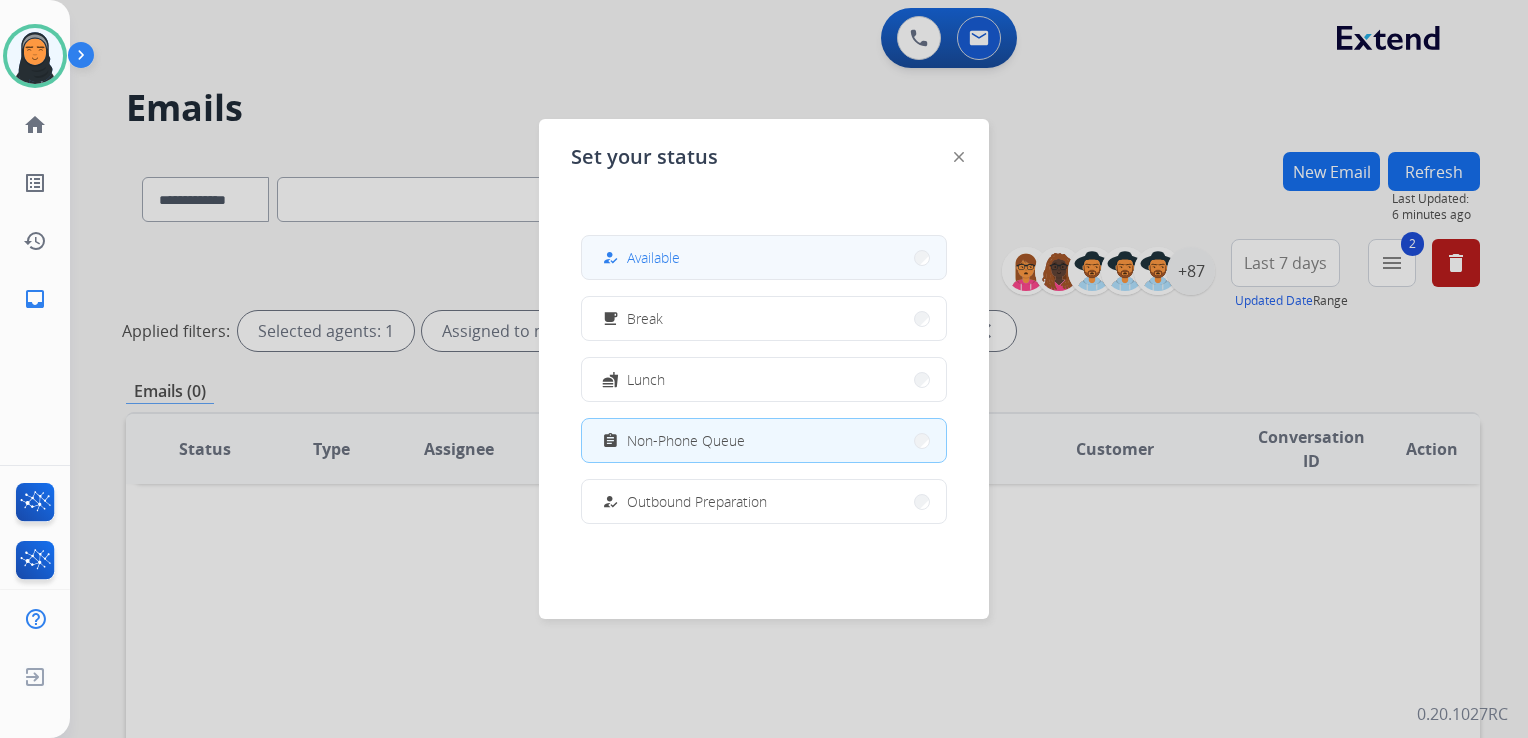 click on "how_to_reg Available" at bounding box center (764, 257) 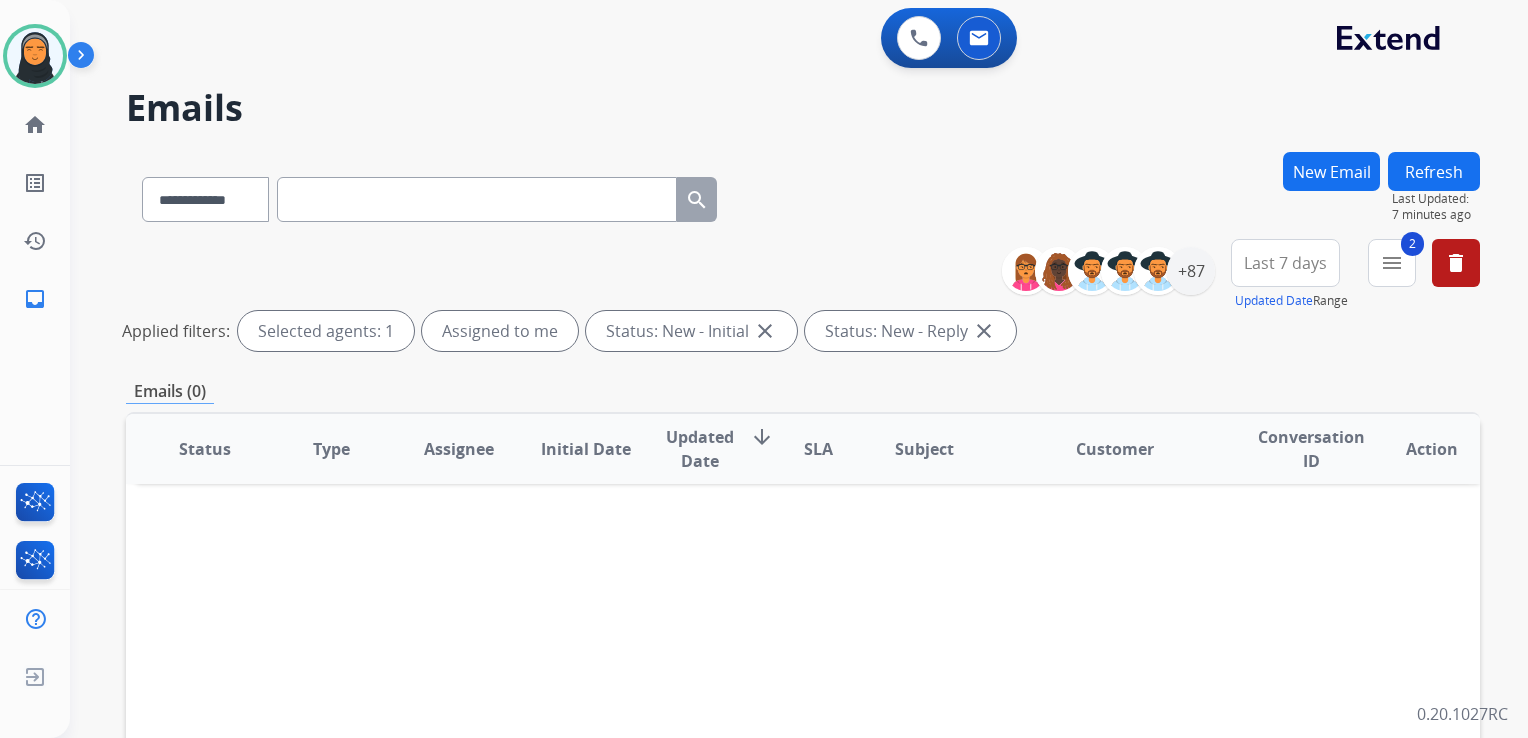 click on "Refresh" at bounding box center (1434, 171) 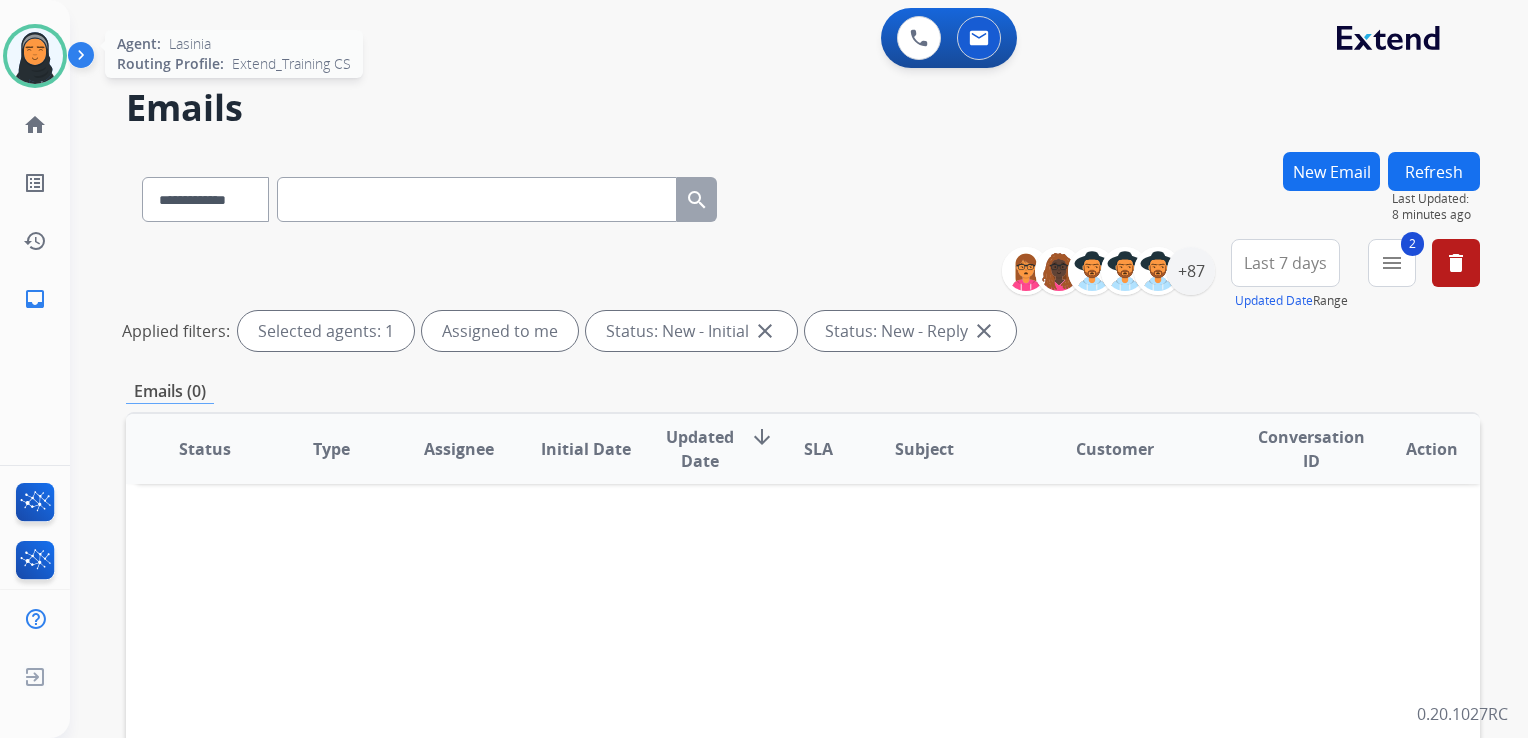 click at bounding box center [35, 56] 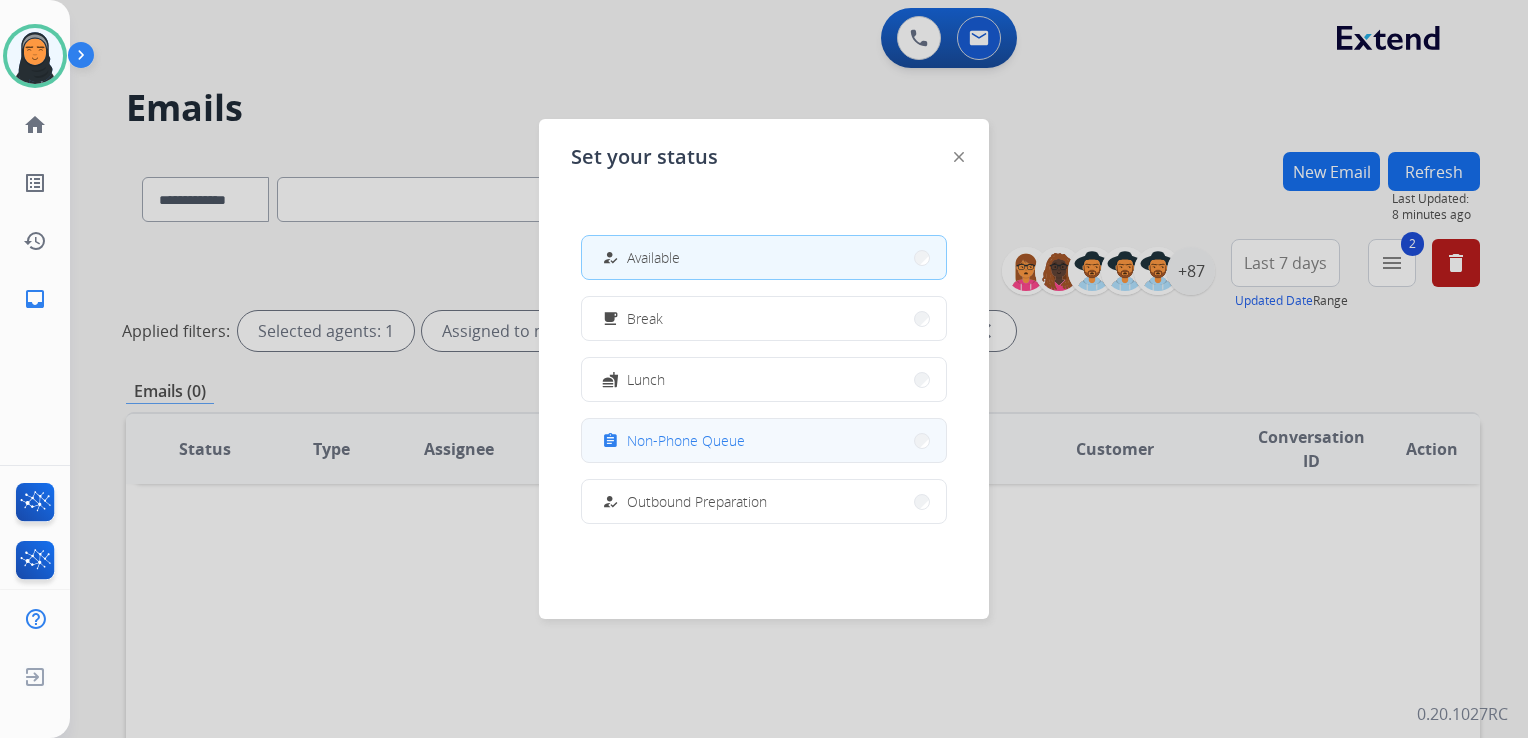 click on "assignment" at bounding box center (612, 441) 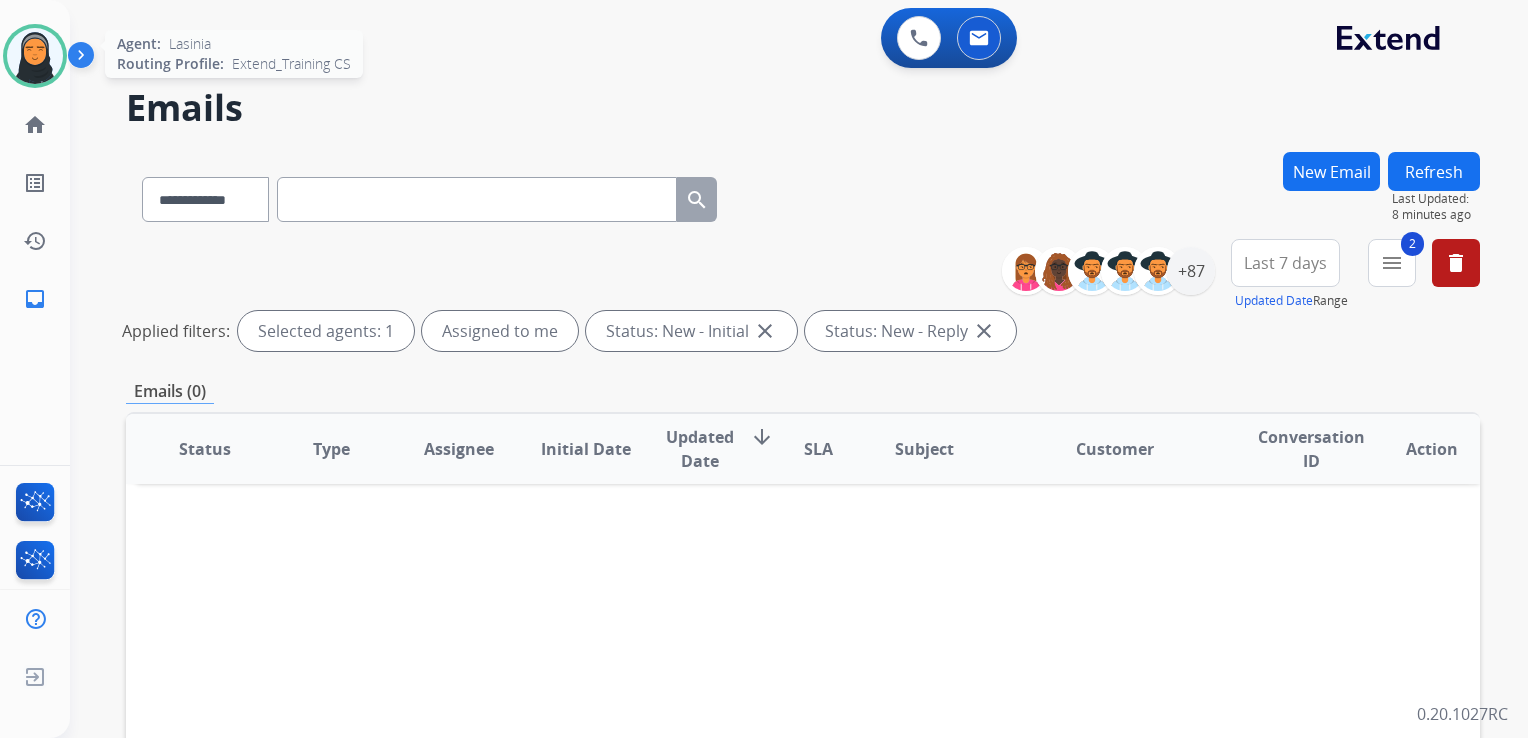 click at bounding box center [35, 56] 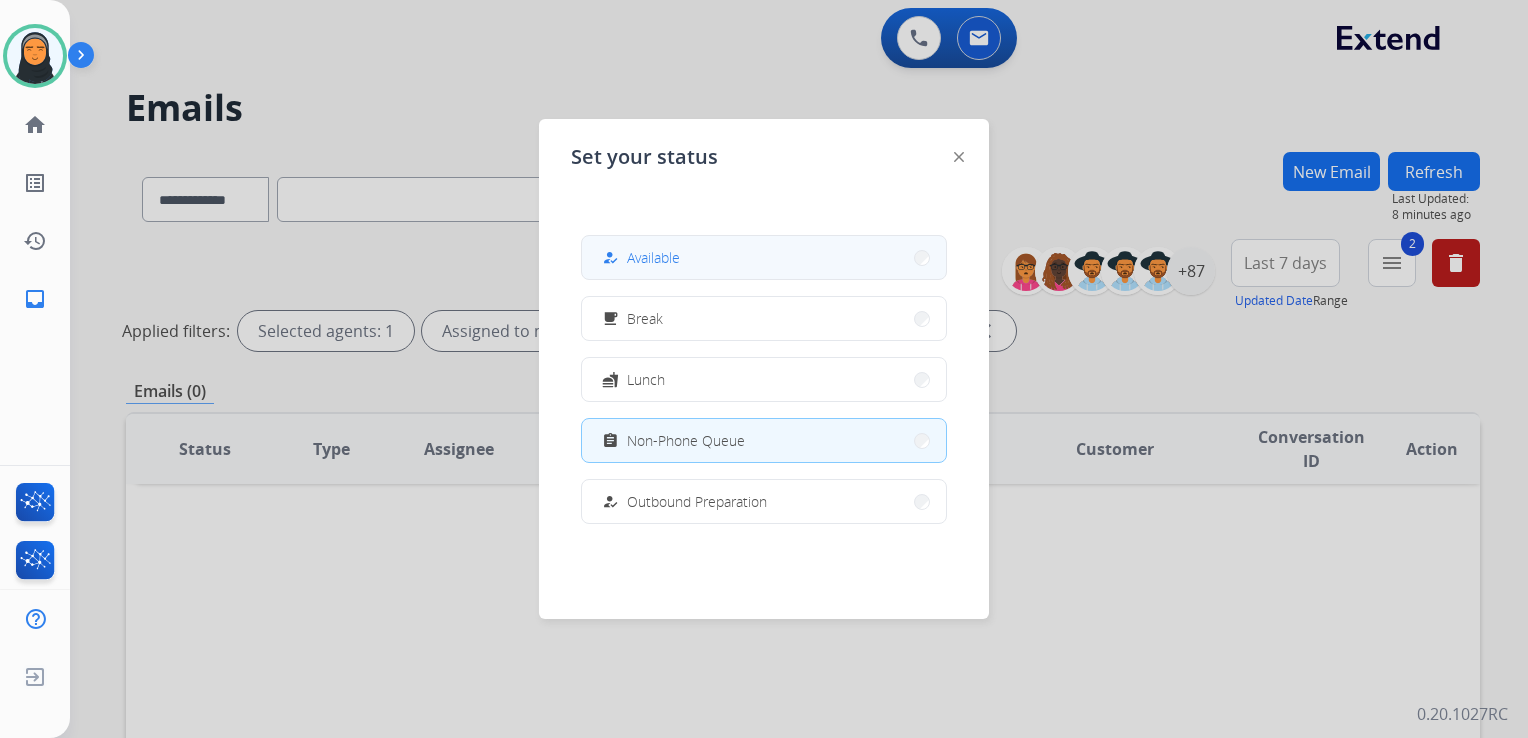 click on "how_to_reg Available" at bounding box center [764, 257] 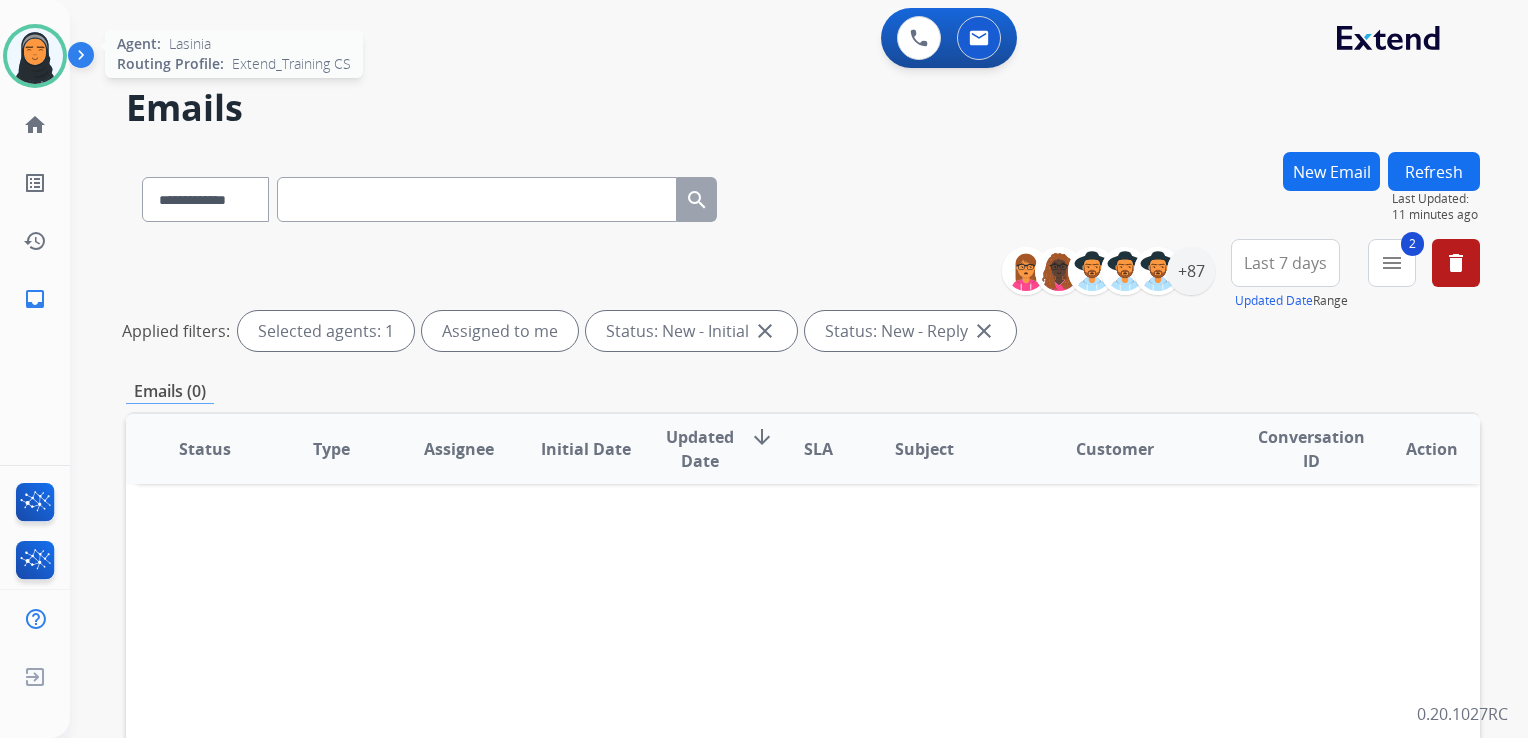 click at bounding box center (35, 56) 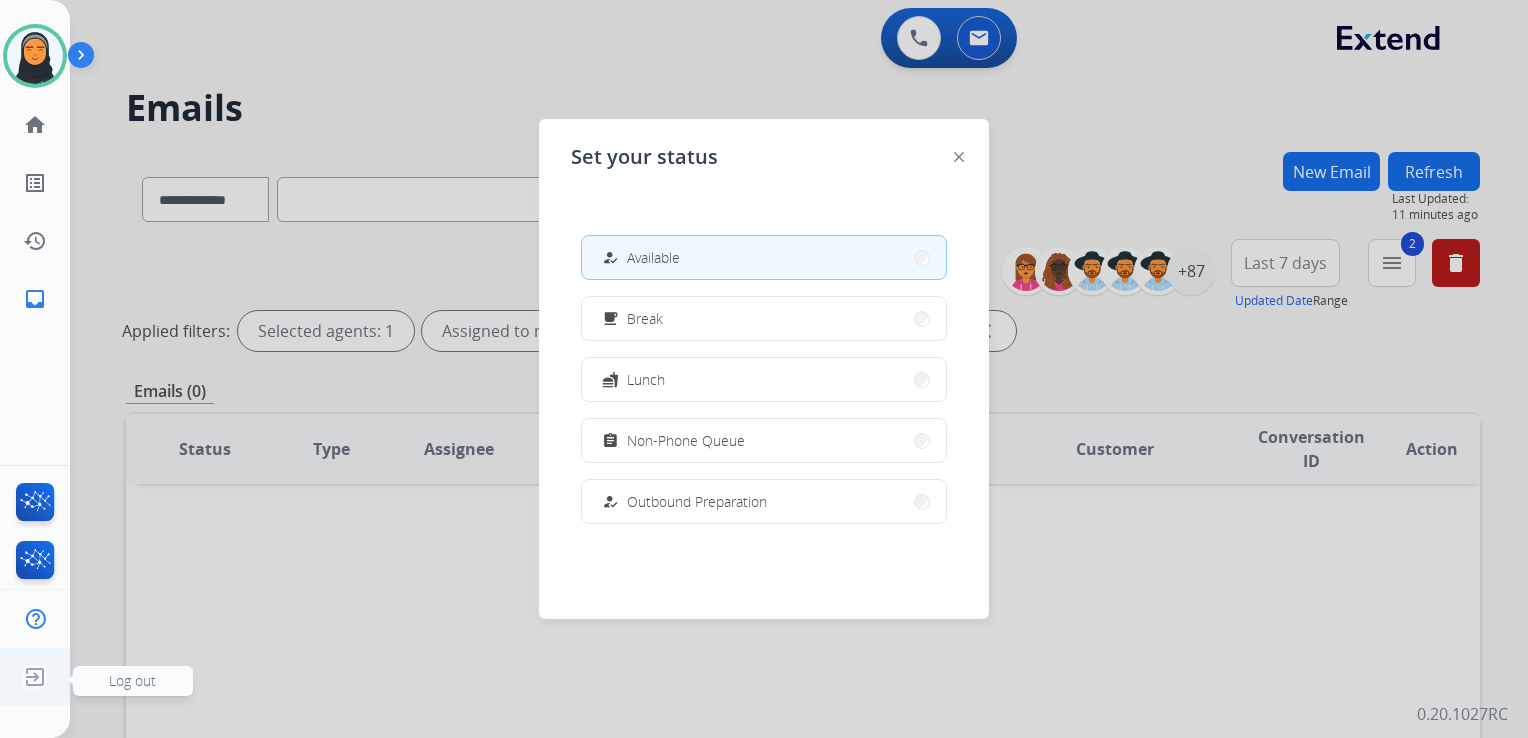 click on "Log out" 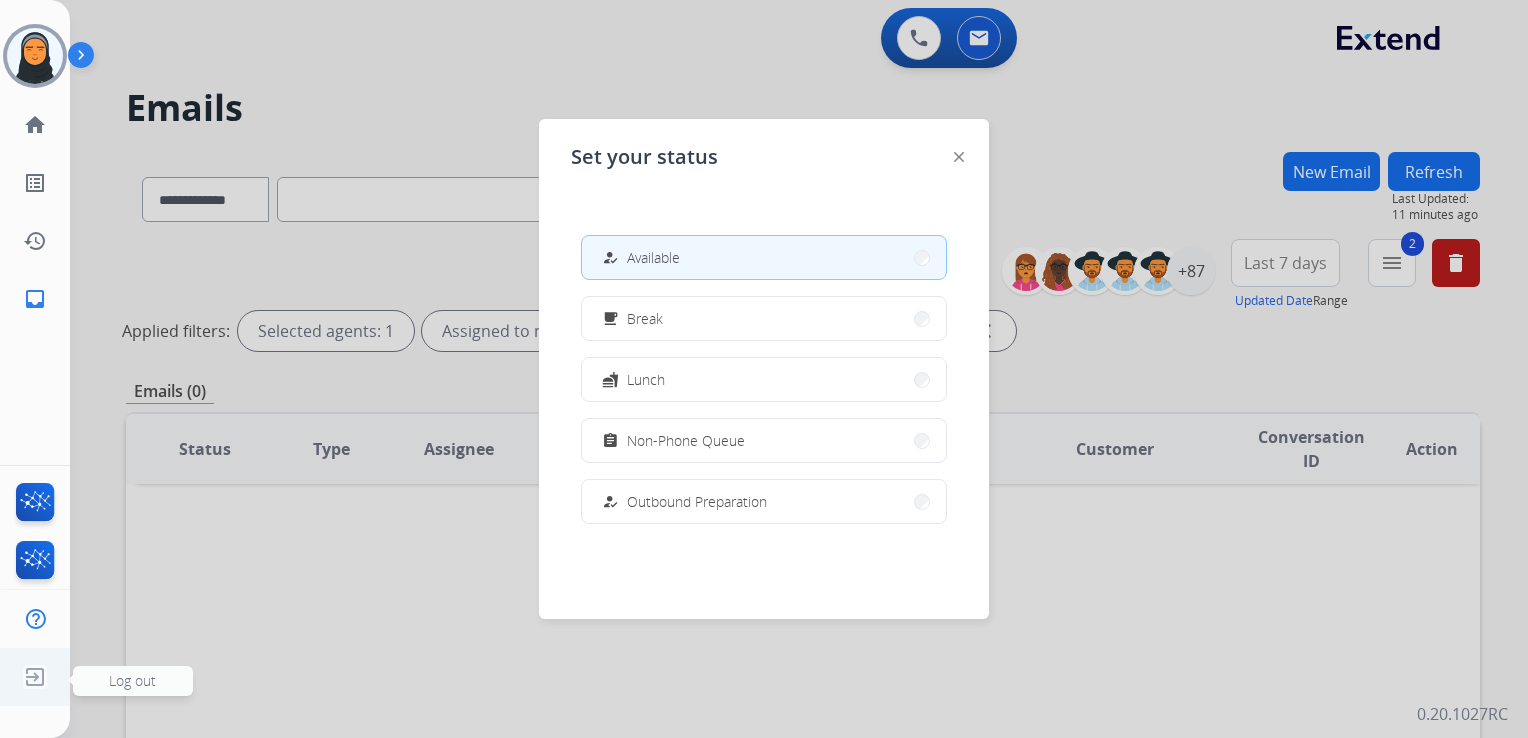click on "Log out" 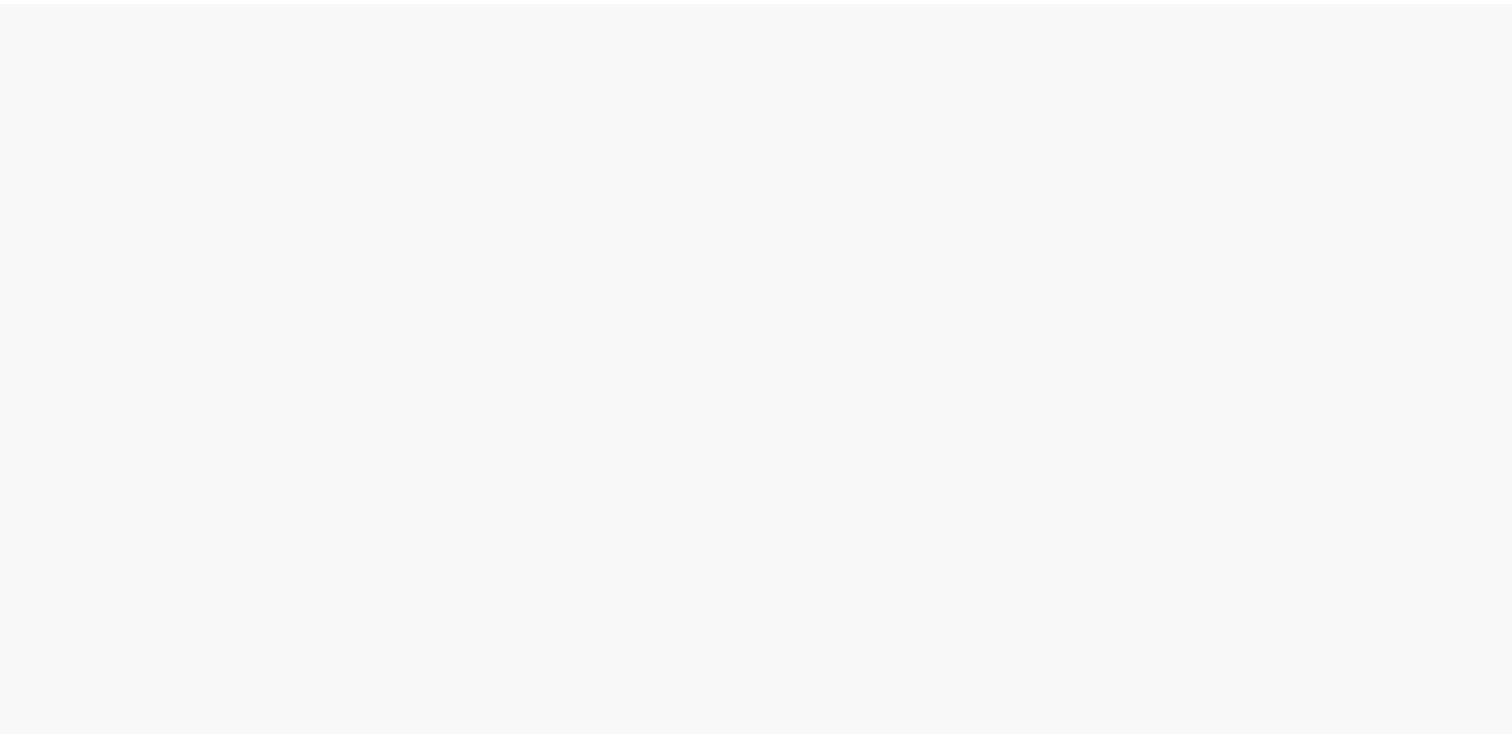 scroll, scrollTop: 0, scrollLeft: 0, axis: both 